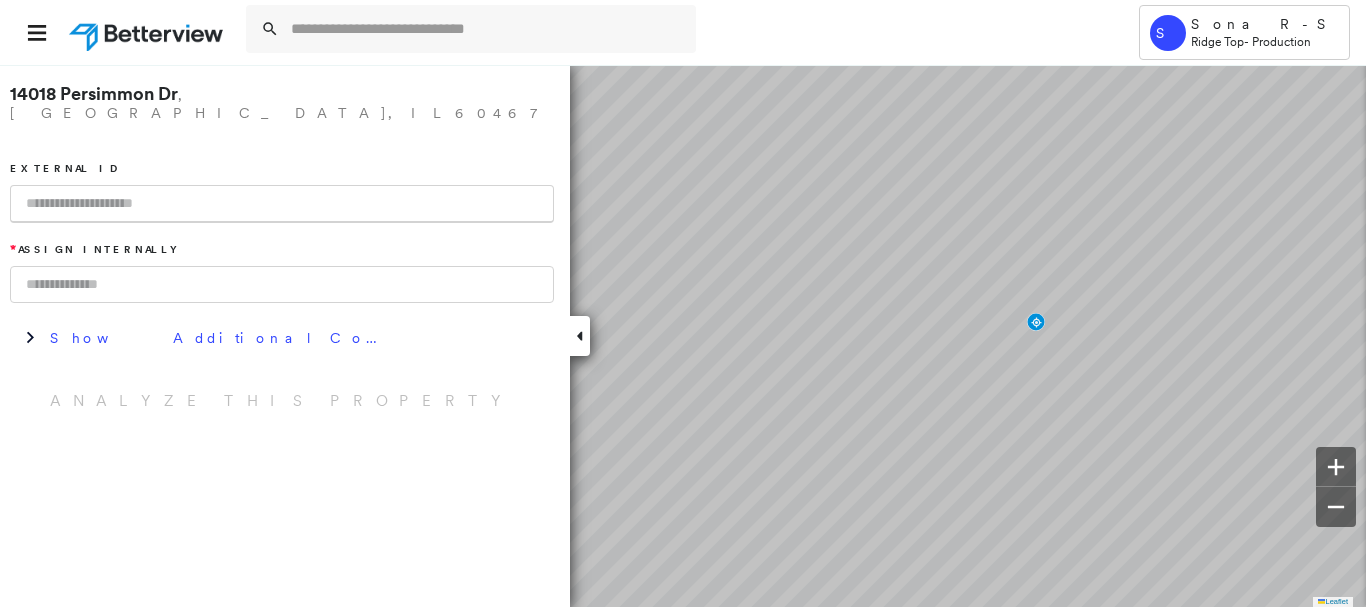 scroll, scrollTop: 0, scrollLeft: 0, axis: both 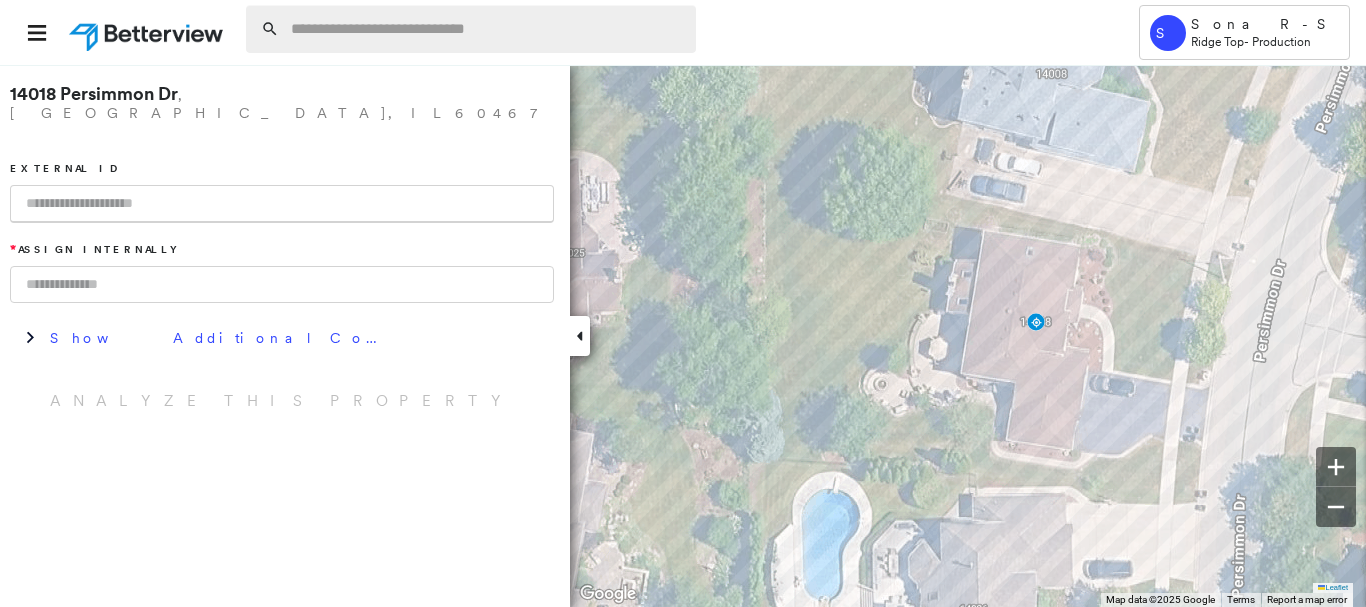 click at bounding box center (487, 29) 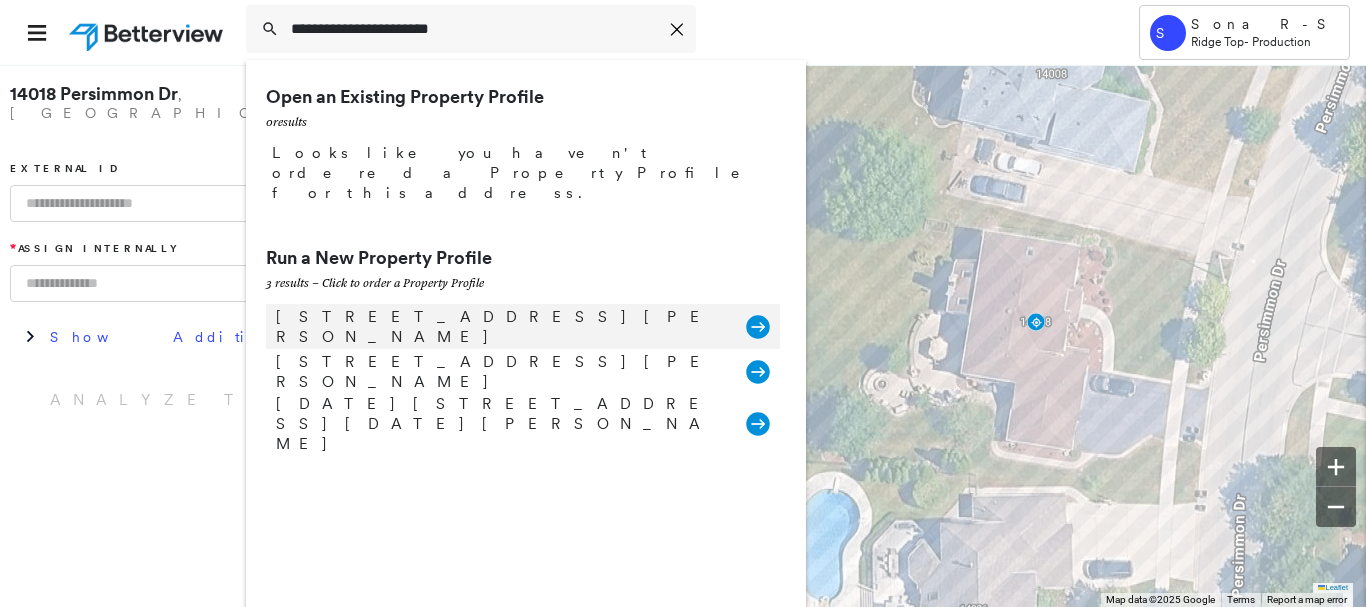 type on "**********" 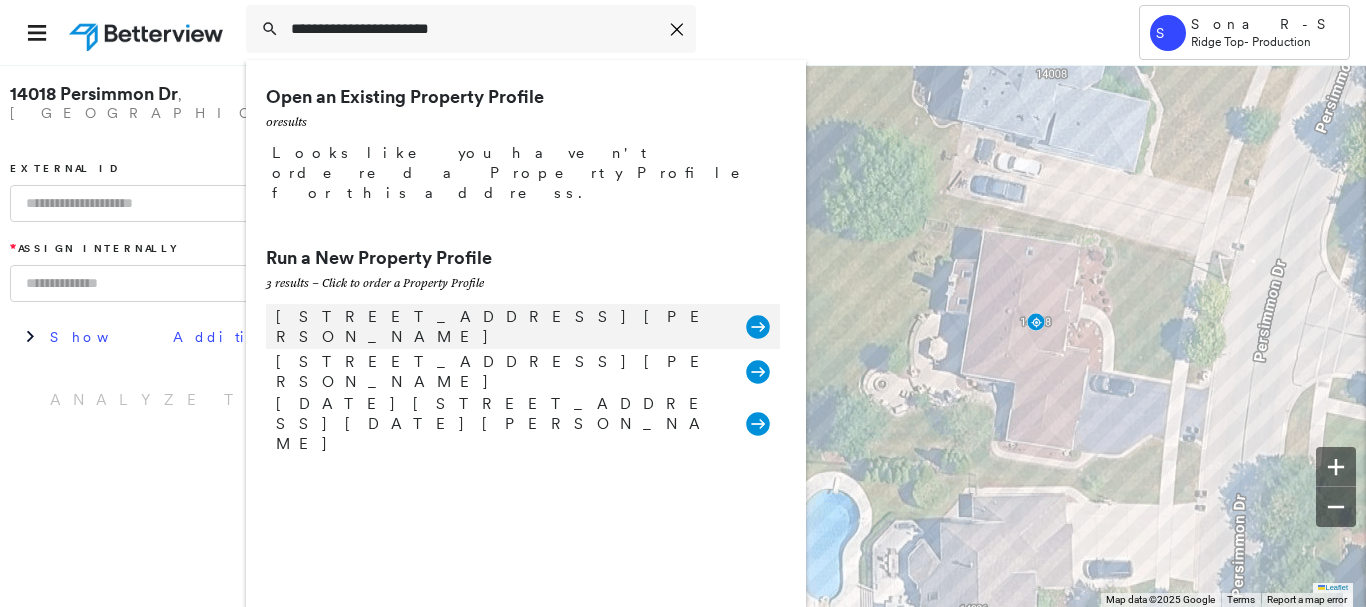 click 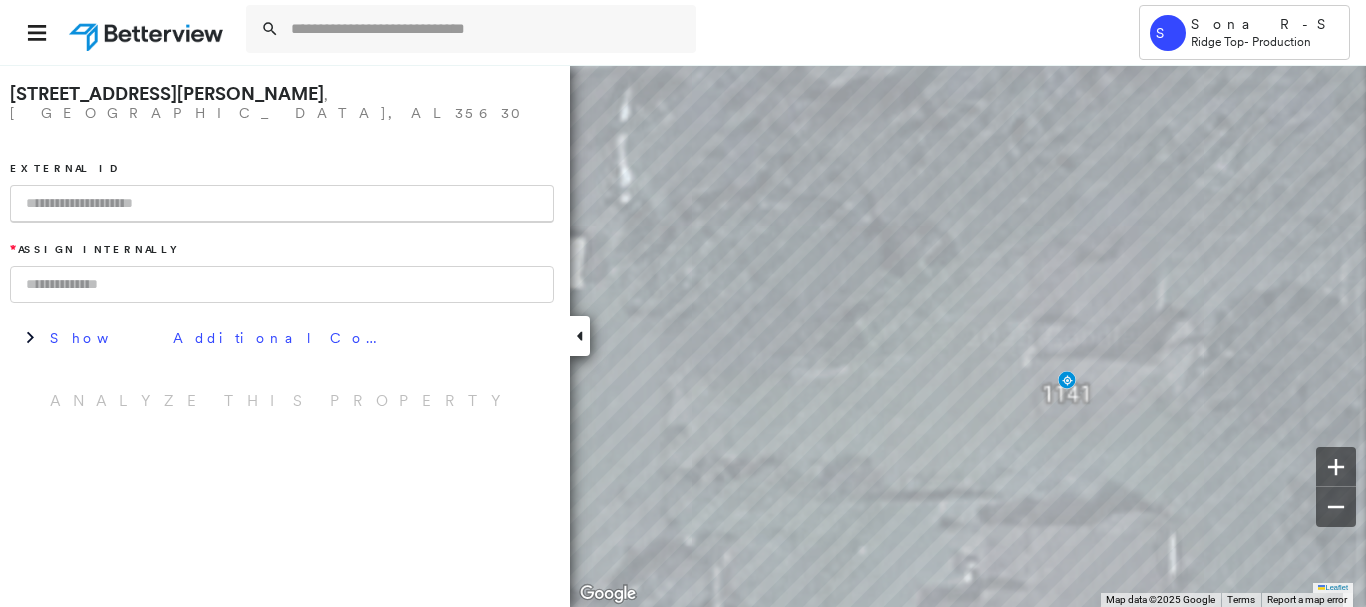 paste on "**********" 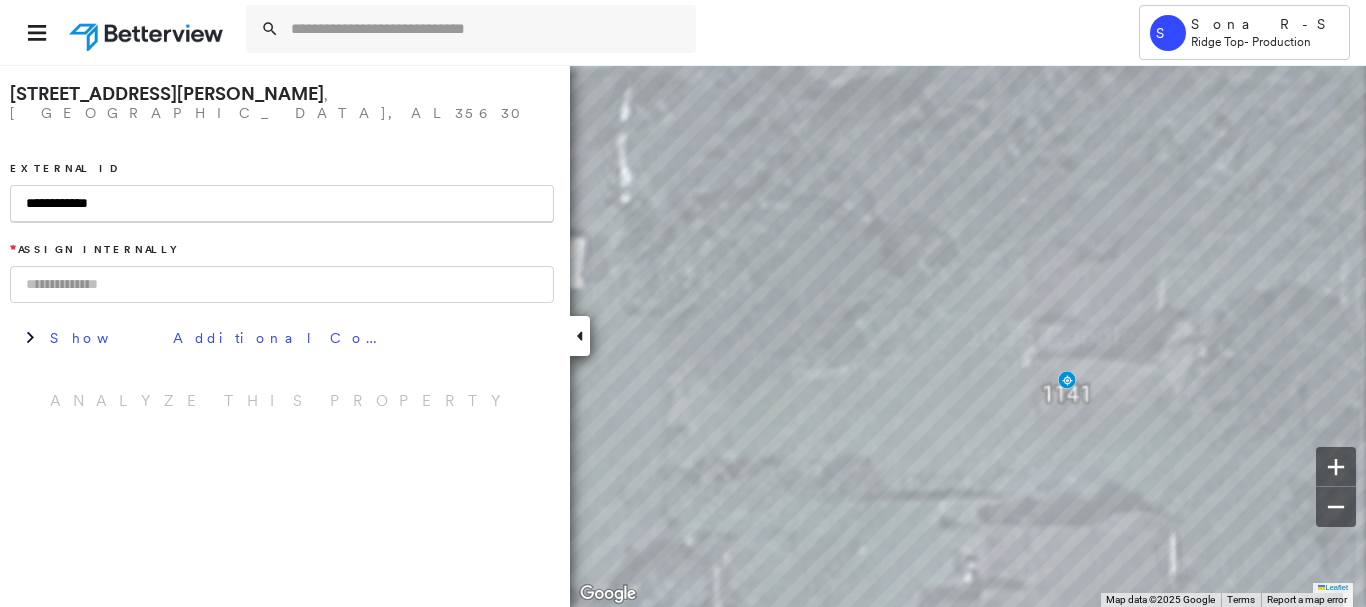 type on "**********" 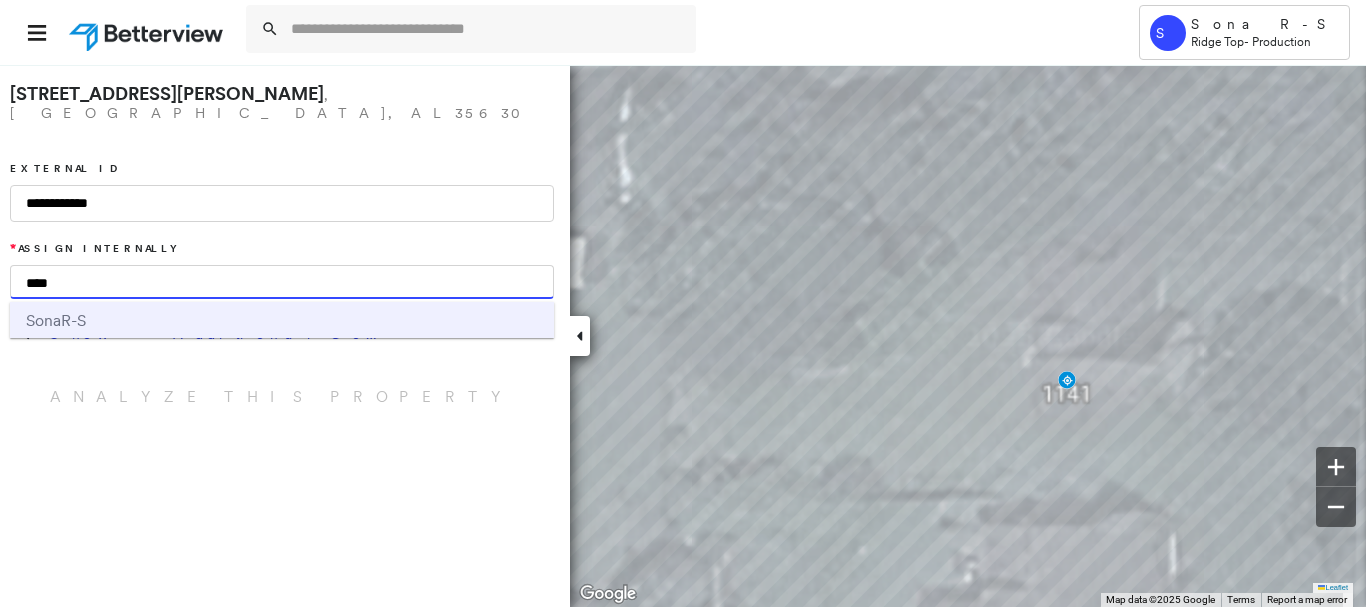 type on "****" 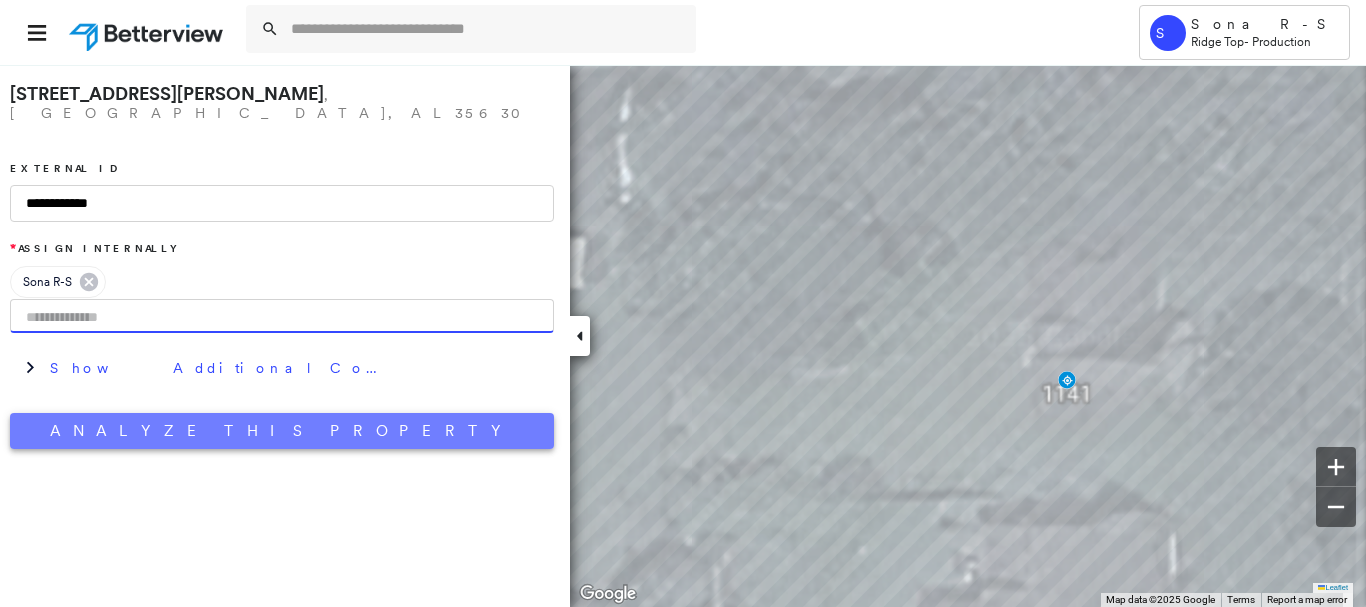 click on "Analyze This Property" at bounding box center [282, 431] 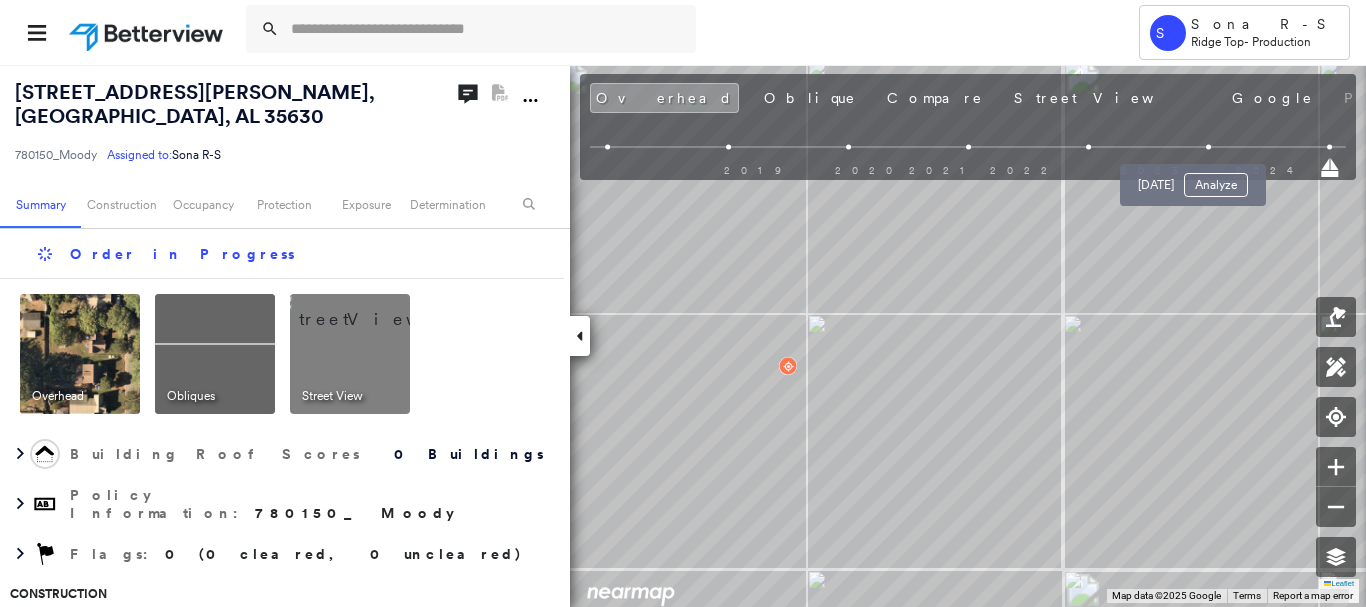 click at bounding box center [1208, 147] 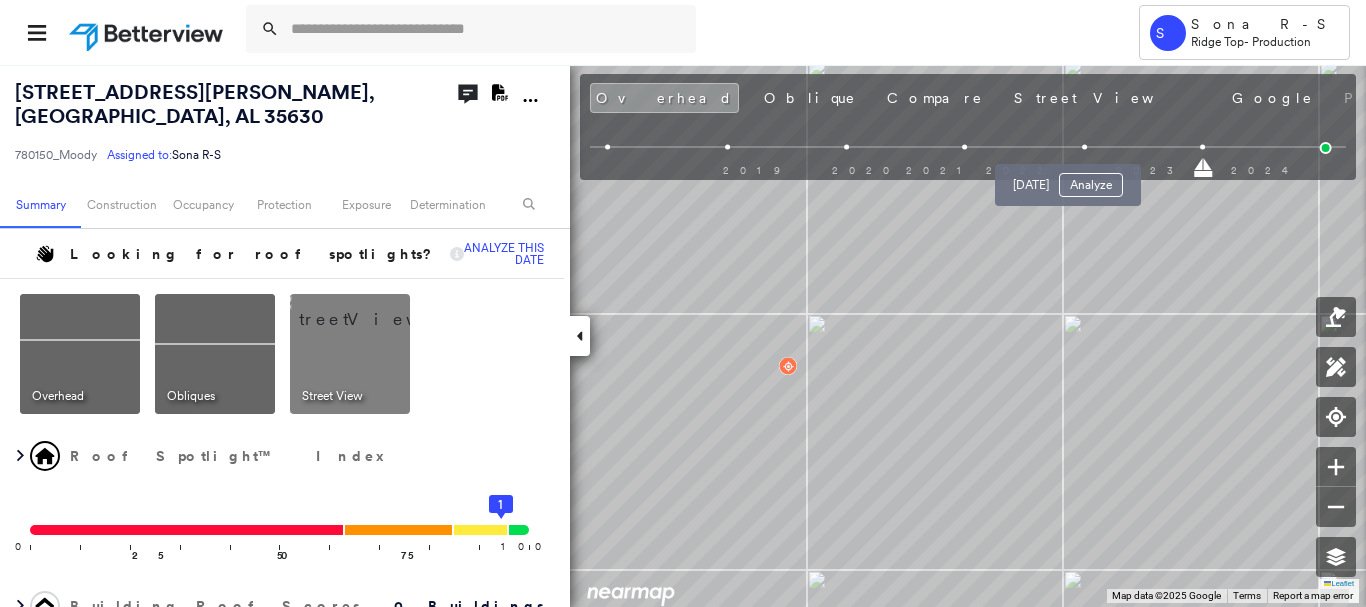 click at bounding box center (1084, 147) 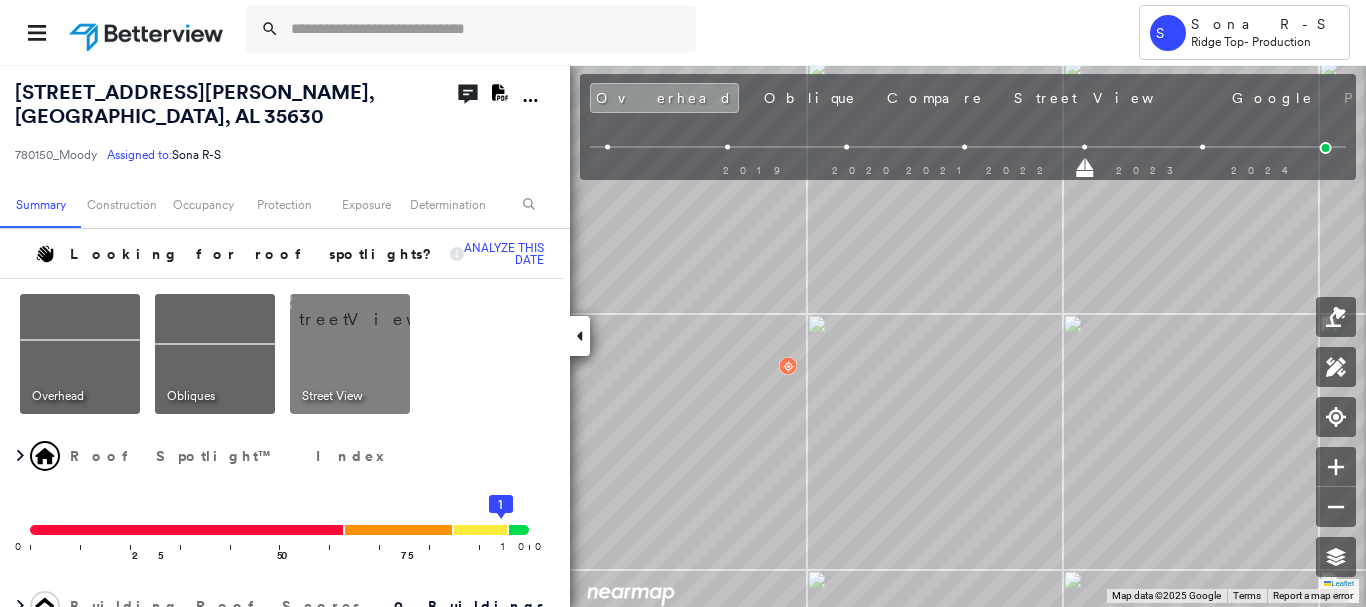 click at bounding box center [965, 147] 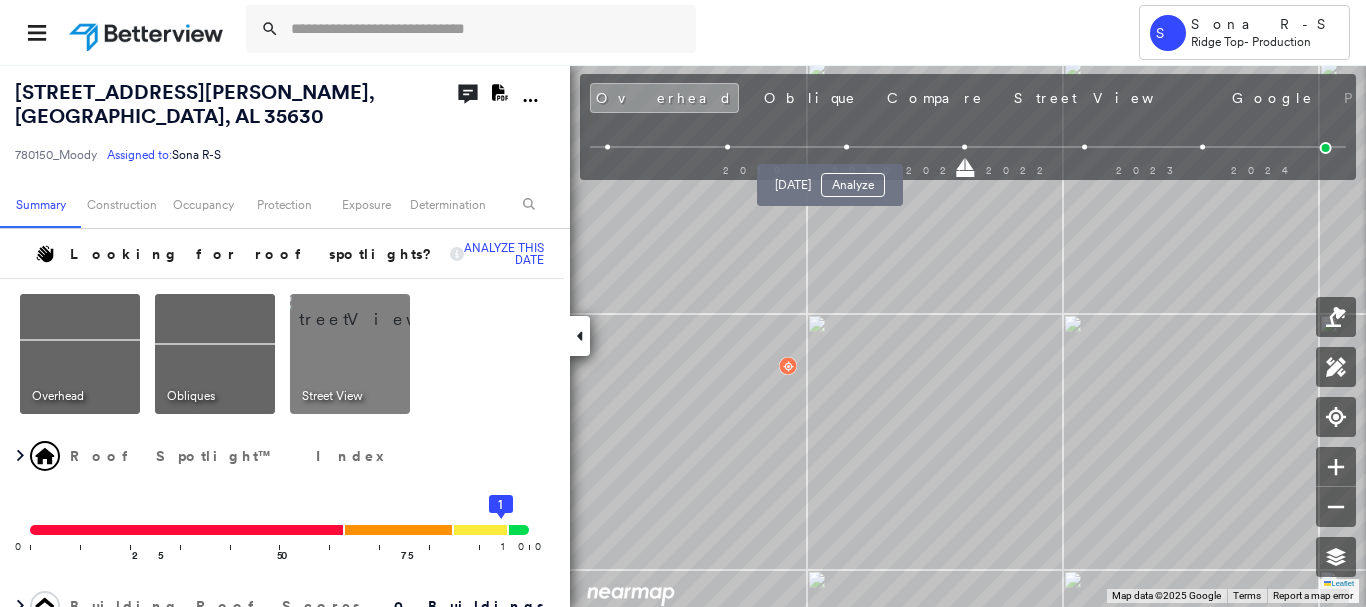 click at bounding box center [846, 147] 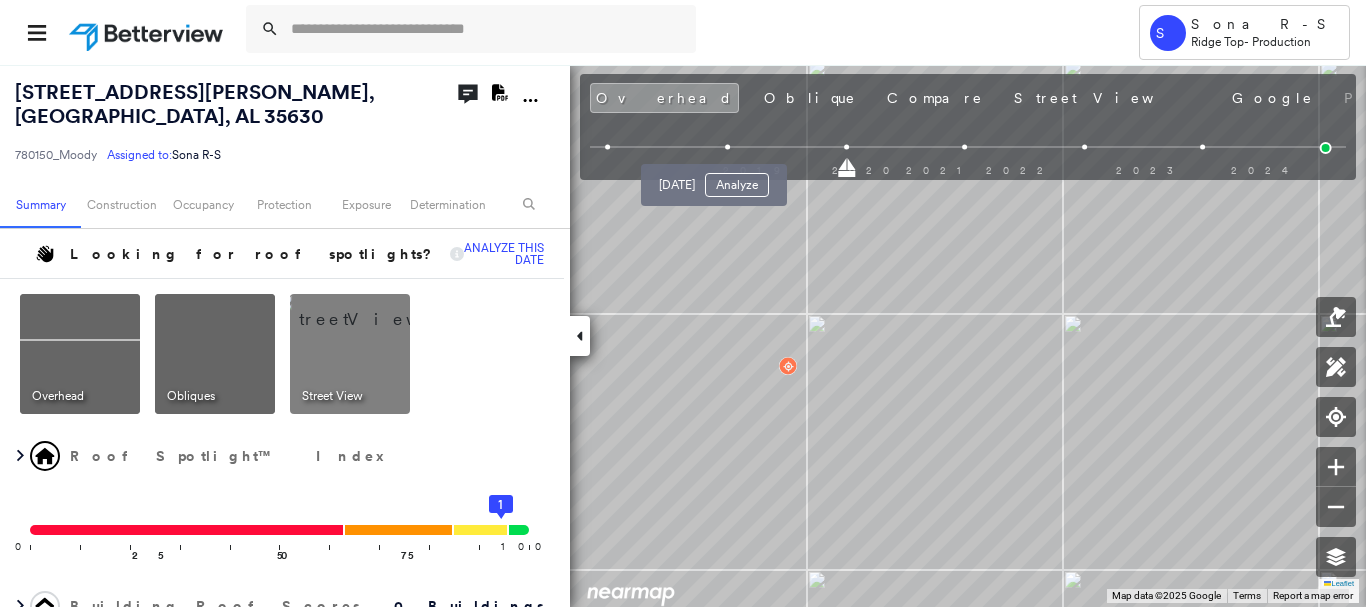 click at bounding box center [727, 147] 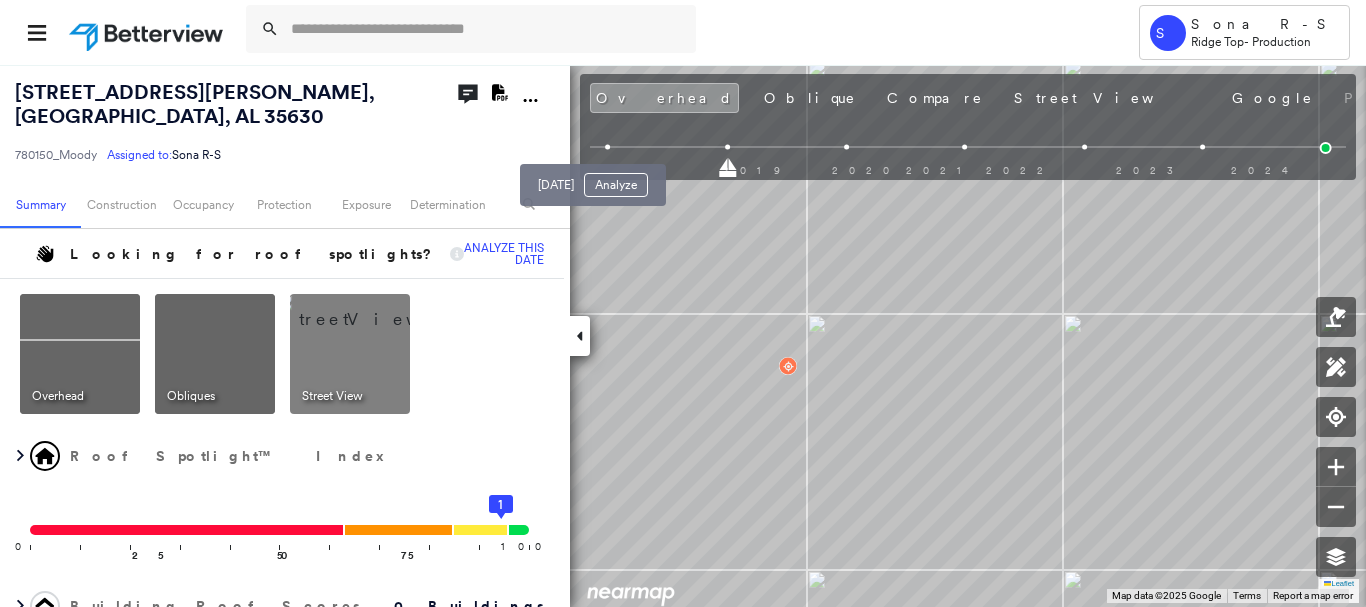 click at bounding box center [608, 147] 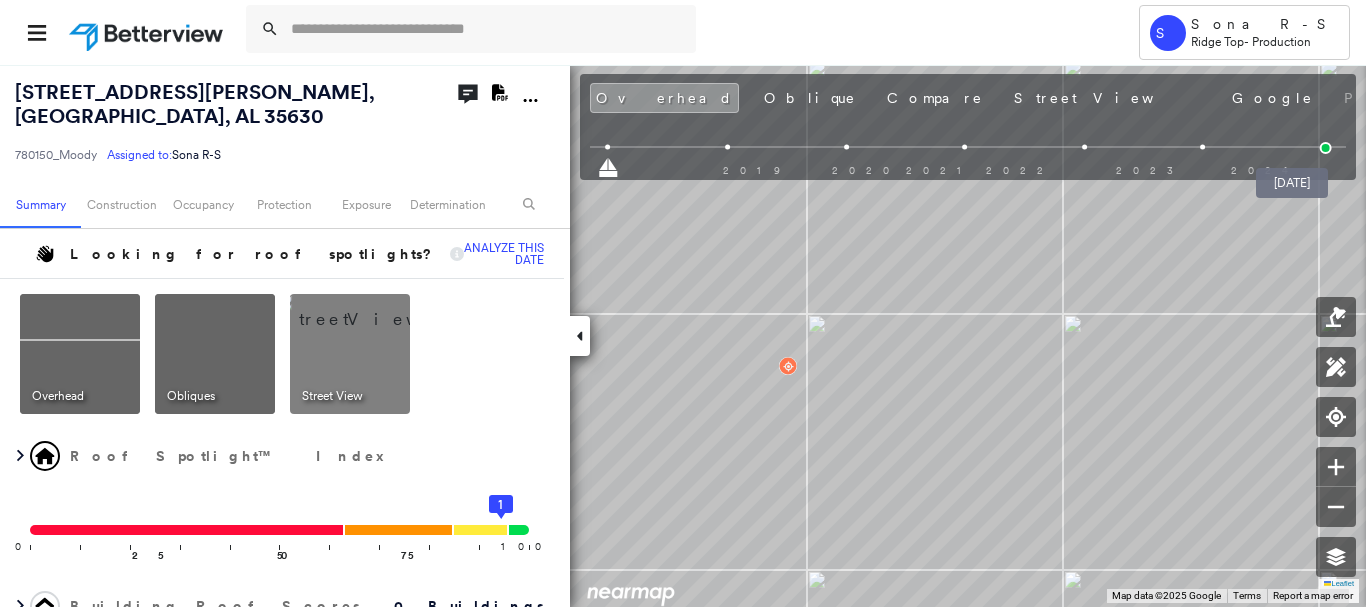 click at bounding box center (1326, 148) 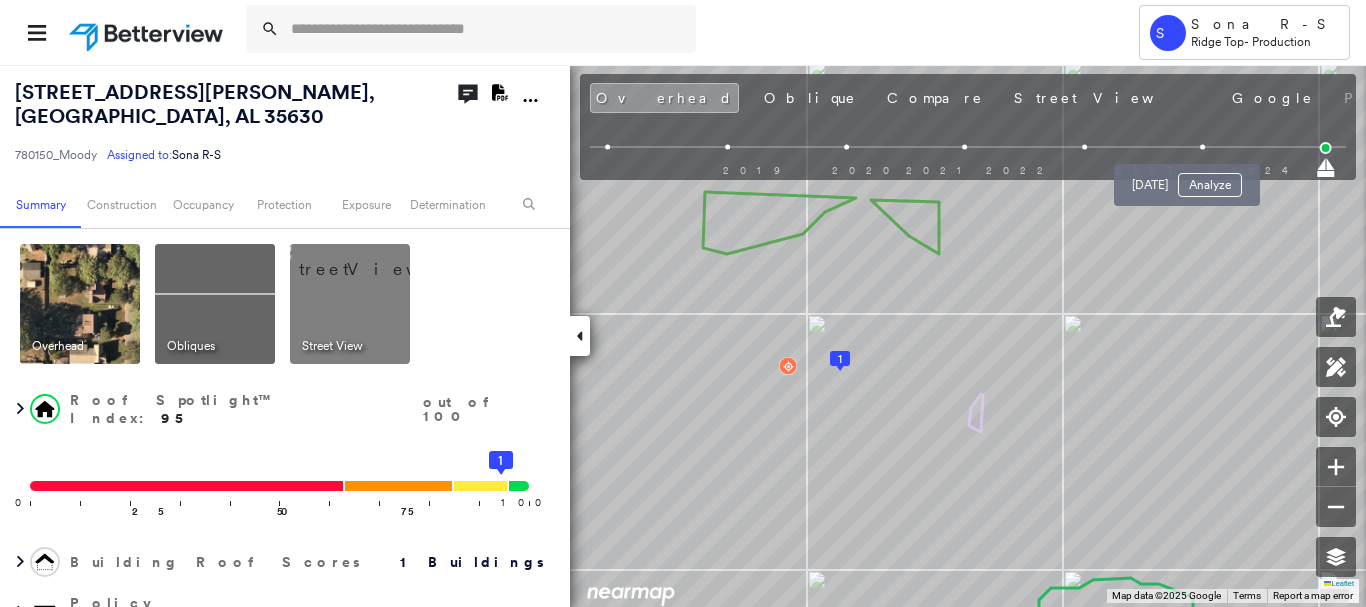 click at bounding box center [1203, 147] 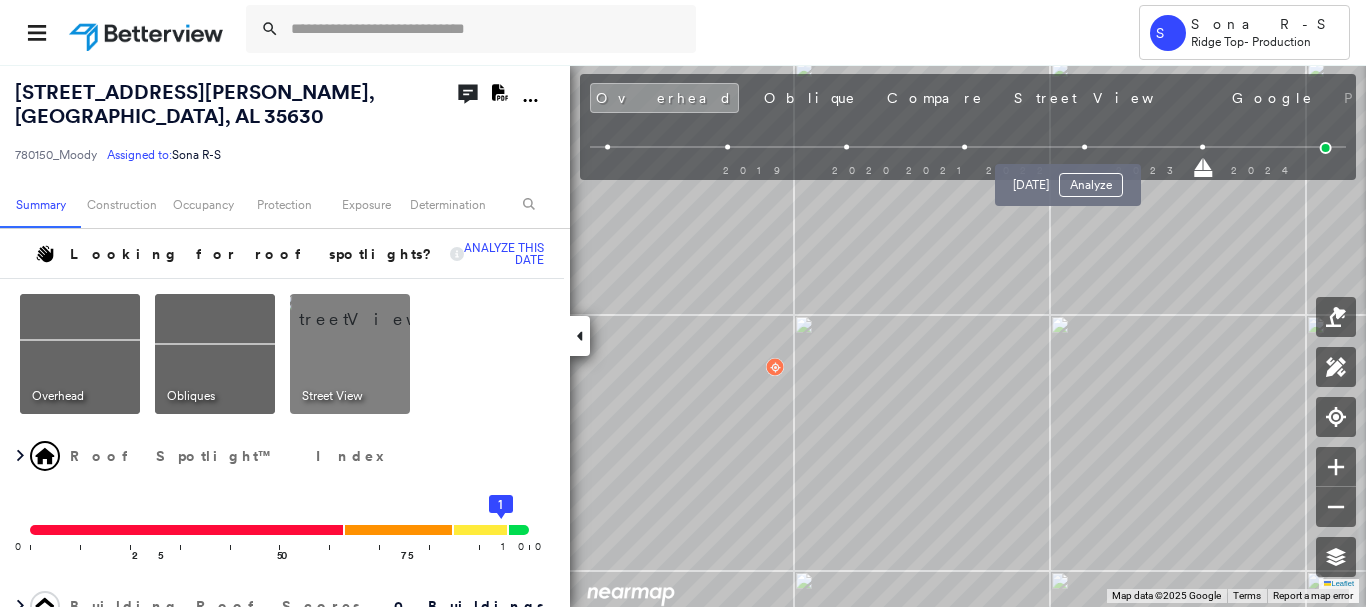 click at bounding box center (1084, 147) 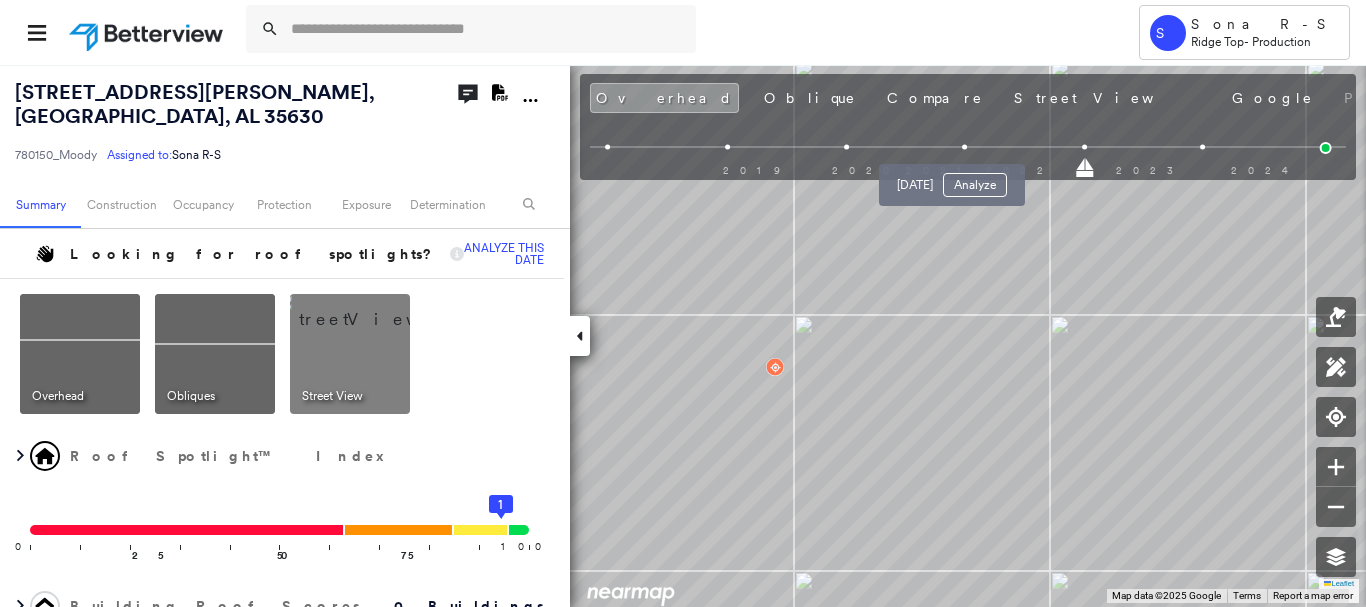click at bounding box center [965, 147] 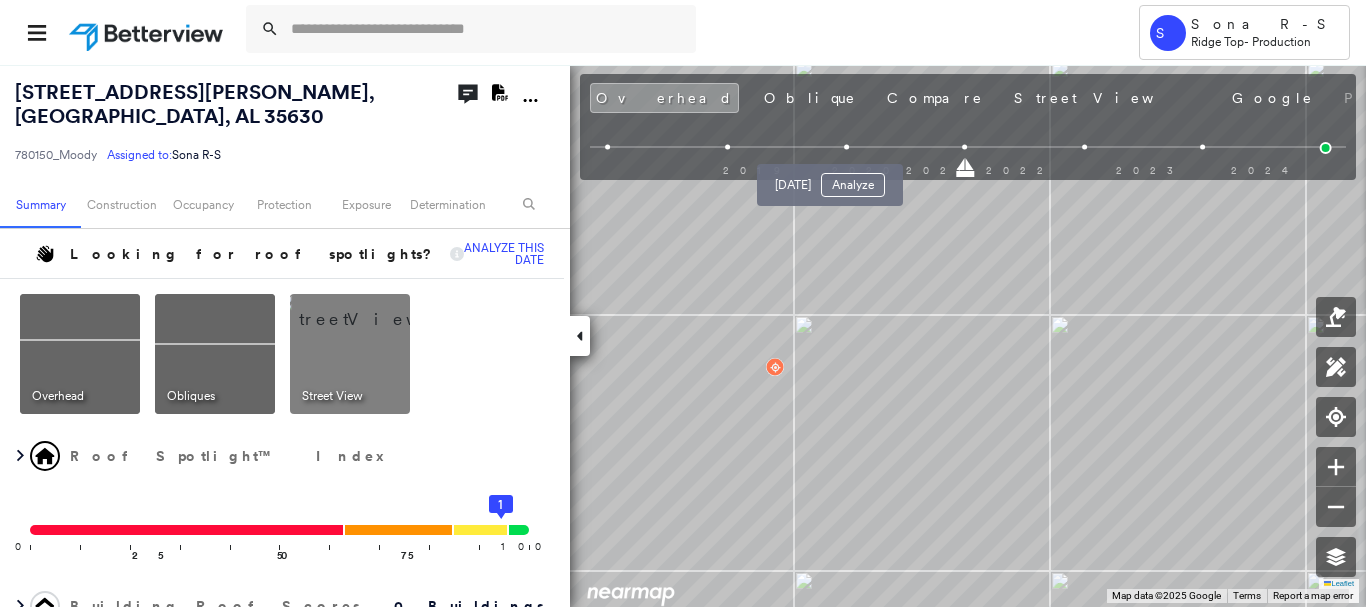 click at bounding box center (846, 147) 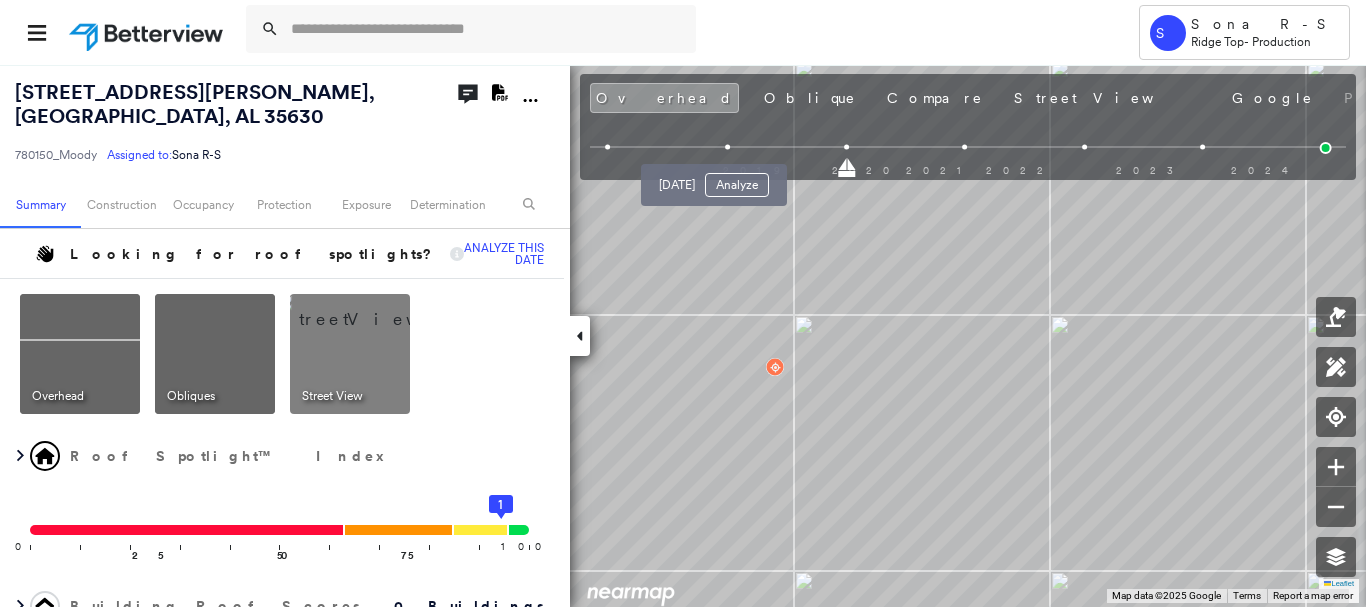 click at bounding box center [727, 147] 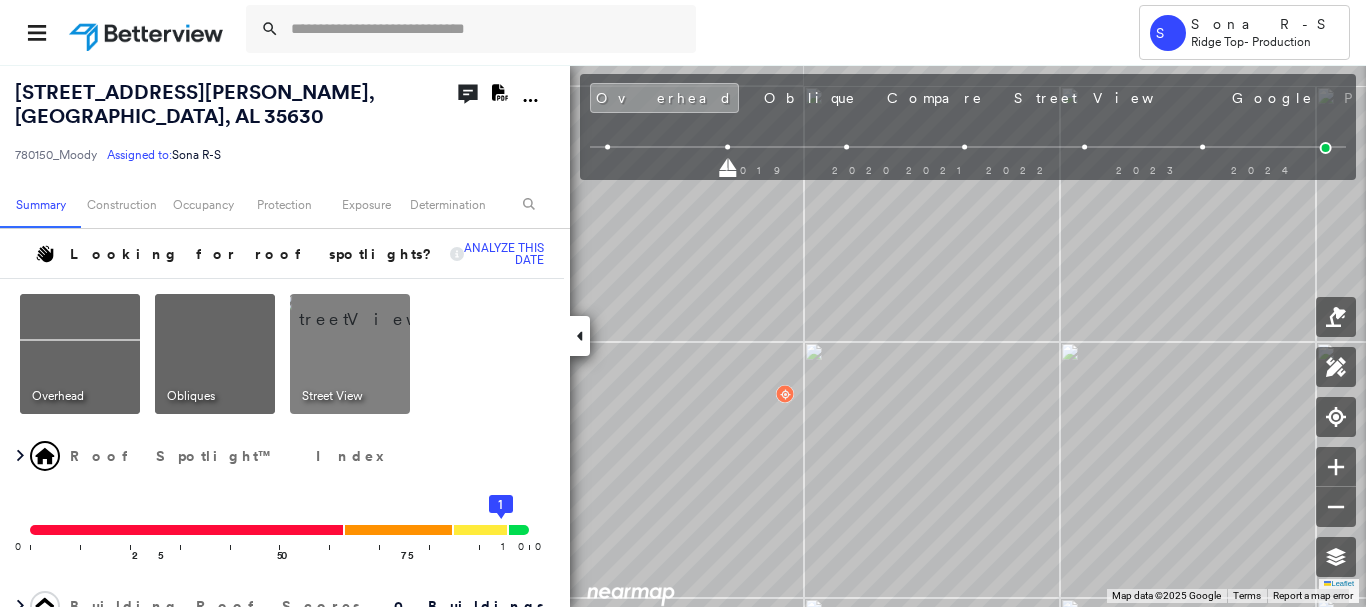 click at bounding box center [608, 147] 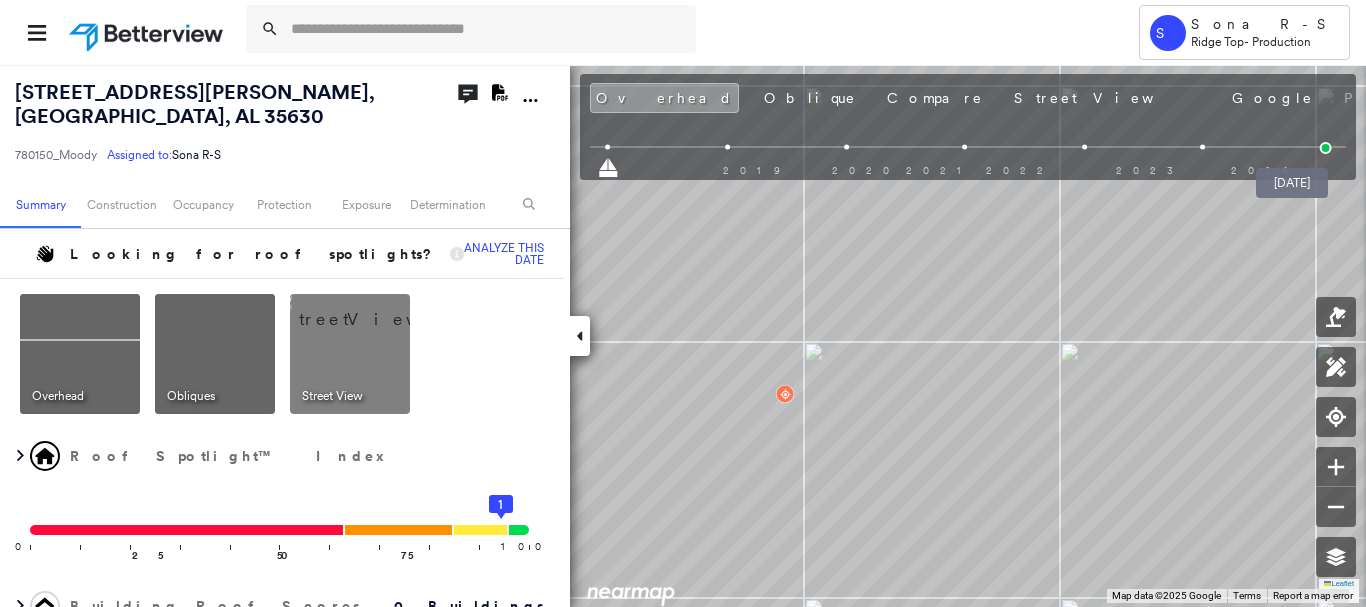 click at bounding box center [1326, 148] 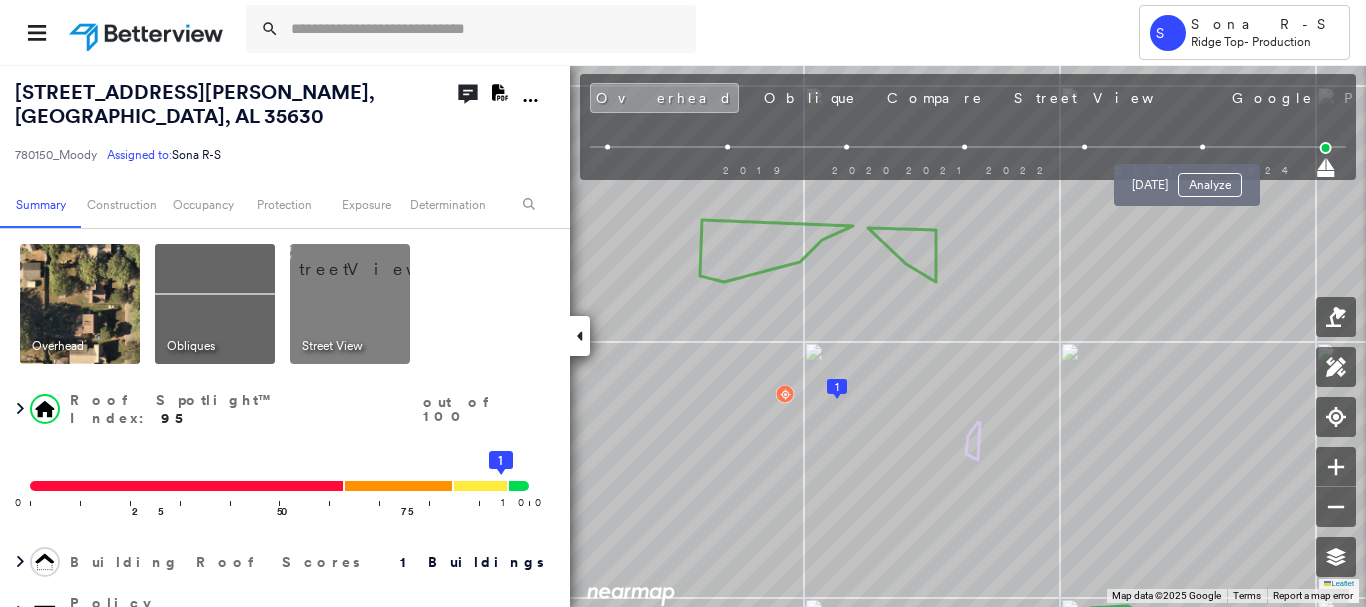 click at bounding box center [1203, 147] 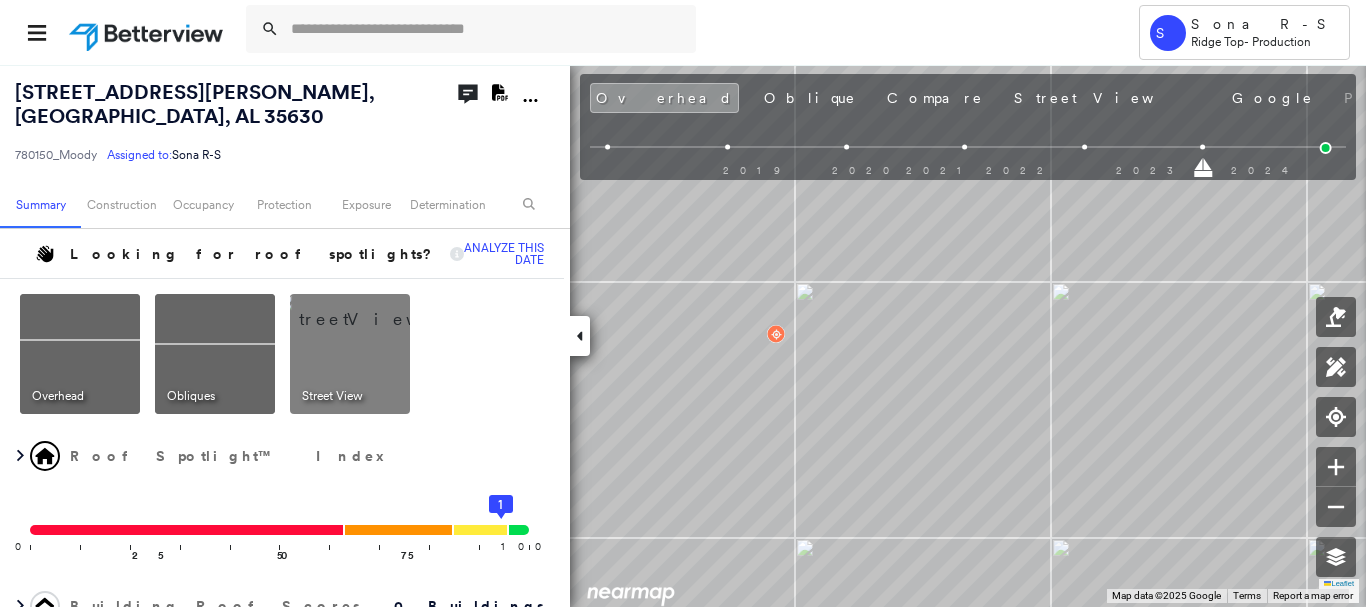 click at bounding box center [1084, 147] 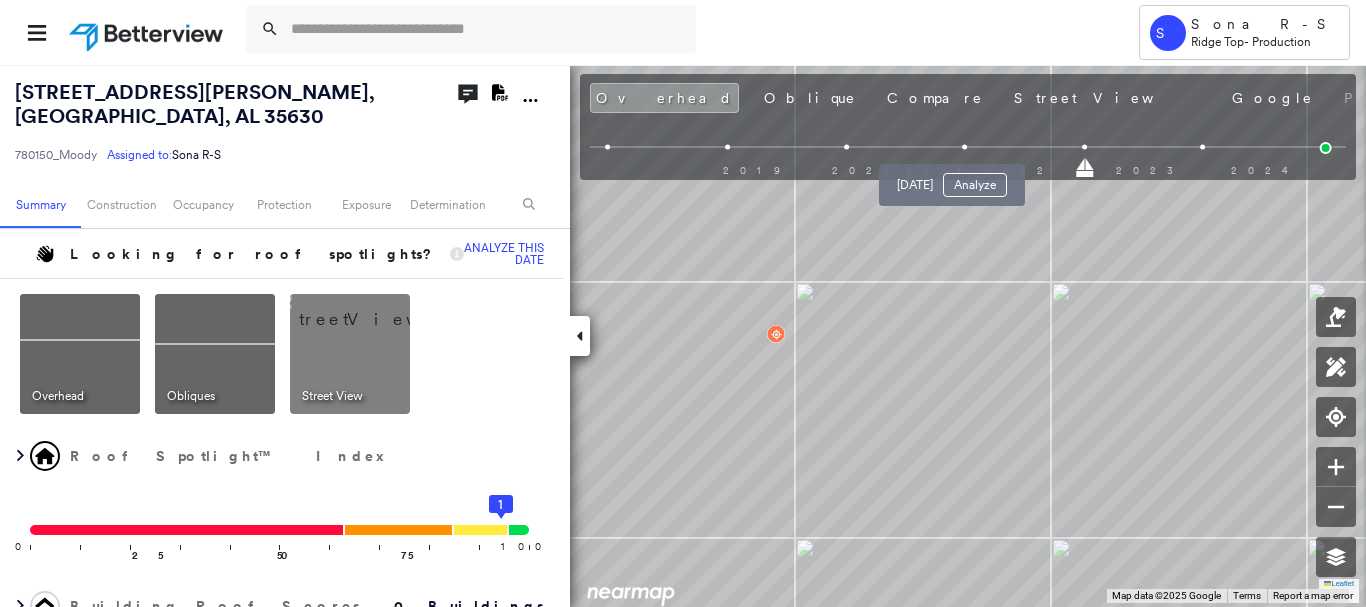 click at bounding box center [965, 147] 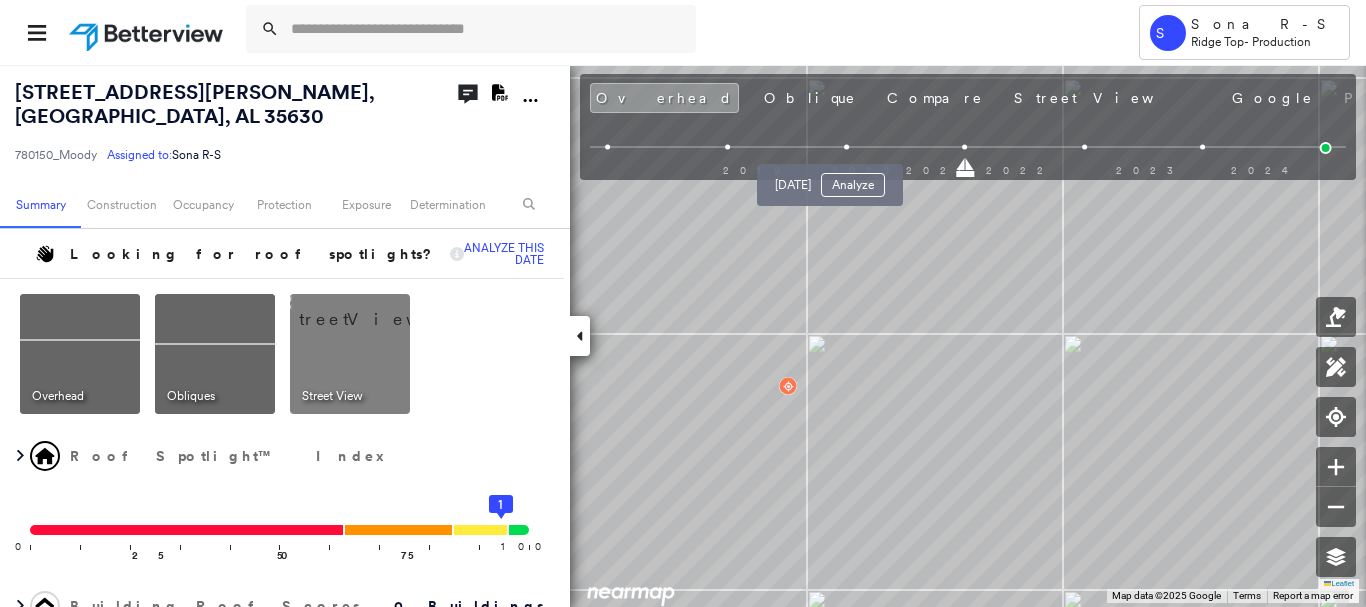 click at bounding box center (846, 147) 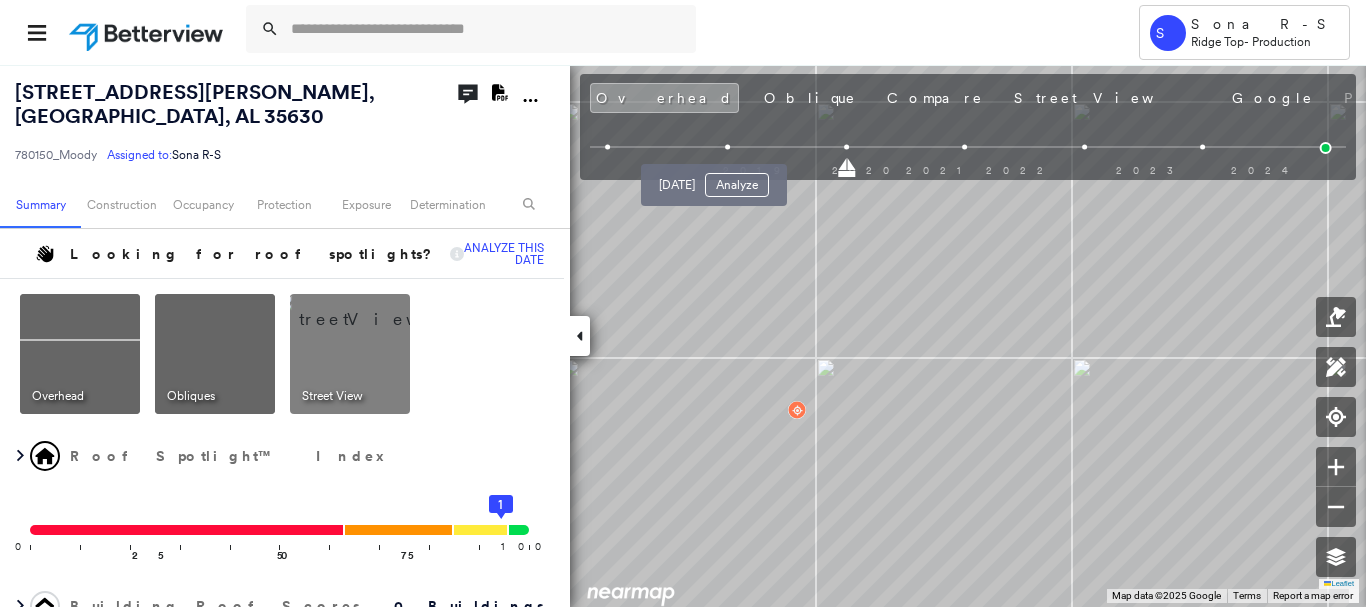 click at bounding box center (727, 147) 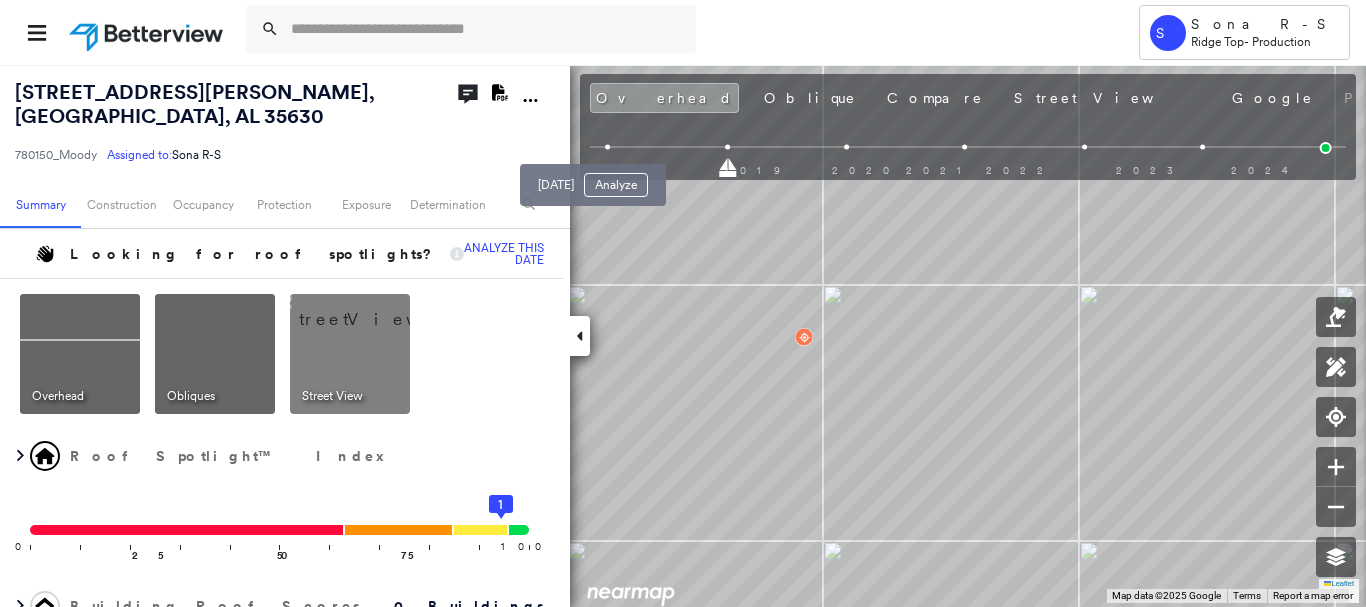 click at bounding box center [608, 147] 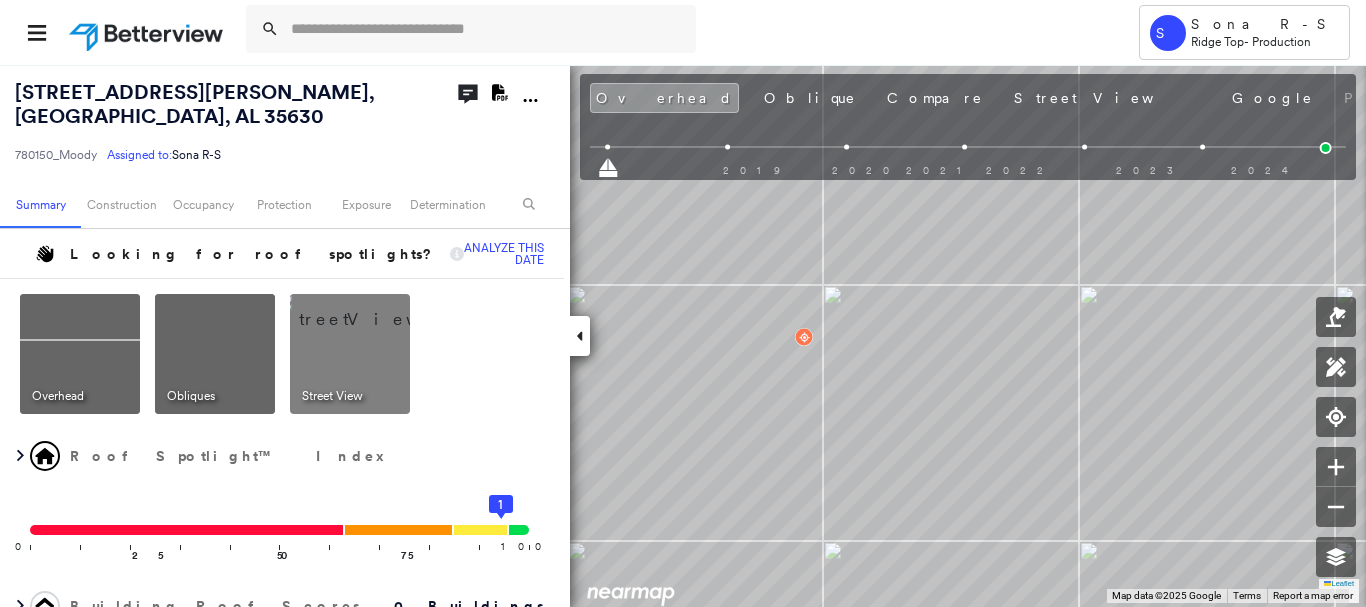 click on "2019 2020 2021 2022 2023 2024" at bounding box center (968, 150) 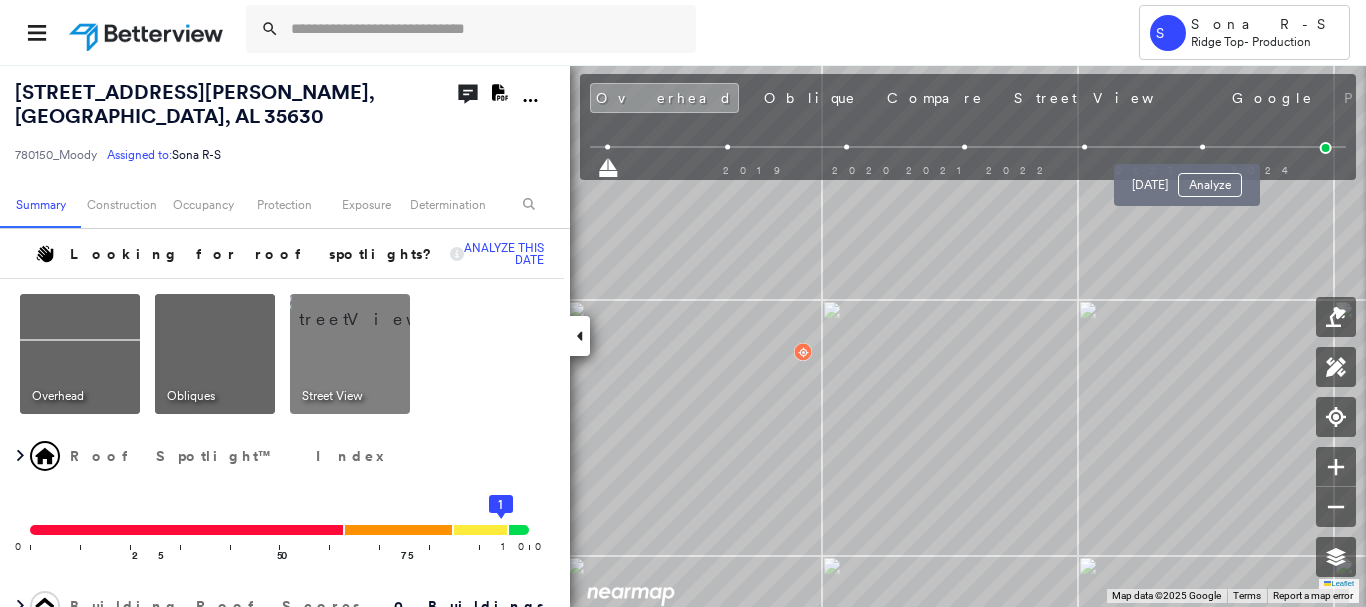 click at bounding box center [1203, 147] 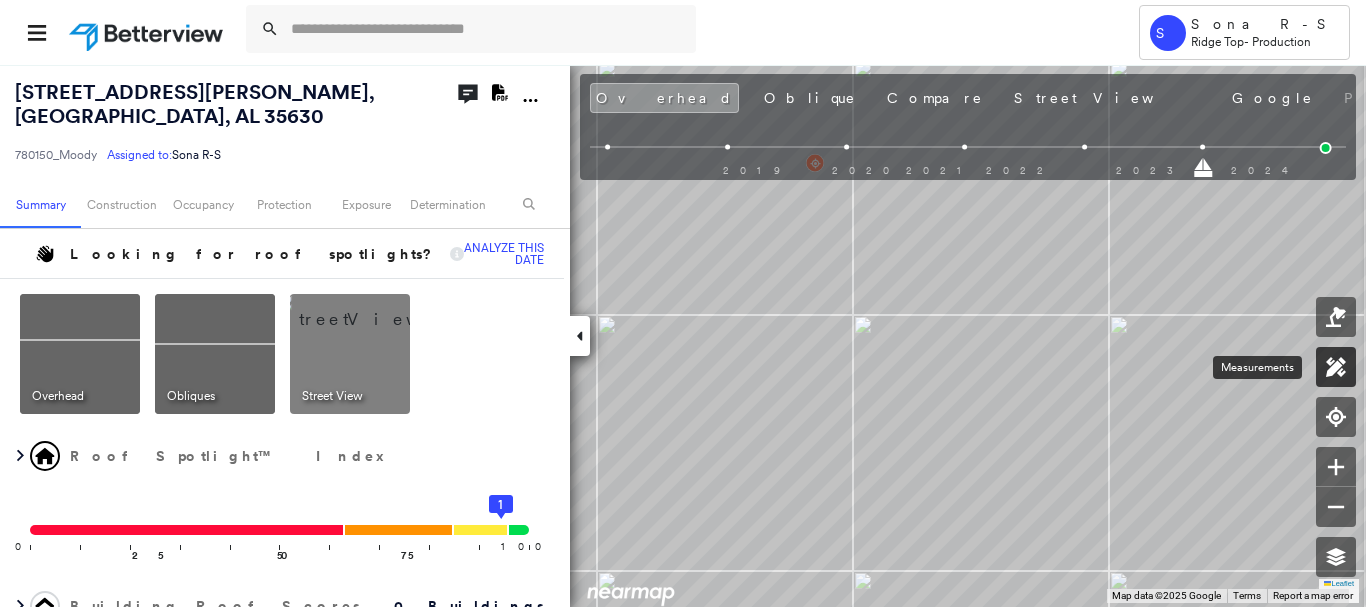 click at bounding box center (1336, 367) 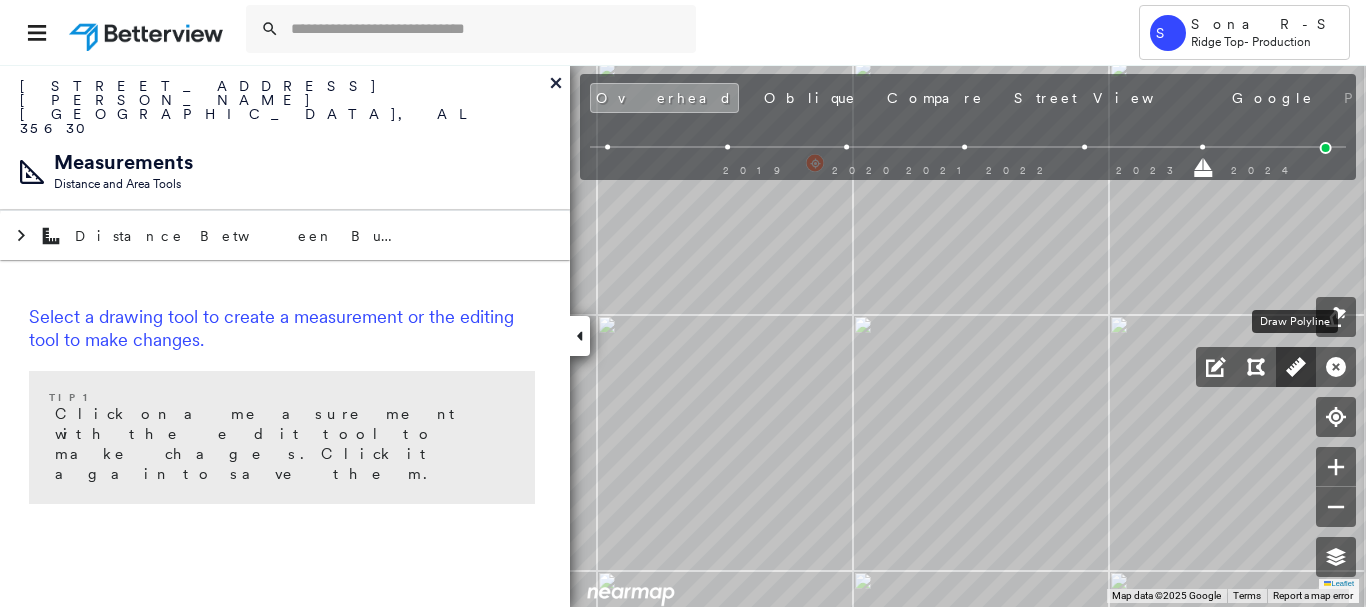 click at bounding box center [1296, 367] 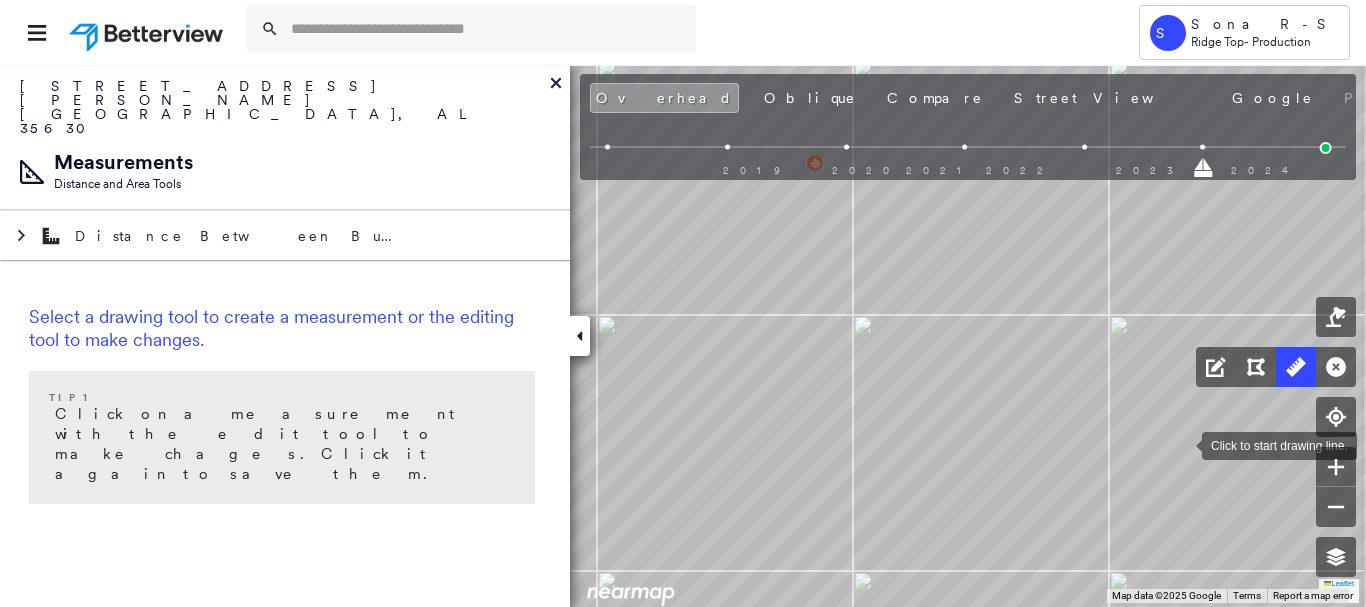 click at bounding box center [1182, 444] 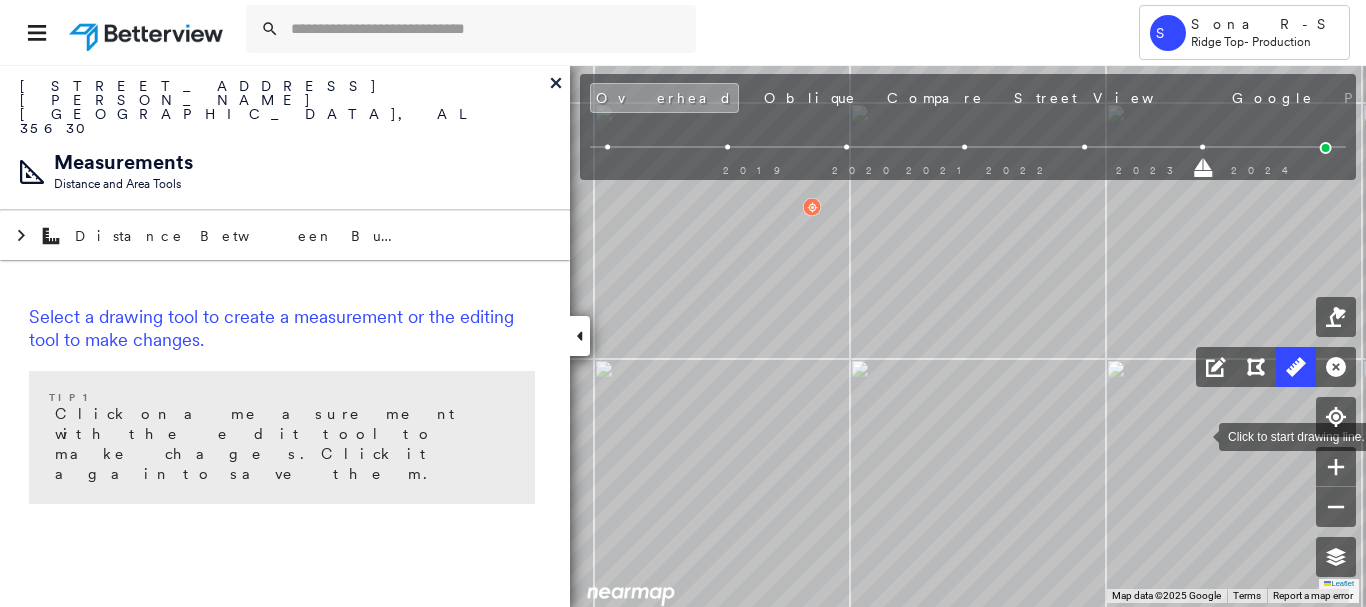 click at bounding box center (1199, 435) 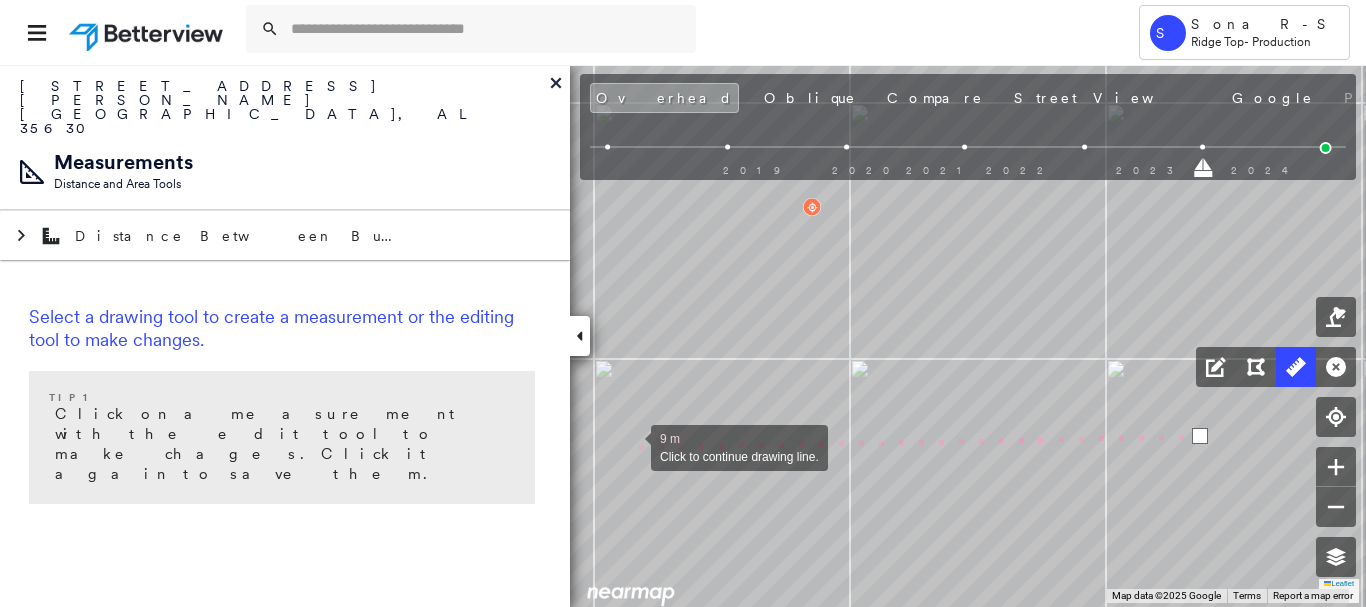 click at bounding box center [631, 446] 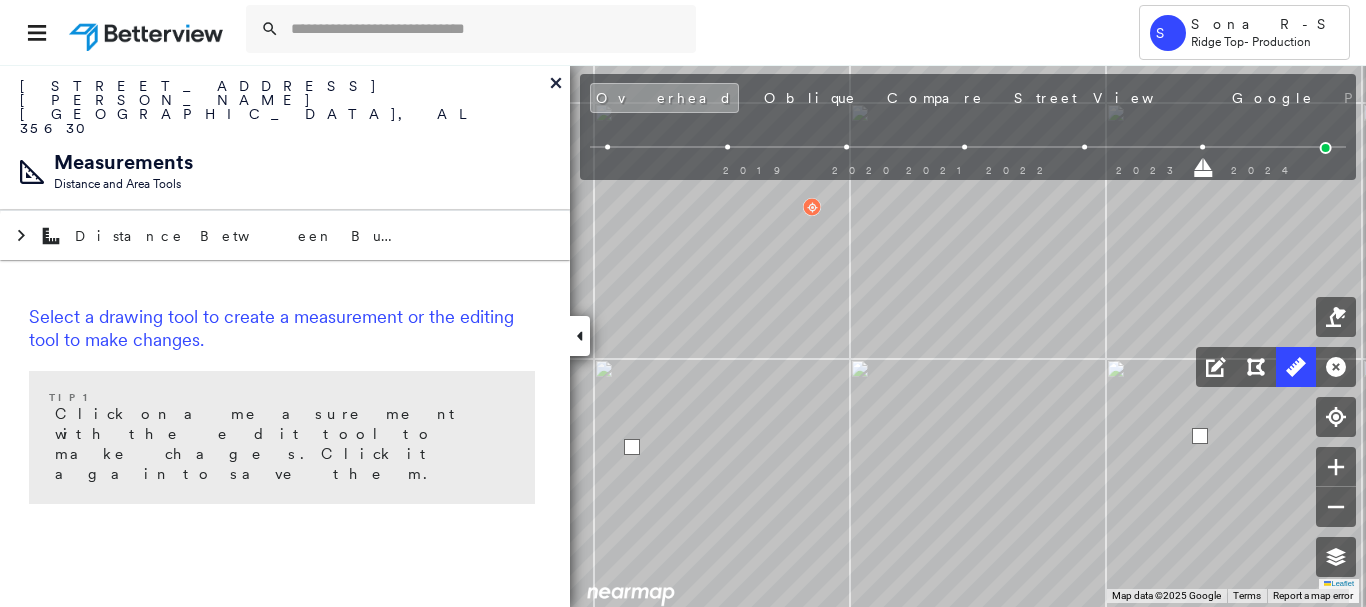 click at bounding box center (632, 447) 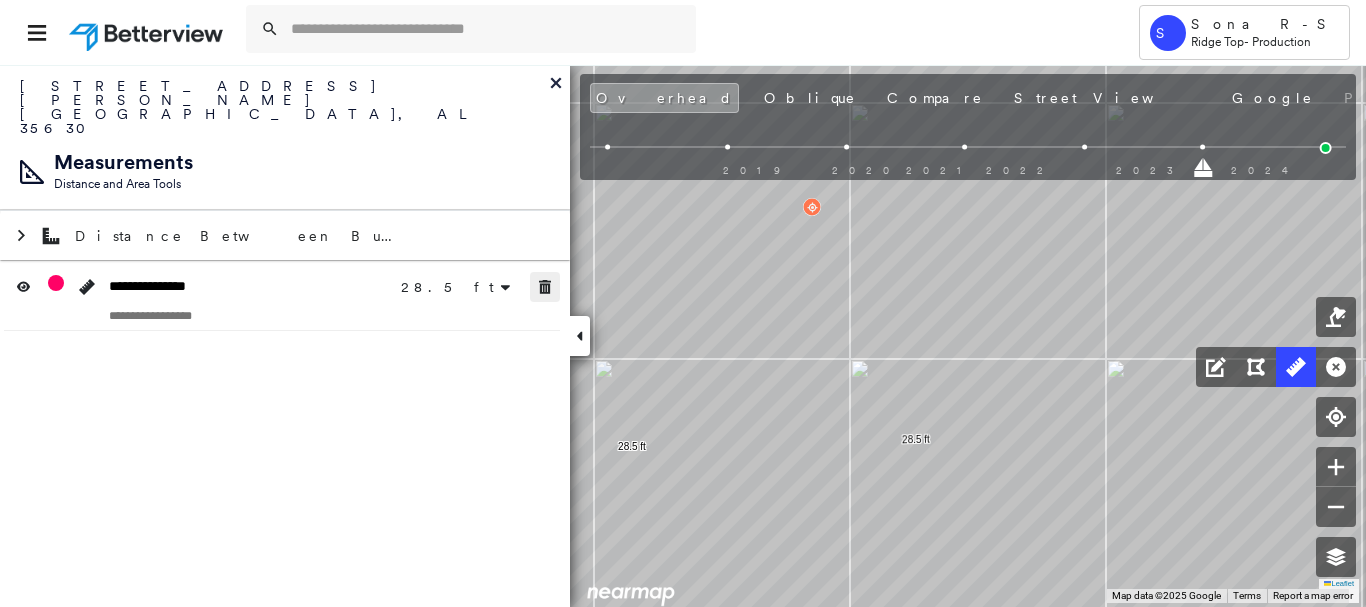 click 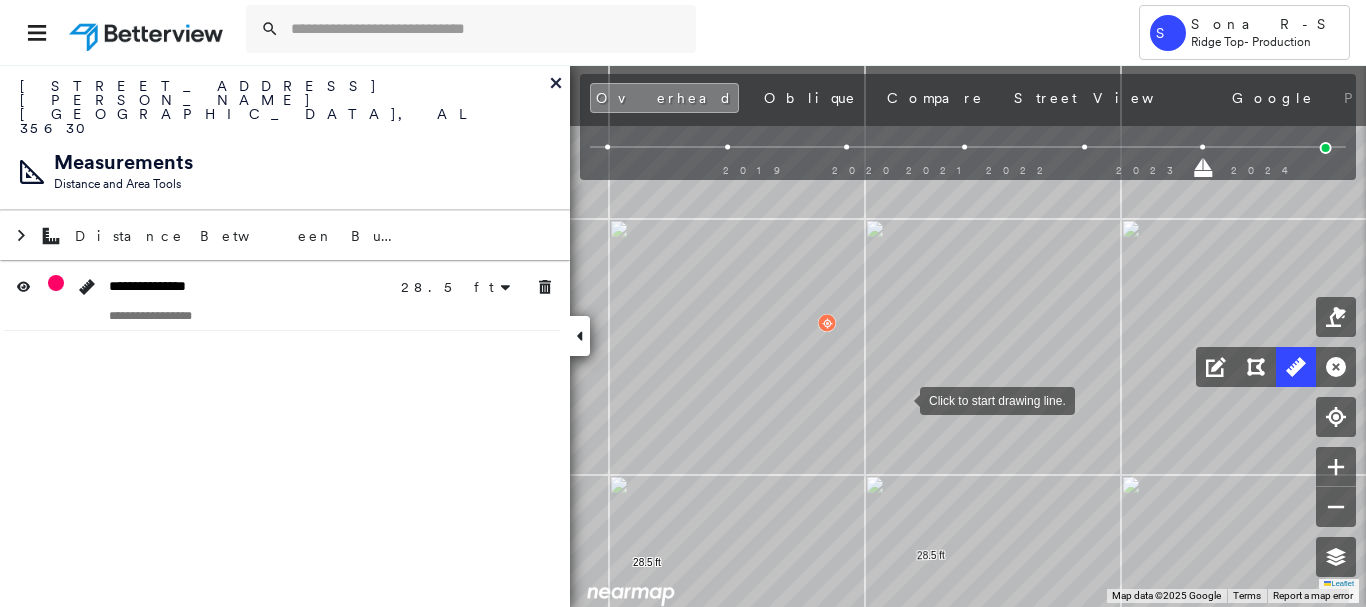 drag, startPoint x: 891, startPoint y: 343, endPoint x: 899, endPoint y: 400, distance: 57.558666 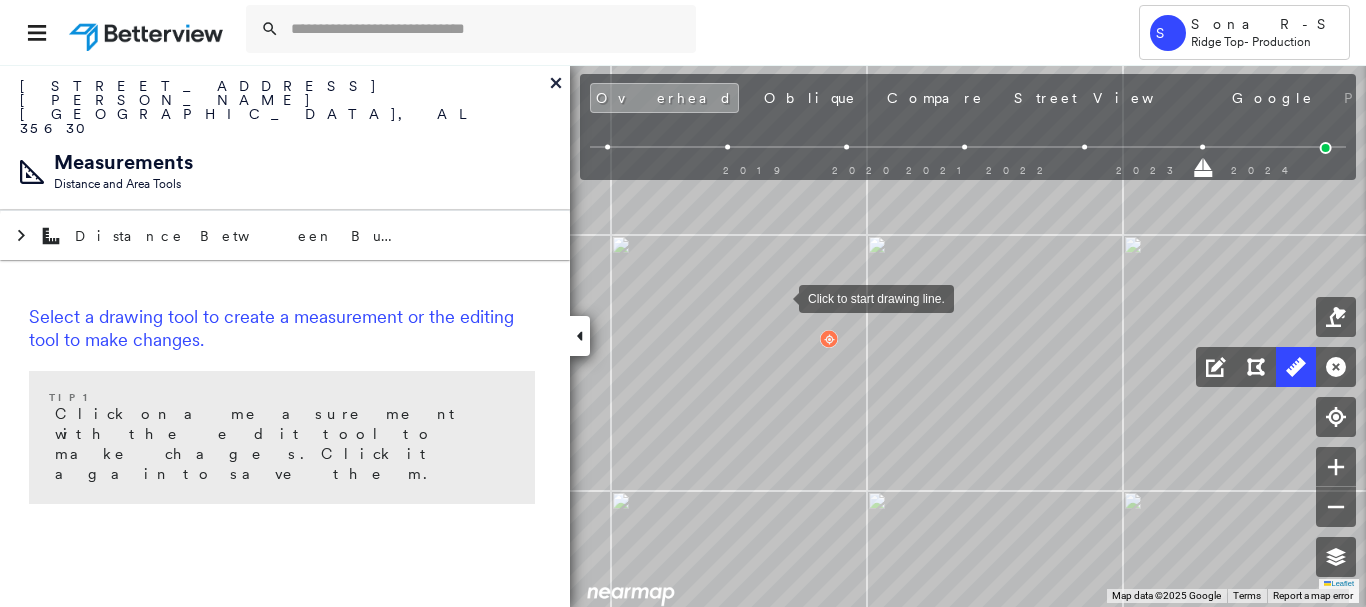 click at bounding box center (779, 297) 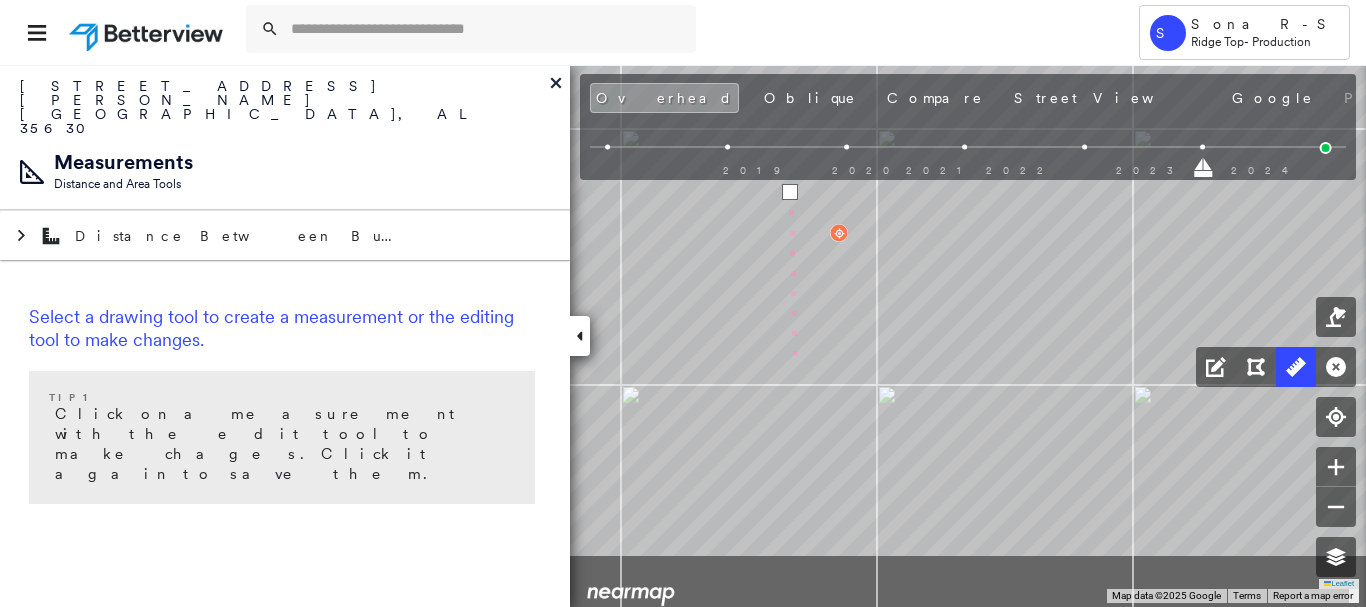 click on "3 m Click to continue drawing line." at bounding box center (-394, -23) 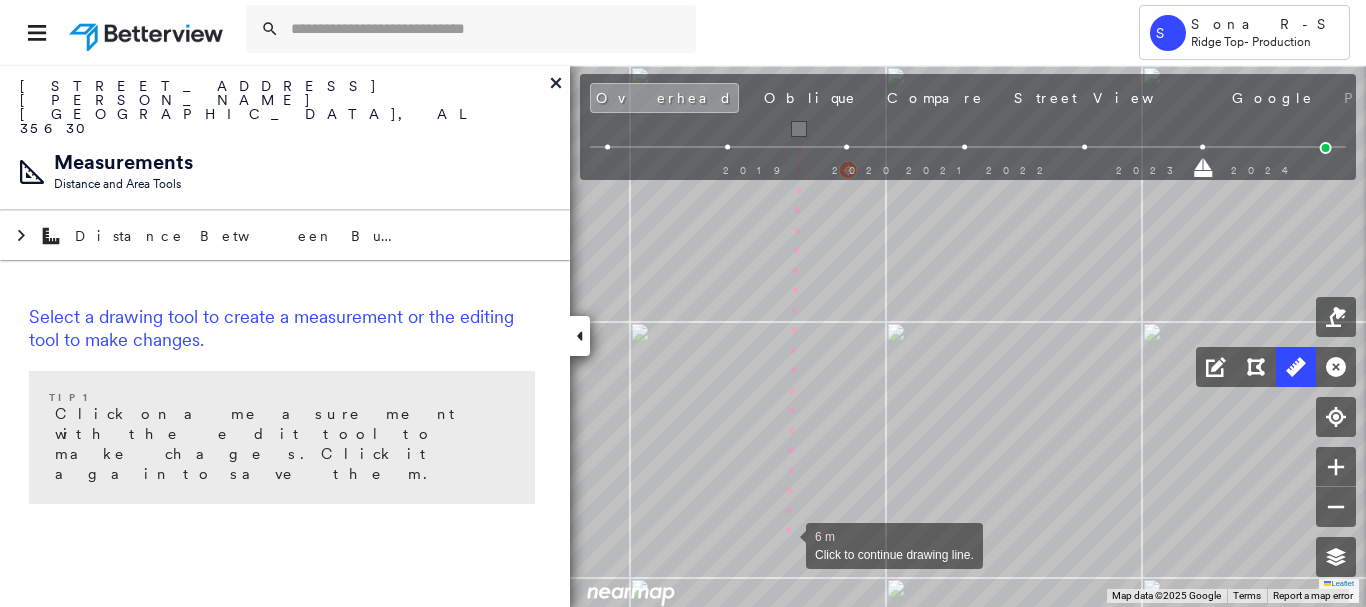 click at bounding box center (786, 544) 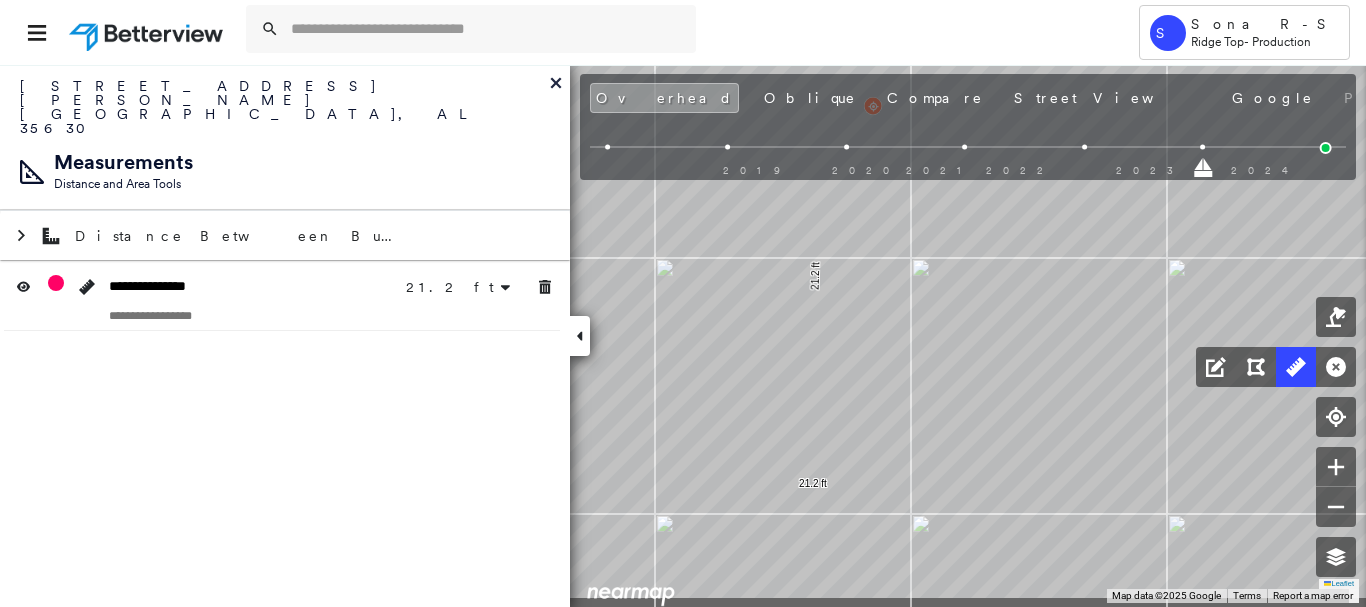 click on "21.2 ft 21.2 ft Click to start drawing line." at bounding box center [-360, -150] 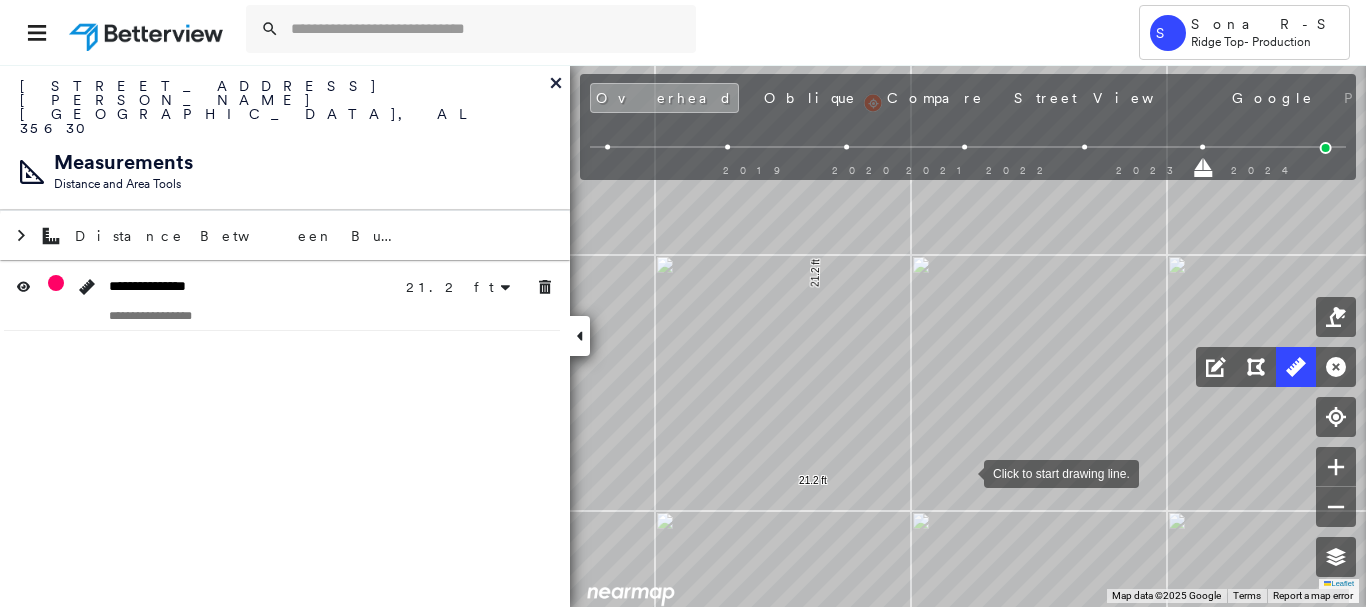 click at bounding box center (964, 472) 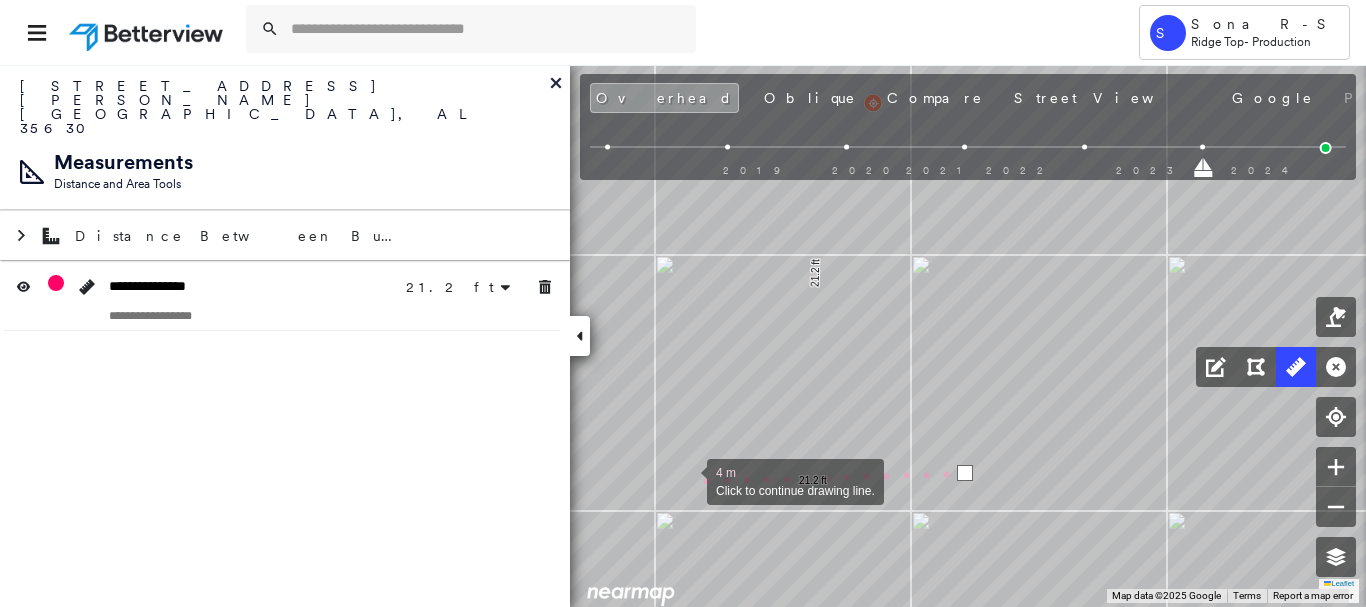 click at bounding box center (687, 480) 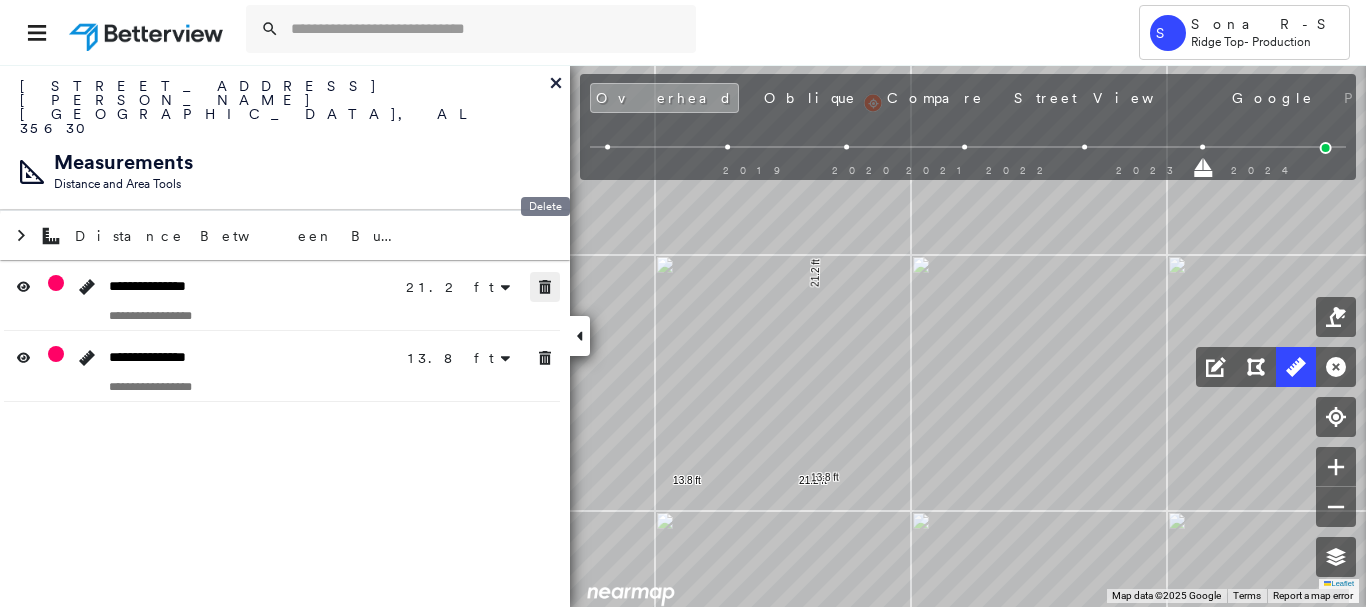 drag, startPoint x: 550, startPoint y: 237, endPoint x: 549, endPoint y: 310, distance: 73.00685 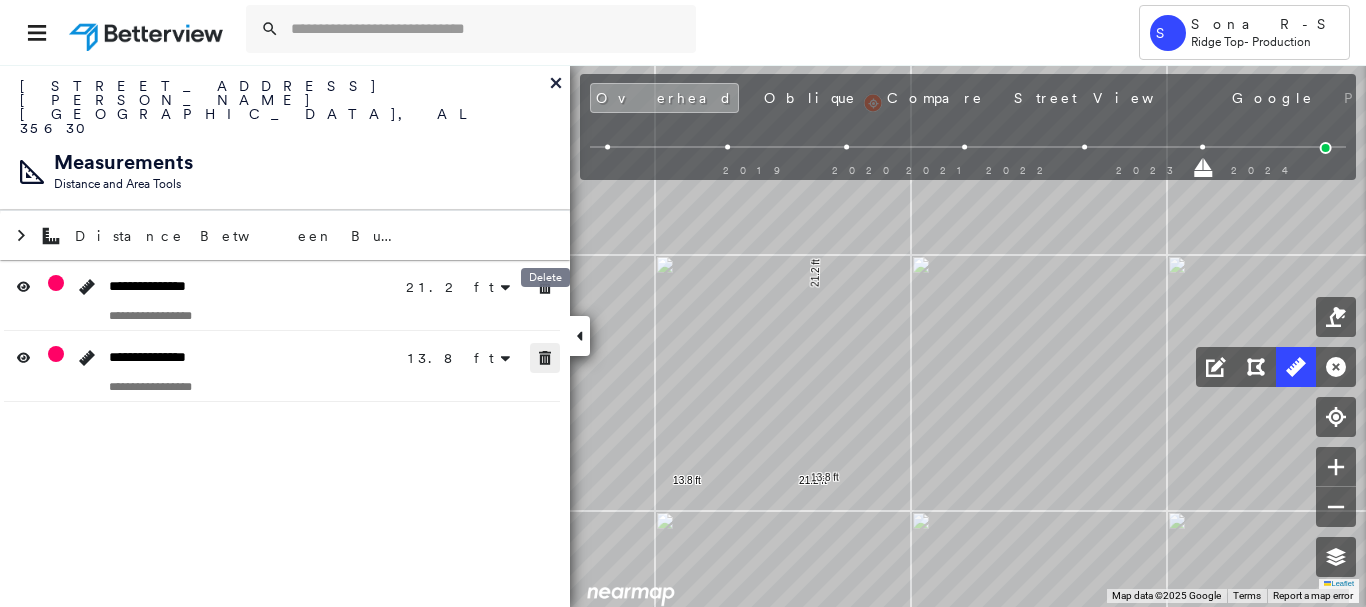 click 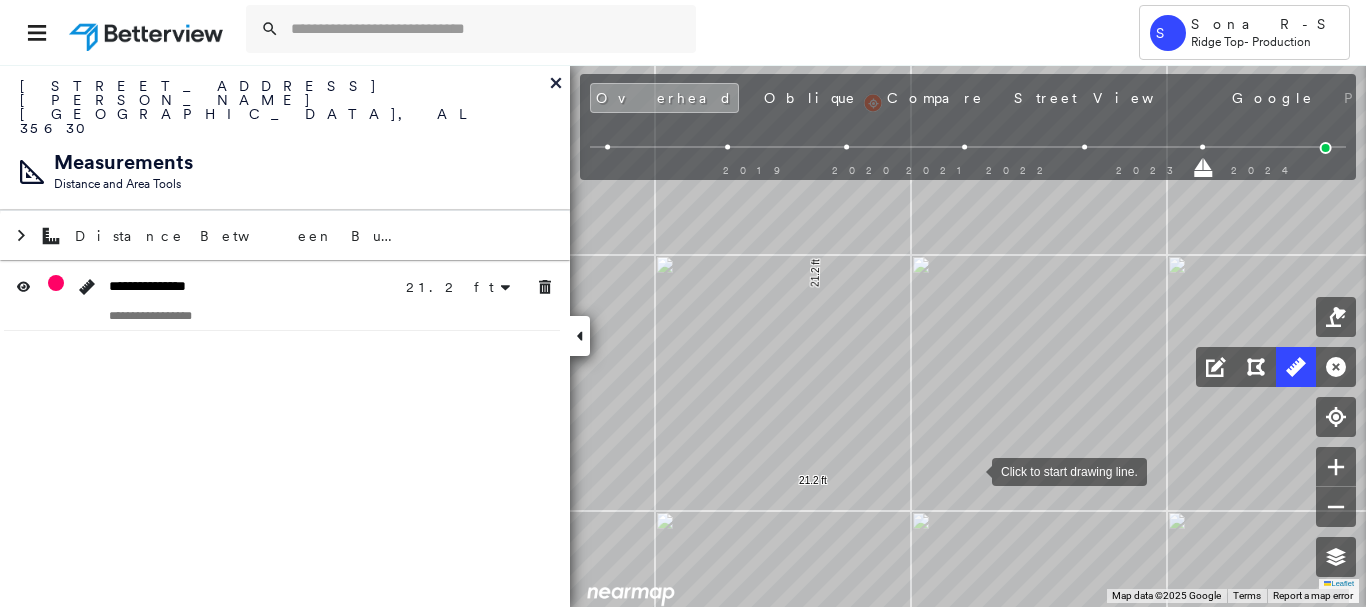 click at bounding box center [972, 470] 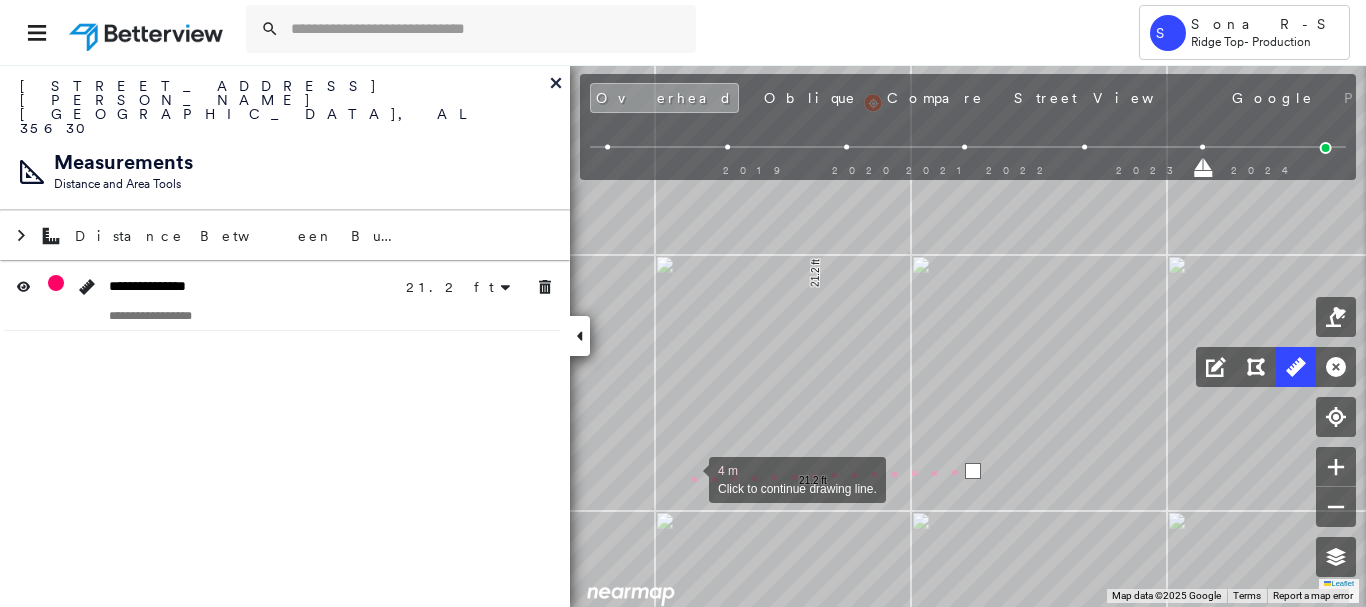 click at bounding box center [689, 478] 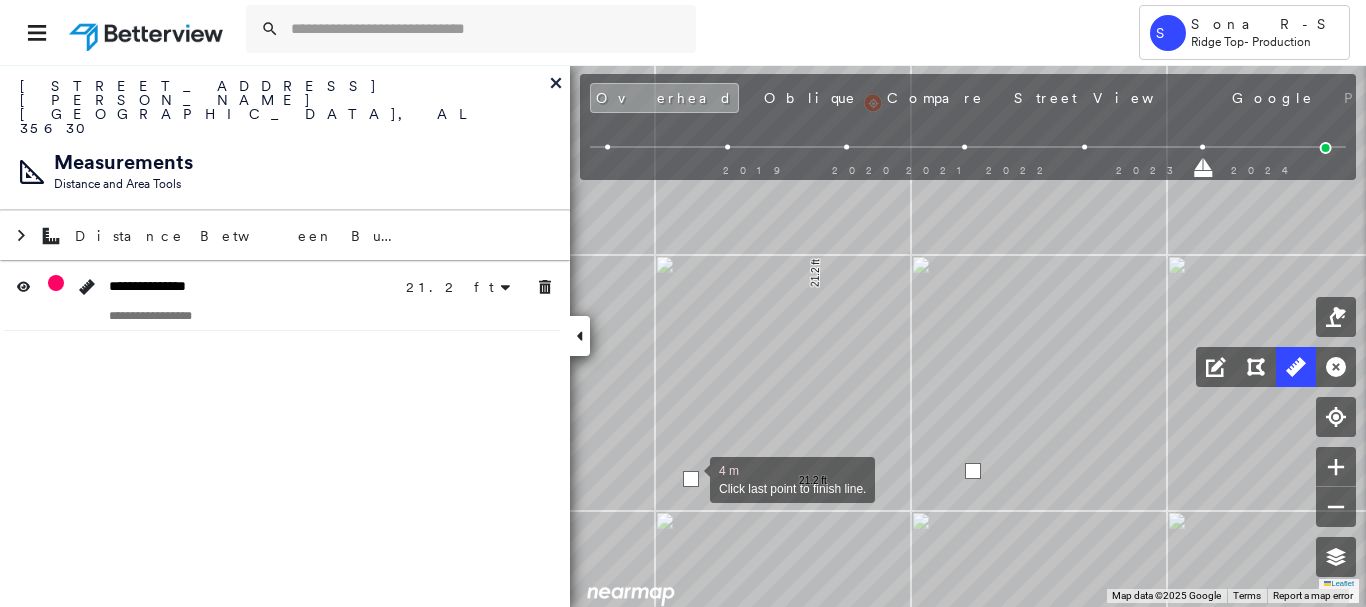 click at bounding box center [691, 479] 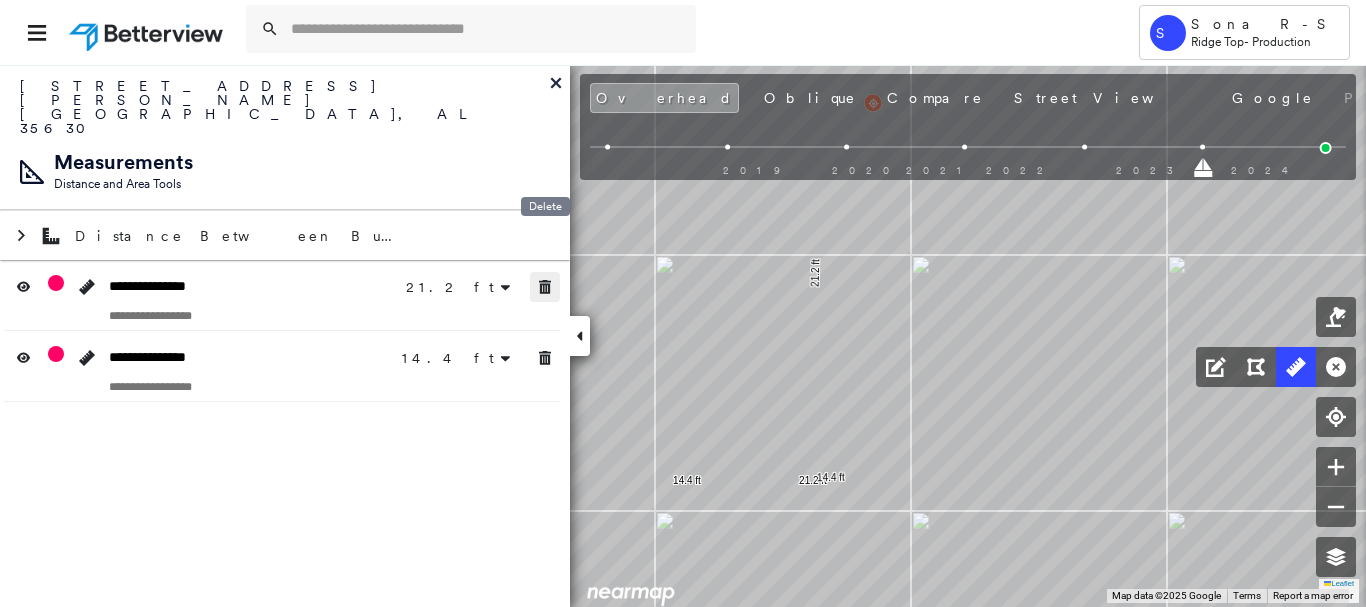 click 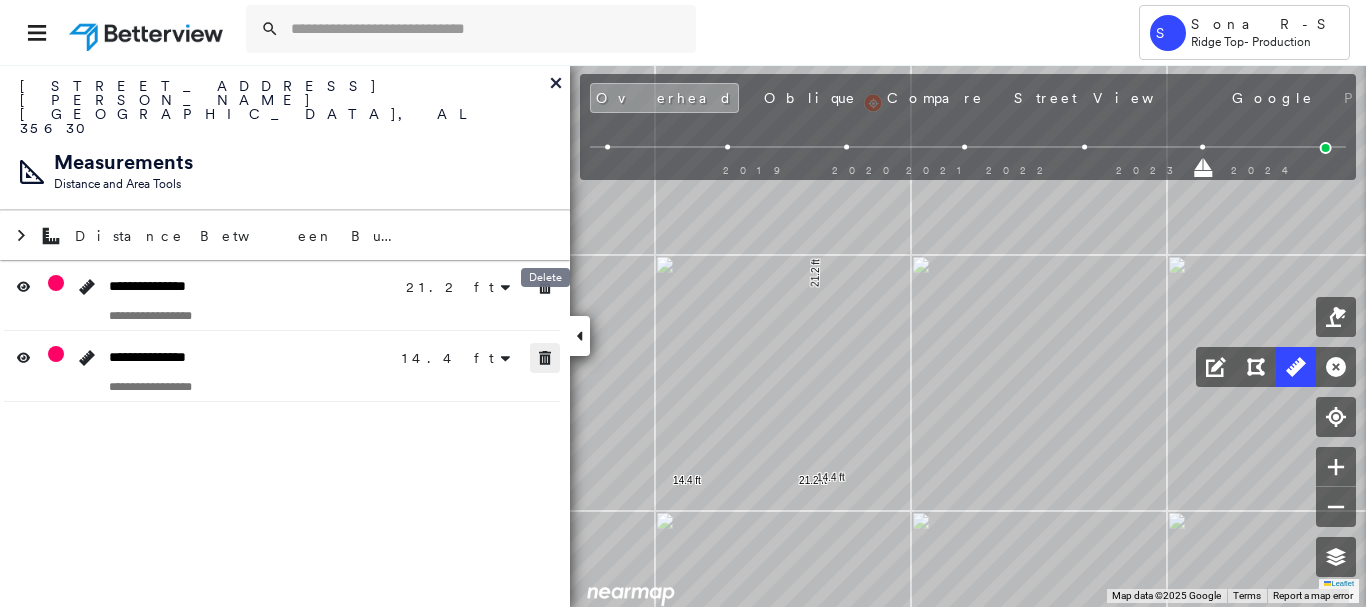 click at bounding box center [545, 358] 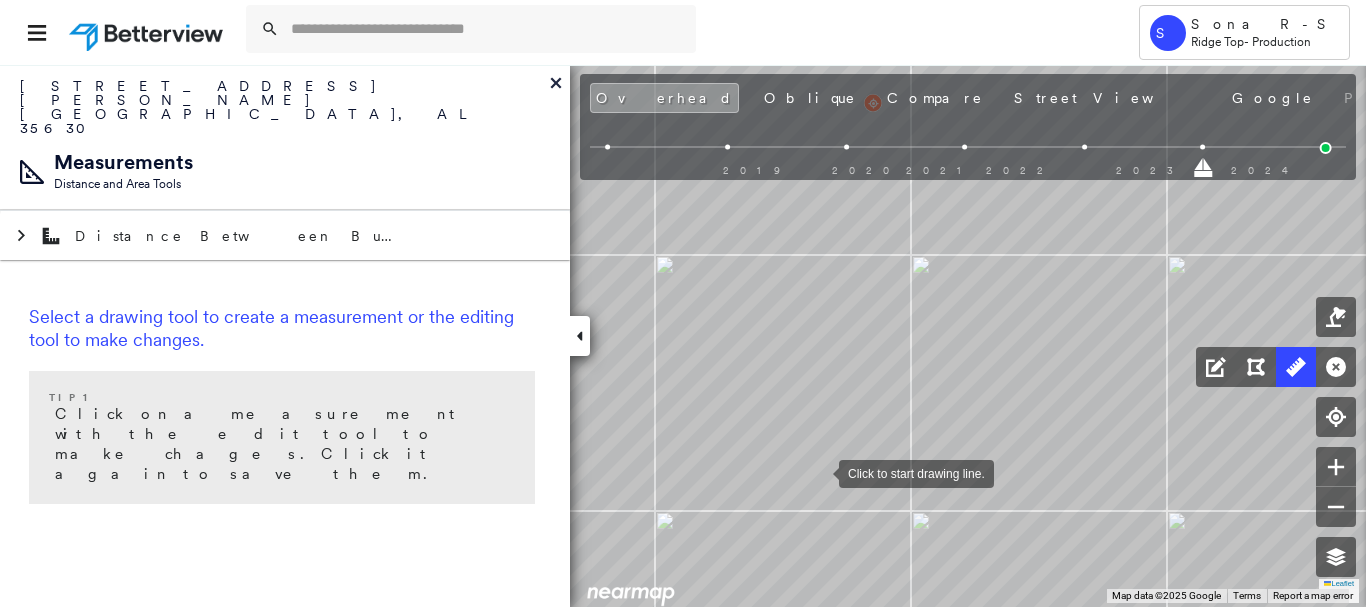 click at bounding box center [819, 472] 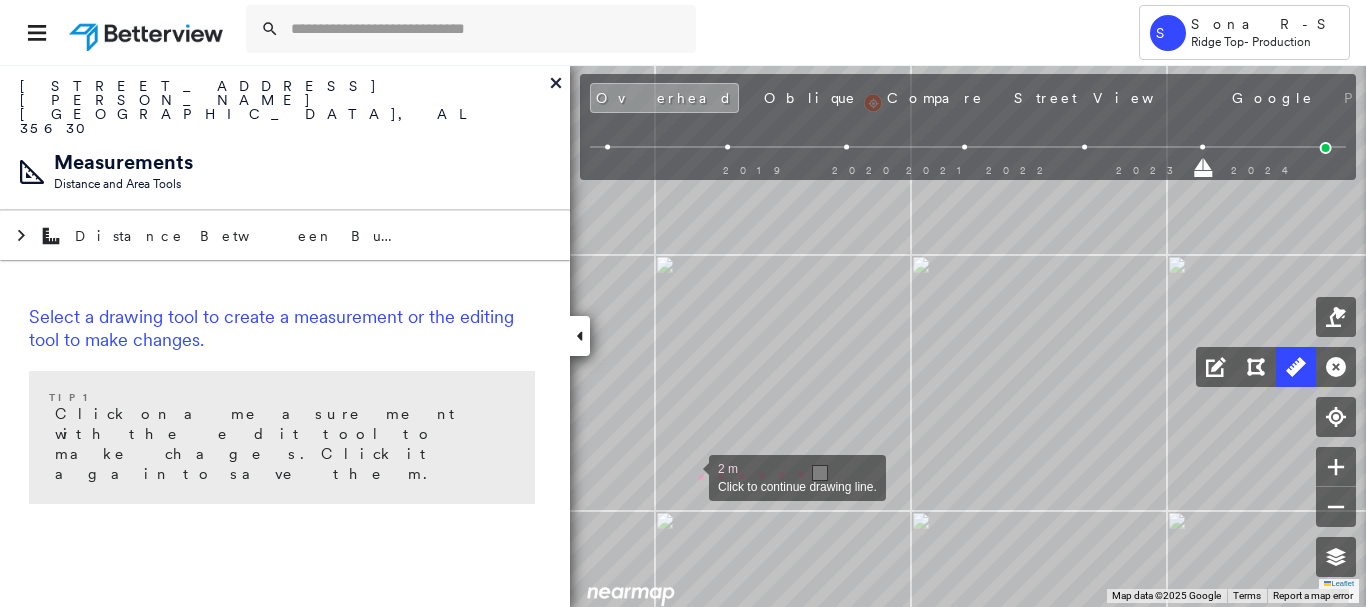 click at bounding box center [689, 476] 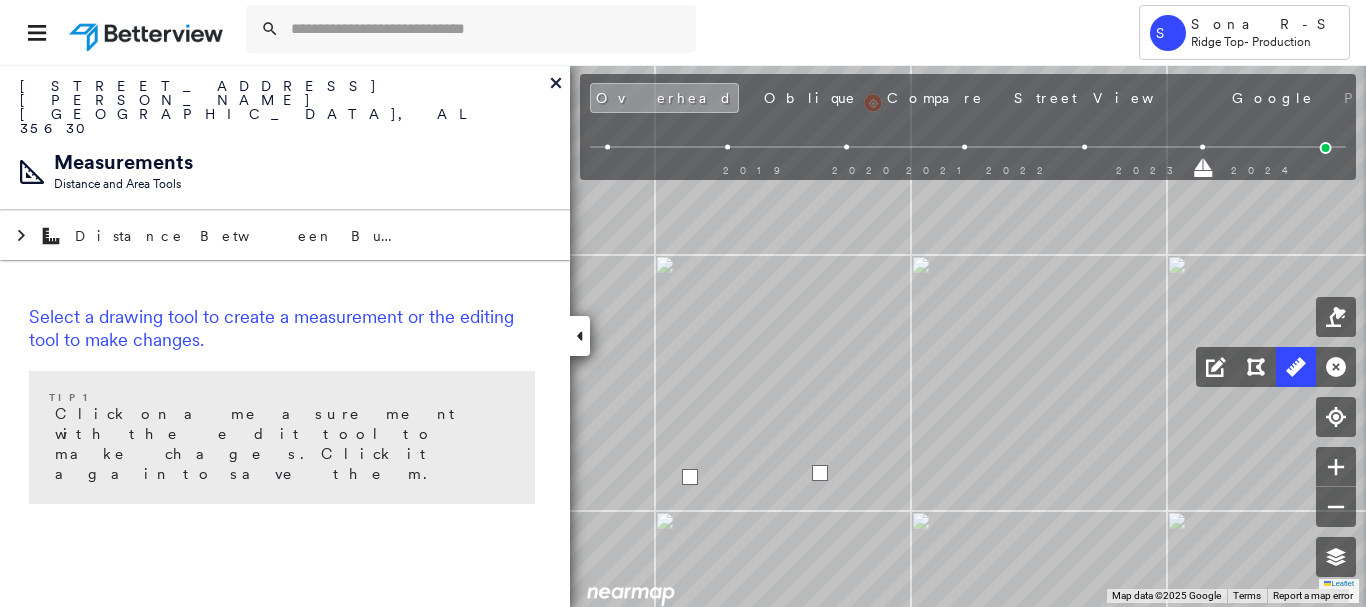 click at bounding box center [690, 477] 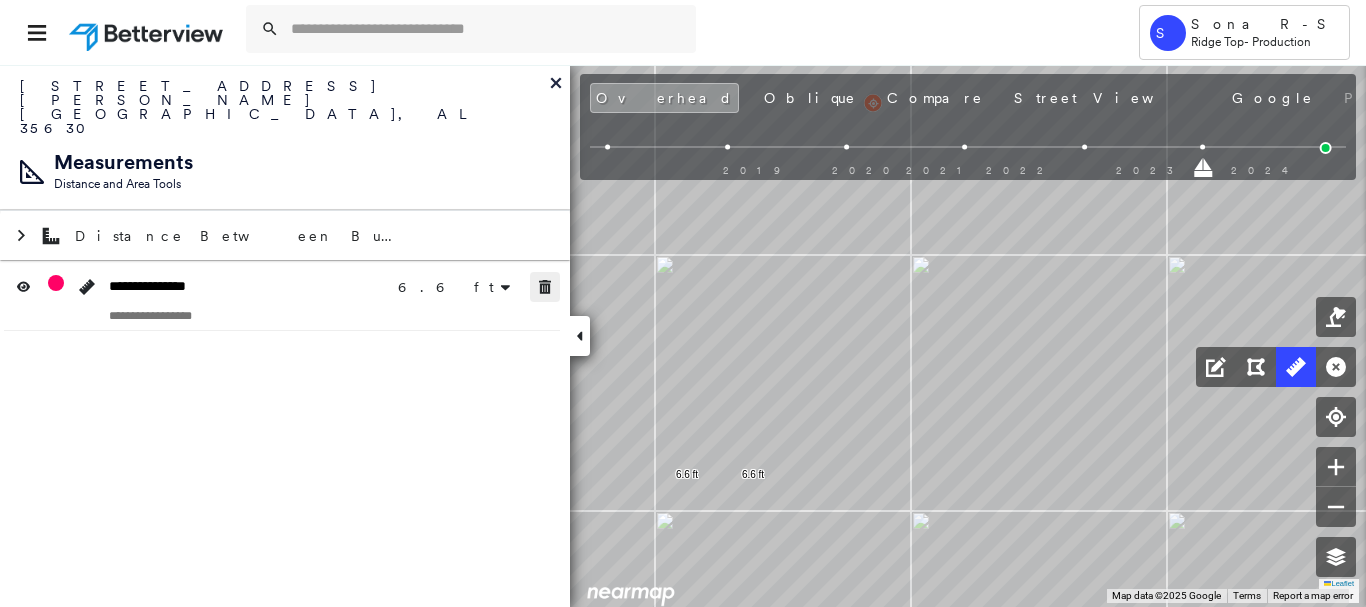 click 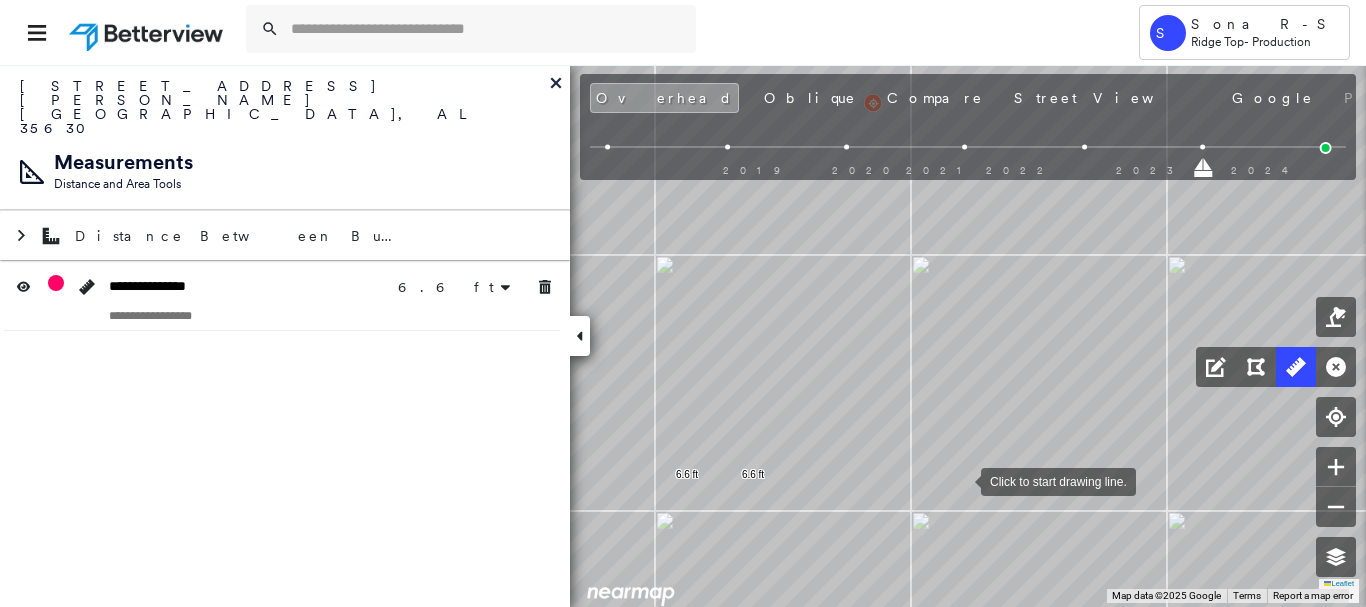 click at bounding box center (961, 480) 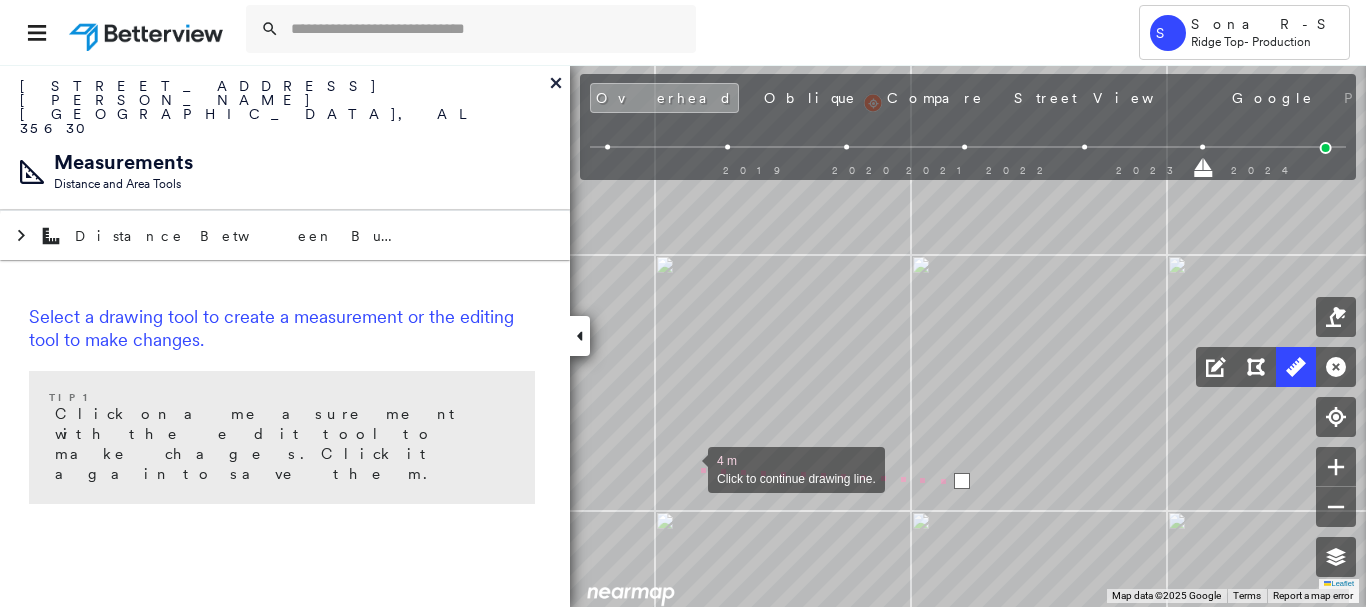 click at bounding box center [688, 468] 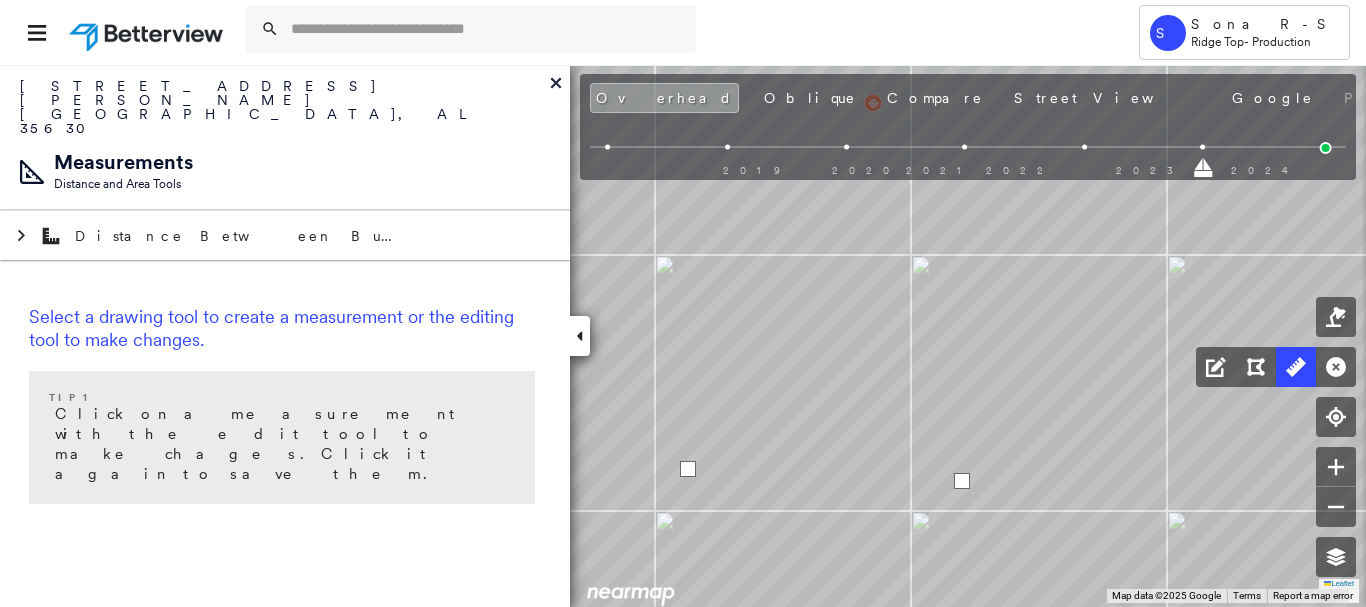 click at bounding box center (688, 469) 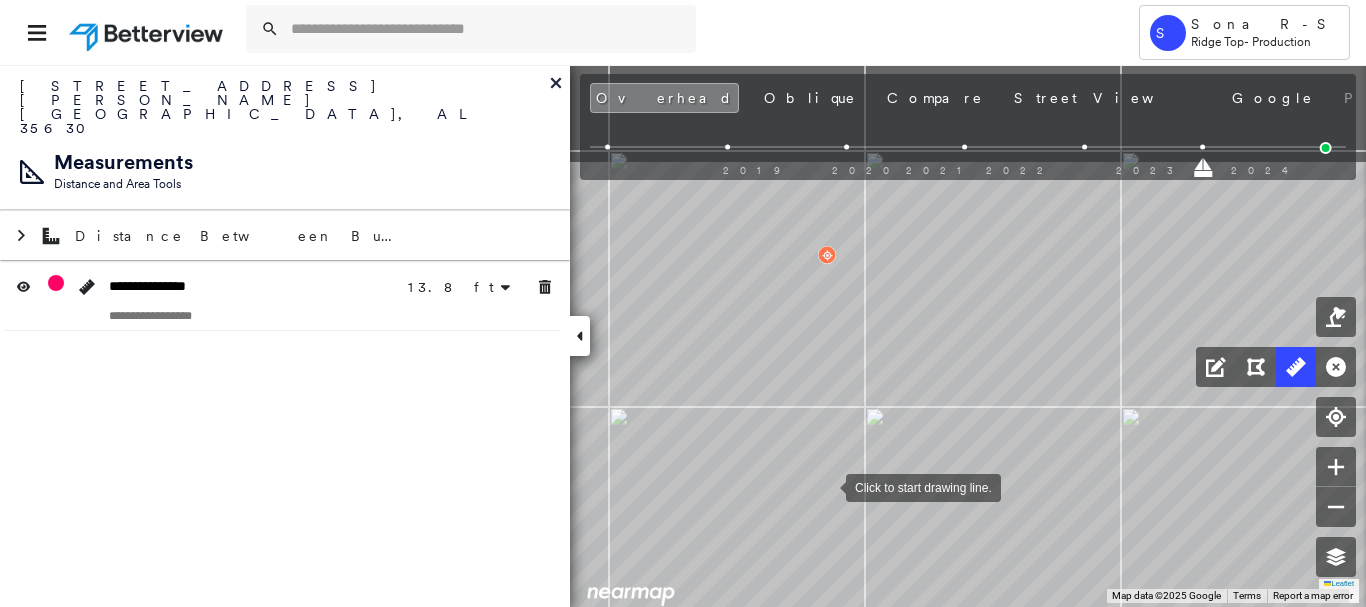 drag, startPoint x: 840, startPoint y: 439, endPoint x: 827, endPoint y: 484, distance: 46.840153 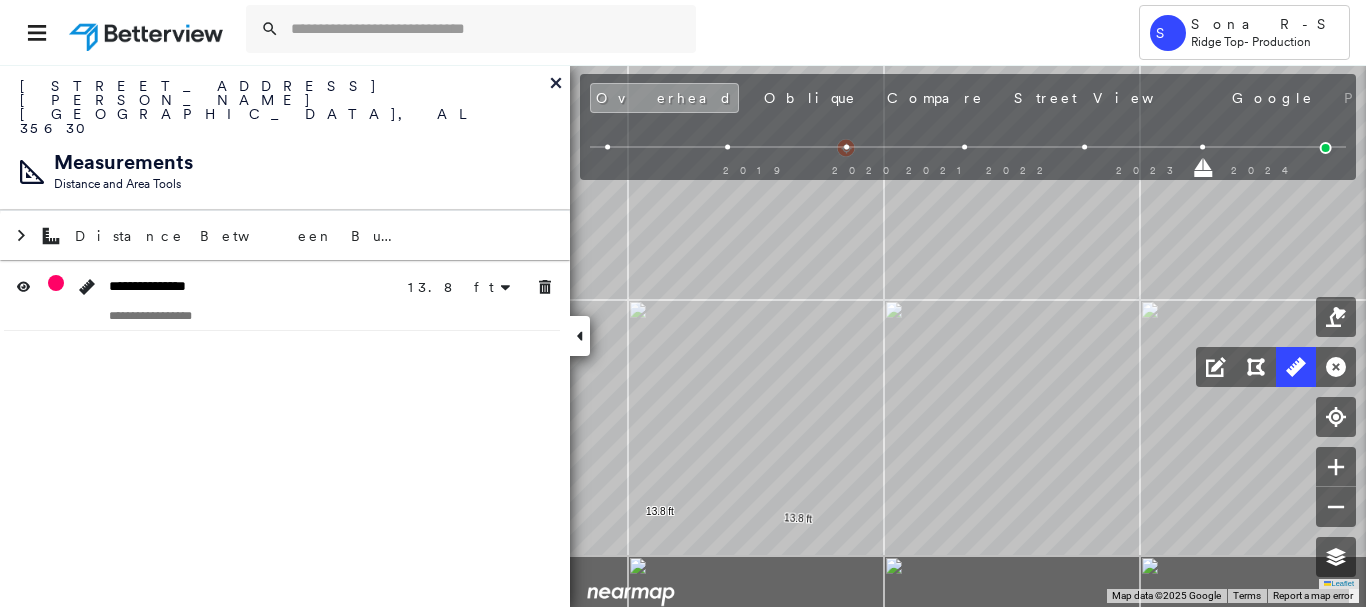 click on "13.8 ft 13.8 ft Click to start drawing line." at bounding box center [-387, -108] 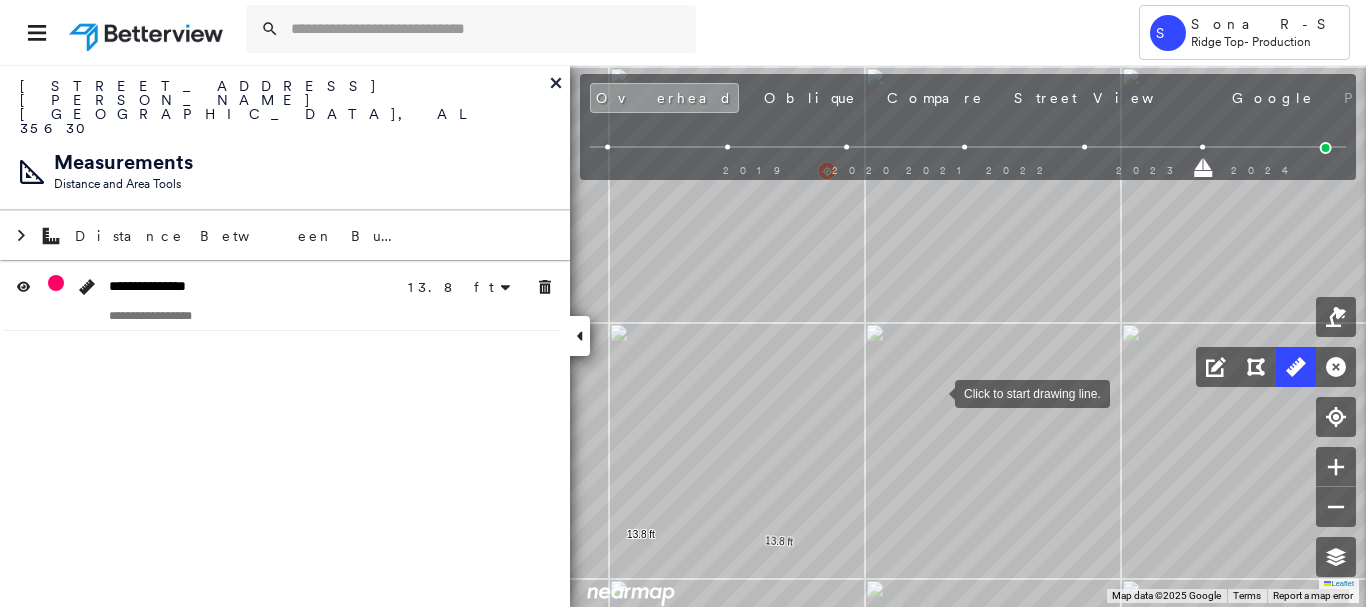 click on "13.8 ft 13.8 ft Click to start drawing line." at bounding box center [-406, -85] 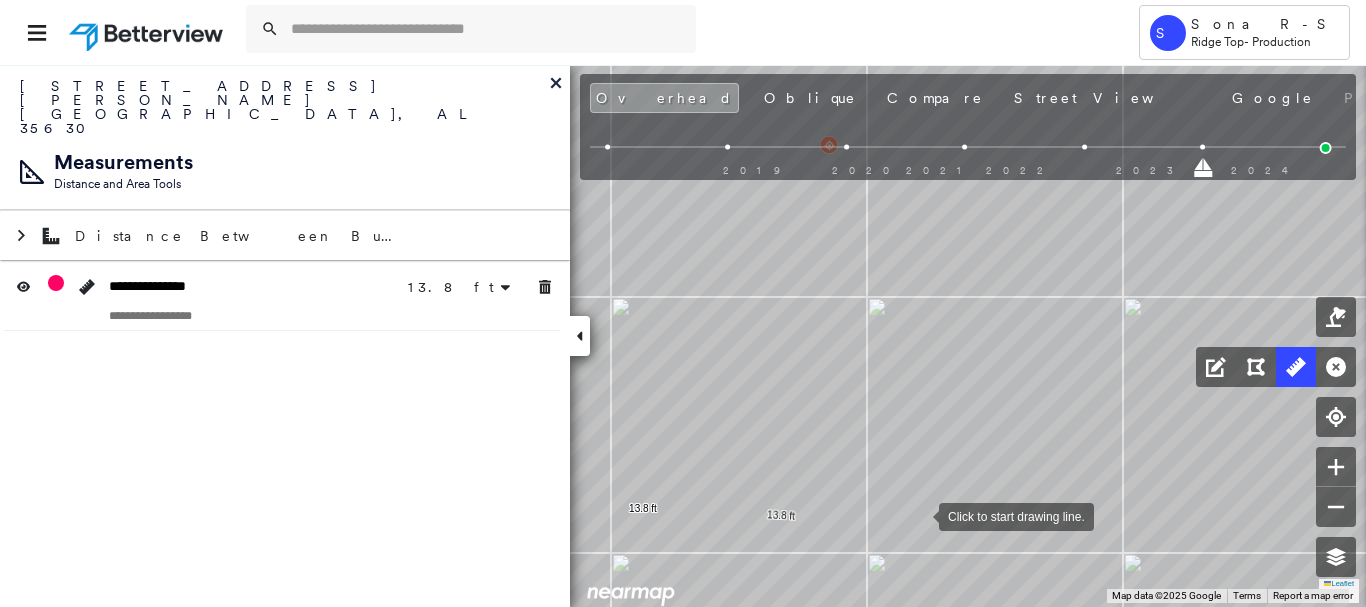 click at bounding box center [919, 515] 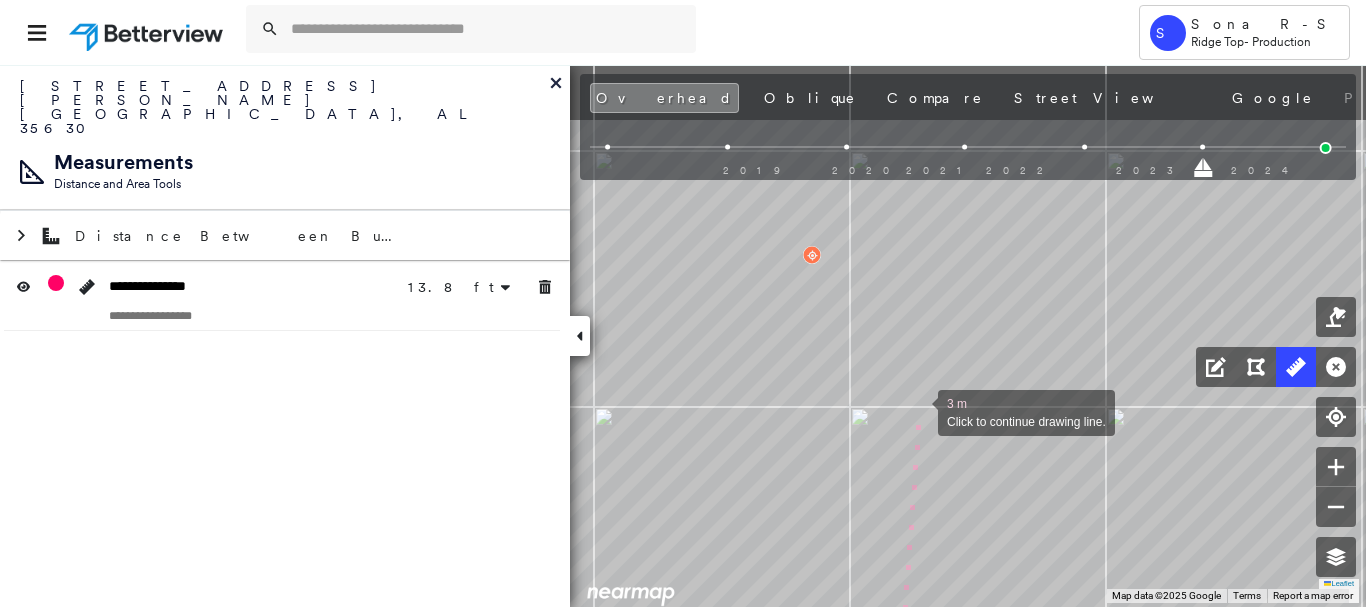 drag, startPoint x: 936, startPoint y: 300, endPoint x: 919, endPoint y: 410, distance: 111.305885 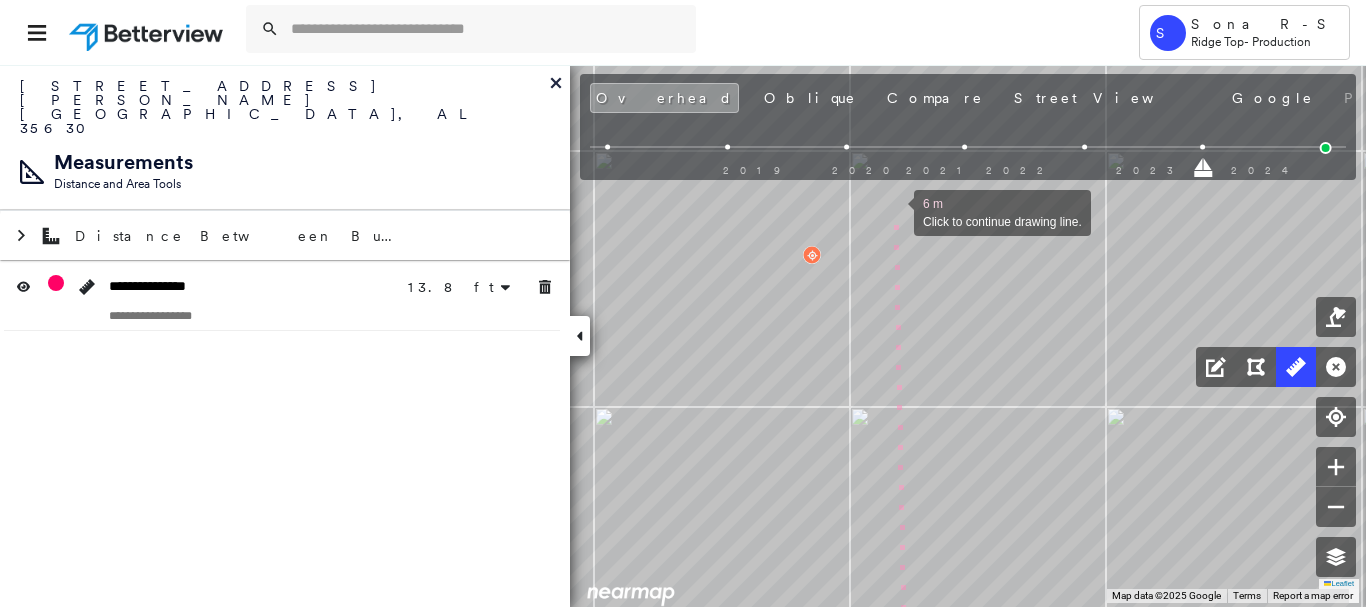 click at bounding box center [894, 211] 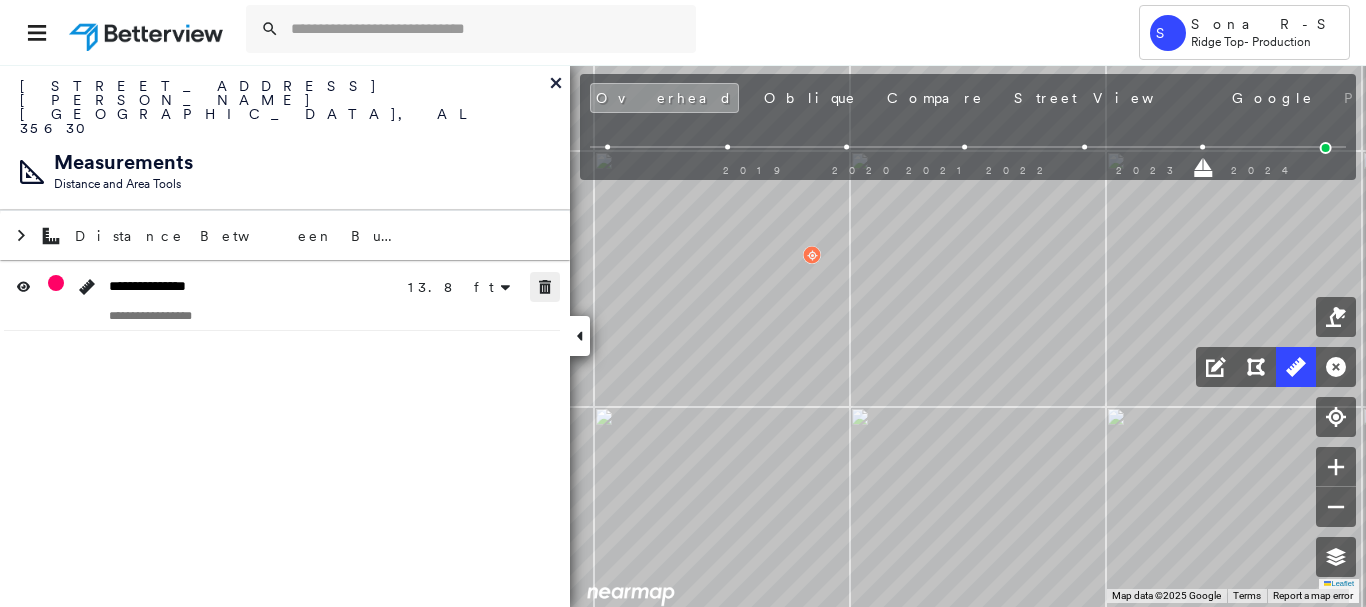 click 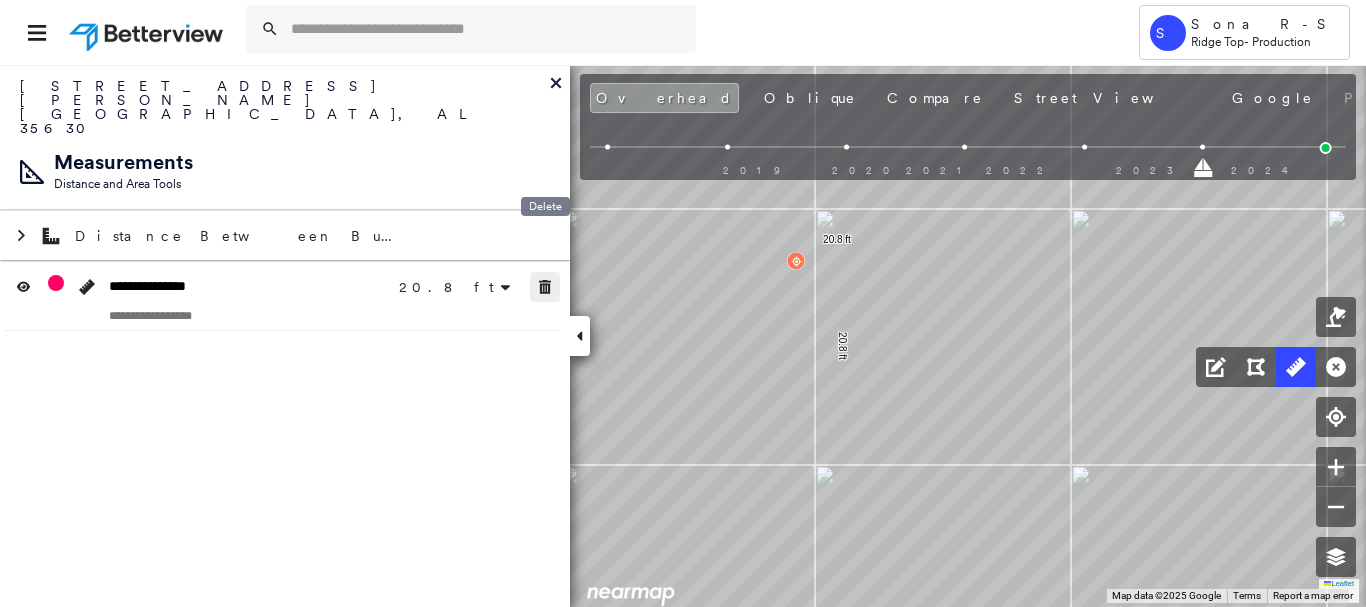 click 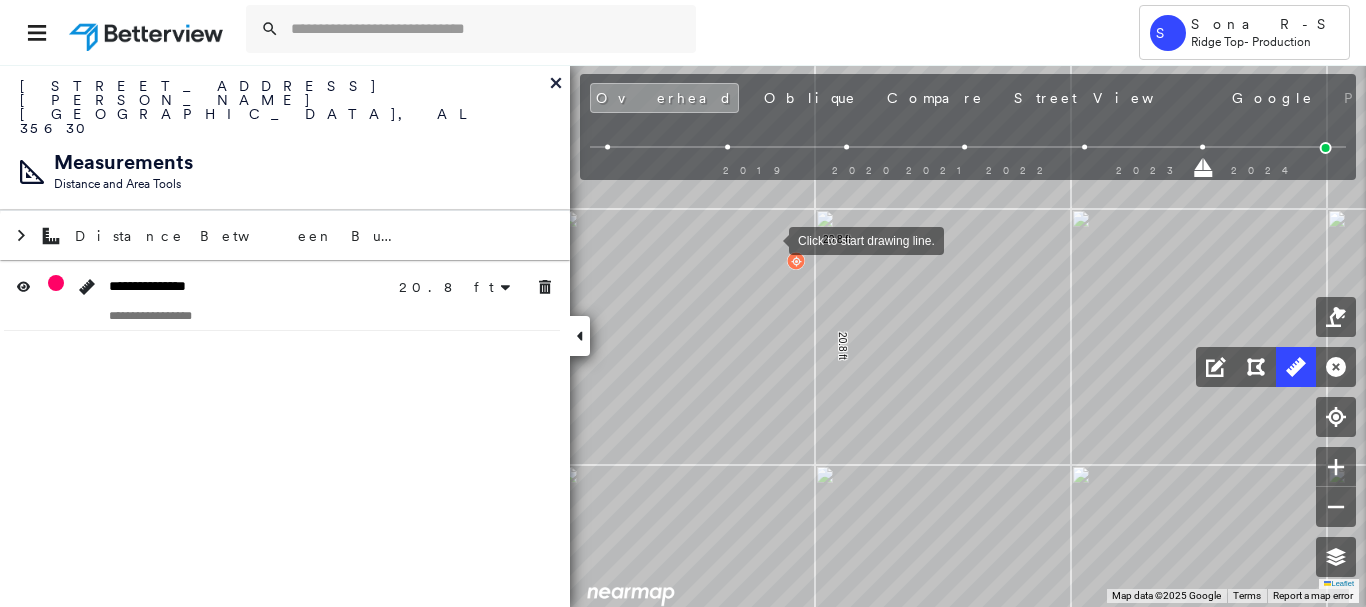 click at bounding box center [769, 239] 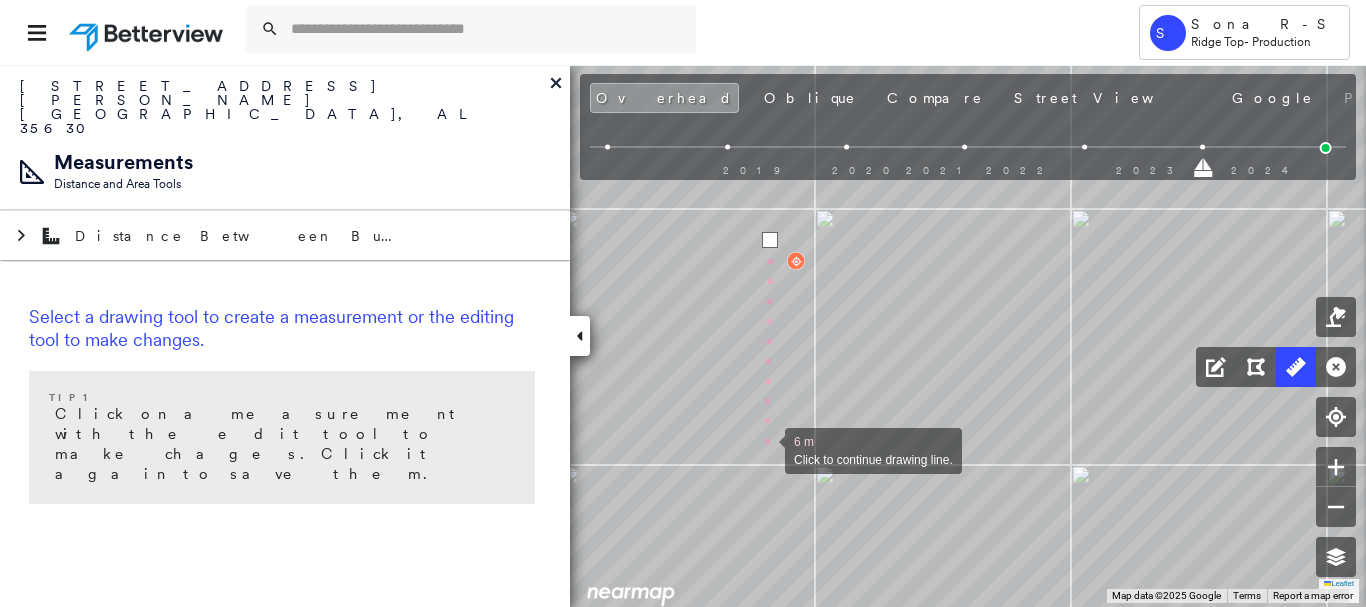 click at bounding box center (765, 449) 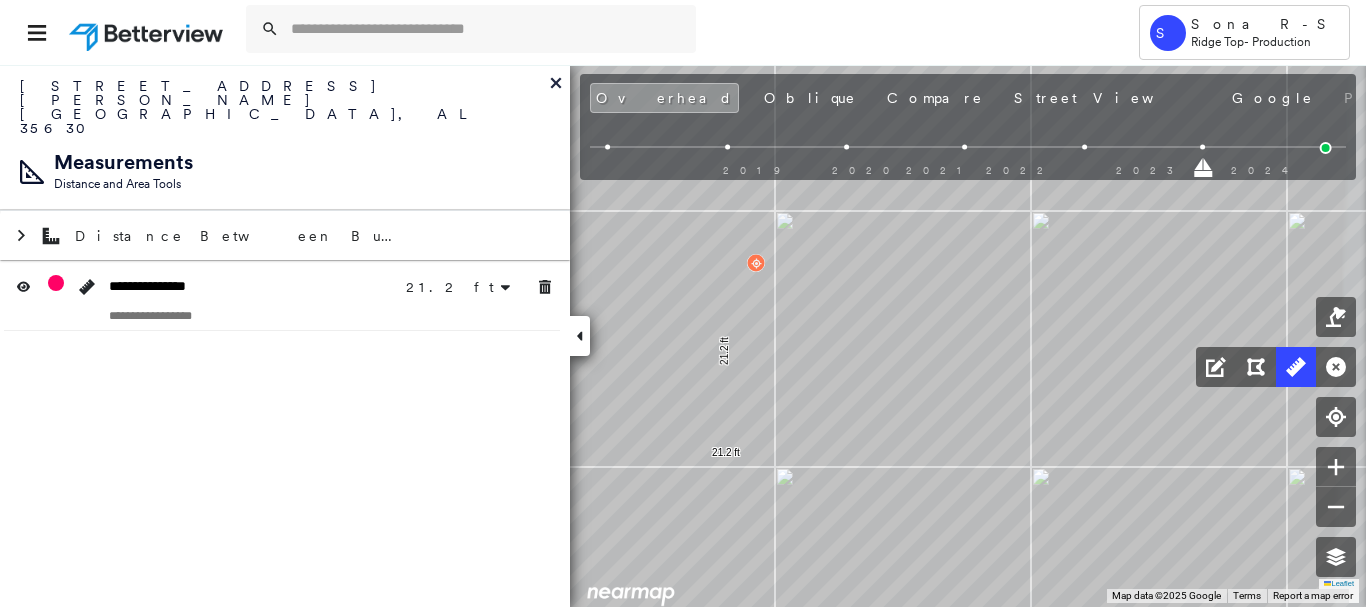 click at bounding box center (545, 287) 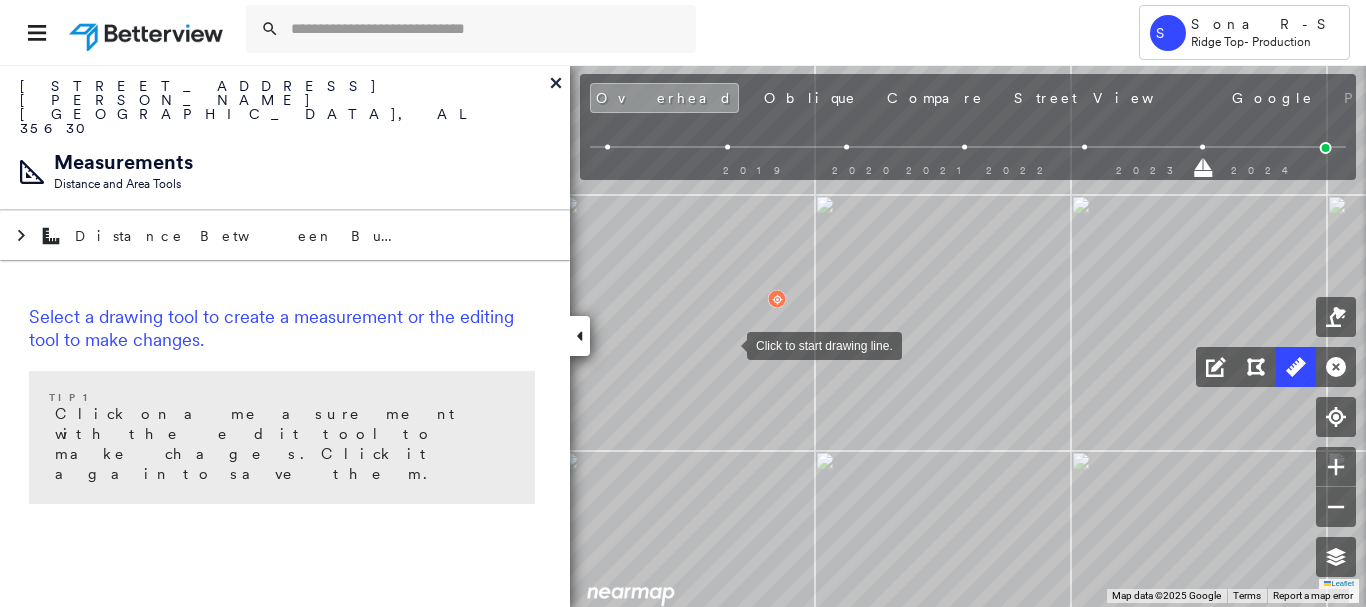 click at bounding box center [727, 344] 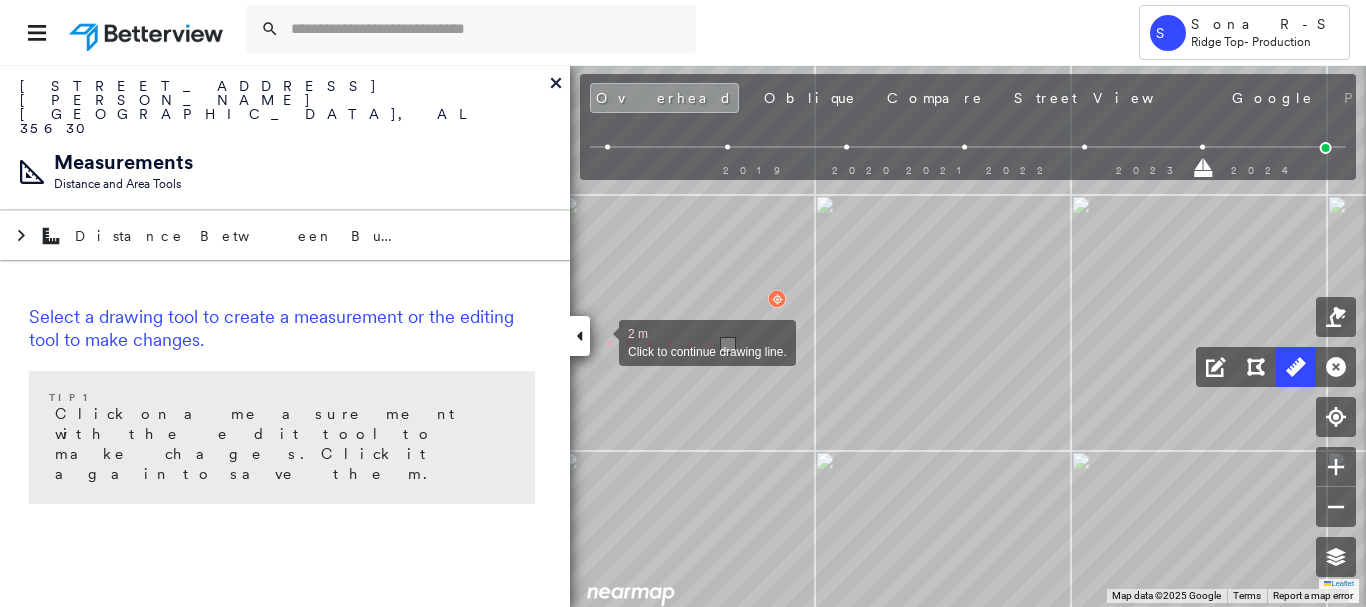 click at bounding box center [599, 341] 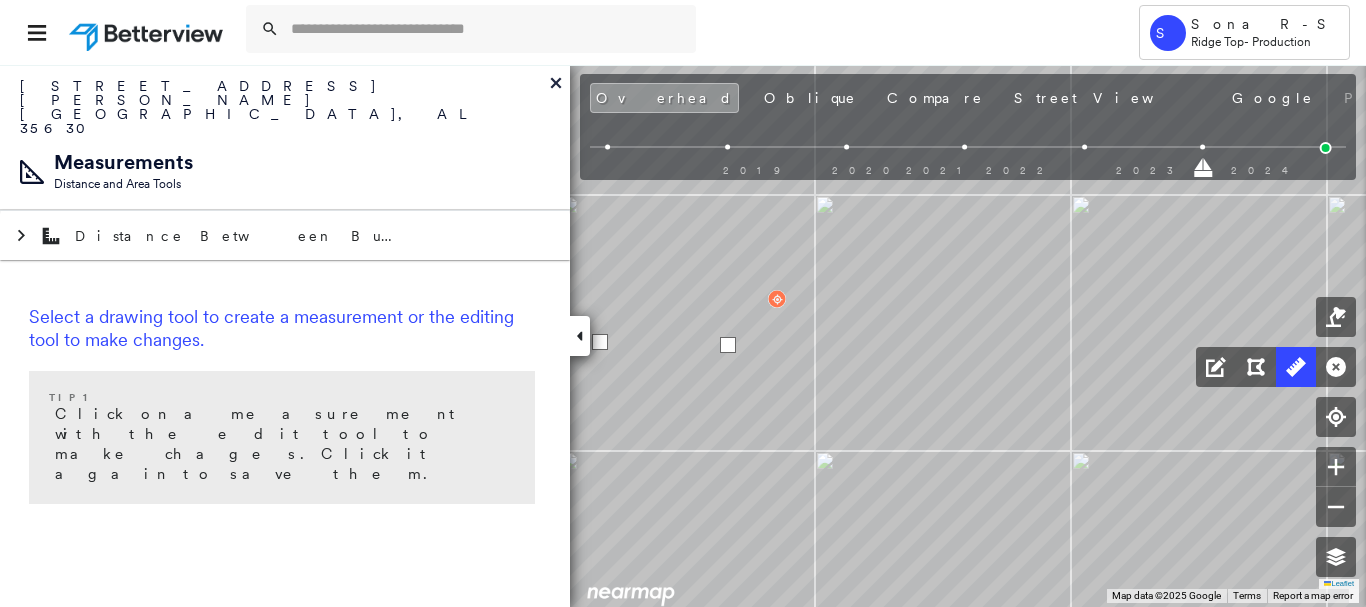click at bounding box center (600, 342) 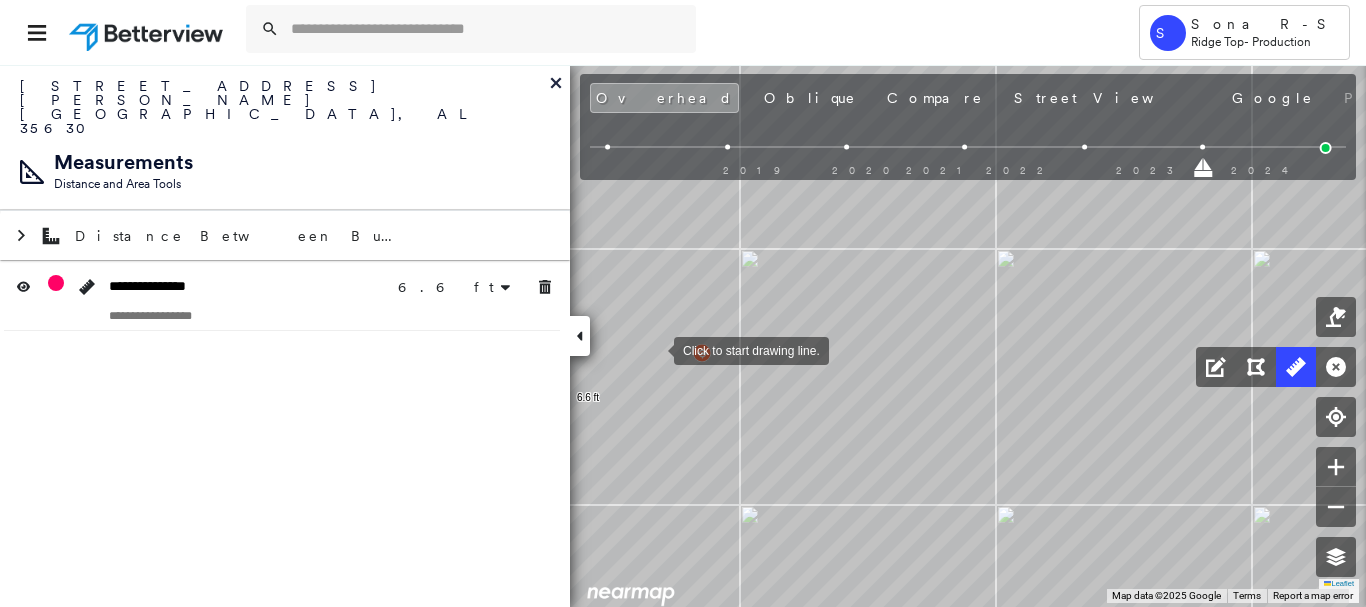 click at bounding box center [654, 349] 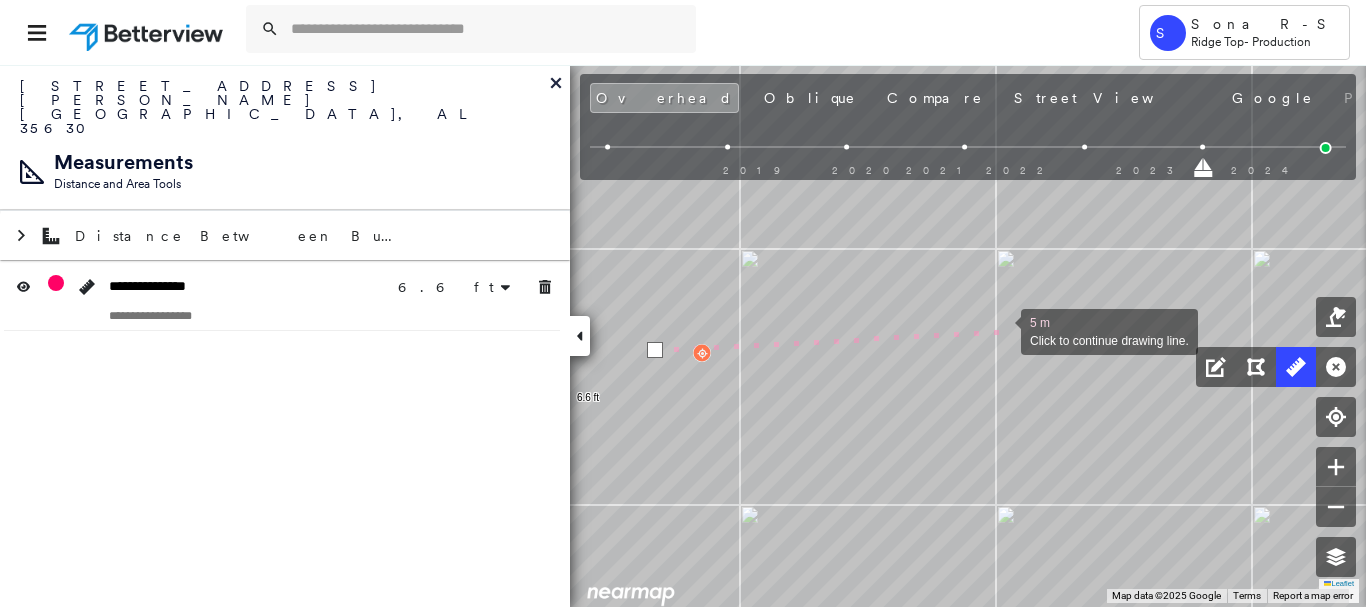 click at bounding box center (1001, 330) 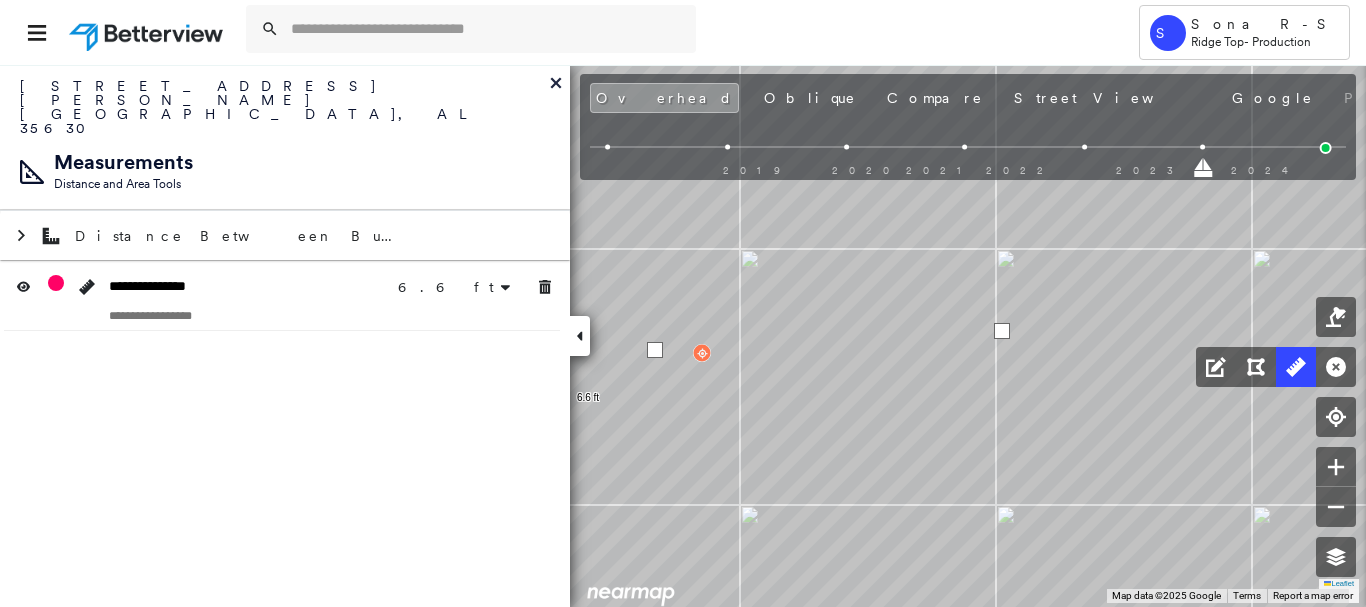 click at bounding box center (1002, 331) 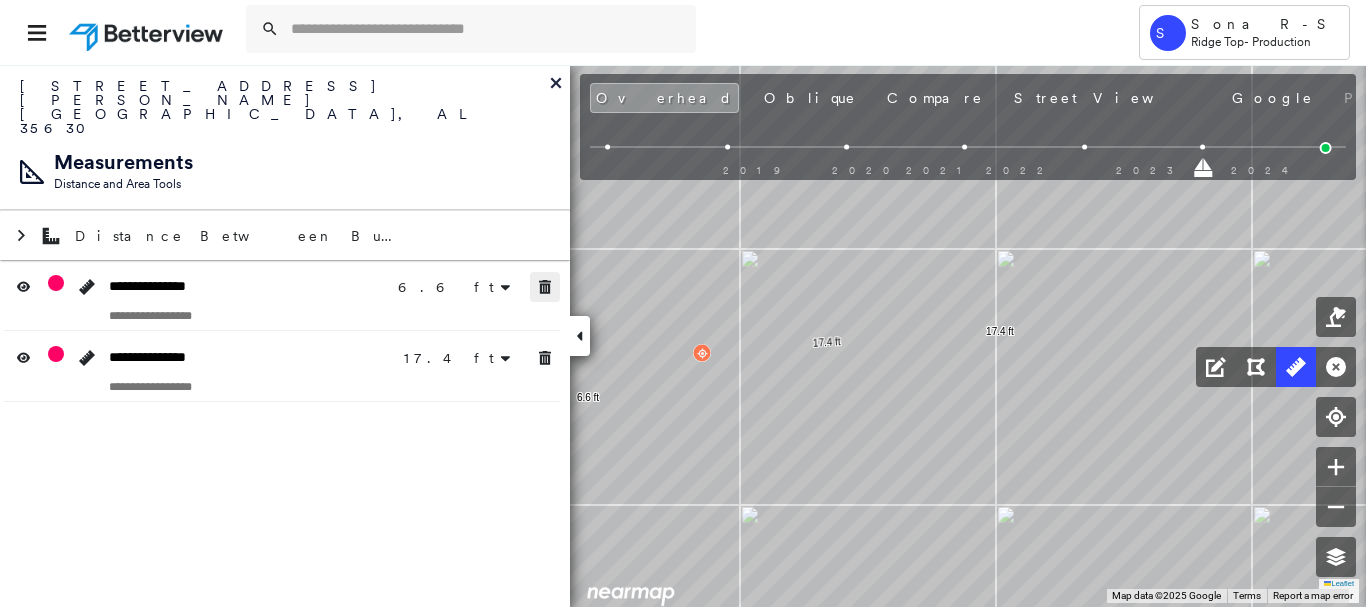 drag, startPoint x: 544, startPoint y: 241, endPoint x: 545, endPoint y: 309, distance: 68.007355 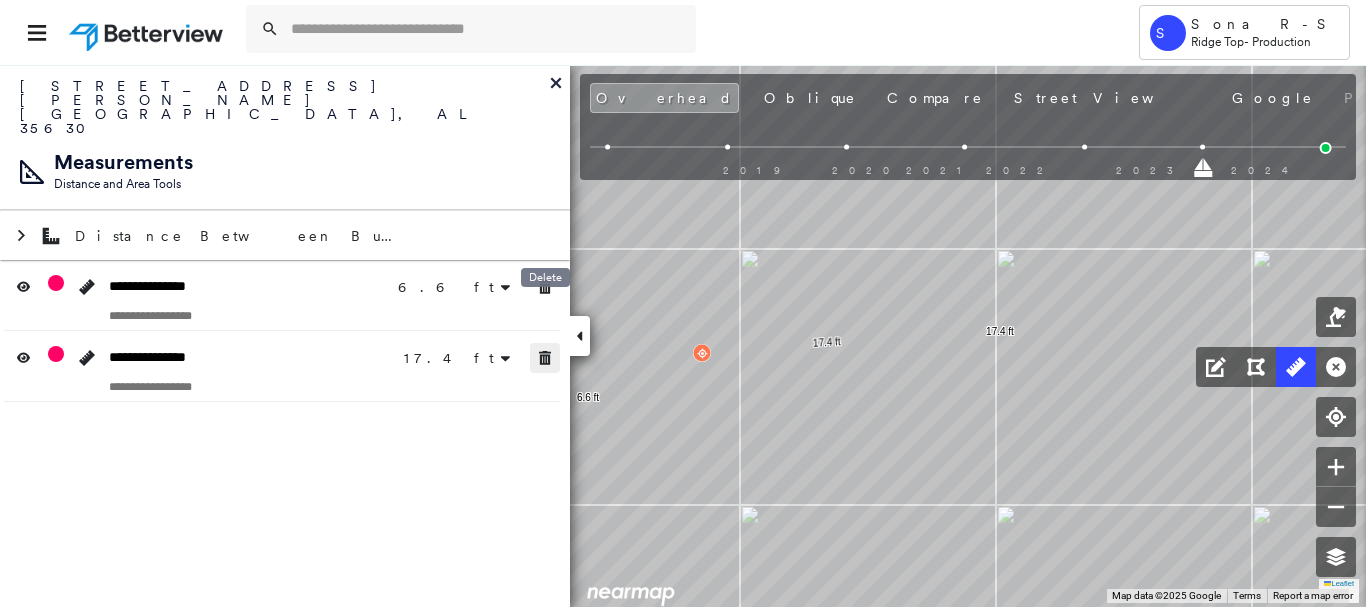 click 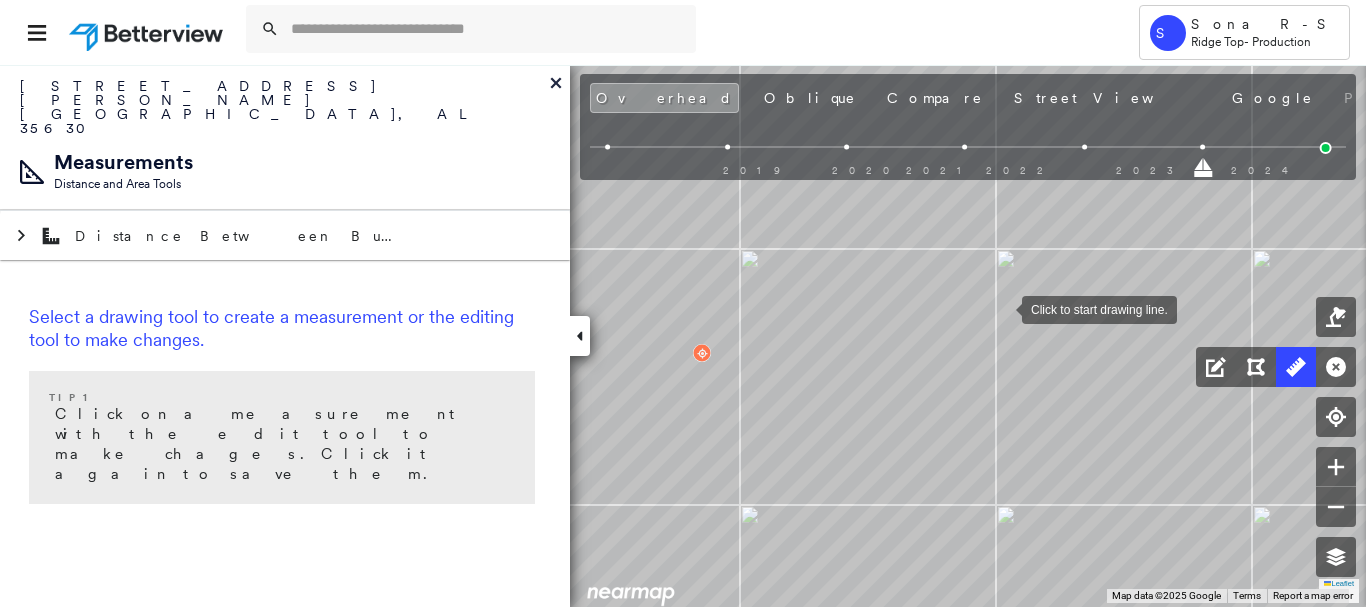 click at bounding box center [1002, 308] 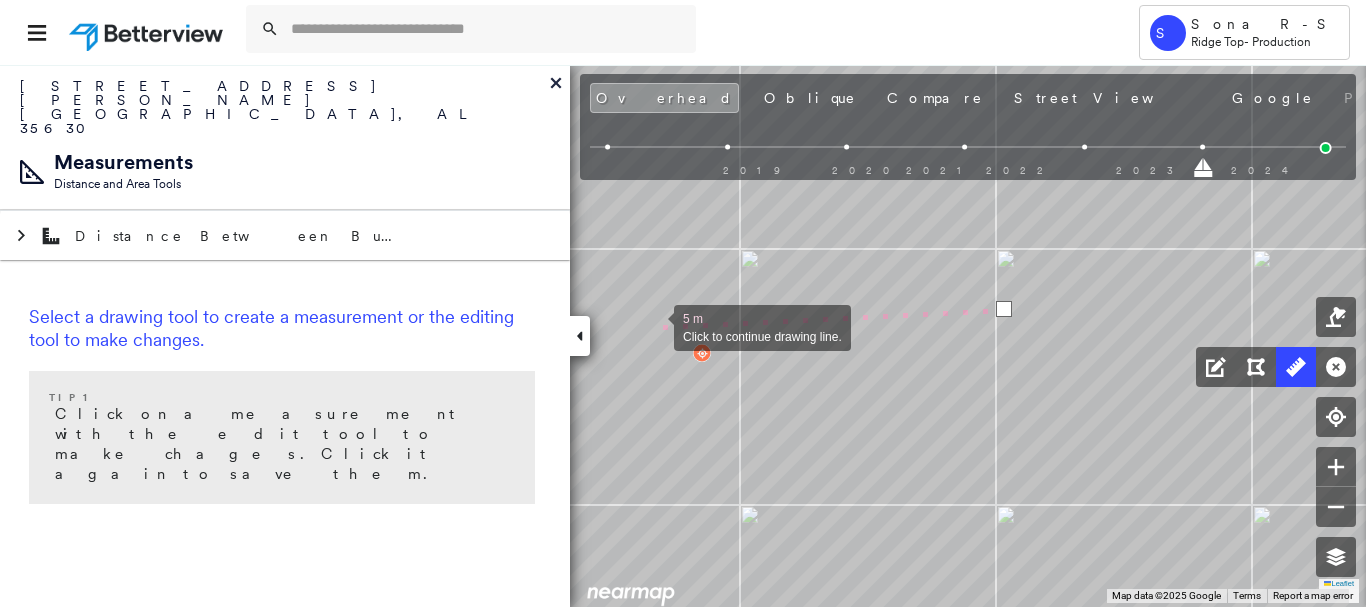 click at bounding box center [654, 326] 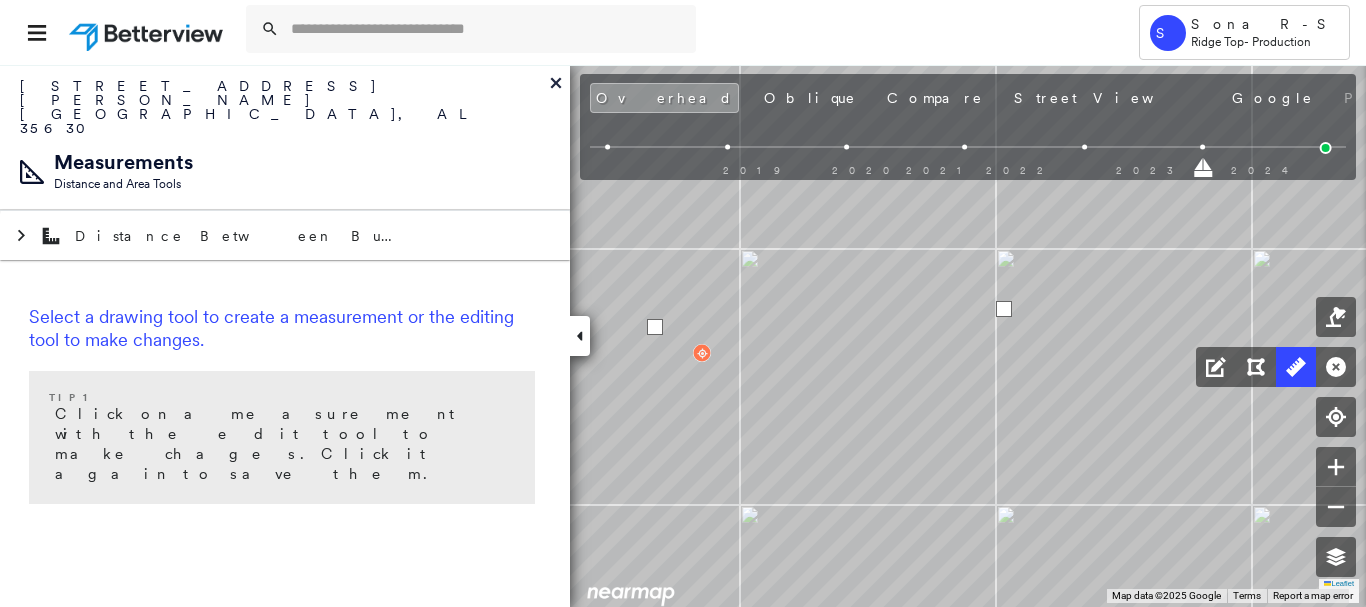 click at bounding box center (655, 327) 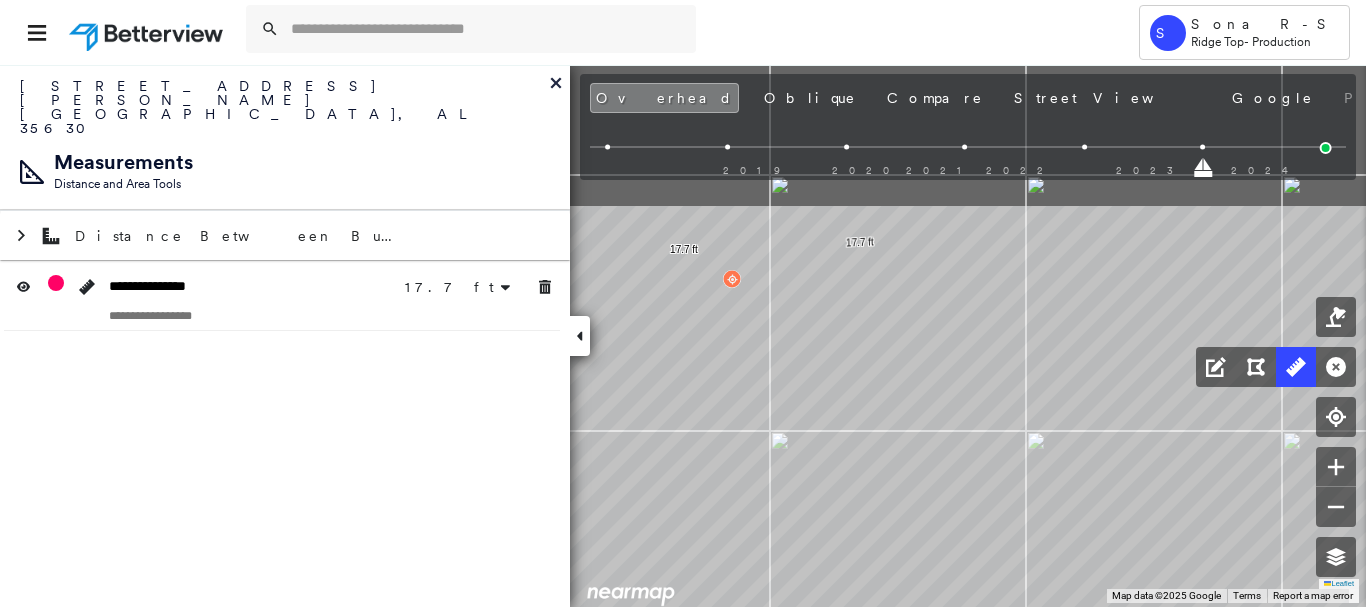 click on "17.7 ft 17.7 ft Click to start drawing line." at bounding box center (-393, 195) 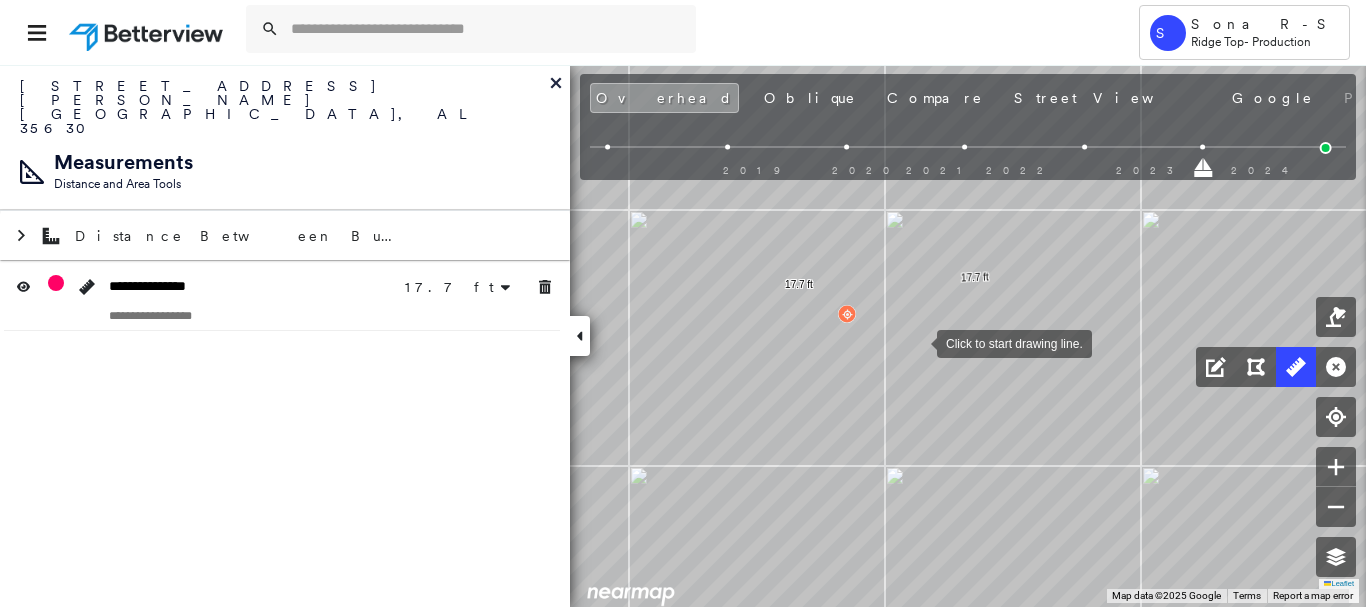 click on "17.7 ft 17.7 ft Click to start drawing line." at bounding box center (-278, 230) 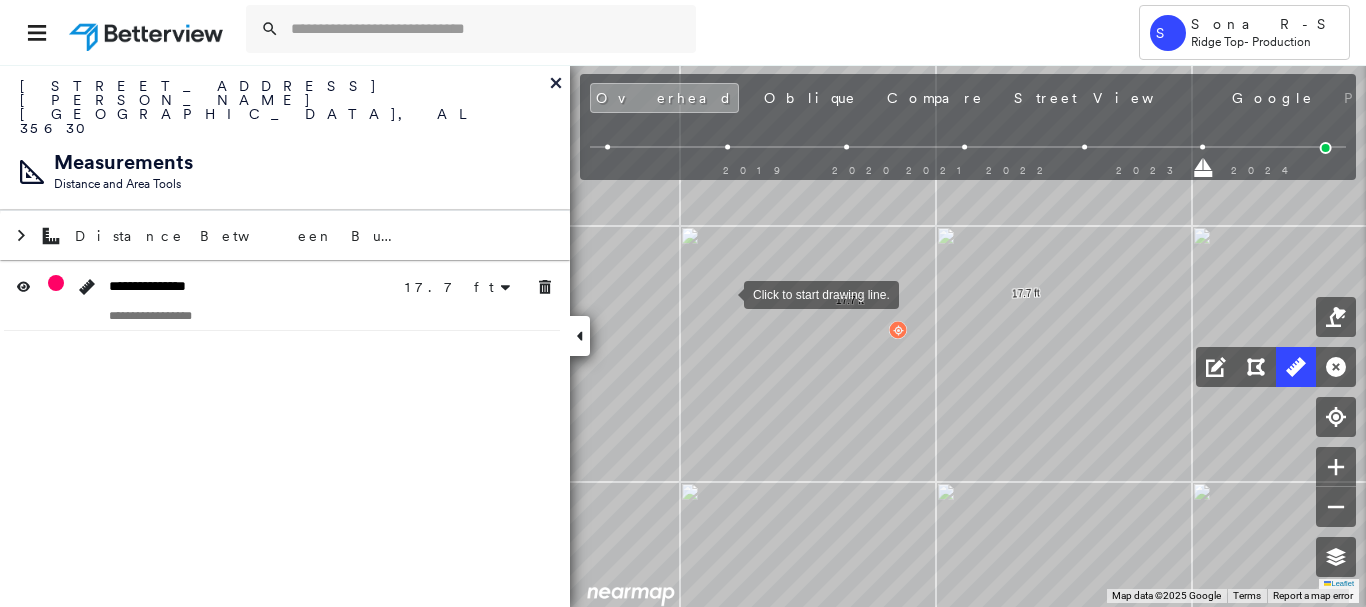 click at bounding box center [724, 293] 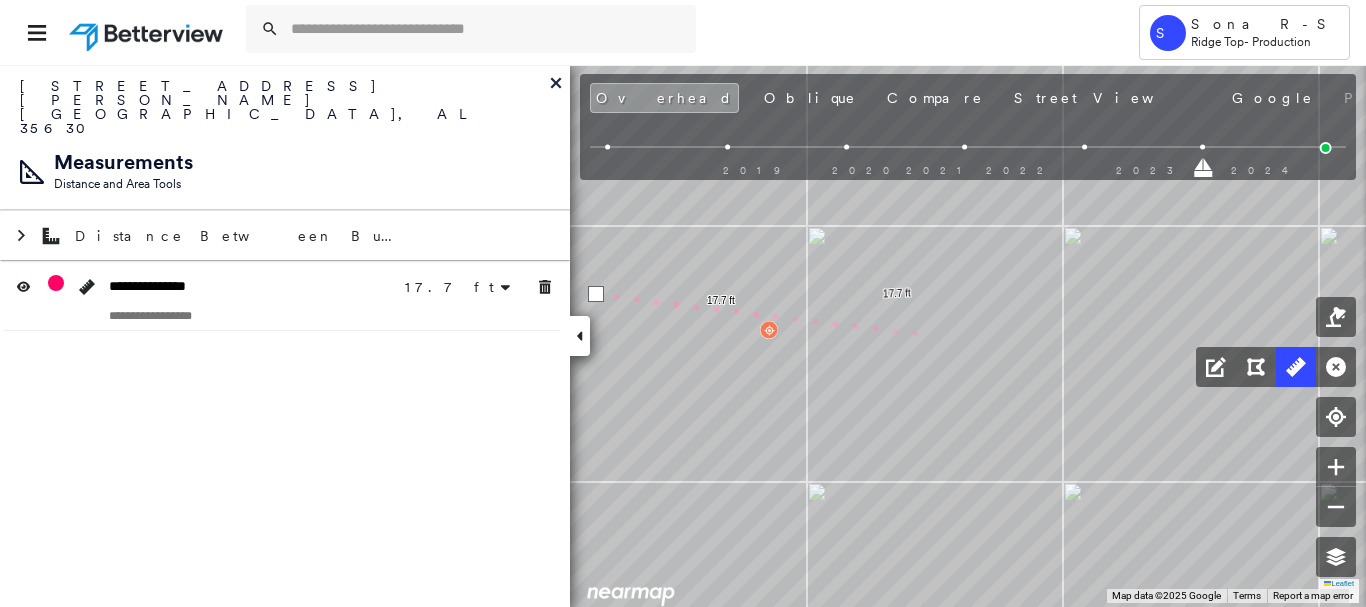 click on "17.7 ft 17.7 ft 5 m Click to continue drawing line." at bounding box center [-356, 246] 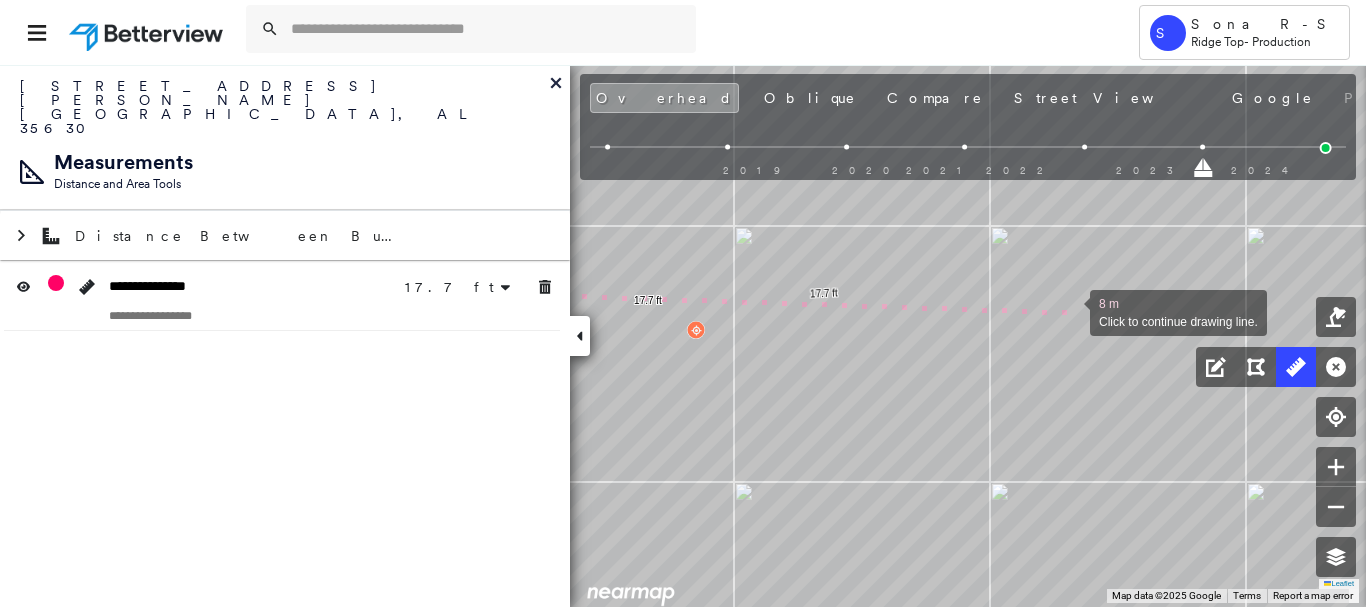 click at bounding box center [1070, 311] 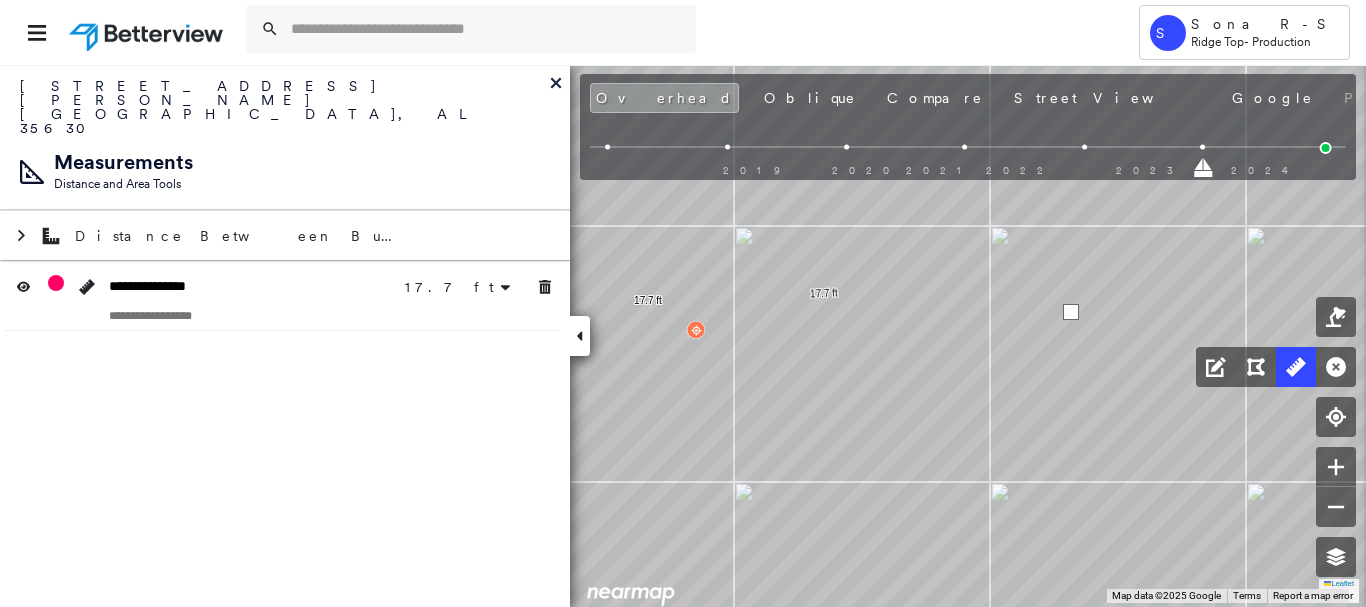 click at bounding box center [1071, 312] 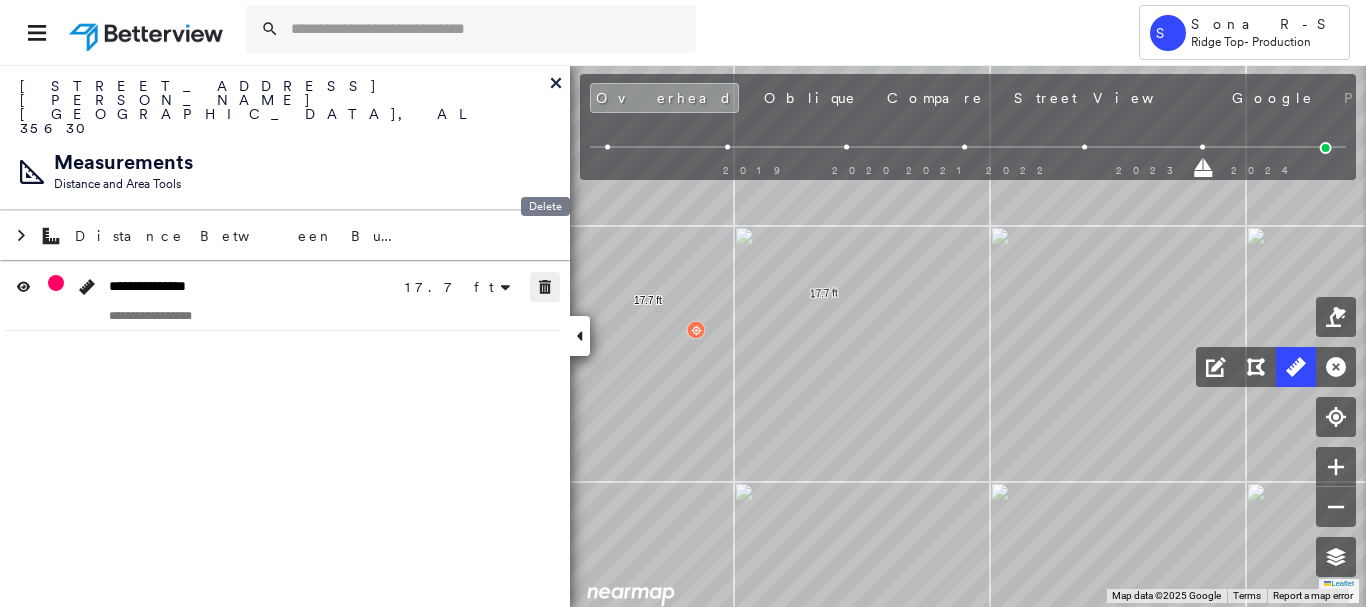 click 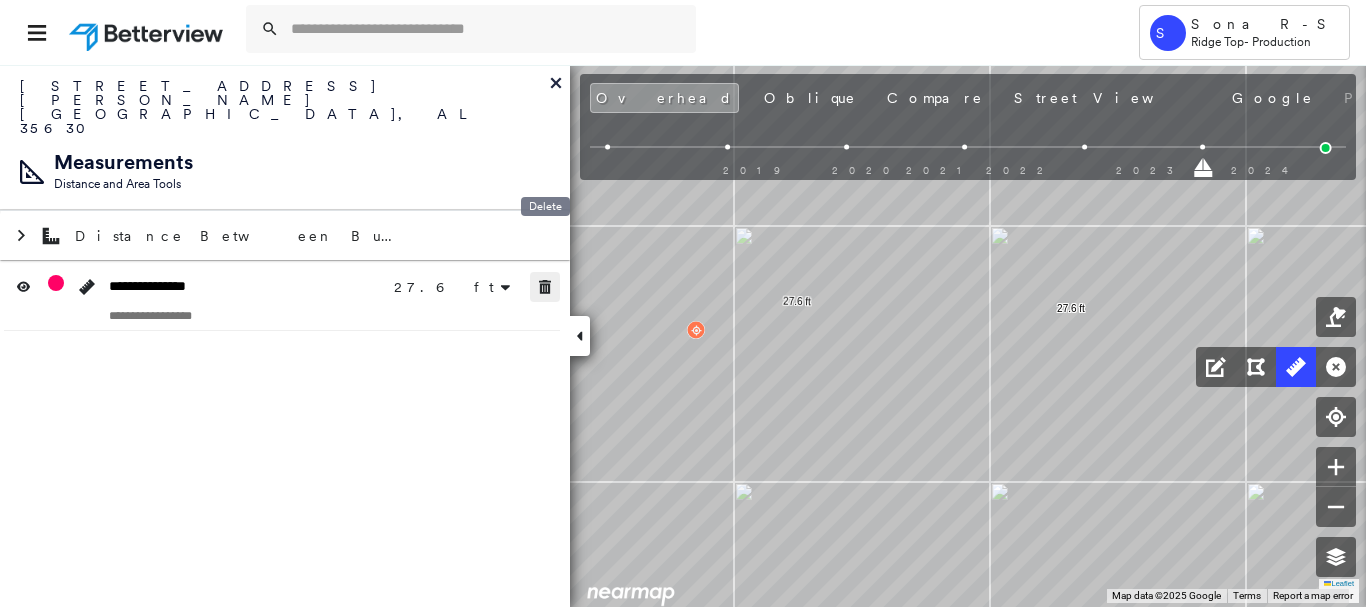 click at bounding box center (545, 287) 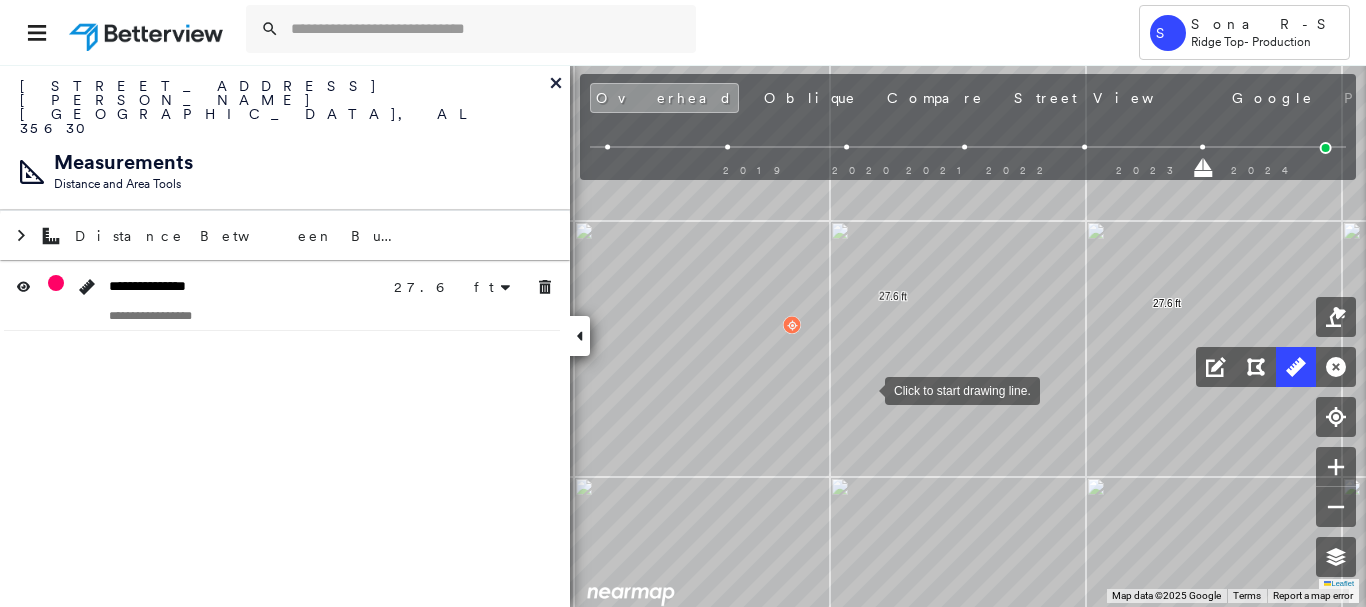 click at bounding box center [865, 389] 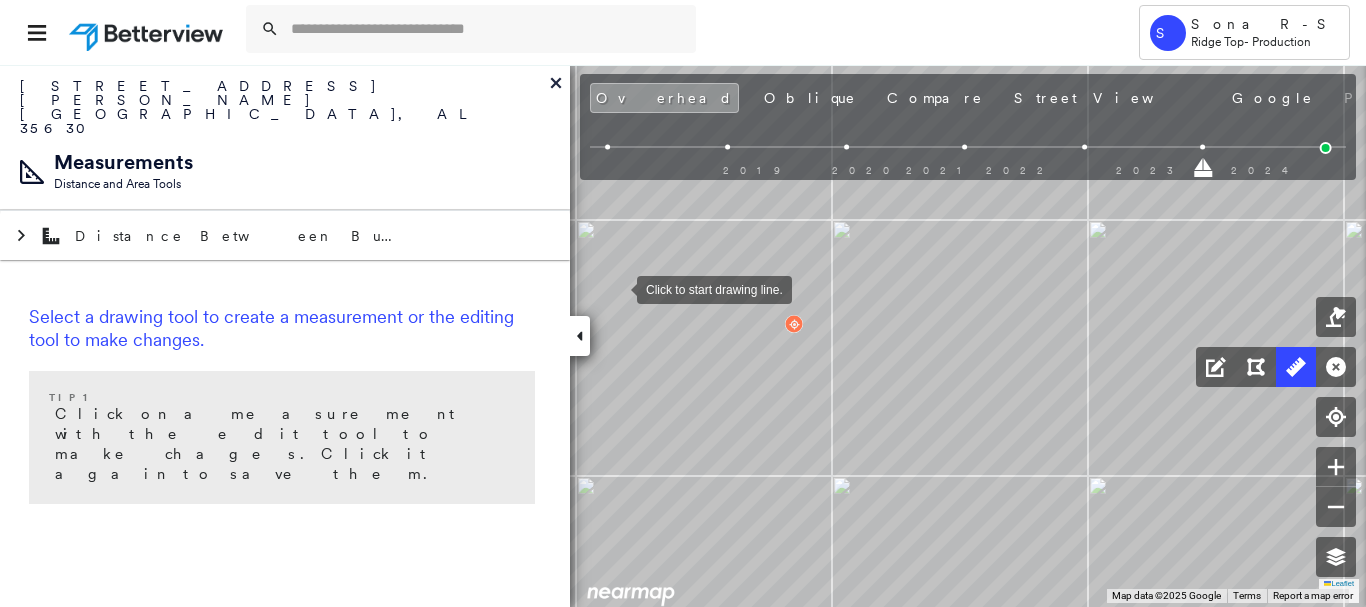 click at bounding box center (617, 288) 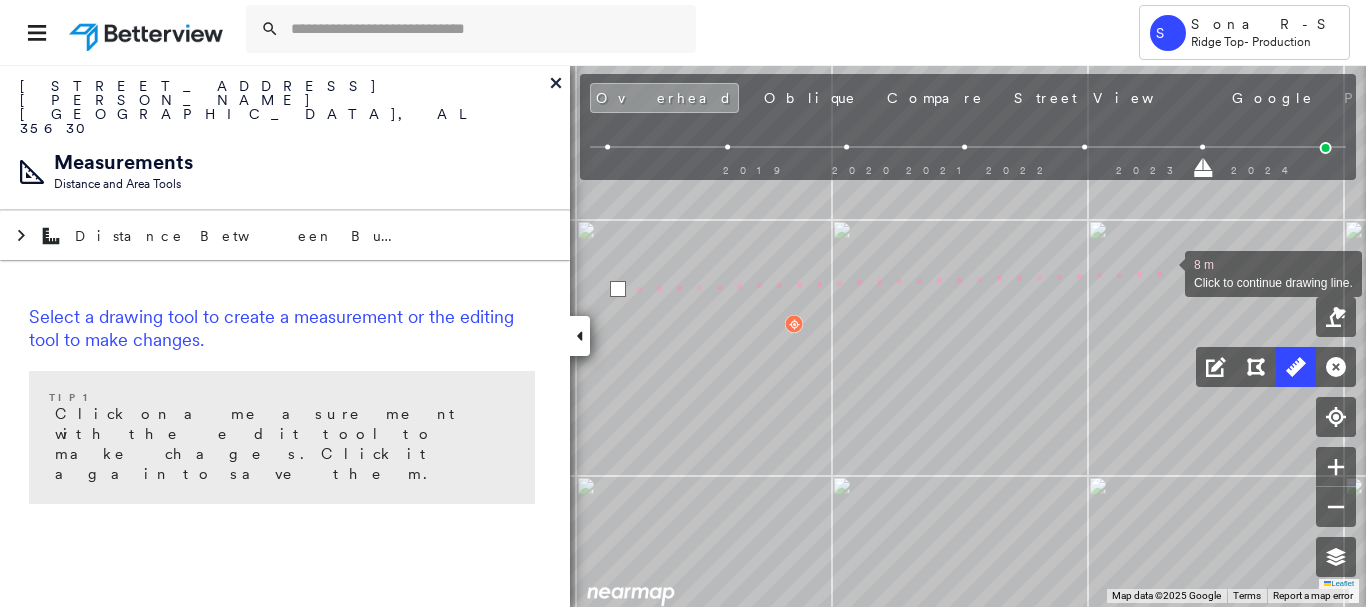 click at bounding box center (1165, 272) 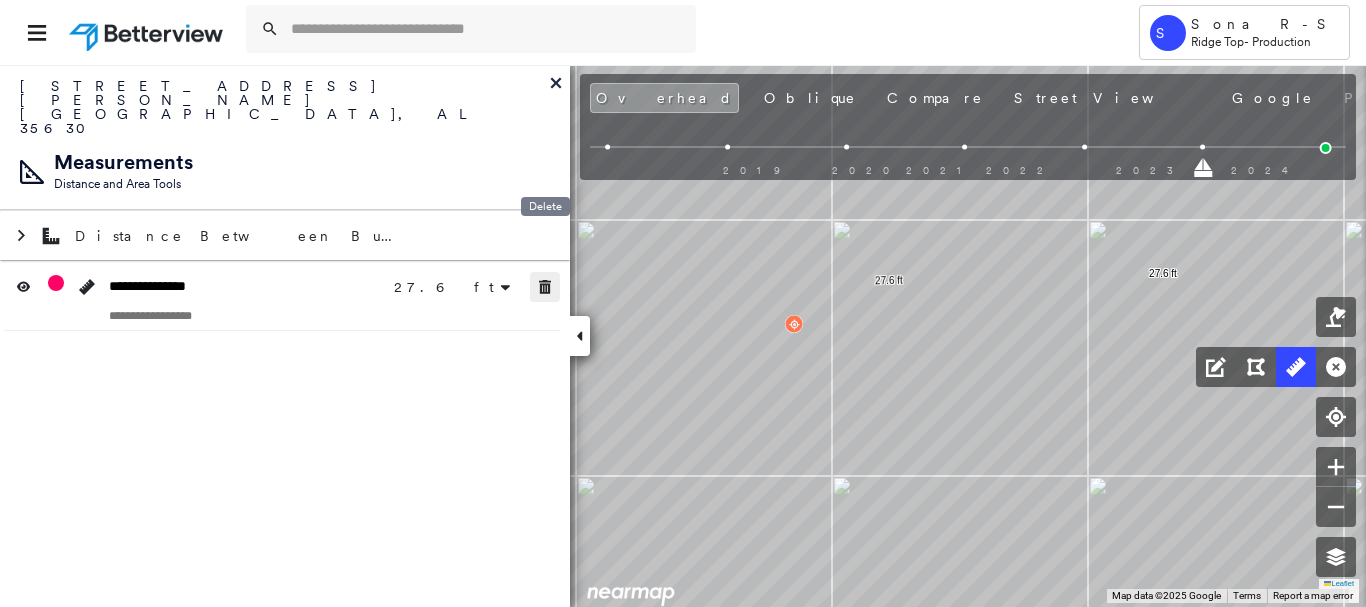 click 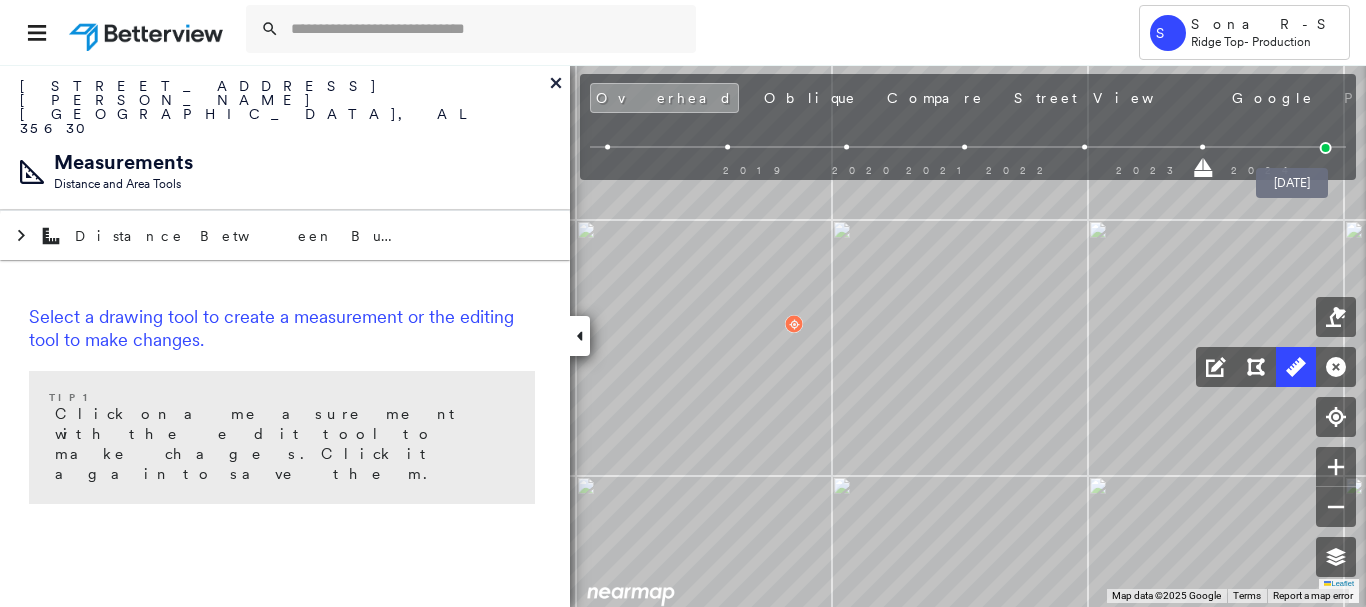 click at bounding box center [1326, 148] 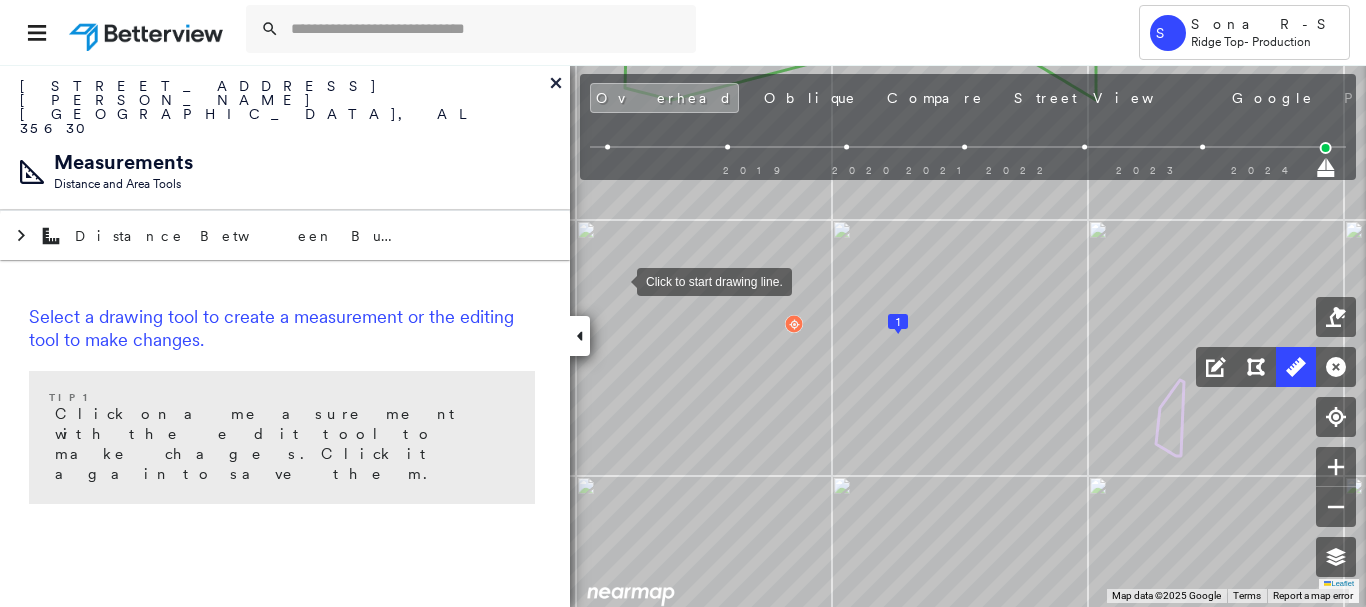 click at bounding box center (617, 280) 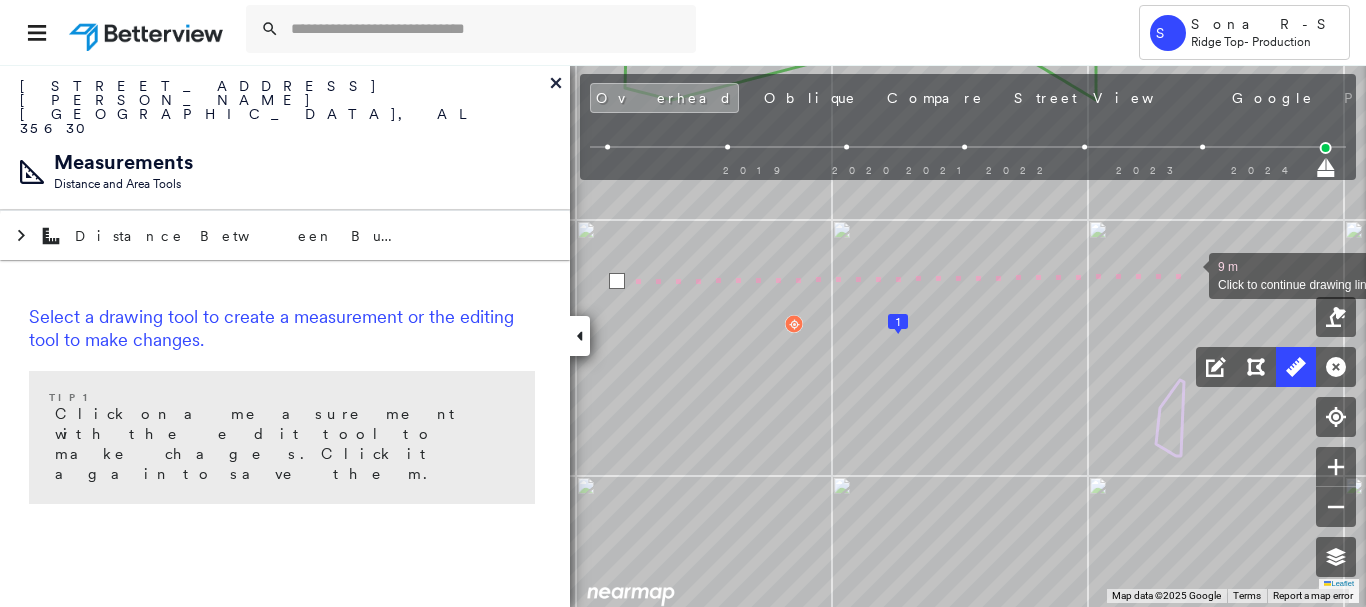 click at bounding box center (1189, 274) 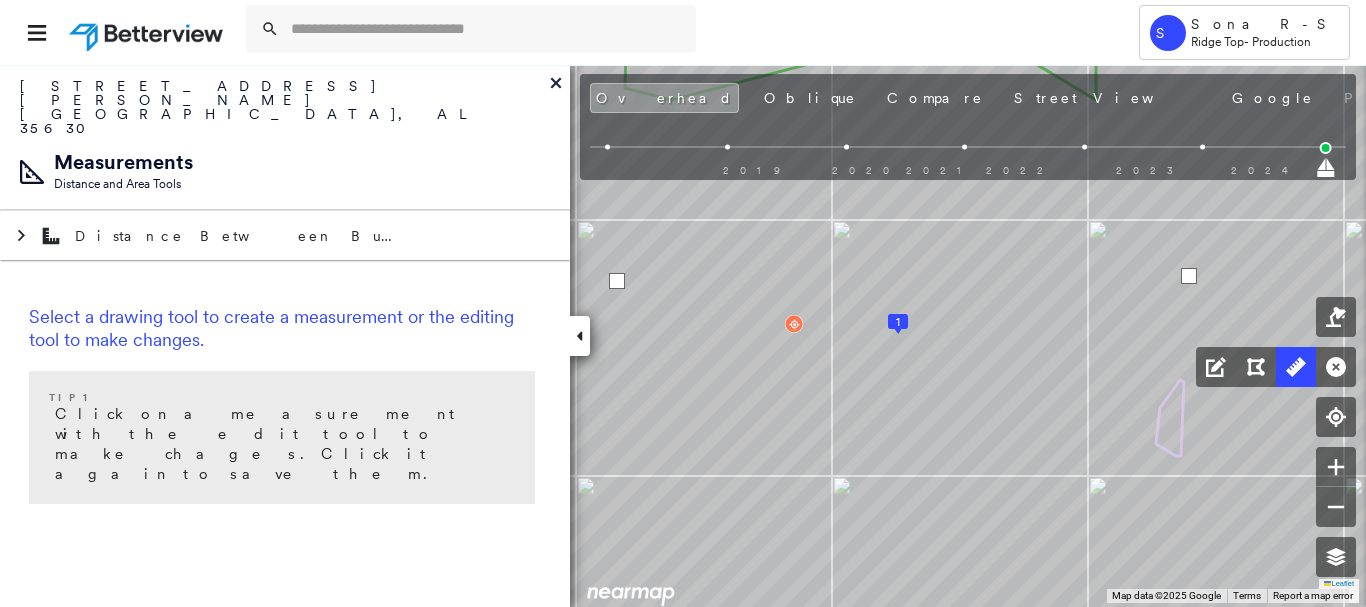 click at bounding box center (1189, 276) 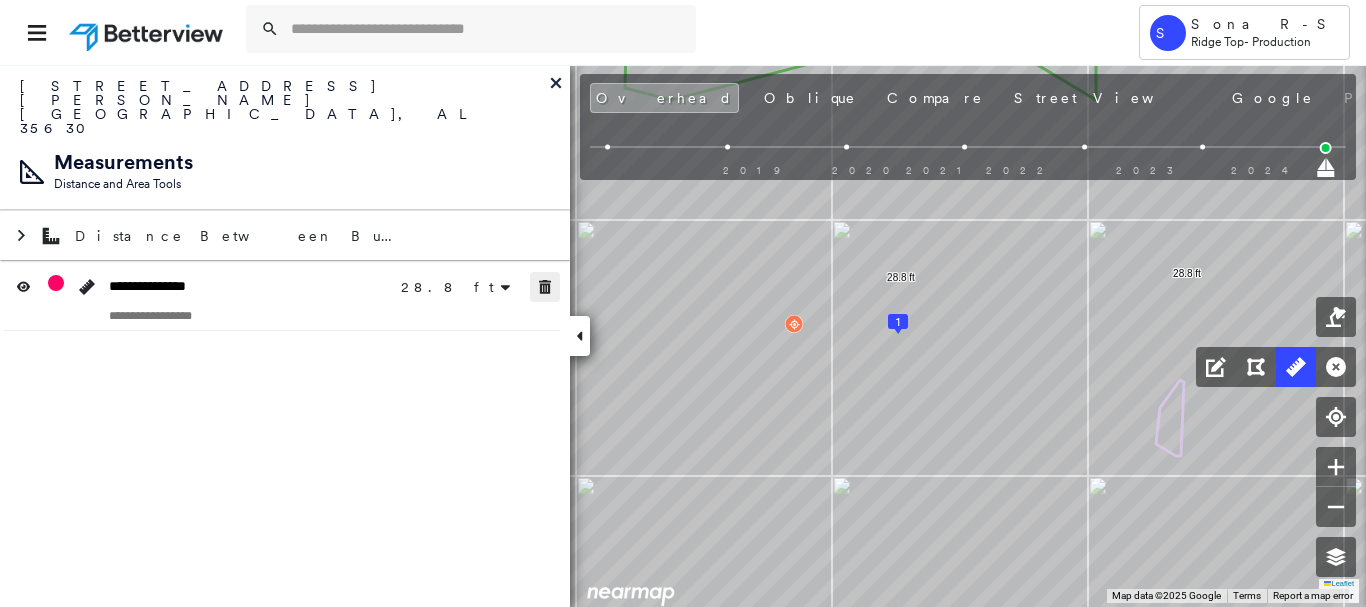 click 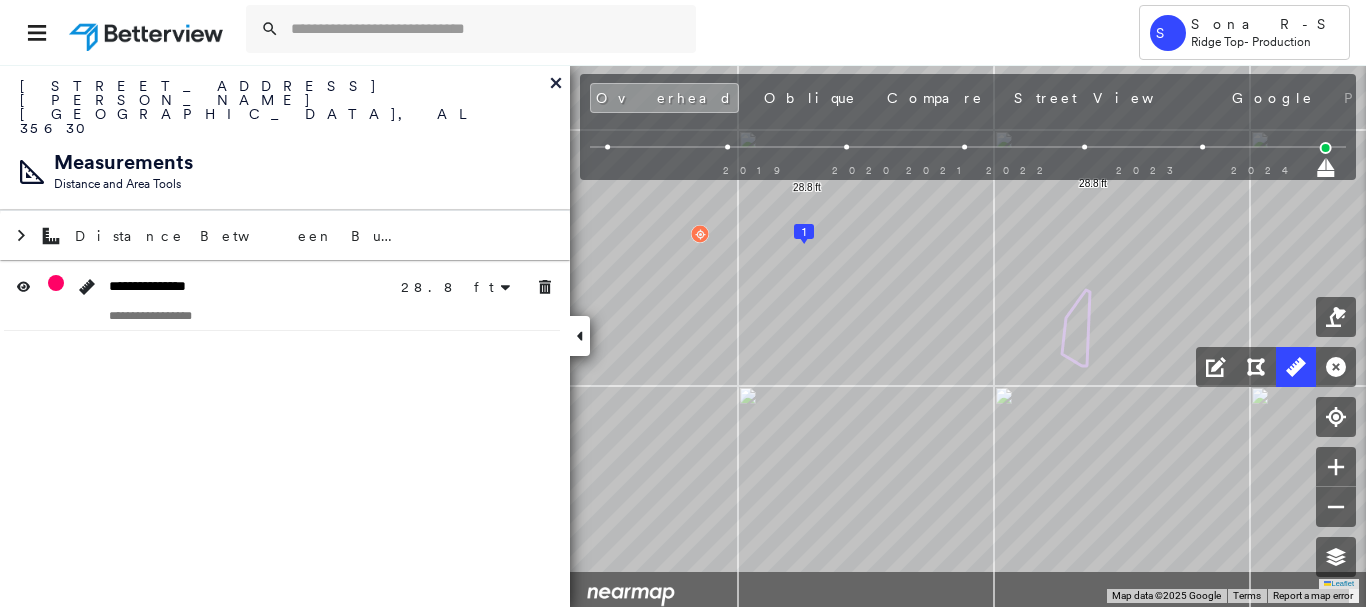 drag, startPoint x: 873, startPoint y: 313, endPoint x: 858, endPoint y: 305, distance: 17 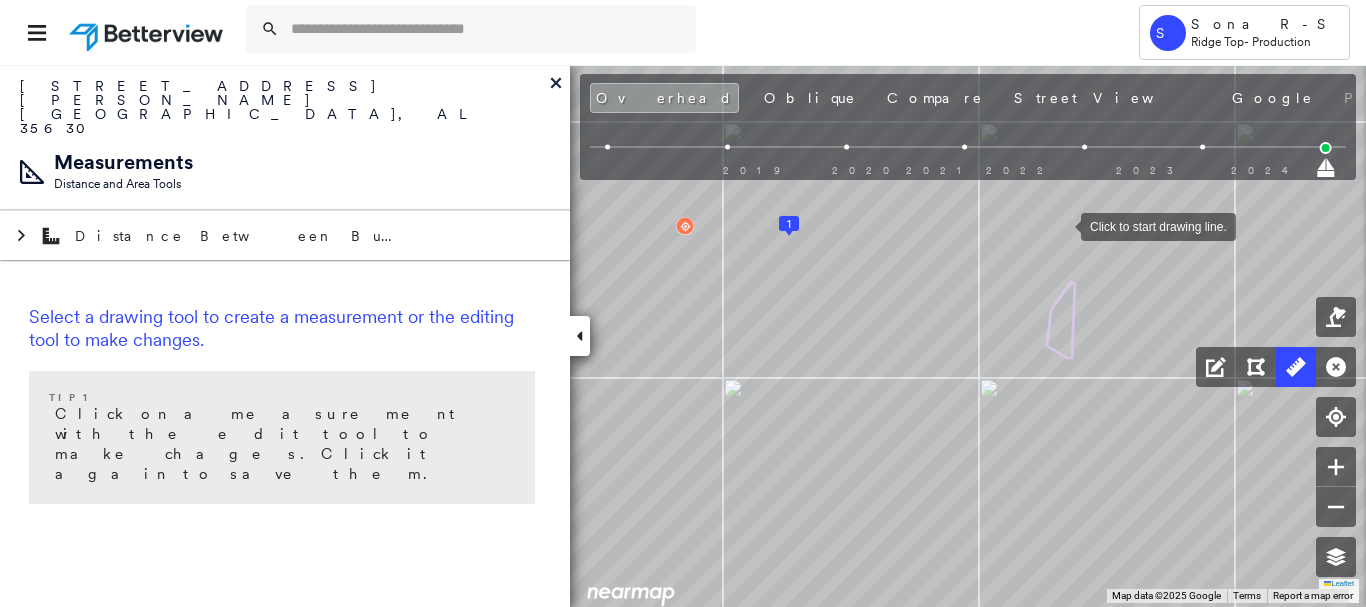 drag, startPoint x: 1045, startPoint y: 241, endPoint x: 1034, endPoint y: 254, distance: 17.029387 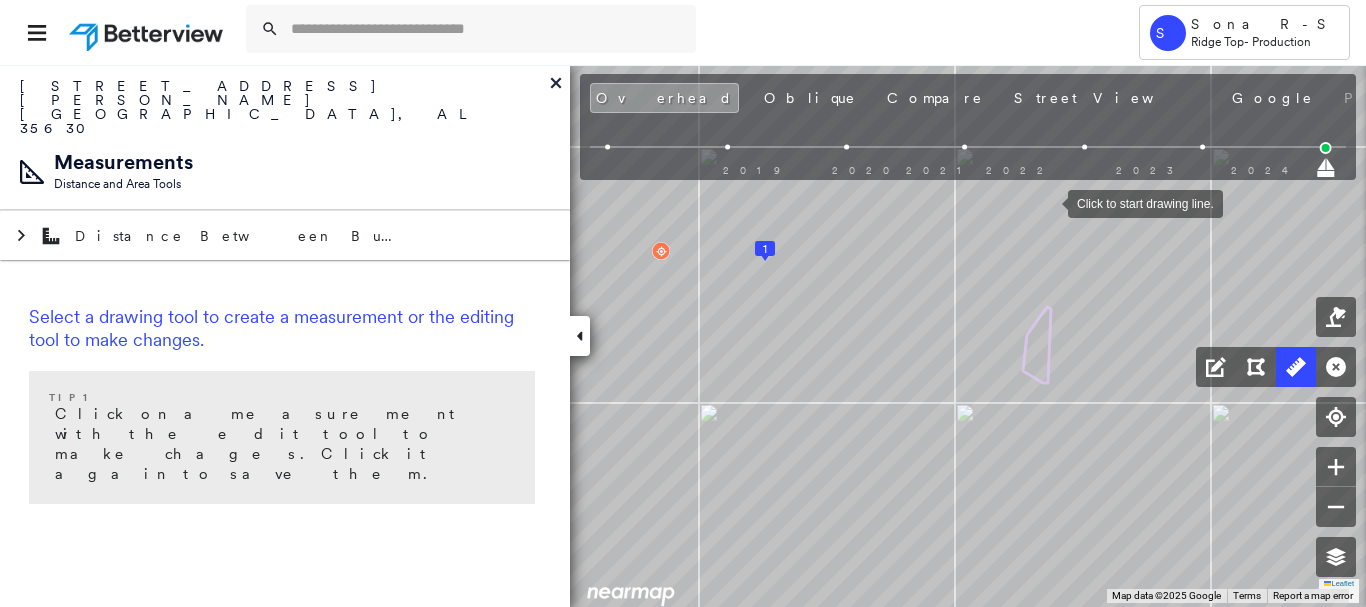 click at bounding box center (1048, 202) 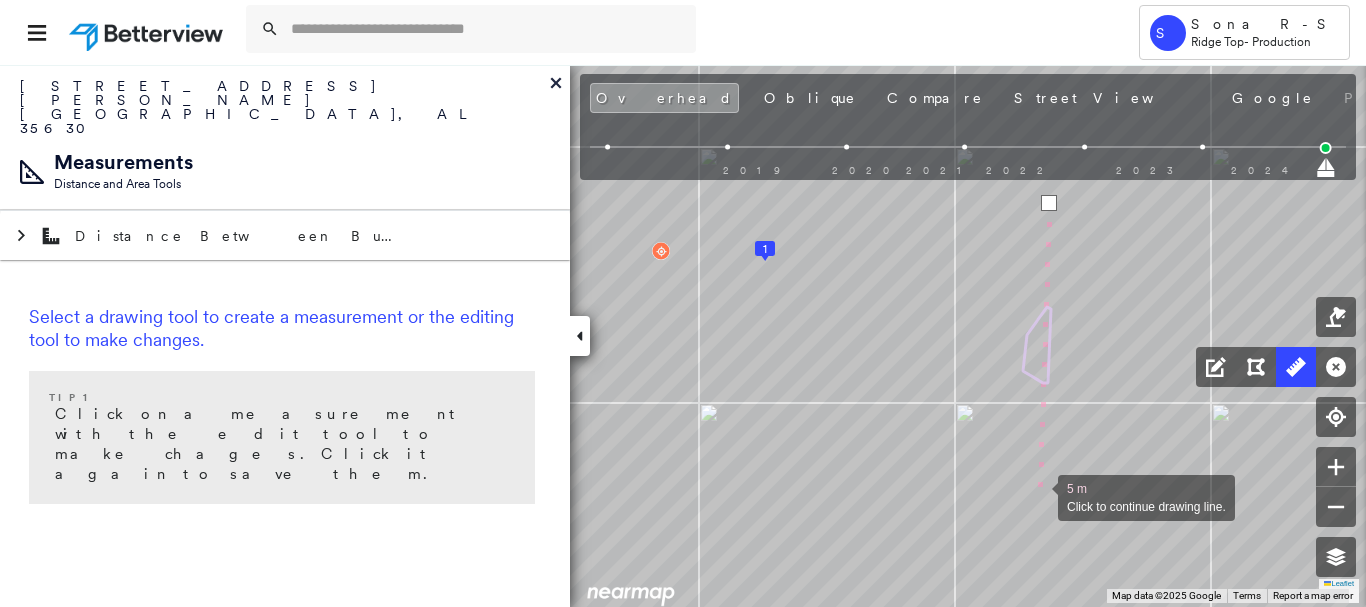 click at bounding box center (1038, 496) 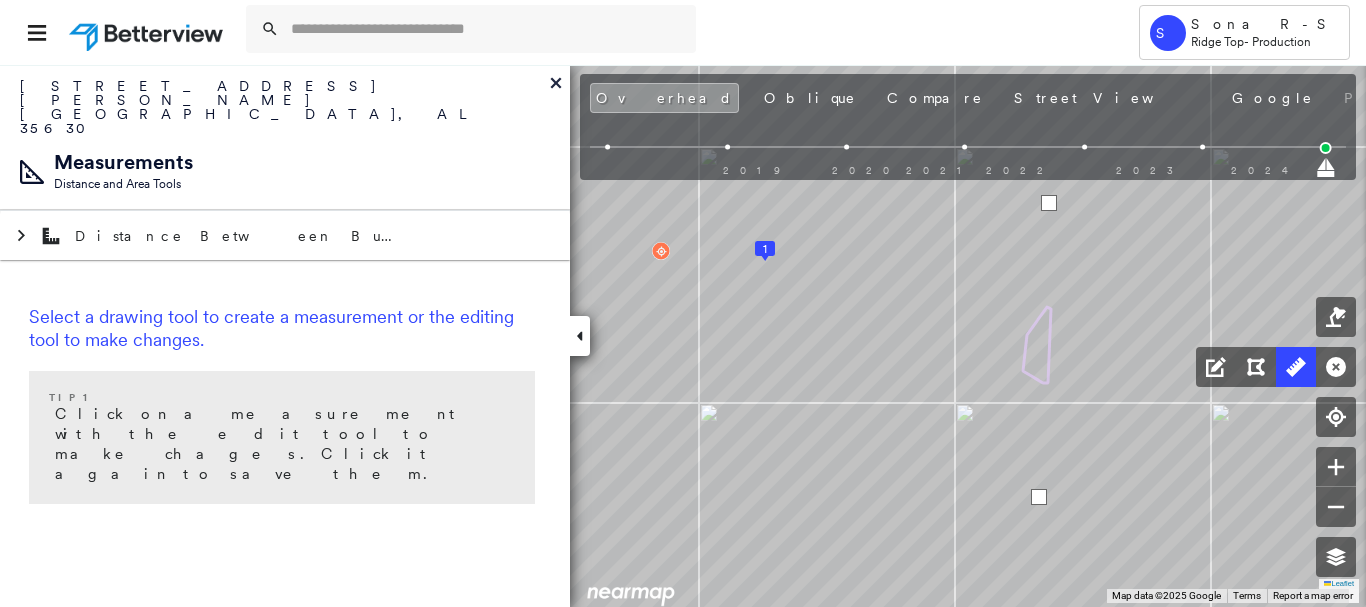 click at bounding box center (1039, 497) 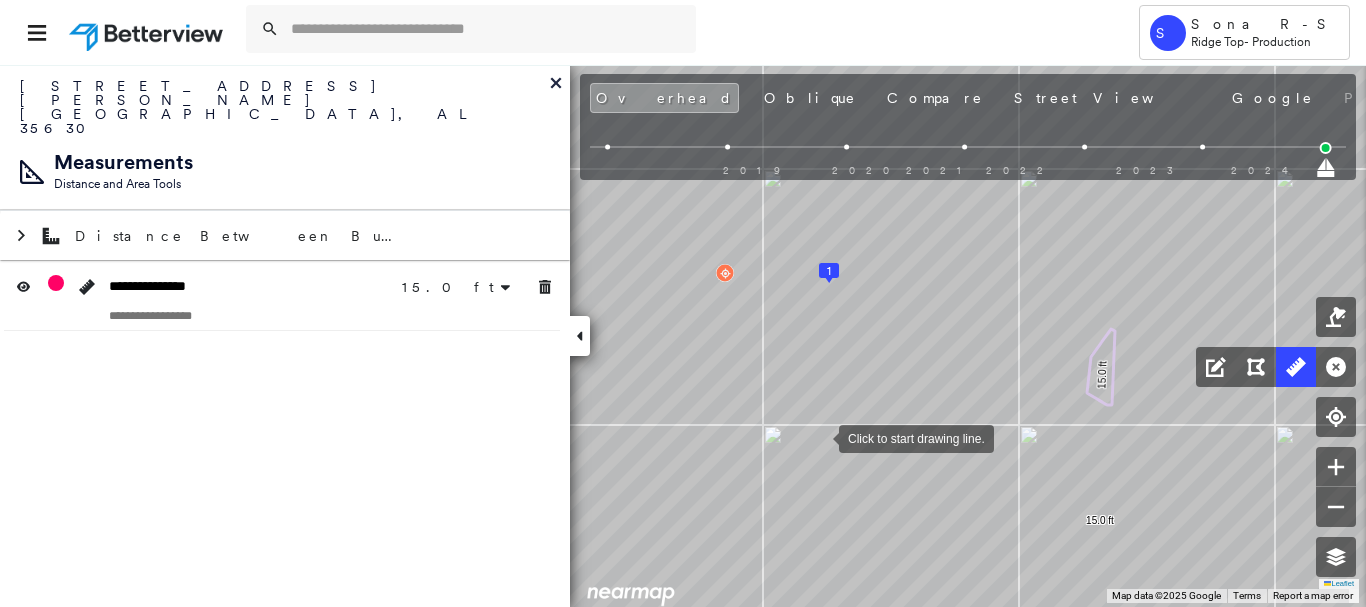 click at bounding box center [819, 437] 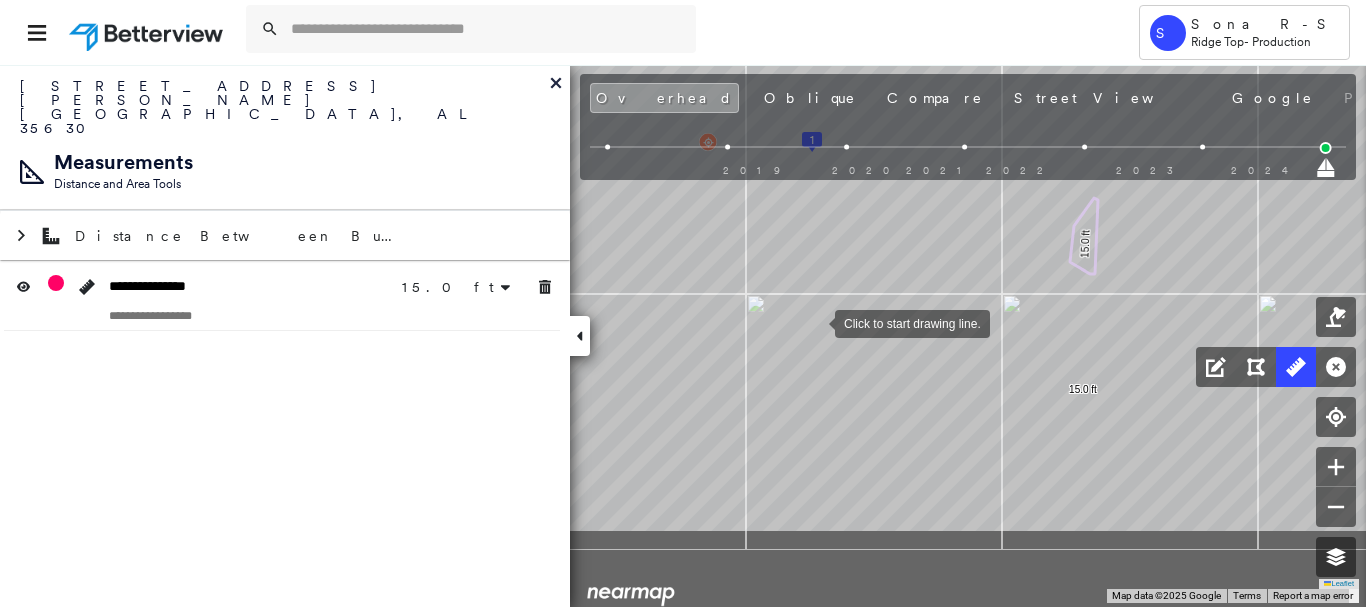 click at bounding box center [815, 322] 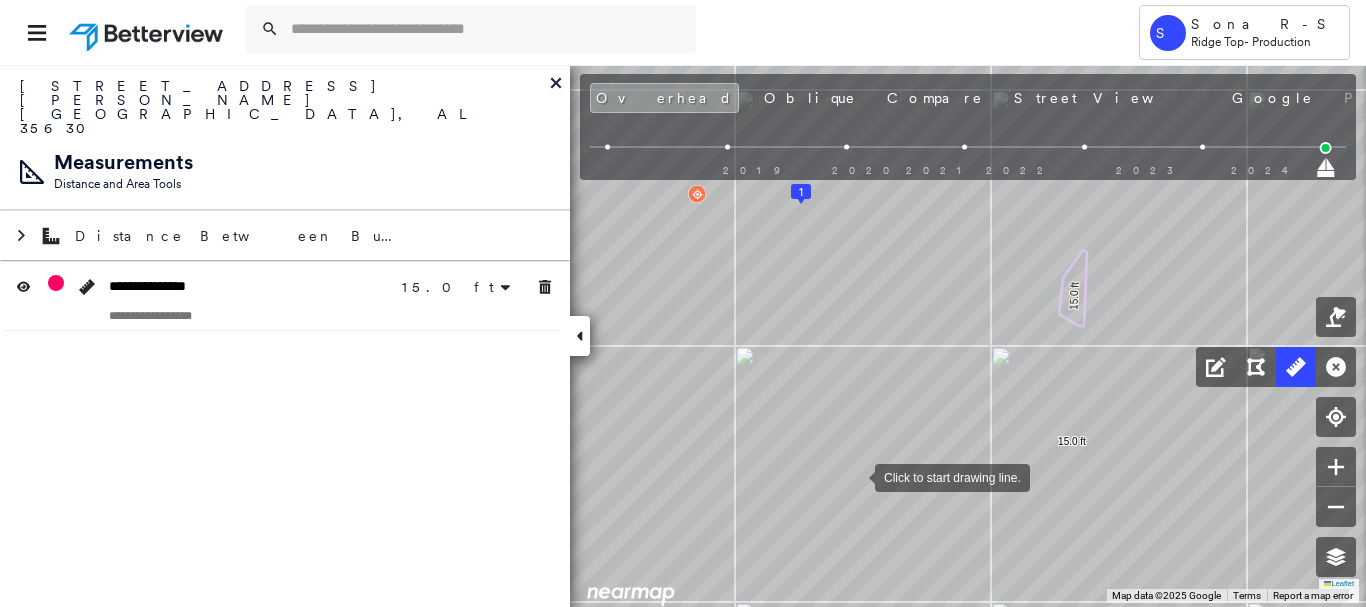 drag, startPoint x: 867, startPoint y: 423, endPoint x: 856, endPoint y: 475, distance: 53.15073 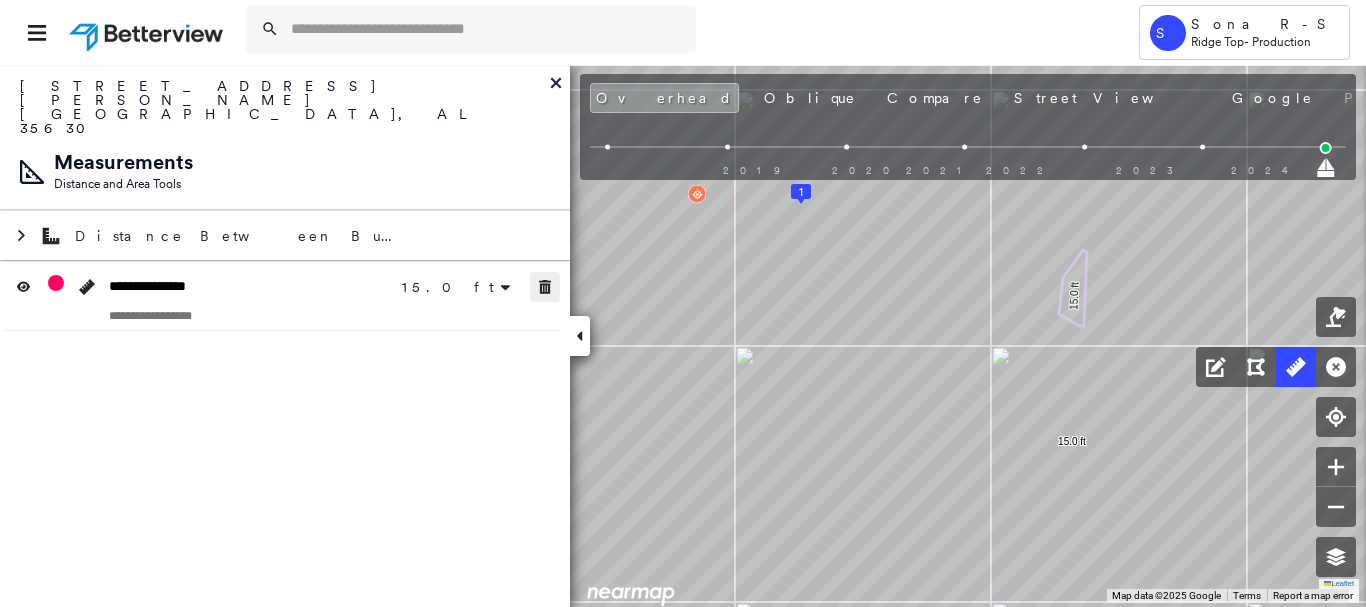 click at bounding box center [545, 287] 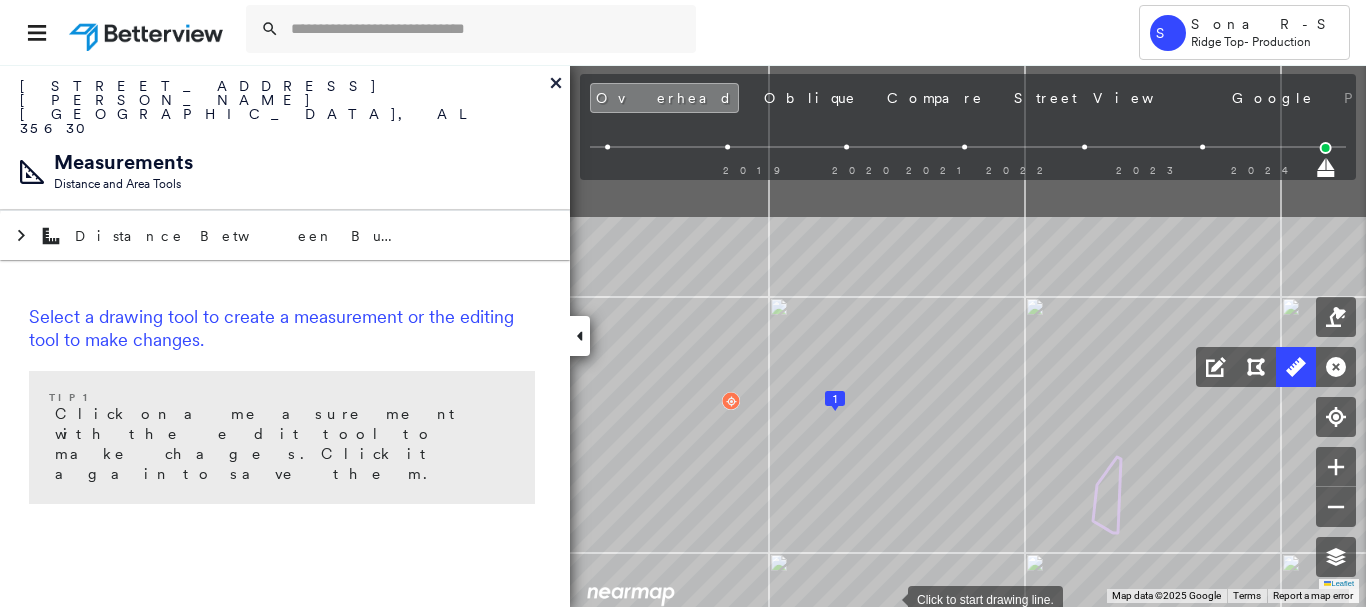 drag, startPoint x: 854, startPoint y: 389, endPoint x: 888, endPoint y: 596, distance: 209.77368 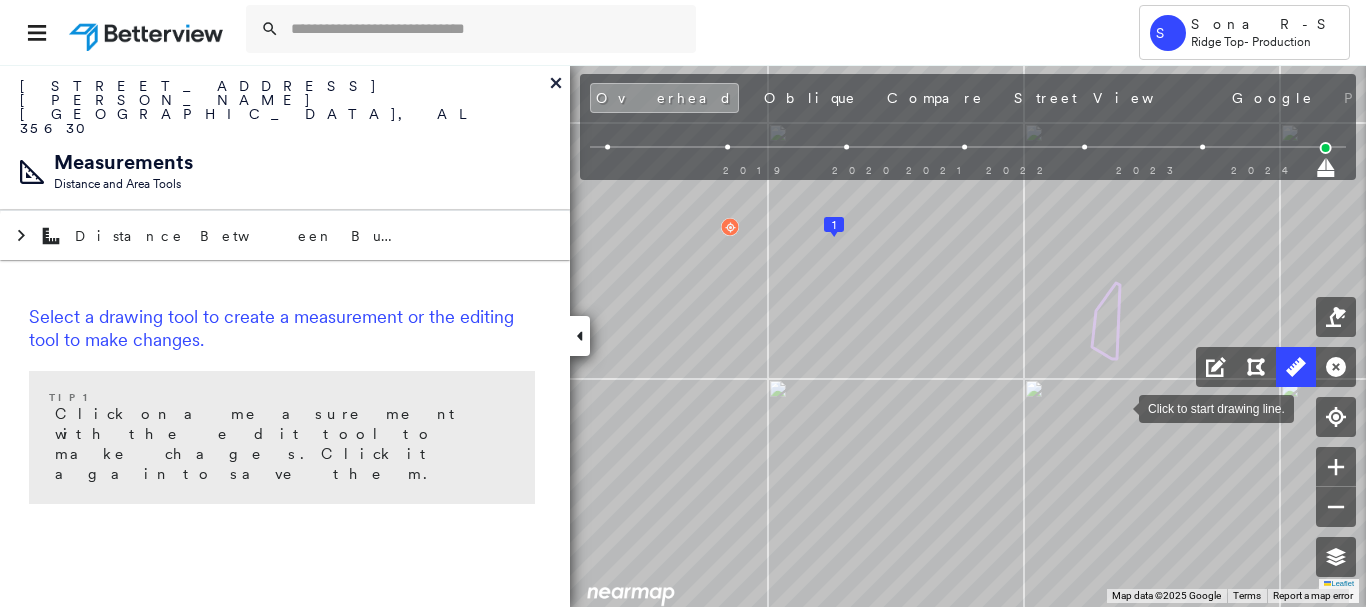 click at bounding box center [1119, 407] 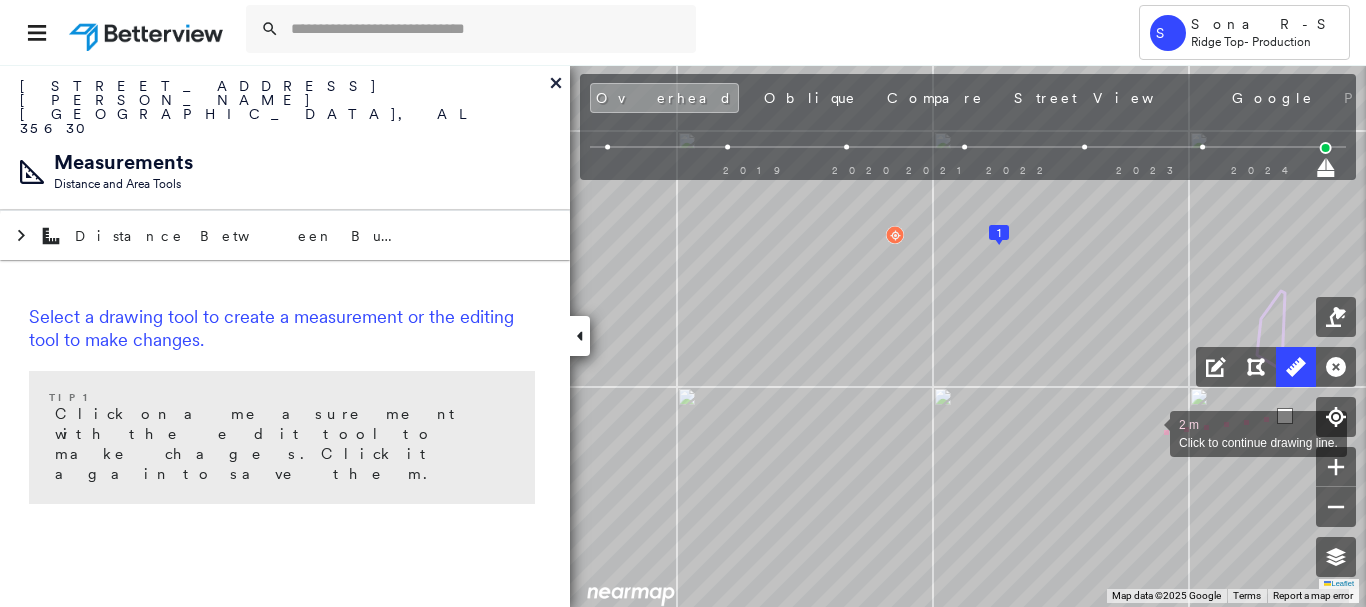 click on "1
2 m Click to continue drawing line." at bounding box center (-229, 325) 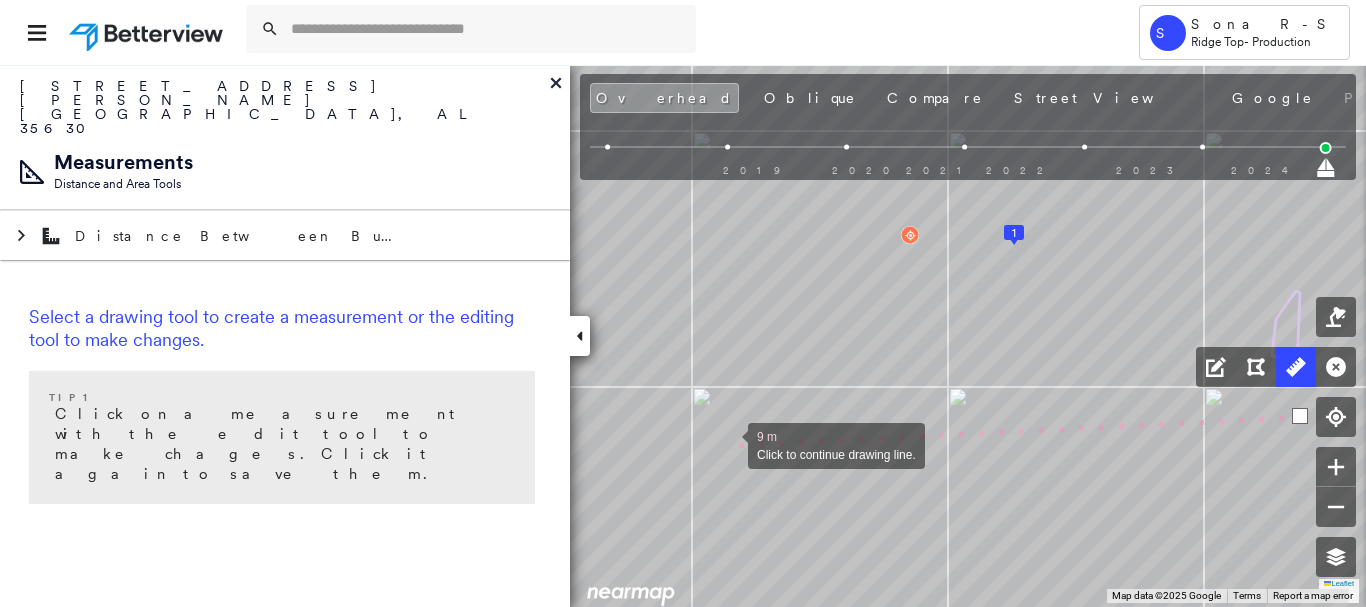 click at bounding box center (728, 444) 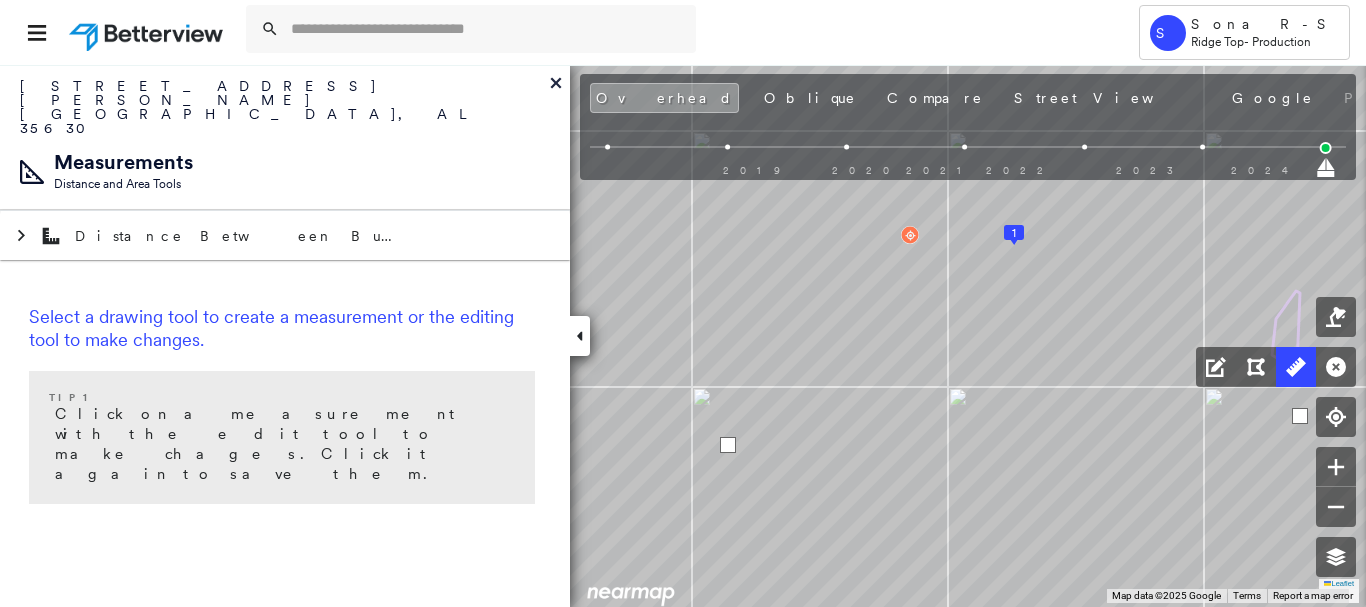 click at bounding box center [728, 445] 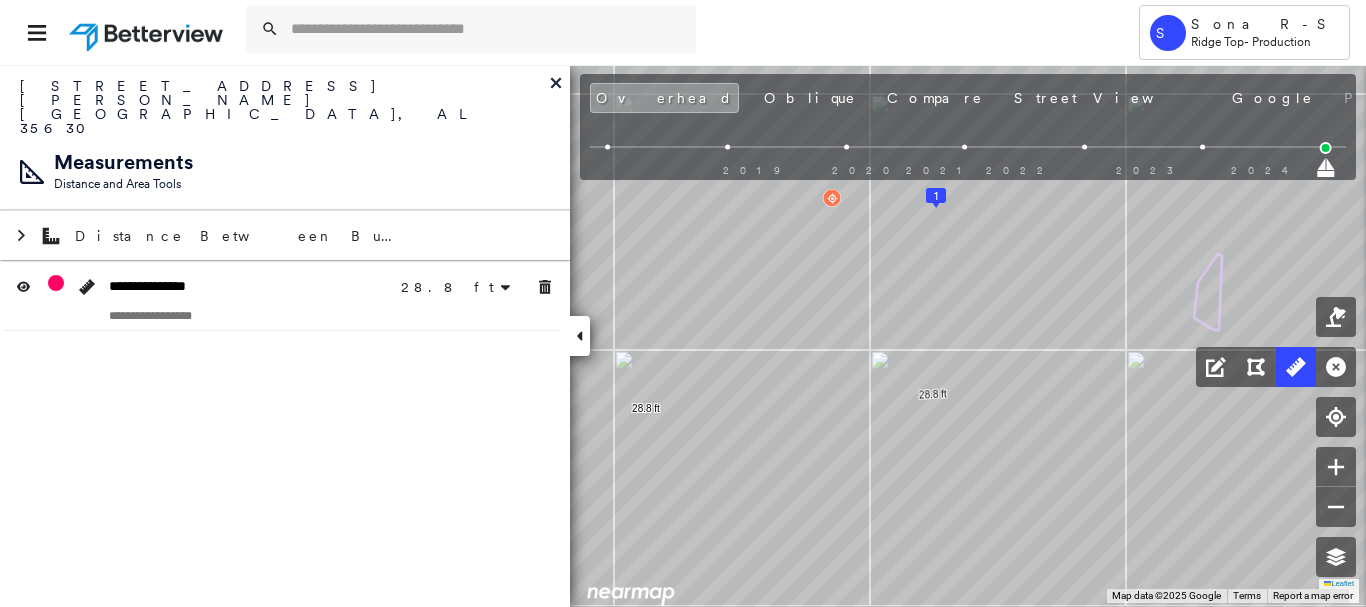 drag, startPoint x: 1059, startPoint y: 413, endPoint x: 976, endPoint y: 367, distance: 94.89468 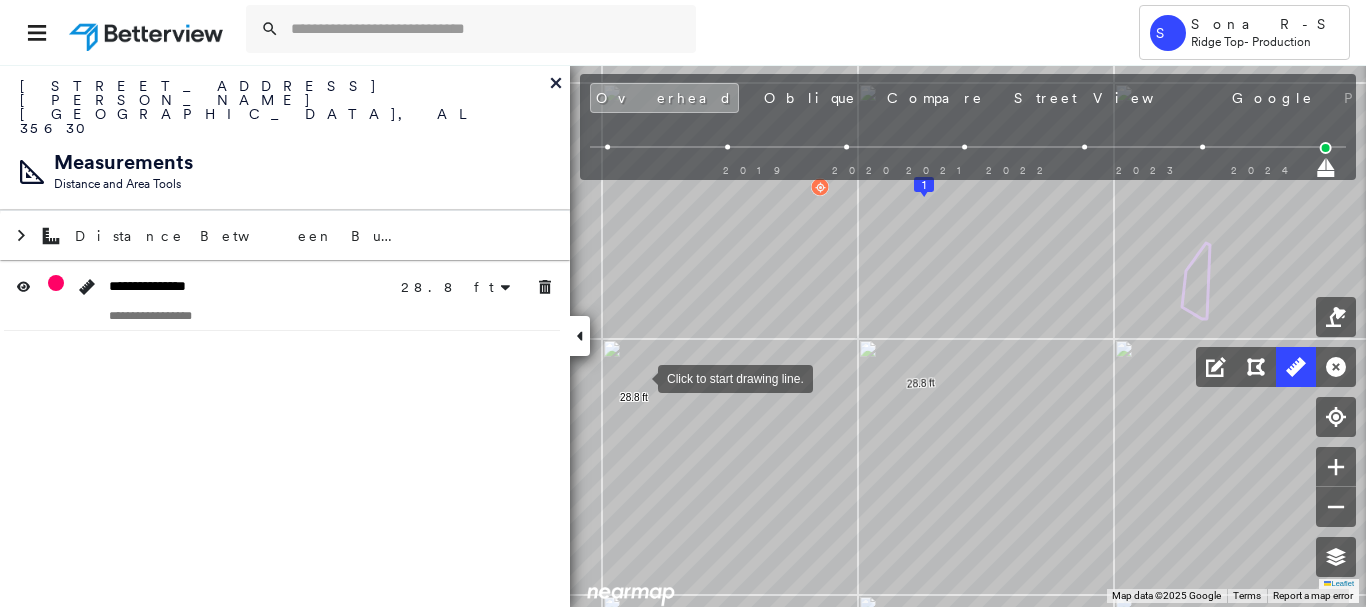 click at bounding box center (638, 377) 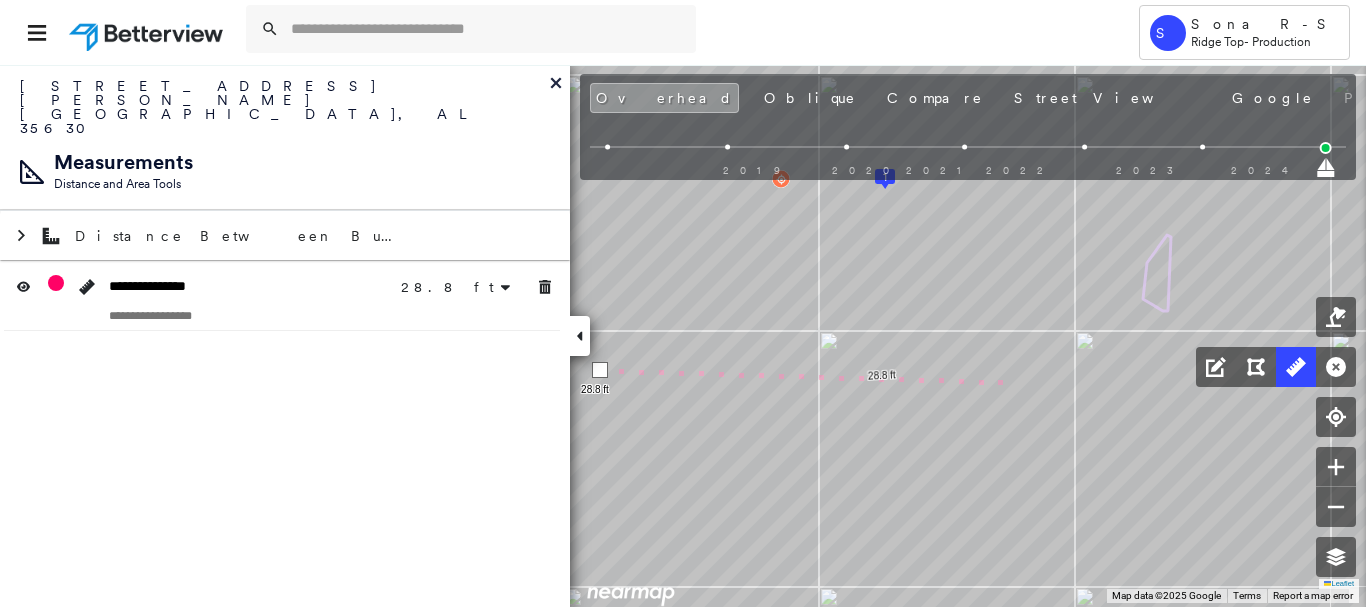 drag, startPoint x: 1029, startPoint y: 386, endPoint x: 935, endPoint y: 368, distance: 95.707886 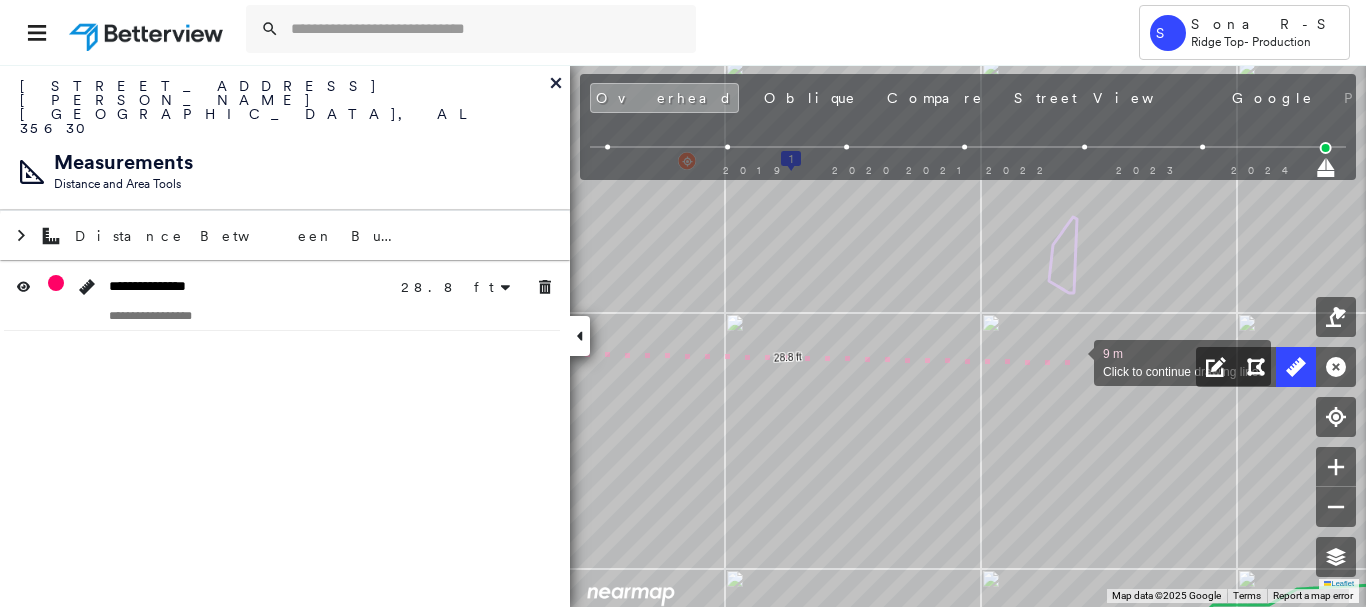 click at bounding box center (1074, 361) 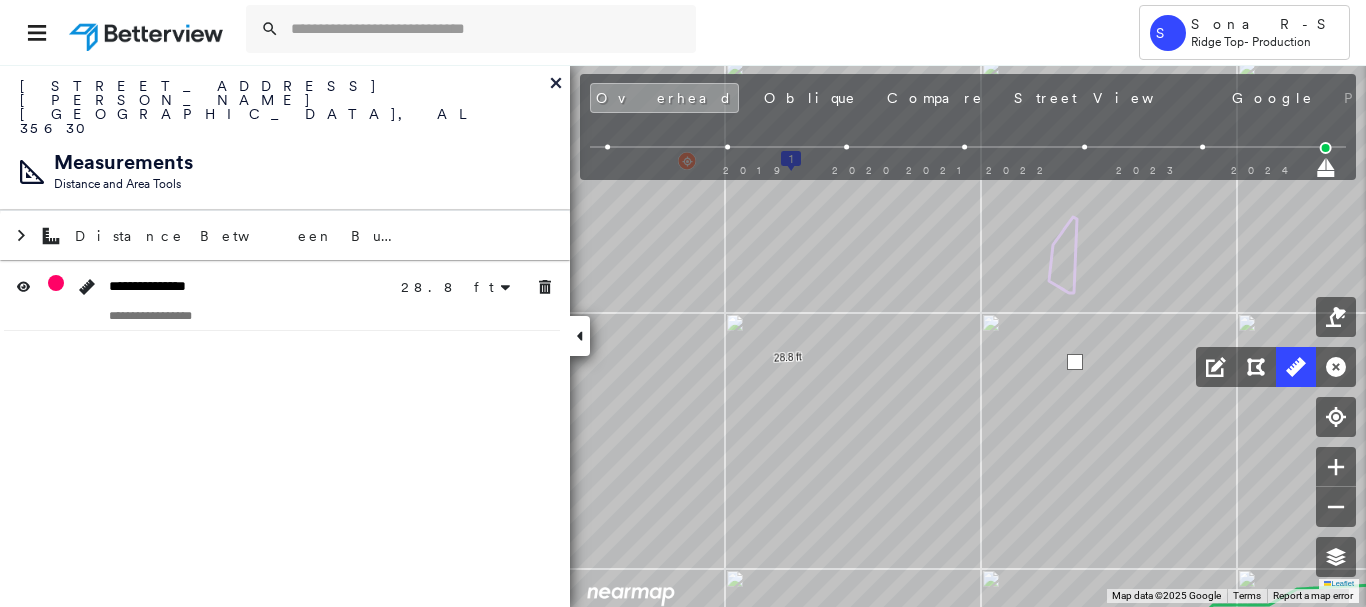 click at bounding box center [1075, 362] 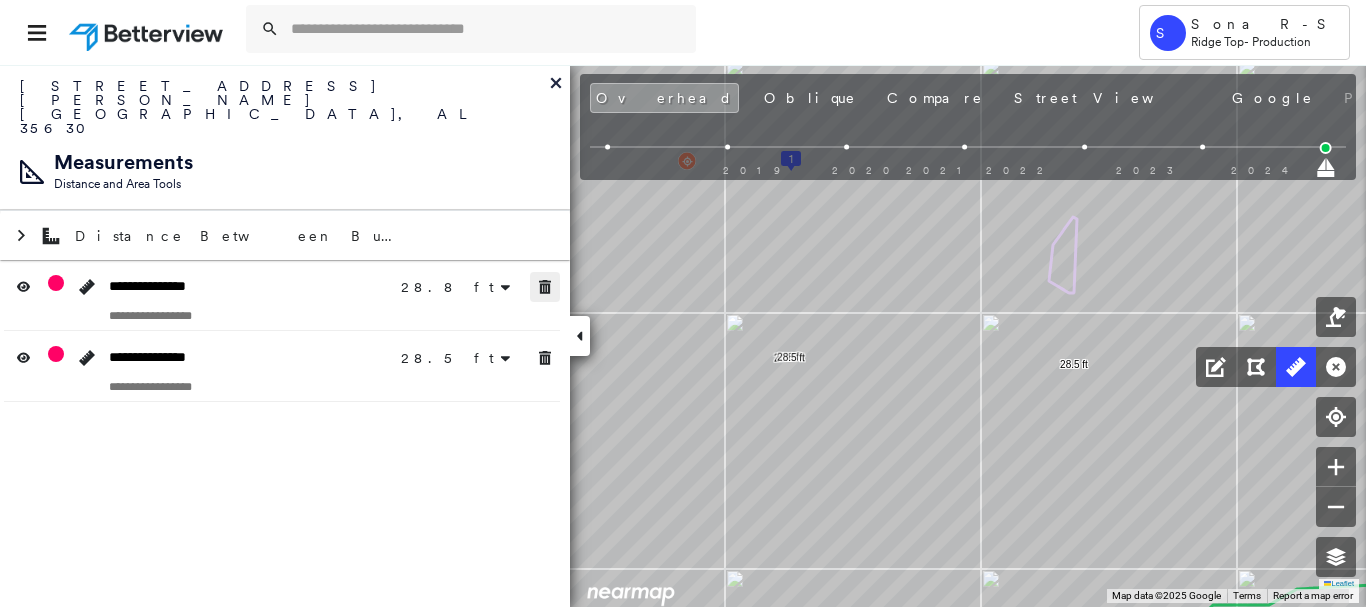 drag, startPoint x: 542, startPoint y: 252, endPoint x: 557, endPoint y: 311, distance: 60.876926 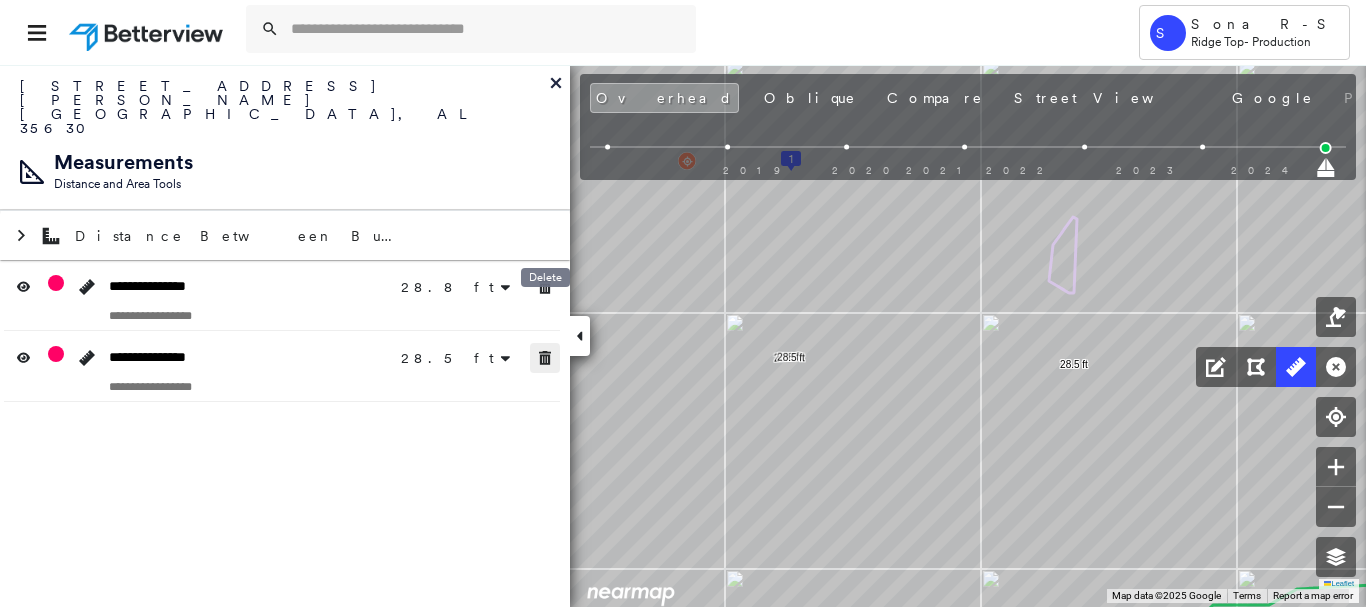 click 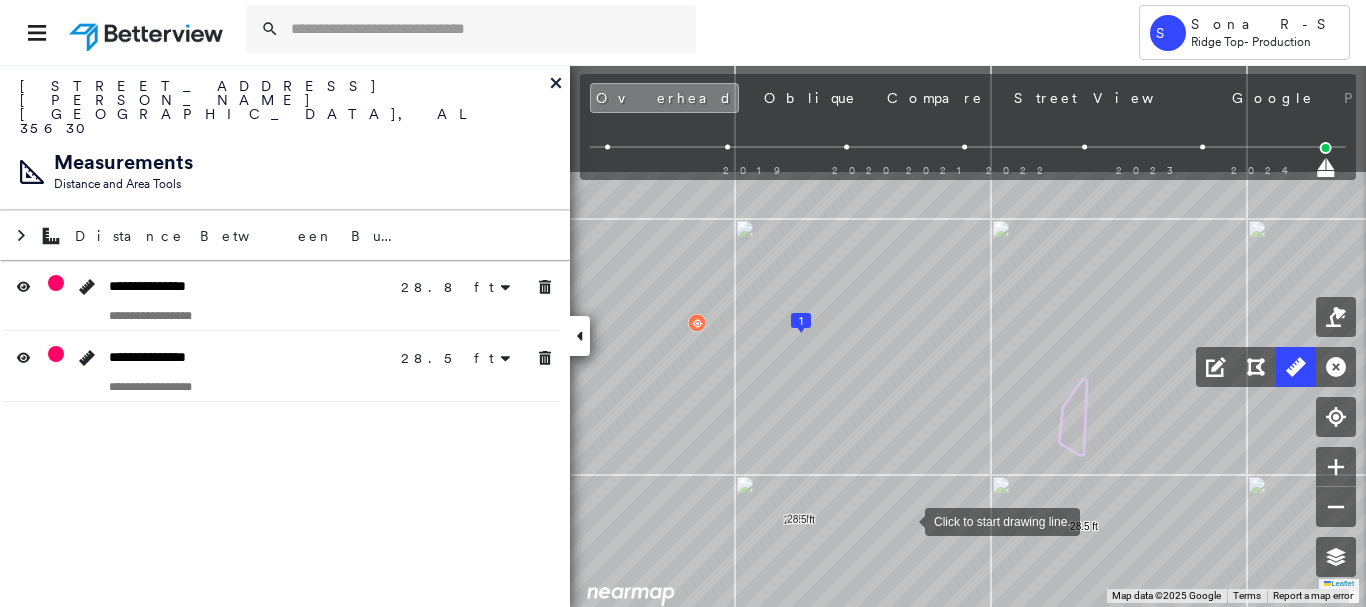 drag, startPoint x: 895, startPoint y: 353, endPoint x: 905, endPoint y: 515, distance: 162.30835 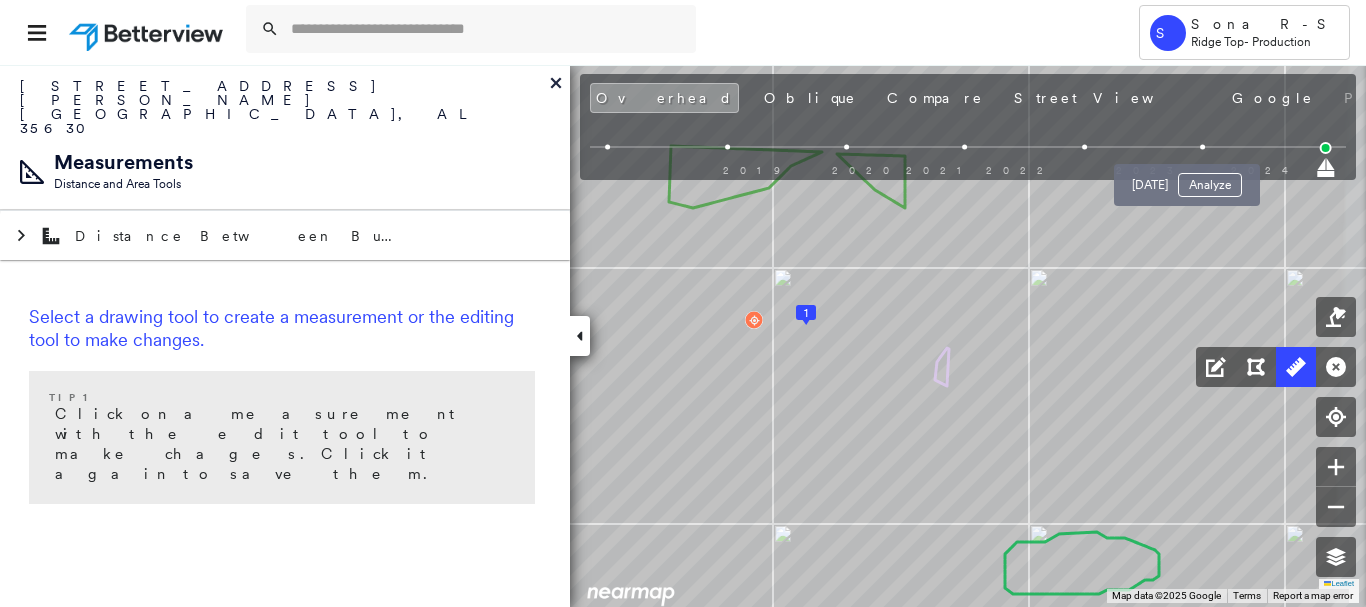 drag, startPoint x: 1203, startPoint y: 145, endPoint x: 1208, endPoint y: 155, distance: 11.18034 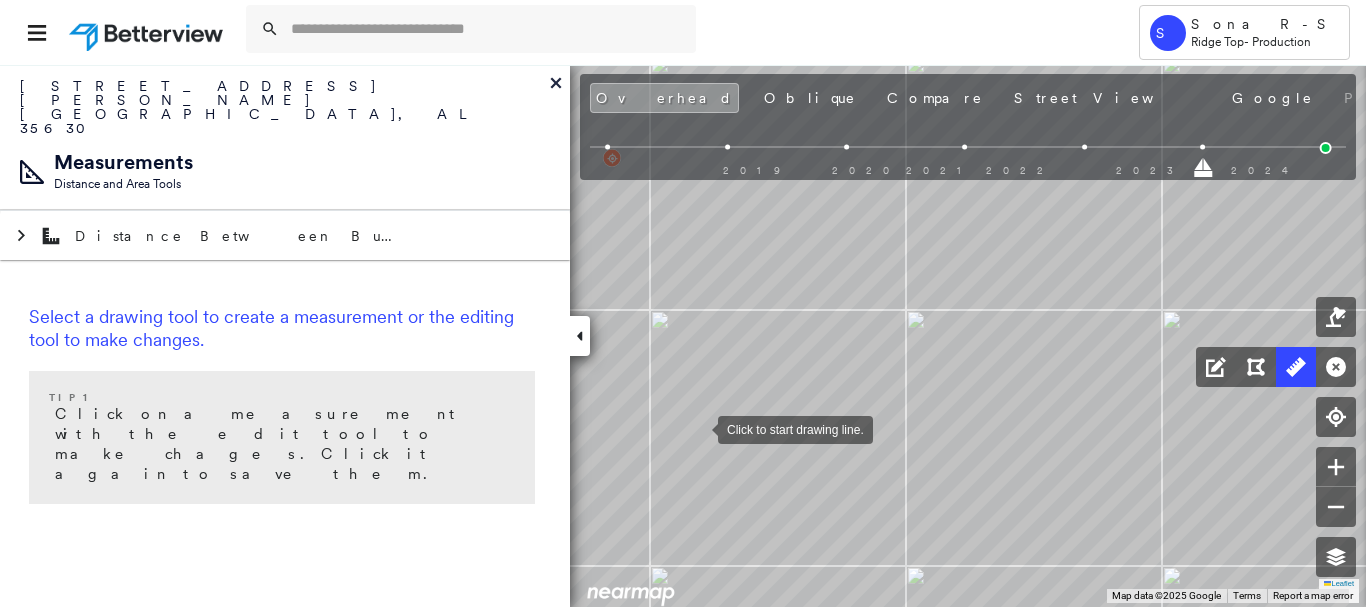 click at bounding box center [698, 428] 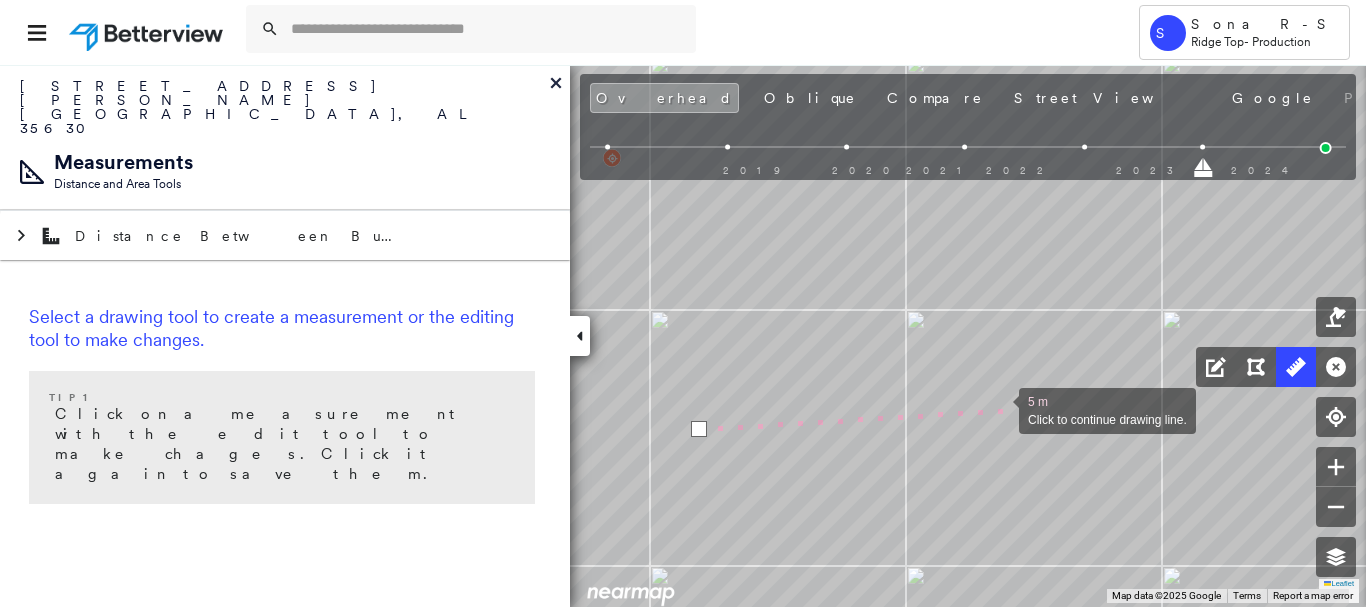 click at bounding box center (999, 409) 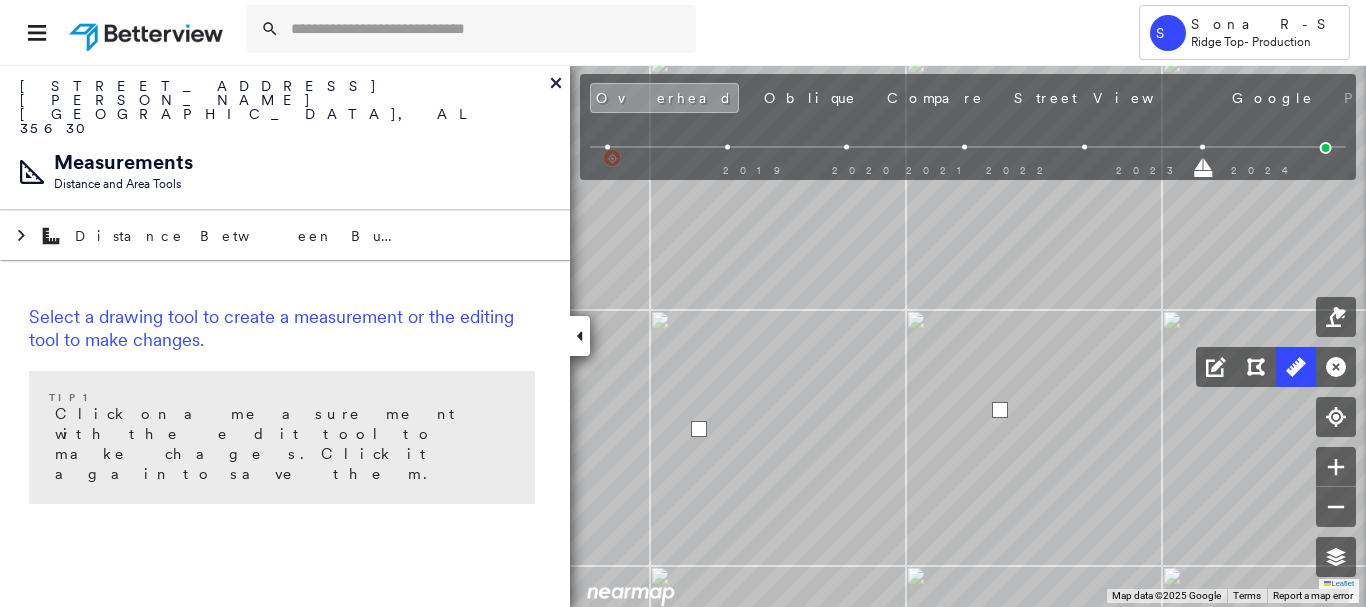 click at bounding box center (1000, 410) 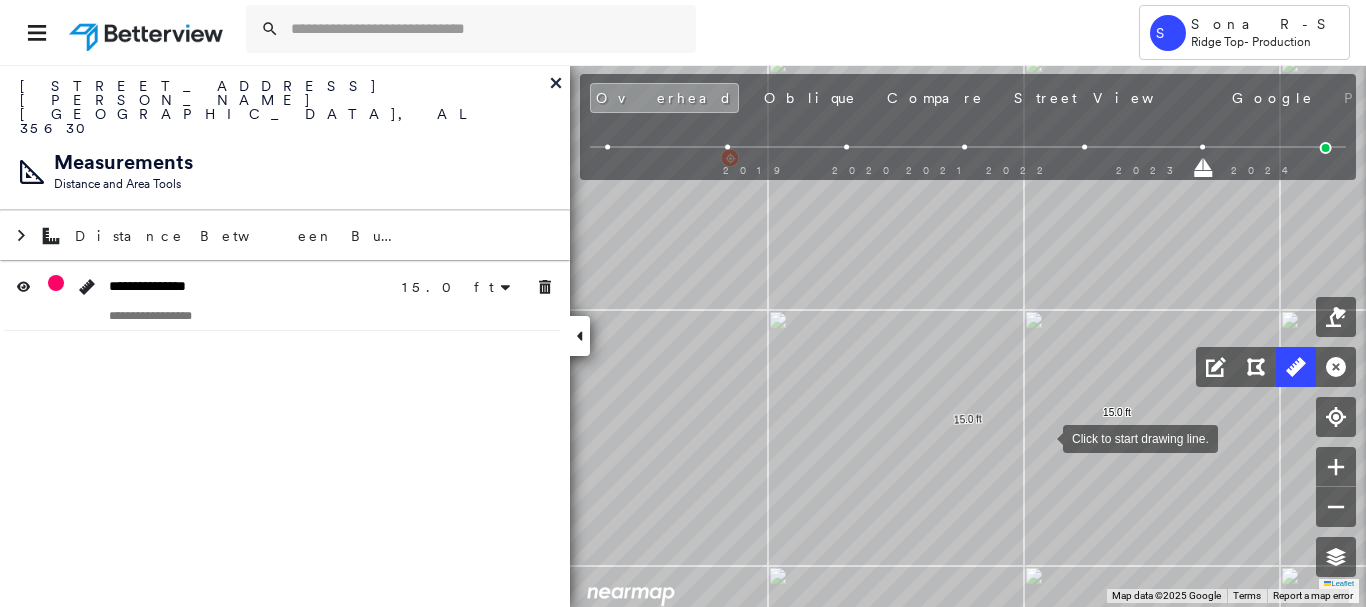 click on "15.0 ft 15.0 ft Click to start drawing line." at bounding box center [-309, 413] 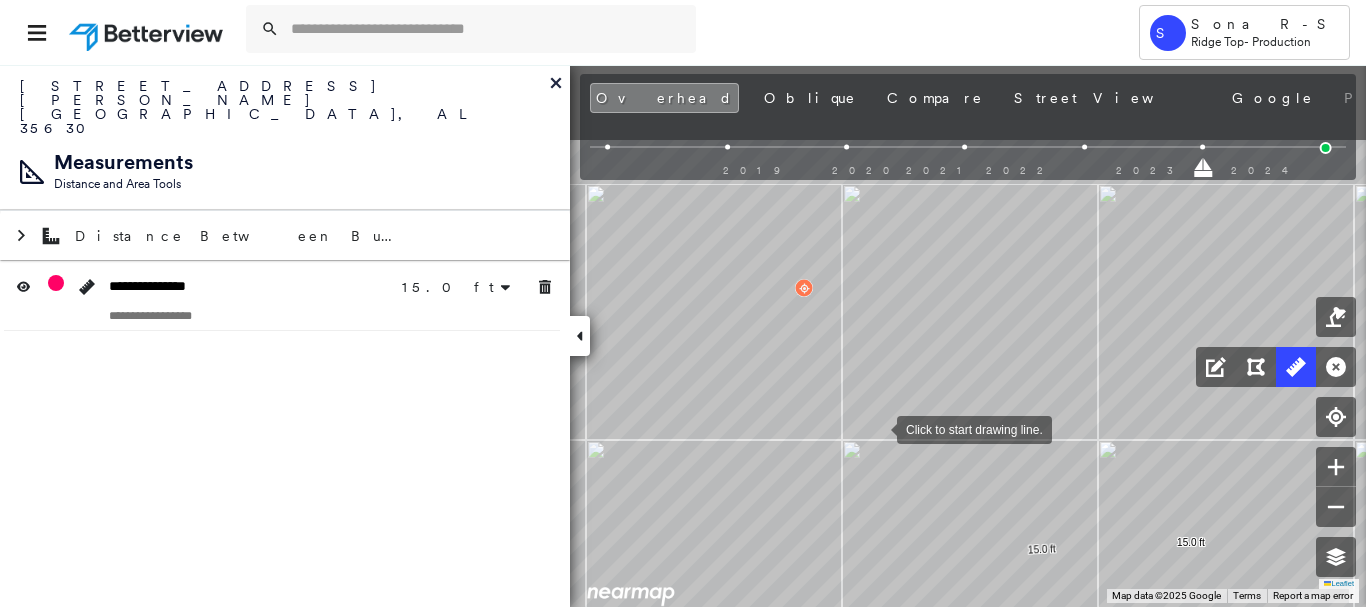 click on "15.0 ft 15.0 ft Click to start drawing line." at bounding box center (-235, 543) 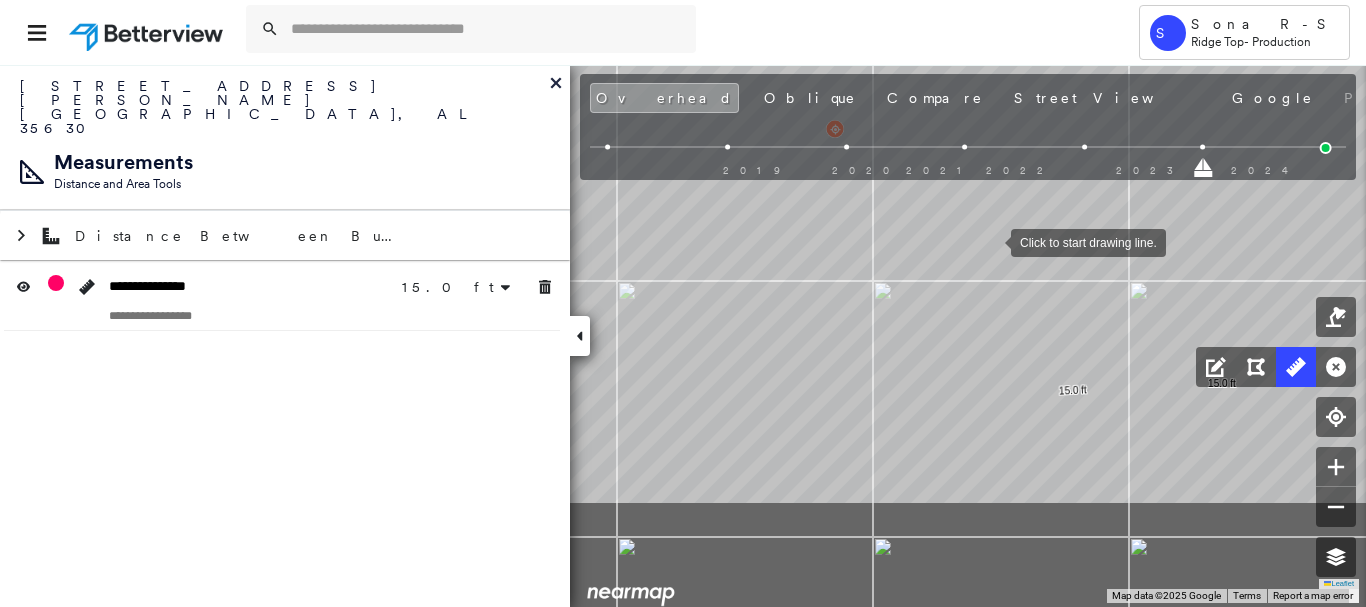 drag, startPoint x: 979, startPoint y: 289, endPoint x: 994, endPoint y: 248, distance: 43.65776 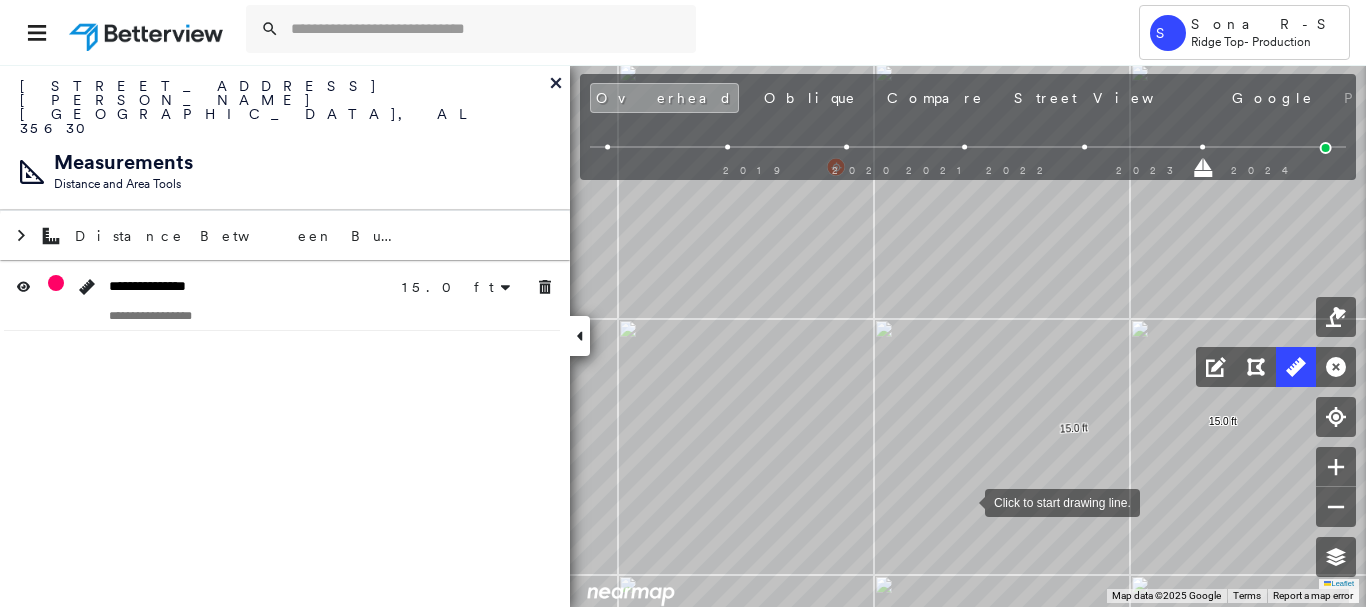 drag, startPoint x: 965, startPoint y: 481, endPoint x: 965, endPoint y: 561, distance: 80 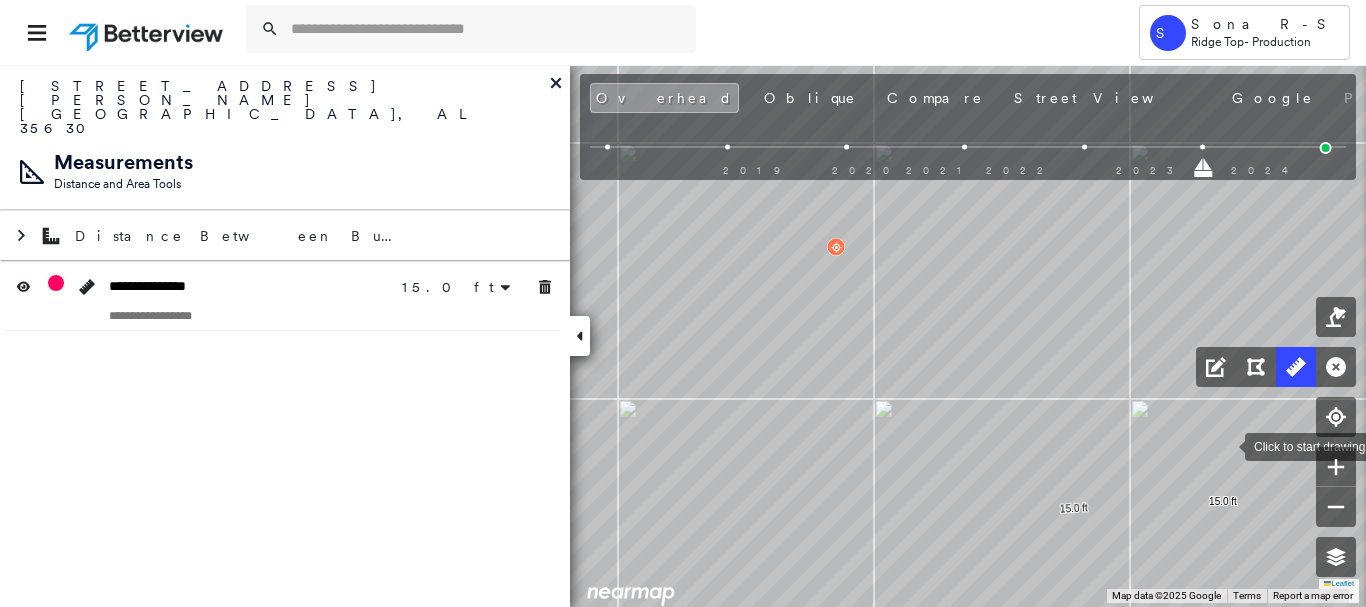 click at bounding box center (1225, 445) 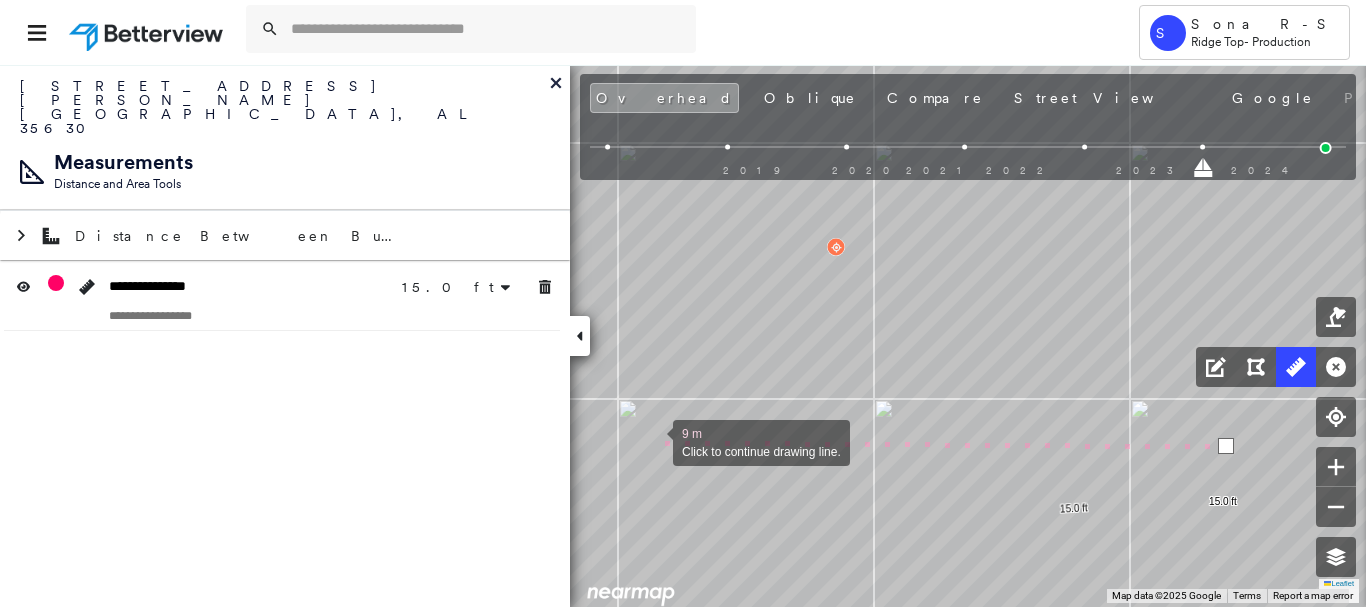 click at bounding box center (653, 441) 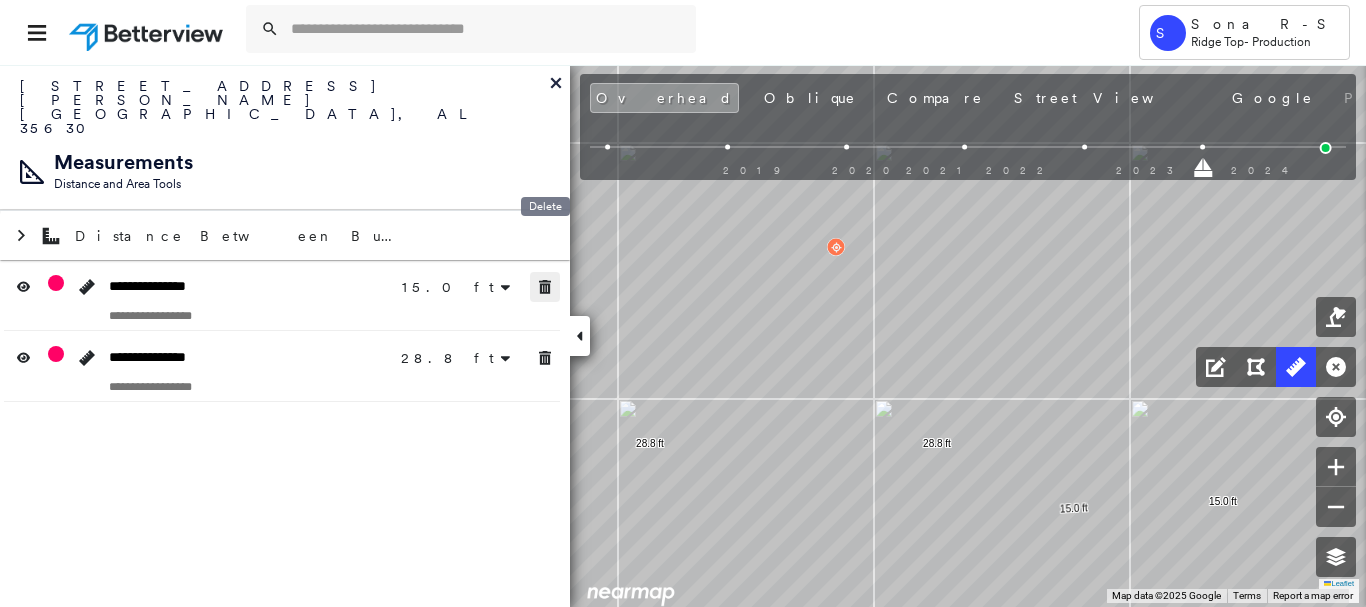 click at bounding box center [545, 287] 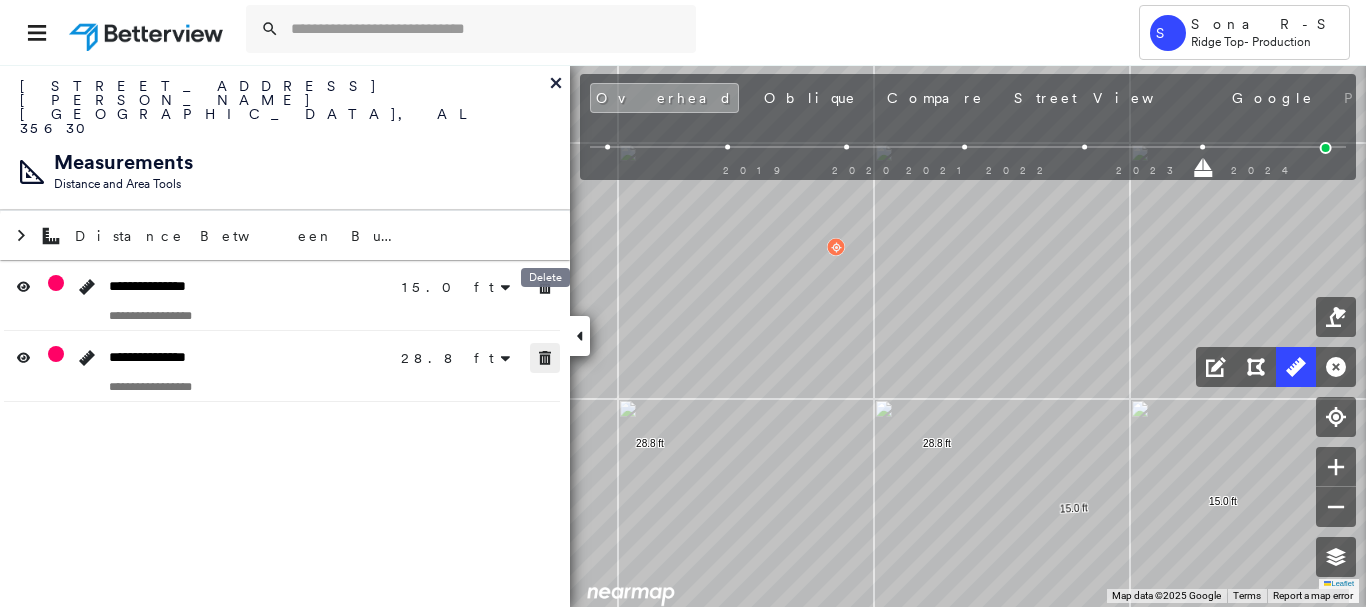 click 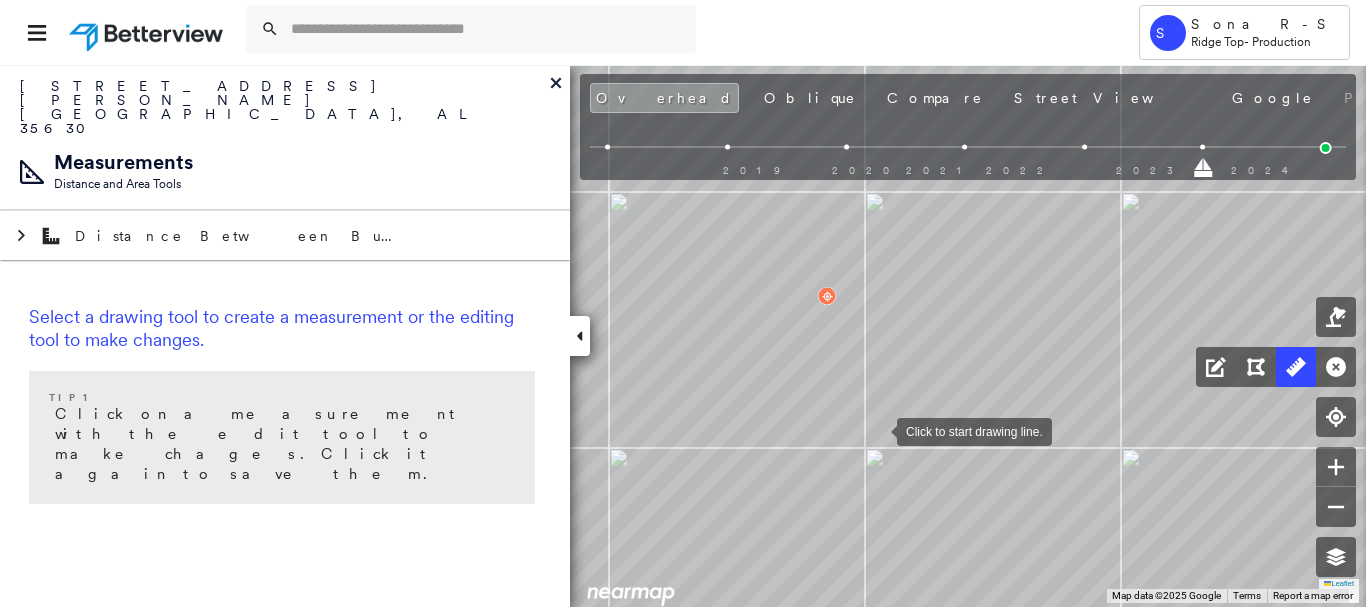 drag, startPoint x: 877, startPoint y: 428, endPoint x: 889, endPoint y: 434, distance: 13.416408 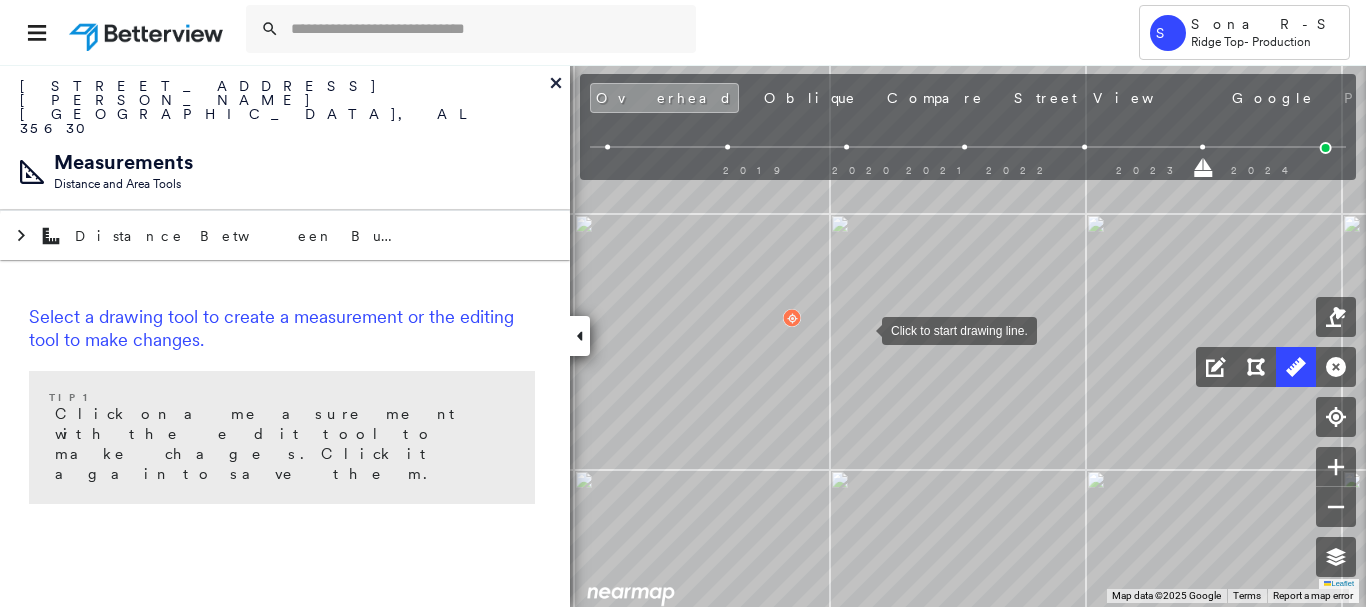 drag, startPoint x: 896, startPoint y: 306, endPoint x: 863, endPoint y: 344, distance: 50.32892 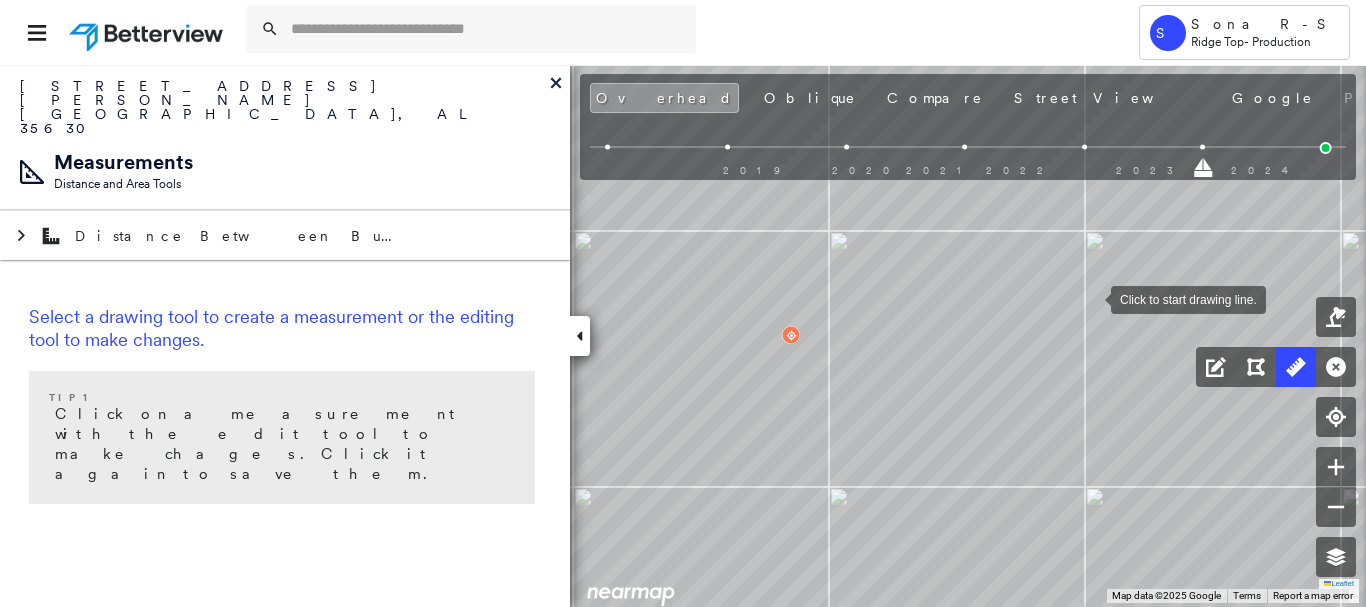 click at bounding box center [1091, 298] 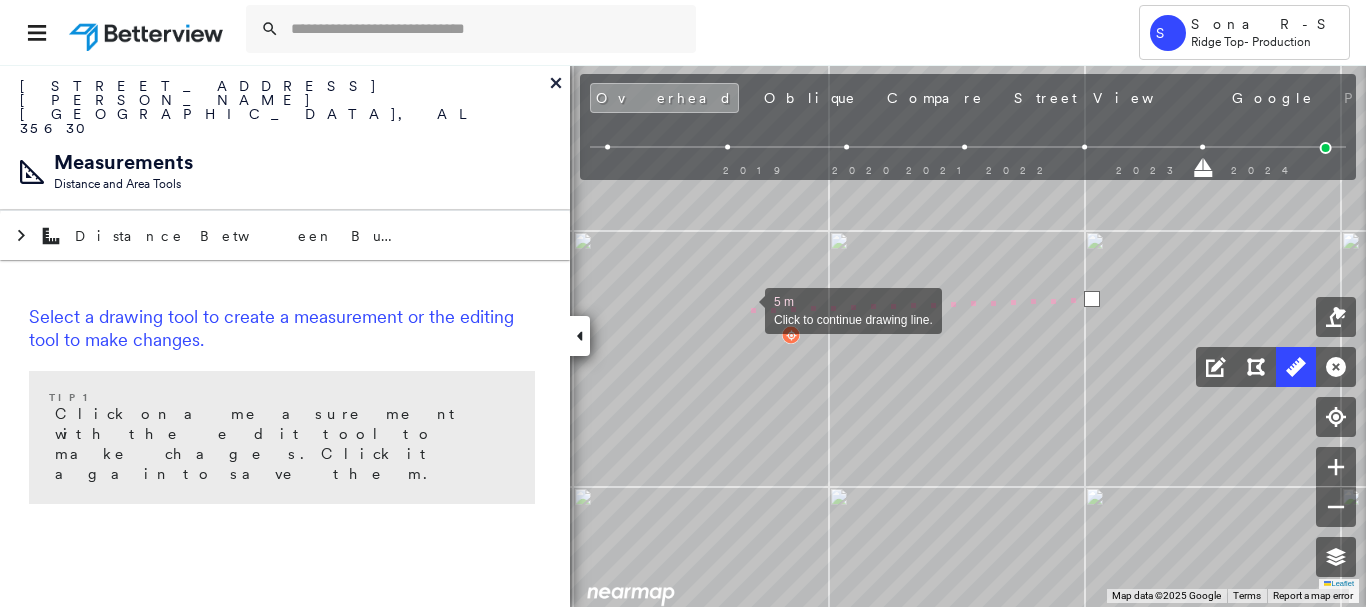 click at bounding box center [745, 309] 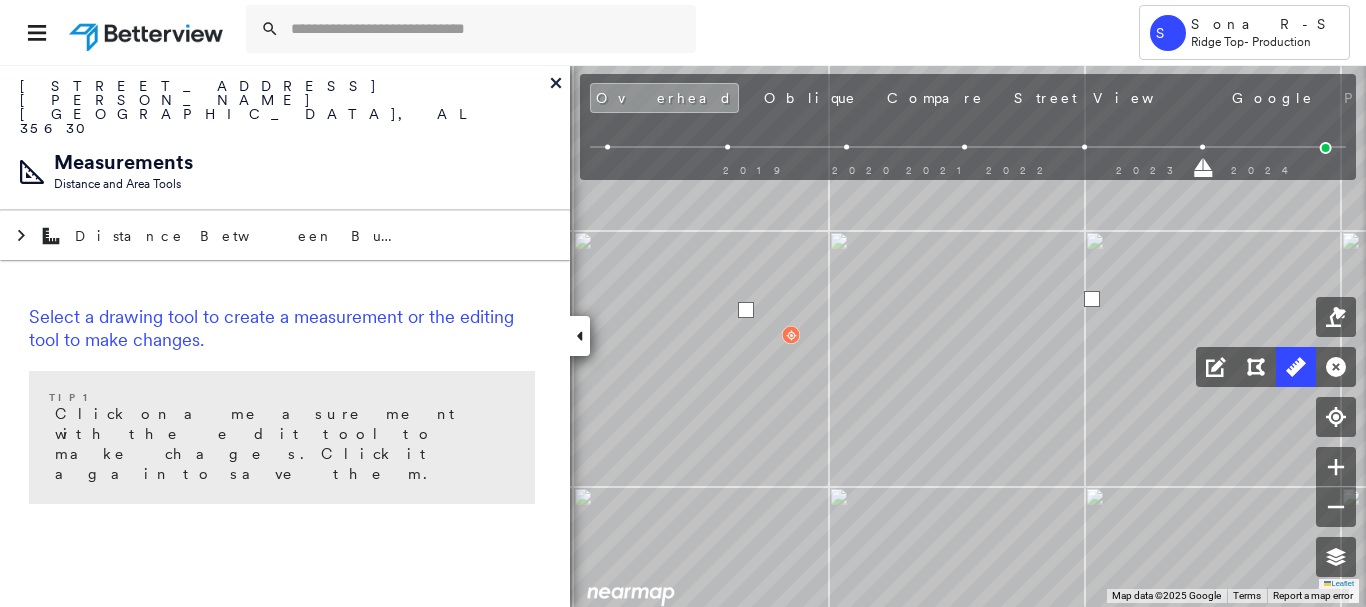 click at bounding box center (746, 310) 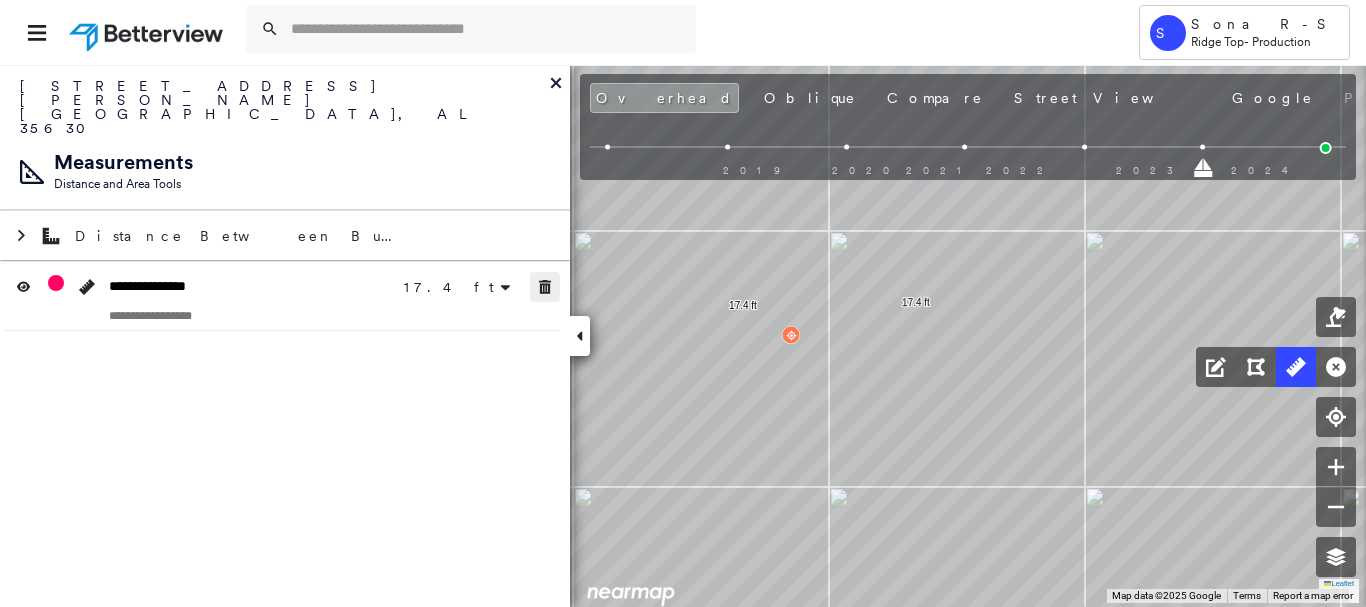 click 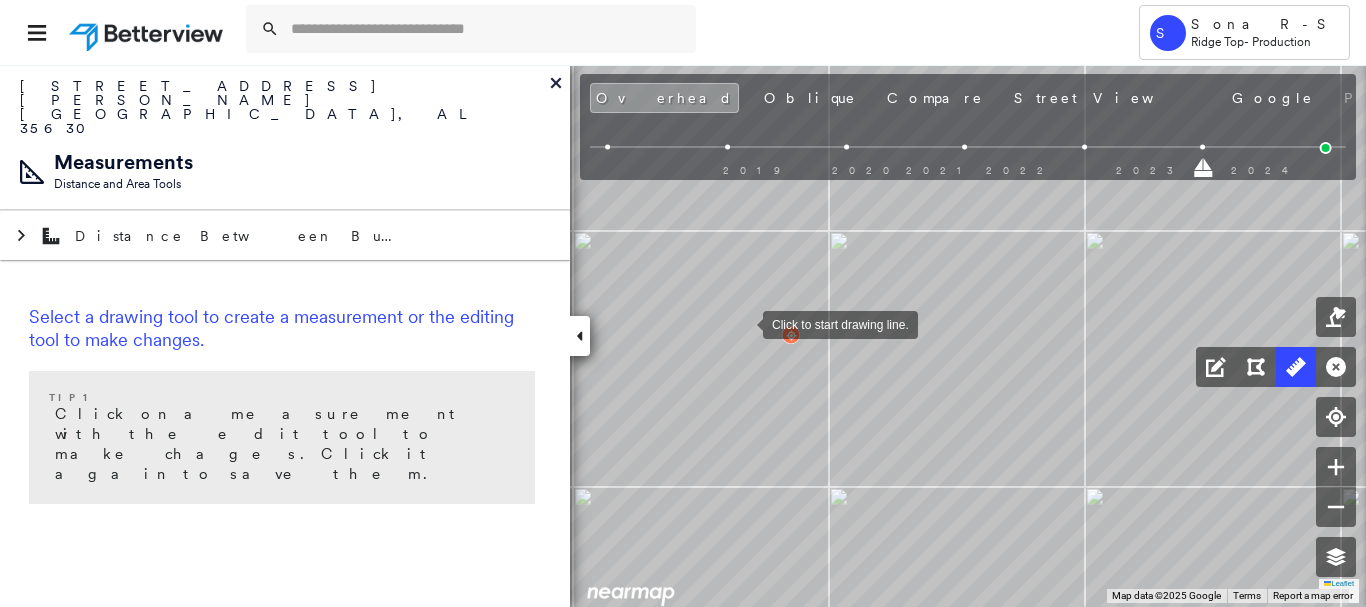 click at bounding box center (743, 323) 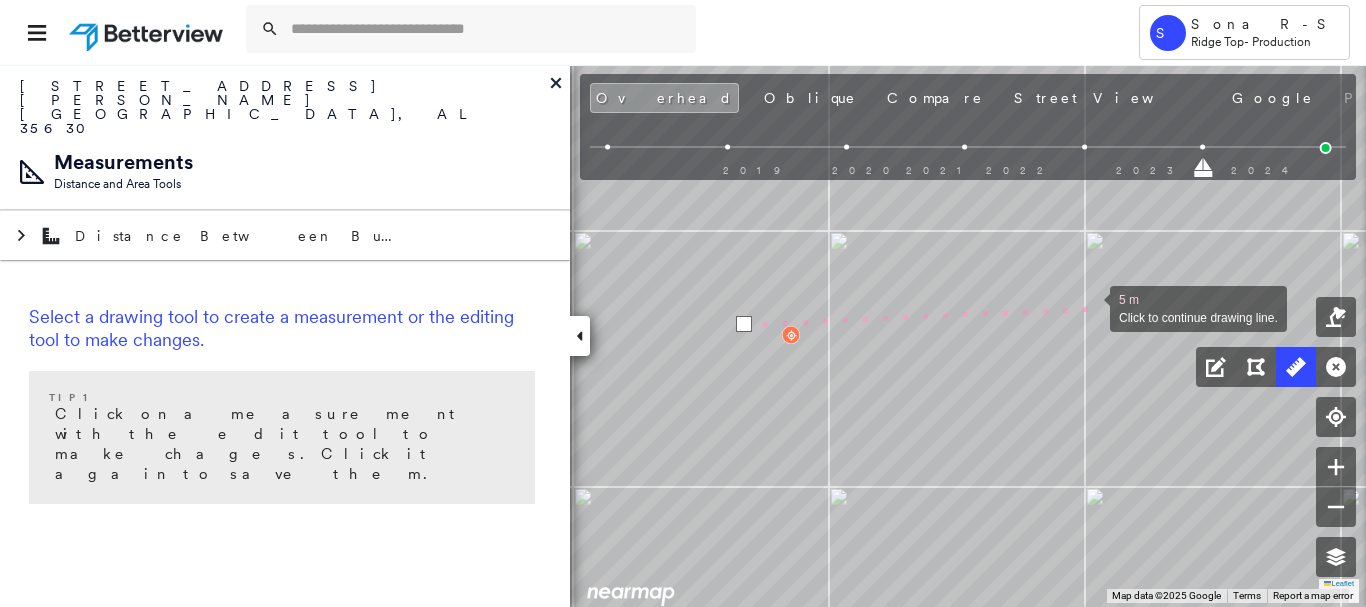click at bounding box center [1090, 307] 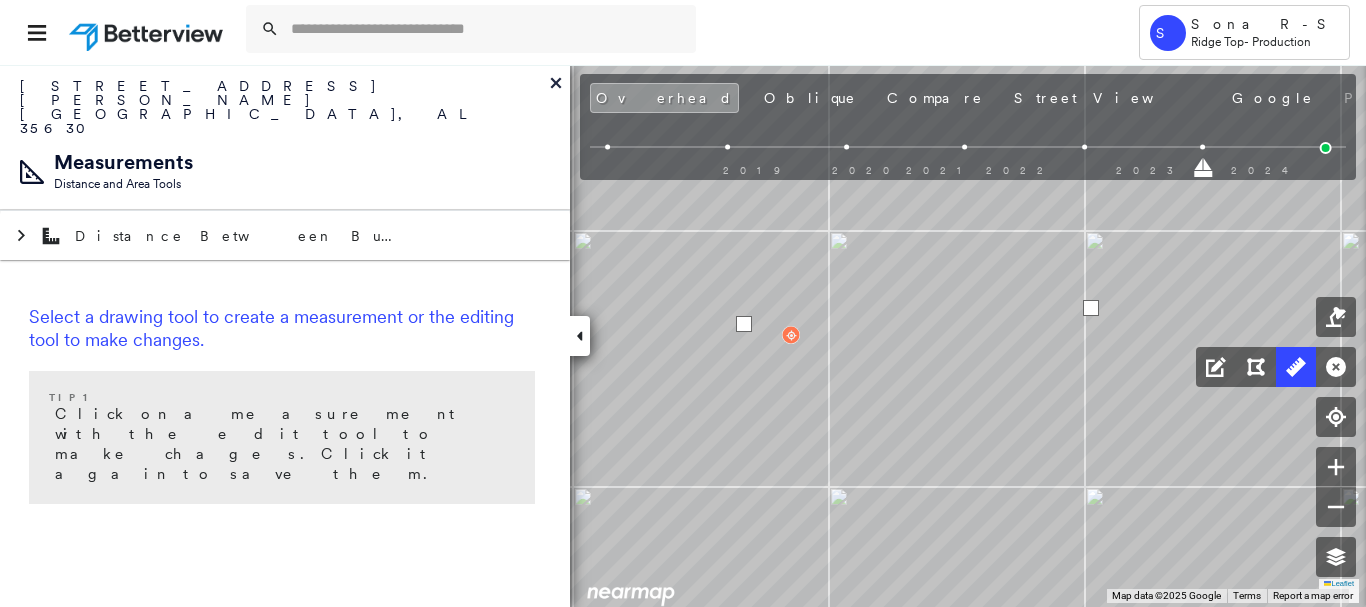 click at bounding box center (1091, 308) 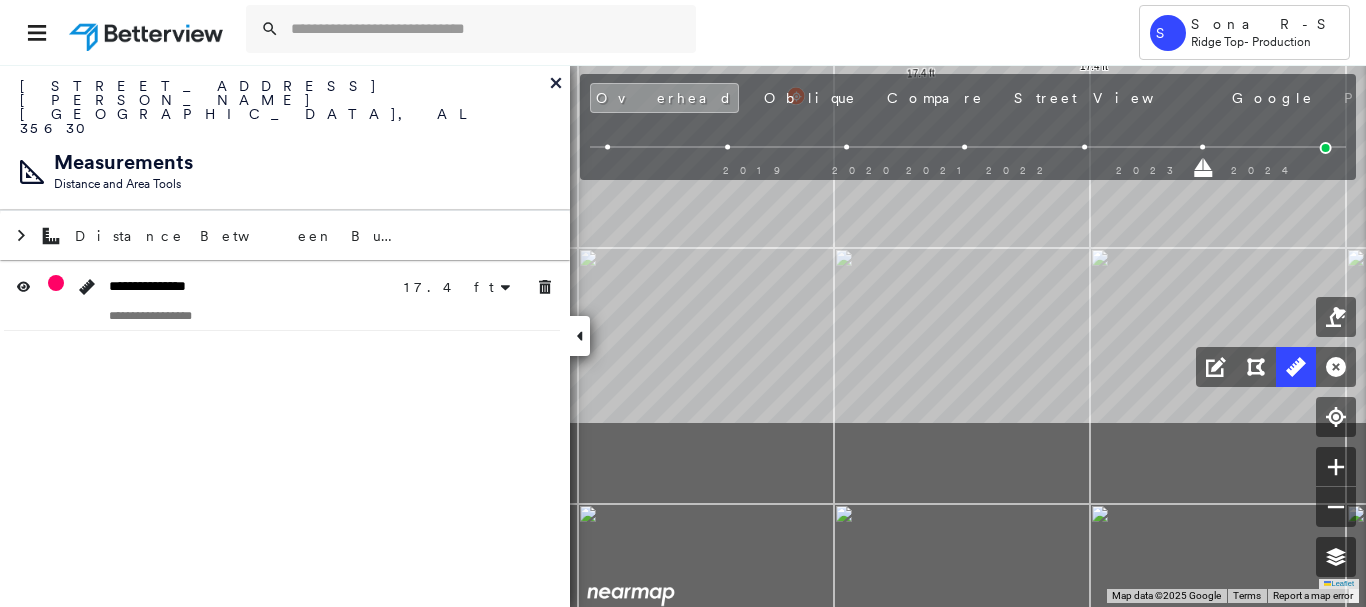 click on "17.4 ft 17.4 ft Click to start drawing line." at bounding box center (-243, 351) 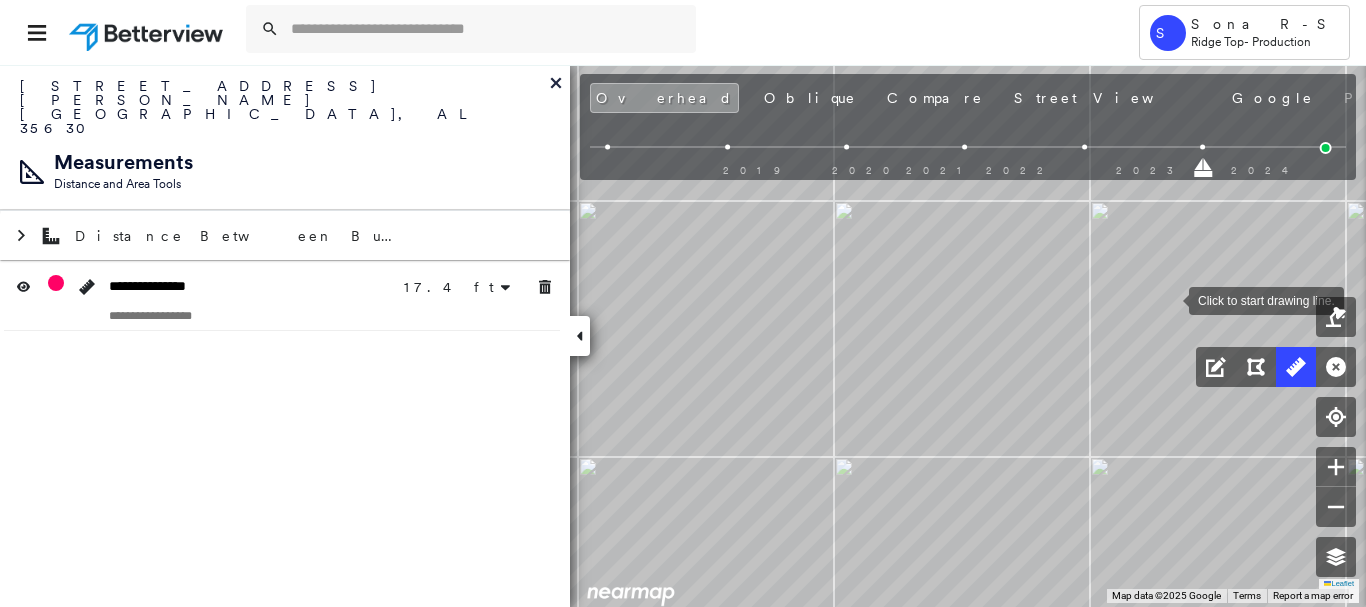click at bounding box center [1169, 299] 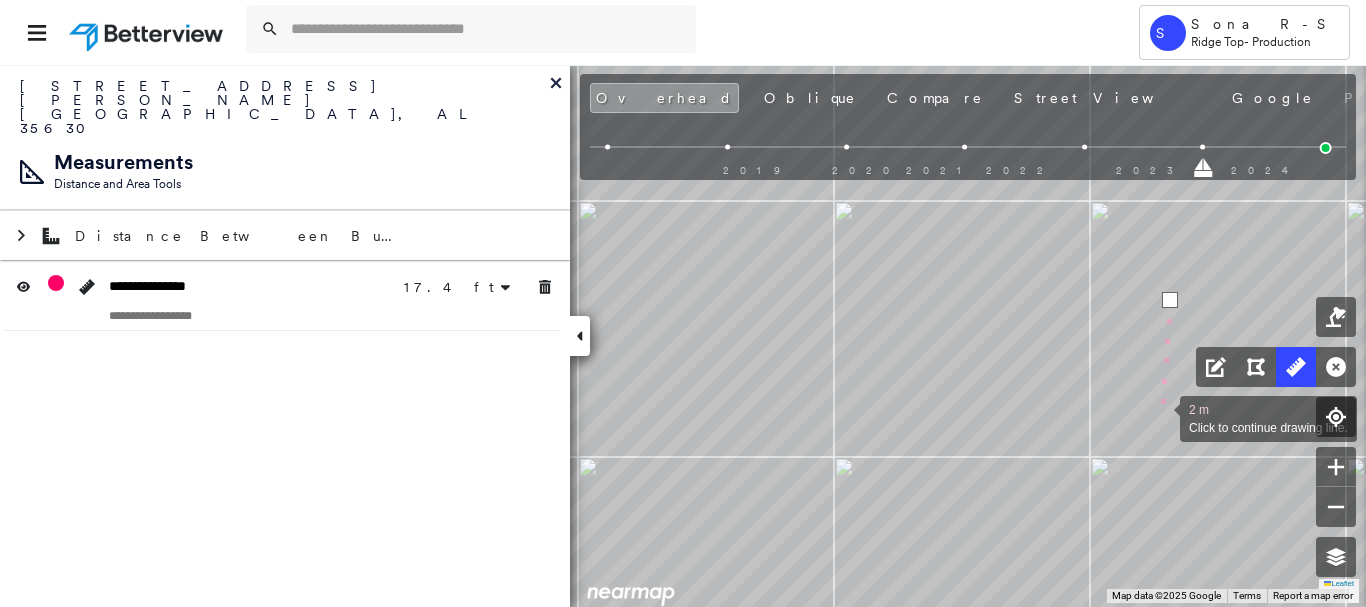 click at bounding box center [1160, 417] 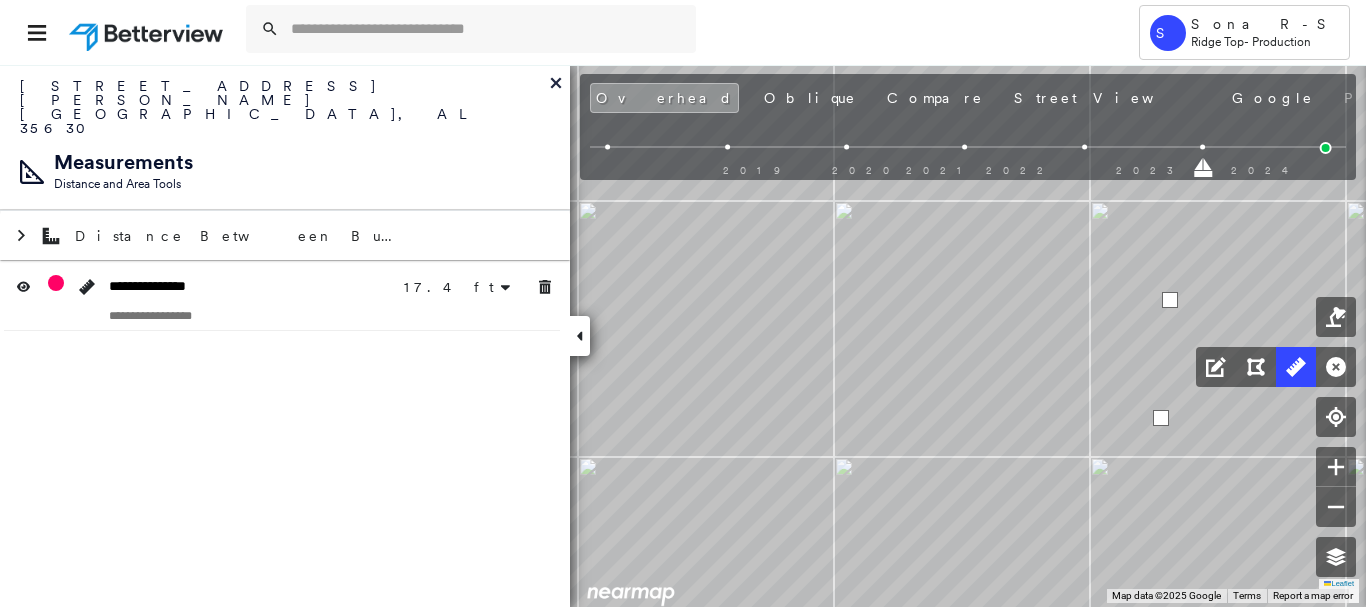 click at bounding box center [1161, 418] 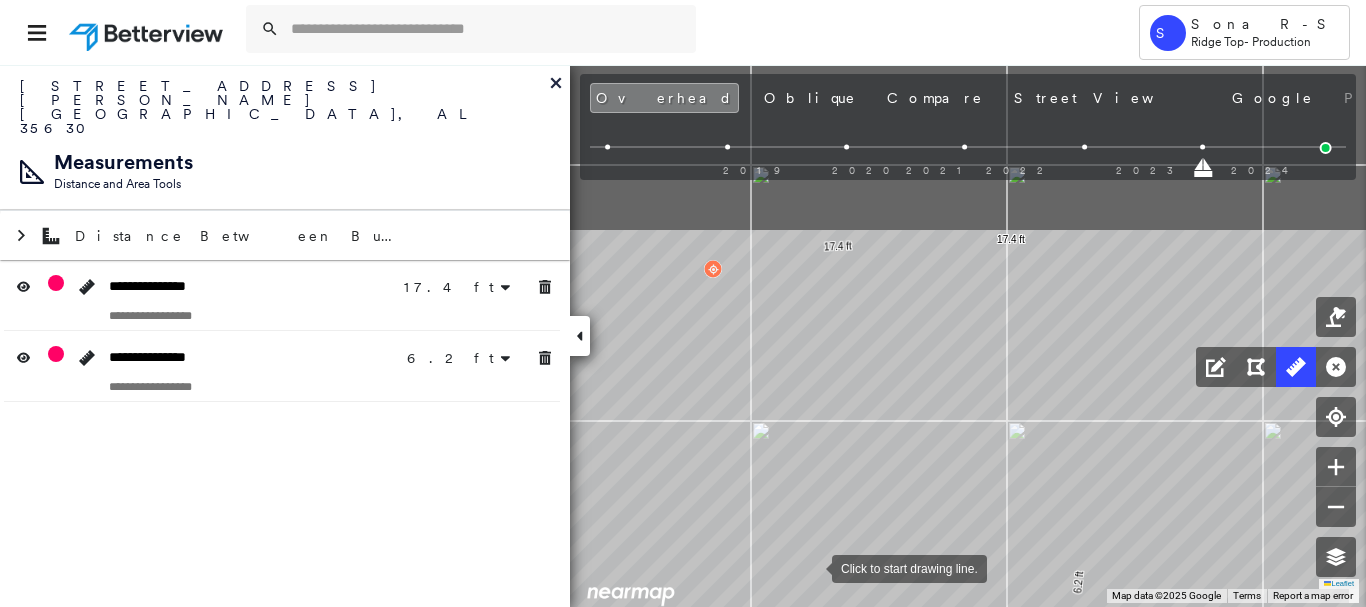 drag, startPoint x: 880, startPoint y: 336, endPoint x: 808, endPoint y: 562, distance: 237.19191 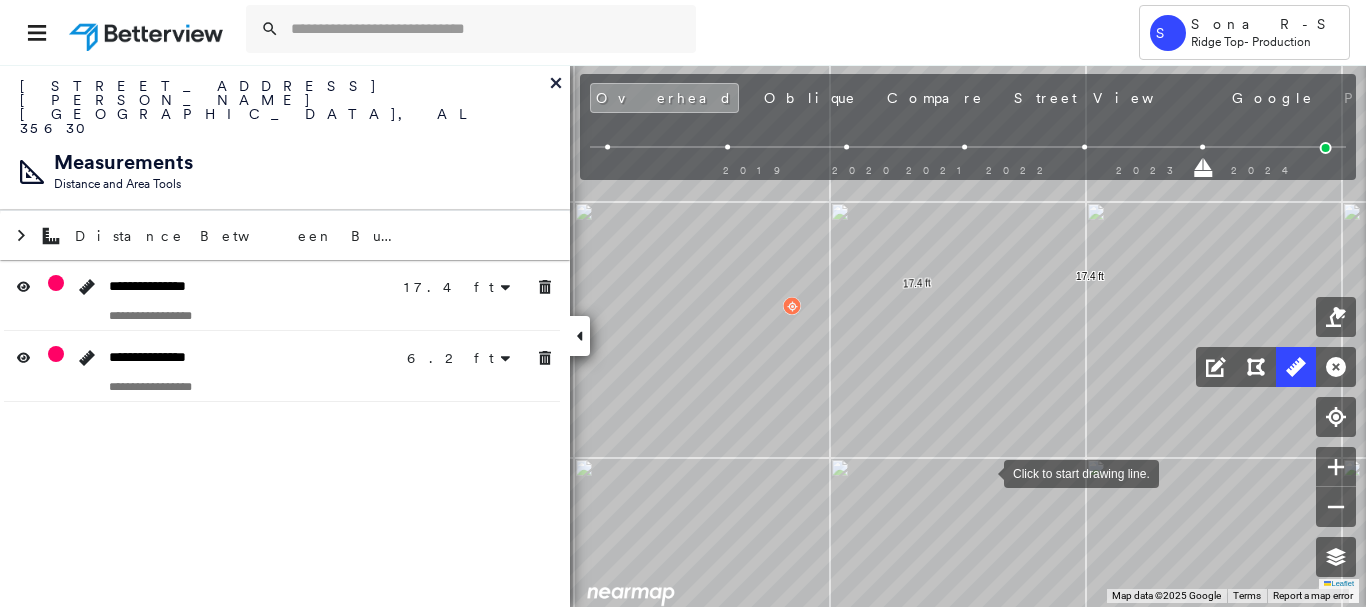 drag, startPoint x: 926, startPoint y: 460, endPoint x: 984, endPoint y: 472, distance: 59.22837 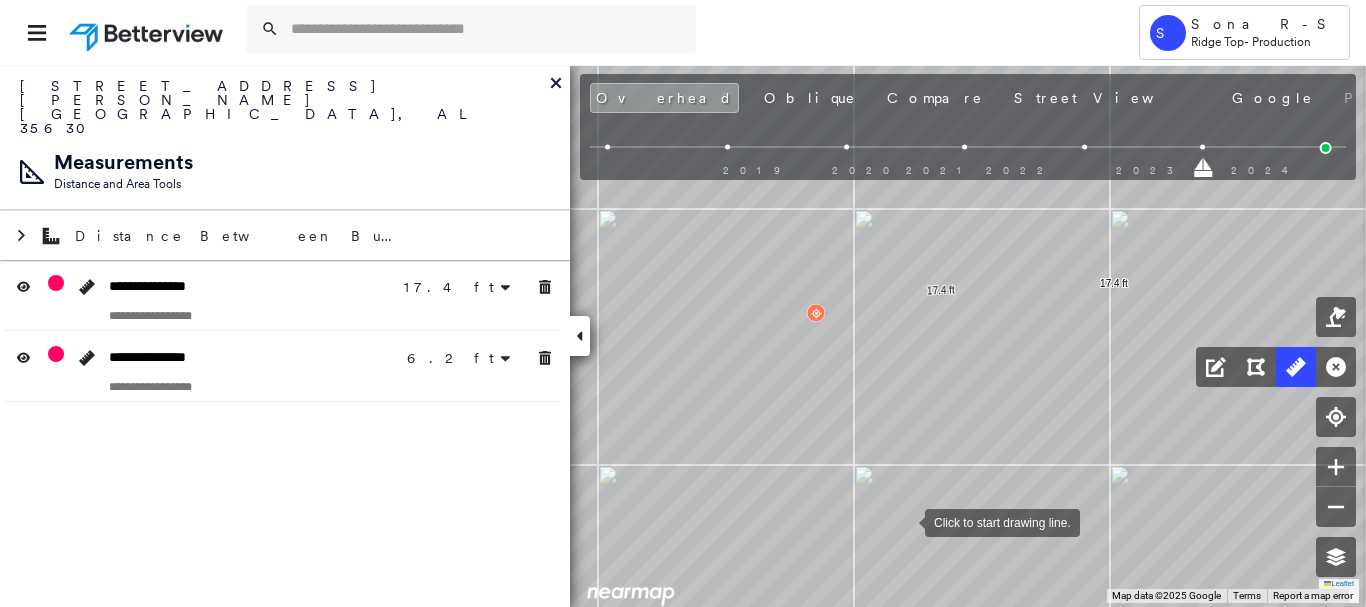 drag, startPoint x: 885, startPoint y: 493, endPoint x: 905, endPoint y: 520, distance: 33.600594 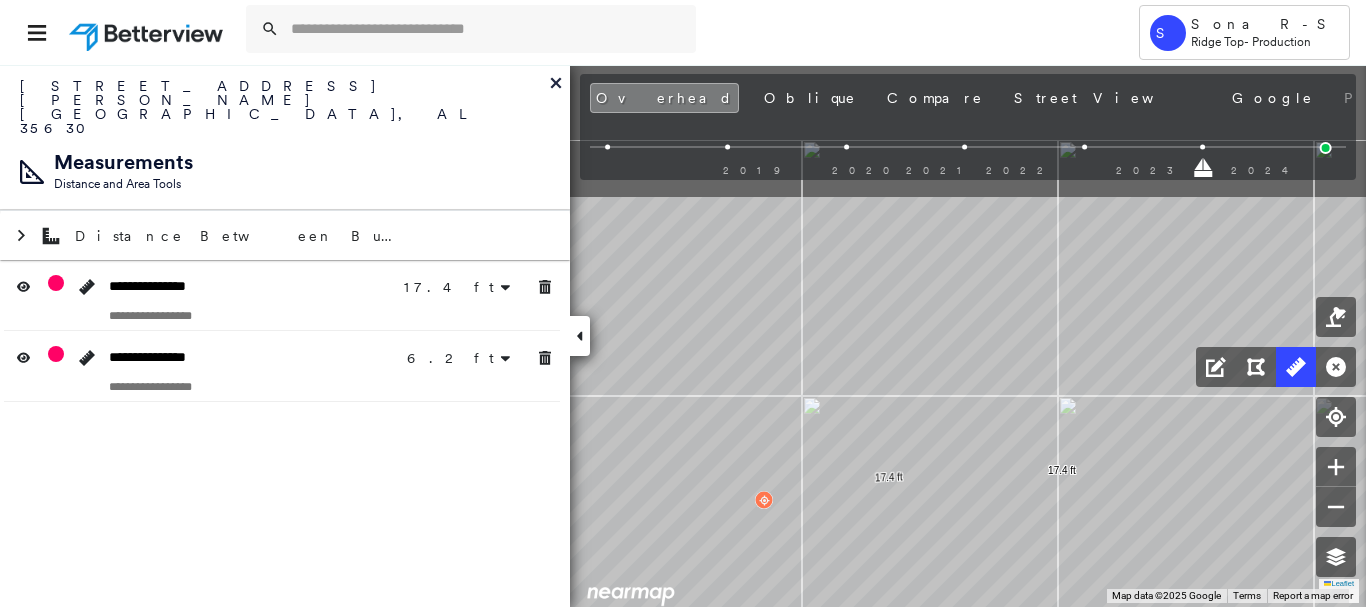 click on "17.4 ft 17.4 ft 6.2 ft 6.2 ft Click to start drawing line." at bounding box center (-275, 755) 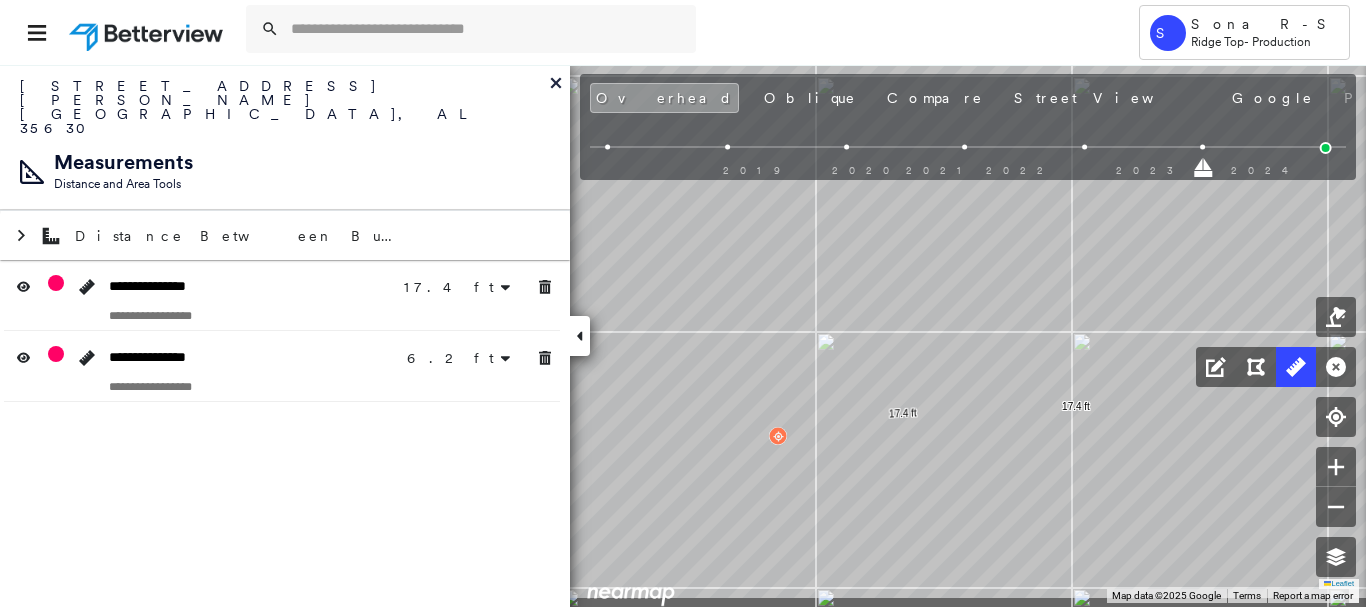 drag, startPoint x: 757, startPoint y: 467, endPoint x: 785, endPoint y: 322, distance: 147.67871 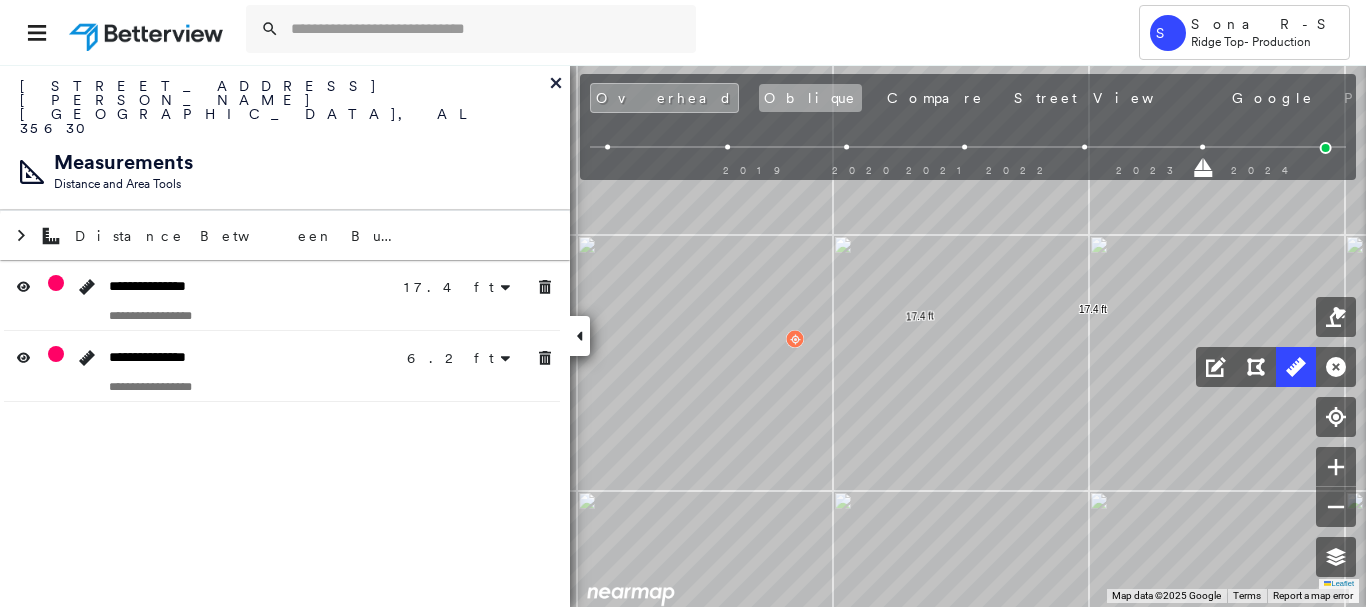 click on "Oblique" at bounding box center (810, 98) 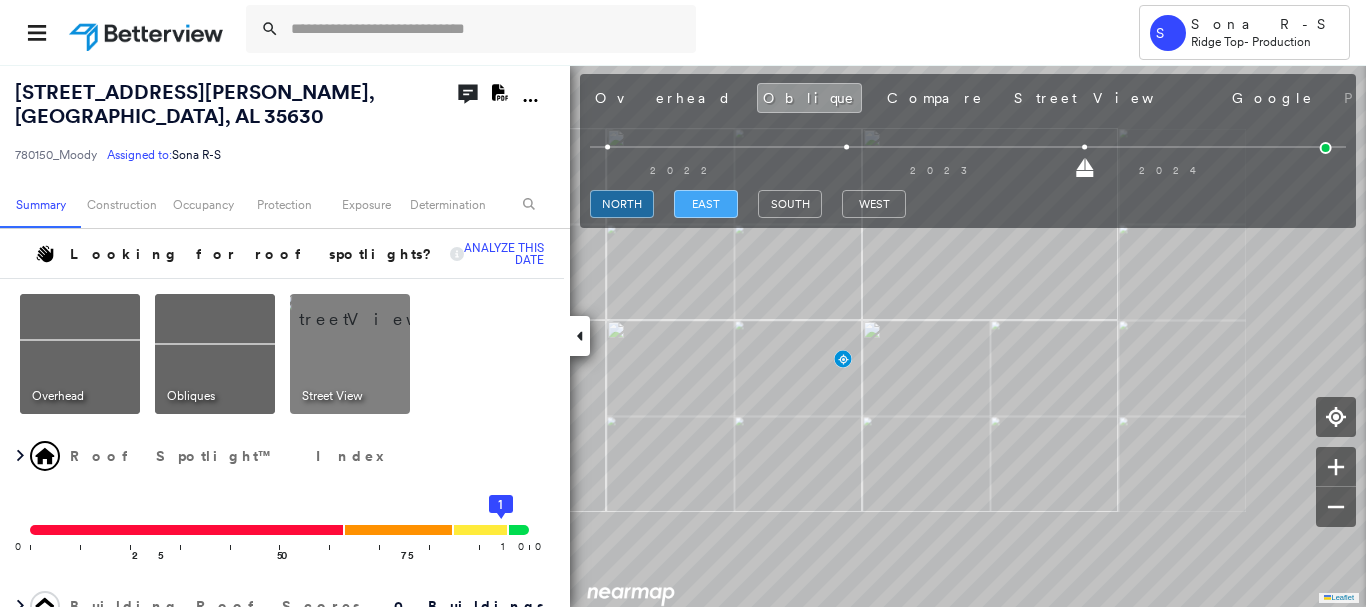 click on "east" at bounding box center (706, 204) 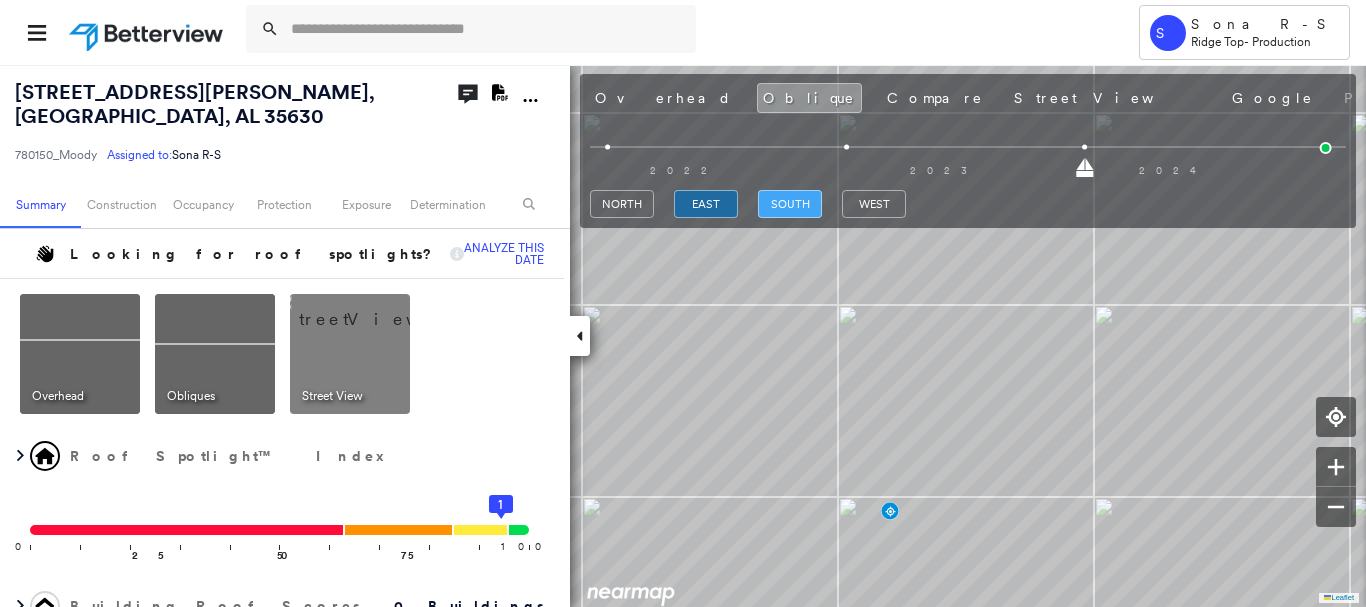 click on "south" at bounding box center (790, 204) 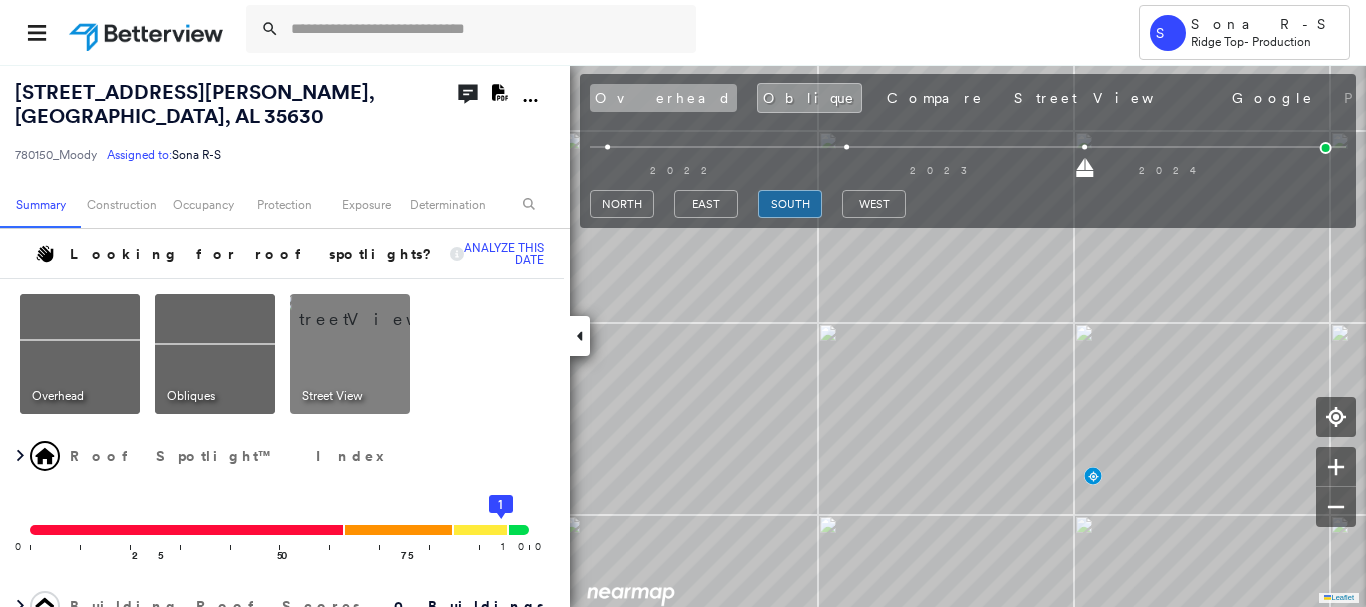click on "Overhead" at bounding box center [663, 98] 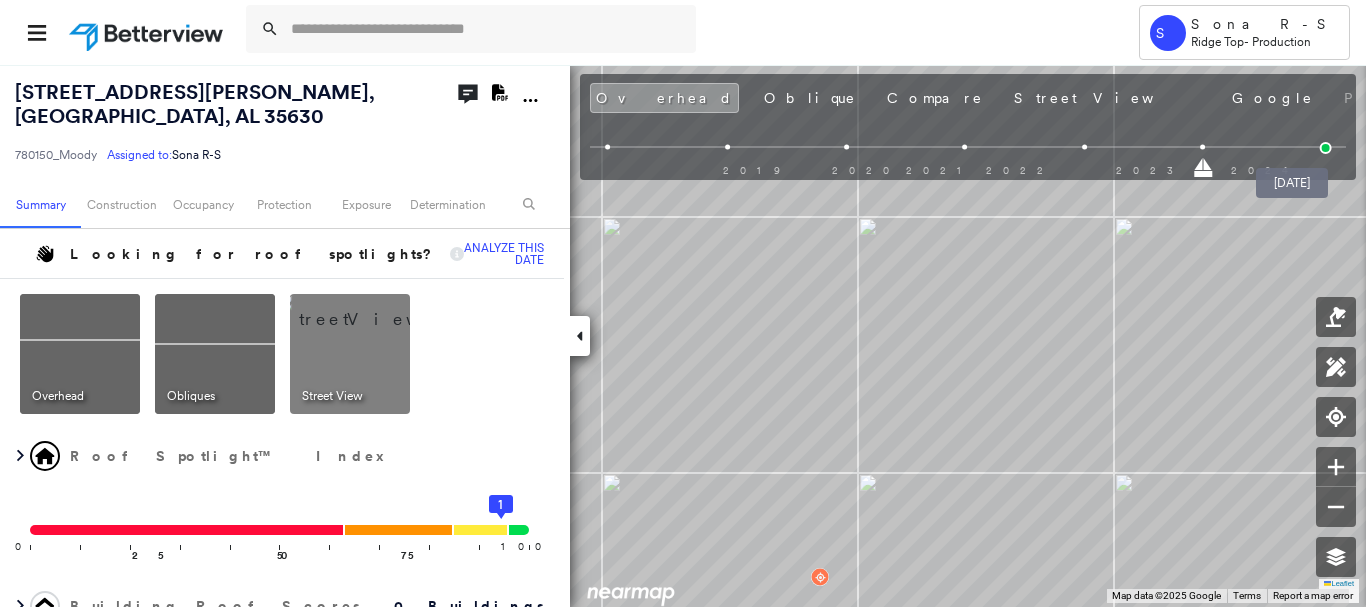 click at bounding box center [1326, 148] 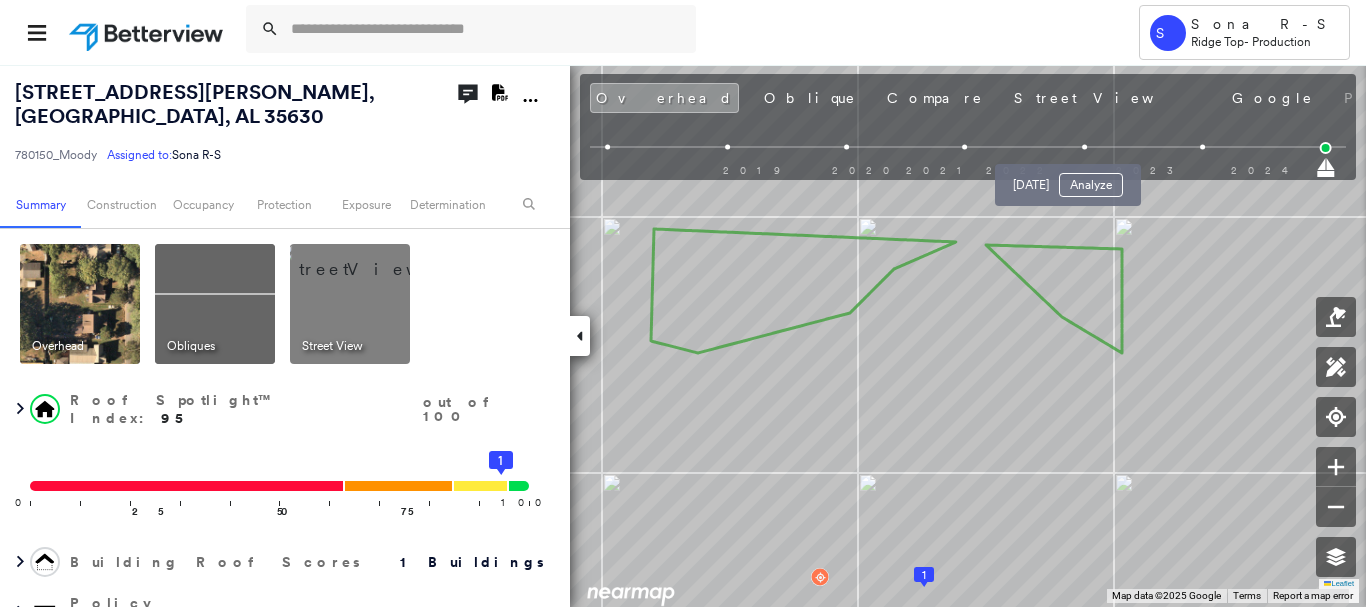 click at bounding box center (1084, 147) 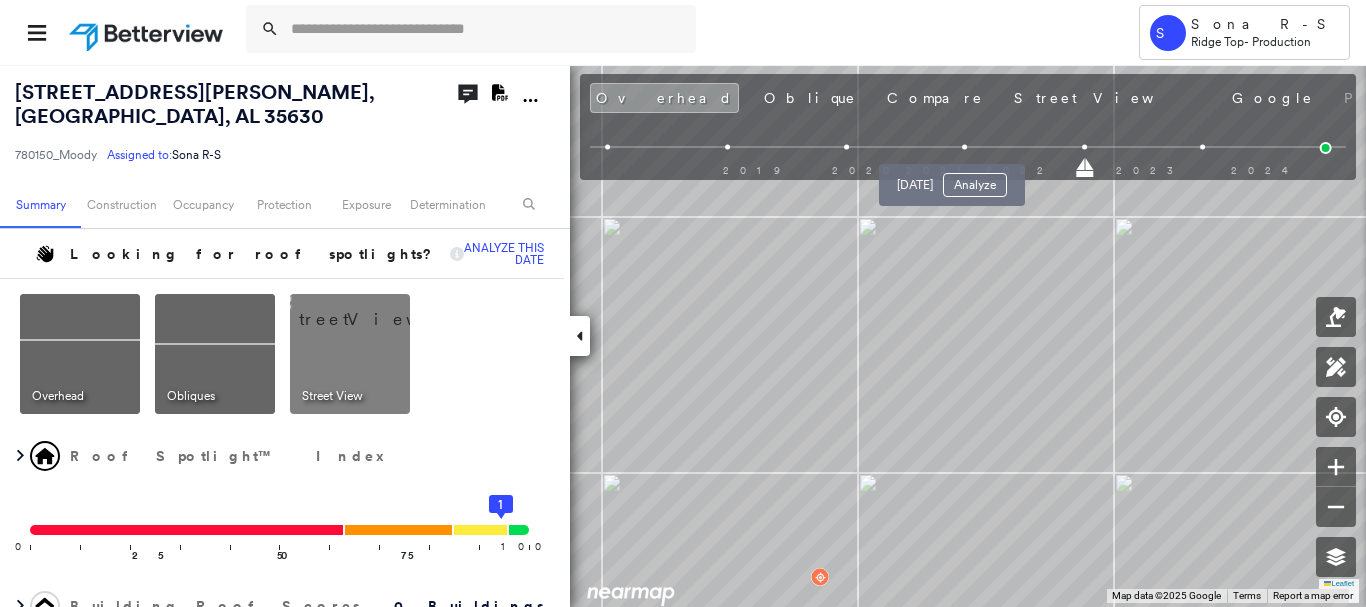 click at bounding box center [965, 147] 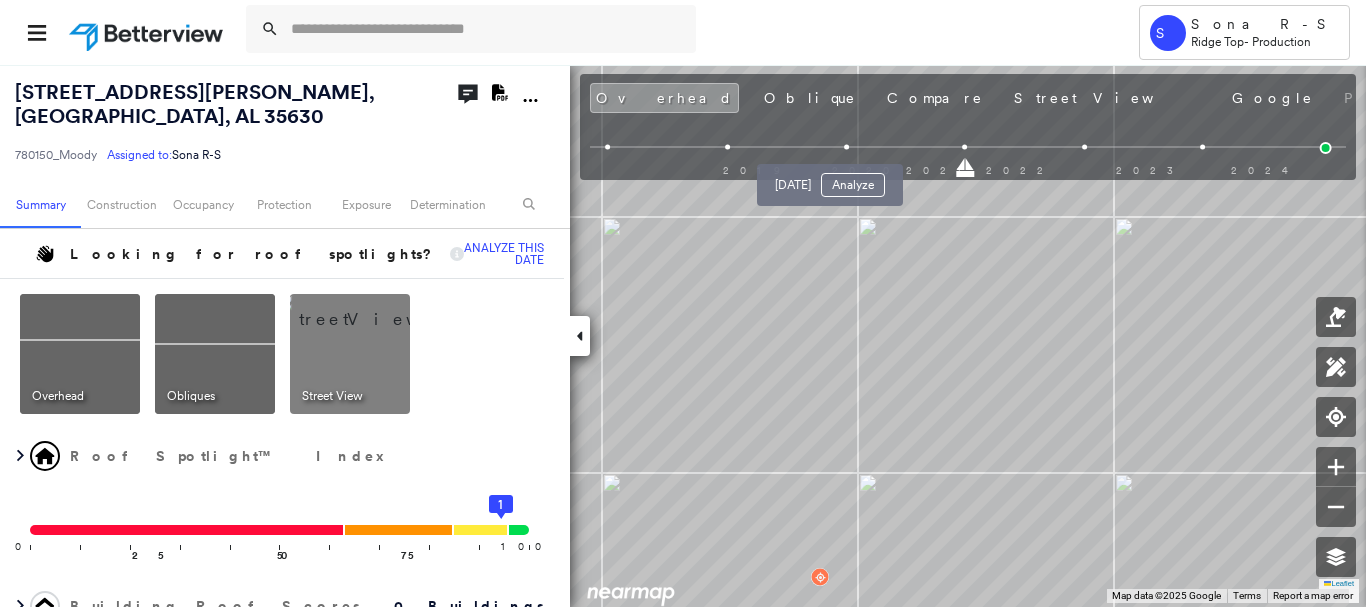 click at bounding box center [846, 147] 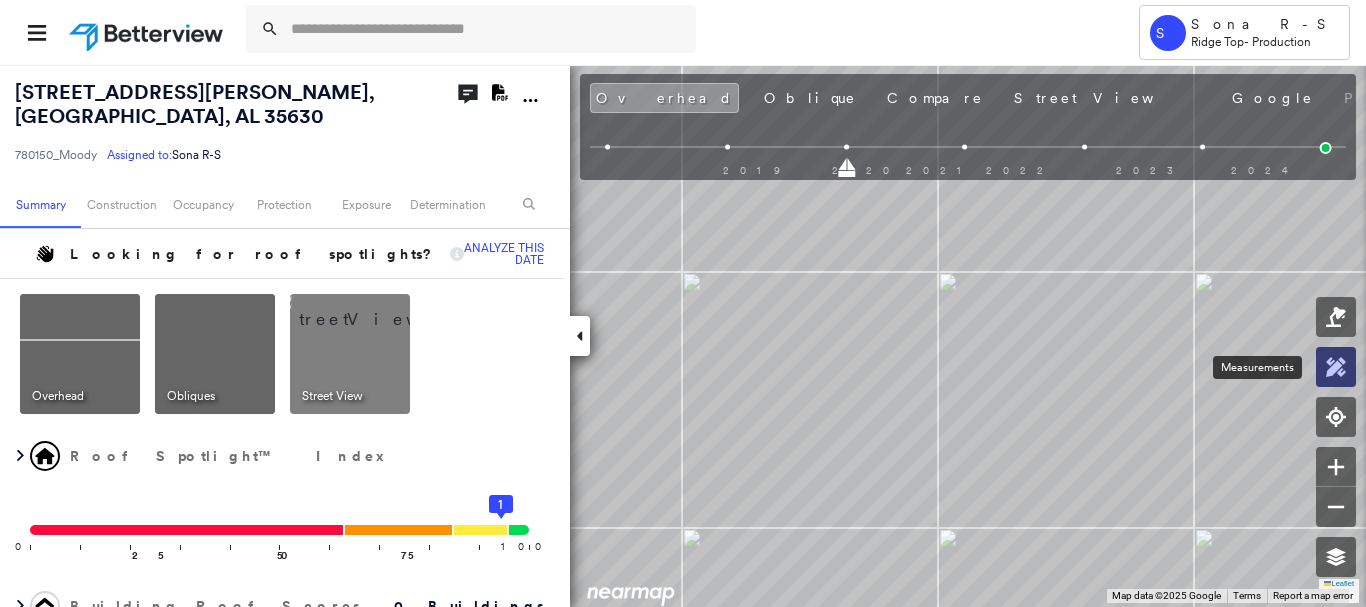 click at bounding box center (1336, 367) 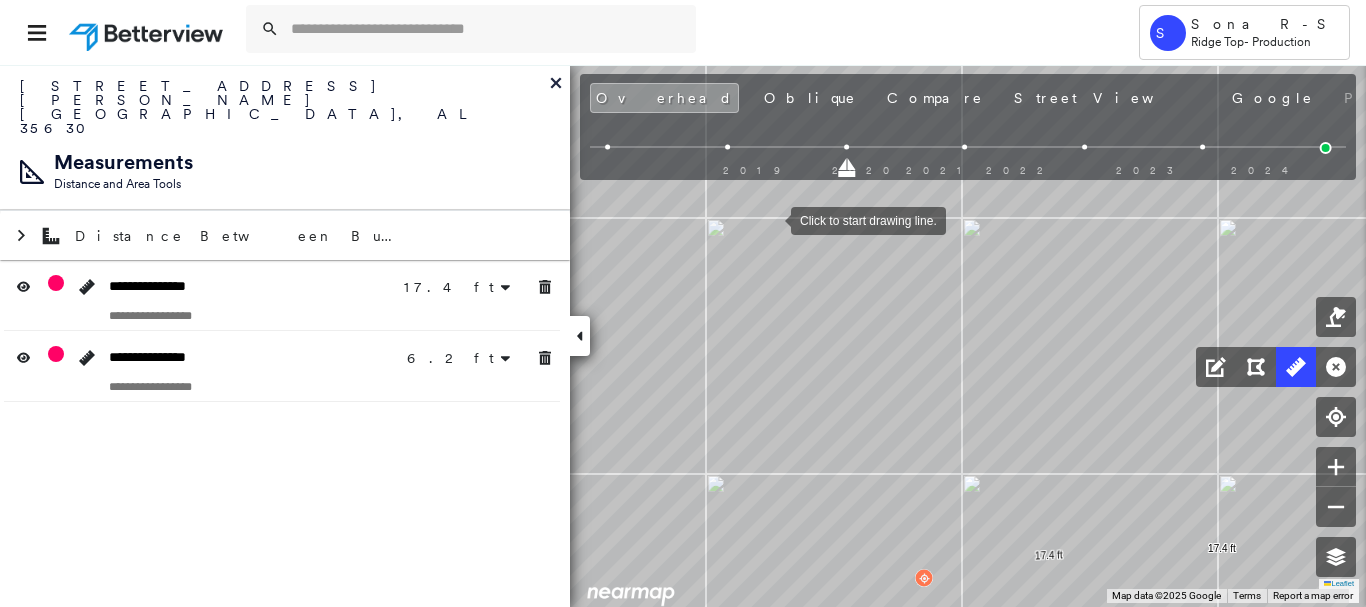 click at bounding box center (771, 219) 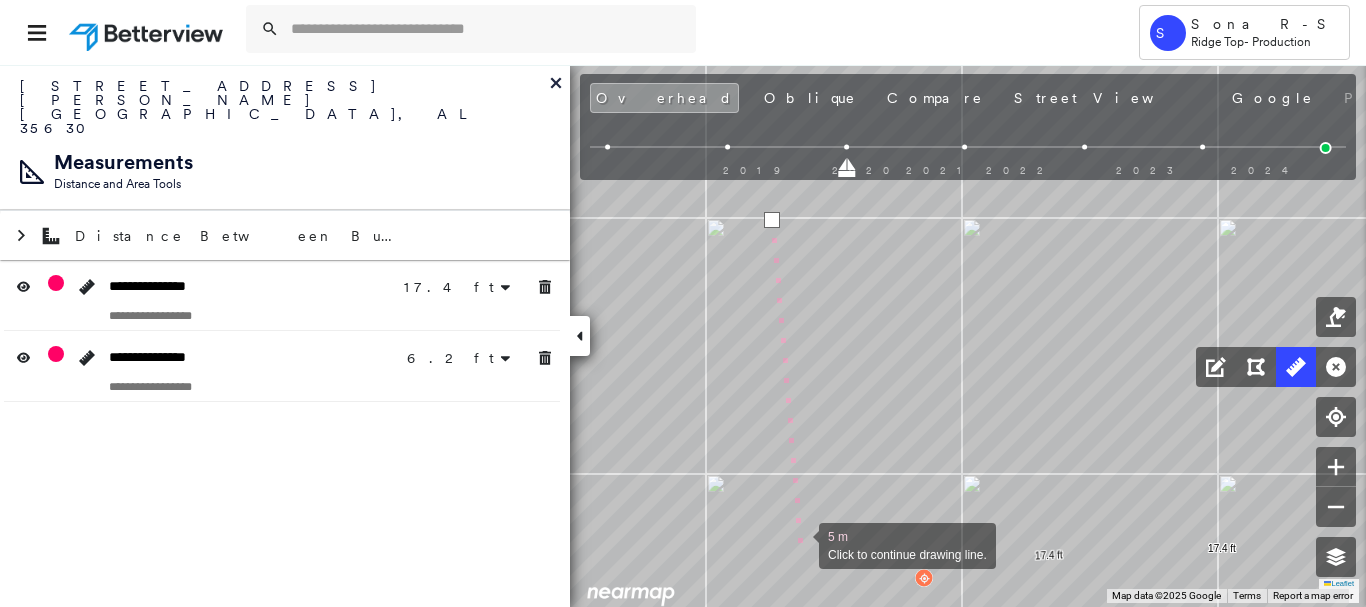 click at bounding box center (799, 544) 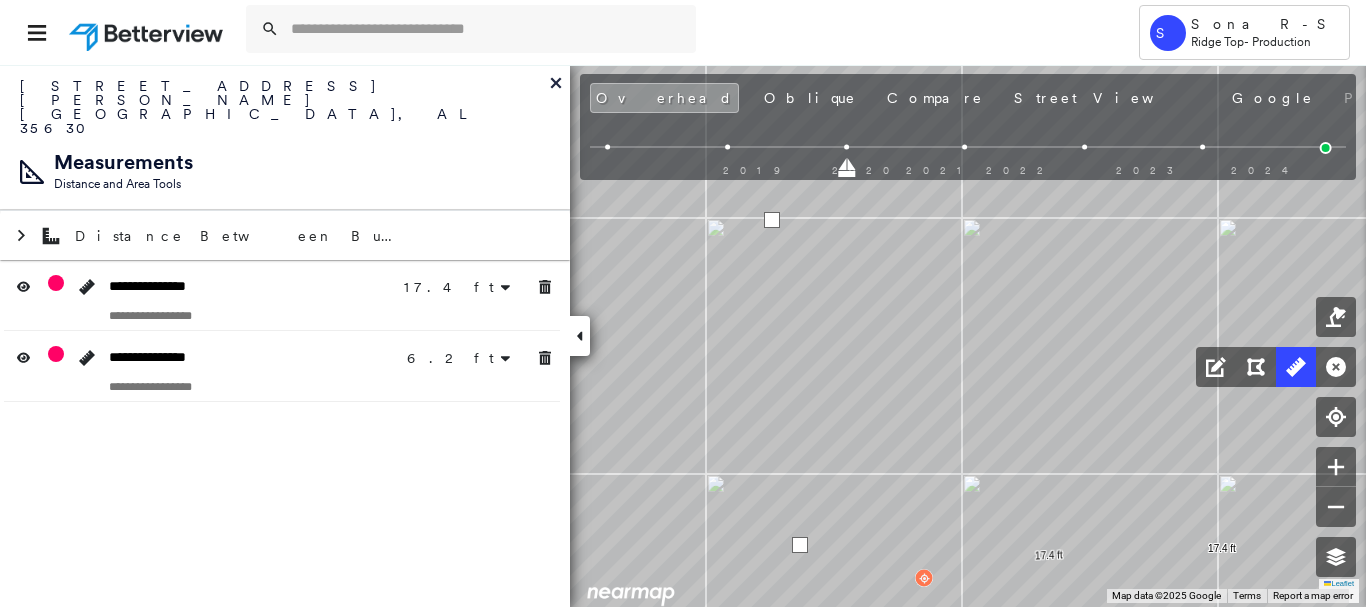 click at bounding box center (800, 545) 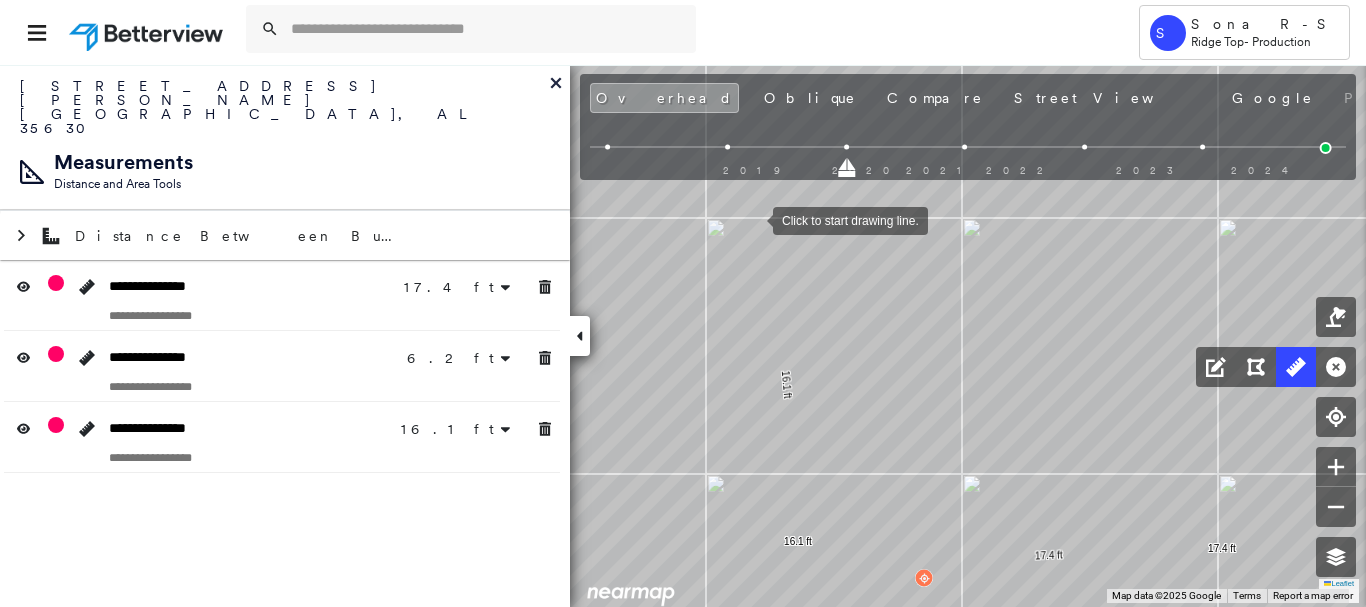 click at bounding box center (753, 219) 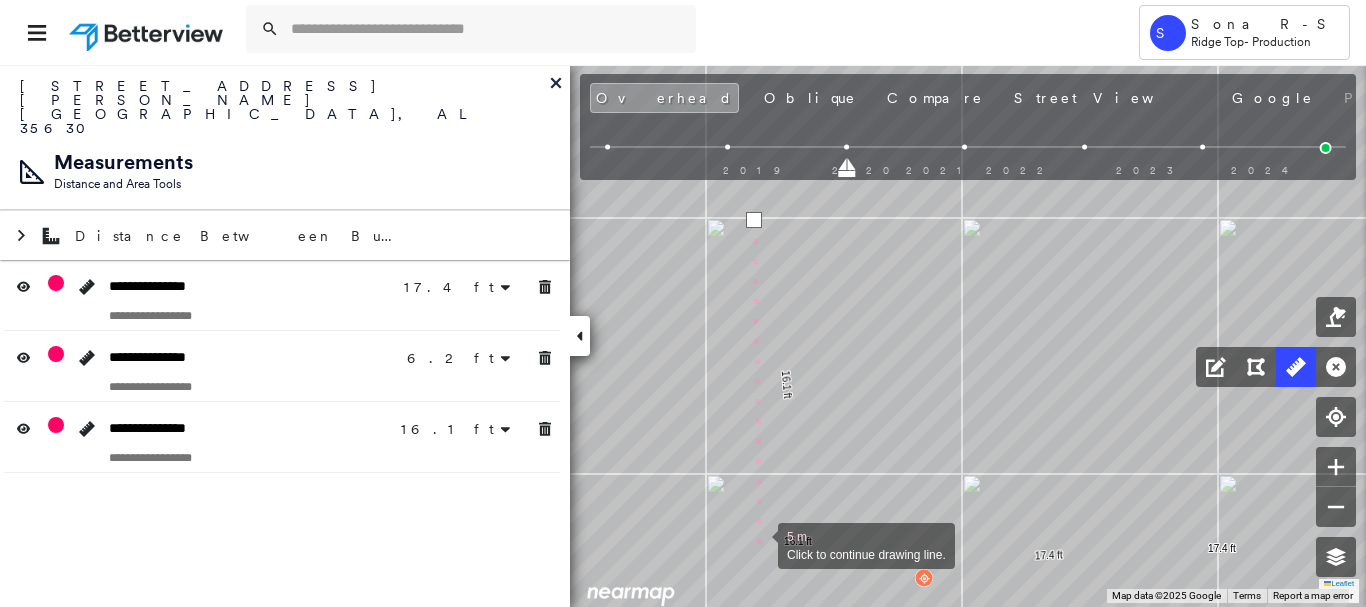 click at bounding box center (758, 544) 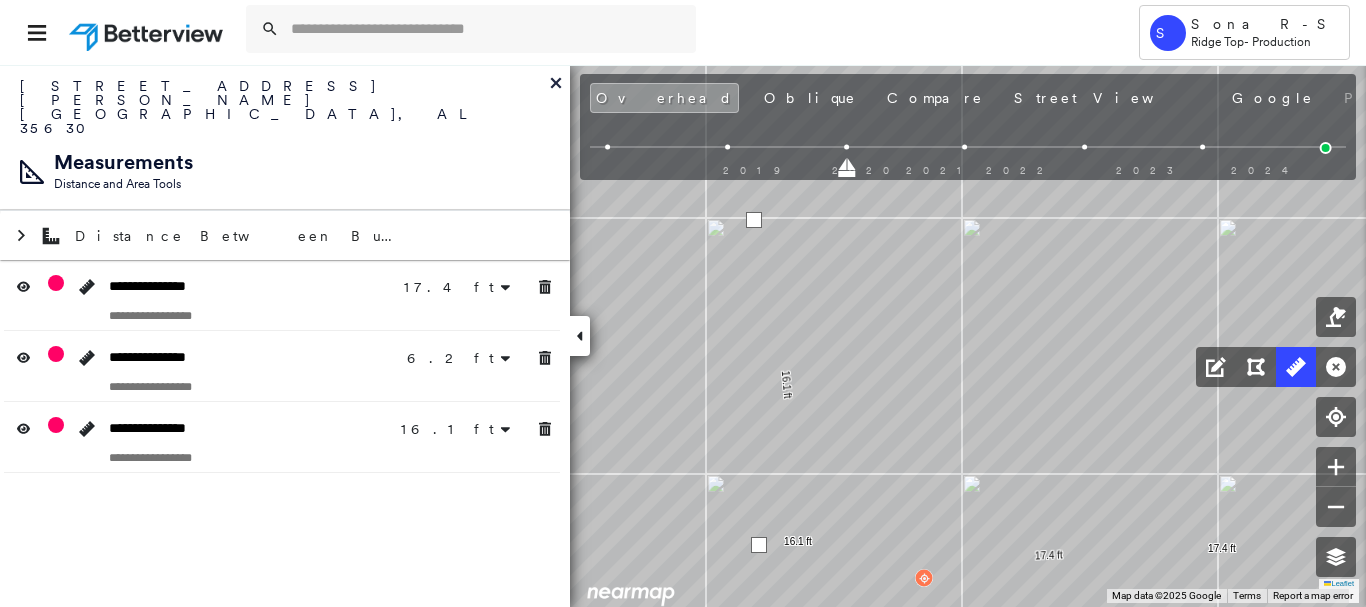 click at bounding box center [759, 545] 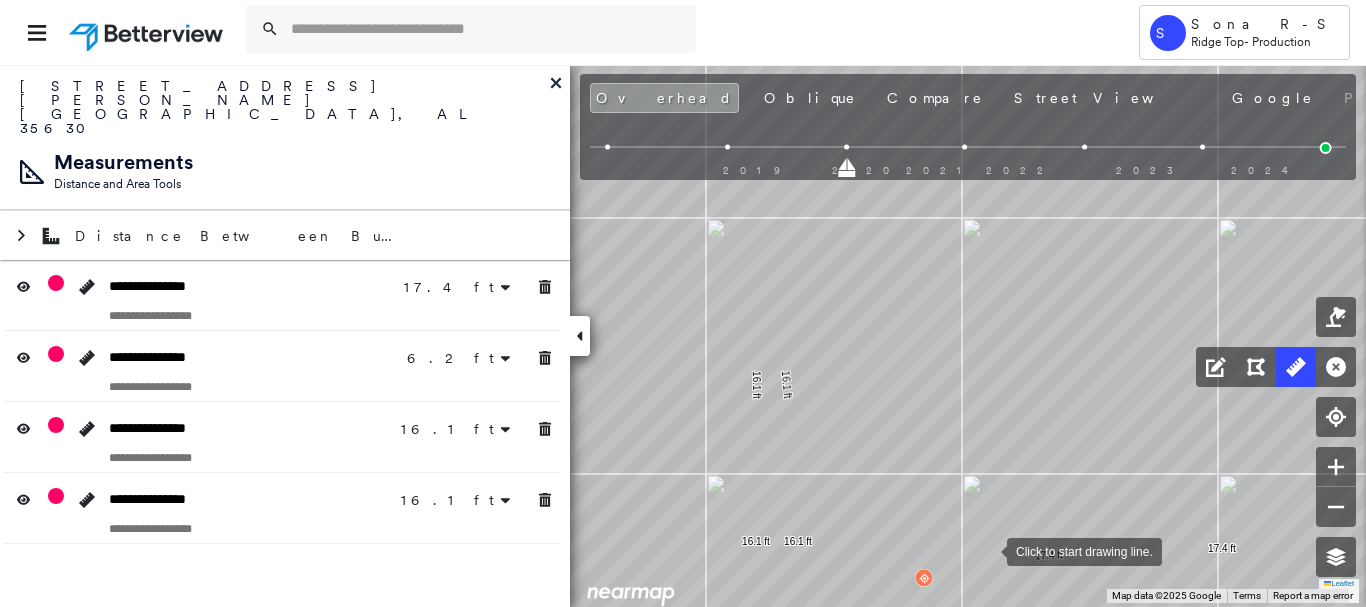 drag, startPoint x: 987, startPoint y: 550, endPoint x: 986, endPoint y: 517, distance: 33.01515 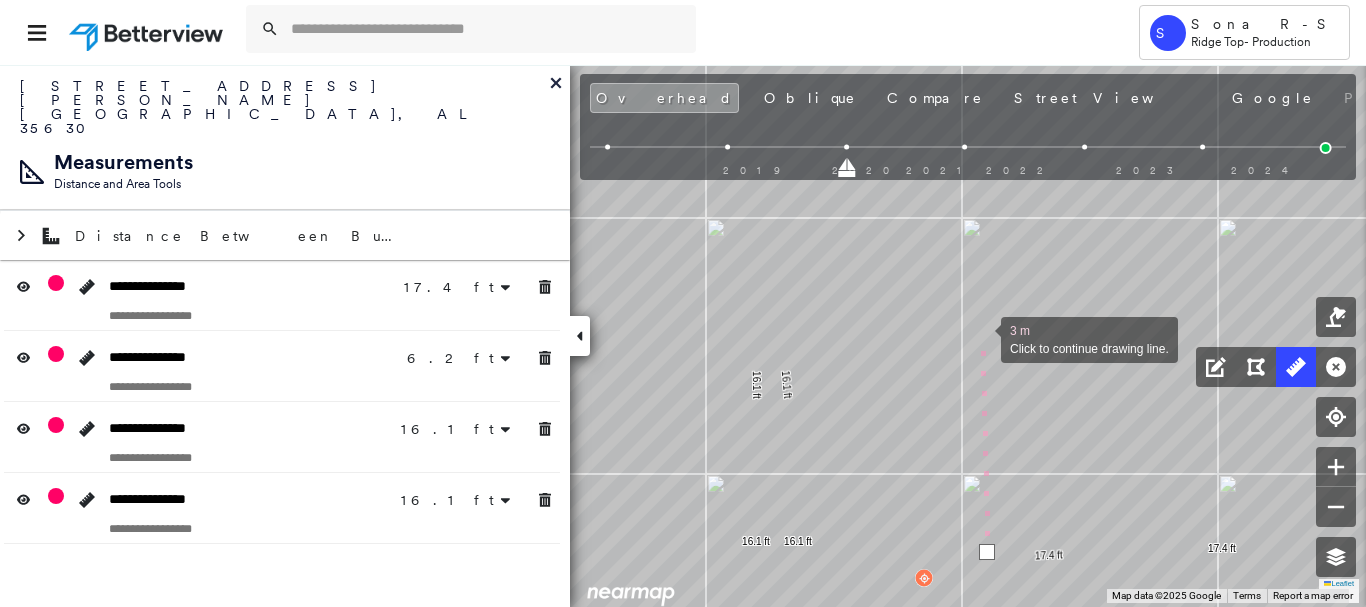 click at bounding box center (981, 338) 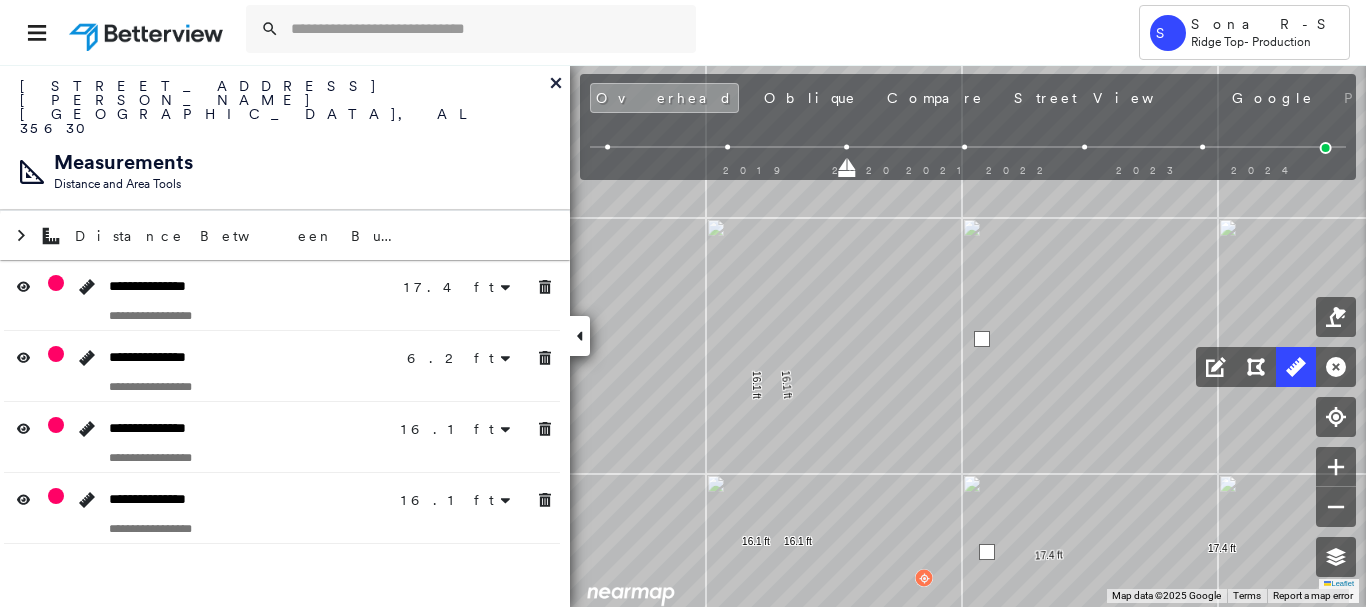 click at bounding box center [982, 339] 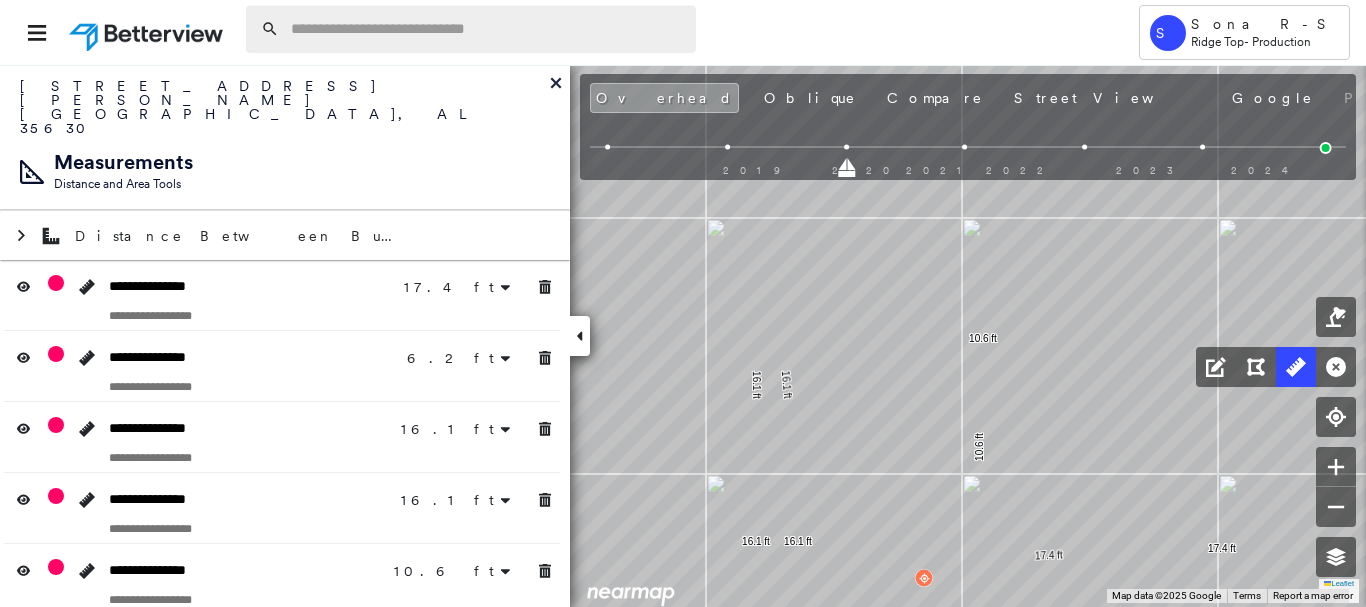 click at bounding box center [487, 29] 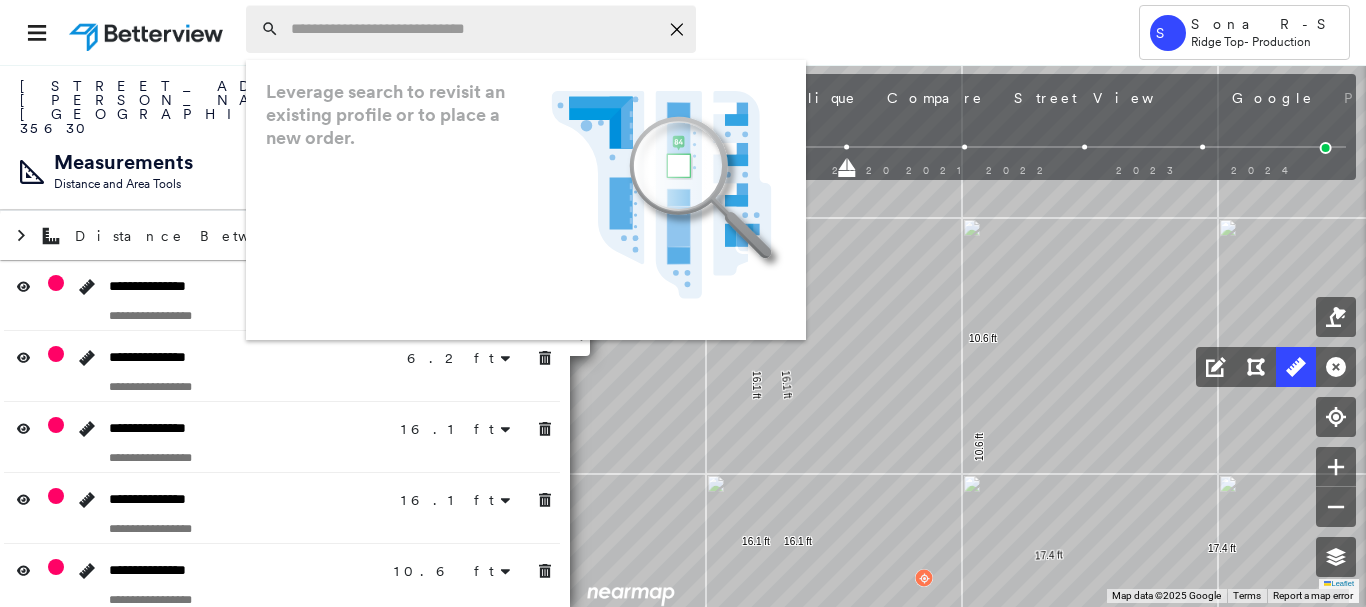 paste on "**********" 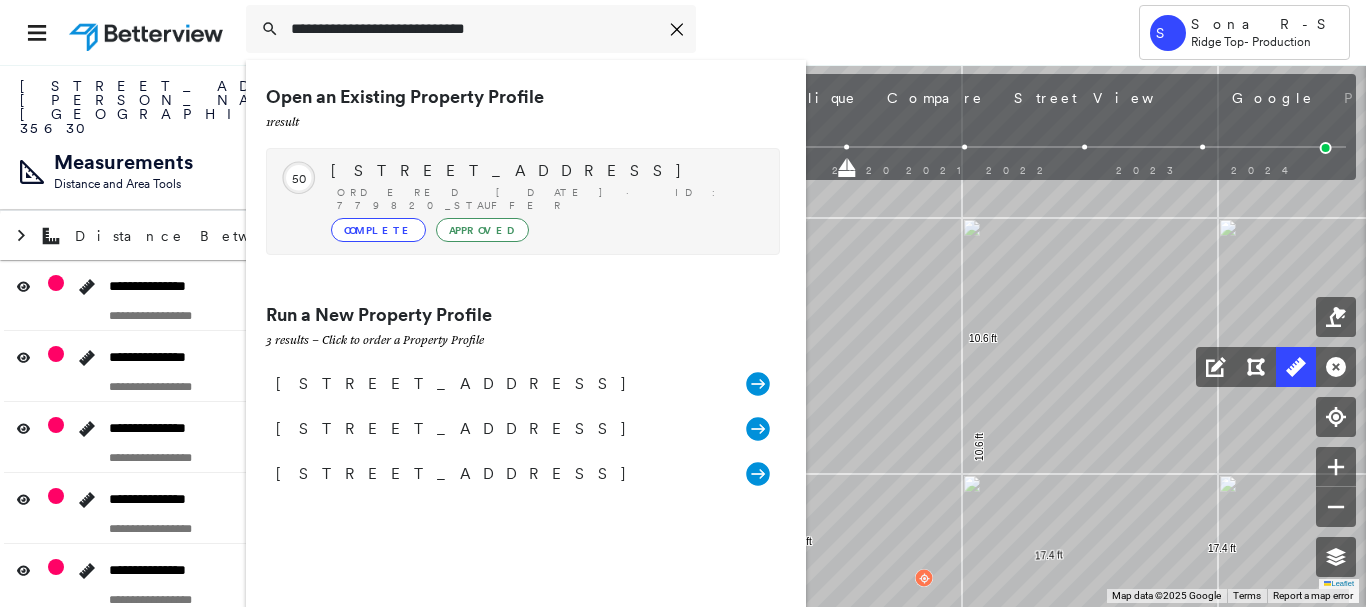 type on "**********" 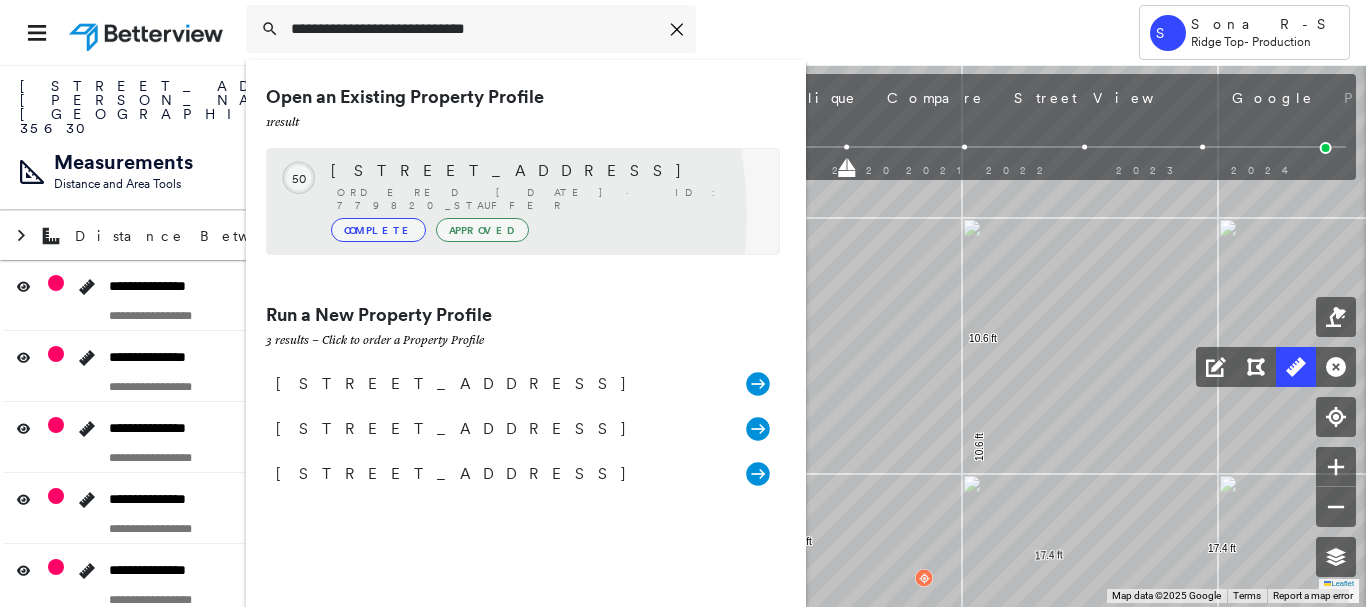 click on "Complete" at bounding box center (378, 230) 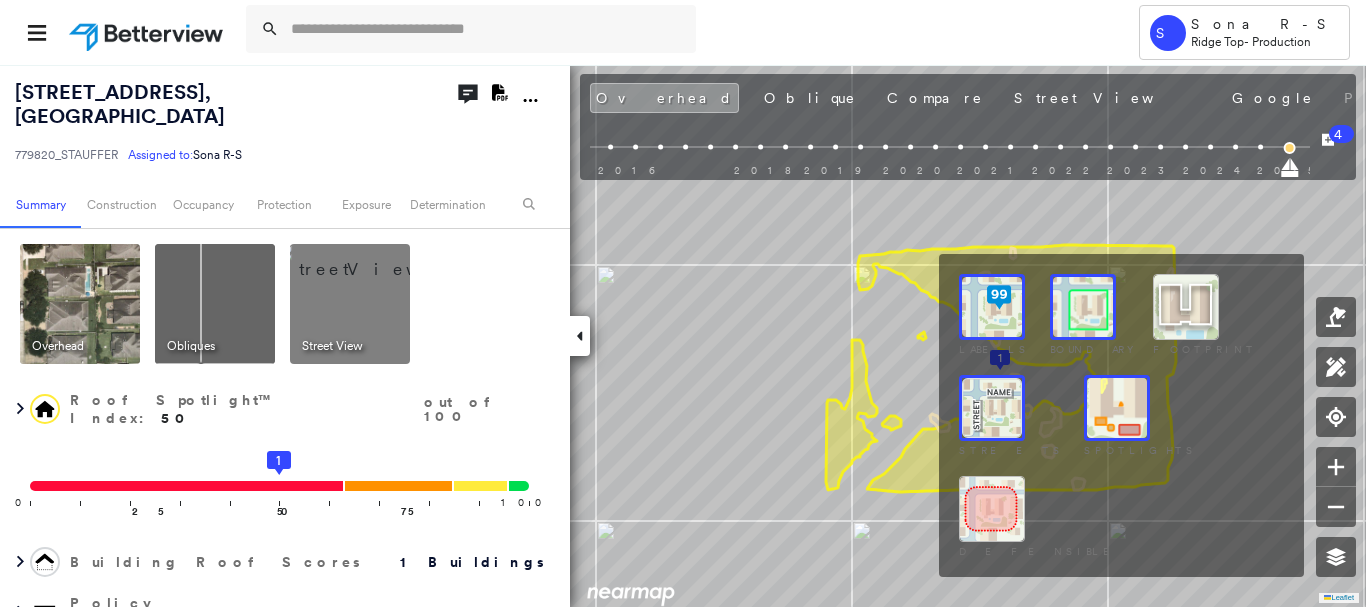 click 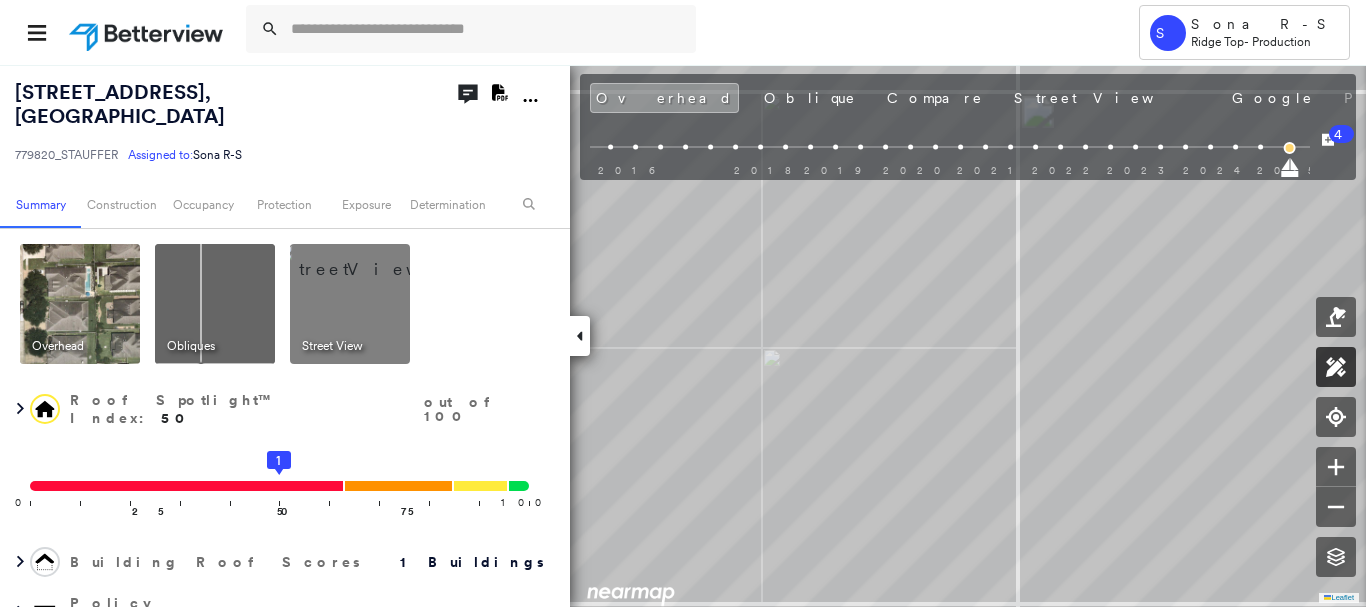 click at bounding box center [1336, 367] 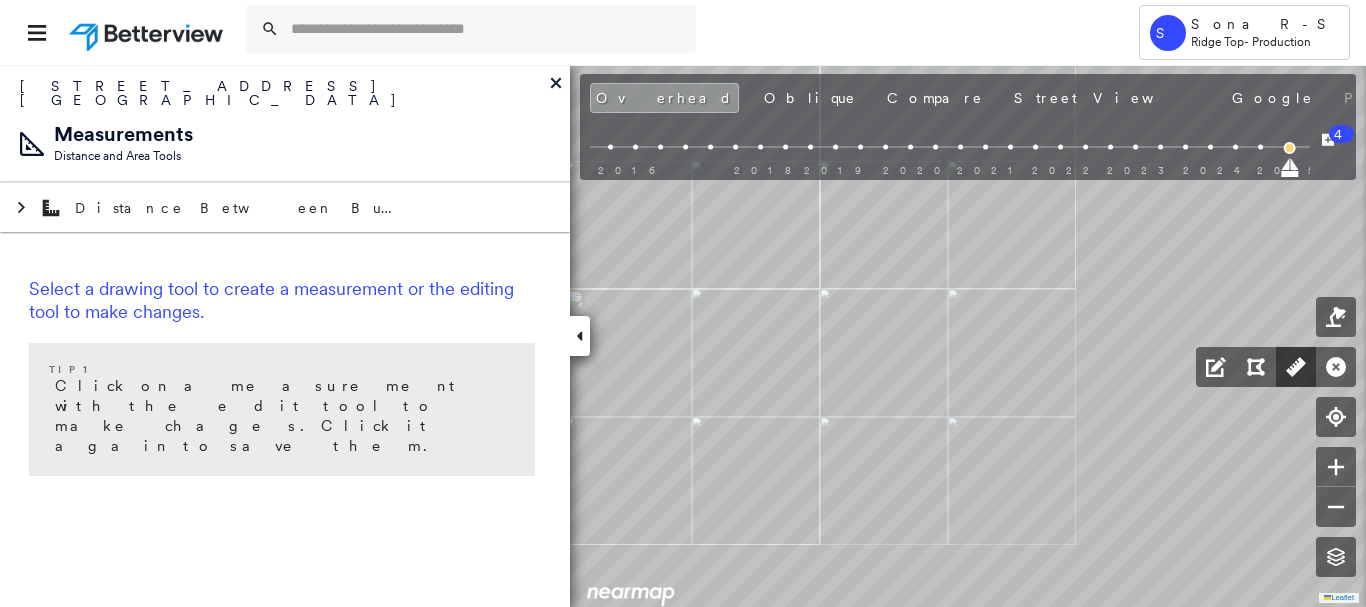 click at bounding box center (1296, 367) 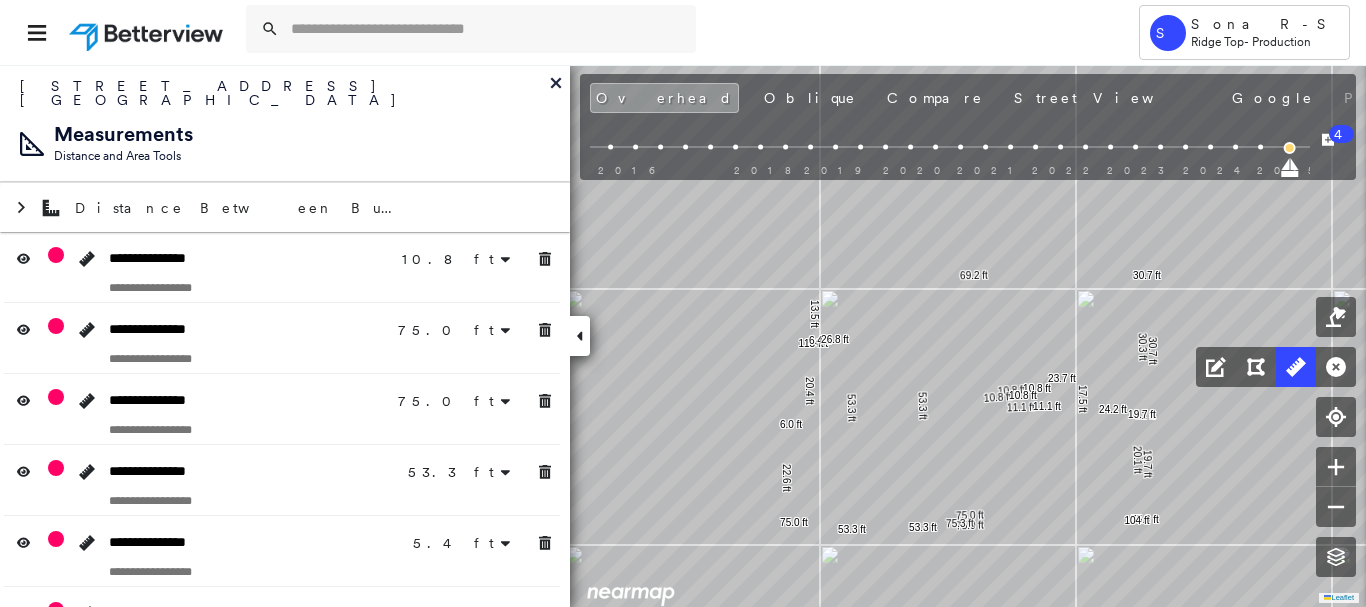 drag, startPoint x: 565, startPoint y: 249, endPoint x: 559, endPoint y: 291, distance: 42.426407 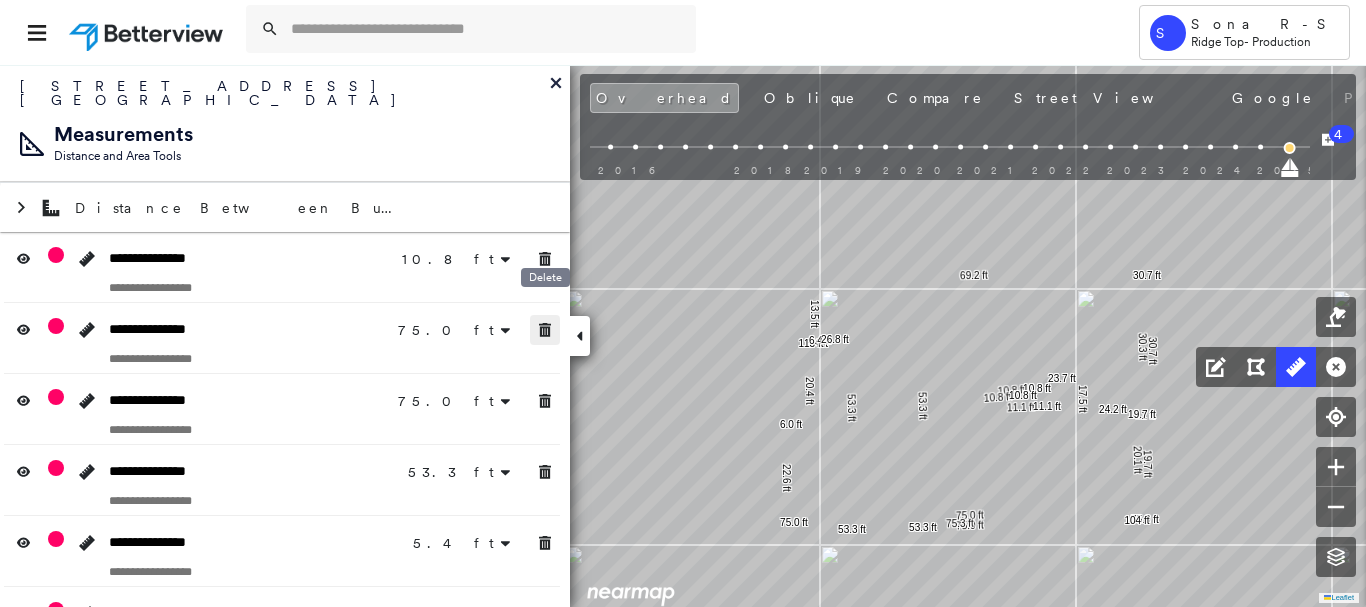 drag, startPoint x: 555, startPoint y: 322, endPoint x: 549, endPoint y: 375, distance: 53.338543 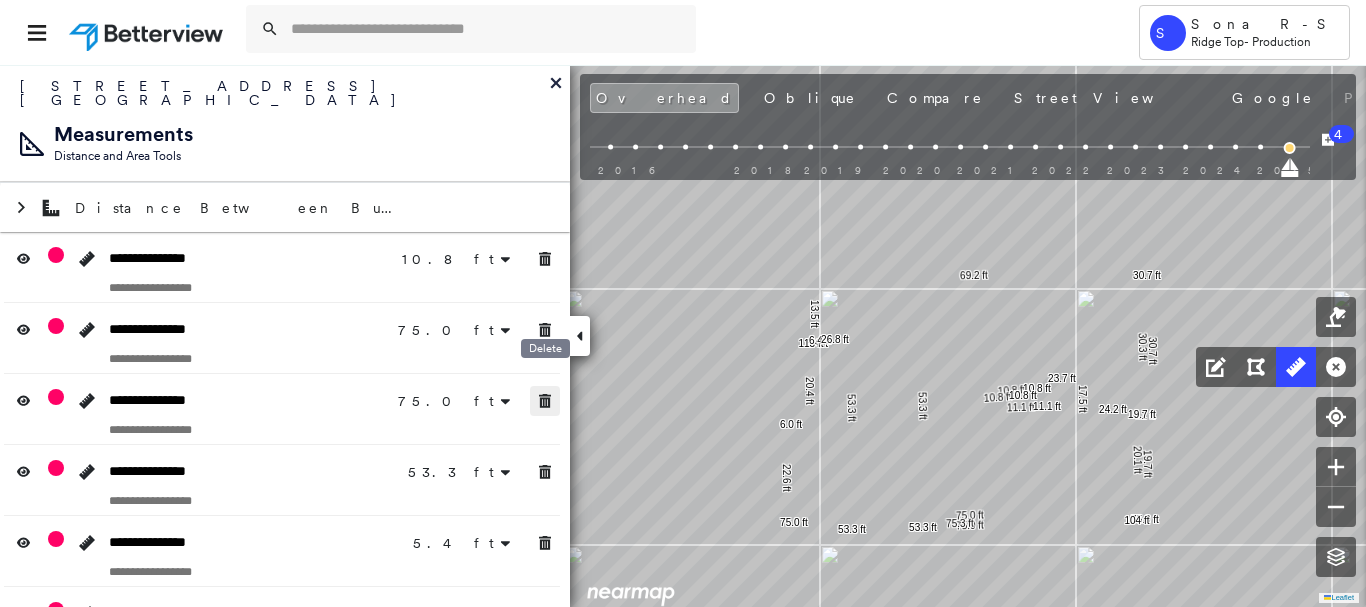 drag, startPoint x: 543, startPoint y: 375, endPoint x: 548, endPoint y: 420, distance: 45.276924 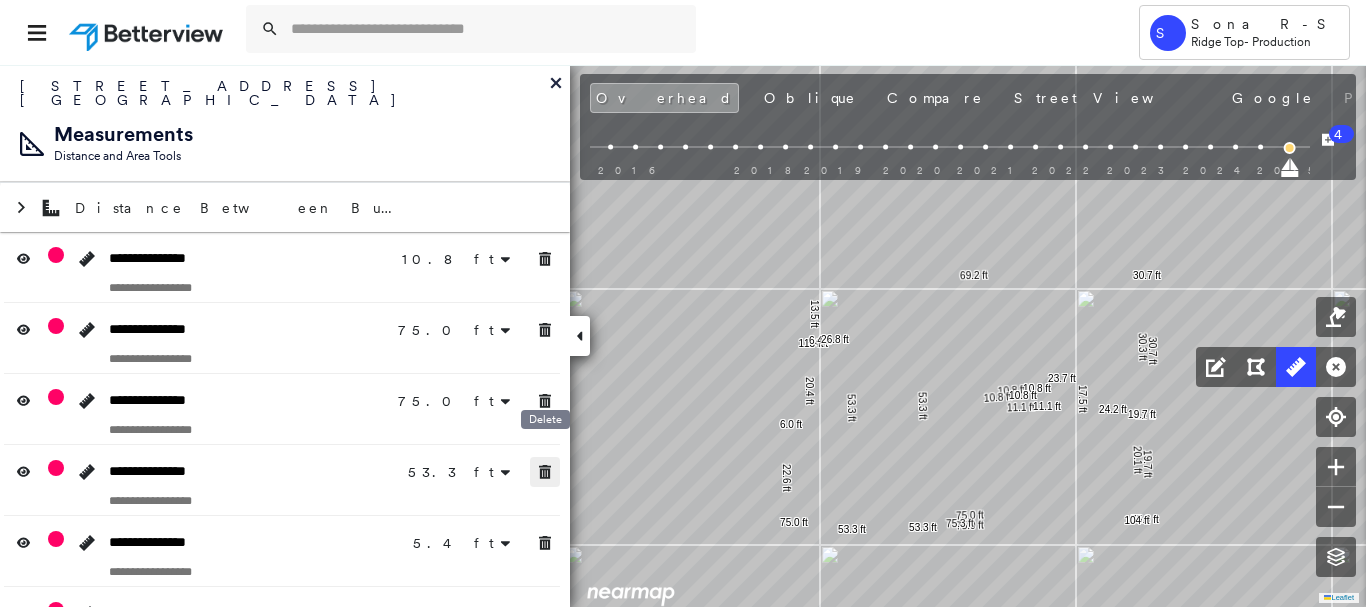 click on "53.3 ft" at bounding box center (470, 471) 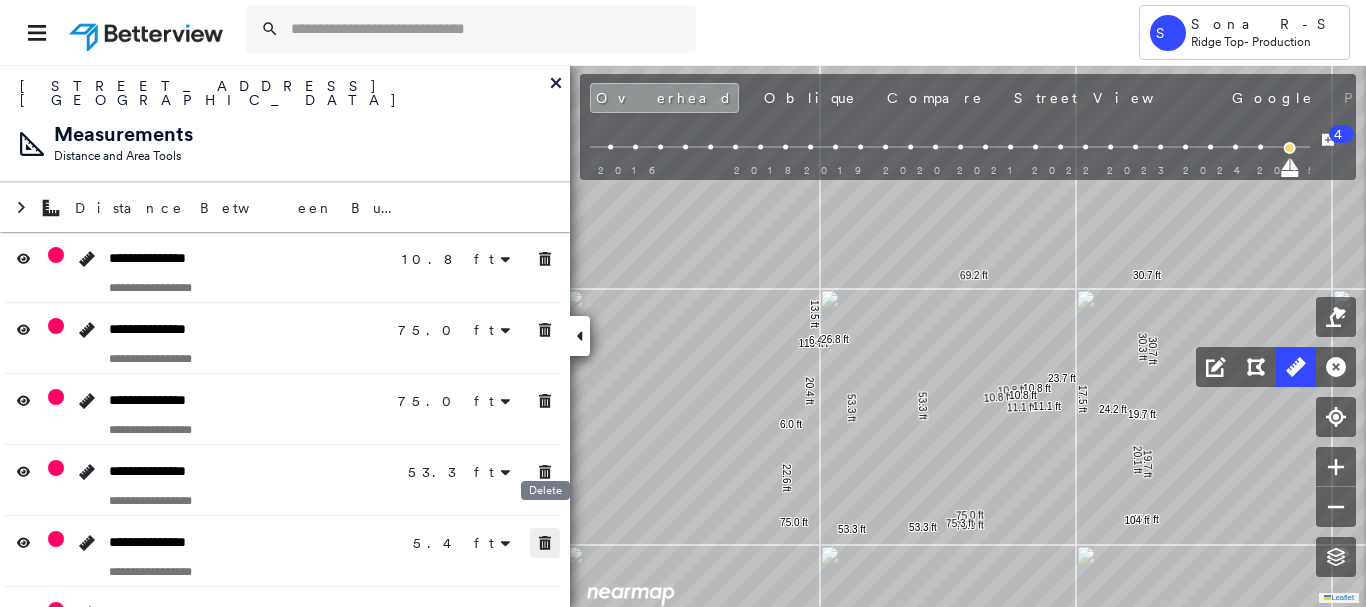drag, startPoint x: 544, startPoint y: 536, endPoint x: 544, endPoint y: 555, distance: 19 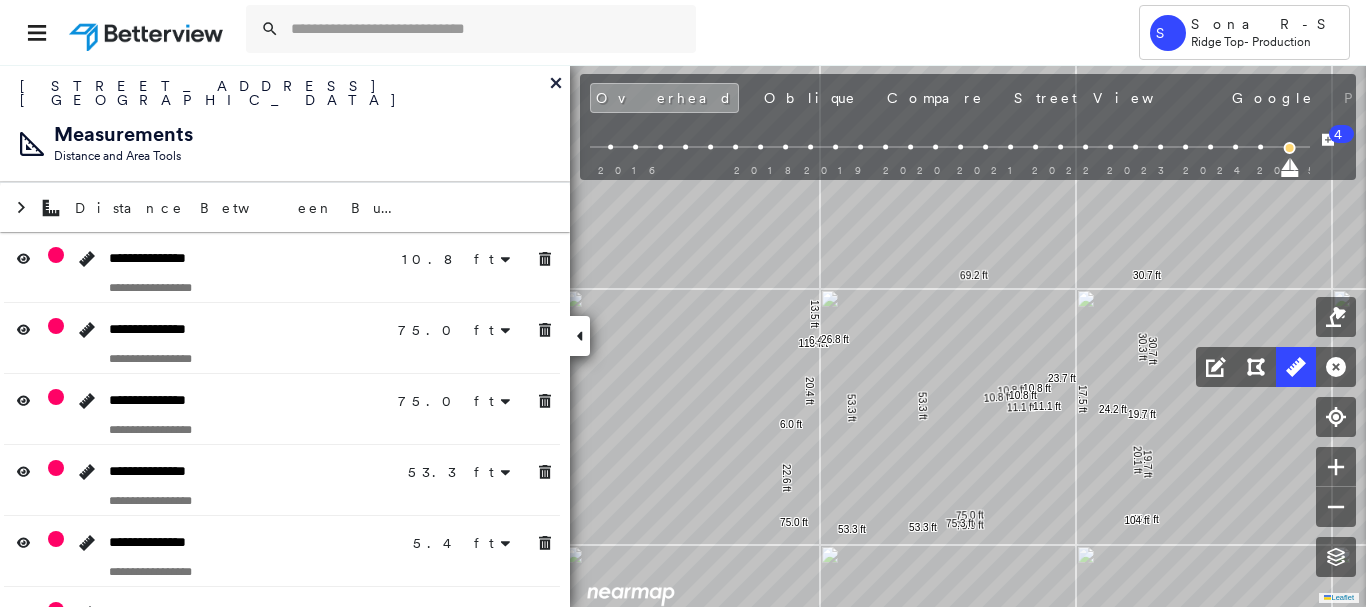 click at bounding box center (545, 756) 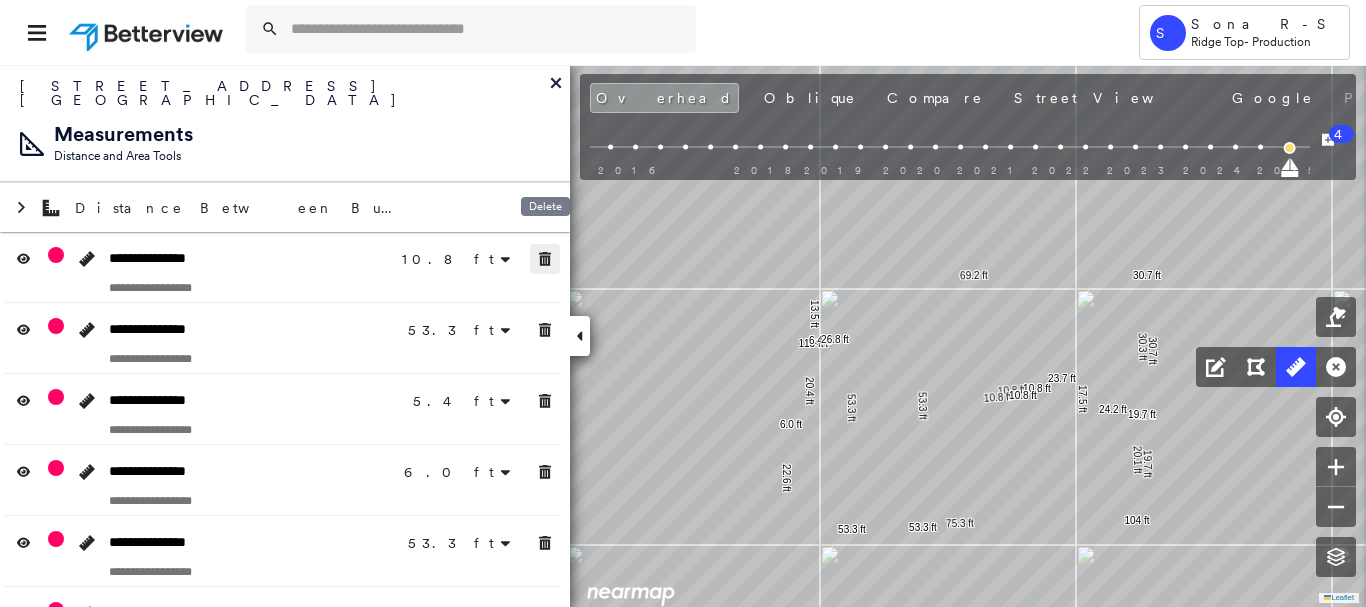 drag, startPoint x: 546, startPoint y: 245, endPoint x: 552, endPoint y: 309, distance: 64.28063 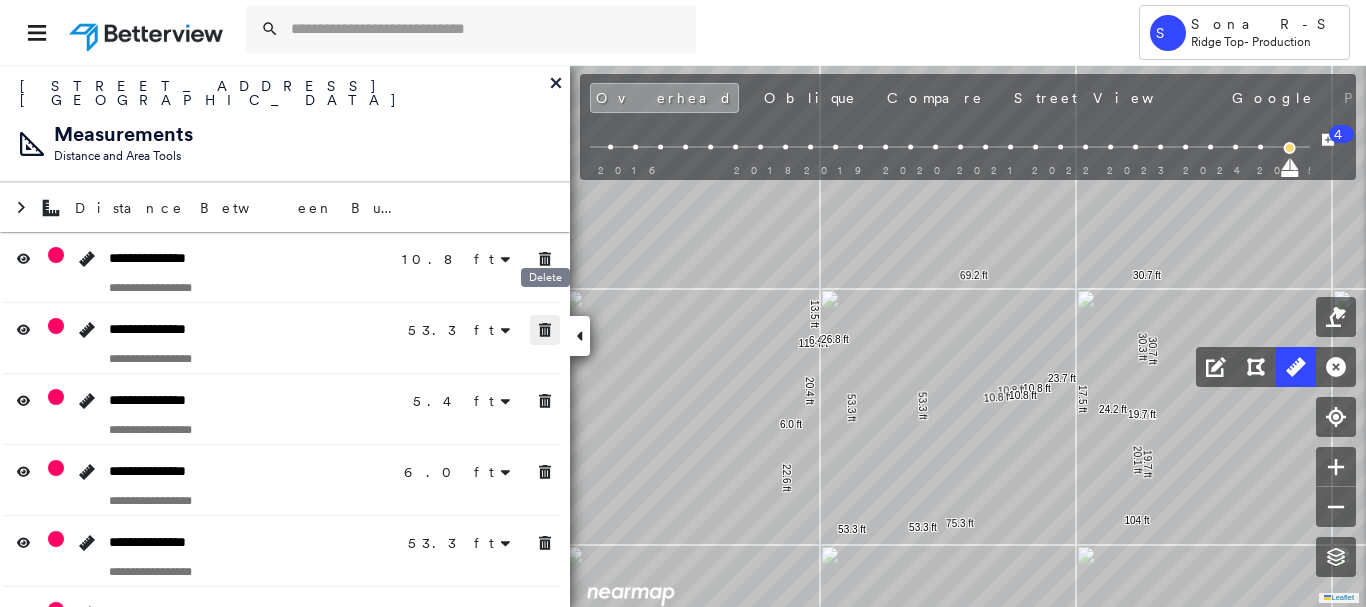 drag, startPoint x: 548, startPoint y: 319, endPoint x: 542, endPoint y: 394, distance: 75.23962 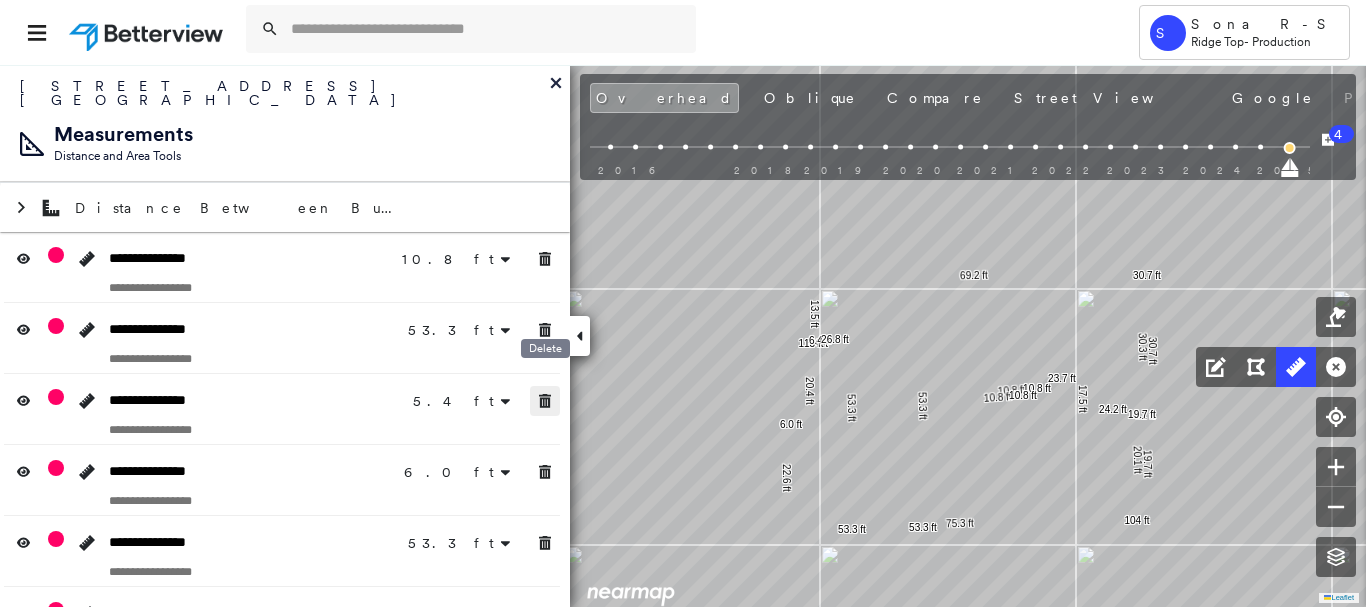 click 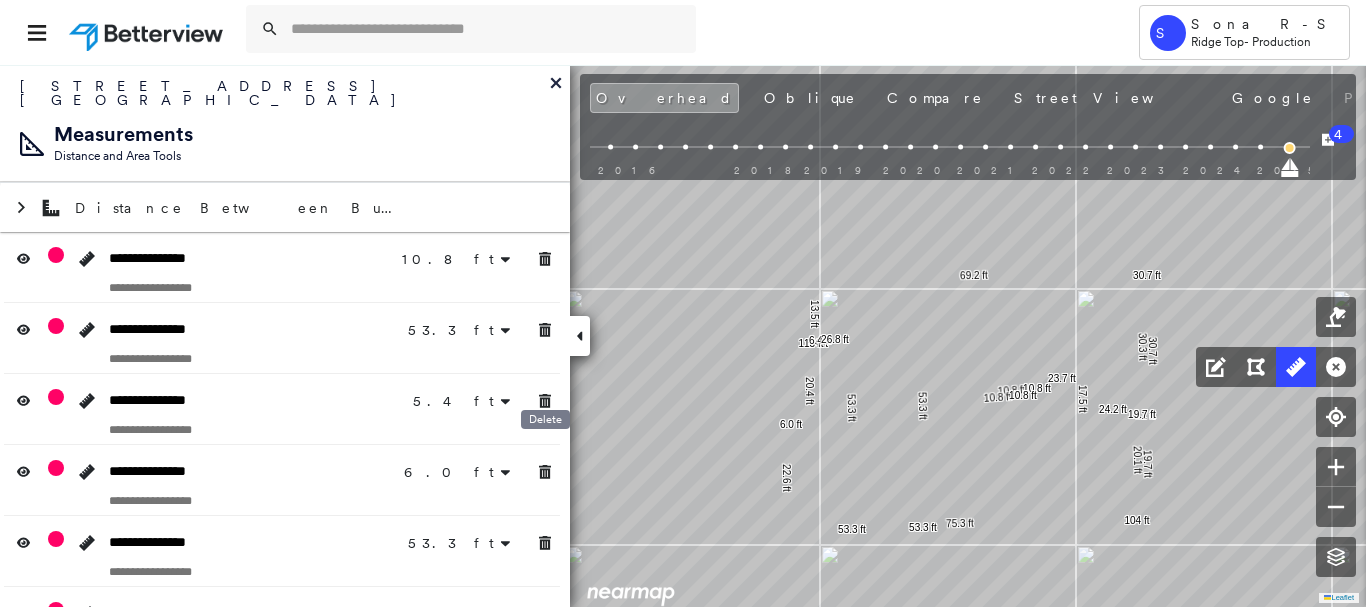 click on "6.0 ft" at bounding box center [470, 471] 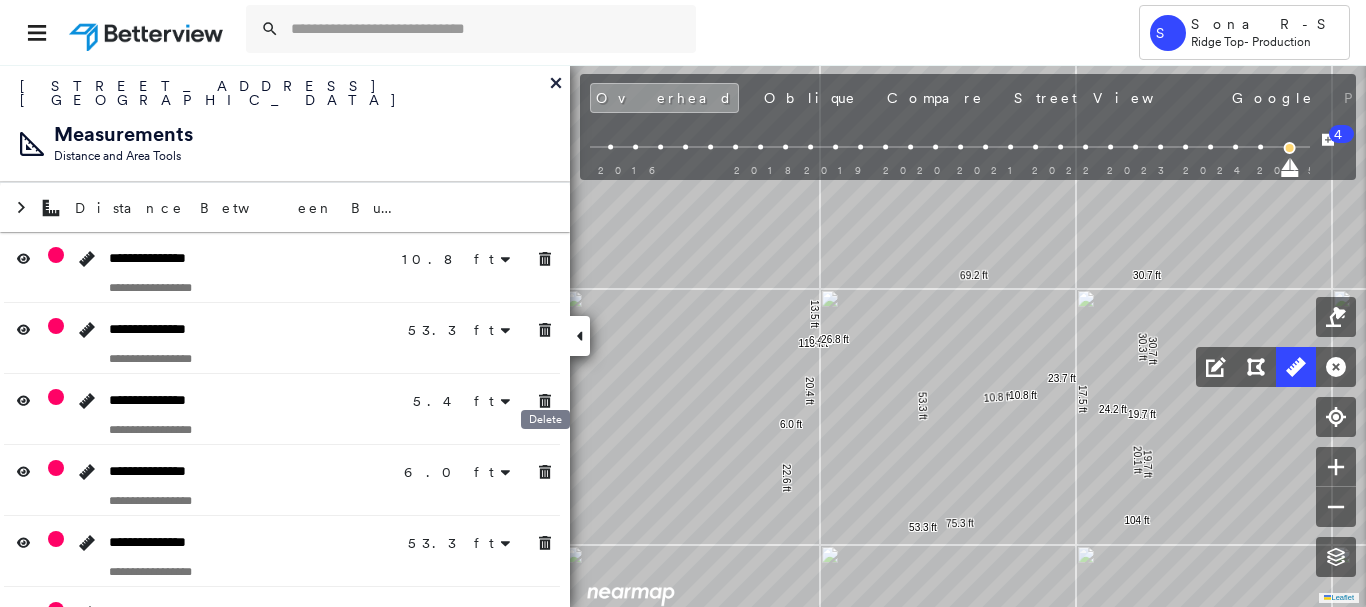 click 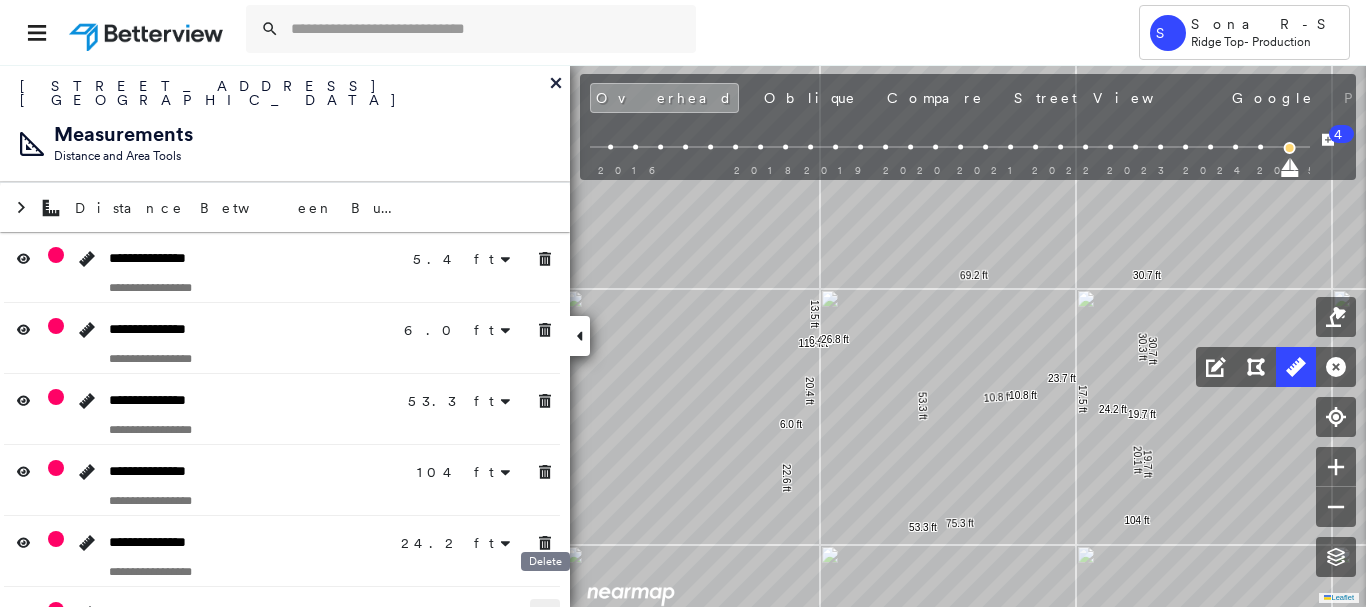 drag, startPoint x: 545, startPoint y: 590, endPoint x: 539, endPoint y: 355, distance: 235.07658 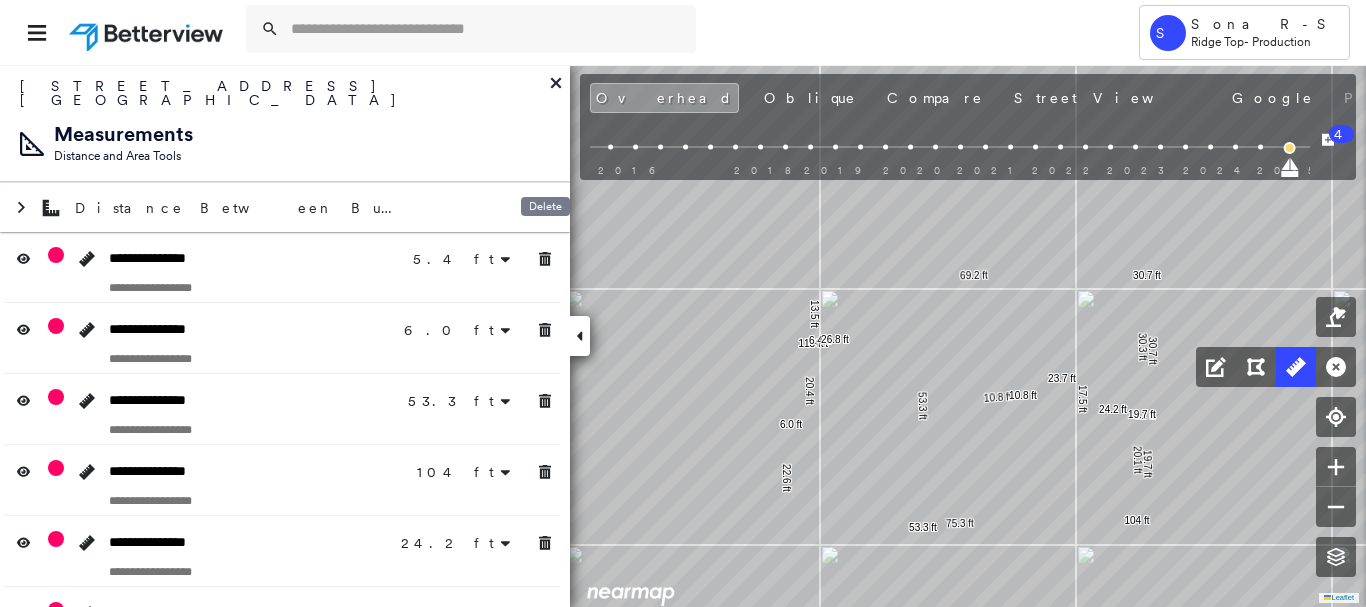 click on "**********" at bounding box center [282, 267] 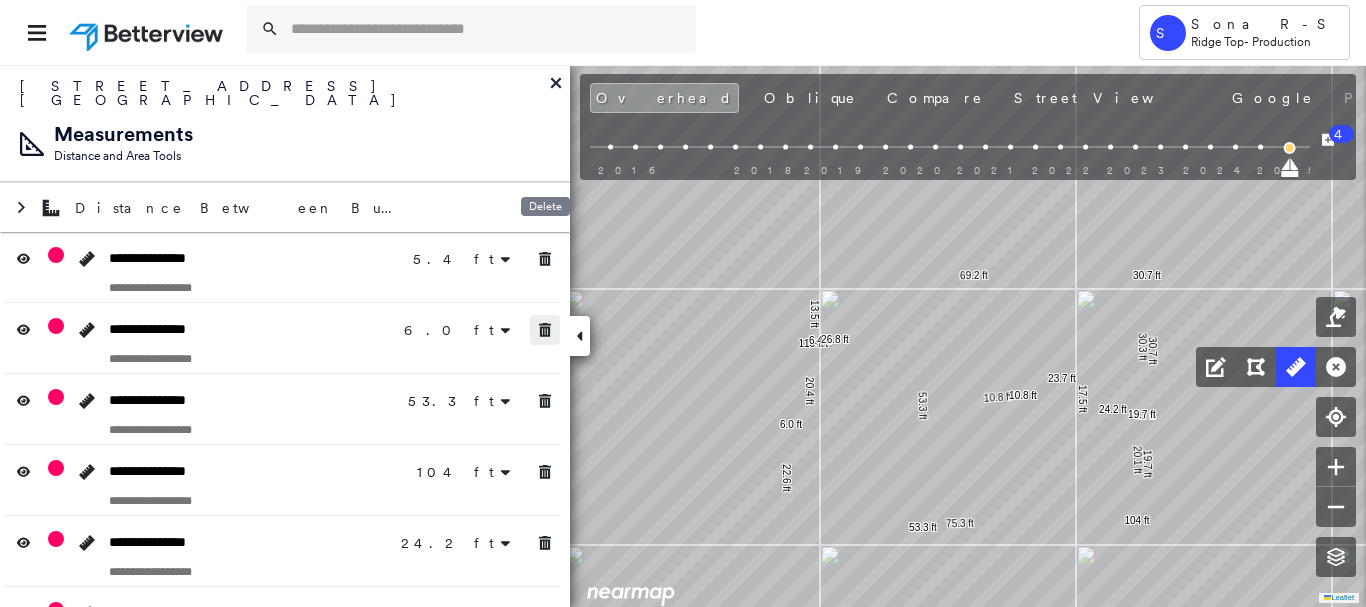 click on "**********" at bounding box center (285, 658) 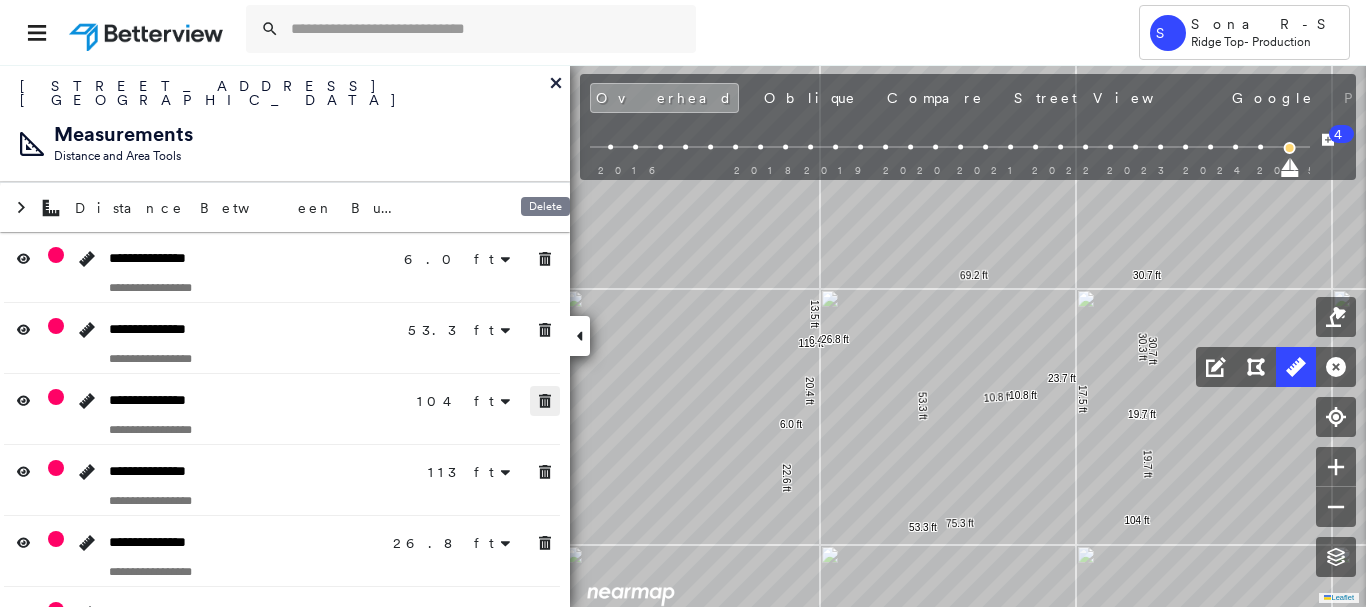 click 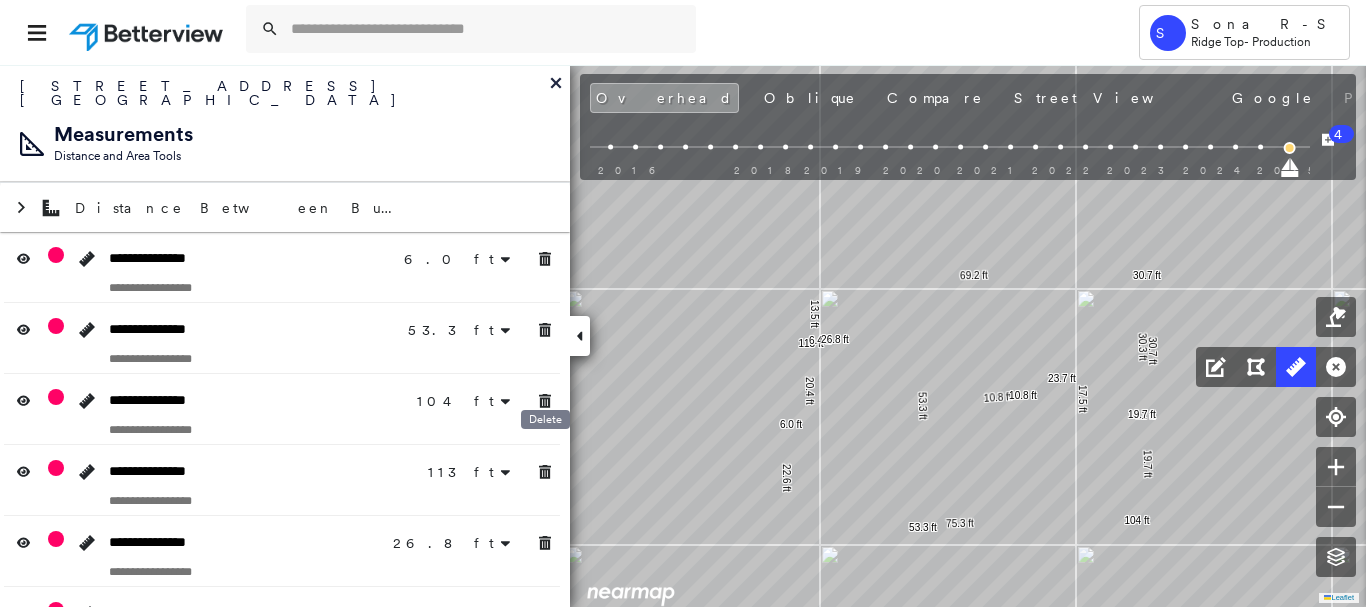 click at bounding box center [545, 543] 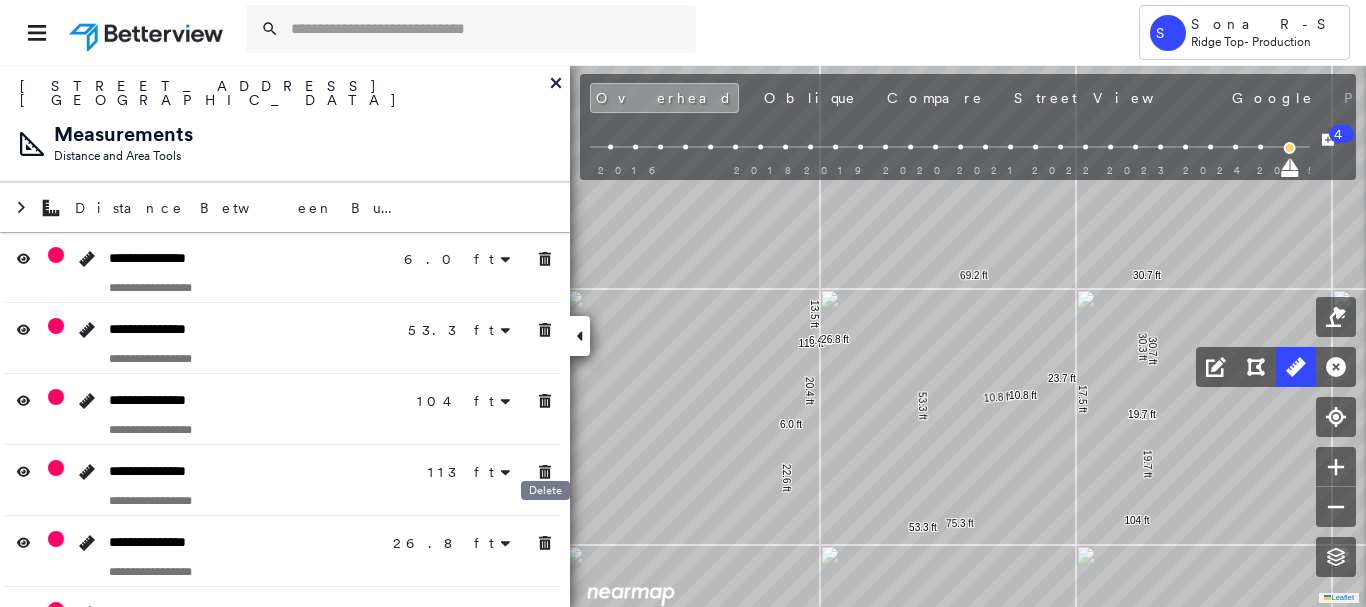 click 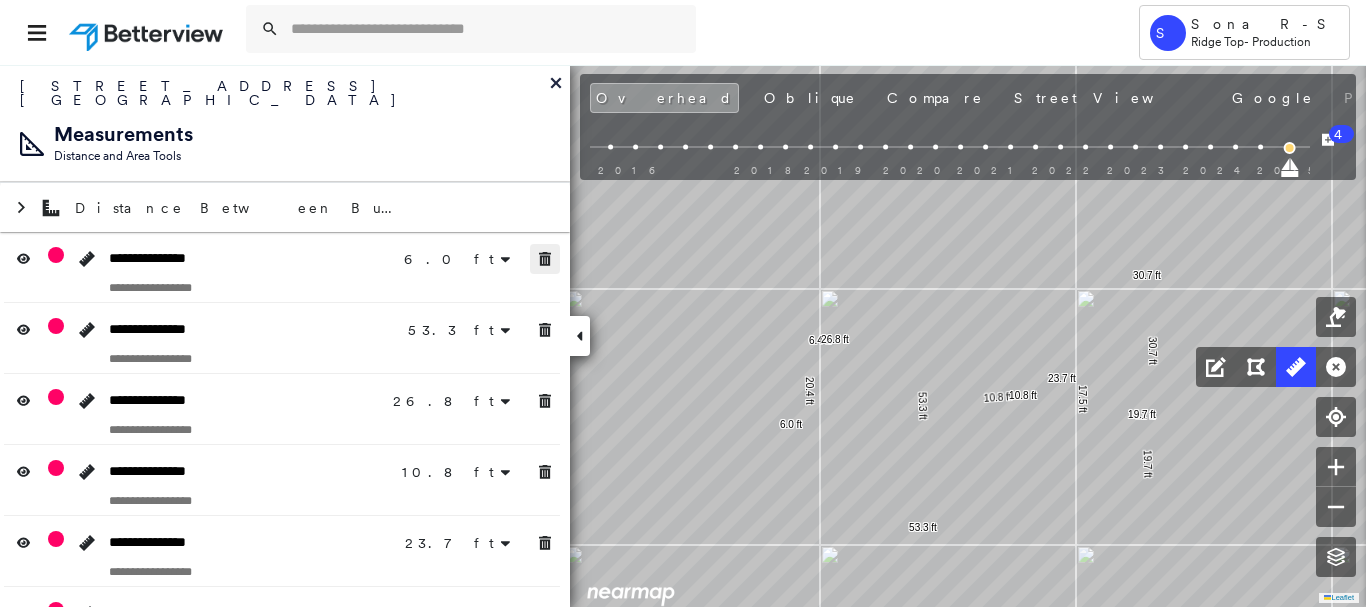 click on "**********" at bounding box center [282, 267] 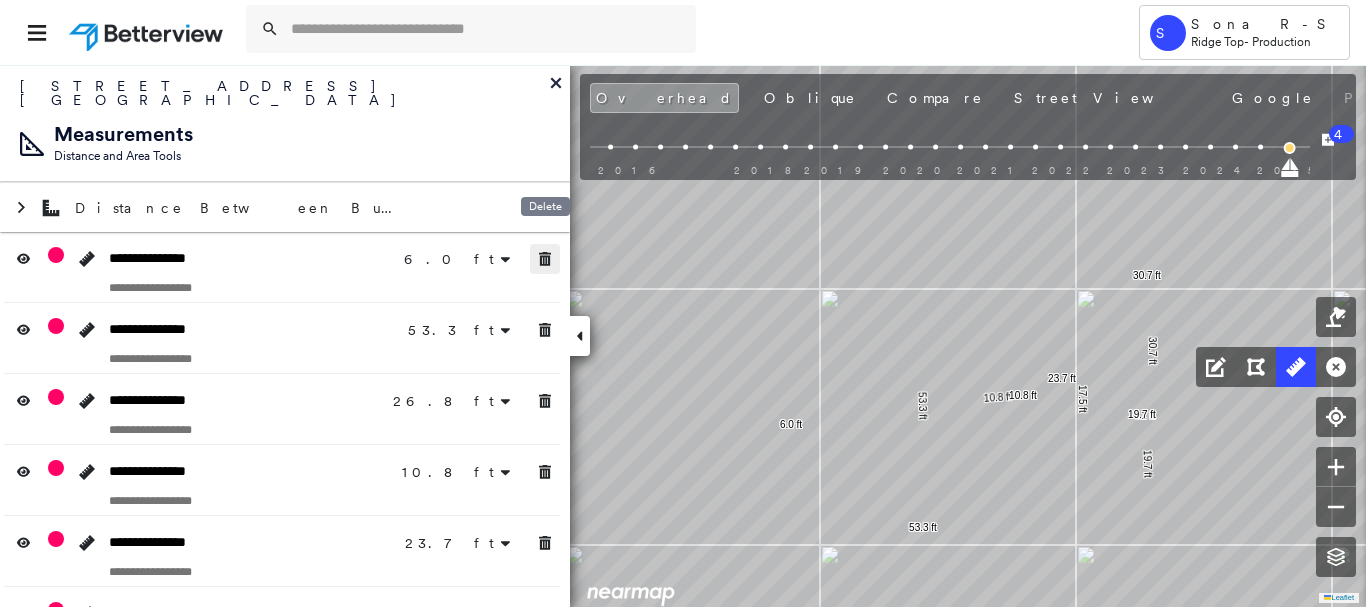 click at bounding box center [282, 358] 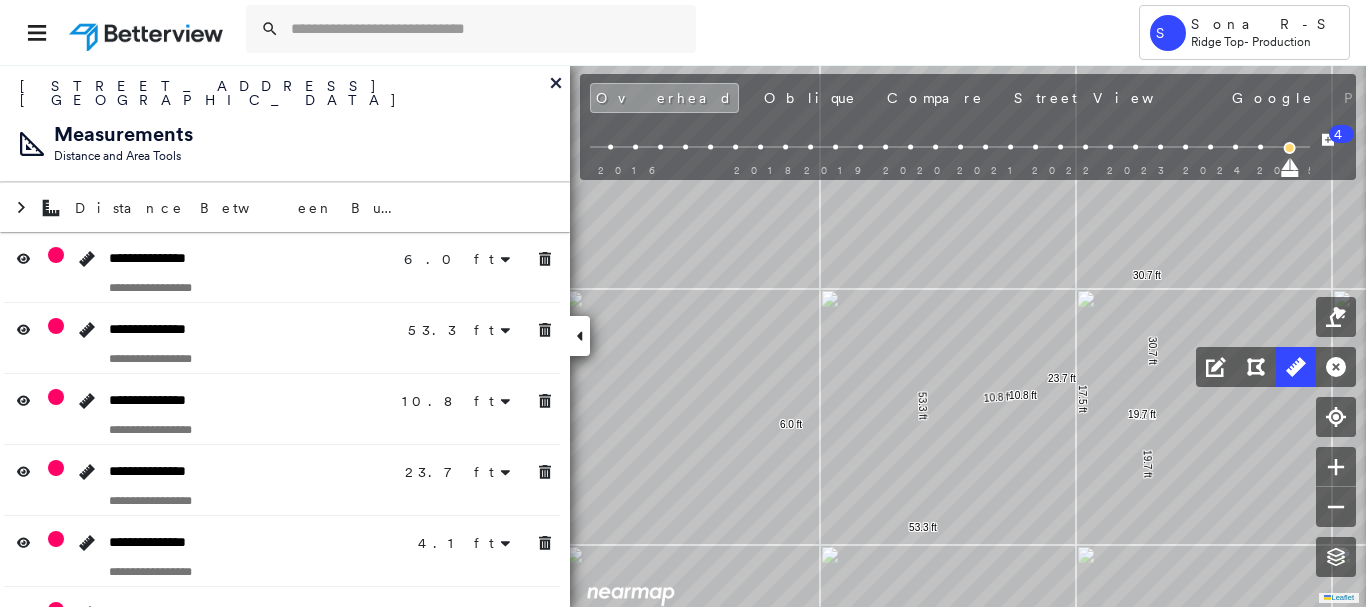click at bounding box center [545, 401] 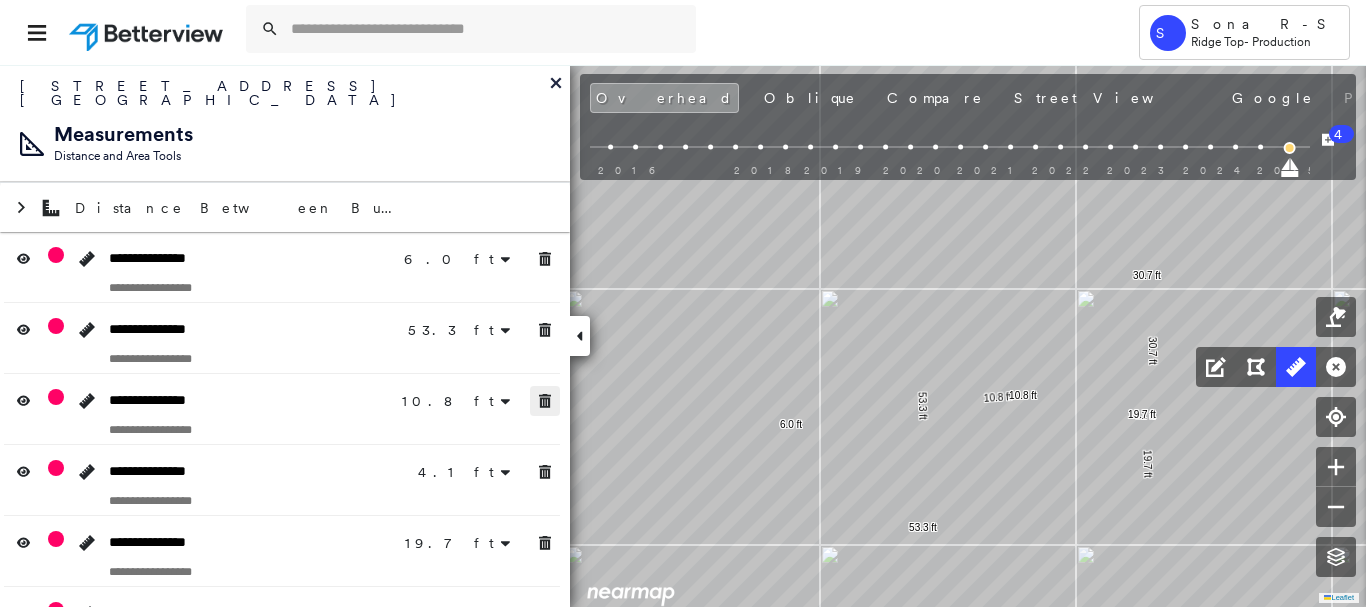 drag, startPoint x: 548, startPoint y: 452, endPoint x: 548, endPoint y: 489, distance: 37 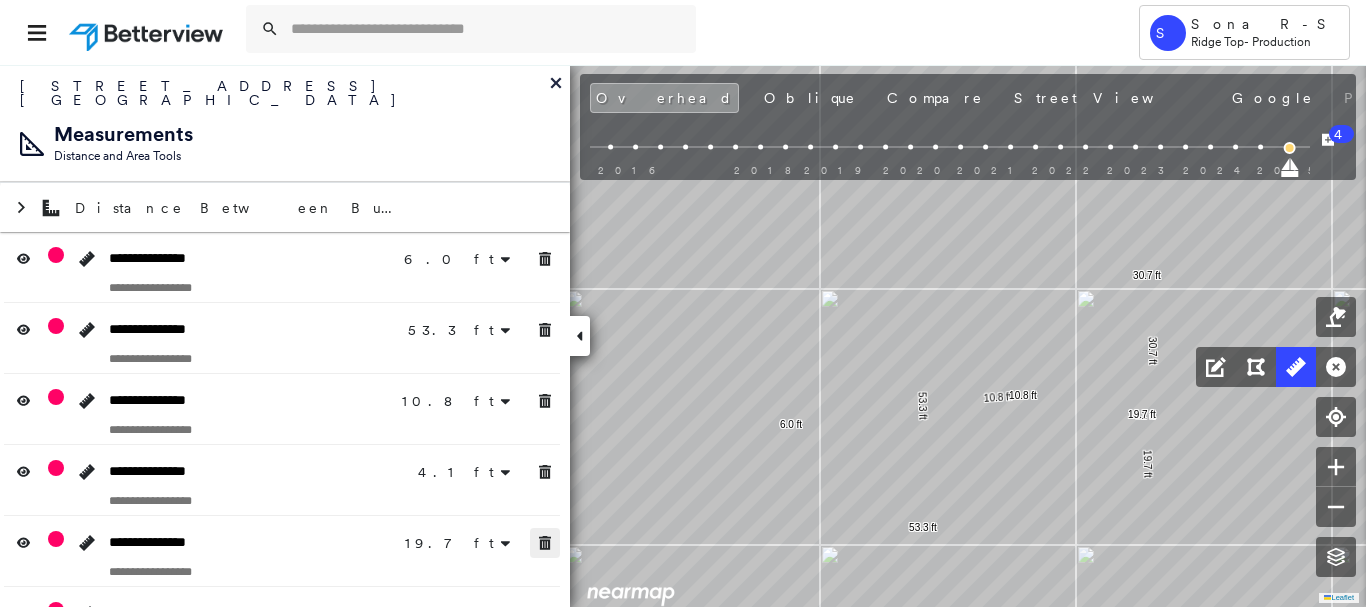 click at bounding box center [545, 543] 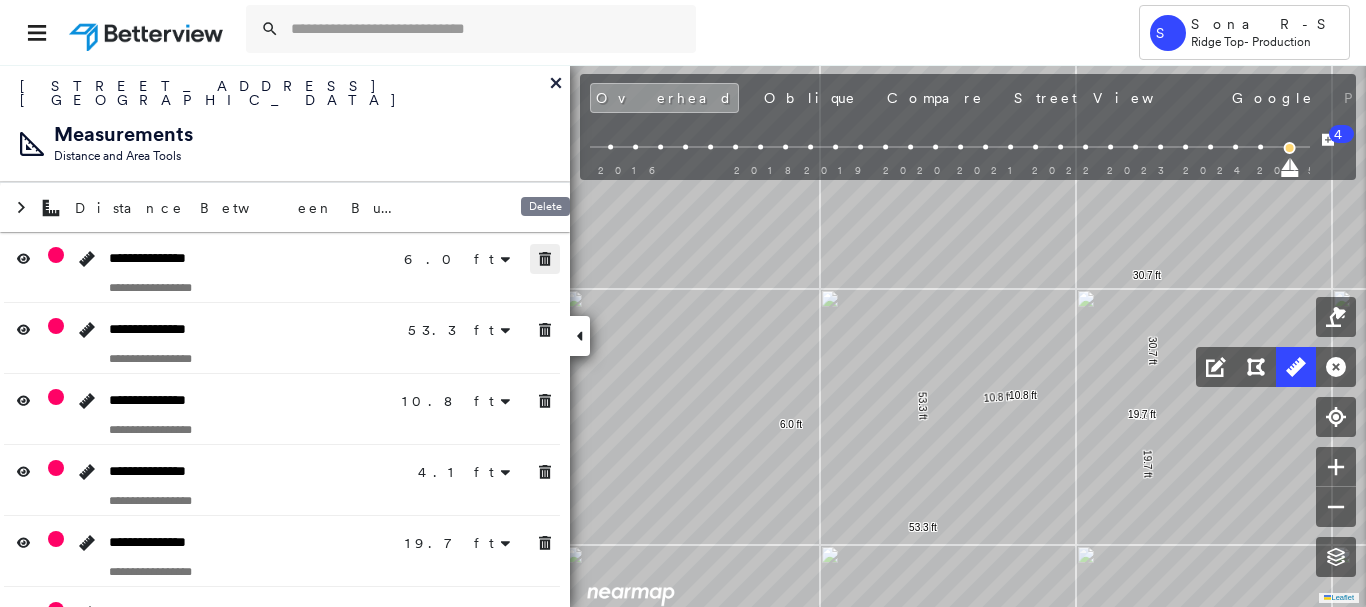 click 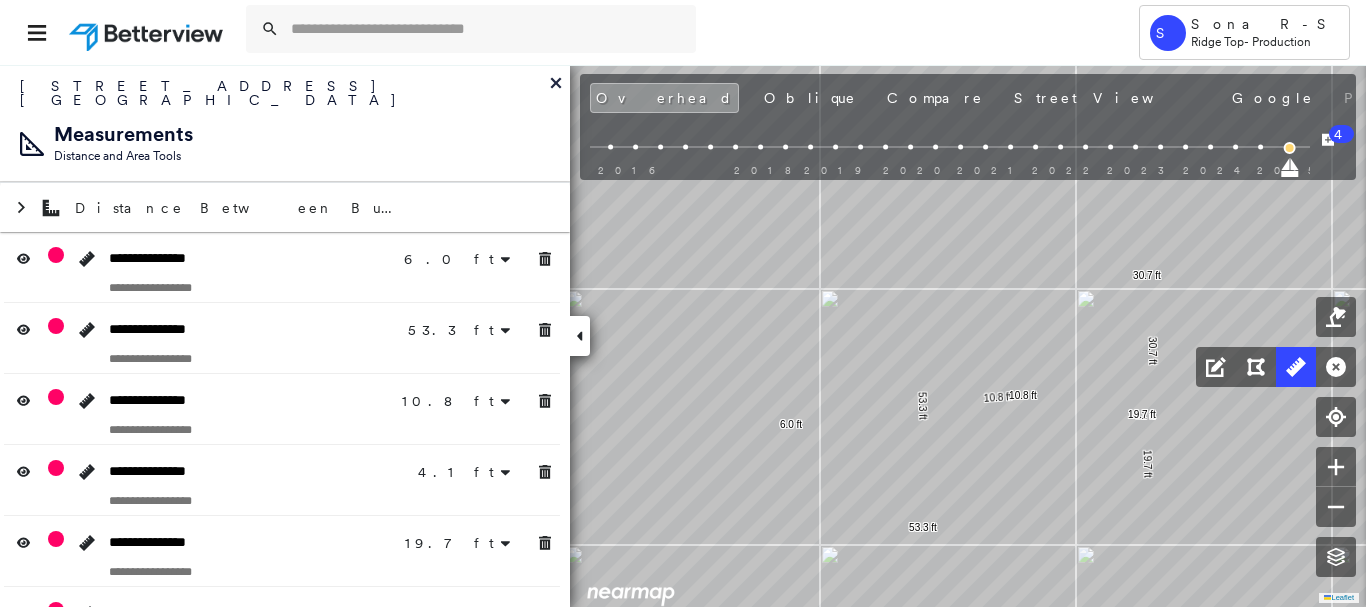 click 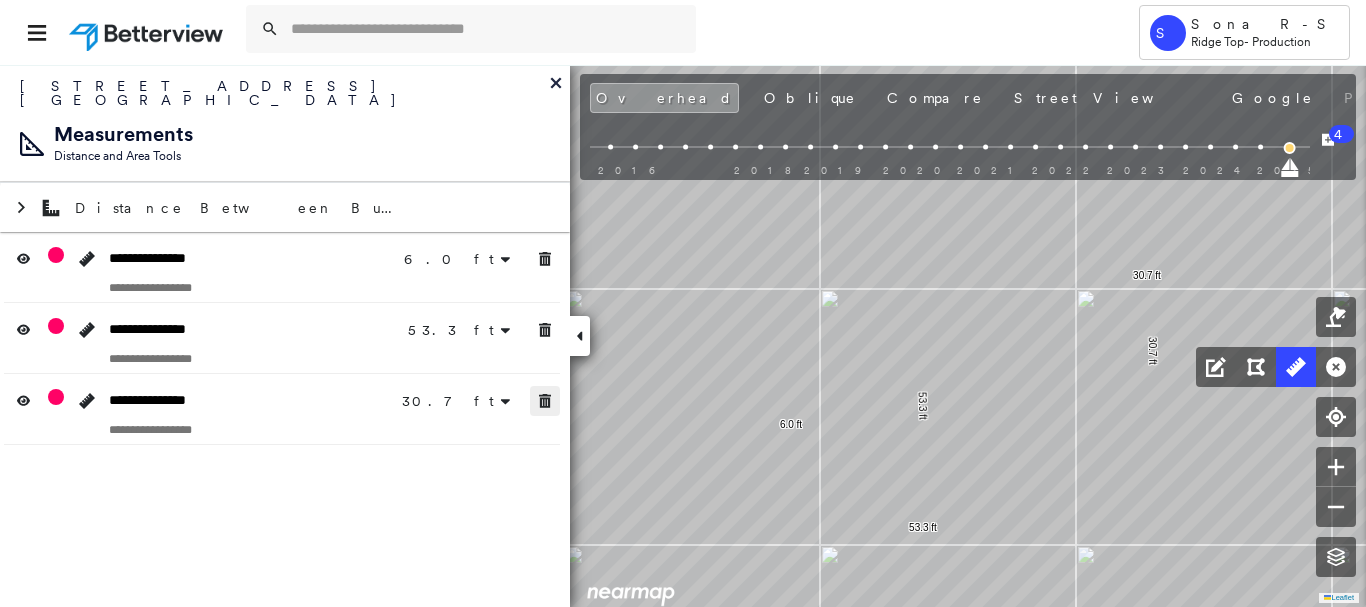 click at bounding box center (545, 401) 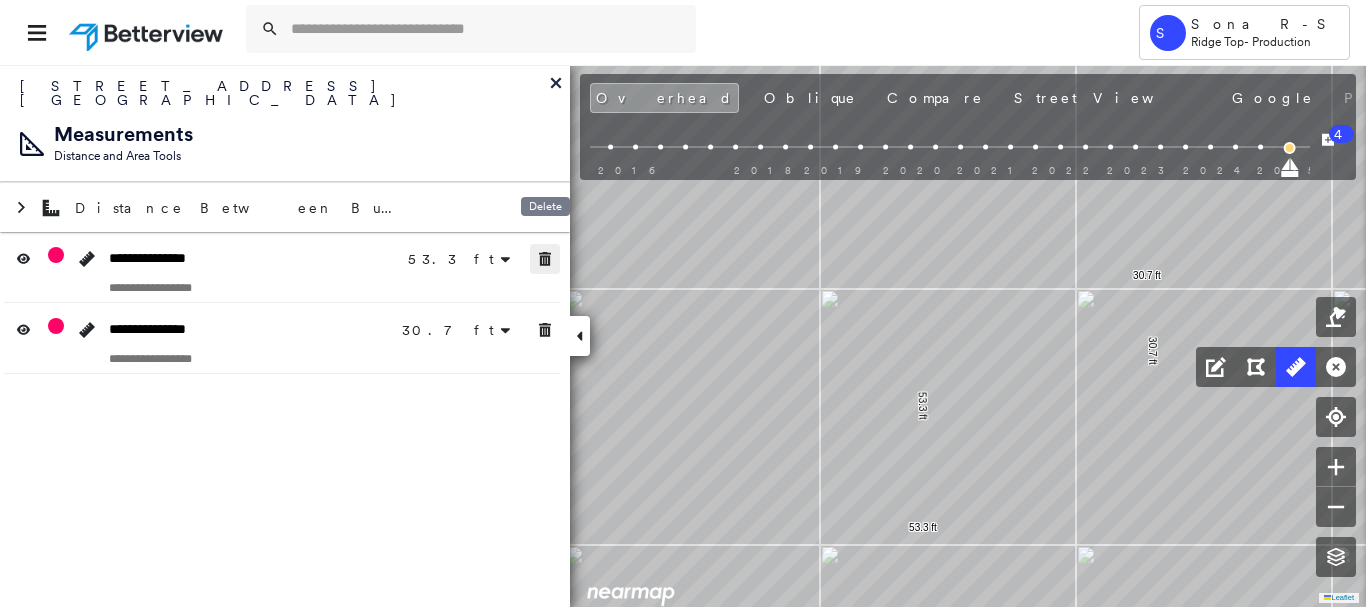 drag, startPoint x: 539, startPoint y: 243, endPoint x: 544, endPoint y: 276, distance: 33.37664 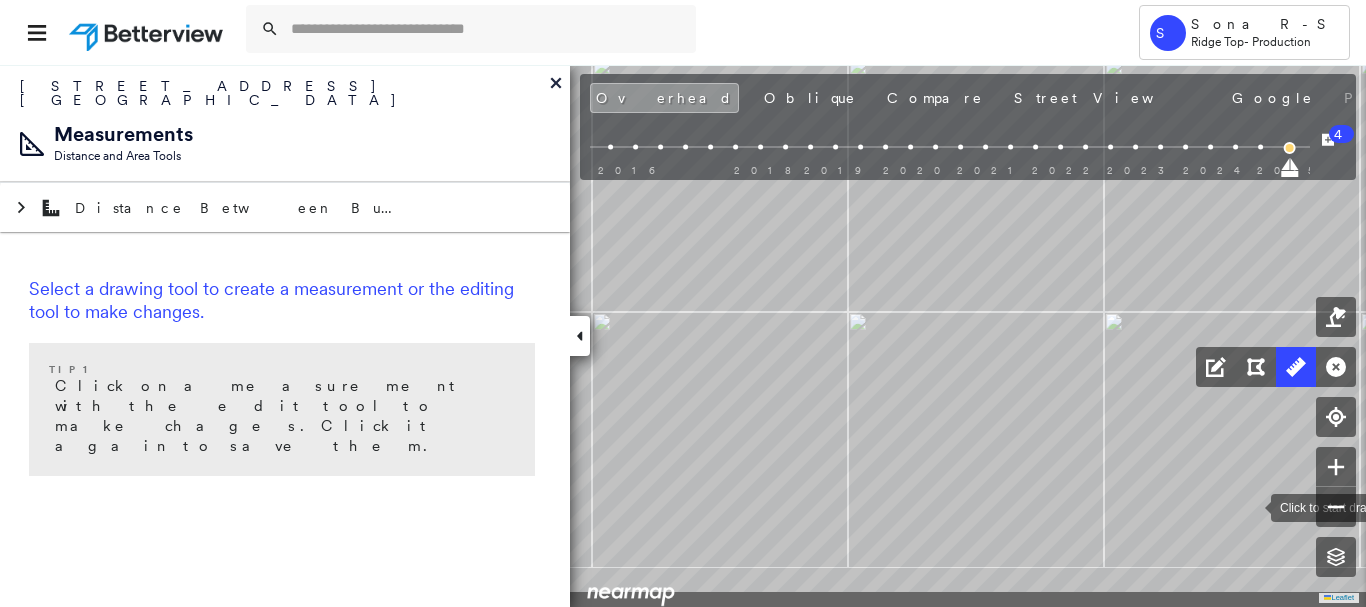 drag, startPoint x: 1224, startPoint y: 513, endPoint x: 1246, endPoint y: 507, distance: 22.803509 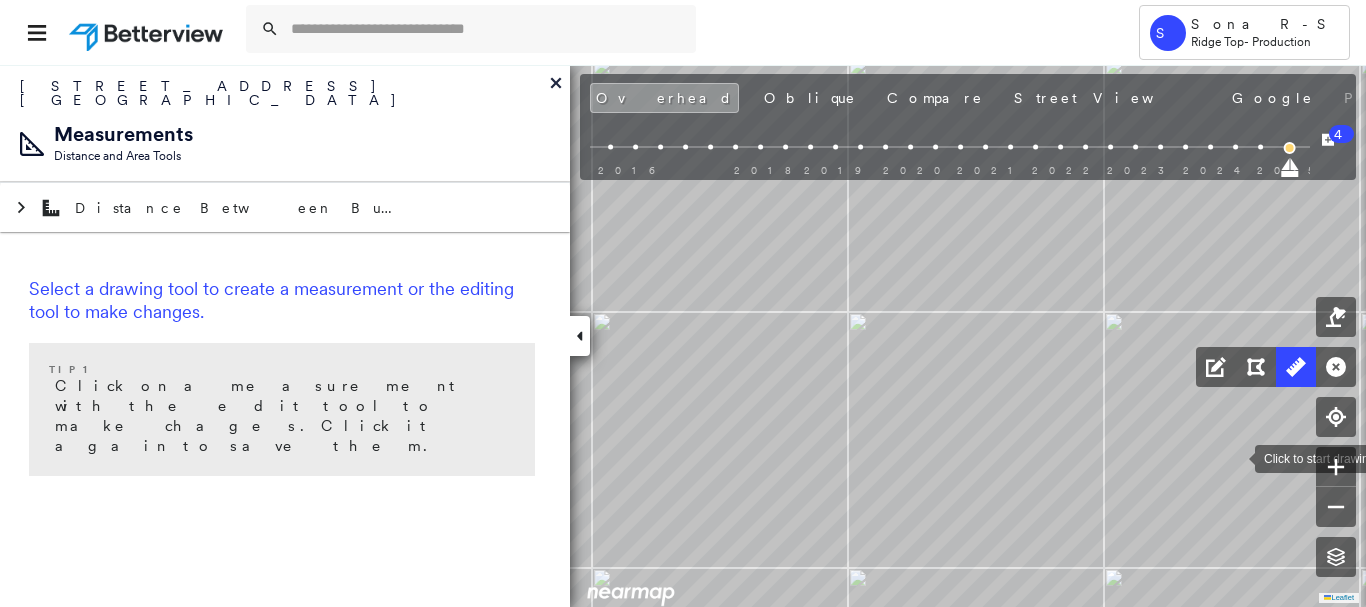 click at bounding box center [1235, 457] 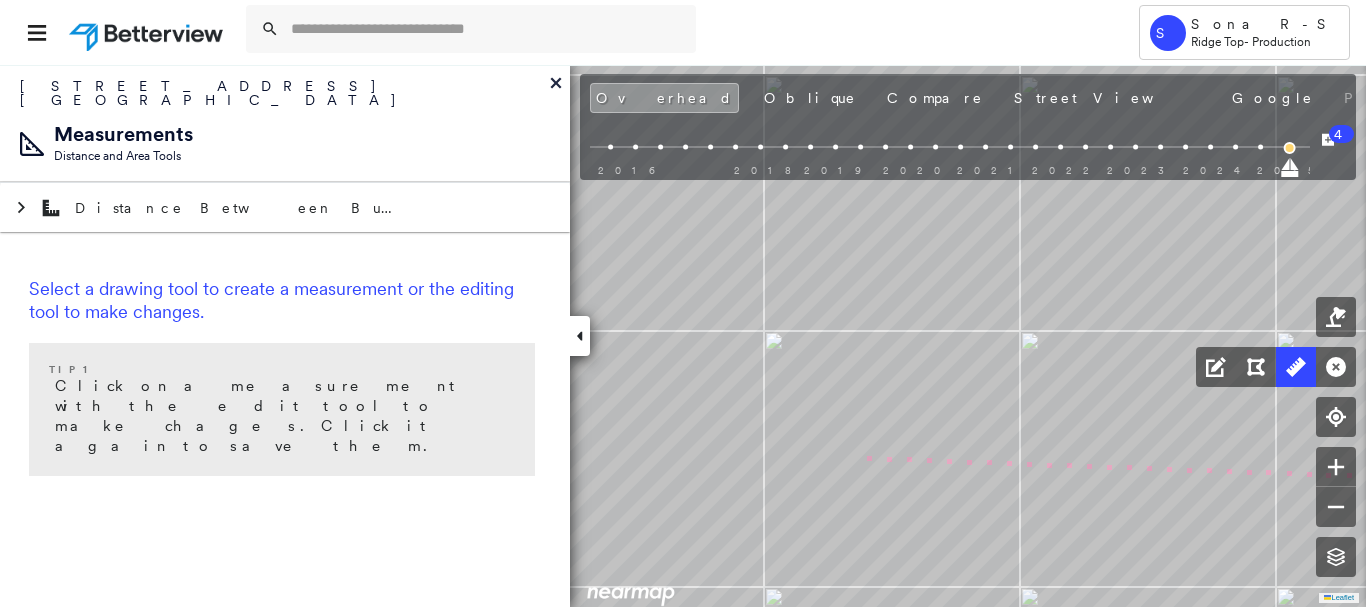 click on "18 m Click to continue drawing line." at bounding box center [318, -39] 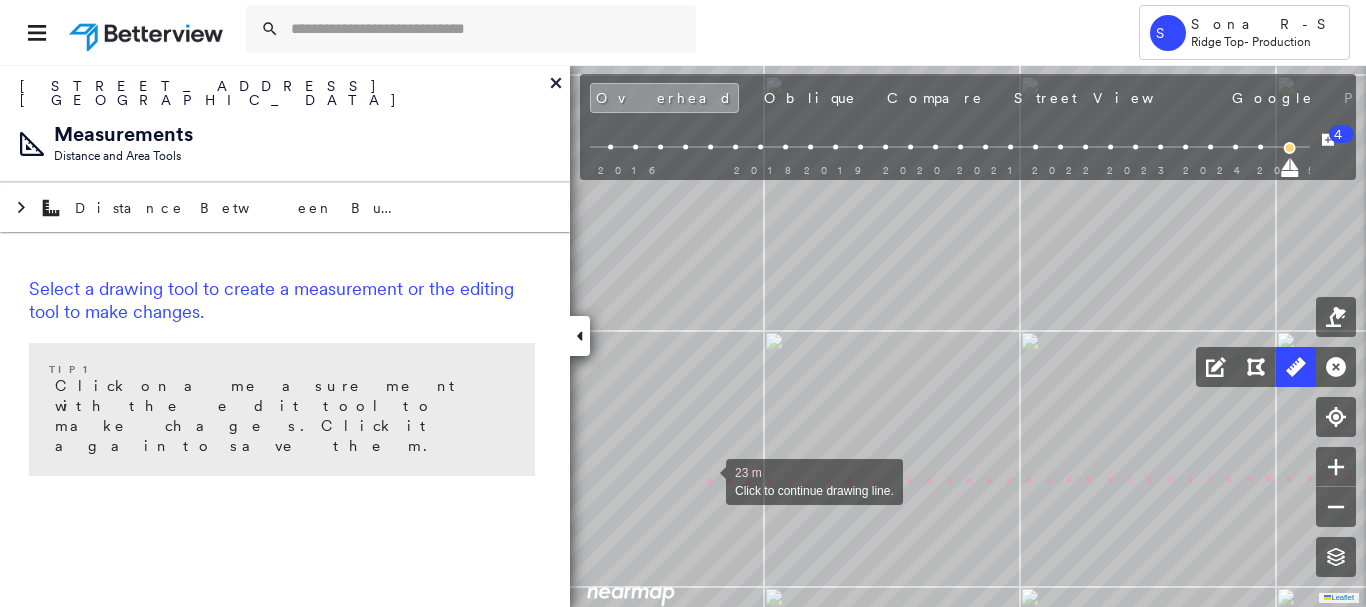 click at bounding box center [706, 480] 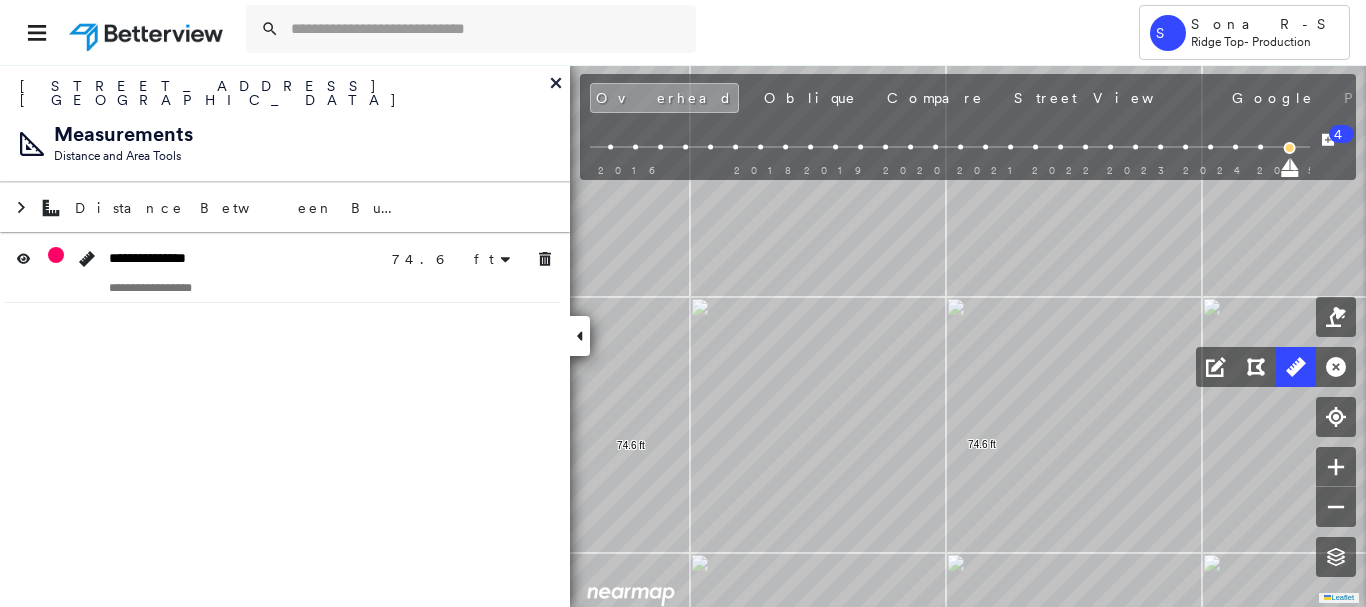 drag, startPoint x: 829, startPoint y: 313, endPoint x: 500, endPoint y: 266, distance: 332.34018 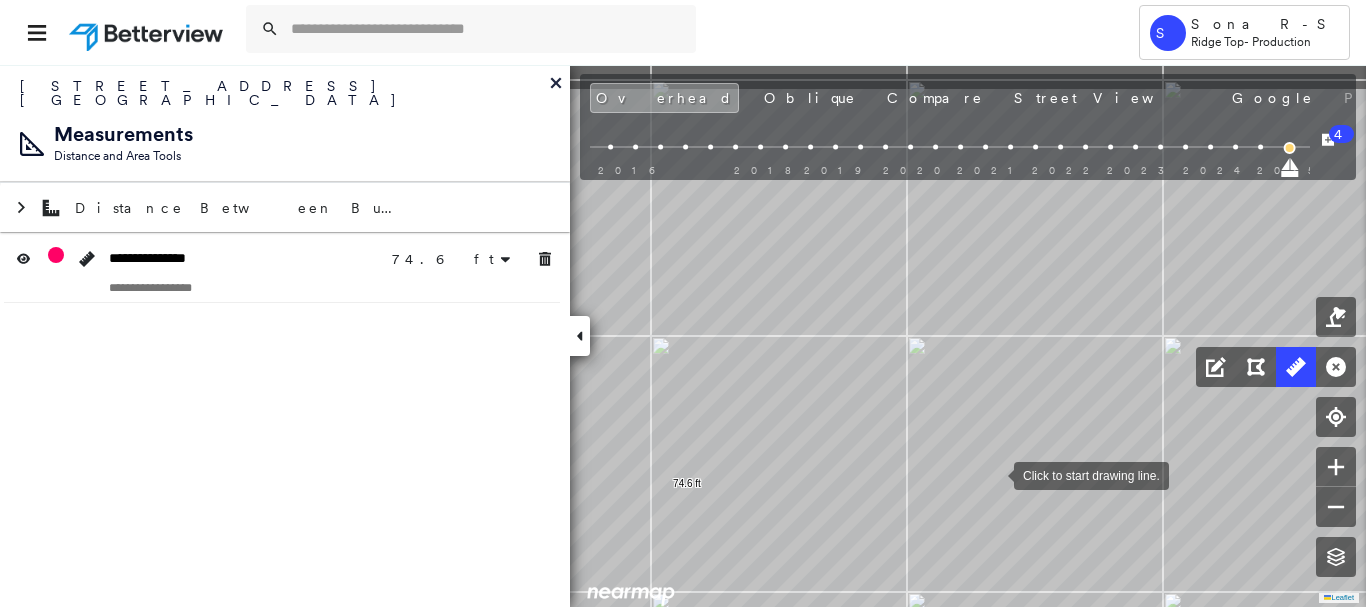 drag, startPoint x: 984, startPoint y: 399, endPoint x: 994, endPoint y: 473, distance: 74.672615 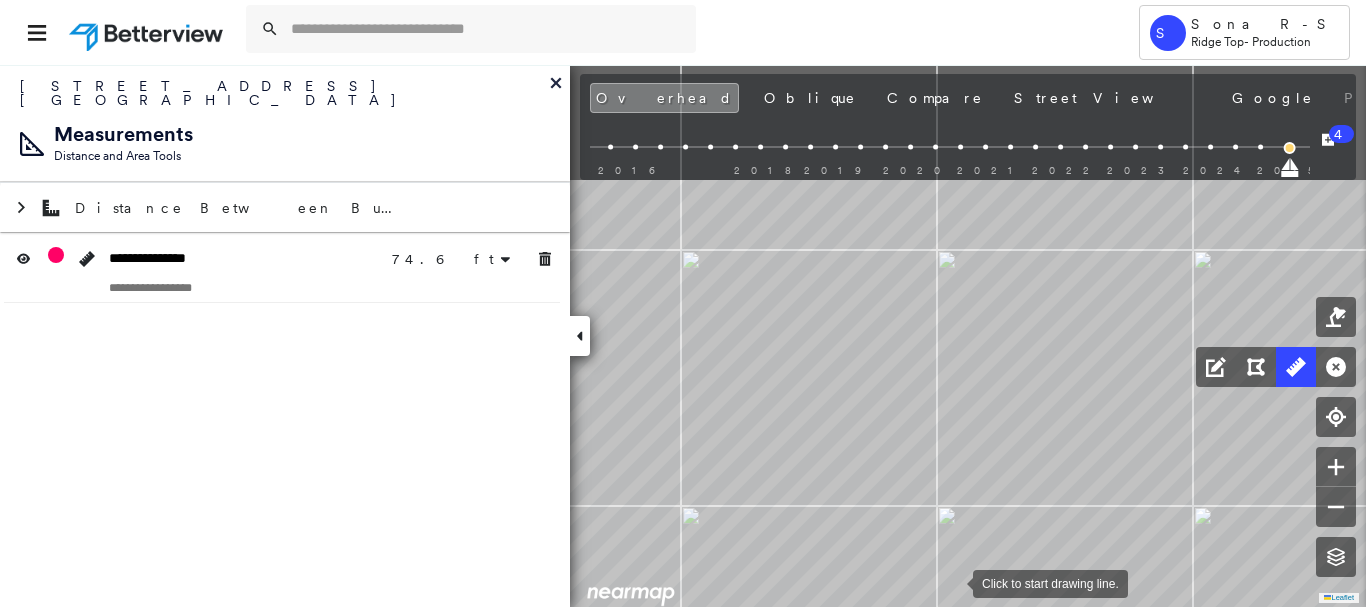 drag, startPoint x: 923, startPoint y: 411, endPoint x: 953, endPoint y: 581, distance: 172.62677 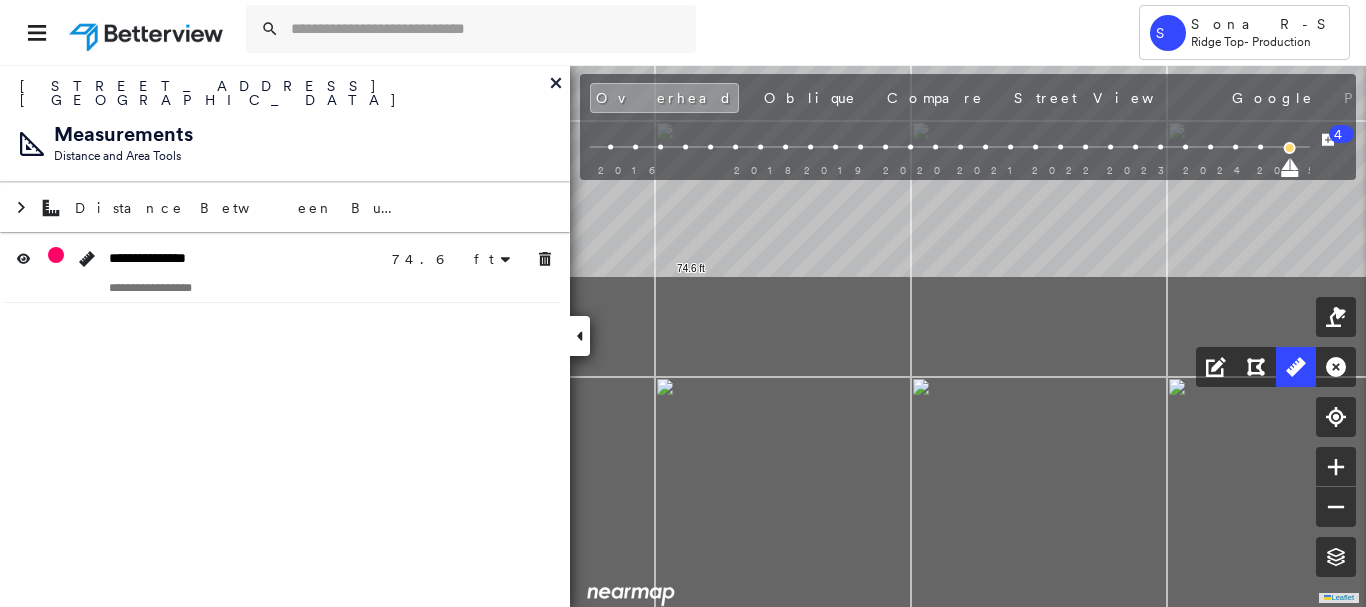 drag, startPoint x: 977, startPoint y: 378, endPoint x: 968, endPoint y: 27, distance: 351.11536 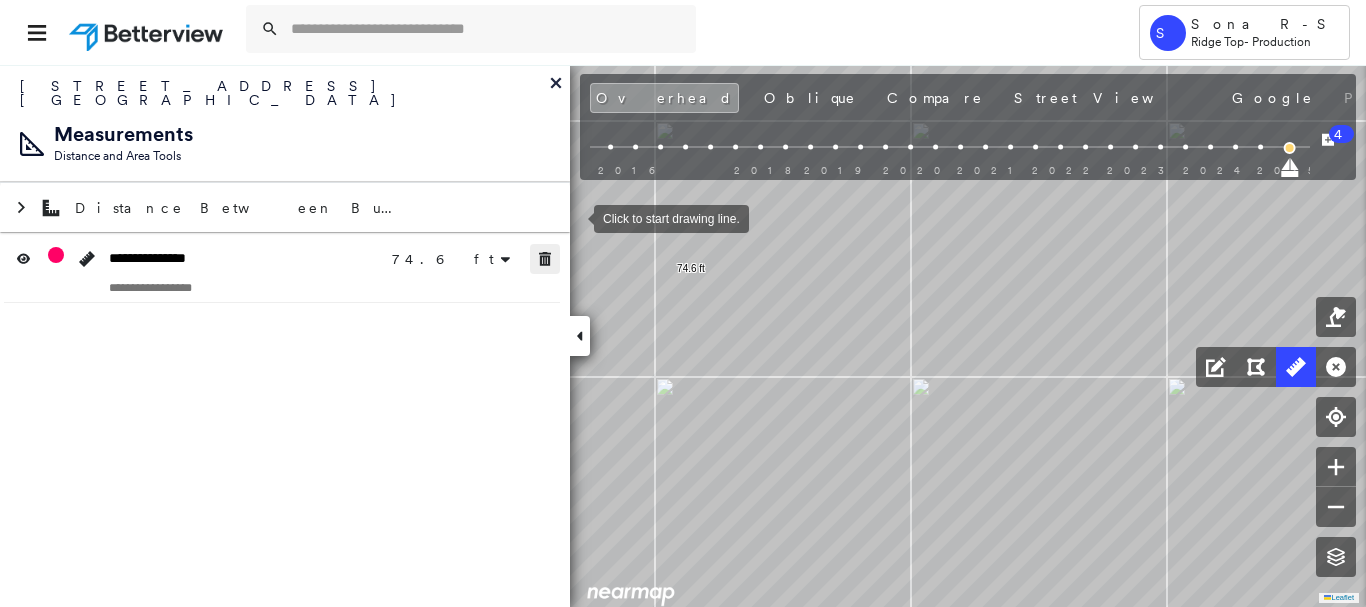 drag, startPoint x: 541, startPoint y: 244, endPoint x: 556, endPoint y: 249, distance: 15.811388 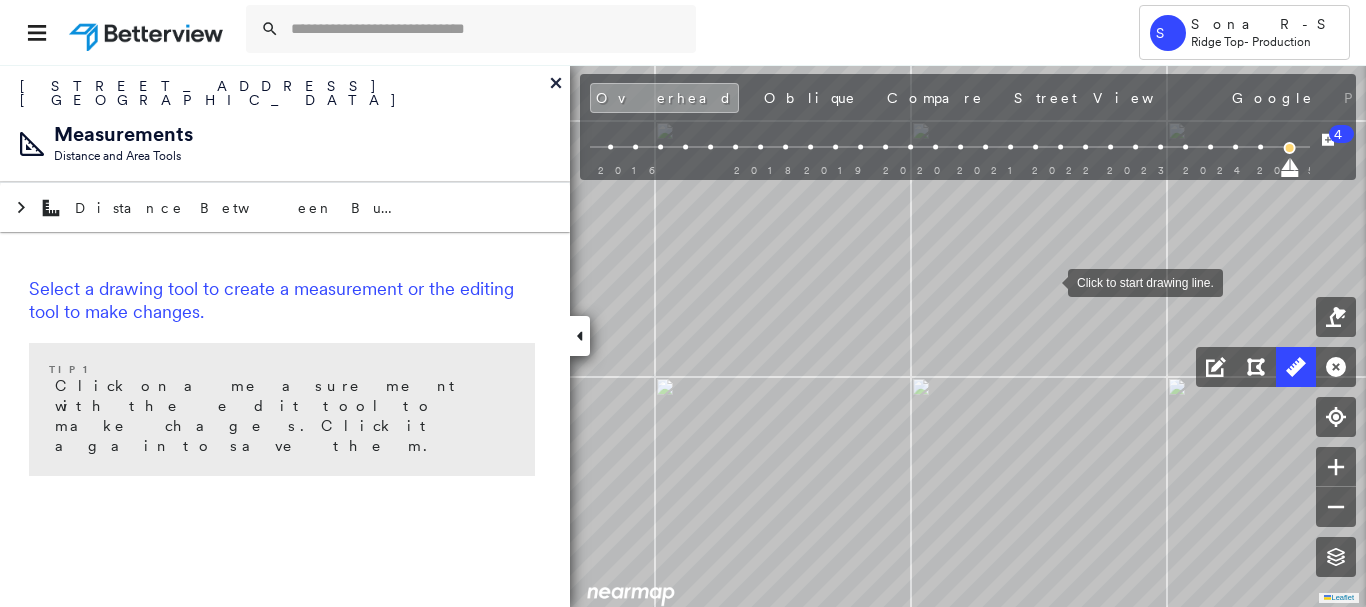 click at bounding box center (1048, 281) 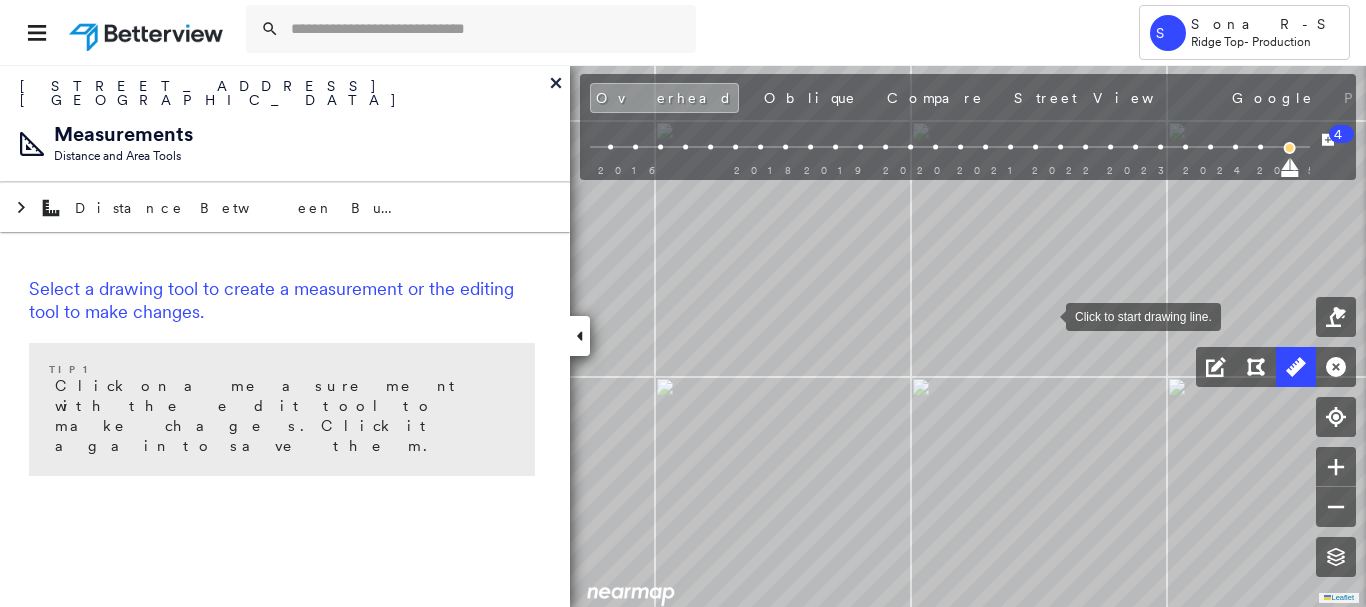 click at bounding box center (1046, 315) 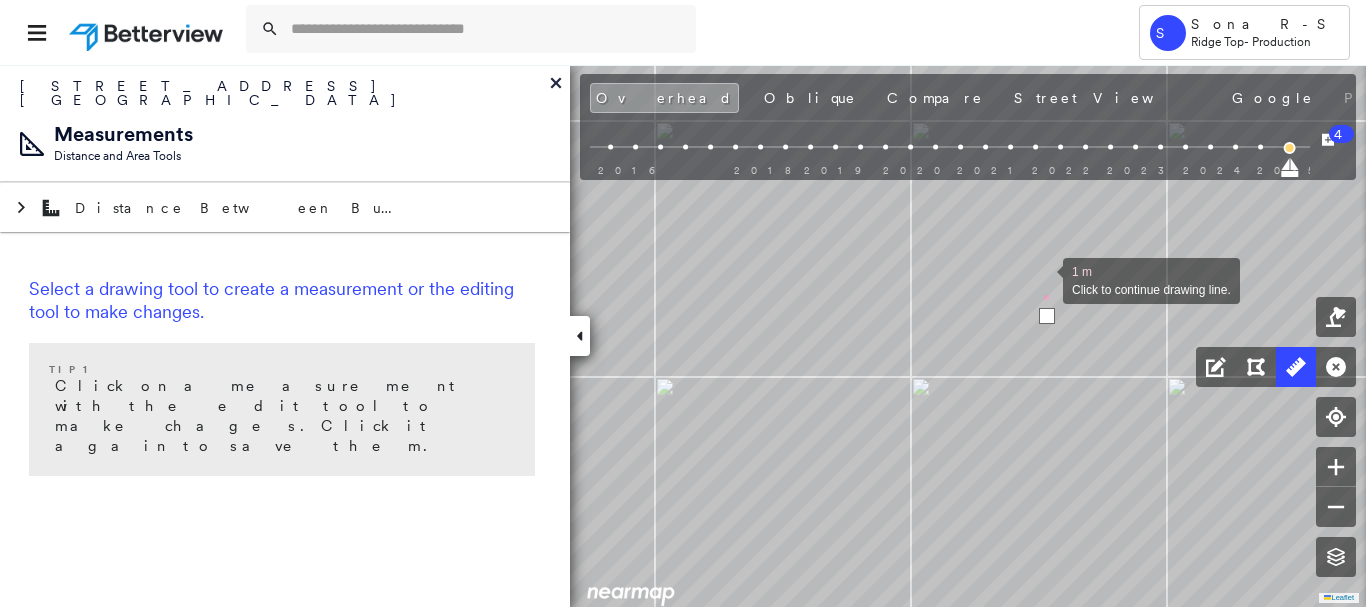 click at bounding box center [1043, 279] 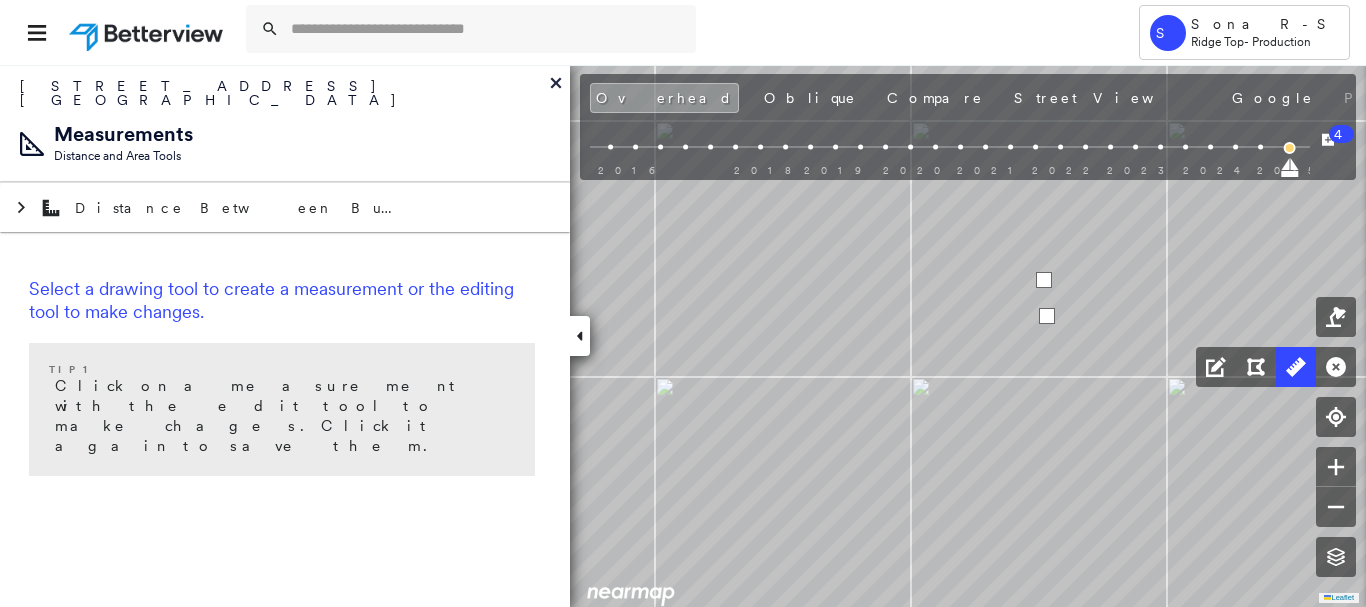 click at bounding box center (1044, 280) 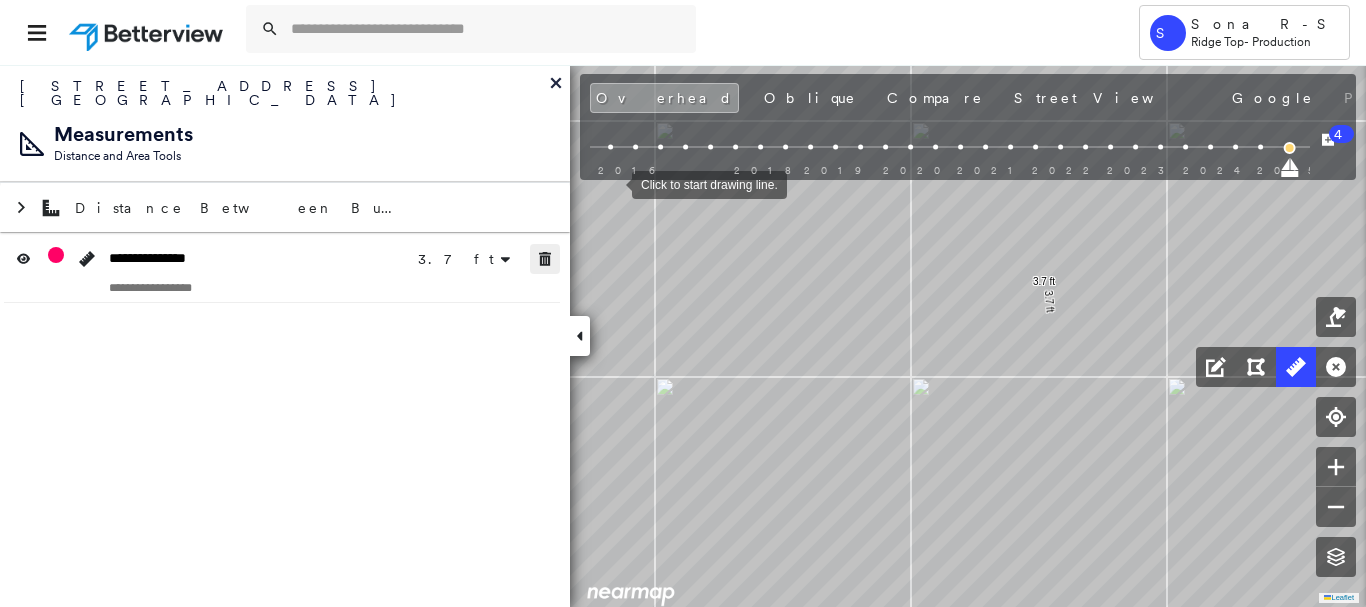 click 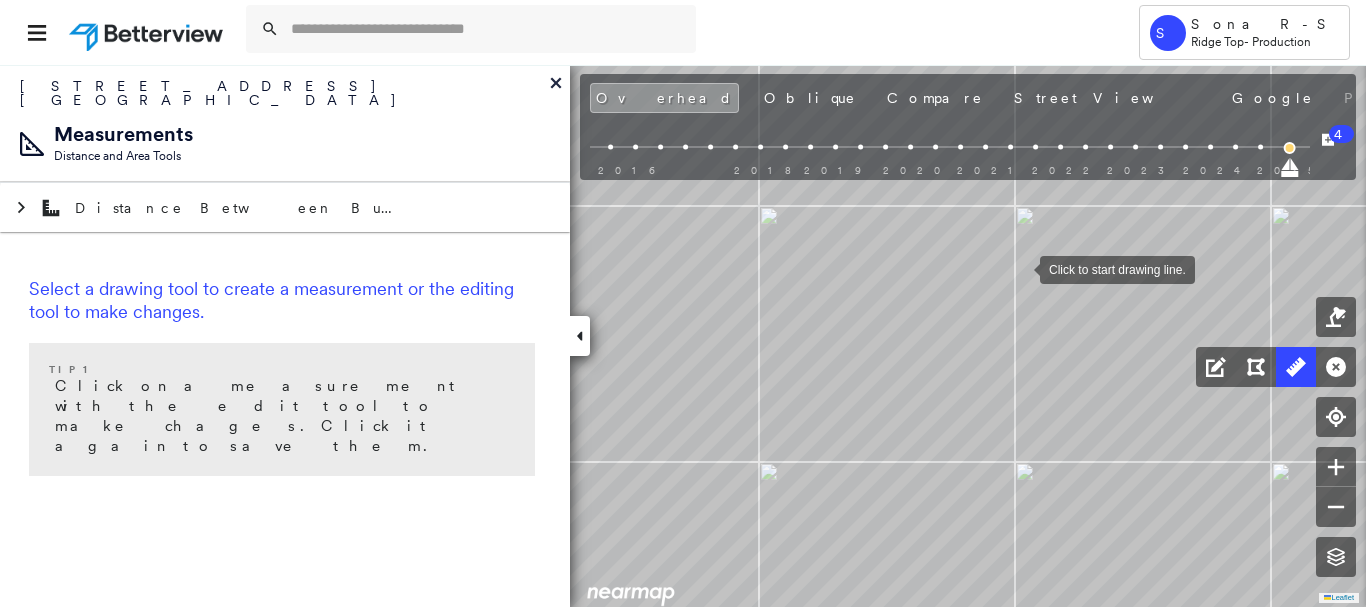 click at bounding box center (1020, 268) 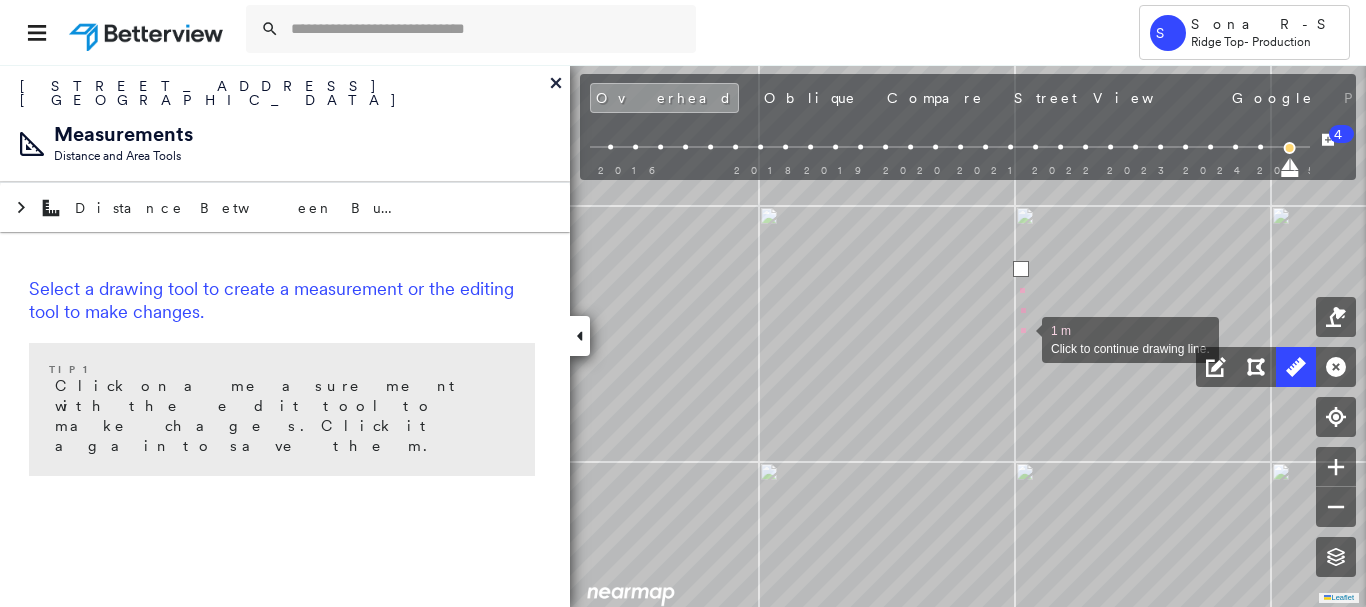 click at bounding box center (1022, 338) 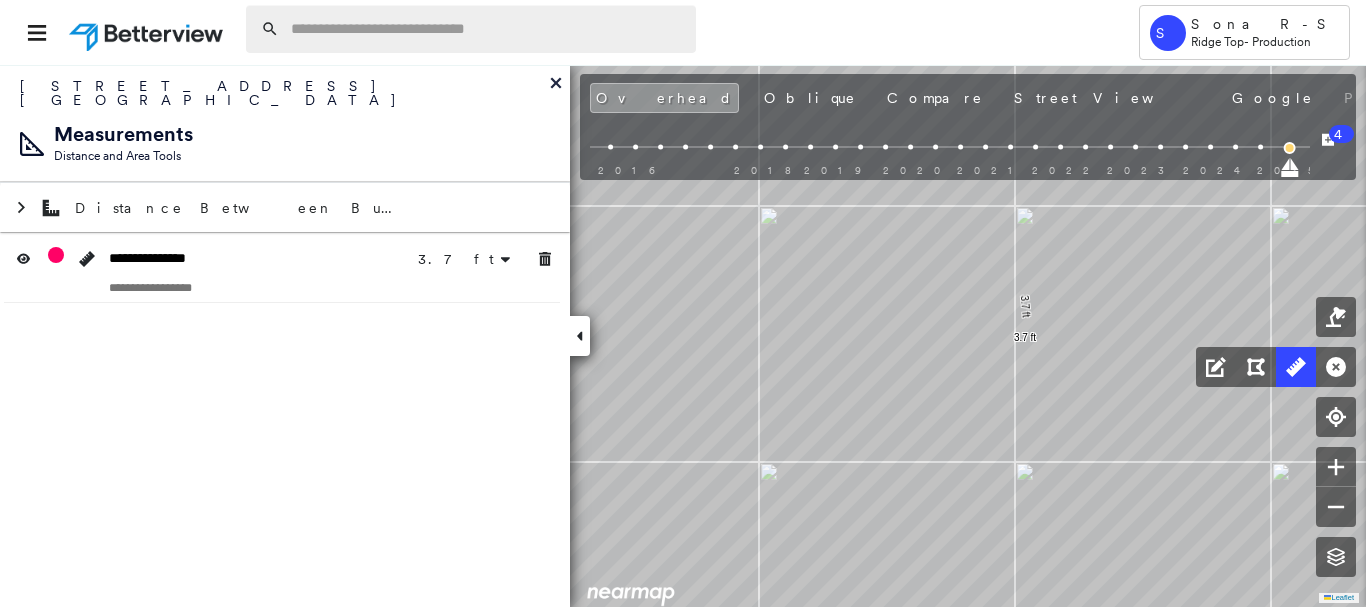 click at bounding box center (487, 29) 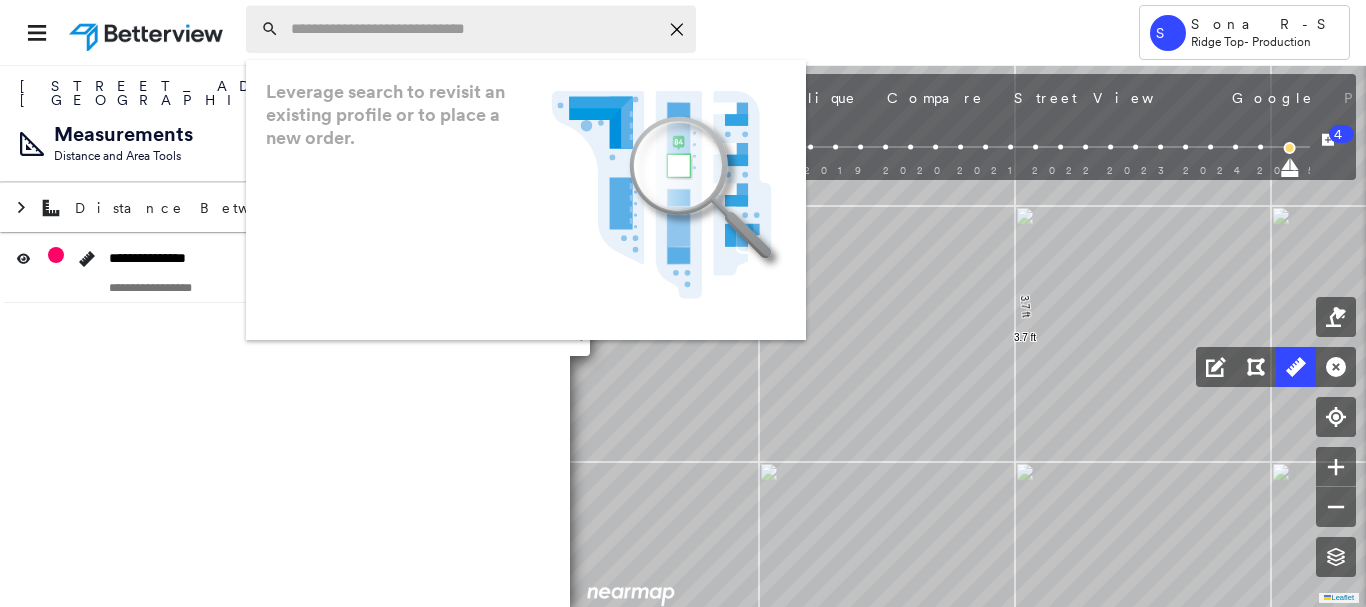 paste on "**********" 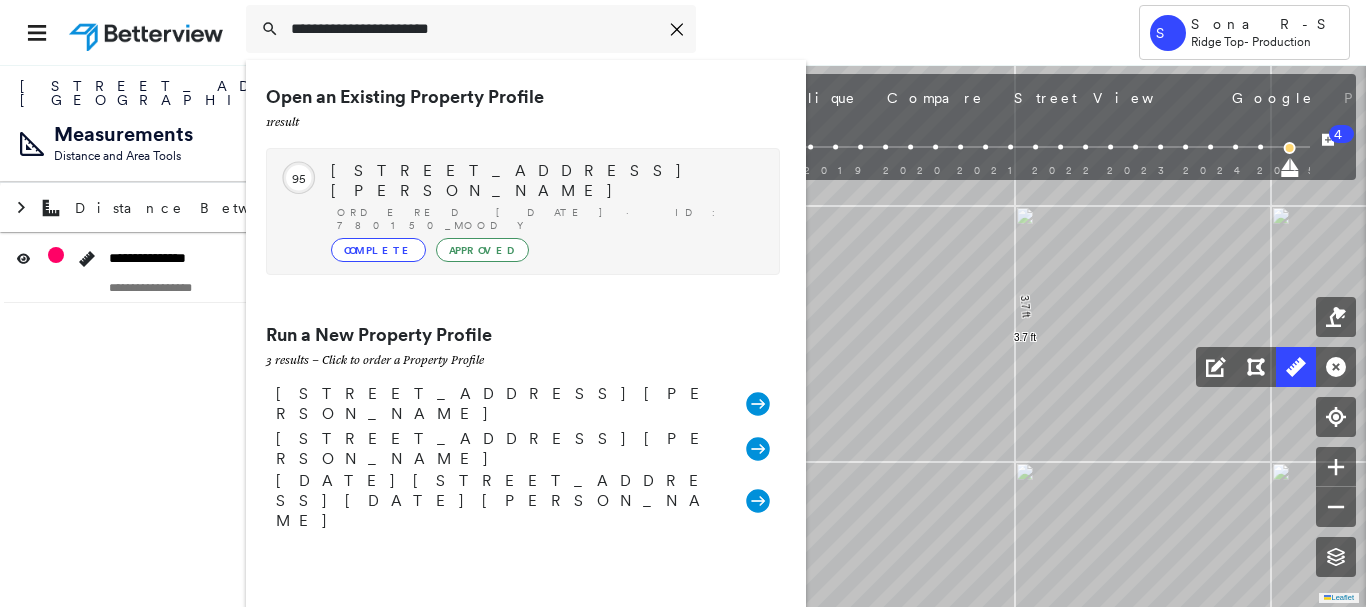 type on "**********" 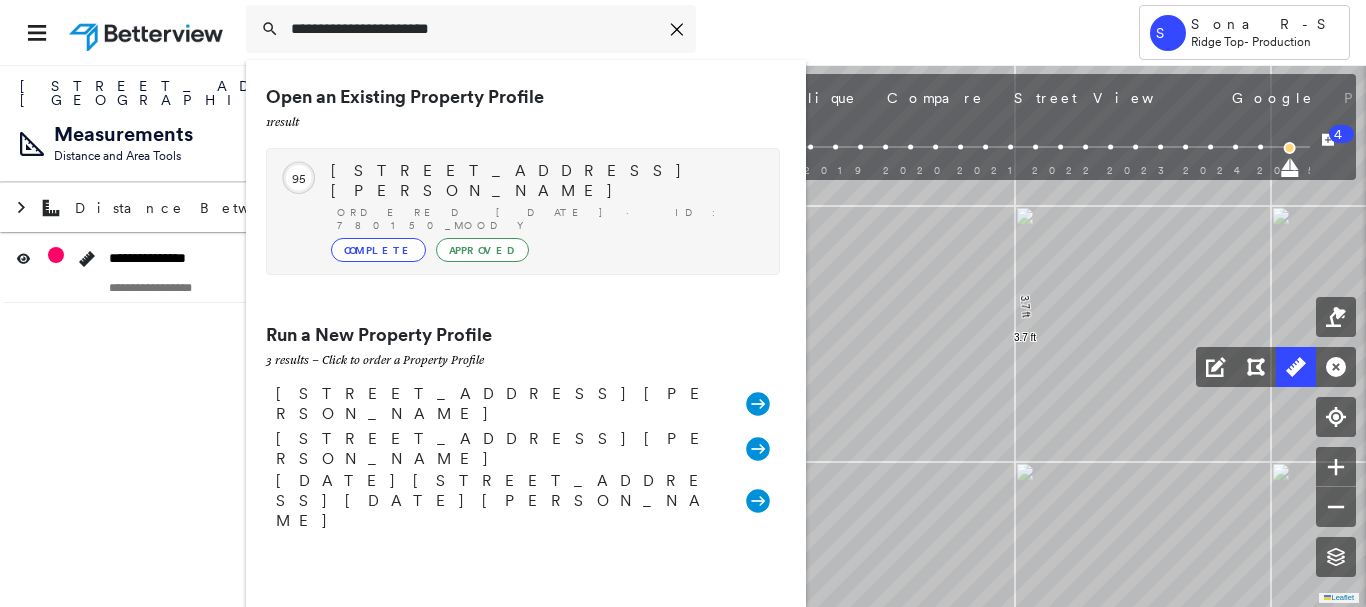 click on "Complete" at bounding box center [378, 250] 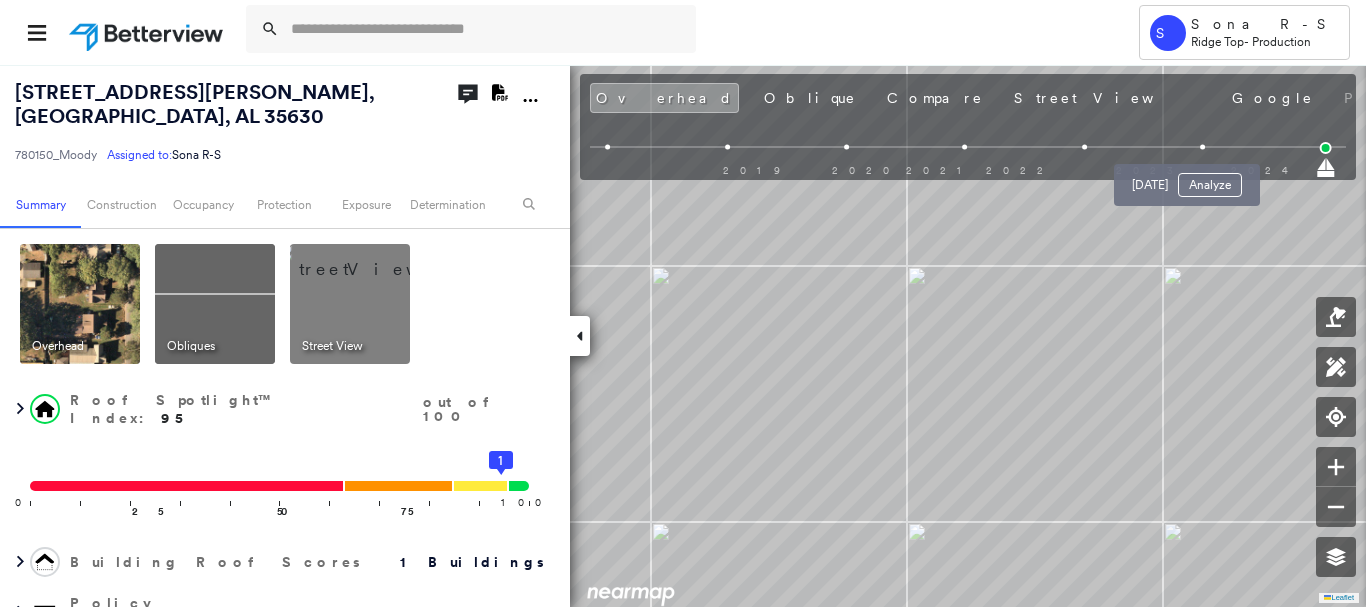 click at bounding box center (1203, 147) 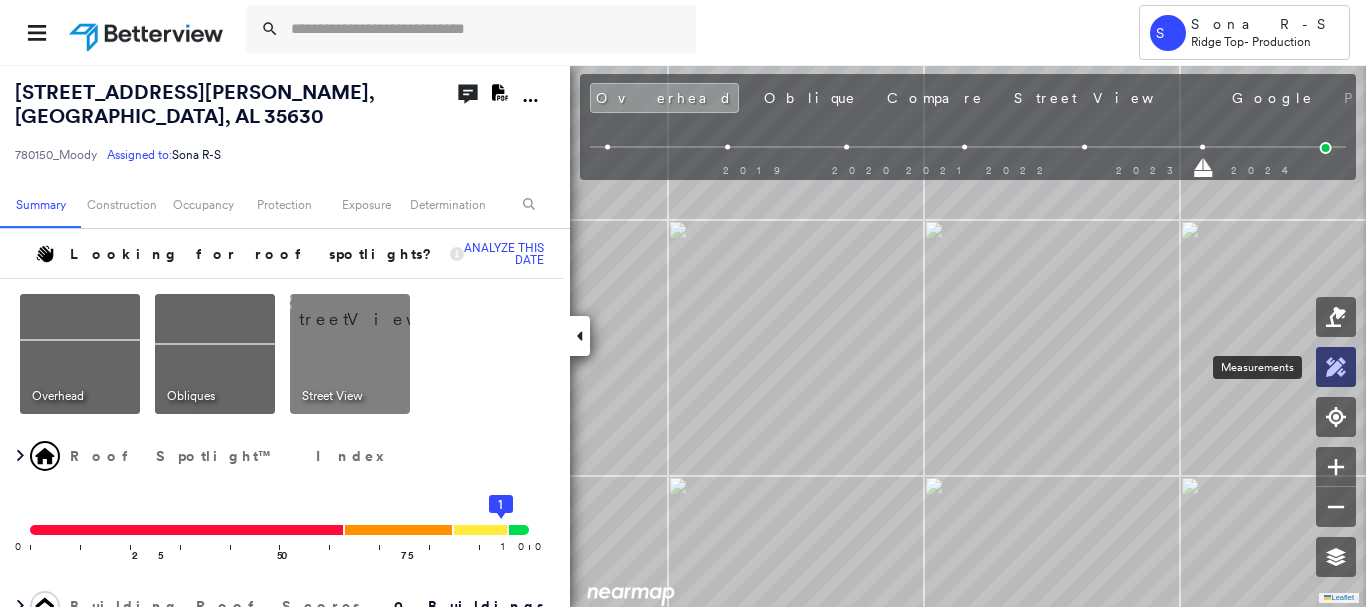 click at bounding box center (1336, 367) 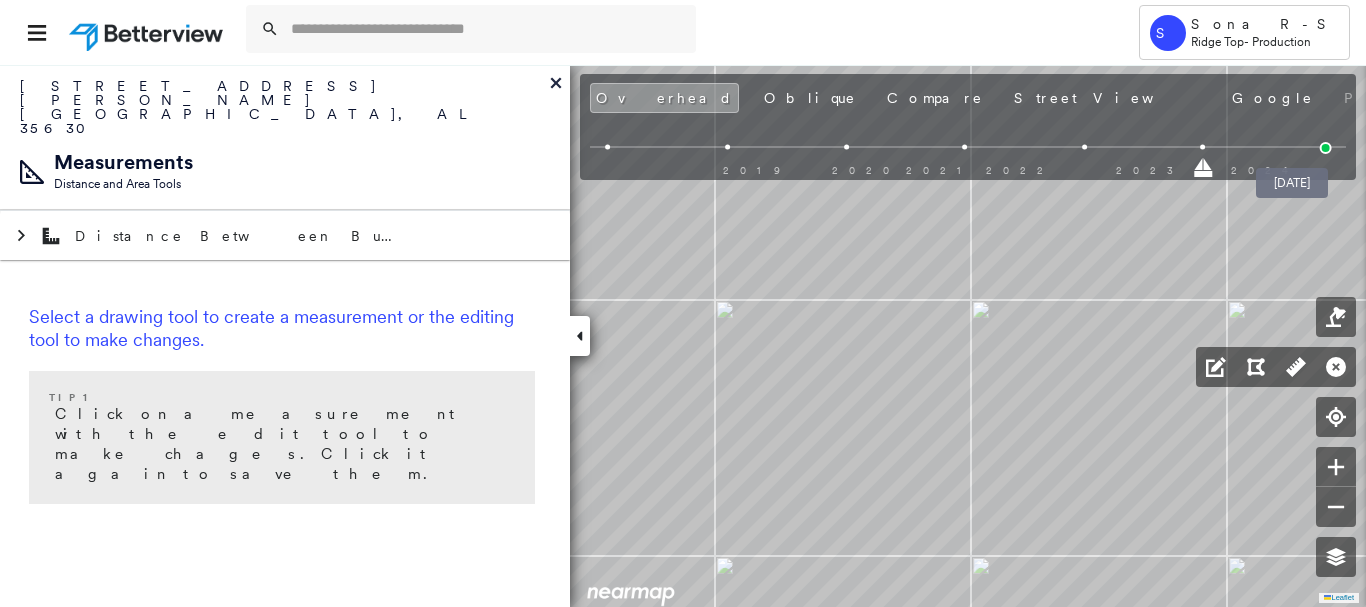 click at bounding box center (1326, 148) 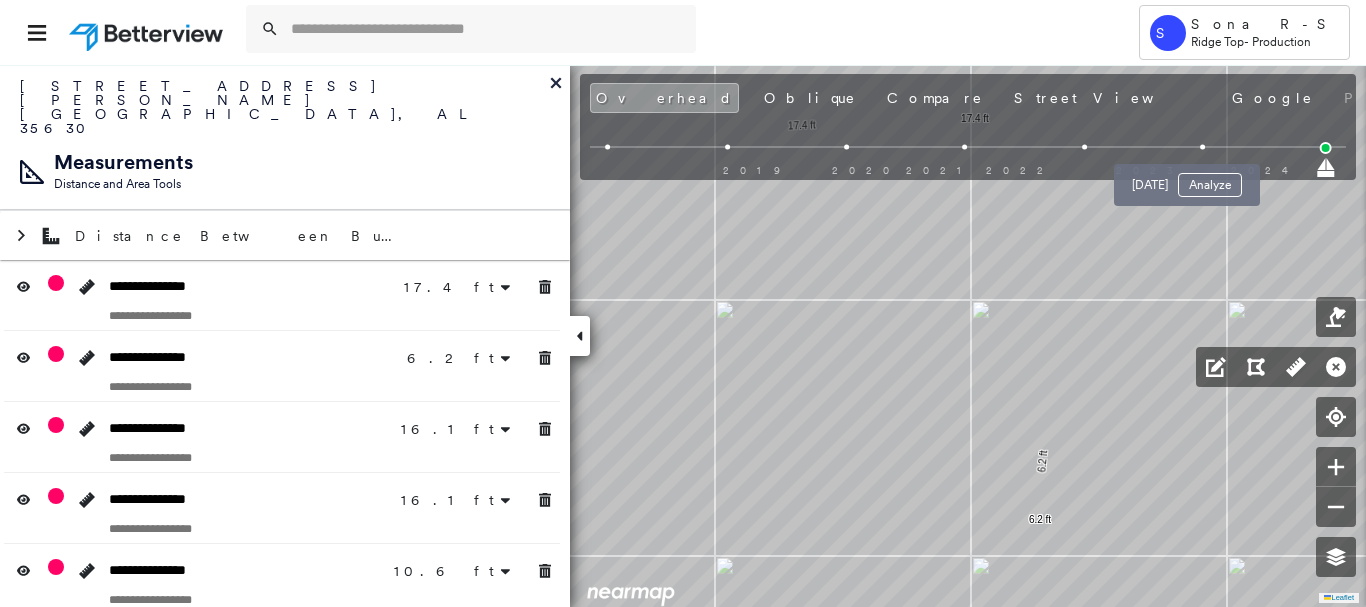 click at bounding box center [1203, 147] 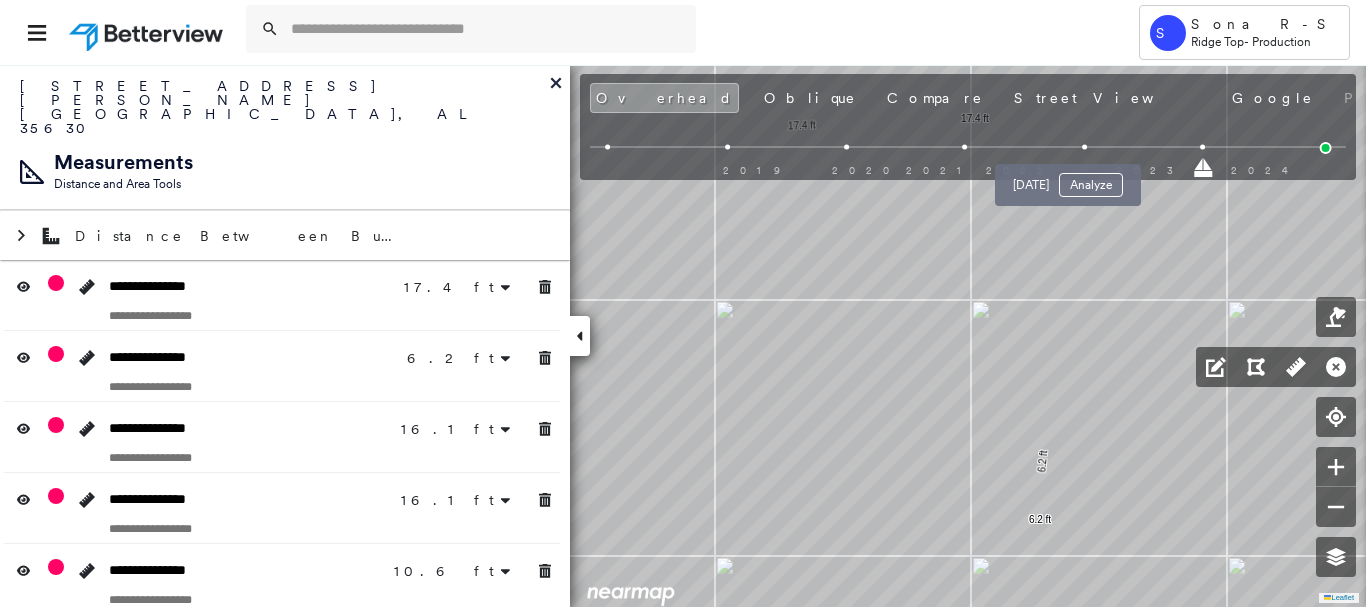 click at bounding box center (1084, 147) 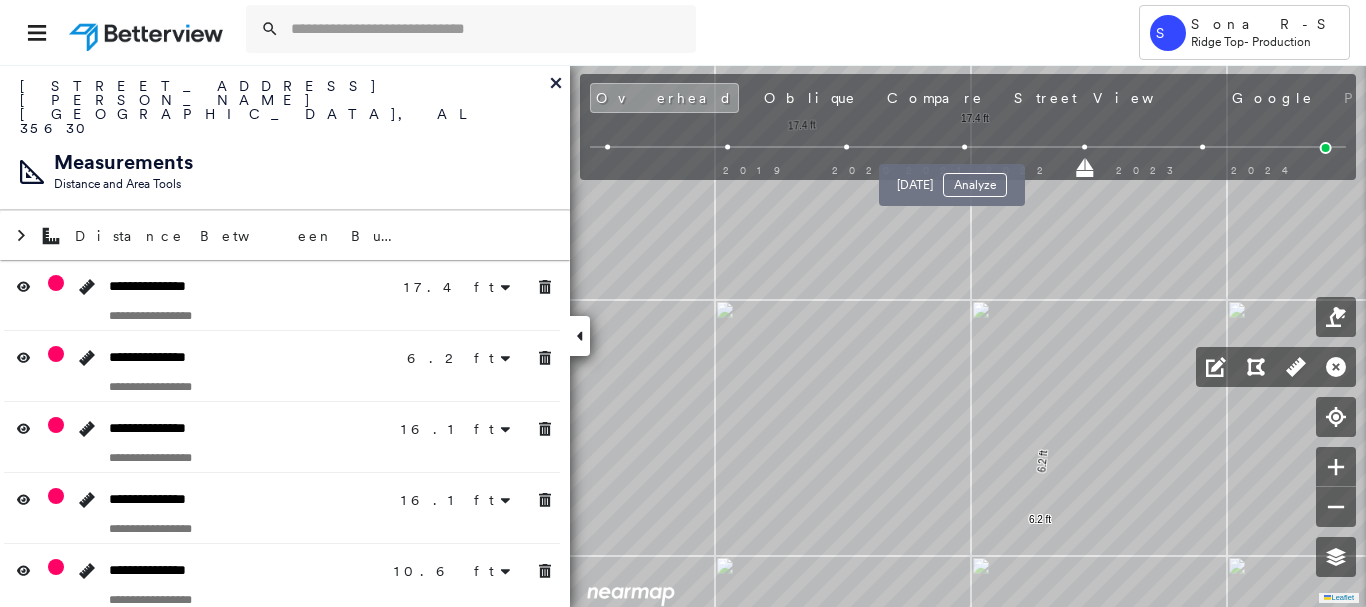 click on "[DATE] Analyze" at bounding box center [952, 179] 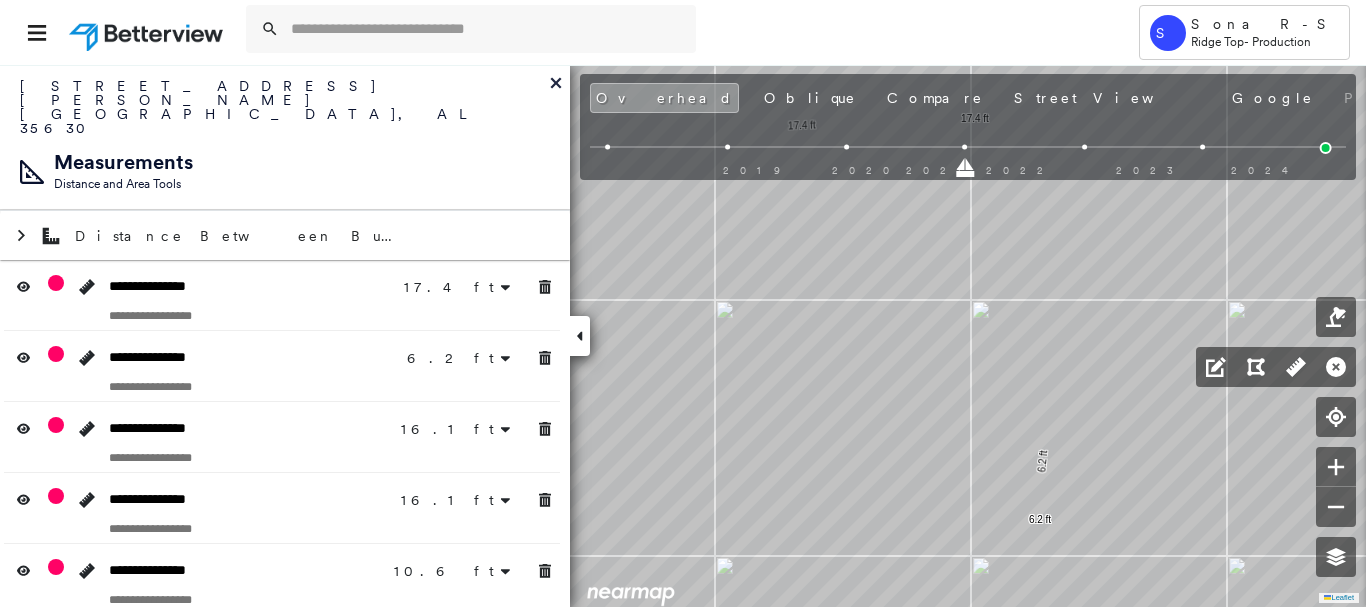click at bounding box center (846, 147) 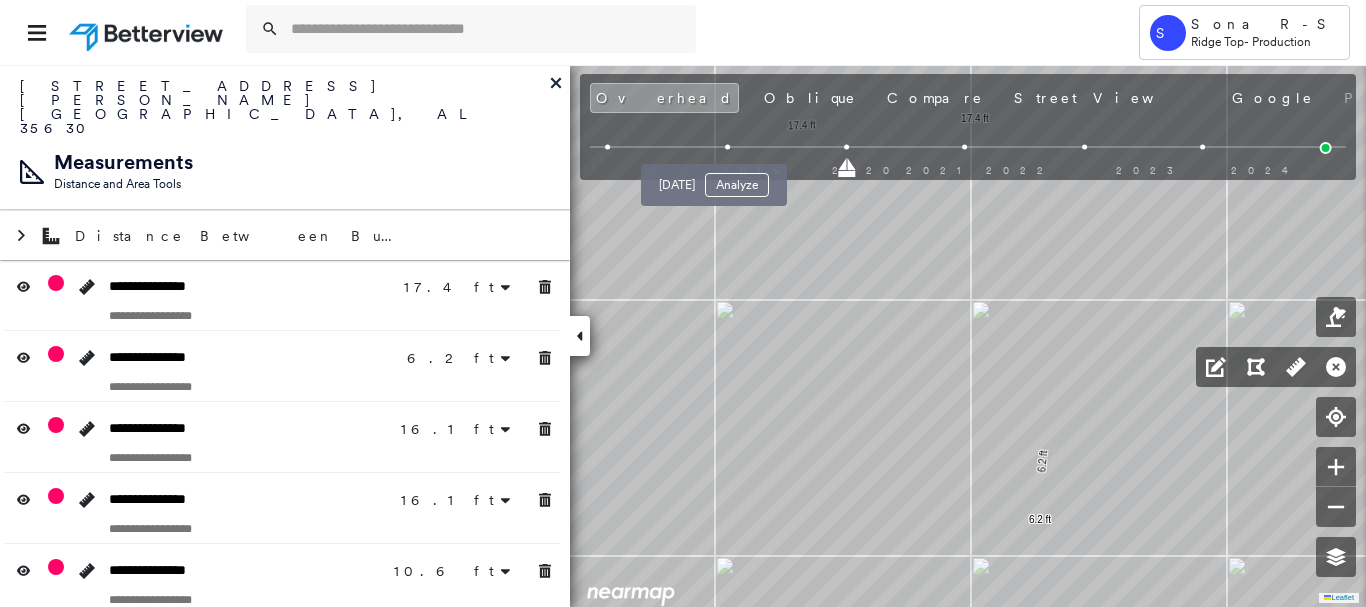 click at bounding box center (727, 147) 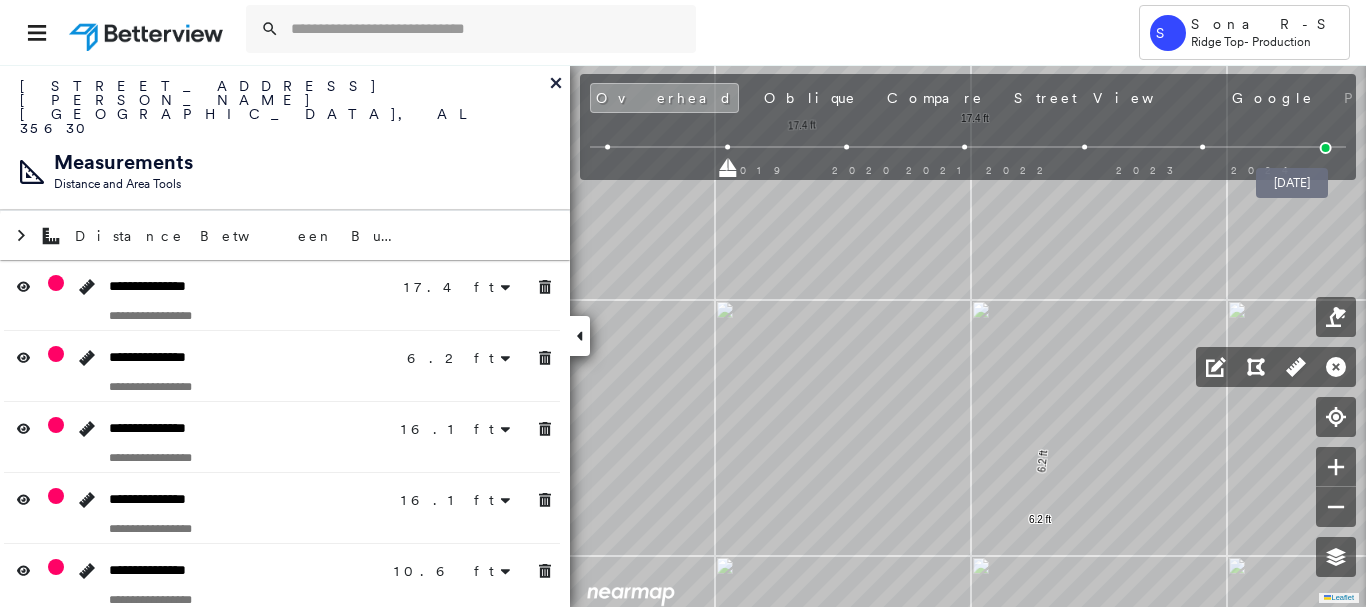 click at bounding box center [1326, 148] 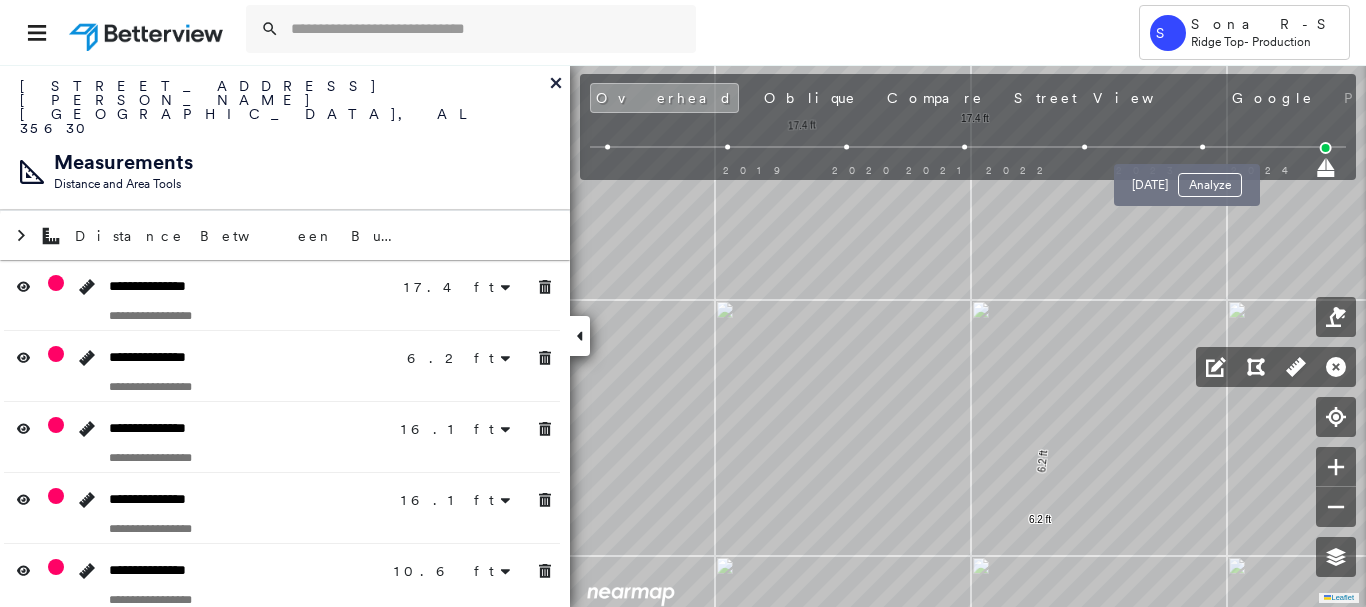 click at bounding box center [1203, 147] 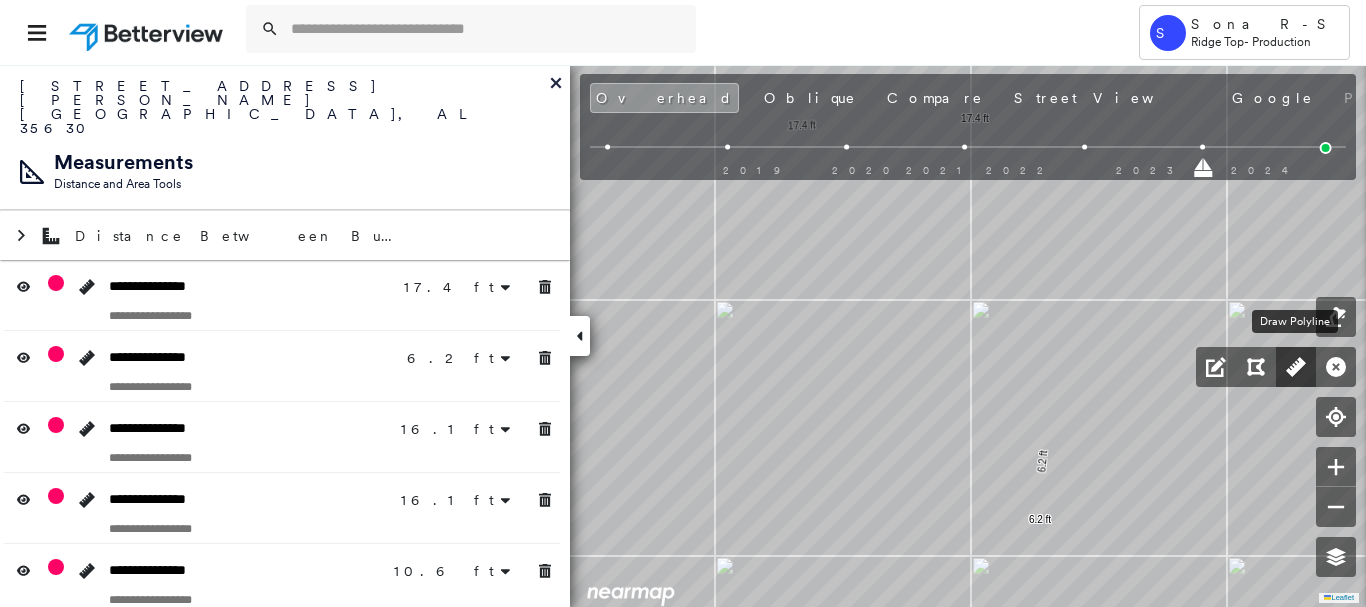 click 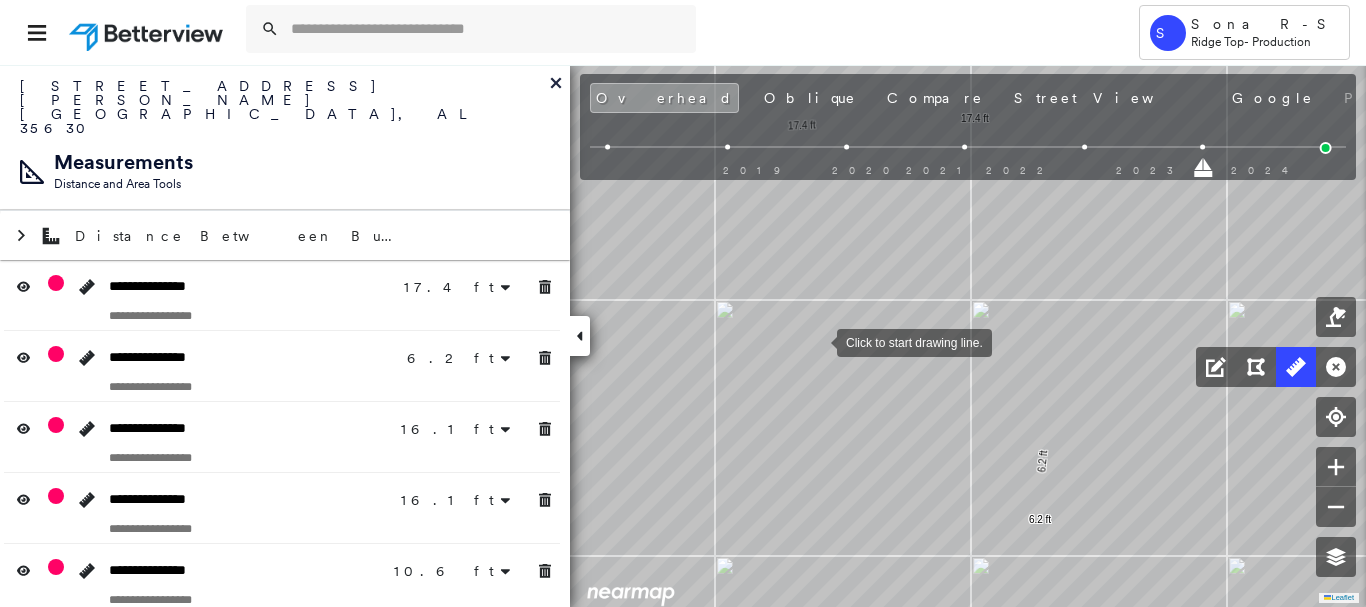 click at bounding box center [817, 341] 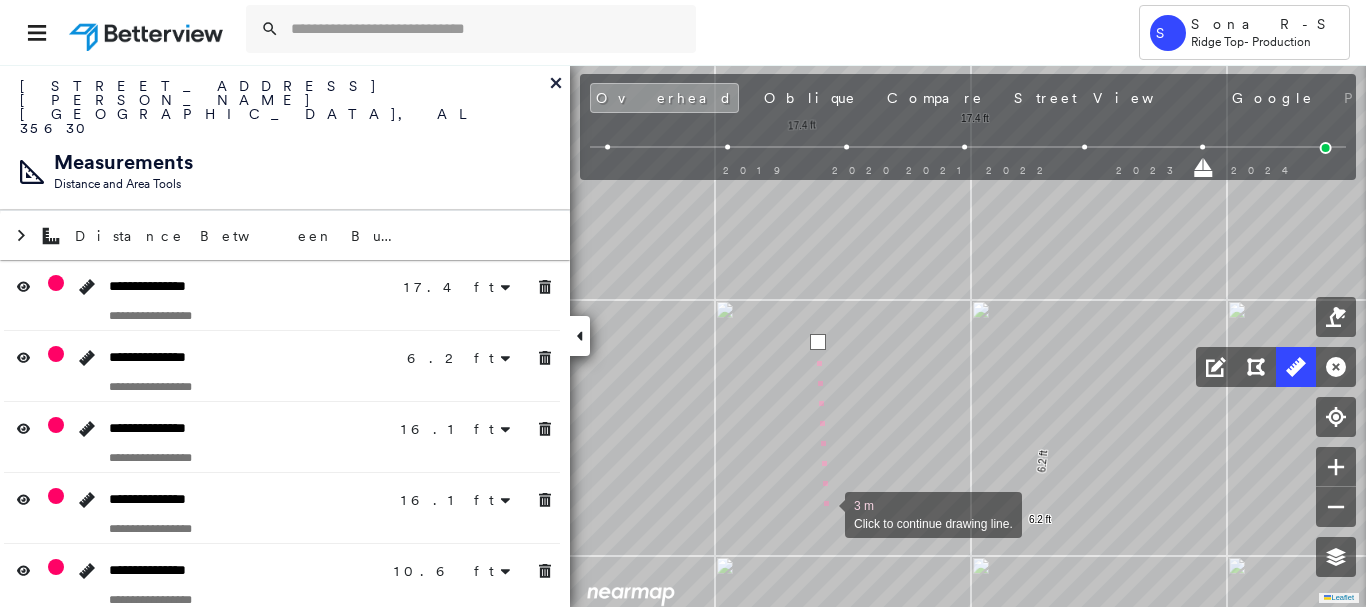 click at bounding box center [825, 513] 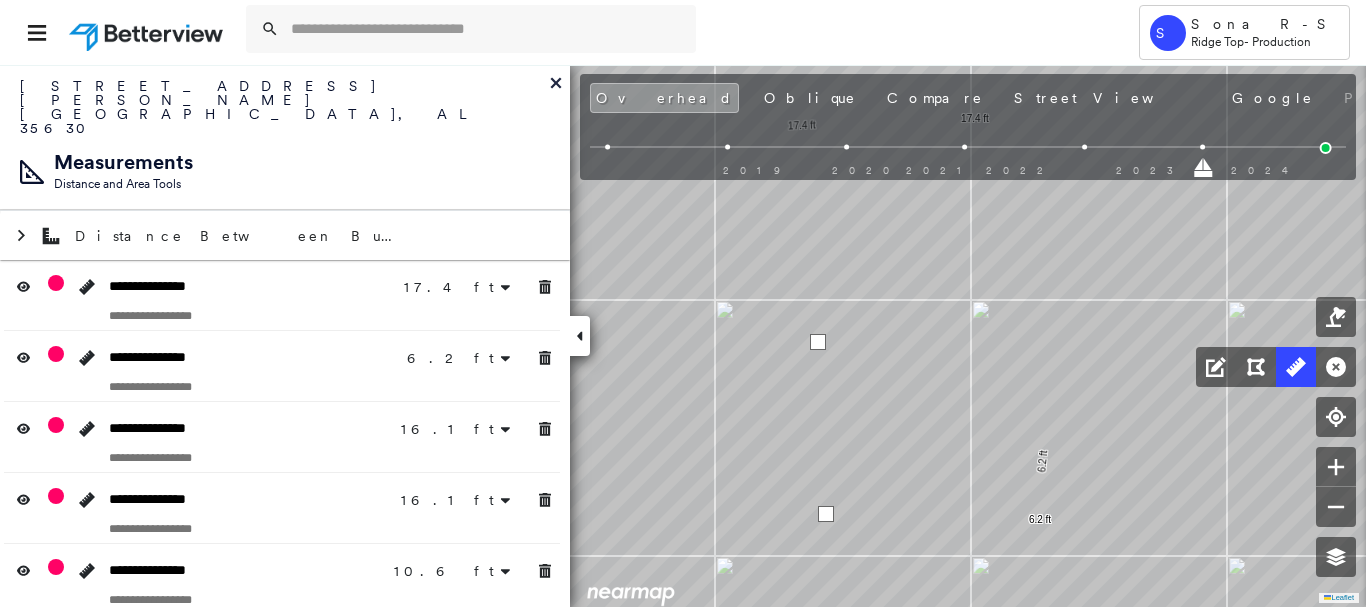 click at bounding box center [826, 514] 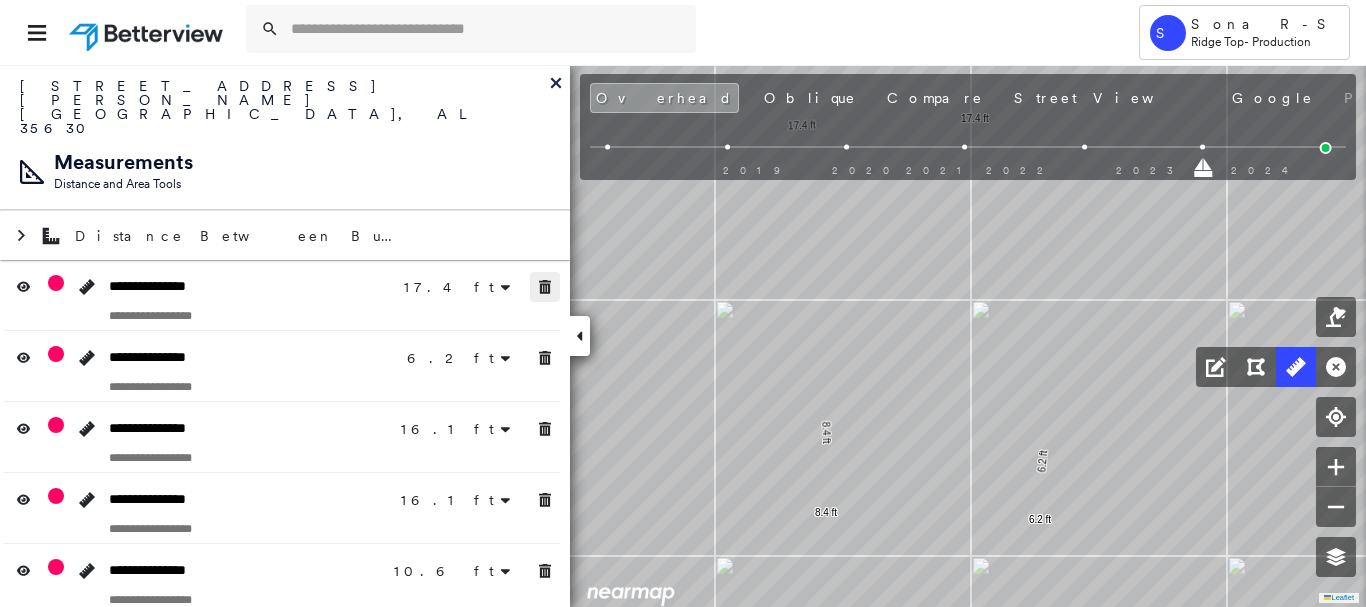 click 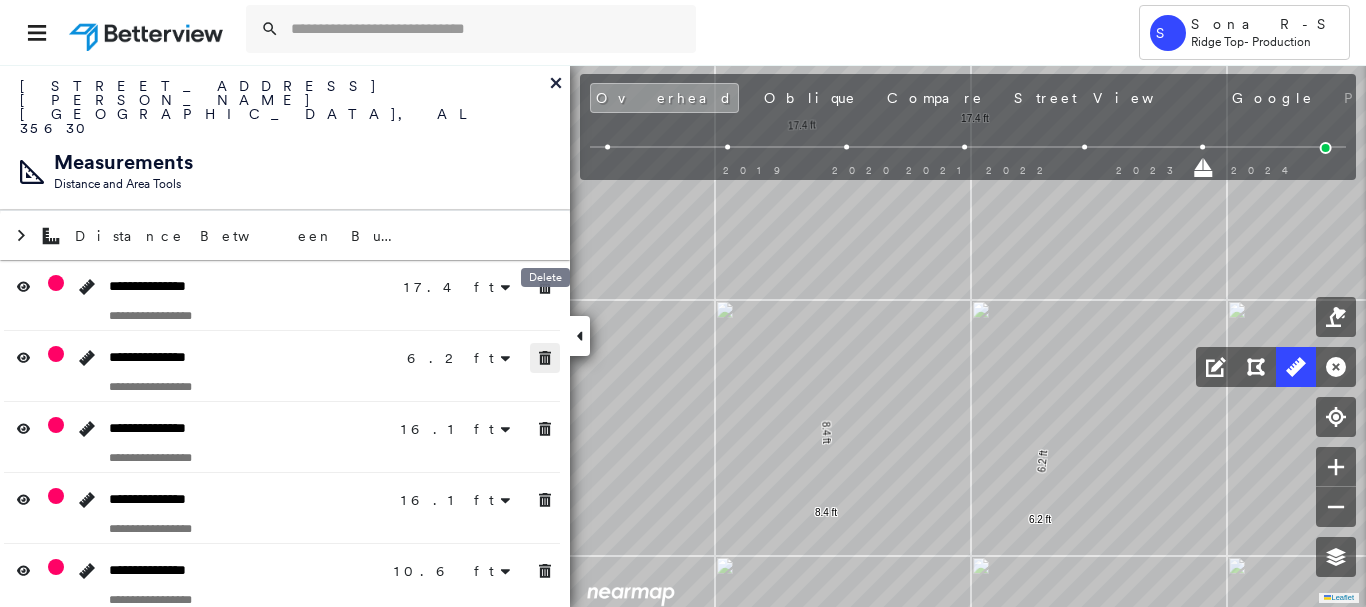 click 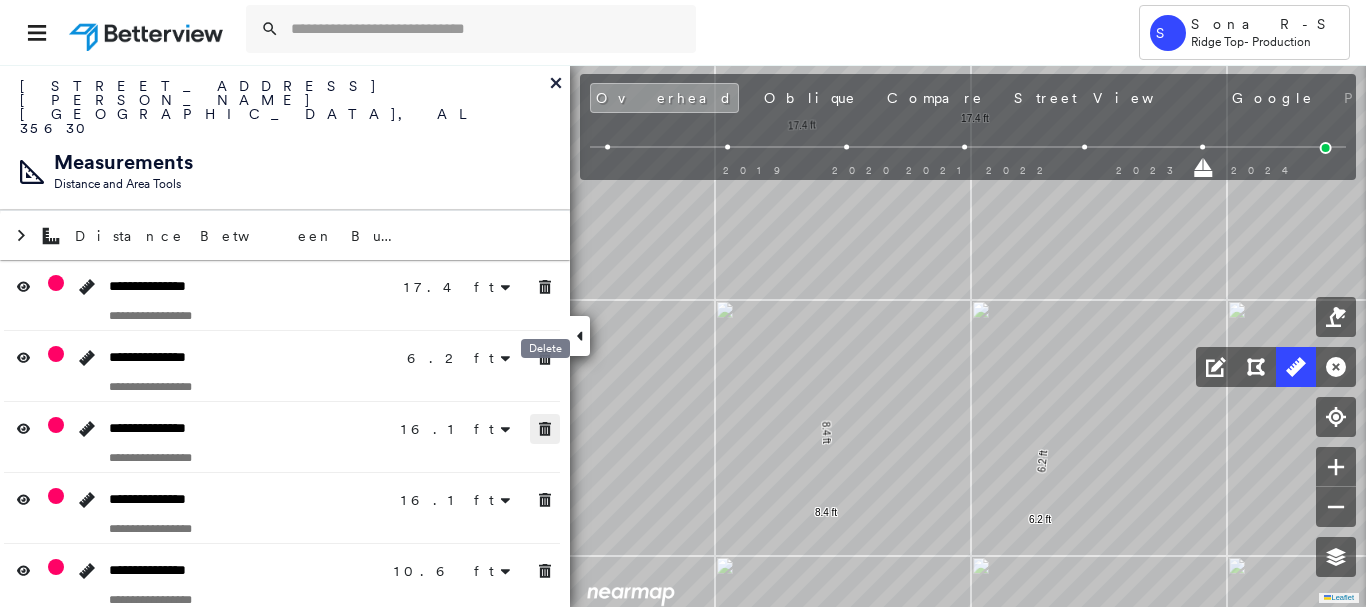 drag, startPoint x: 549, startPoint y: 380, endPoint x: 549, endPoint y: 430, distance: 50 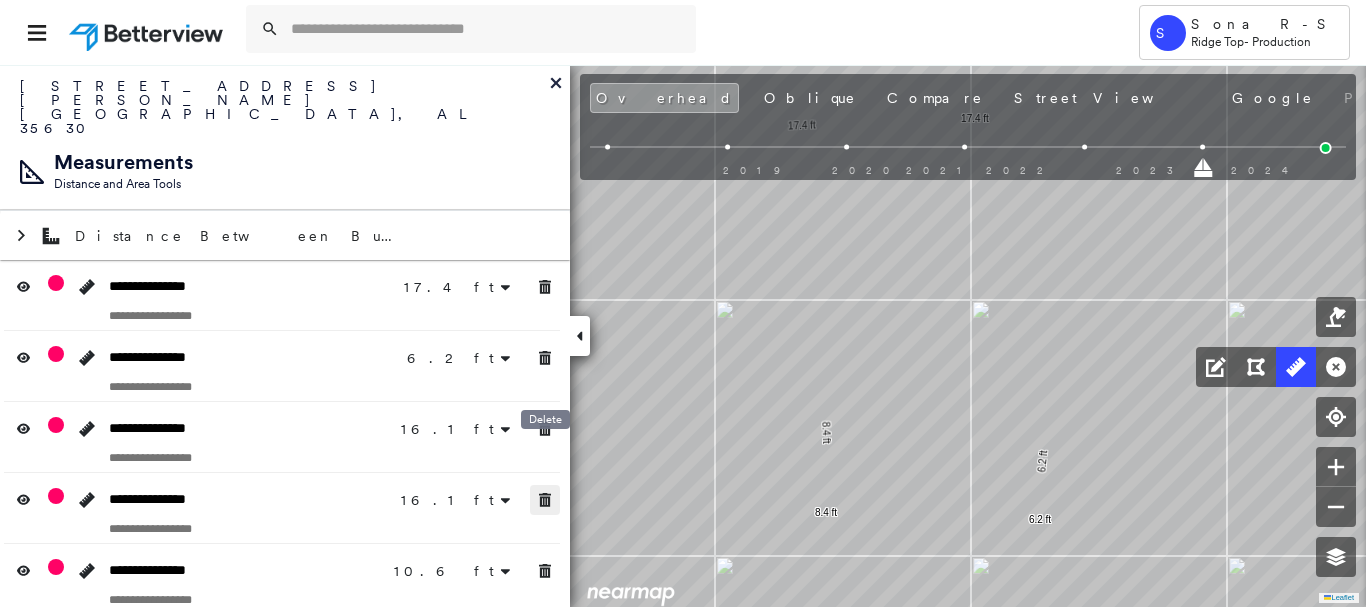 click 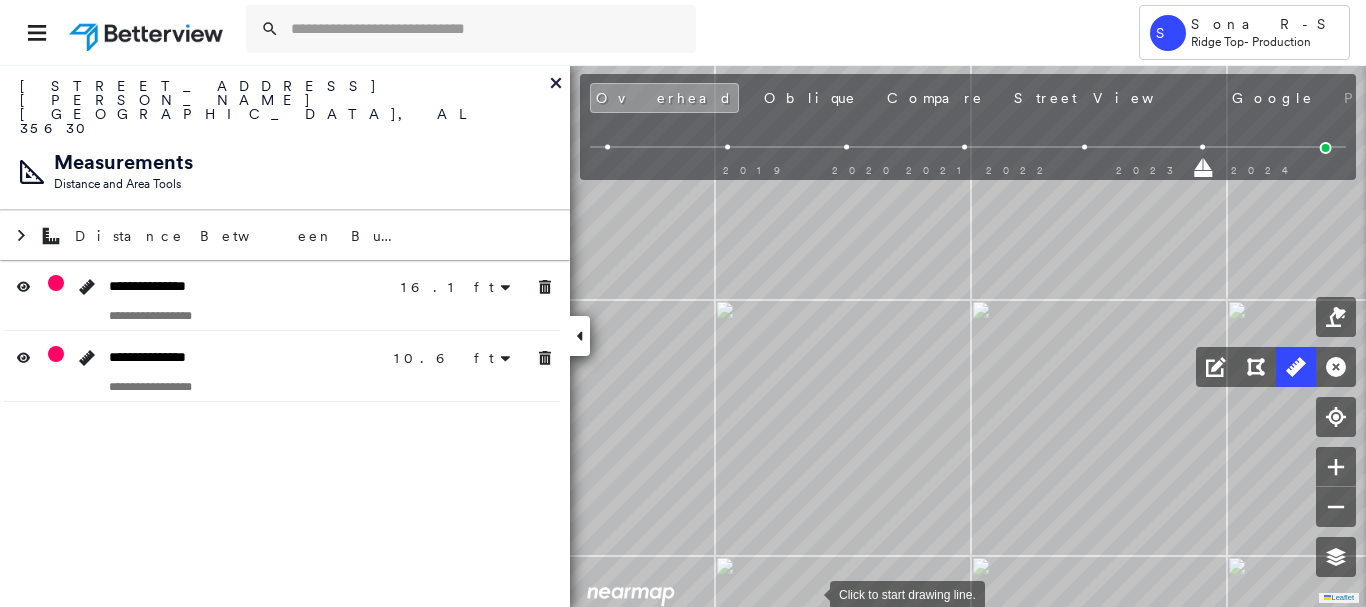 click on "Tower S Sona R-S Ridge Top  -   Production [STREET_ADDRESS][PERSON_NAME] Assigned to:  Sona R-S Assigned to:  Sona R-S 780150_Moody Assigned to:  Sona R-S Open Comments Download PDF Report Summary Construction Occupancy Protection Exposure Determination Looking for roof spotlights? Analyze this date Overhead Obliques Street View Roof Spotlight™ Index 0 100 25 50 75 1 Building Roof Scores 0 Buildings Policy Information :  780150_Moody Flags :  1 (0 cleared, 1 uncleared) Construction Occupancy Protection Exposure Determination Flags :  1 (0 cleared, 1 uncleared) Uncleared Flags (1) Cleared Flags  (0) Betterview Property Flagged [DATE] Clear Action Taken New Entry History Quote/New Business Terms & Conditions Added ACV Endorsement Added Cosmetic Endorsement Inspection/Loss Control Report Information Added to Inspection Survey Onsite Inspection Ordered Determined No Inspection Needed General Used Report to Further Agent/Insured Discussion Reject/Decline - New Business Save Renewal Save" at bounding box center [683, 303] 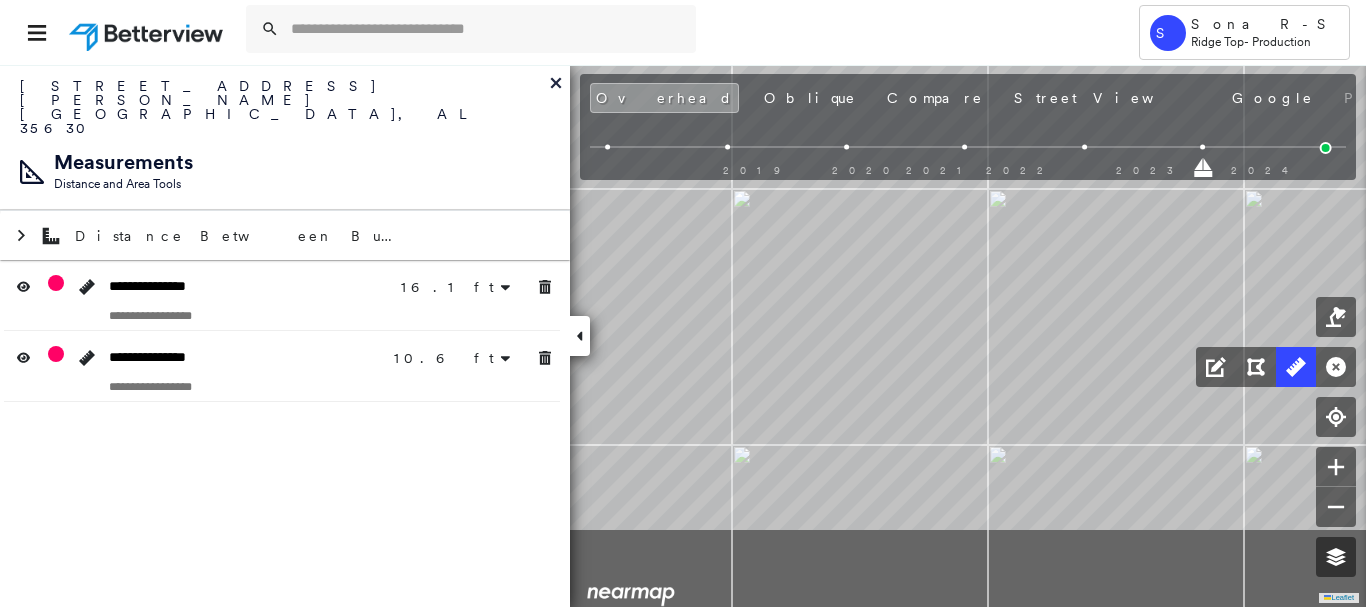 drag, startPoint x: 824, startPoint y: 470, endPoint x: 837, endPoint y: 334, distance: 136.6199 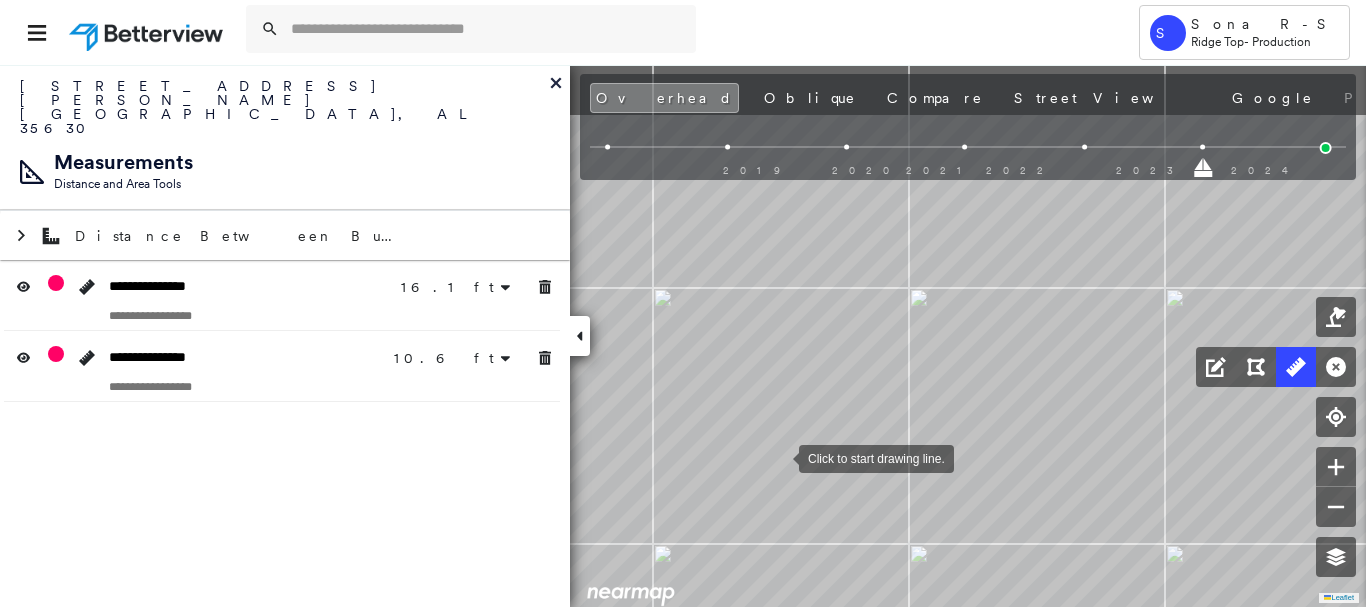 drag, startPoint x: 860, startPoint y: 350, endPoint x: 781, endPoint y: 457, distance: 133.00375 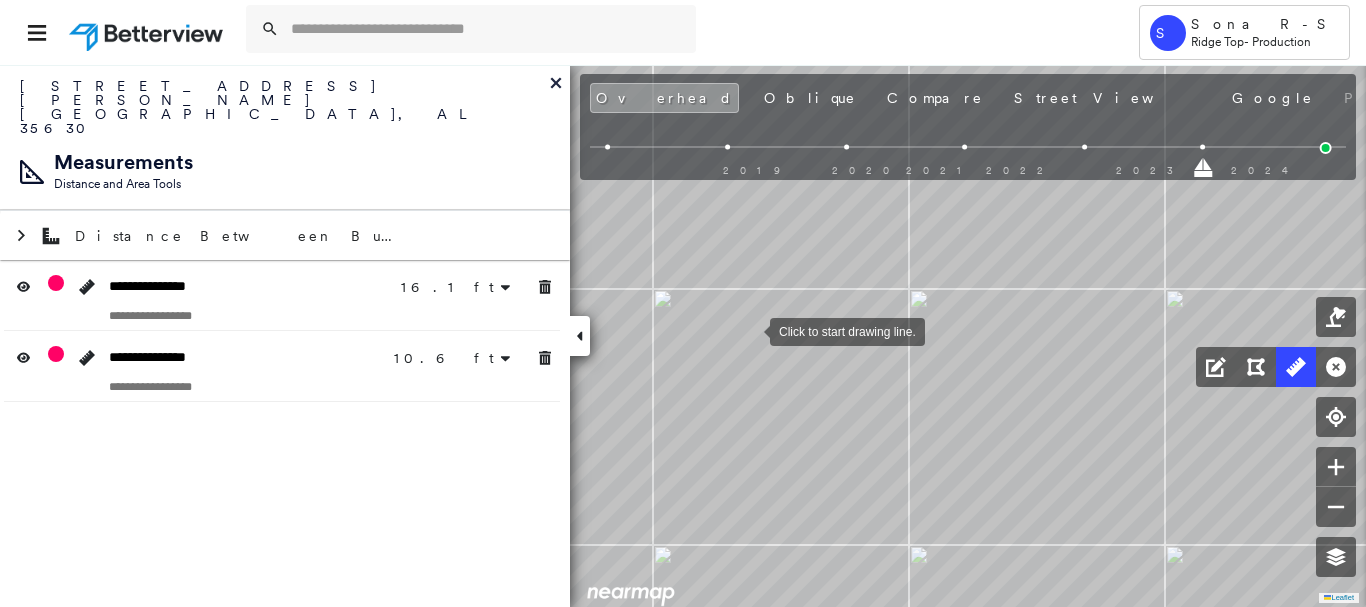 click at bounding box center [750, 330] 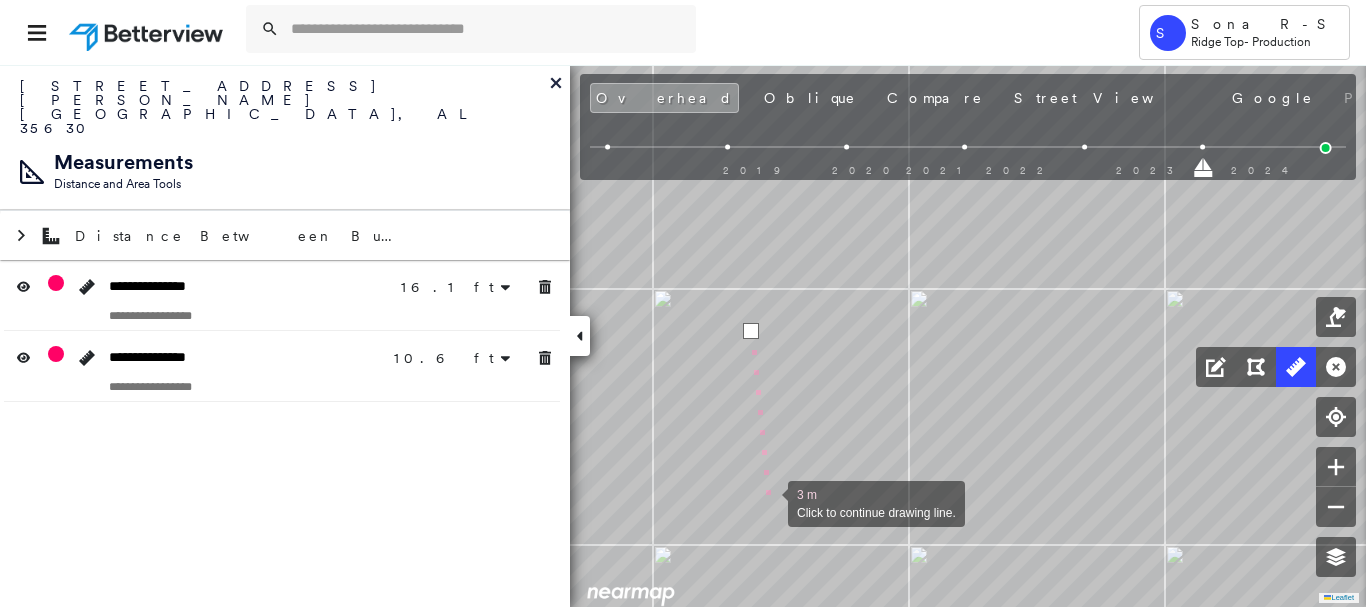 click at bounding box center [768, 502] 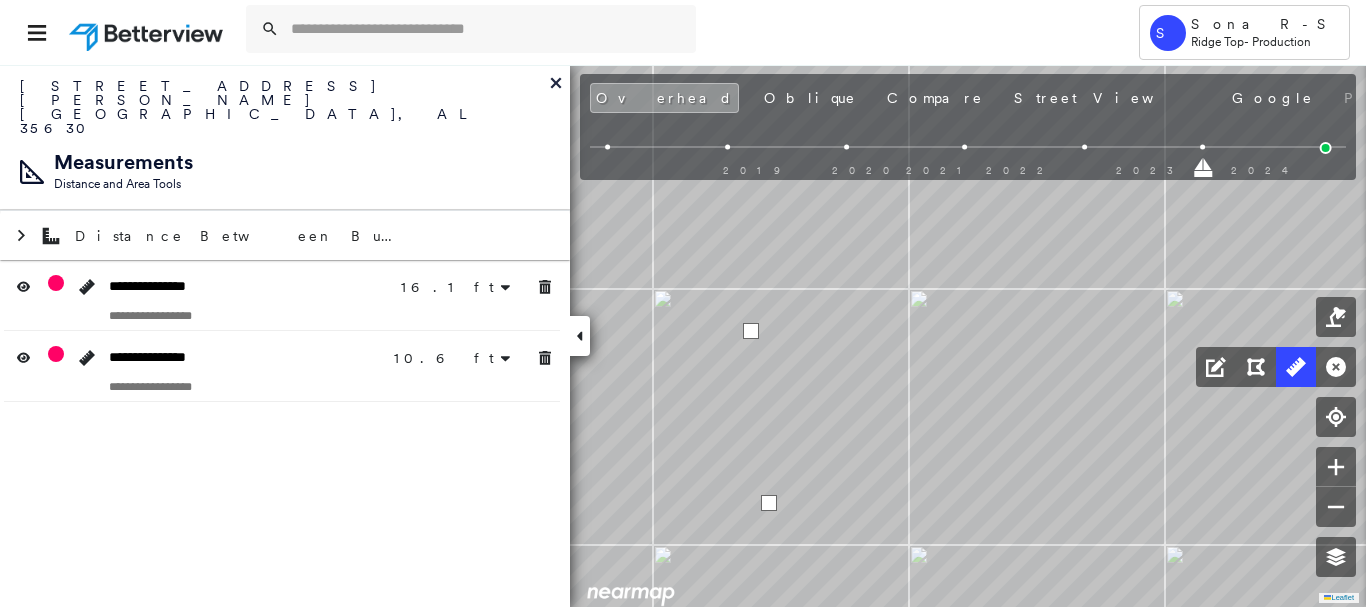 click at bounding box center (769, 503) 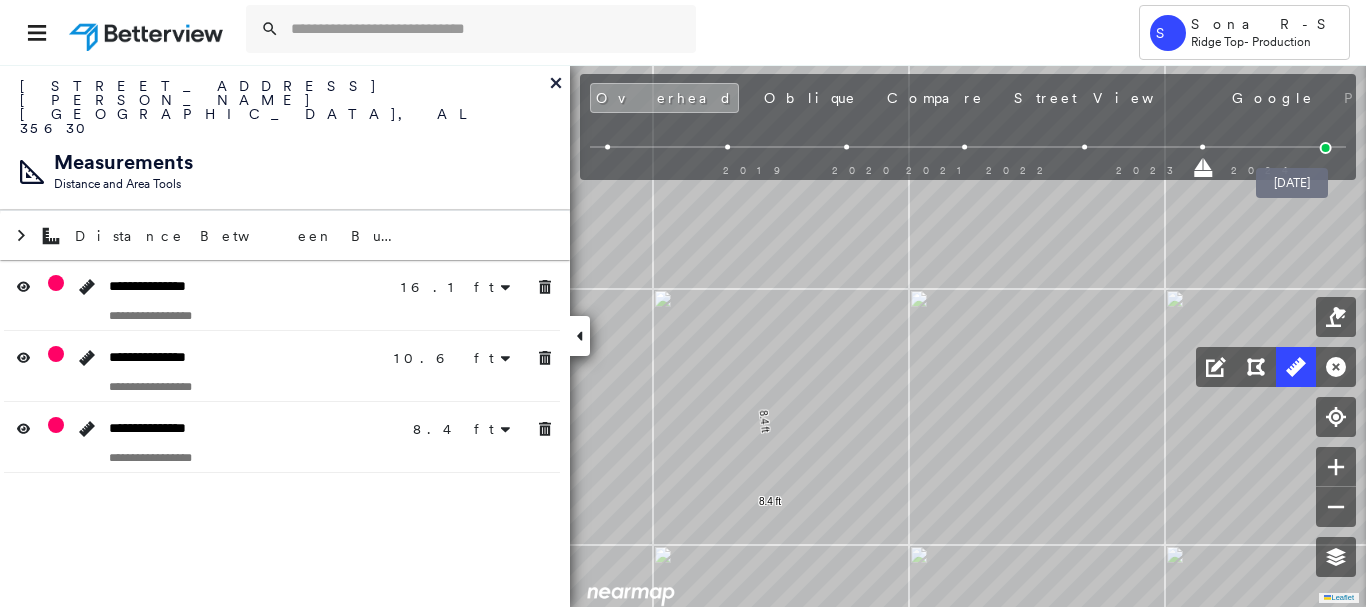 click at bounding box center [1326, 148] 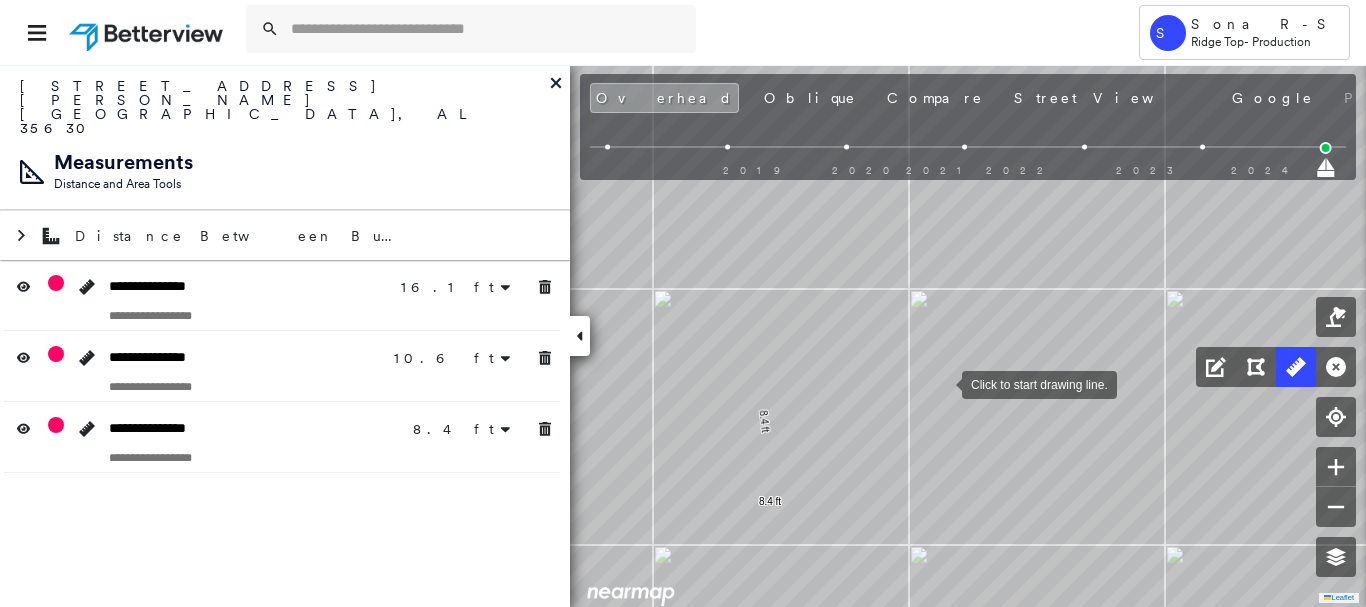 click at bounding box center [942, 383] 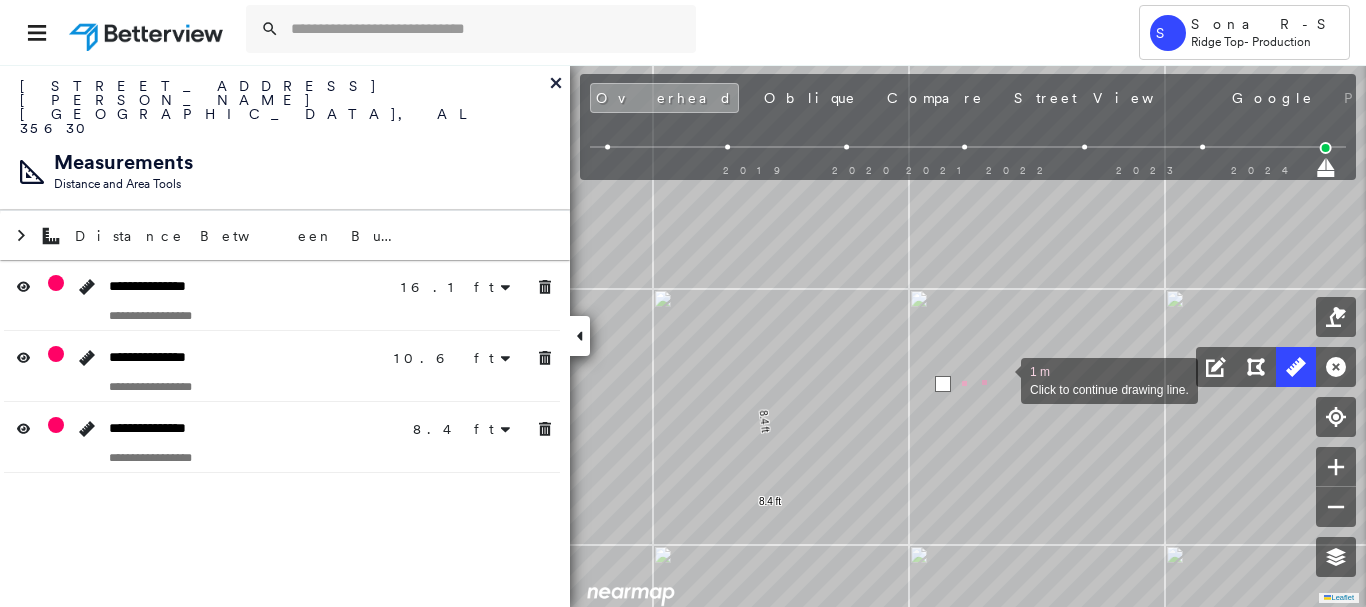 click at bounding box center (1001, 379) 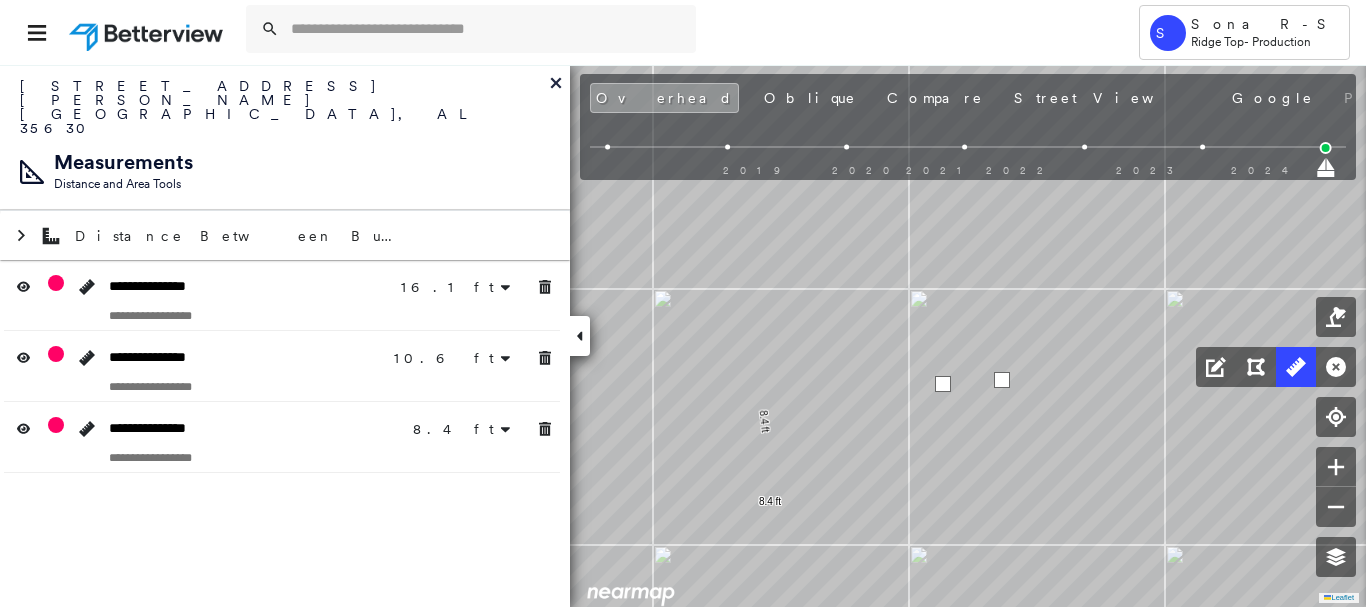 click at bounding box center (1002, 380) 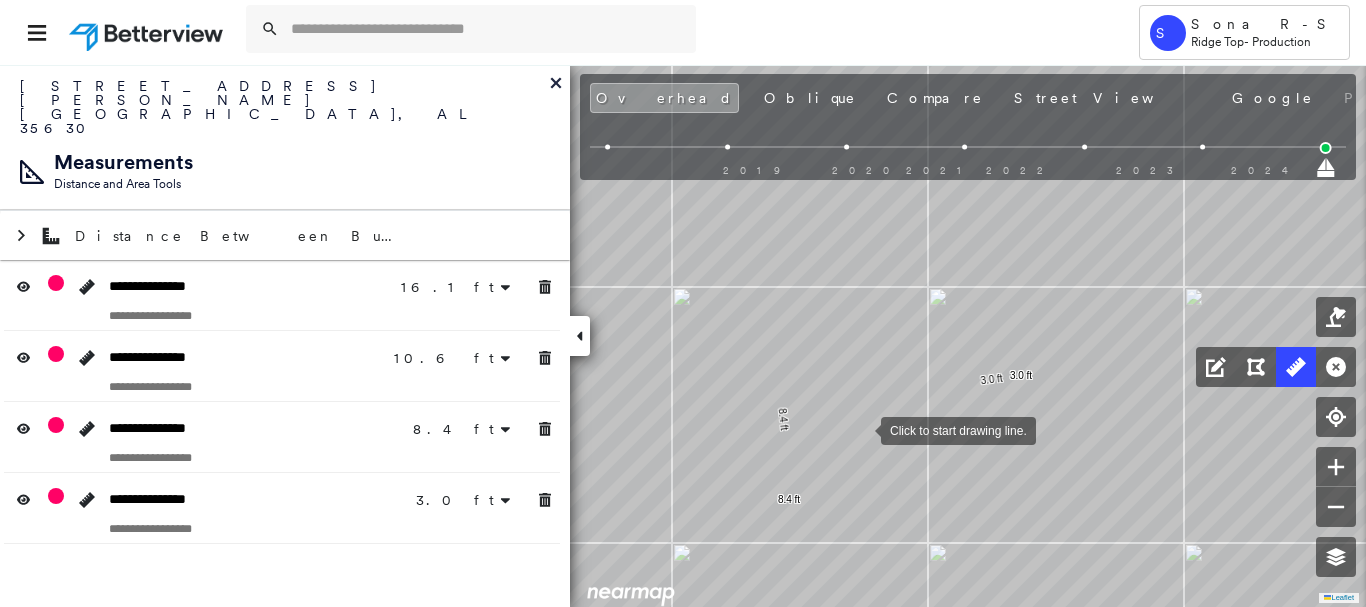 drag, startPoint x: 848, startPoint y: 430, endPoint x: 900, endPoint y: 415, distance: 54.120235 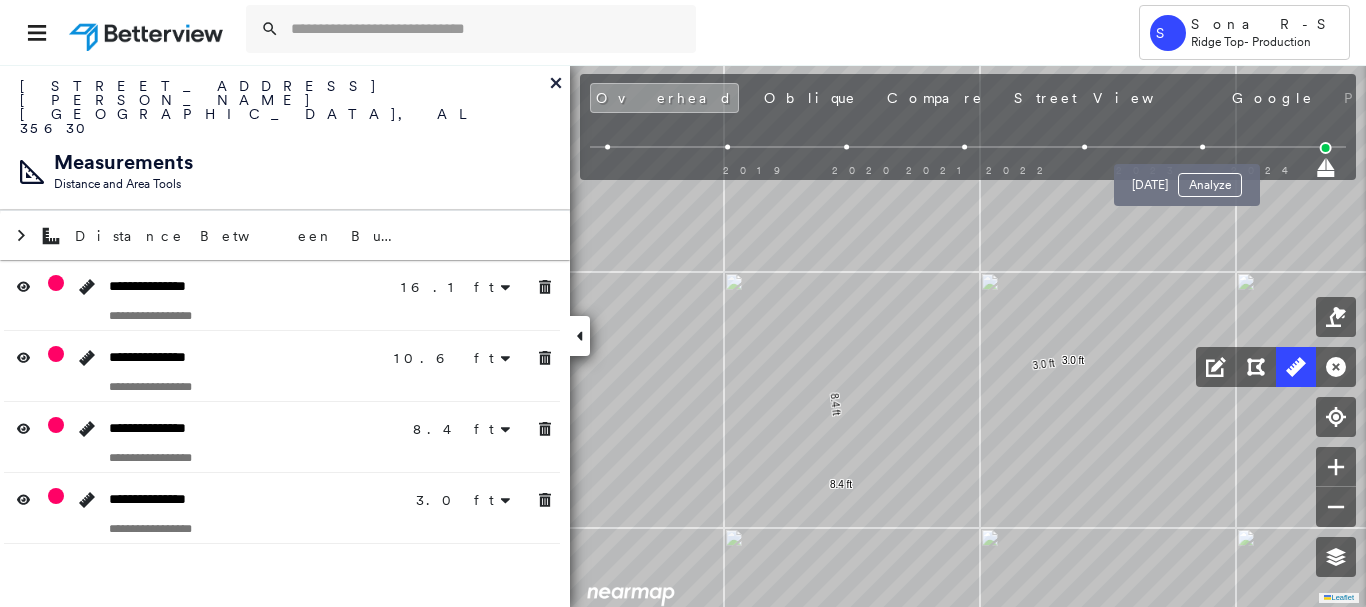 click at bounding box center [1203, 147] 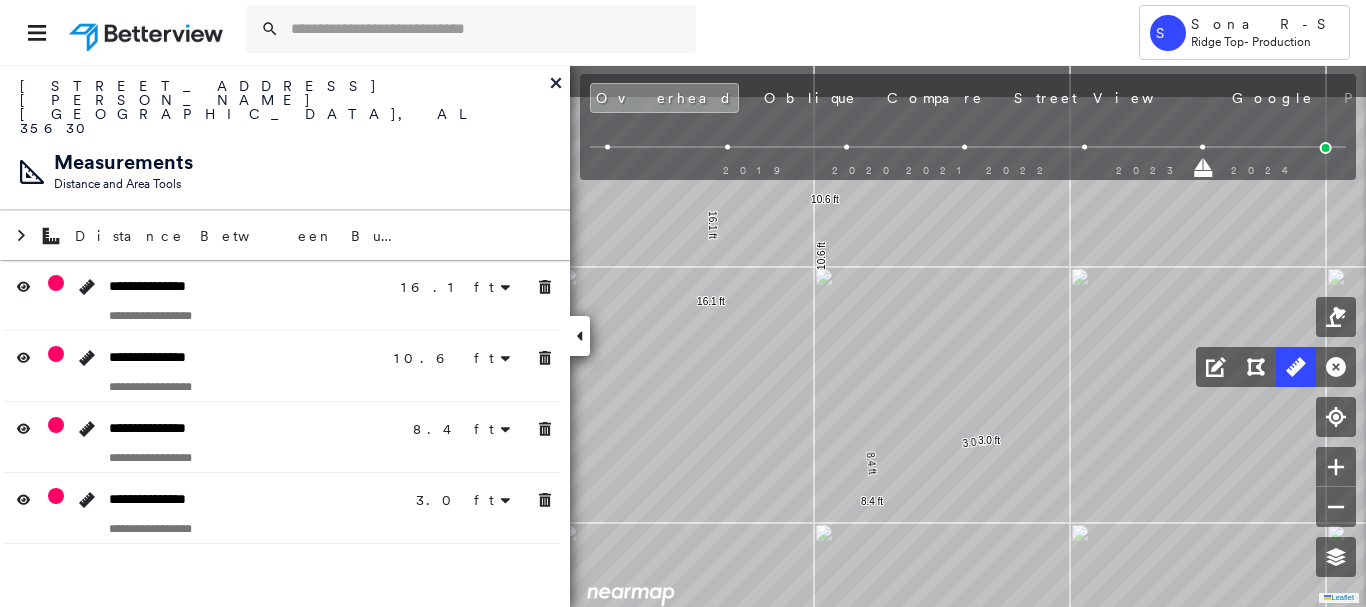 click on "16.1 ft 16.1 ft 10.6 ft 10.6 ft 8.4 ft 8.4 ft 3.0 ft 3.0 ft Click to start drawing line." at bounding box center (100, 151) 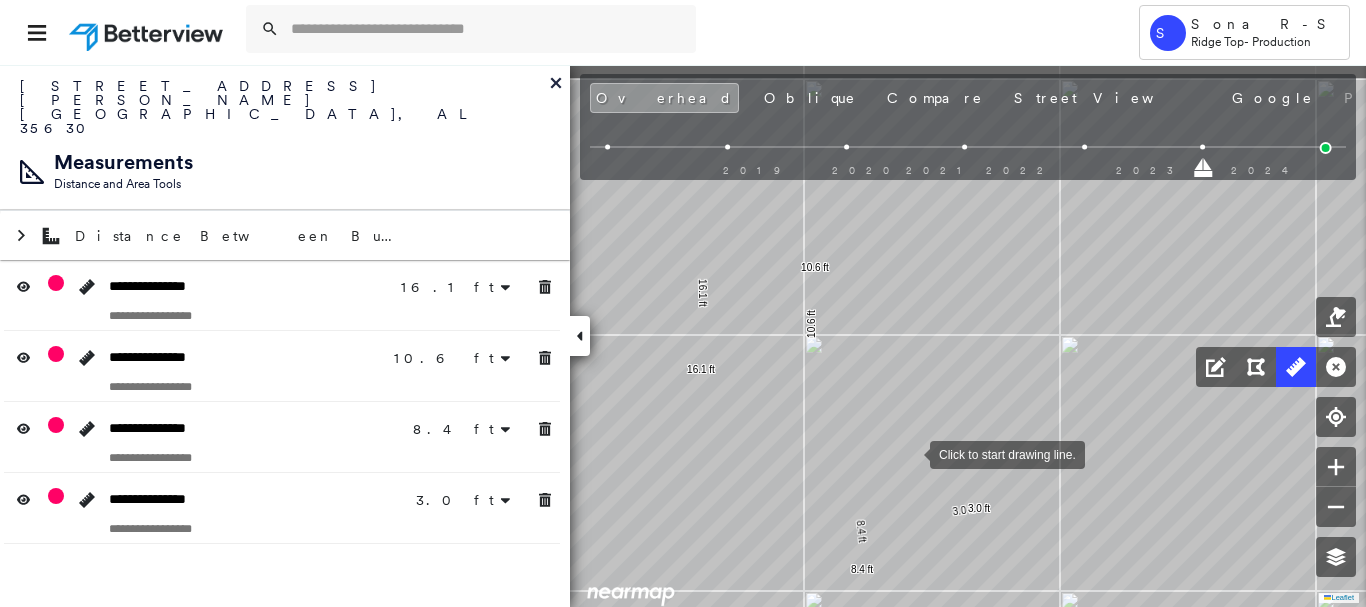 drag, startPoint x: 920, startPoint y: 384, endPoint x: 910, endPoint y: 452, distance: 68.73136 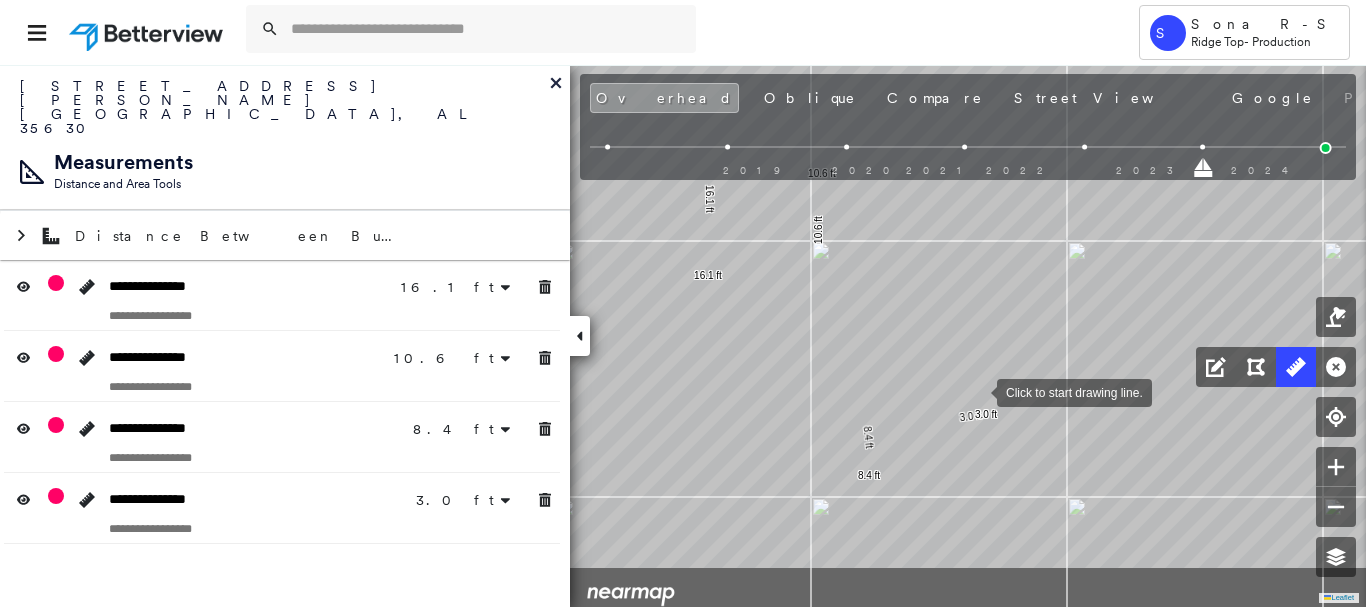 drag, startPoint x: 973, startPoint y: 429, endPoint x: 966, endPoint y: 569, distance: 140.1749 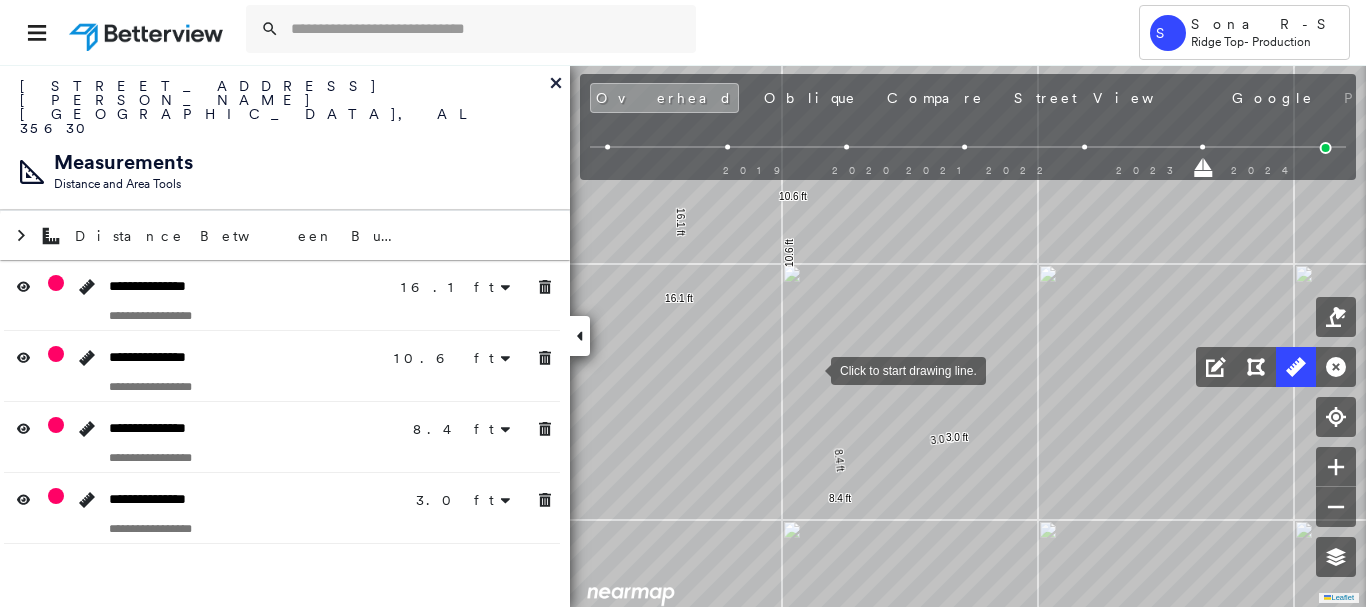 drag, startPoint x: 846, startPoint y: 330, endPoint x: 813, endPoint y: 366, distance: 48.83646 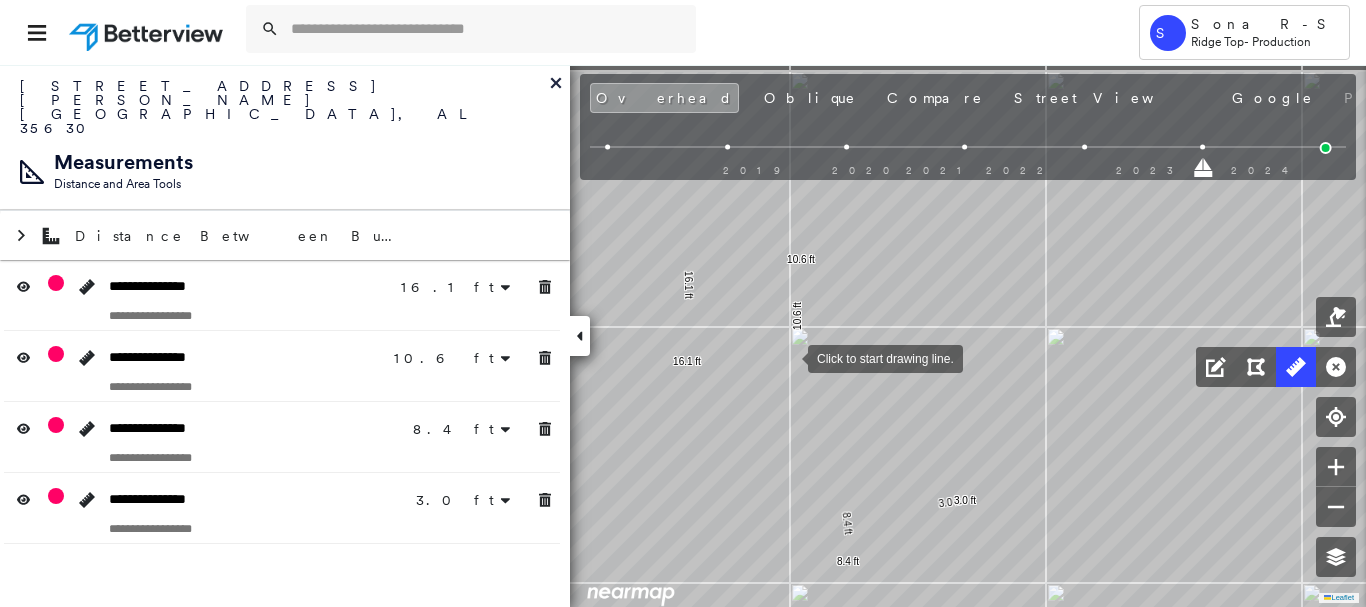 drag, startPoint x: 778, startPoint y: 293, endPoint x: 789, endPoint y: 356, distance: 63.953106 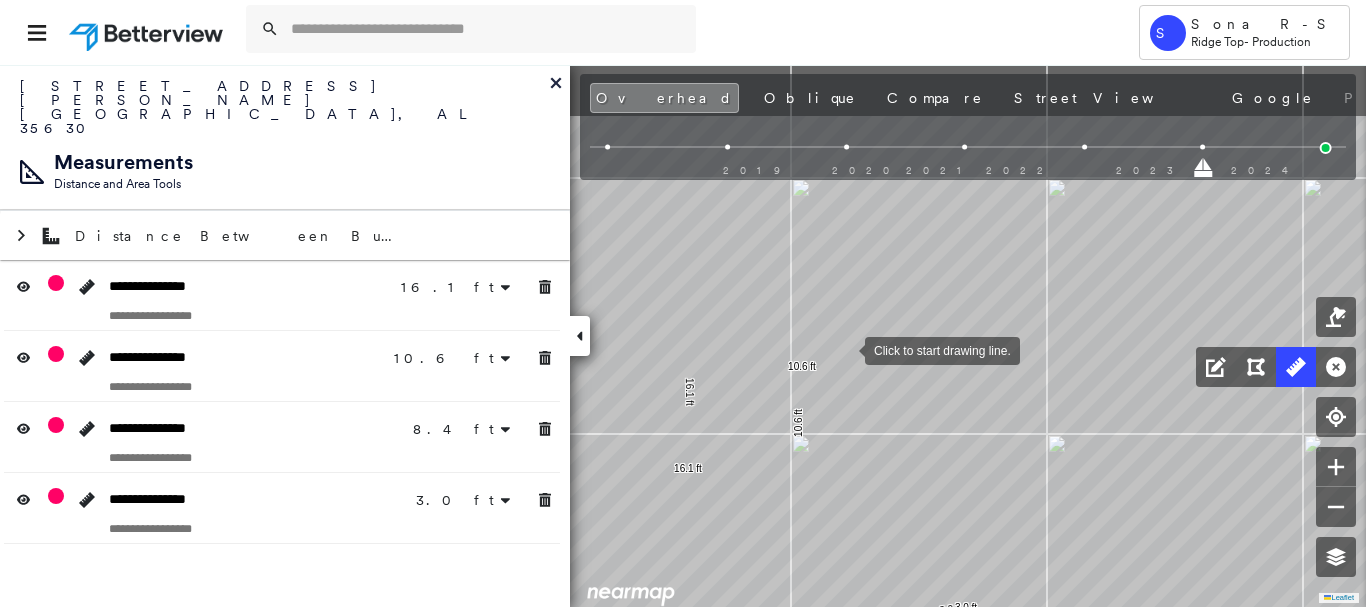 drag, startPoint x: 845, startPoint y: 237, endPoint x: 854, endPoint y: 343, distance: 106.381386 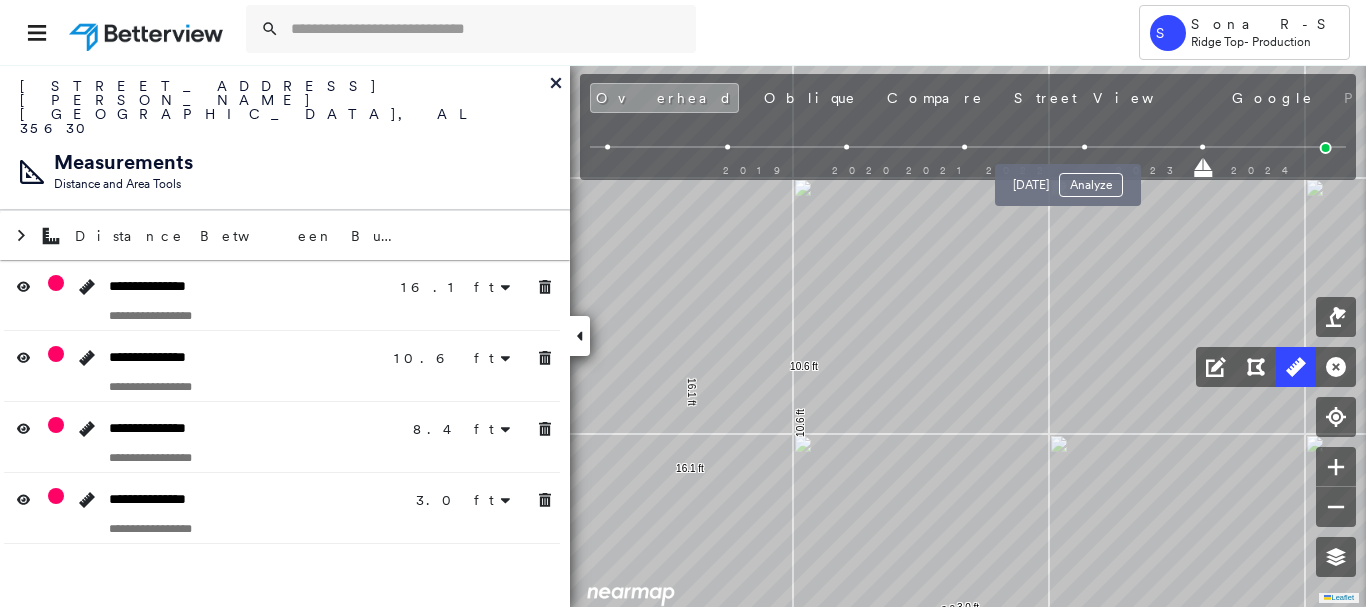 click at bounding box center [1084, 147] 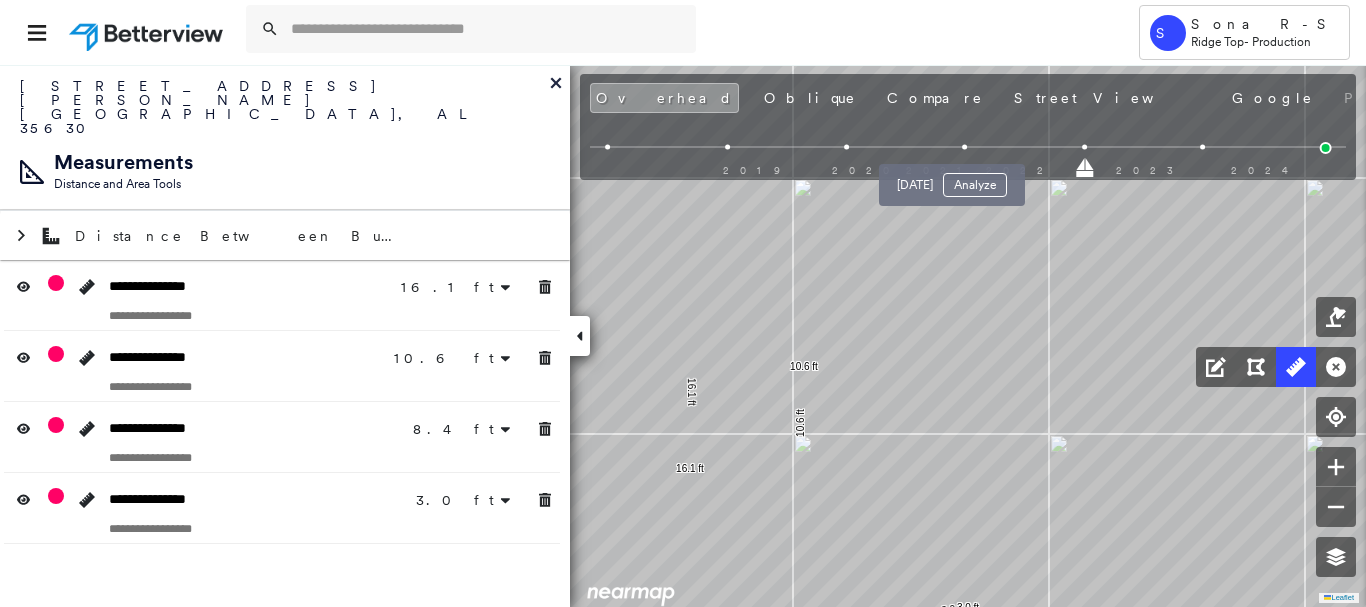 click at bounding box center [965, 147] 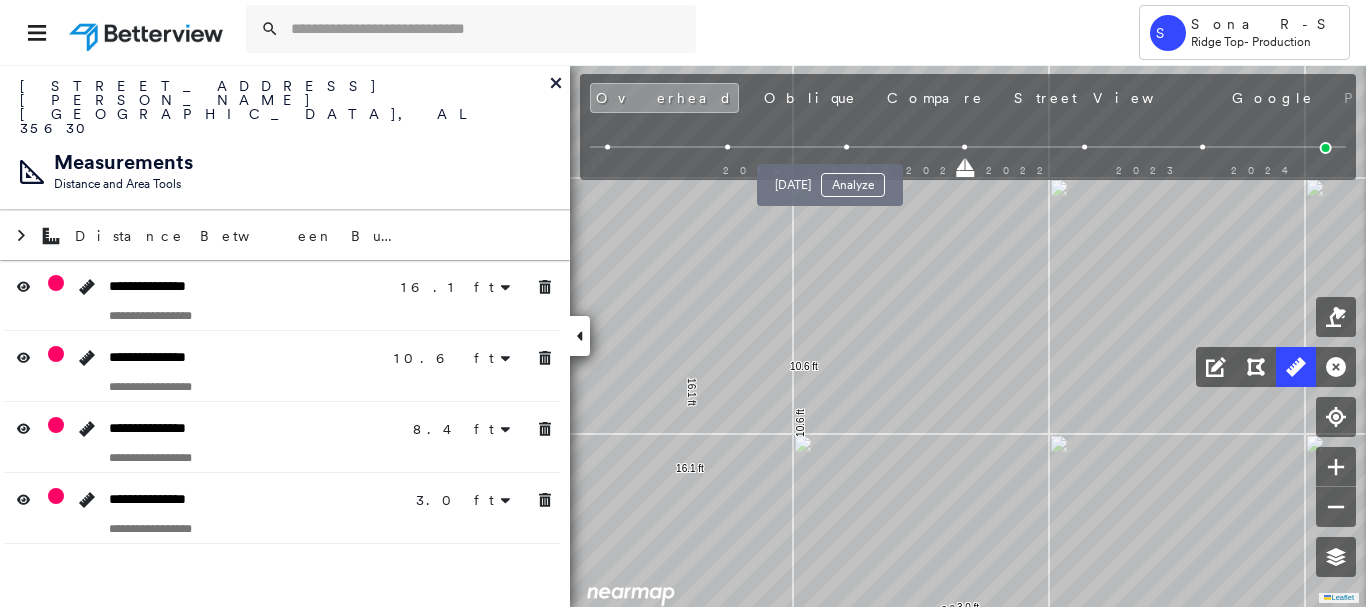 click at bounding box center [846, 147] 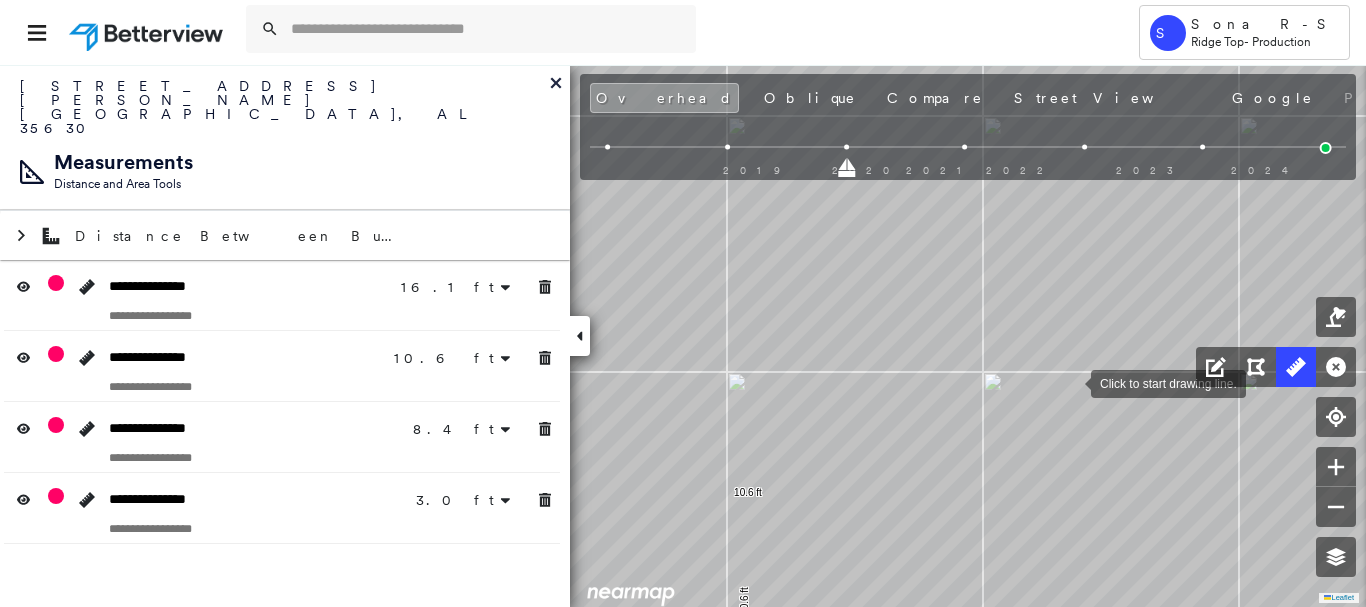 drag, startPoint x: 1019, startPoint y: 351, endPoint x: 1070, endPoint y: 384, distance: 60.74537 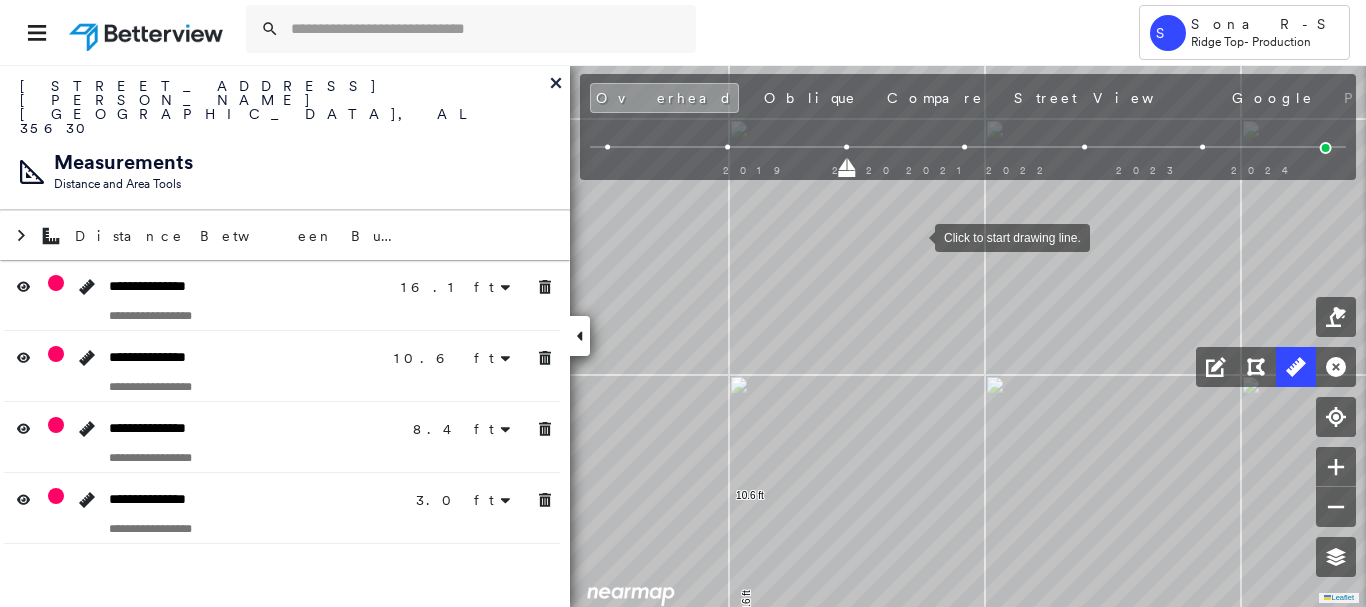 click at bounding box center (915, 236) 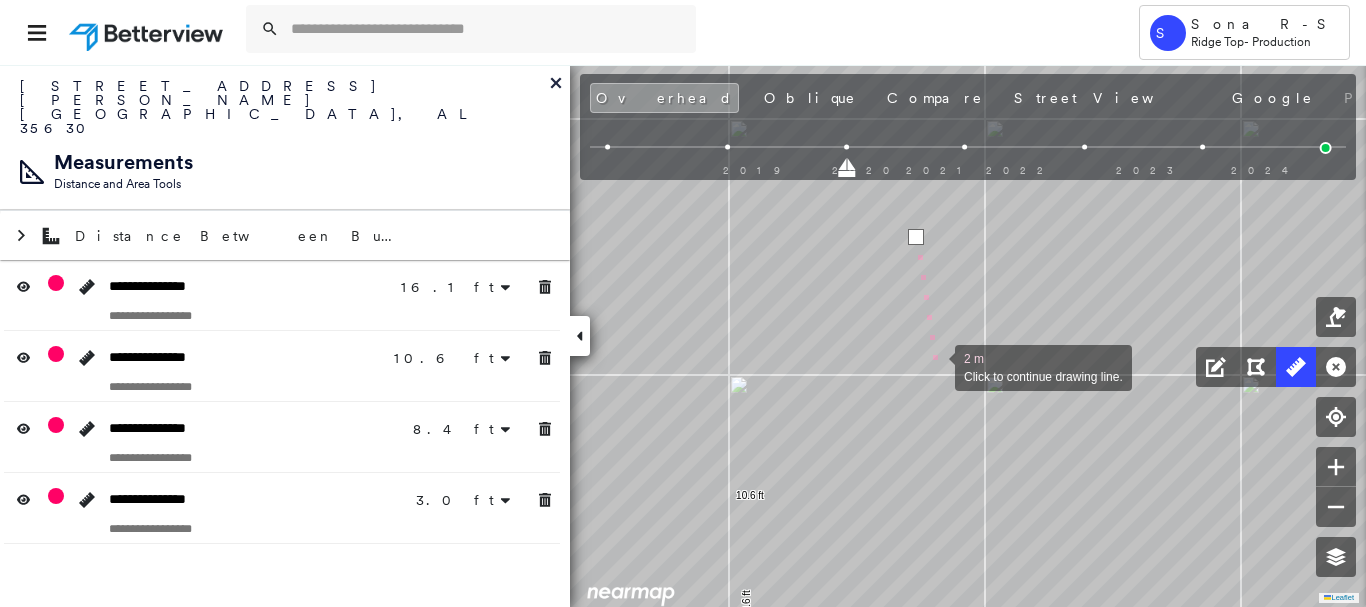 click at bounding box center [935, 366] 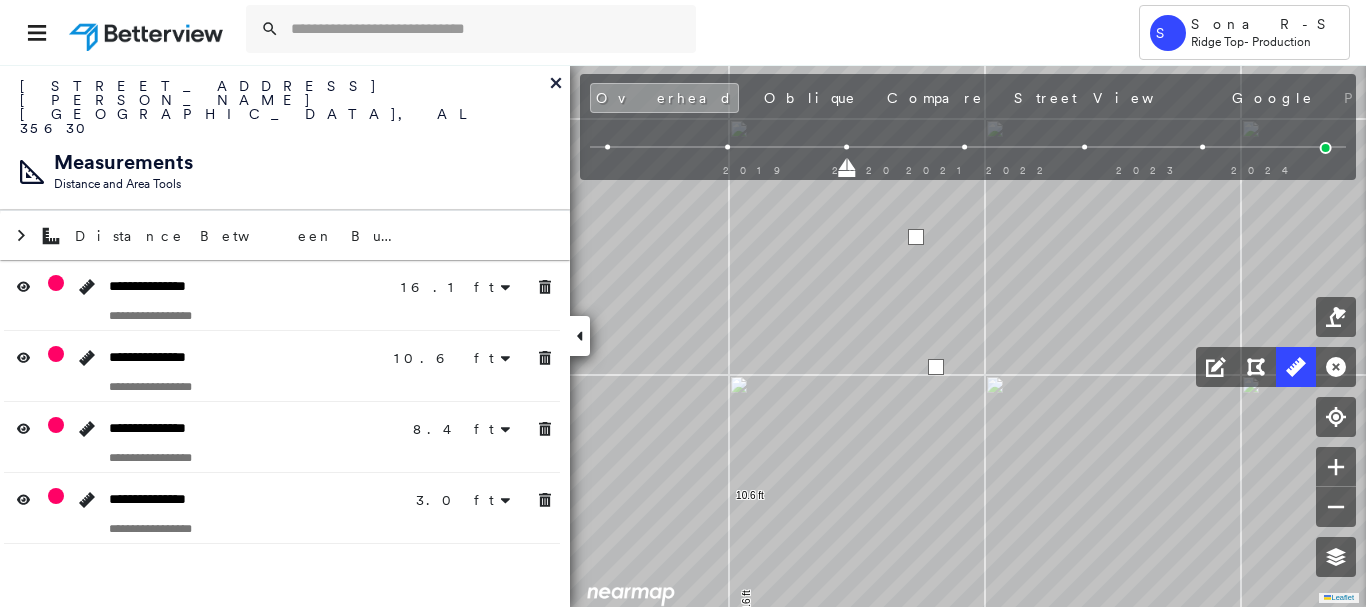 click at bounding box center [936, 367] 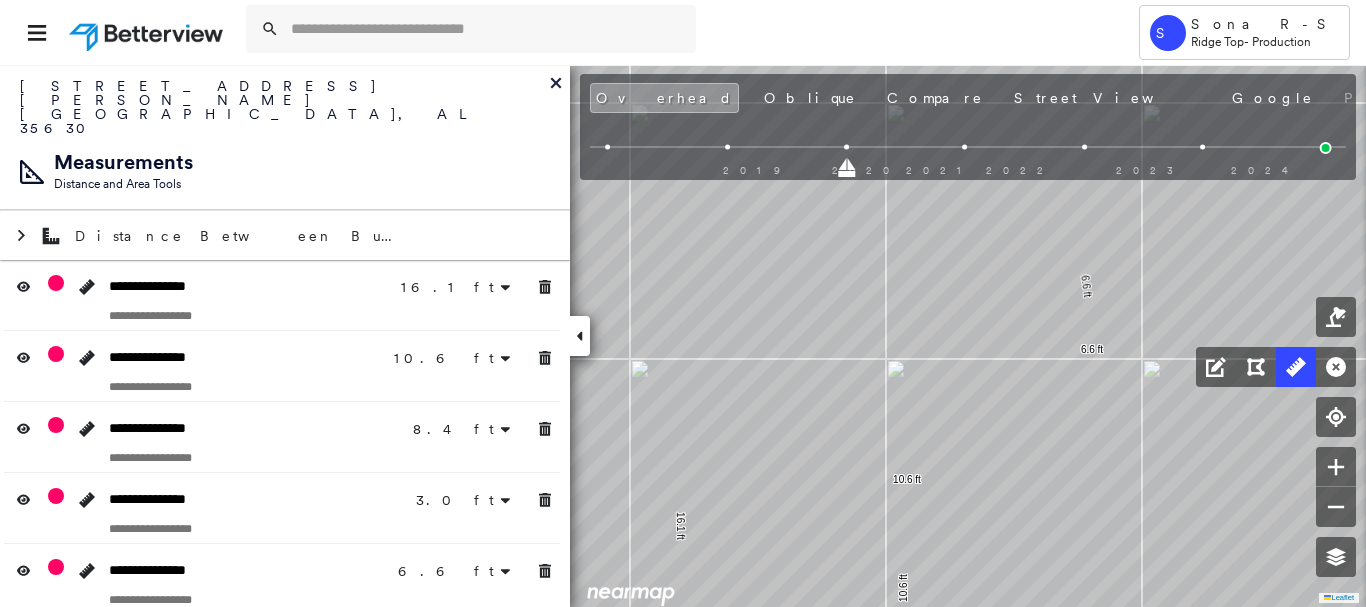 click on "16.1 ft 16.1 ft 10.6 ft 10.6 ft 8.4 ft 8.4 ft 3.0 ft 3.0 ft 6.6 ft 6.6 ft Click to start drawing line." at bounding box center (306, 348) 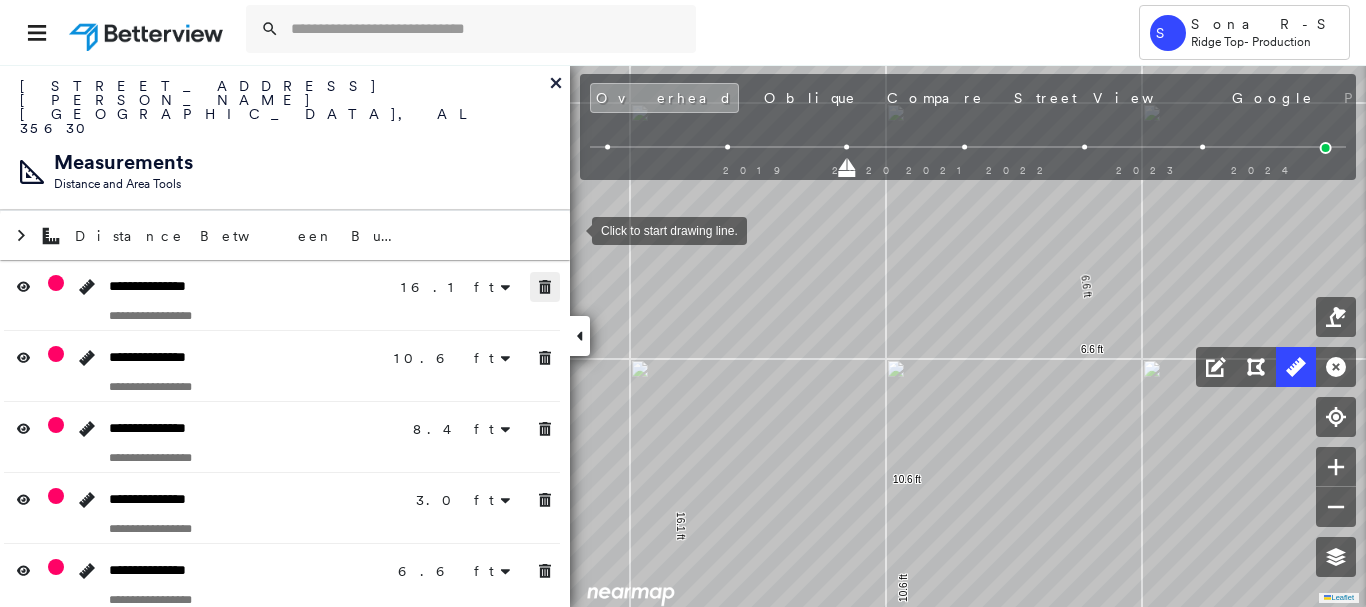 click 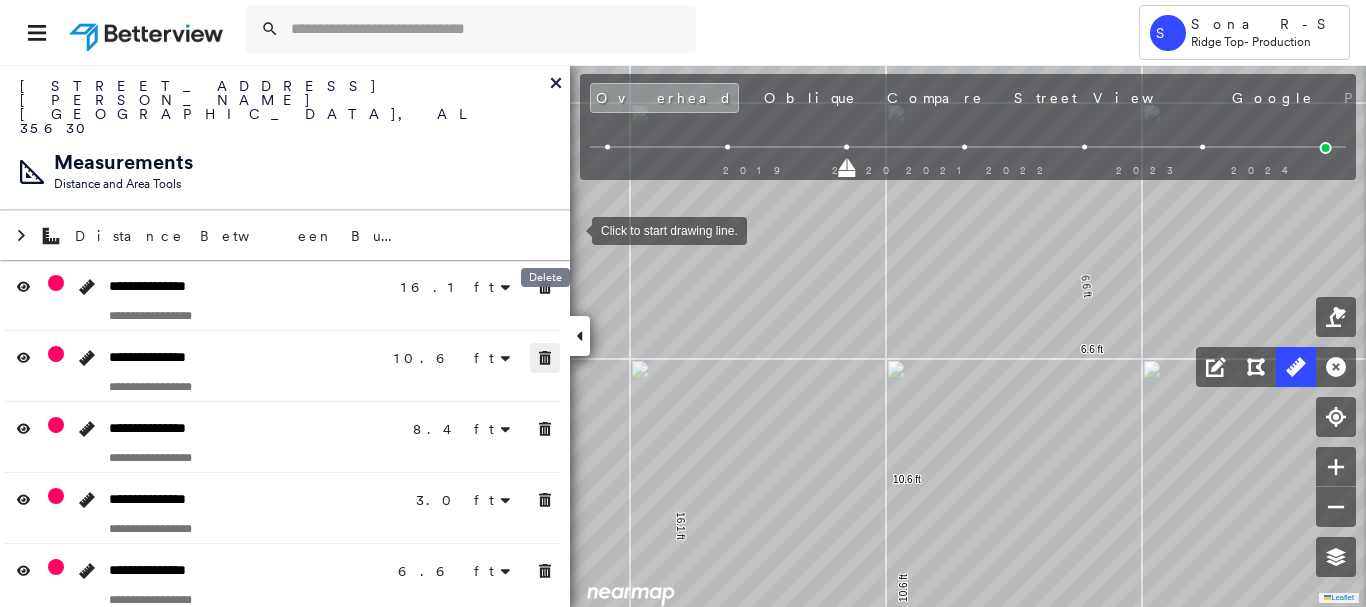 click 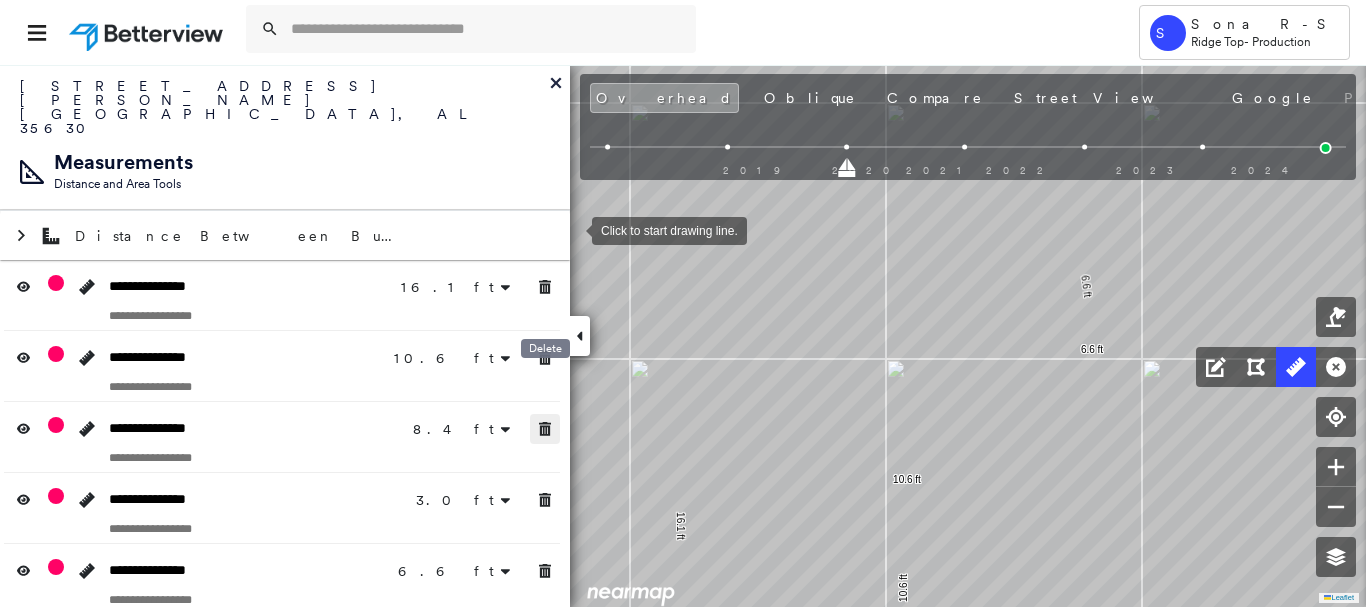 click on "**********" at bounding box center [285, 437] 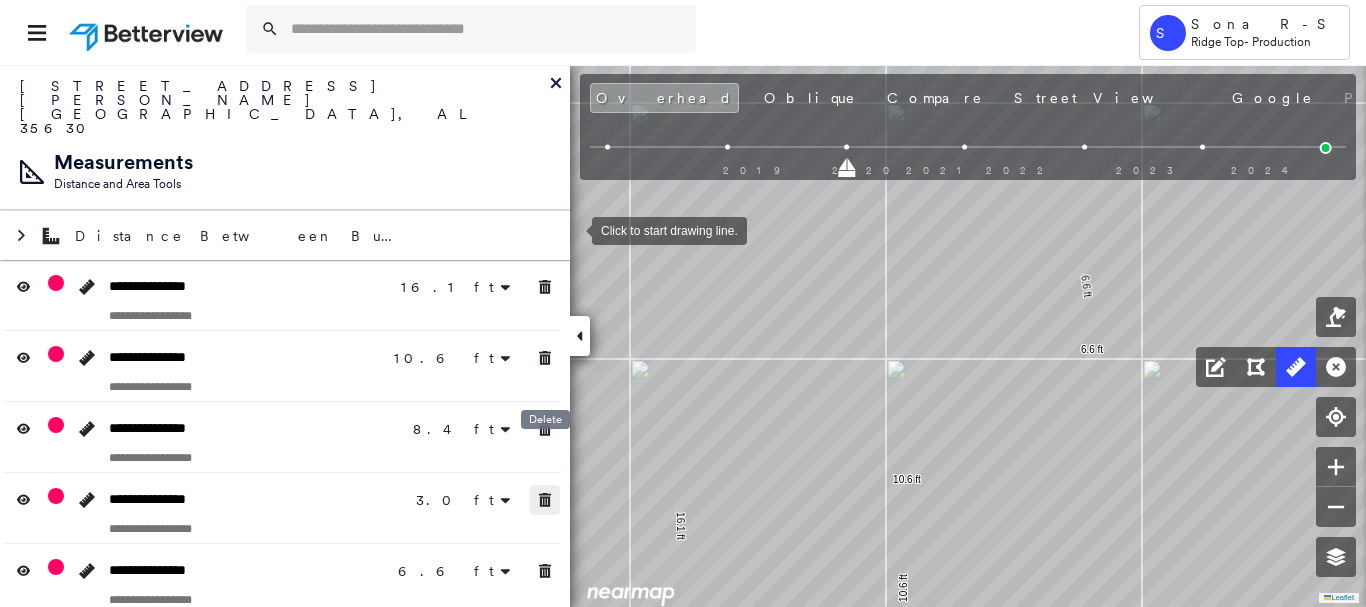 drag, startPoint x: 550, startPoint y: 443, endPoint x: 551, endPoint y: 466, distance: 23.021729 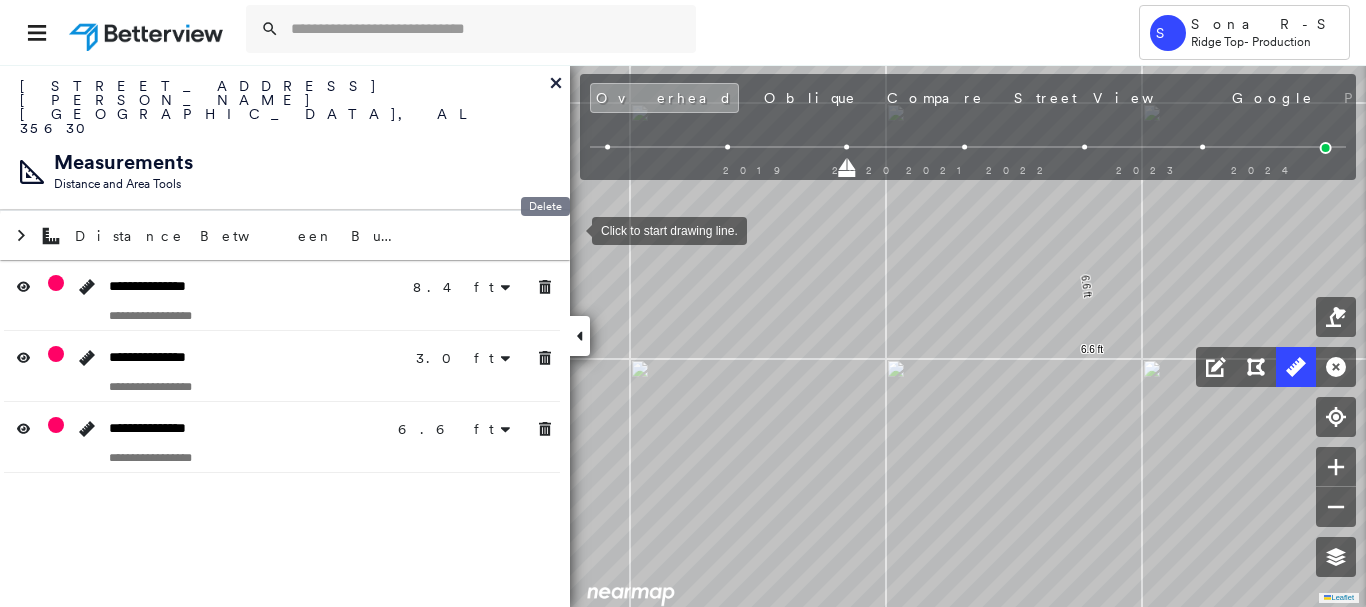 click on "Delete" at bounding box center [545, 212] 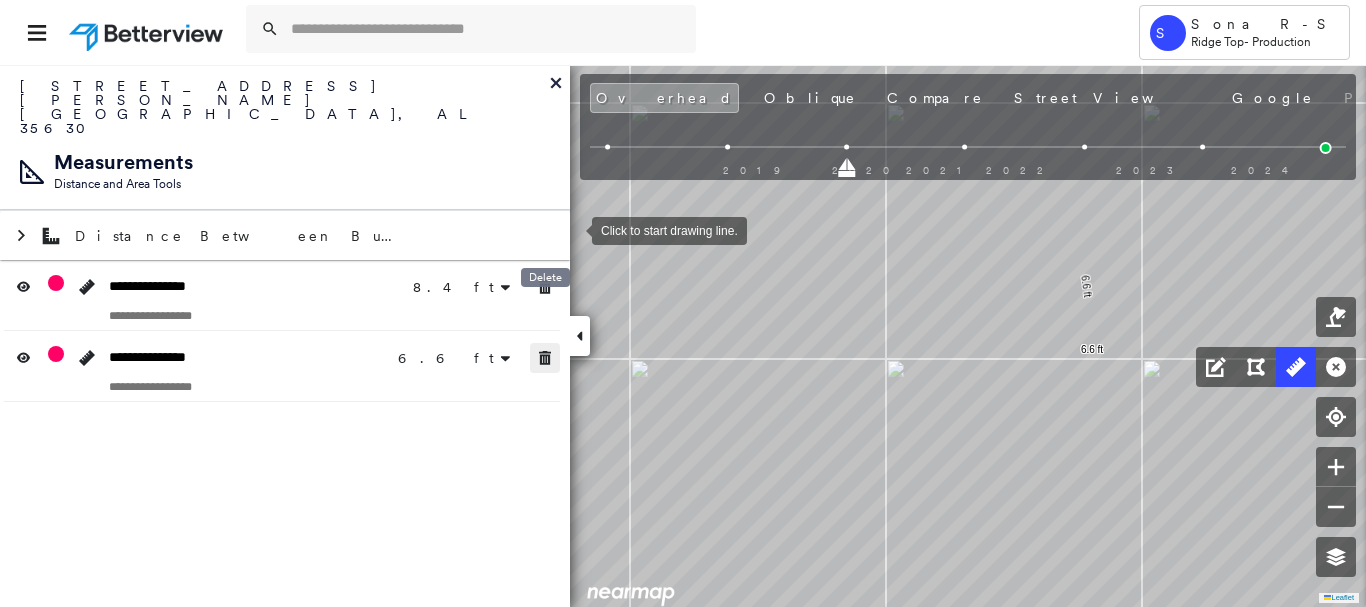 click at bounding box center [545, 358] 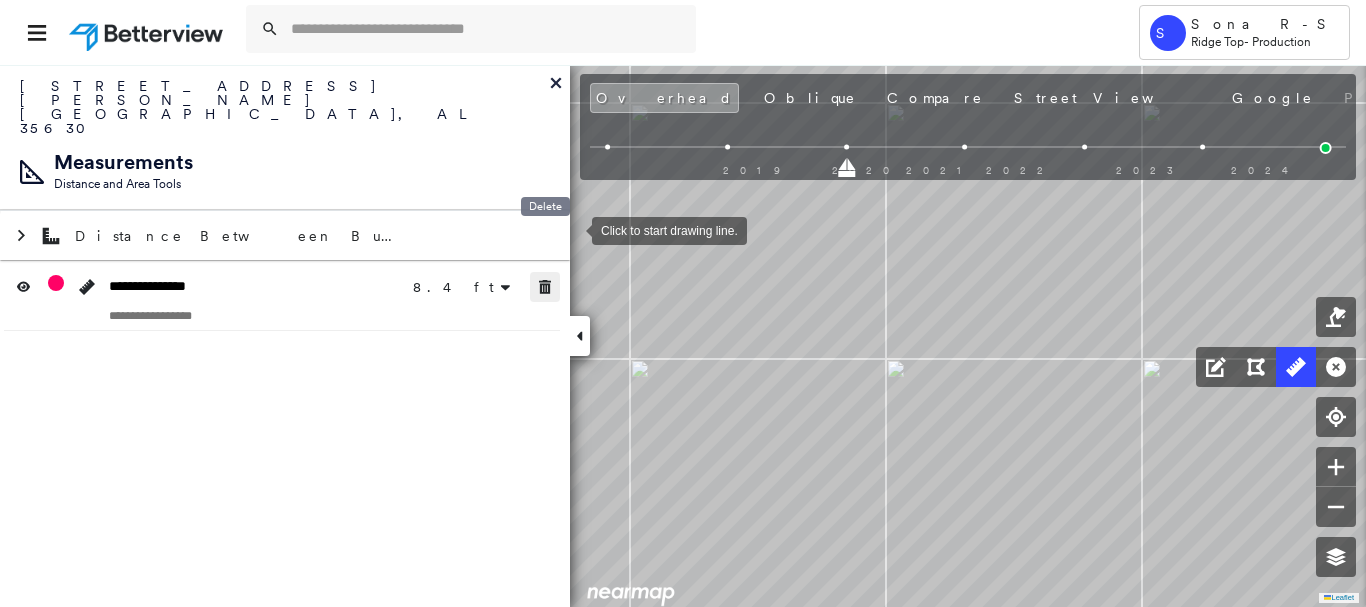 drag, startPoint x: 540, startPoint y: 243, endPoint x: 549, endPoint y: 310, distance: 67.601776 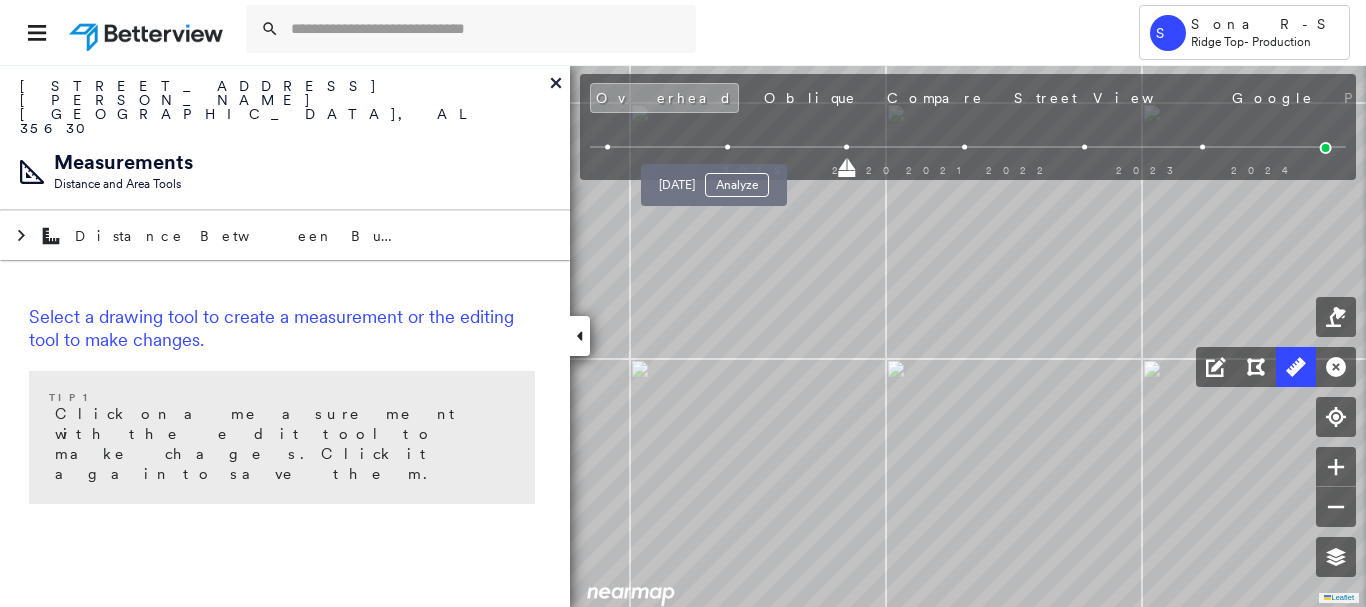 click at bounding box center (727, 147) 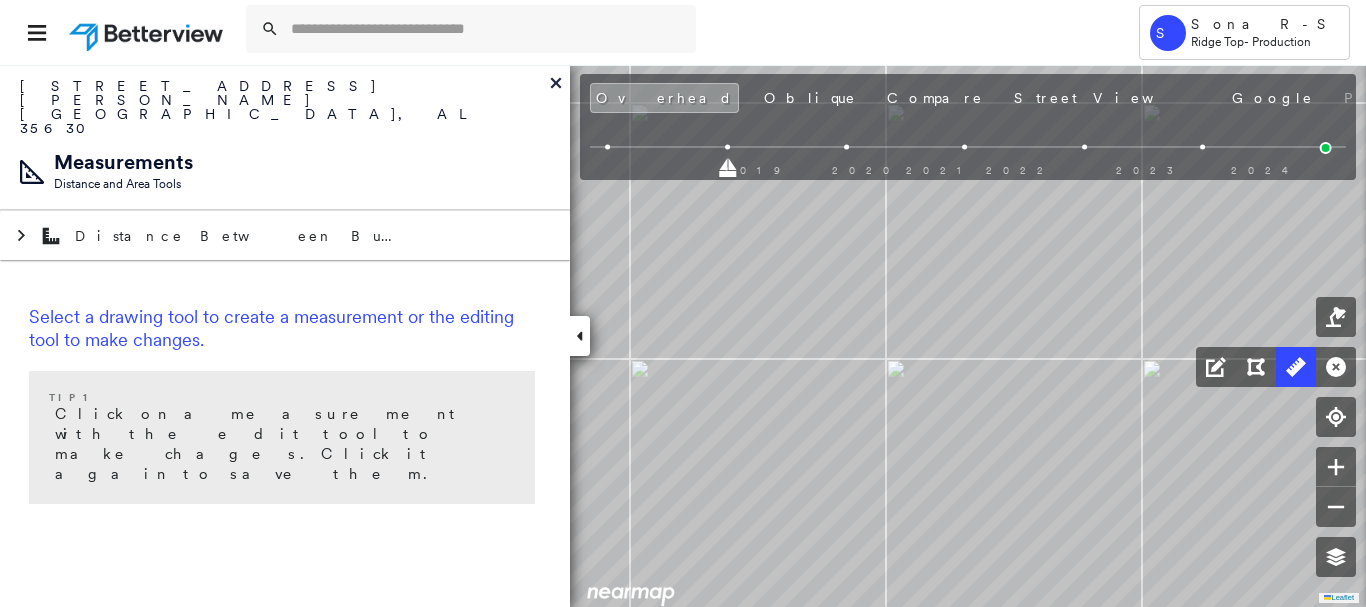 click at bounding box center (608, 147) 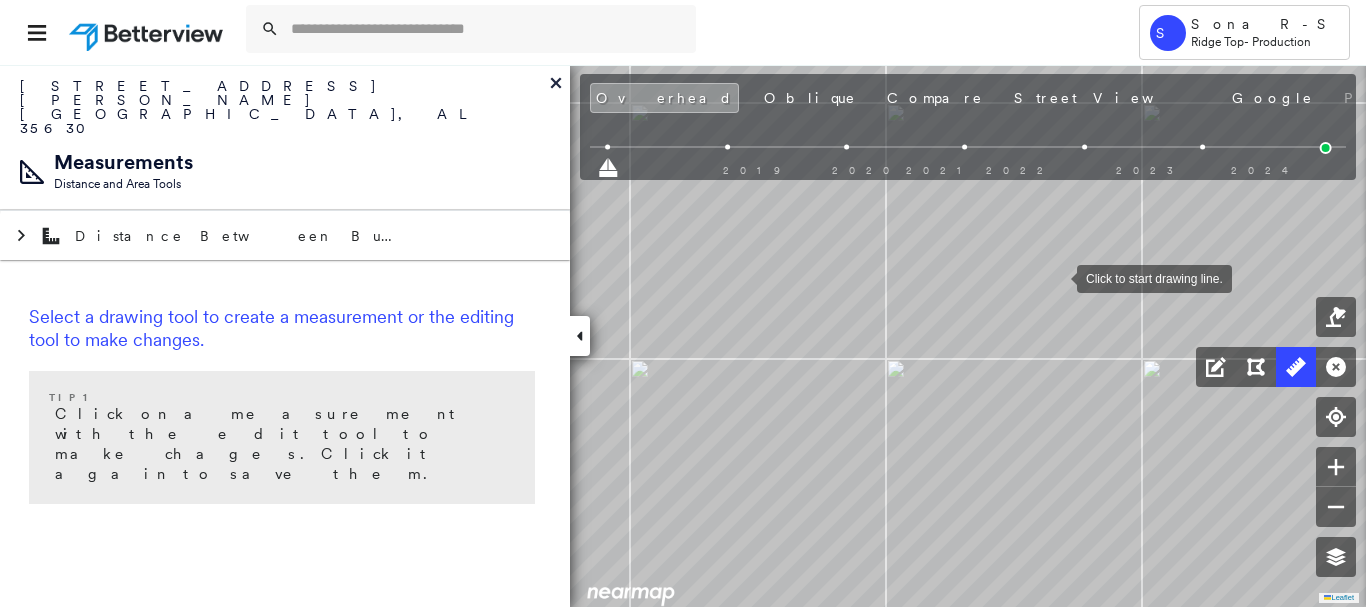click at bounding box center [1057, 277] 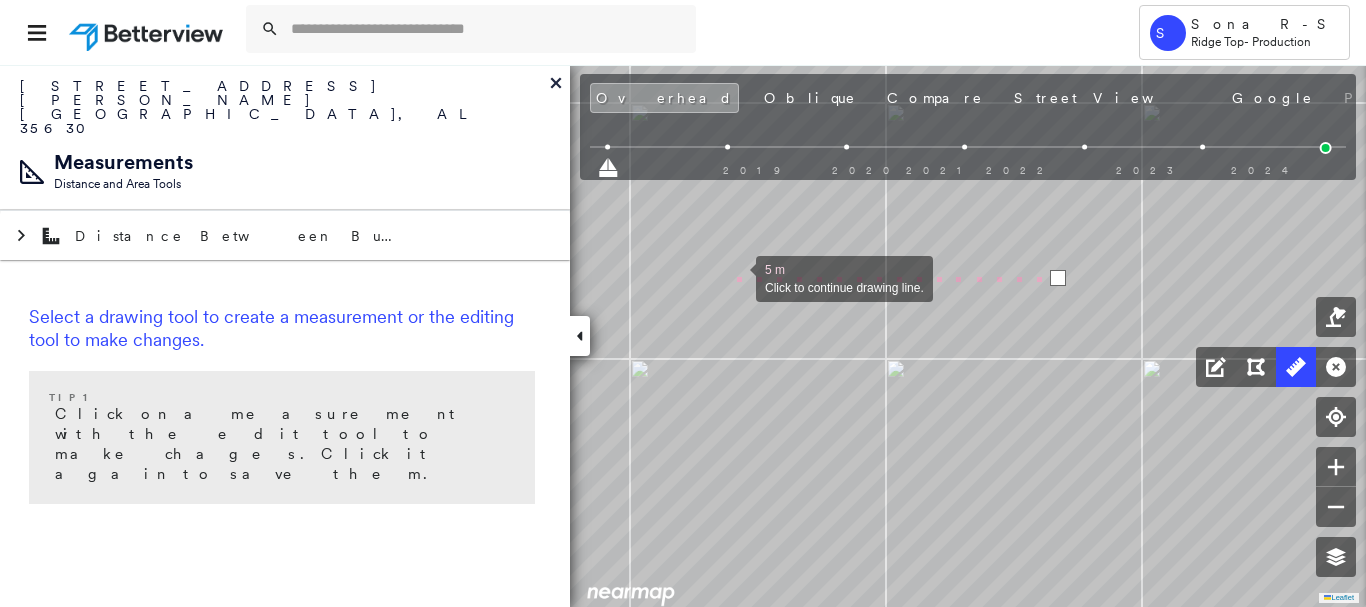 click at bounding box center (736, 277) 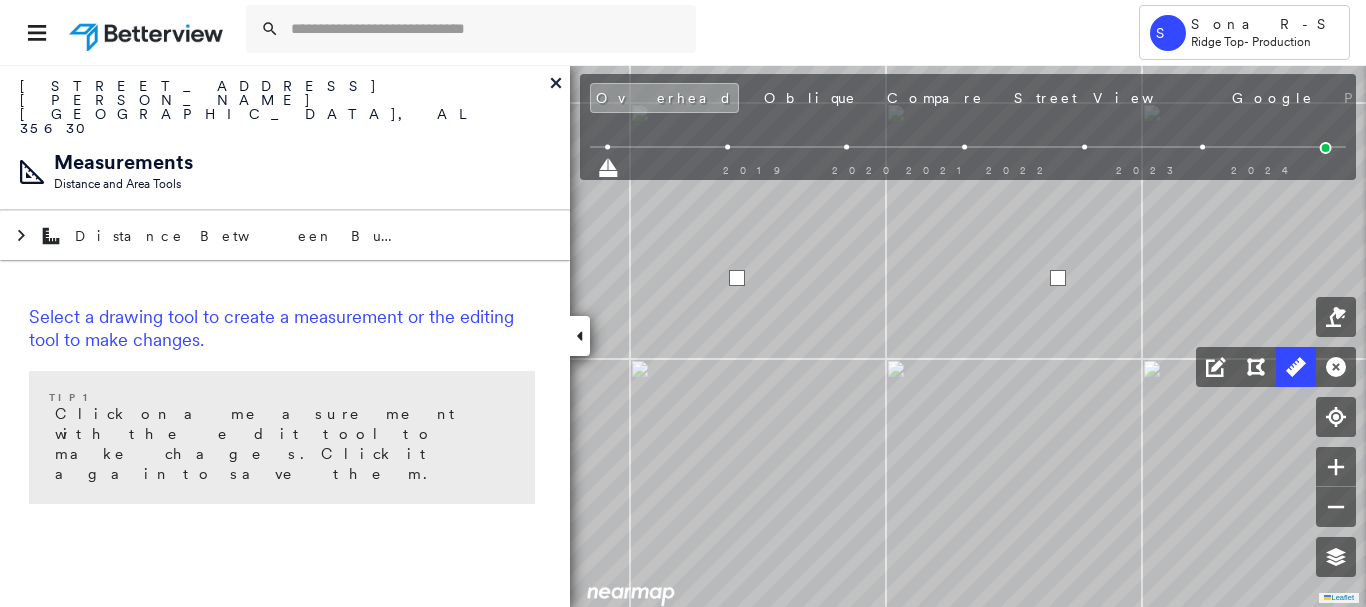 click at bounding box center (737, 278) 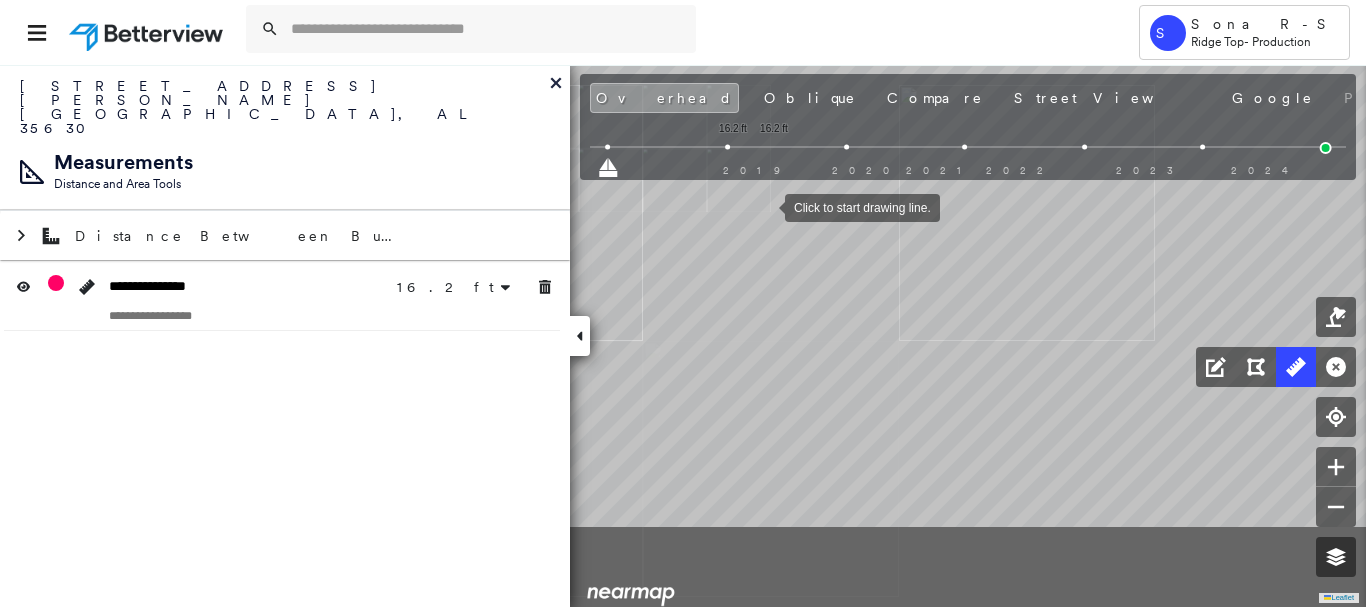 drag, startPoint x: 862, startPoint y: 331, endPoint x: 765, endPoint y: 207, distance: 157.43253 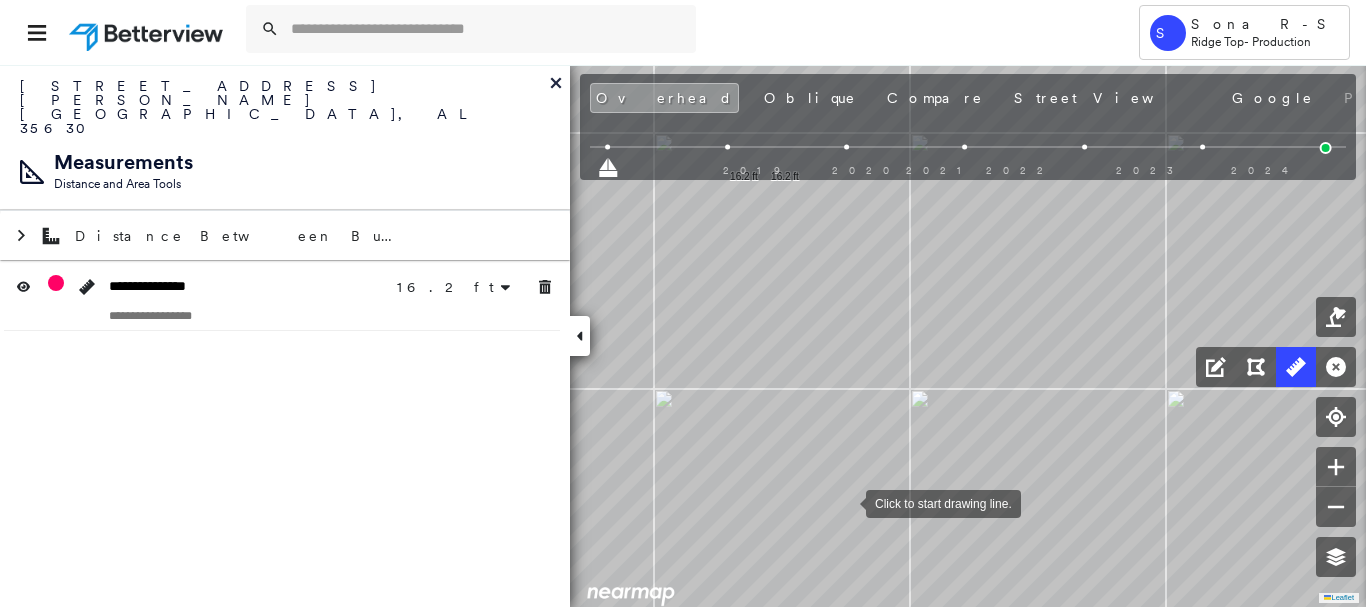 drag, startPoint x: 844, startPoint y: 393, endPoint x: 846, endPoint y: 502, distance: 109.01835 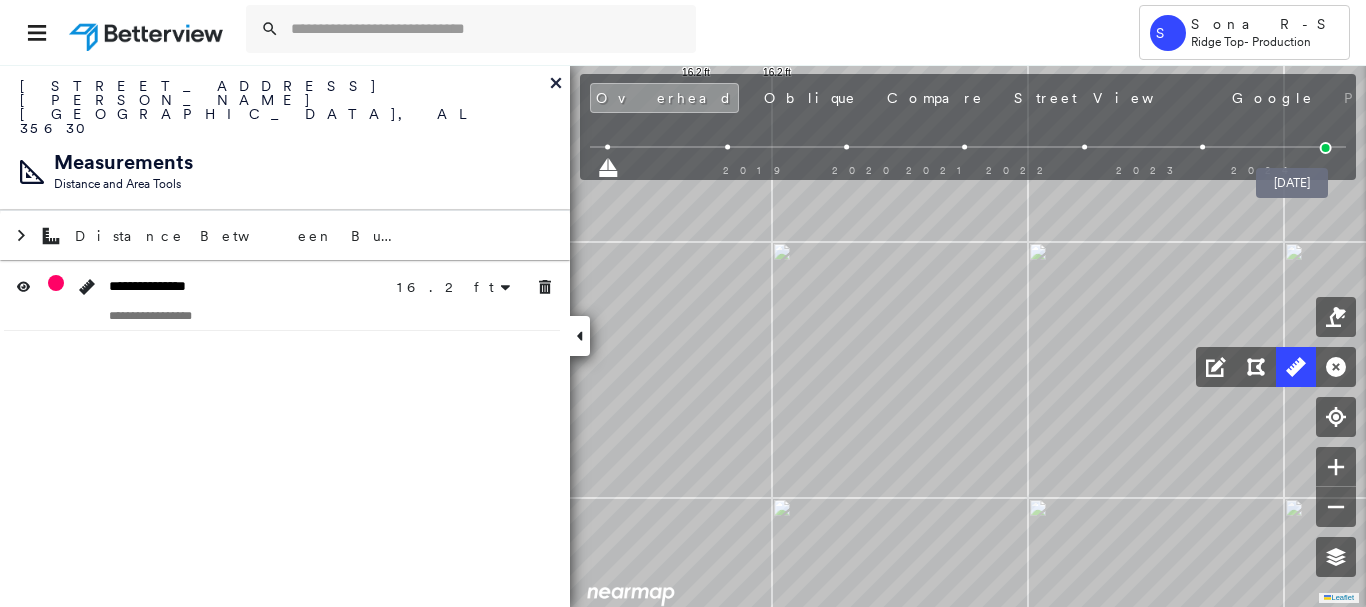 click at bounding box center (1326, 148) 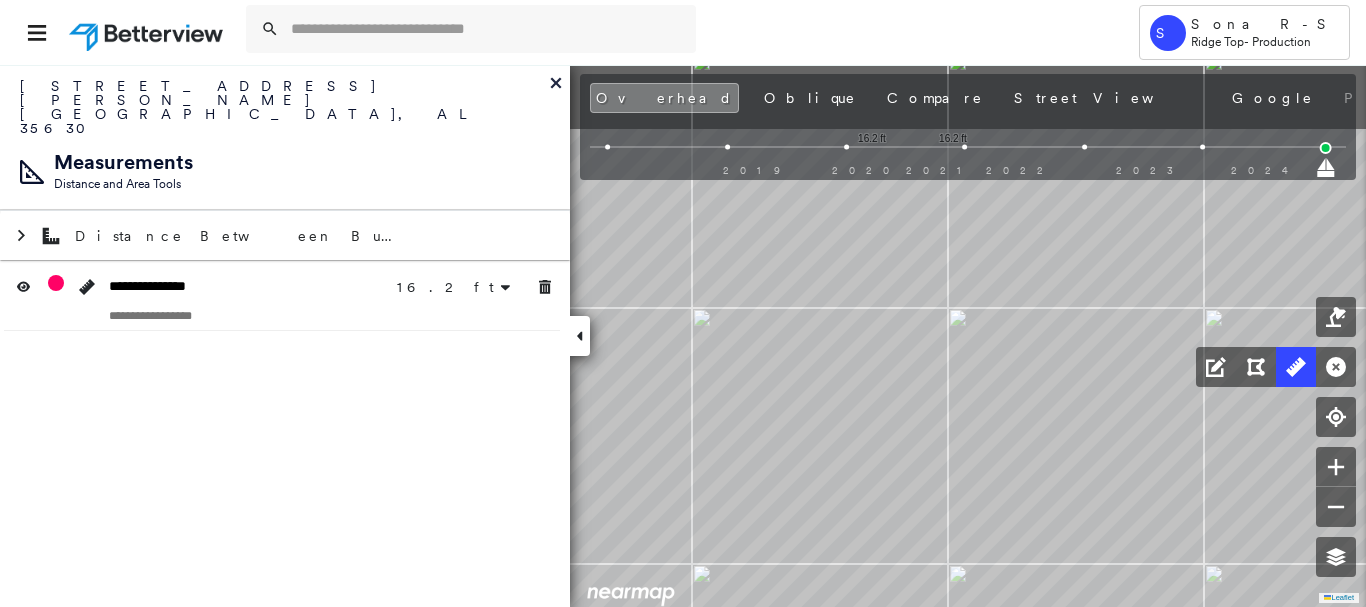 click on "16.2 ft 16.2 ft Click to start drawing line." at bounding box center (375, 397) 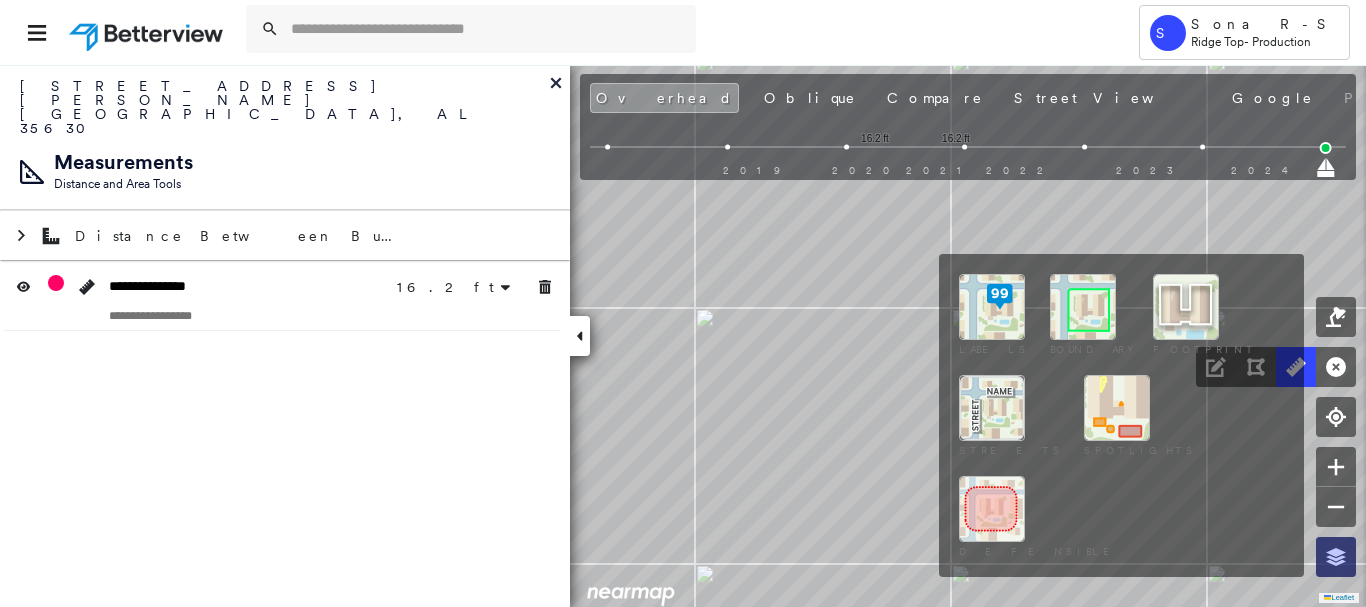 click 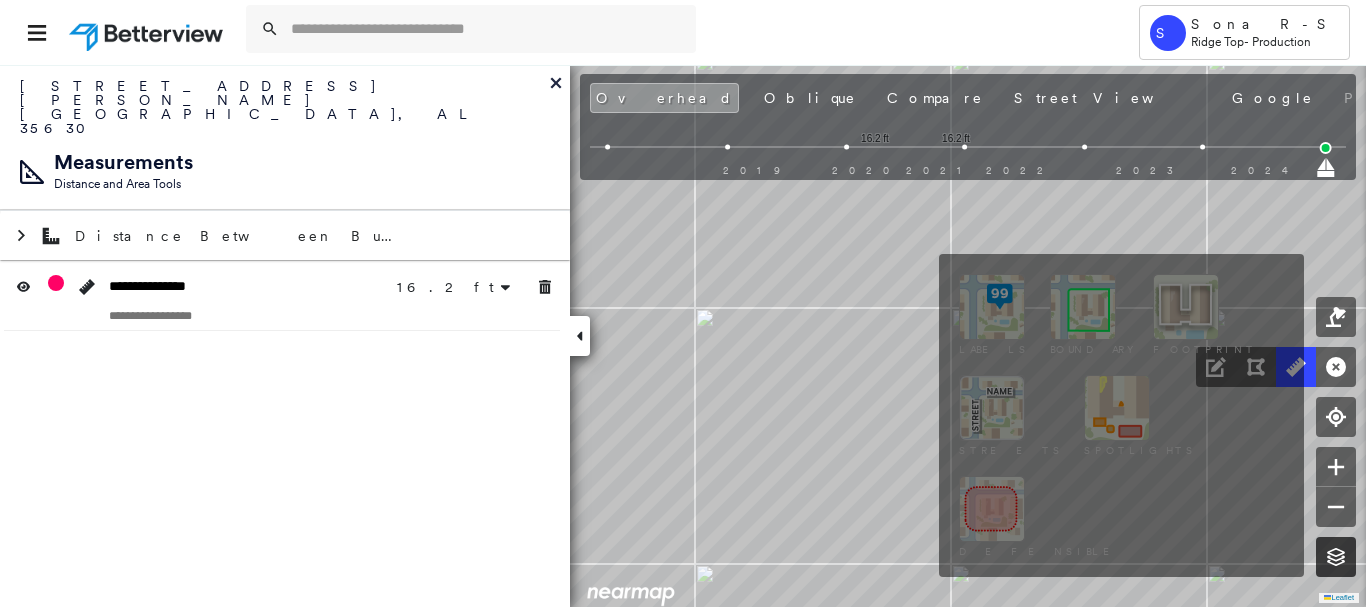 click 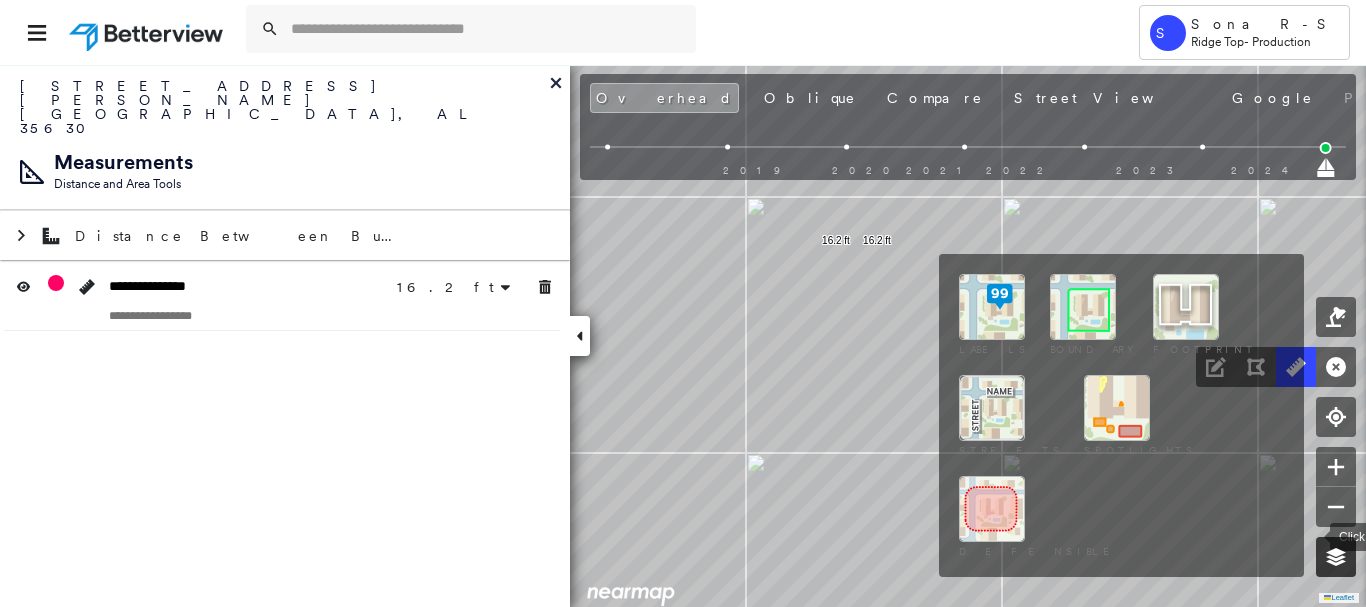 click 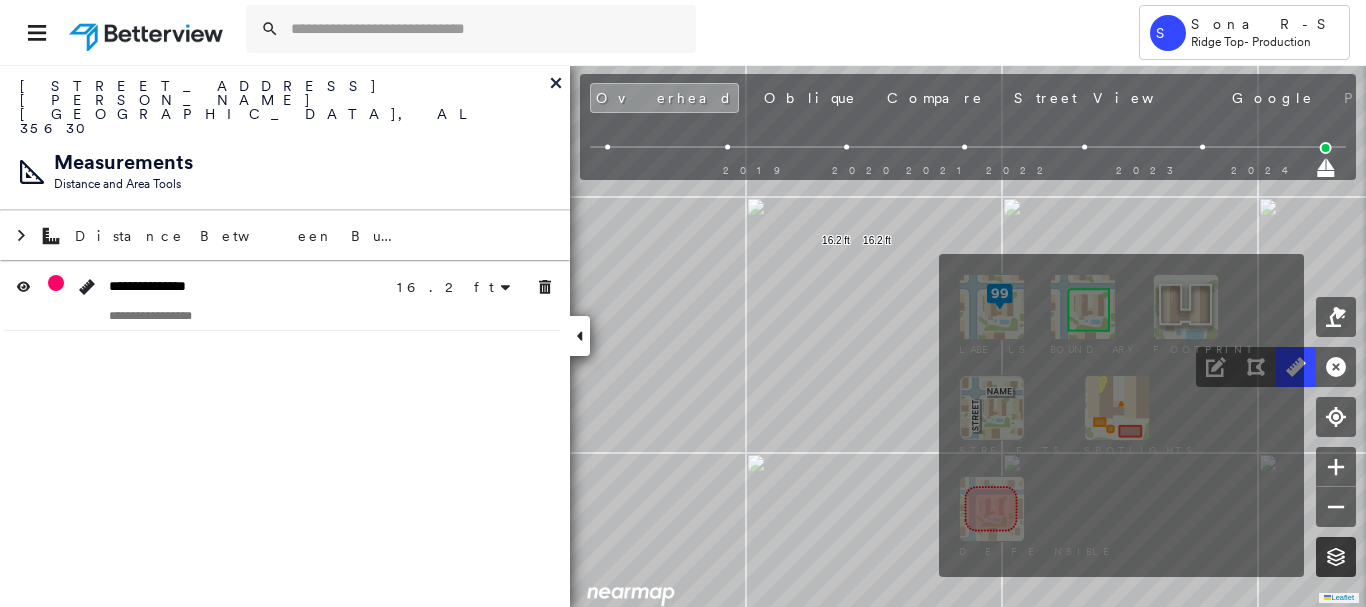 click 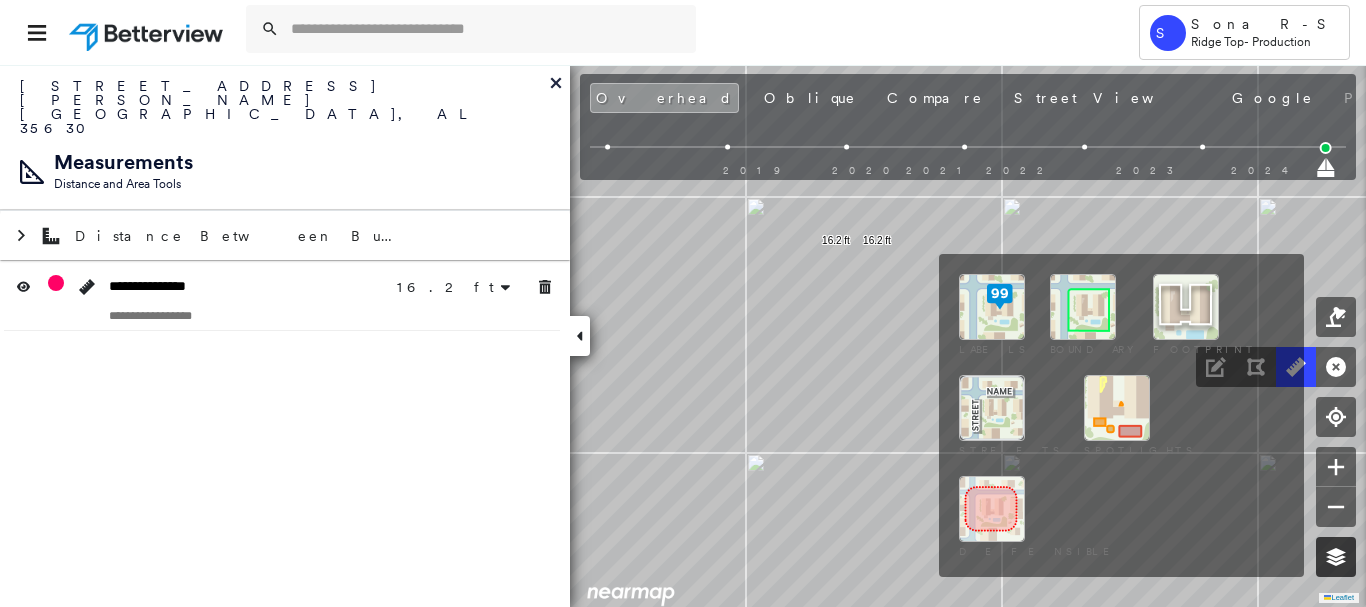 click at bounding box center [1336, 557] 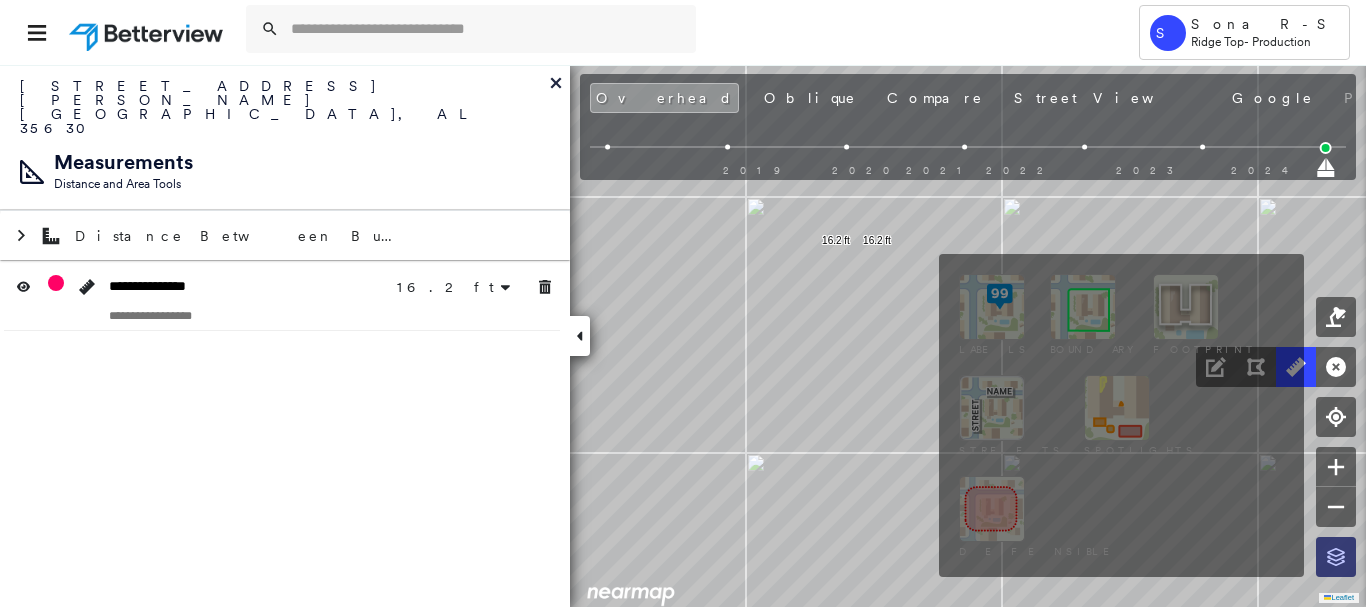 click 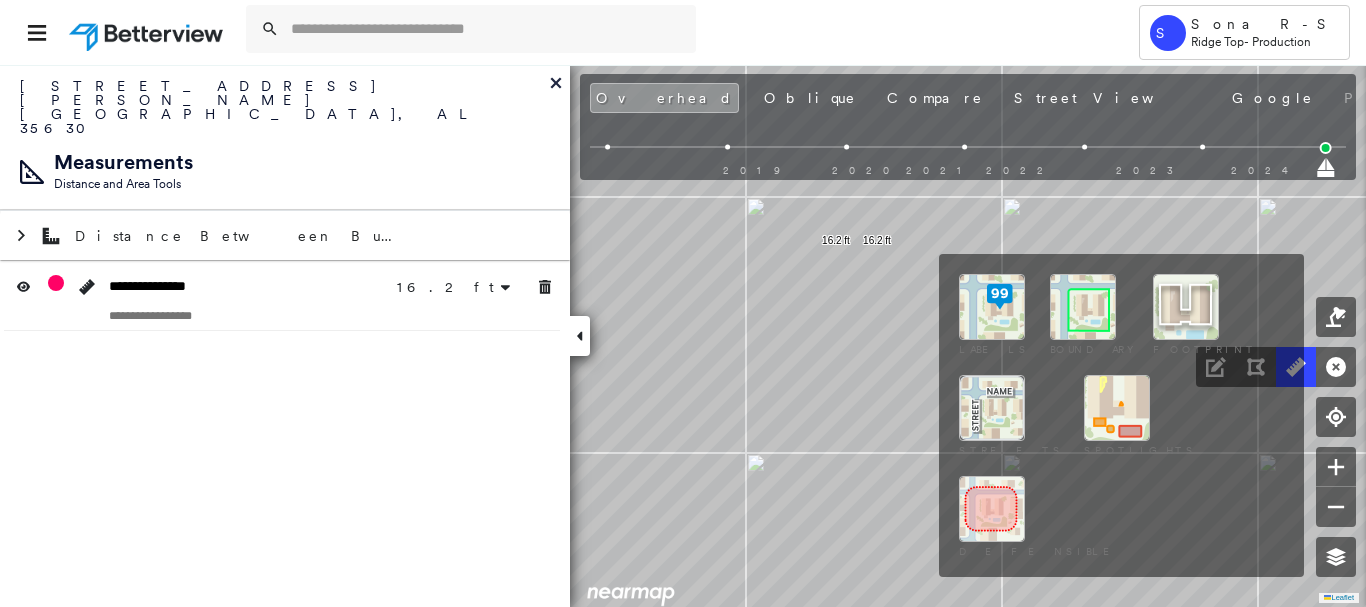 click at bounding box center [1083, 307] 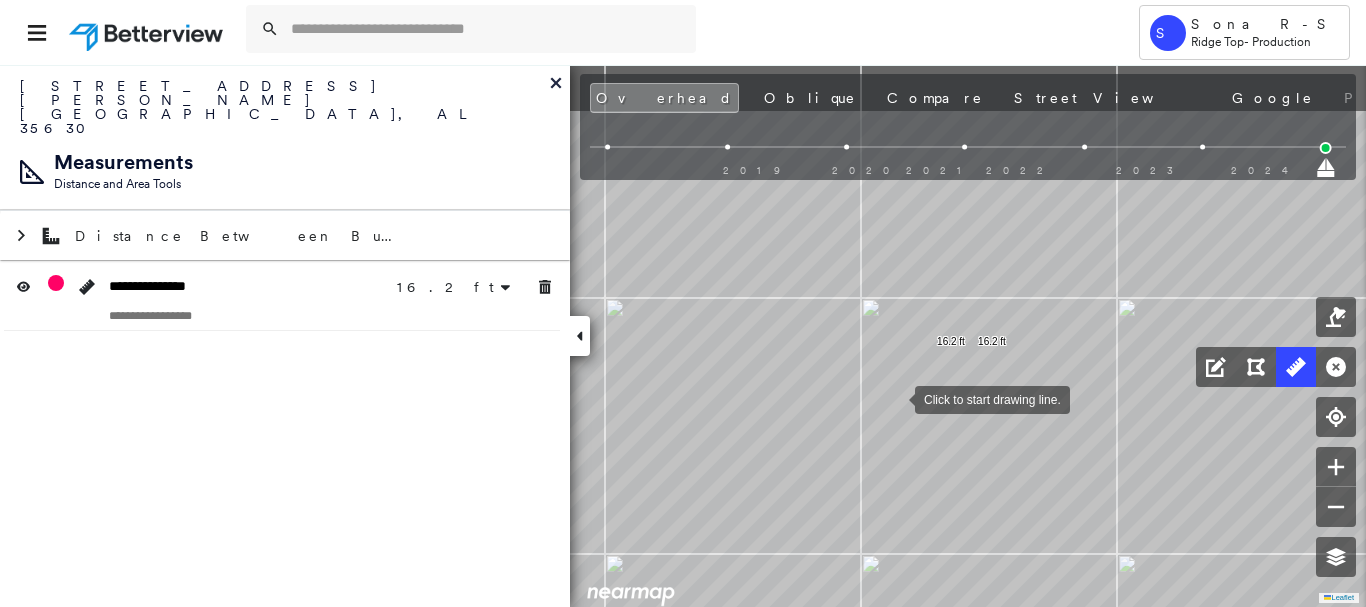 drag, startPoint x: 777, startPoint y: 296, endPoint x: 917, endPoint y: 406, distance: 178.04494 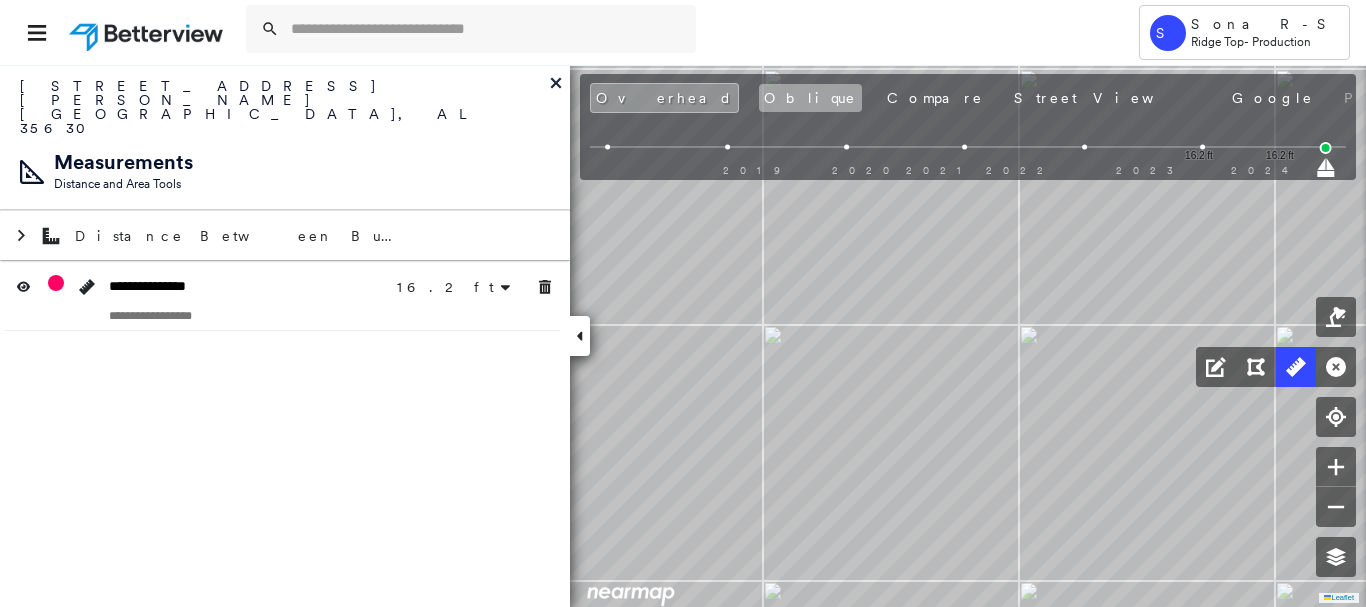click on "Oblique" at bounding box center [810, 98] 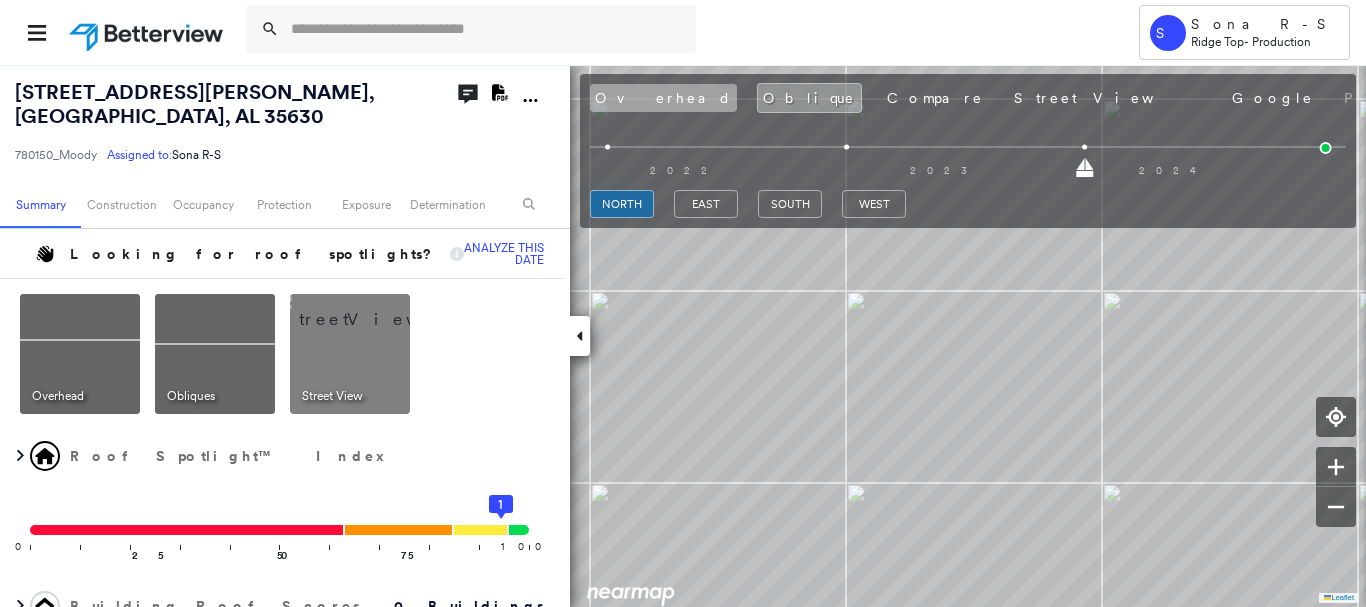 click on "Overhead" at bounding box center (663, 98) 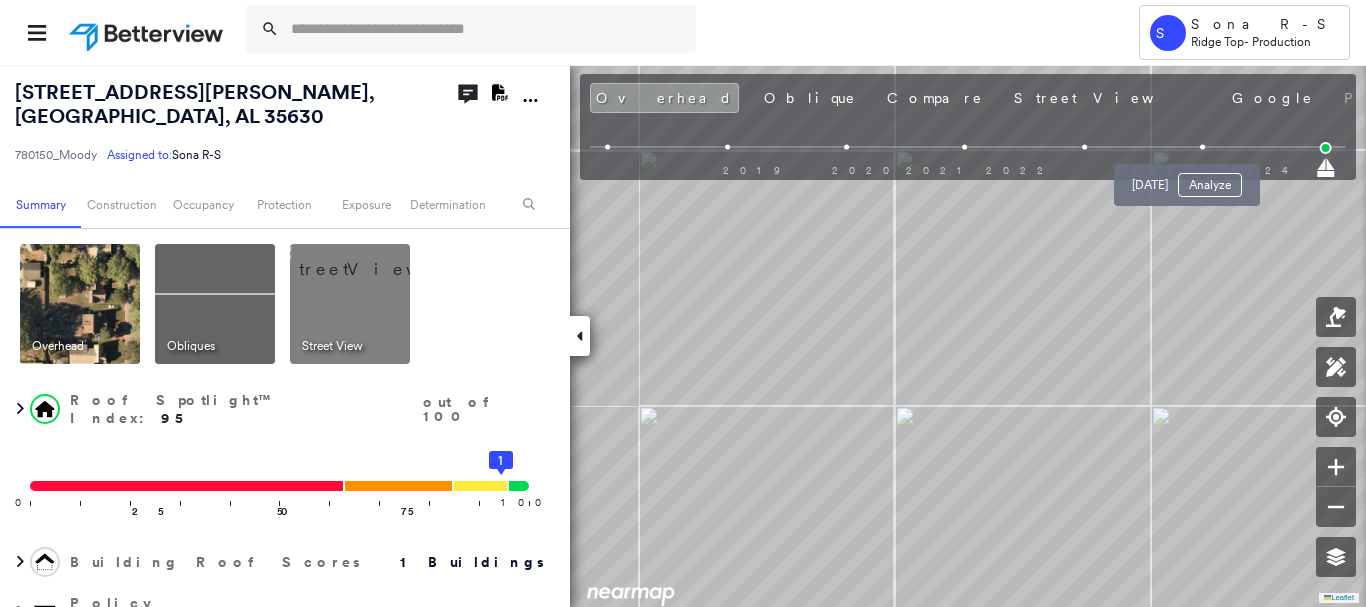 click at bounding box center (1203, 147) 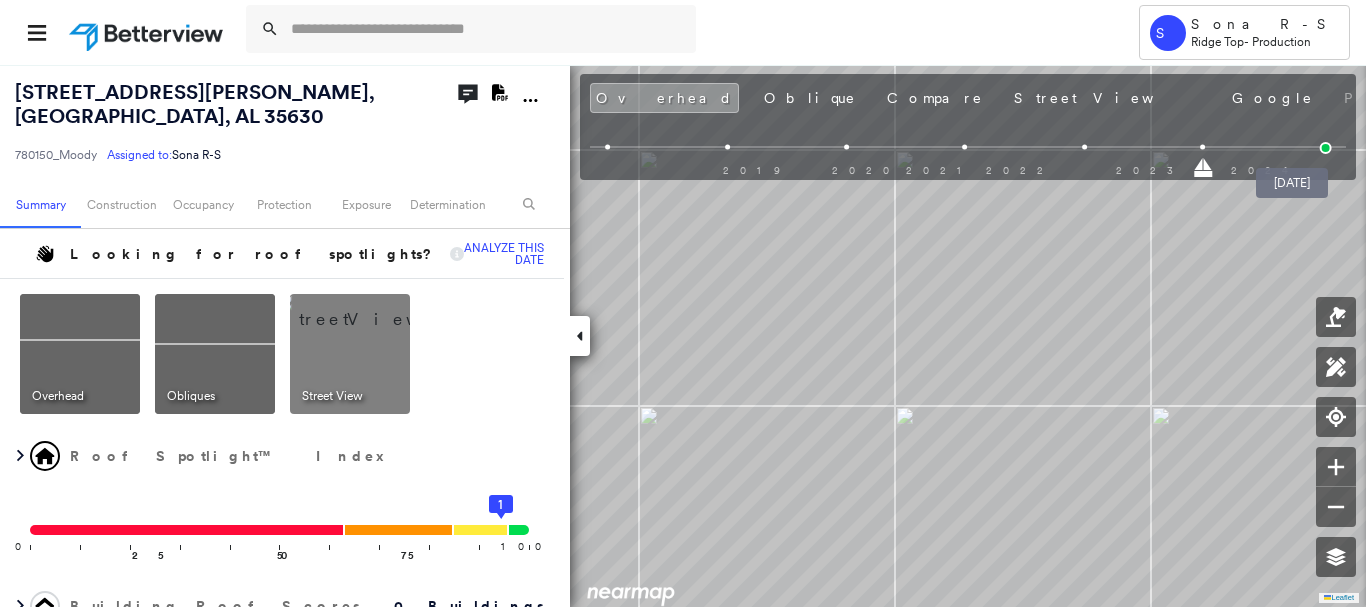 click at bounding box center [1326, 148] 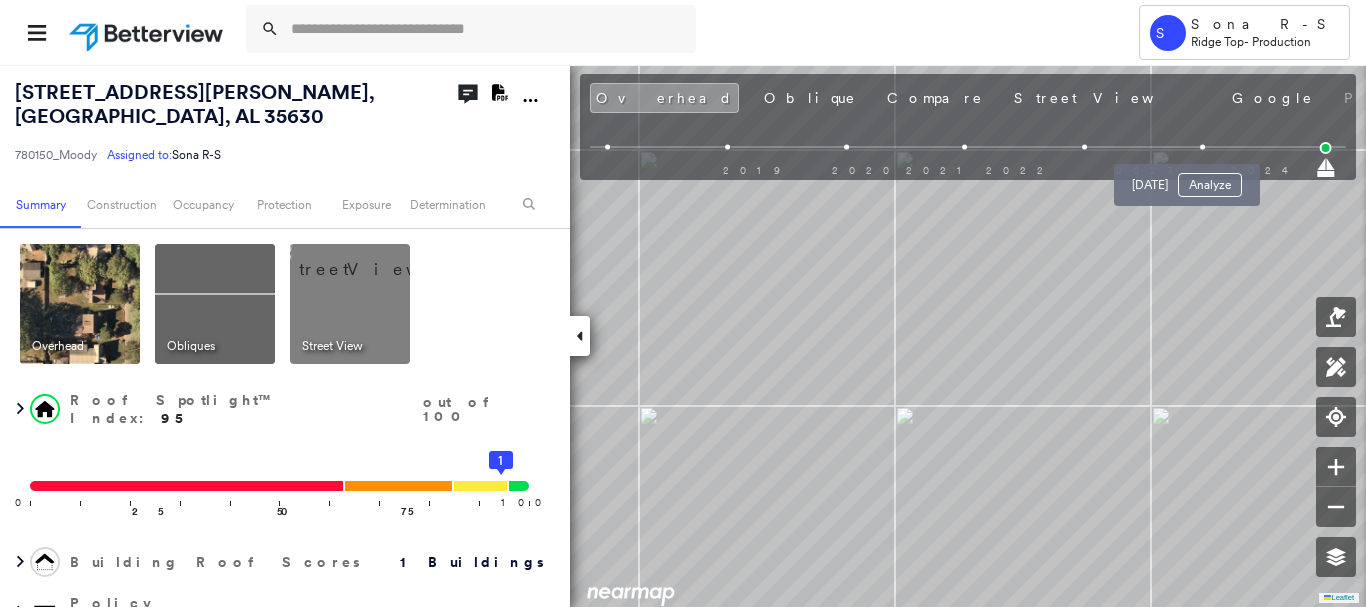click at bounding box center (1203, 147) 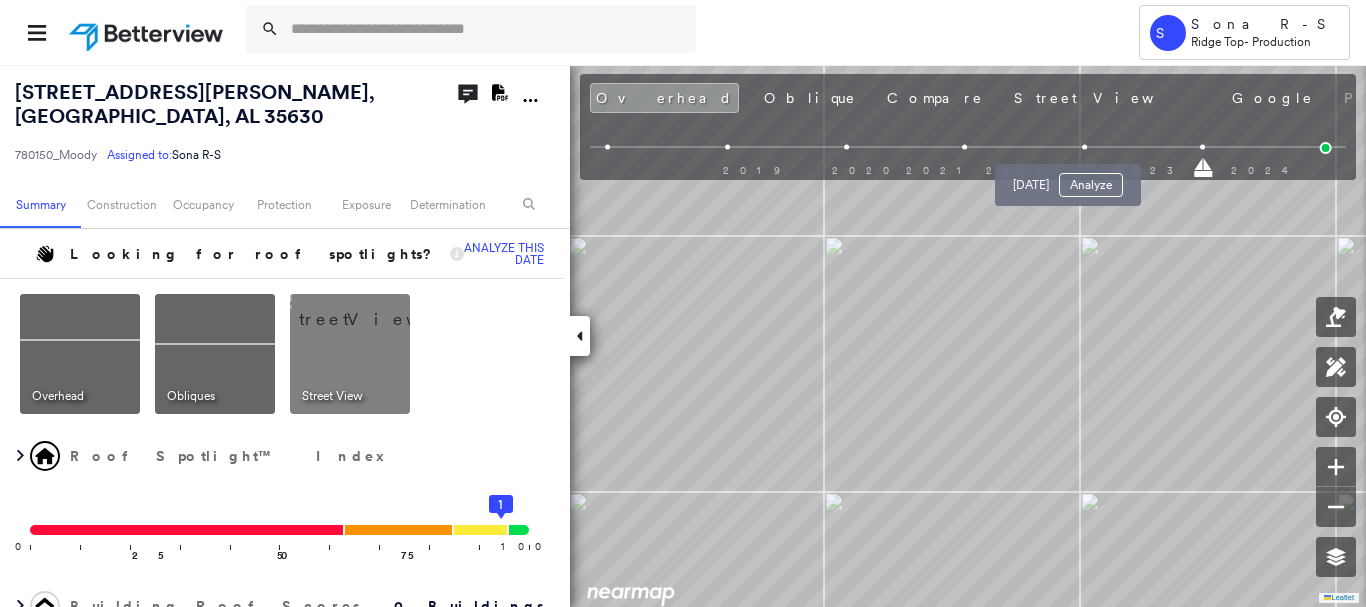 click at bounding box center [1084, 147] 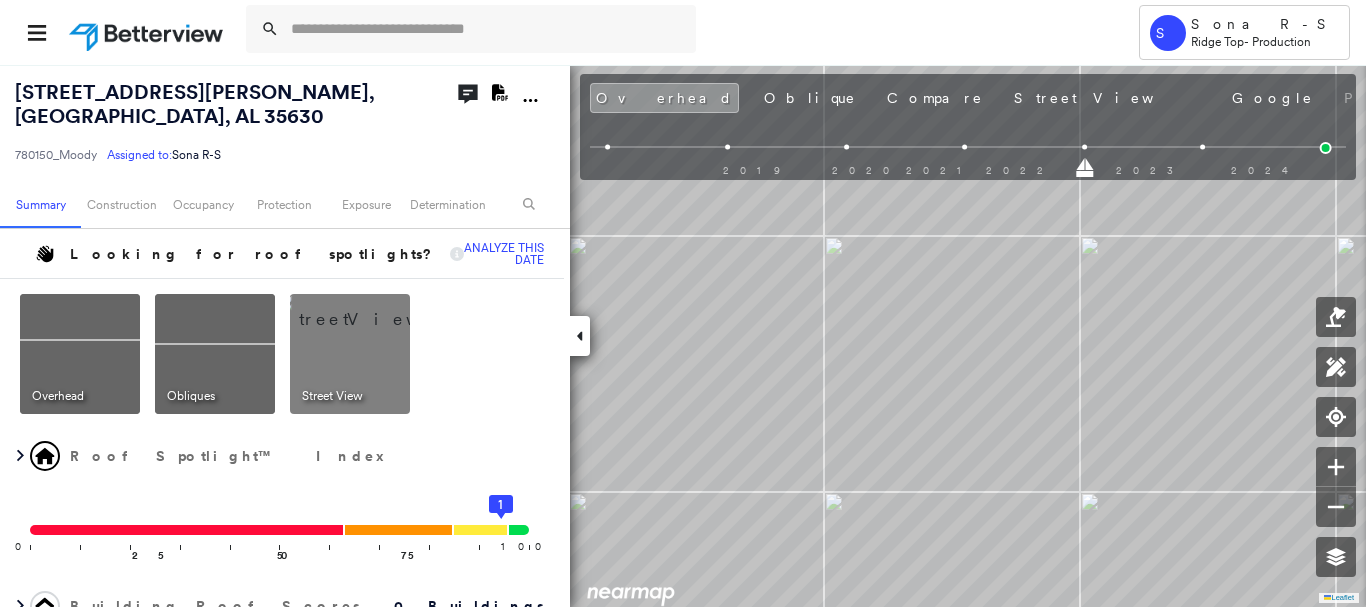 click at bounding box center (965, 147) 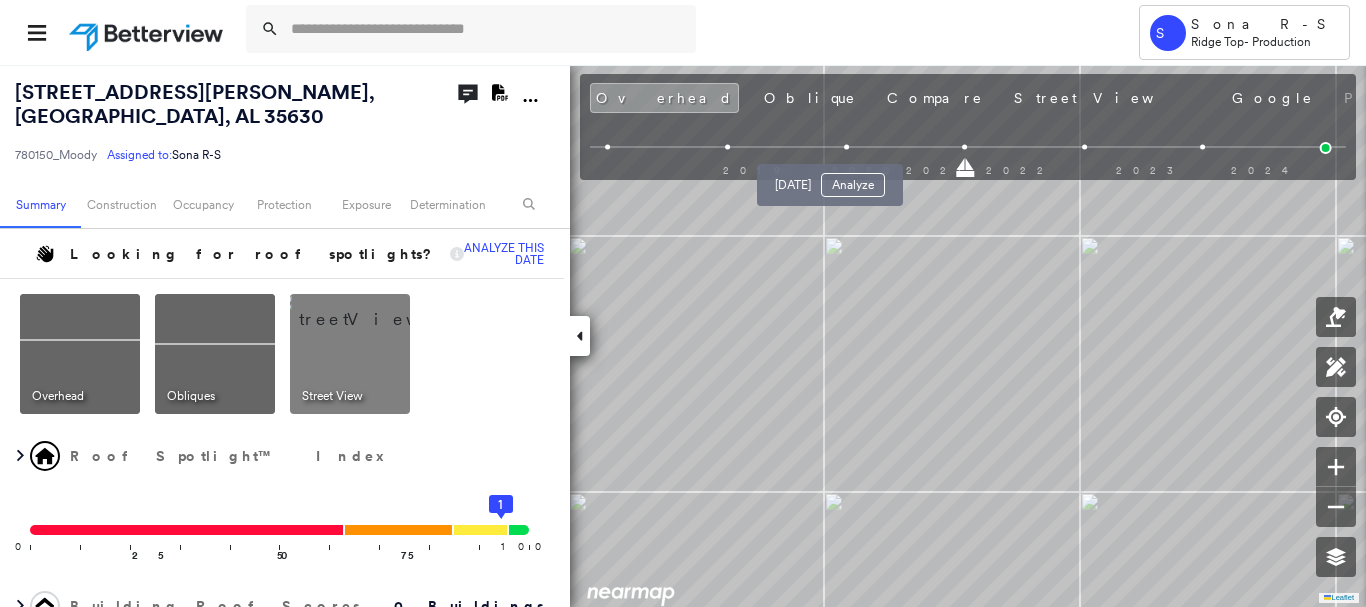 click at bounding box center [846, 147] 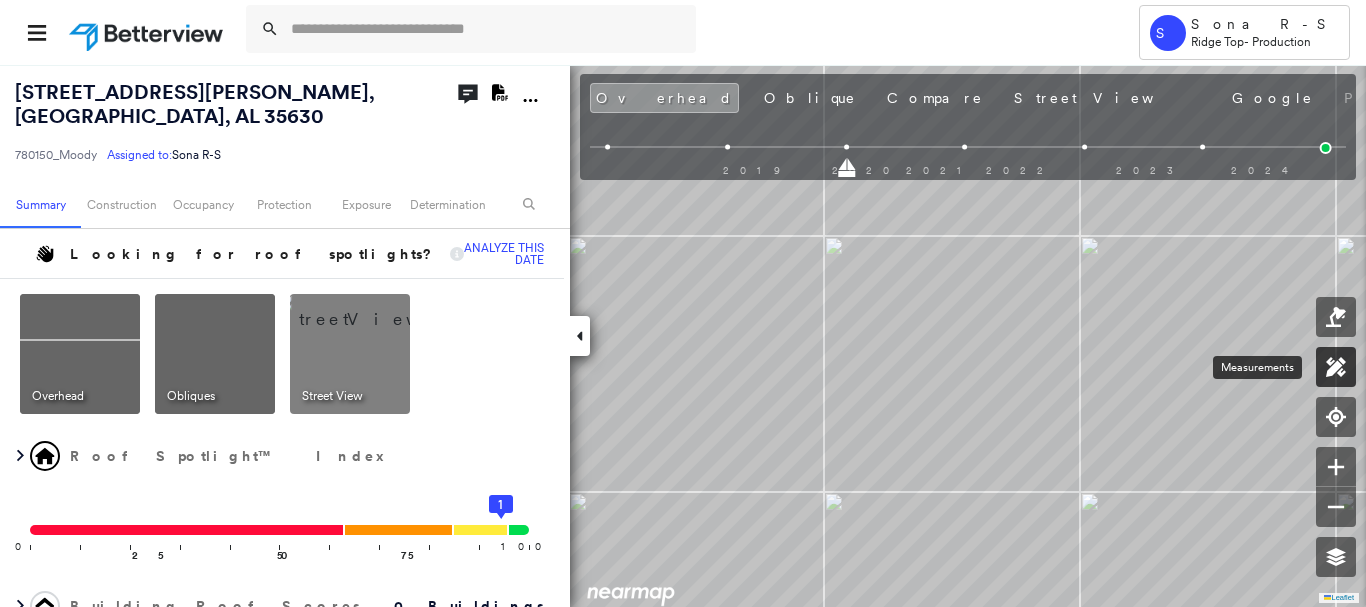 click 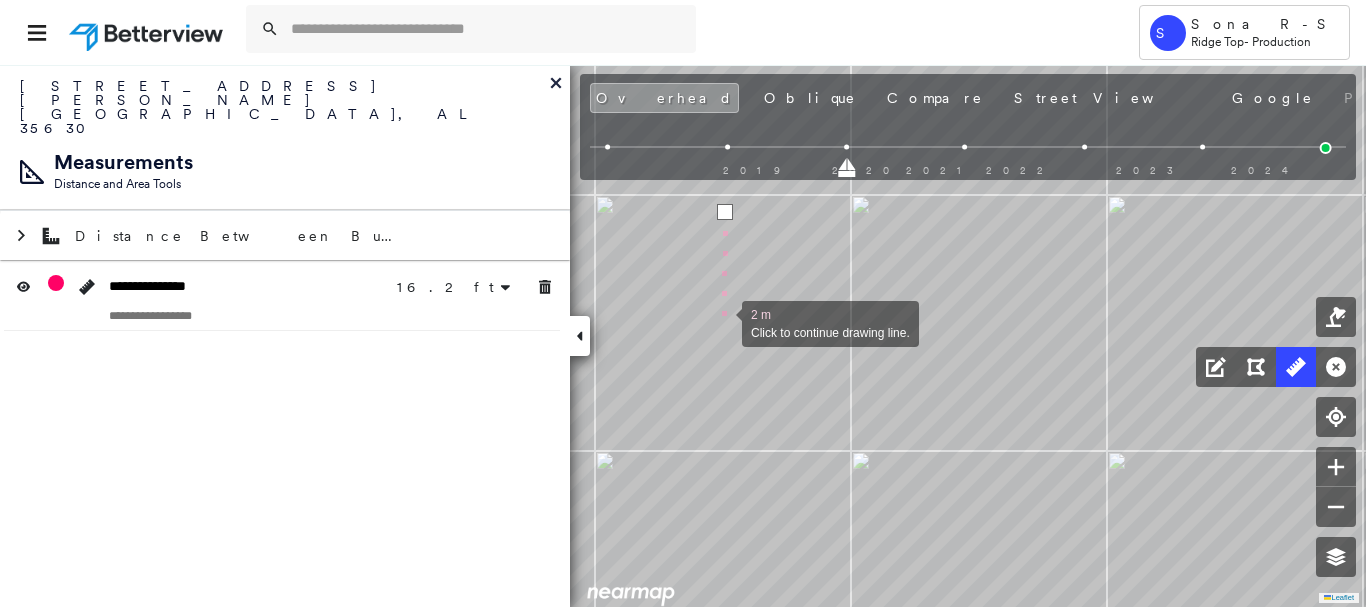 scroll, scrollTop: 0, scrollLeft: 0, axis: both 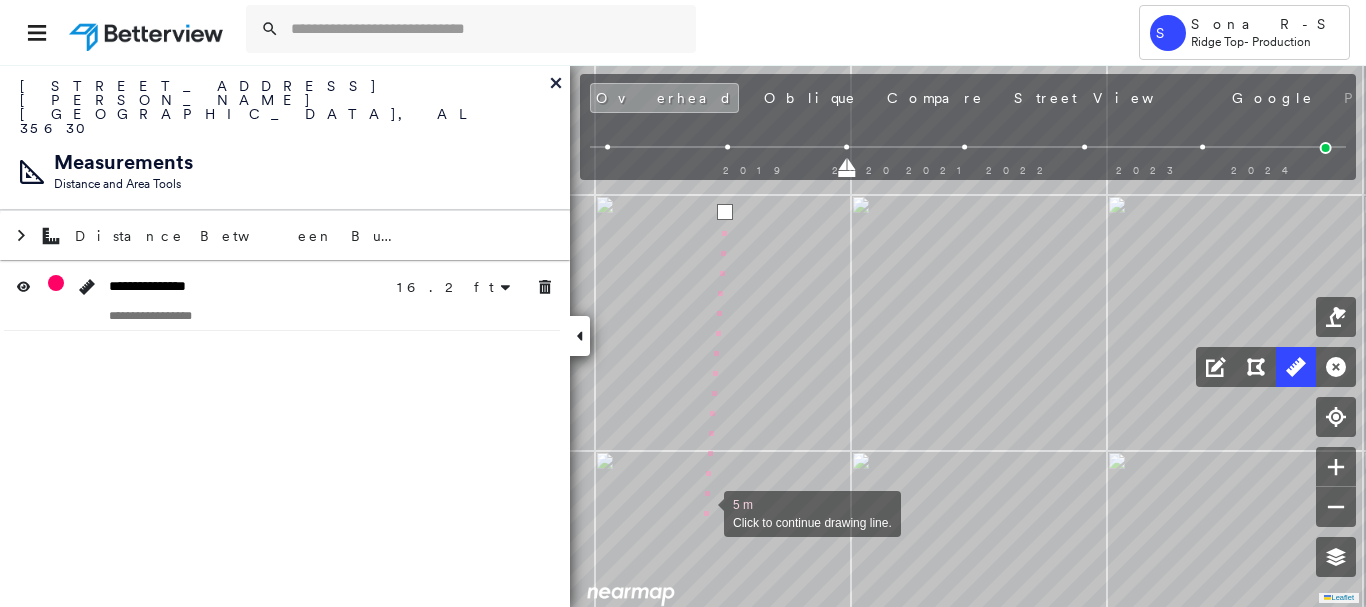 click at bounding box center (704, 512) 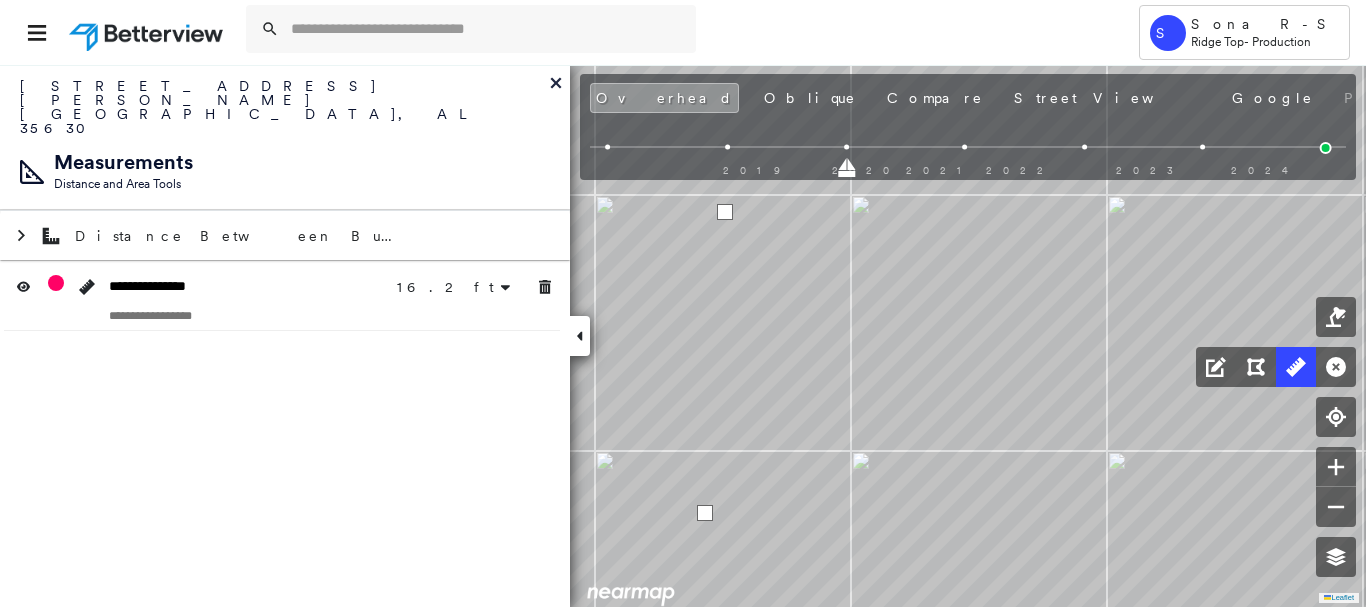 click at bounding box center [705, 513] 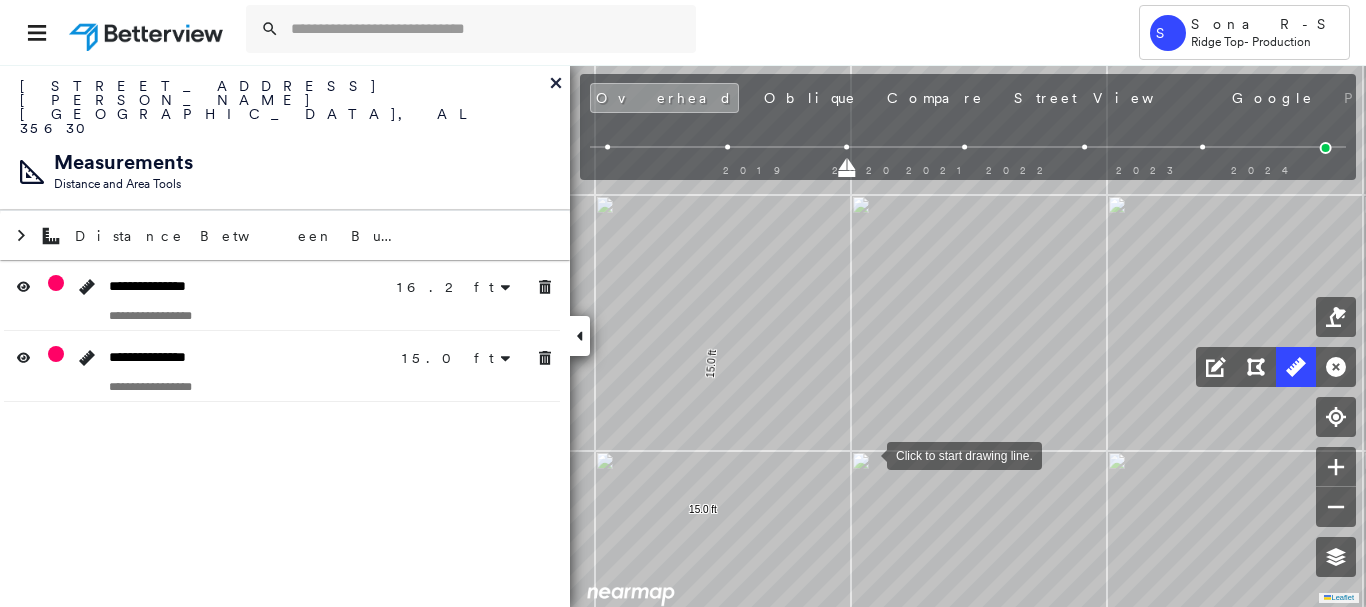 click at bounding box center (867, 454) 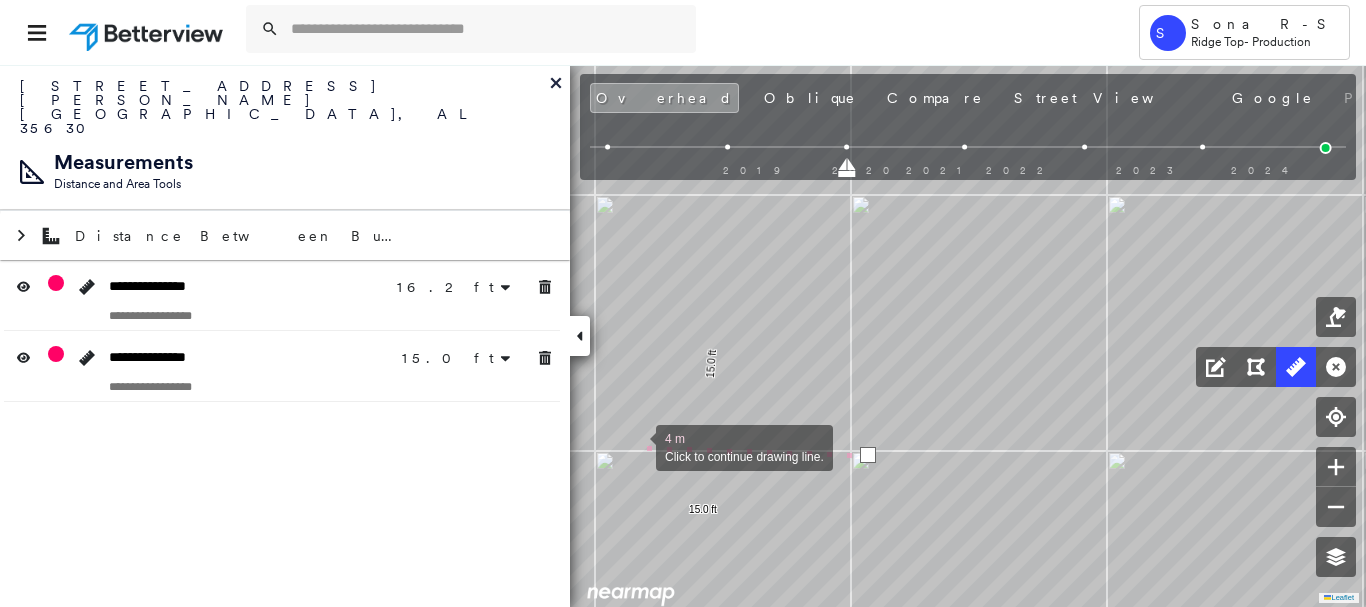 click at bounding box center (636, 446) 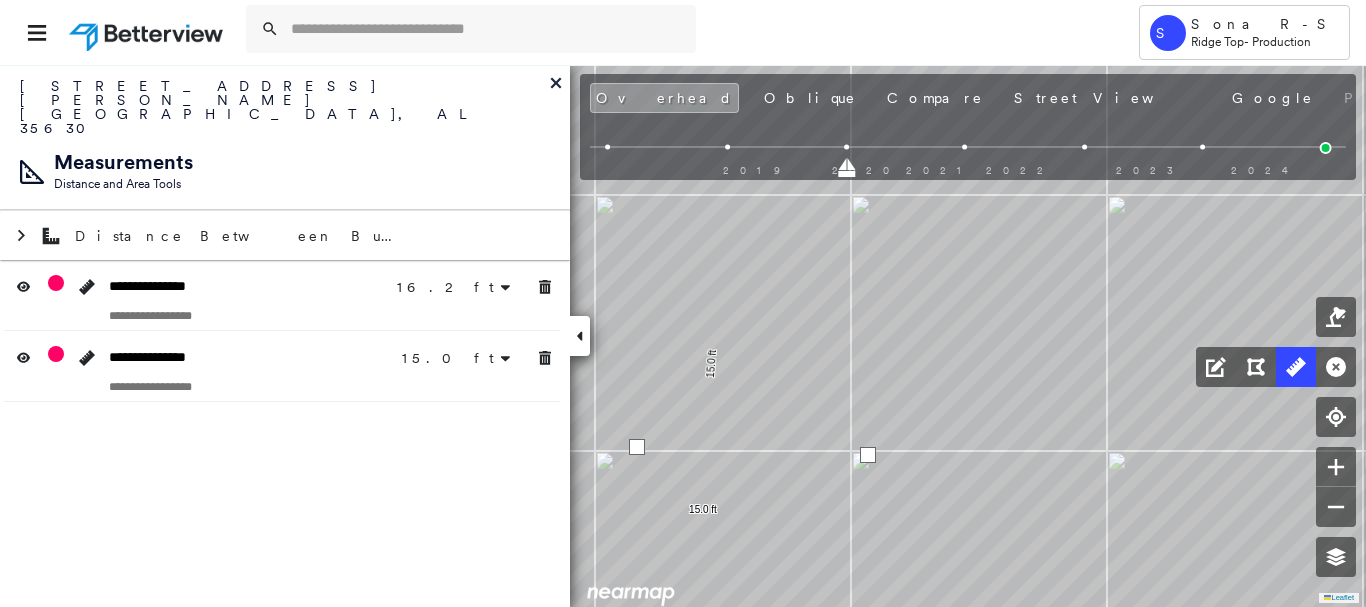 click at bounding box center [637, 447] 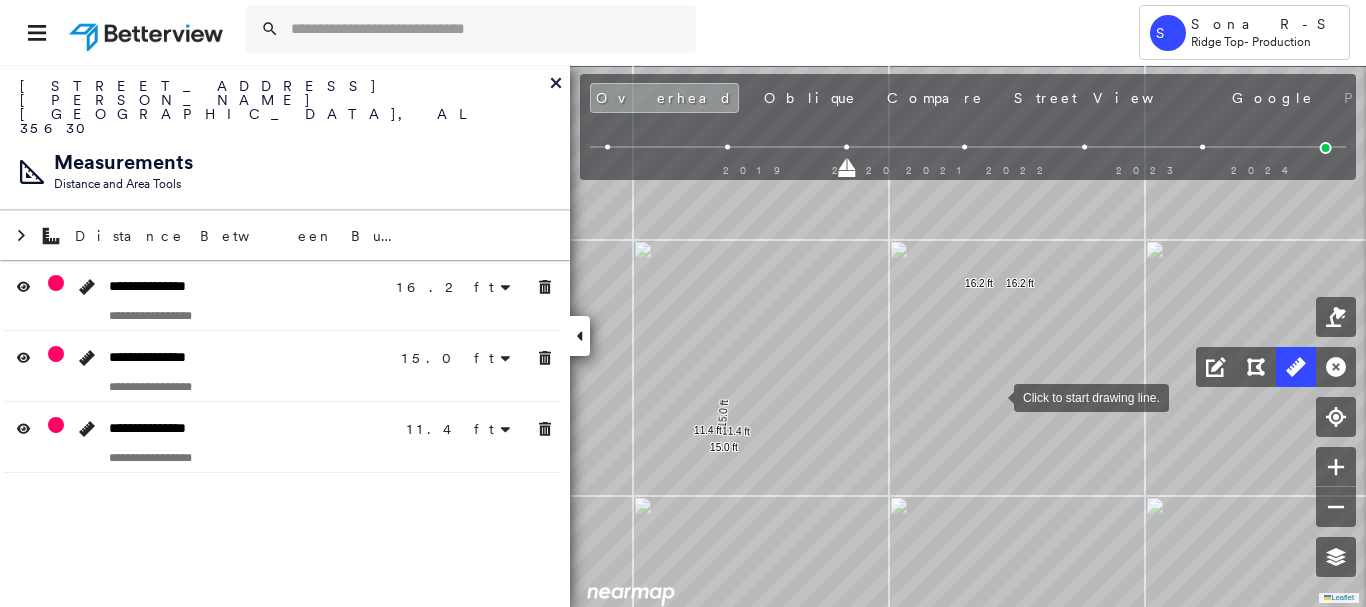 drag, startPoint x: 1043, startPoint y: 336, endPoint x: 1001, endPoint y: 390, distance: 68.41052 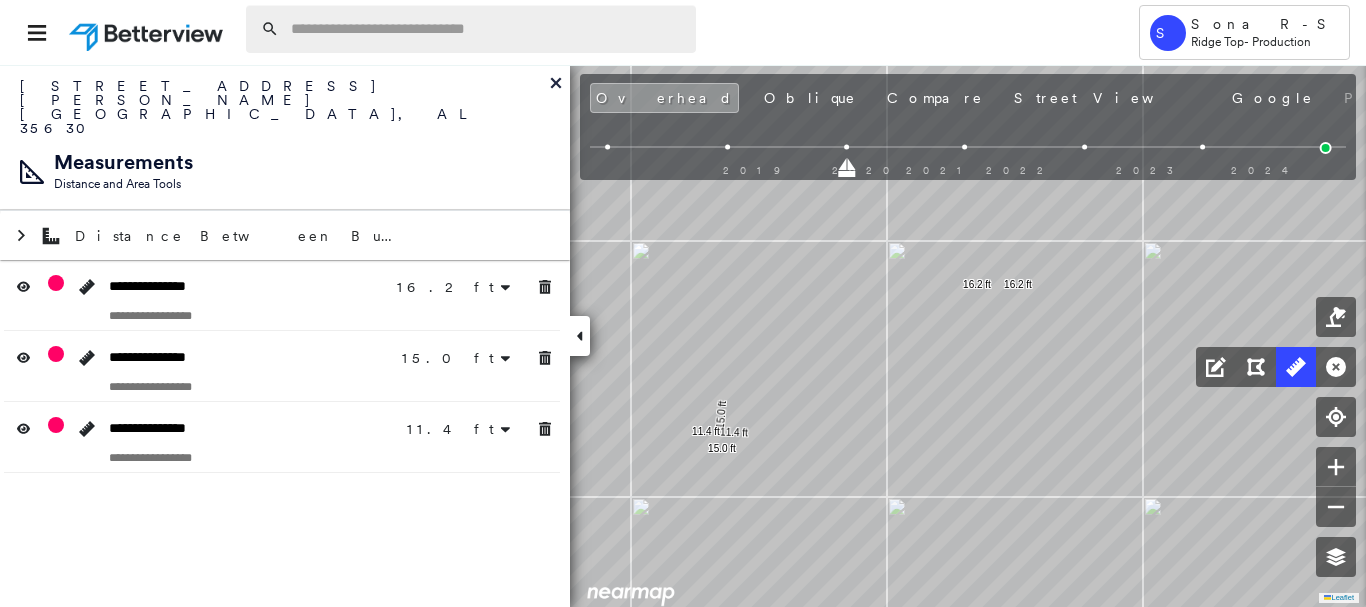 click at bounding box center (487, 29) 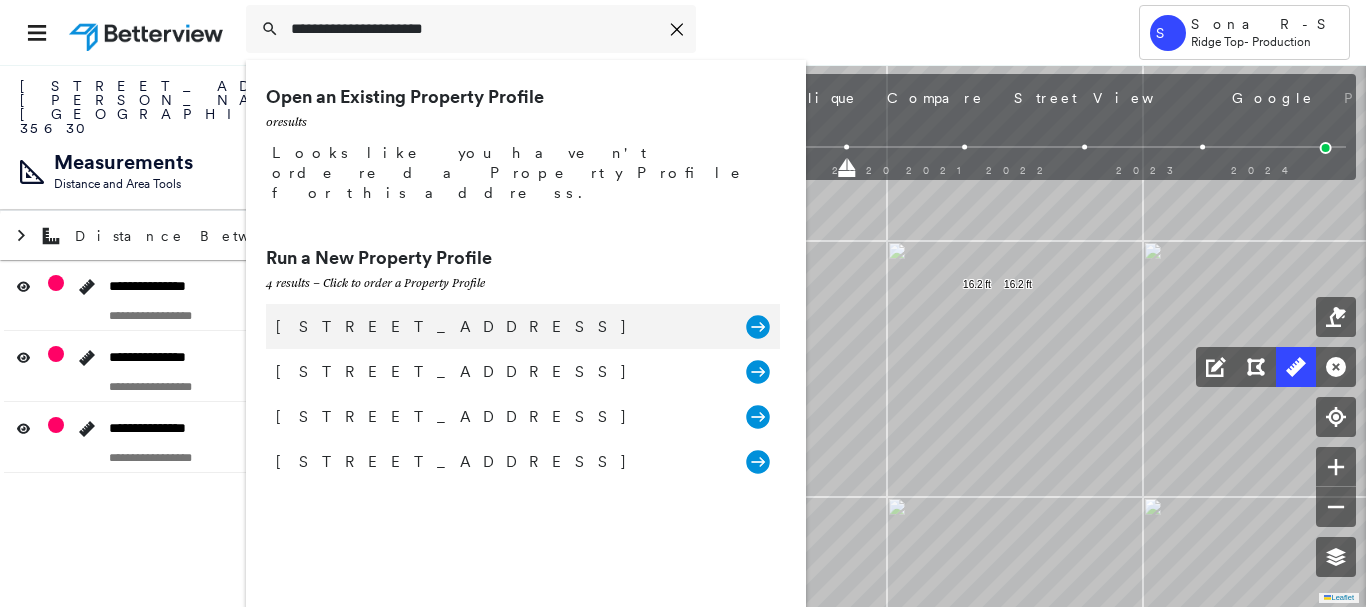 type on "**********" 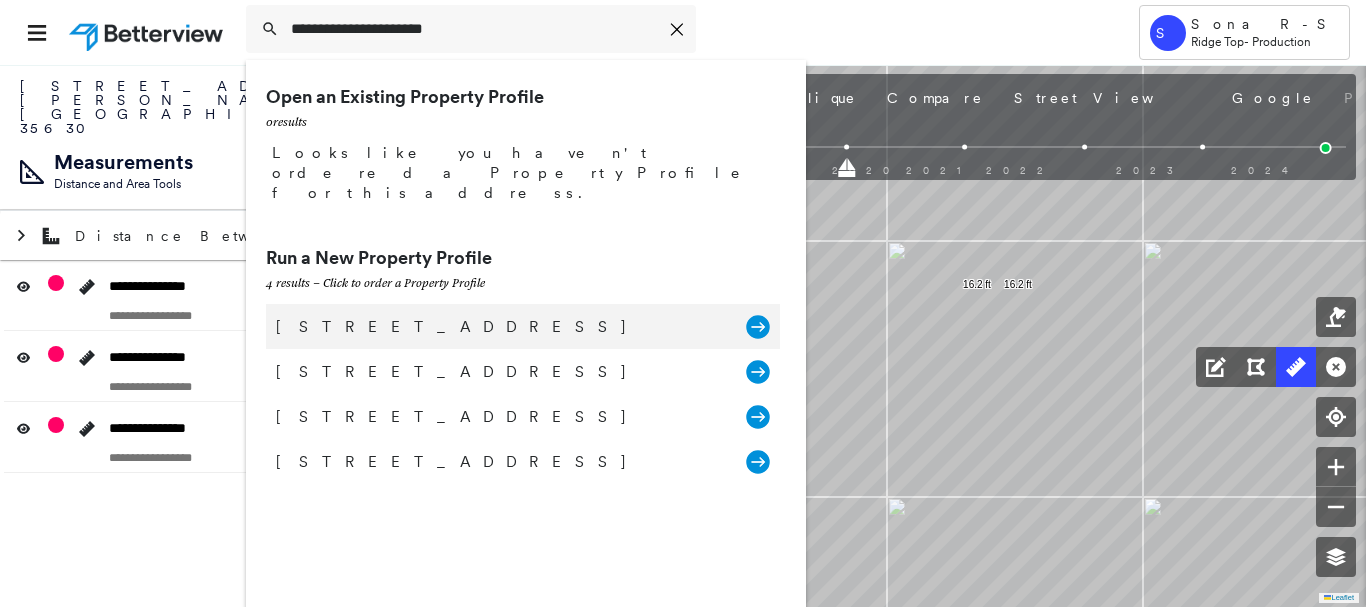 click 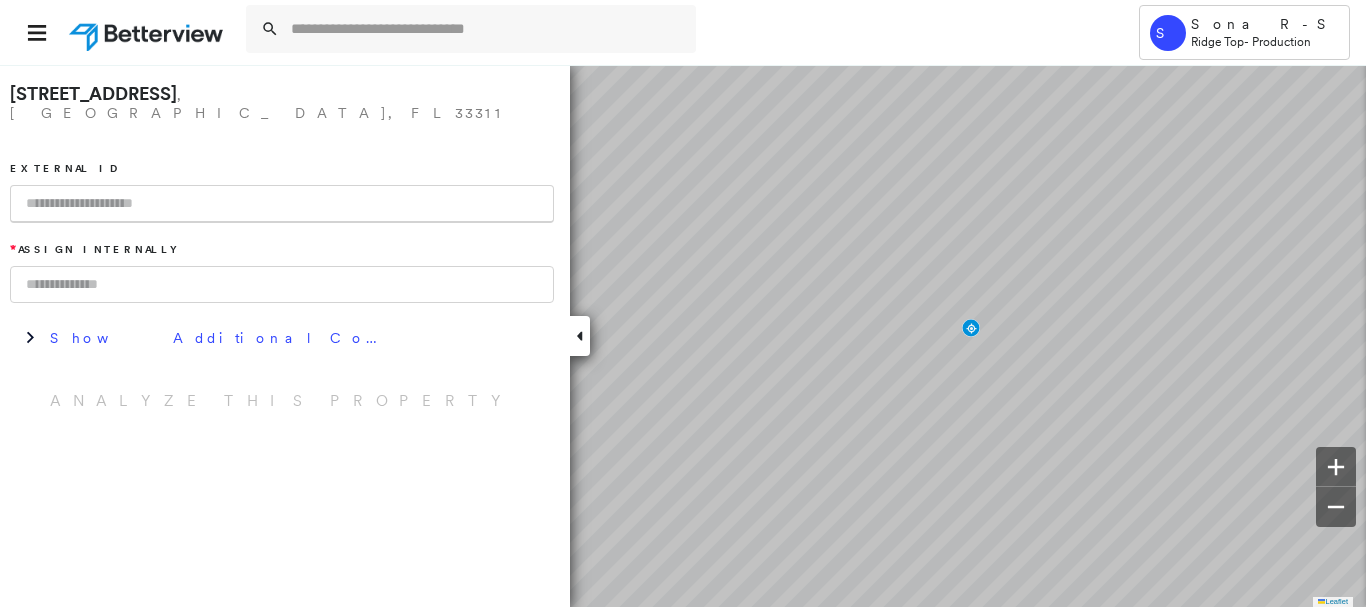 scroll, scrollTop: 0, scrollLeft: 0, axis: both 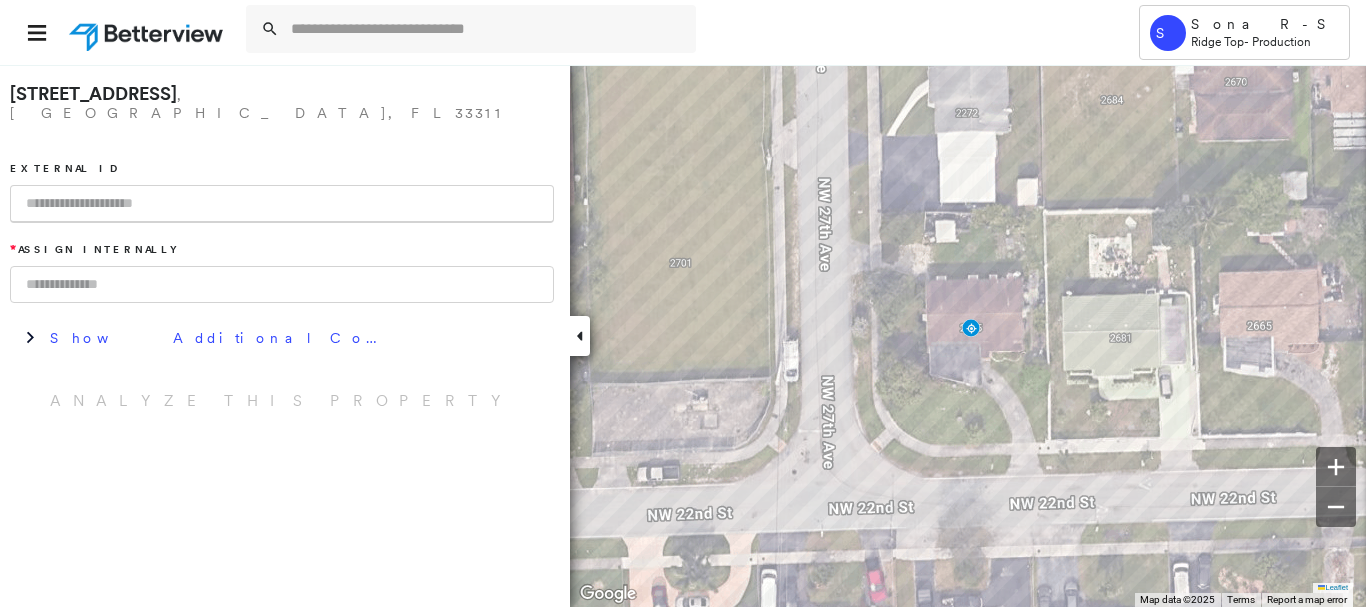 paste on "**********" 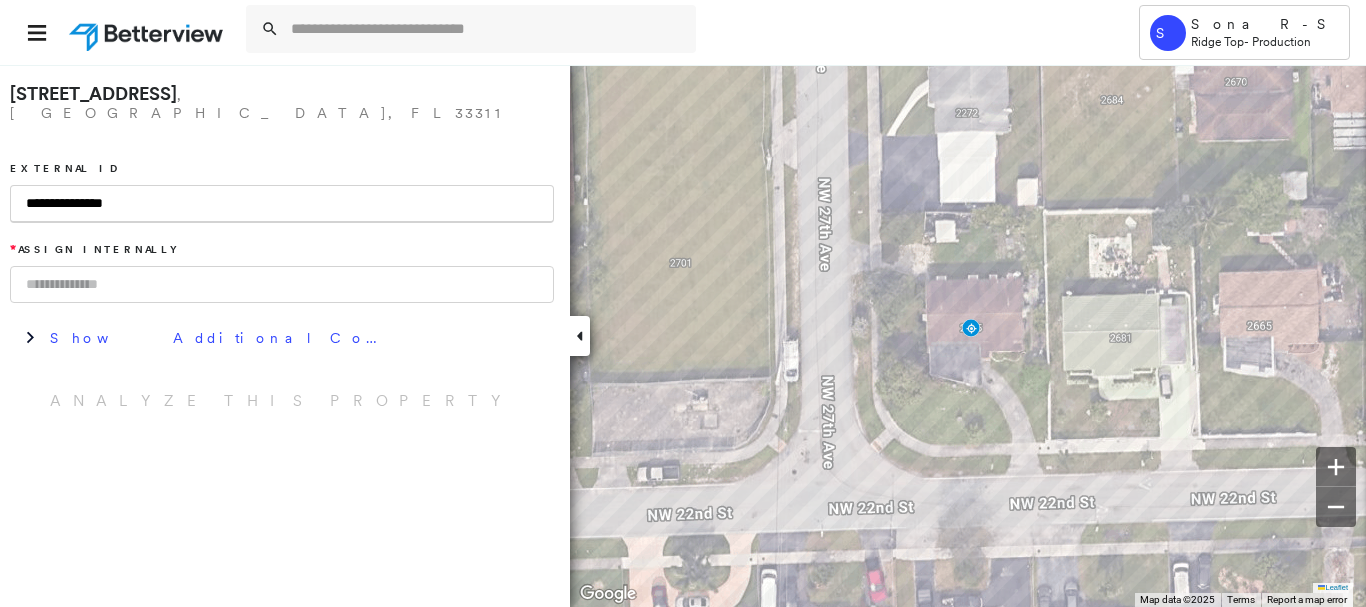 type on "**********" 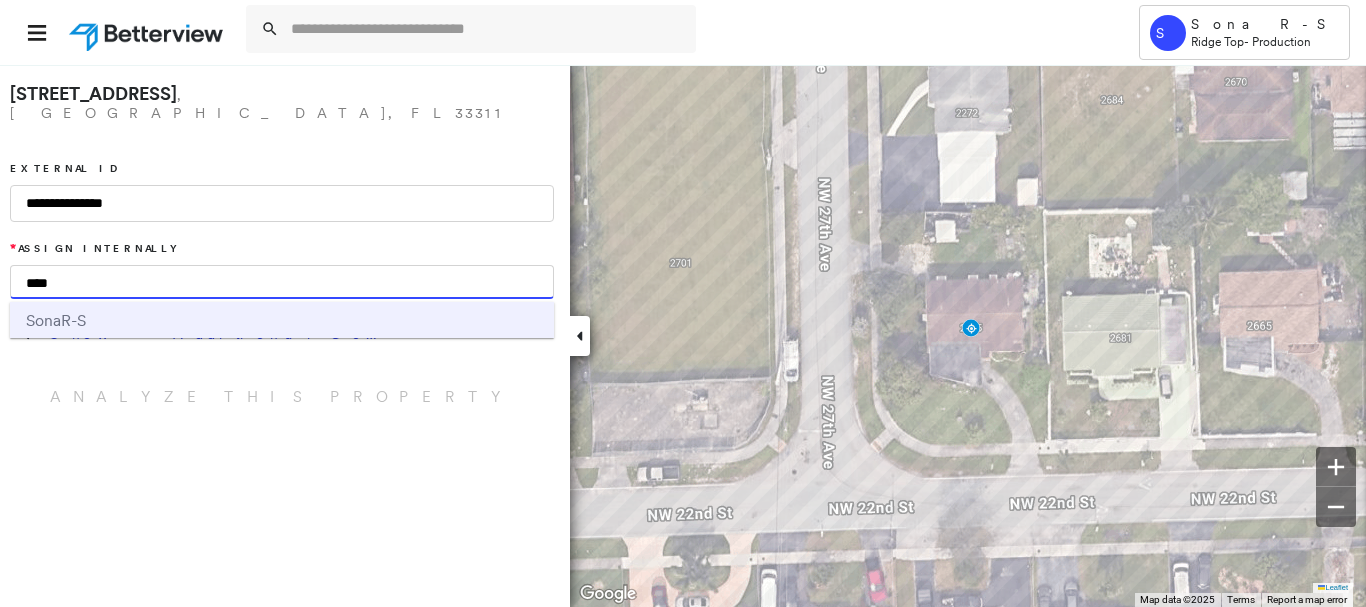 type on "****" 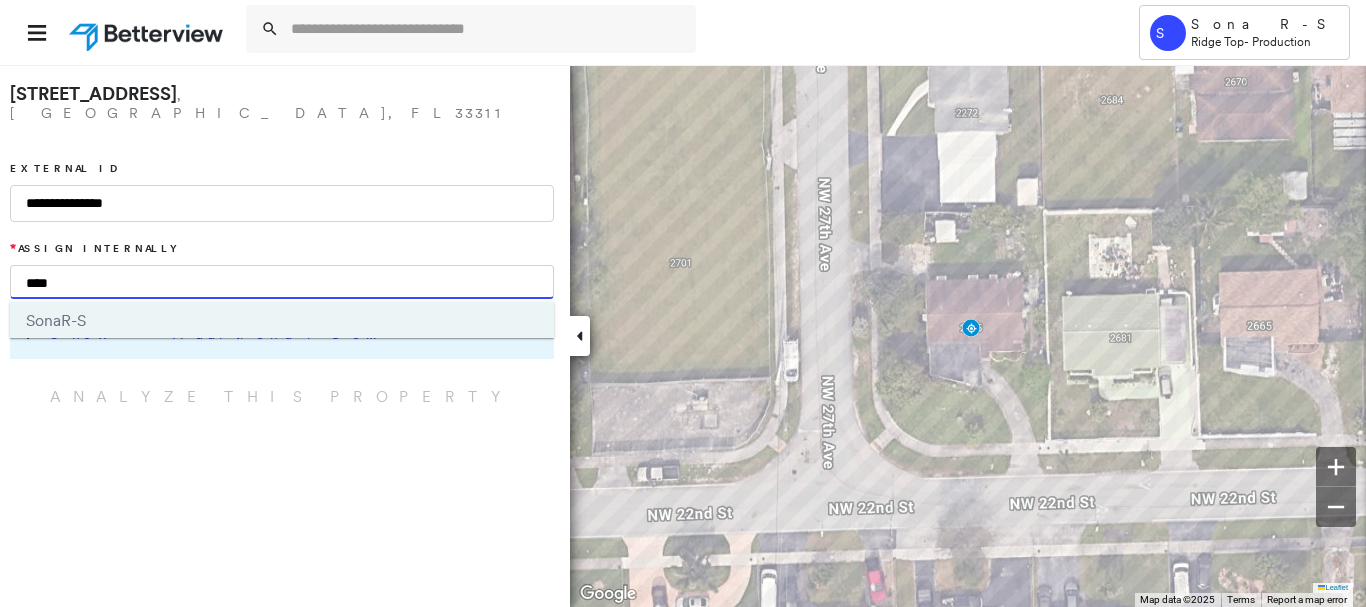 type 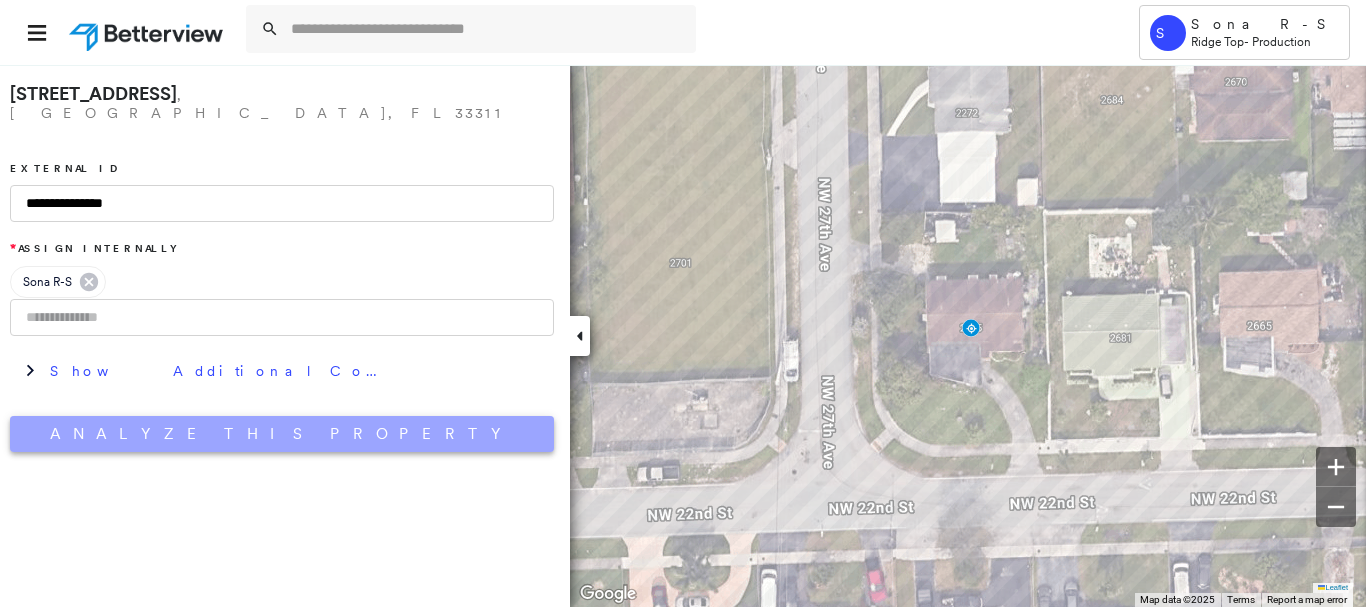 click on "Analyze This Property" at bounding box center (282, 434) 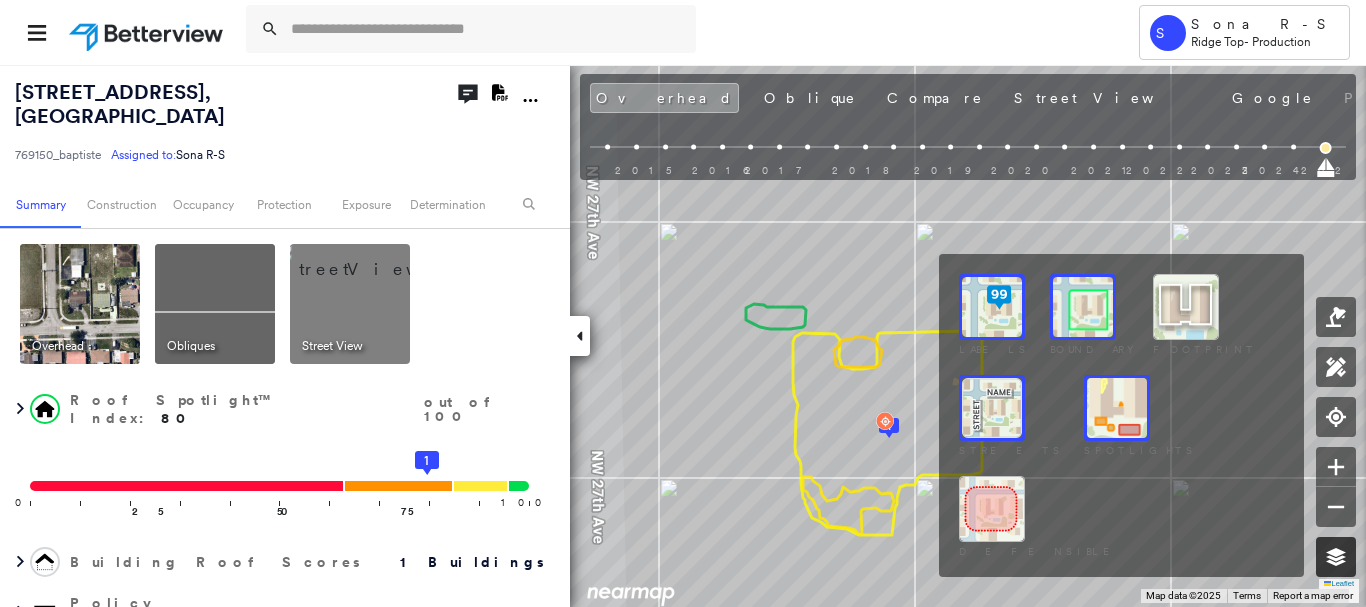 click 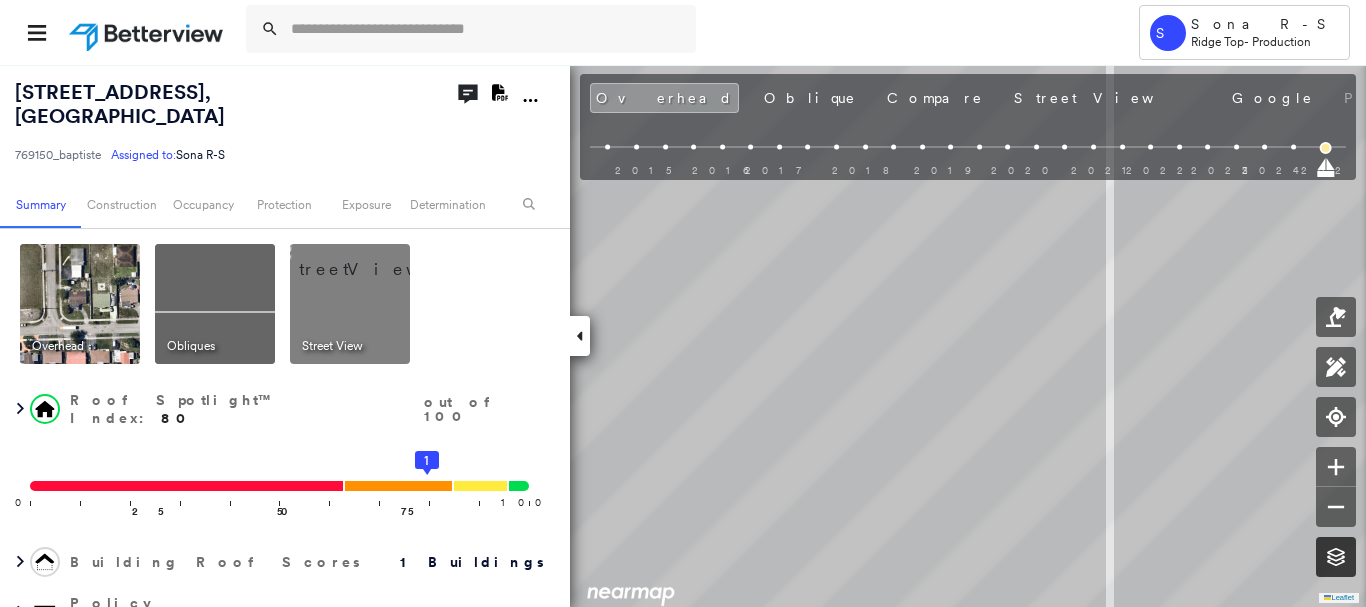 click 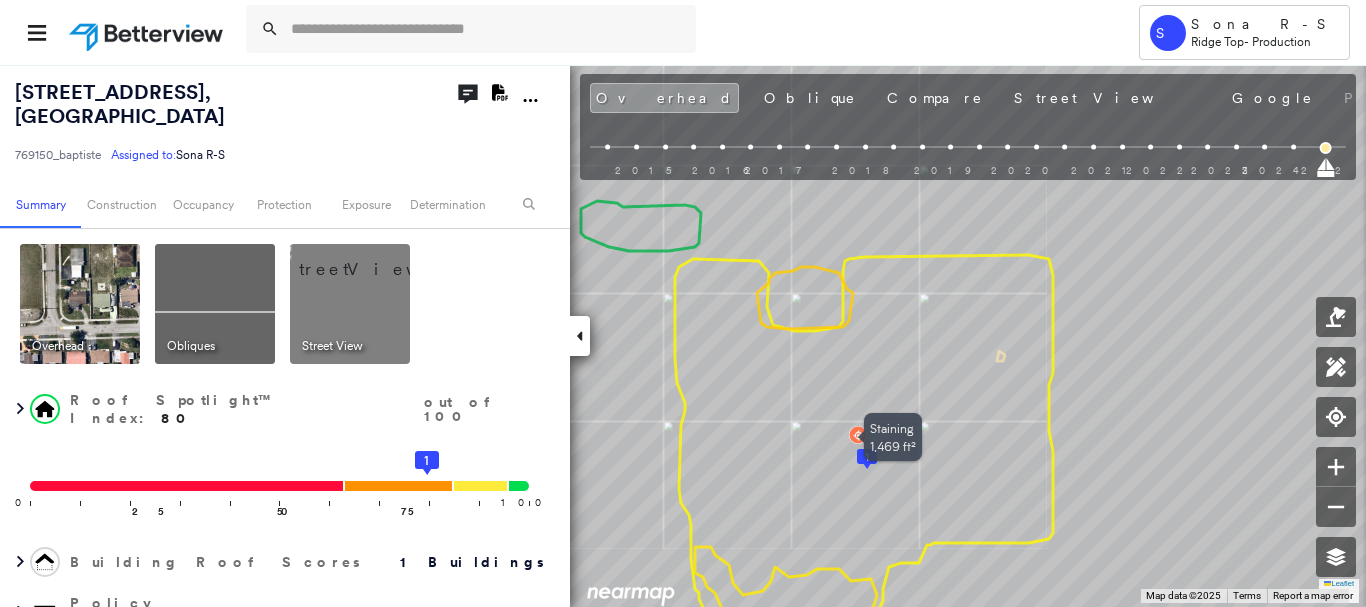 click 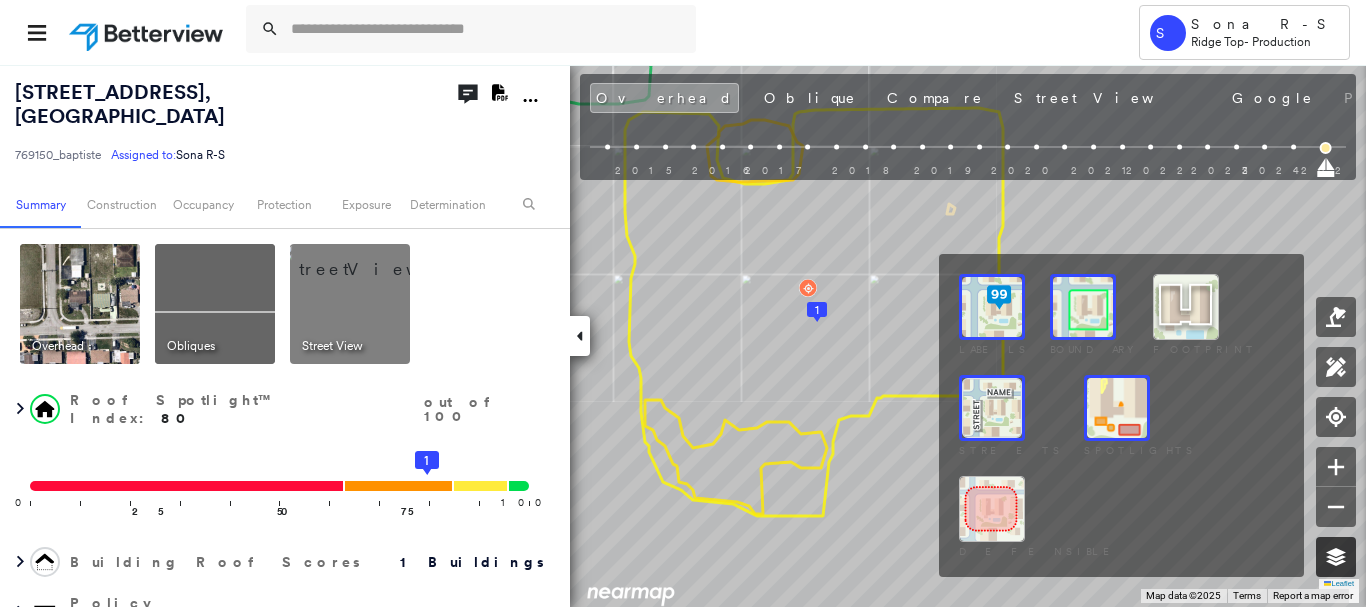click at bounding box center (1336, 557) 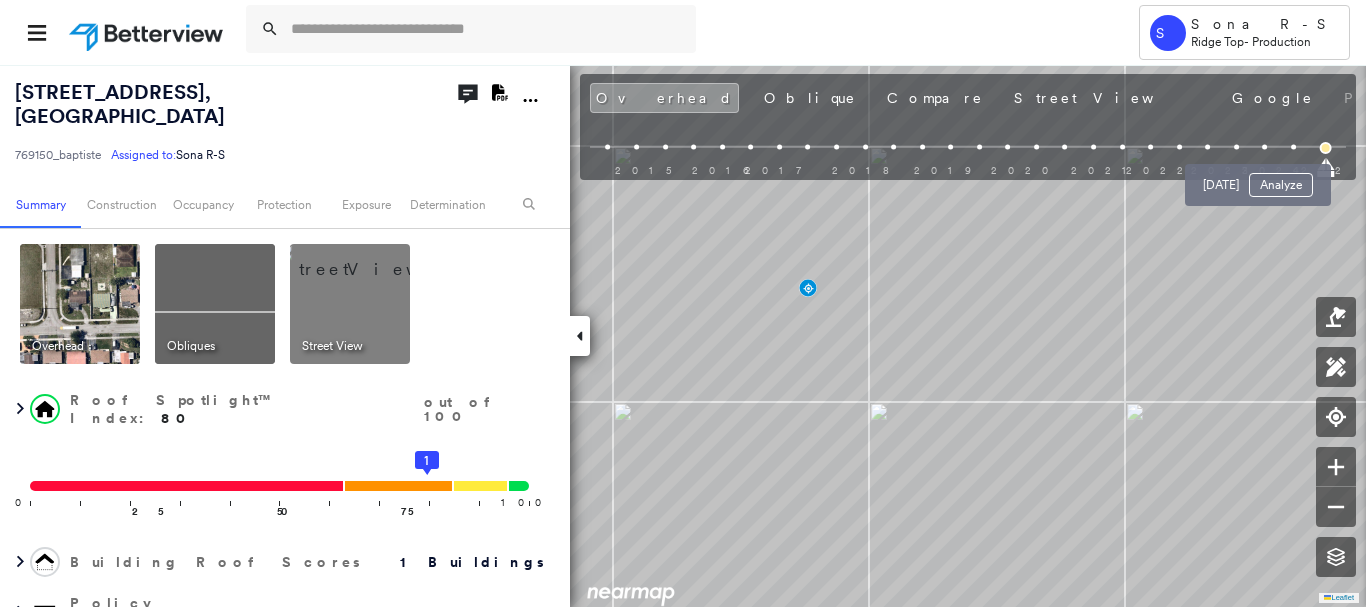 click at bounding box center [1293, 147] 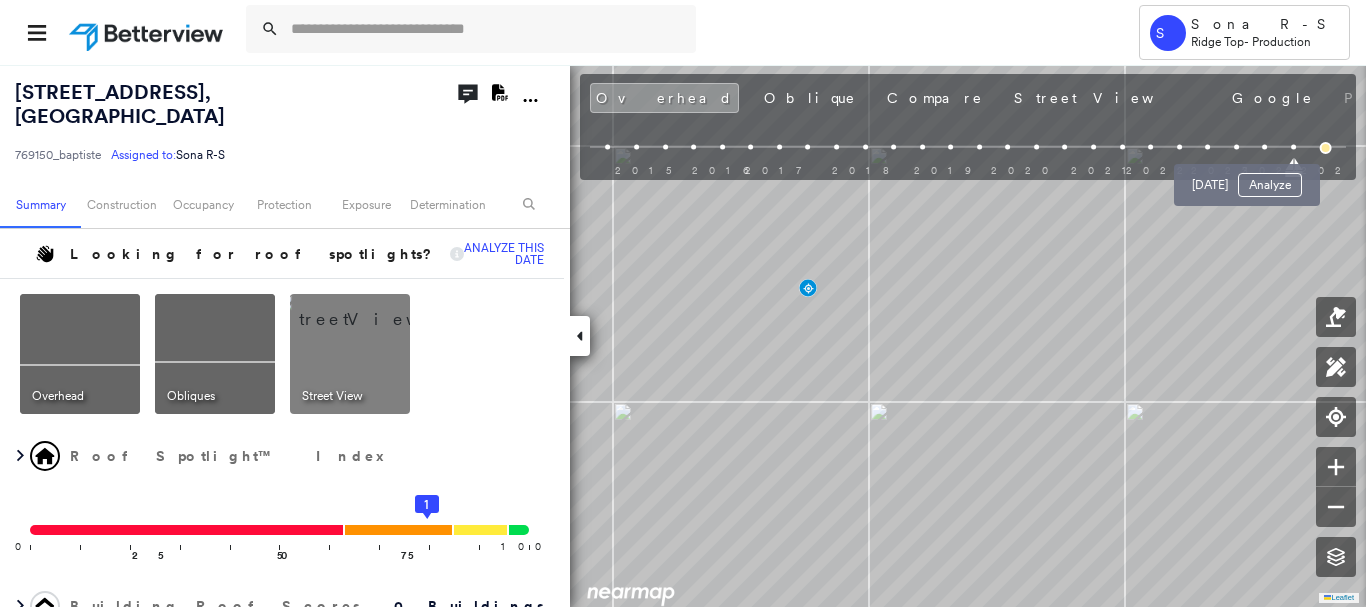 click at bounding box center (1264, 147) 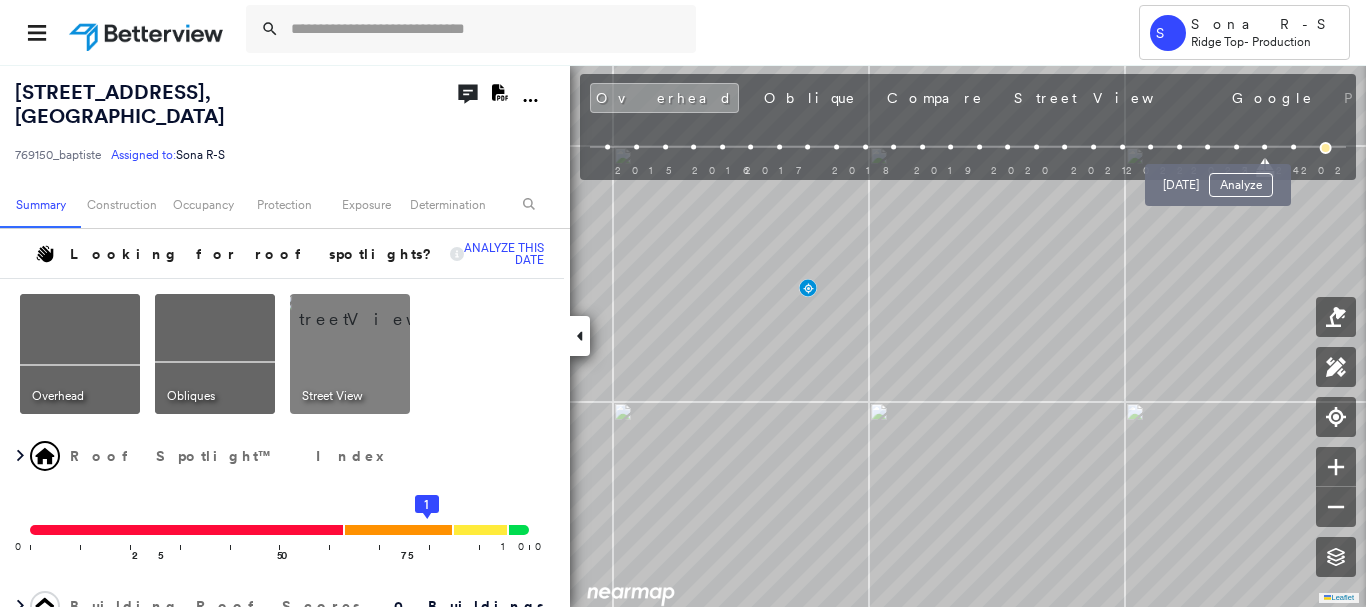 click at bounding box center (1236, 147) 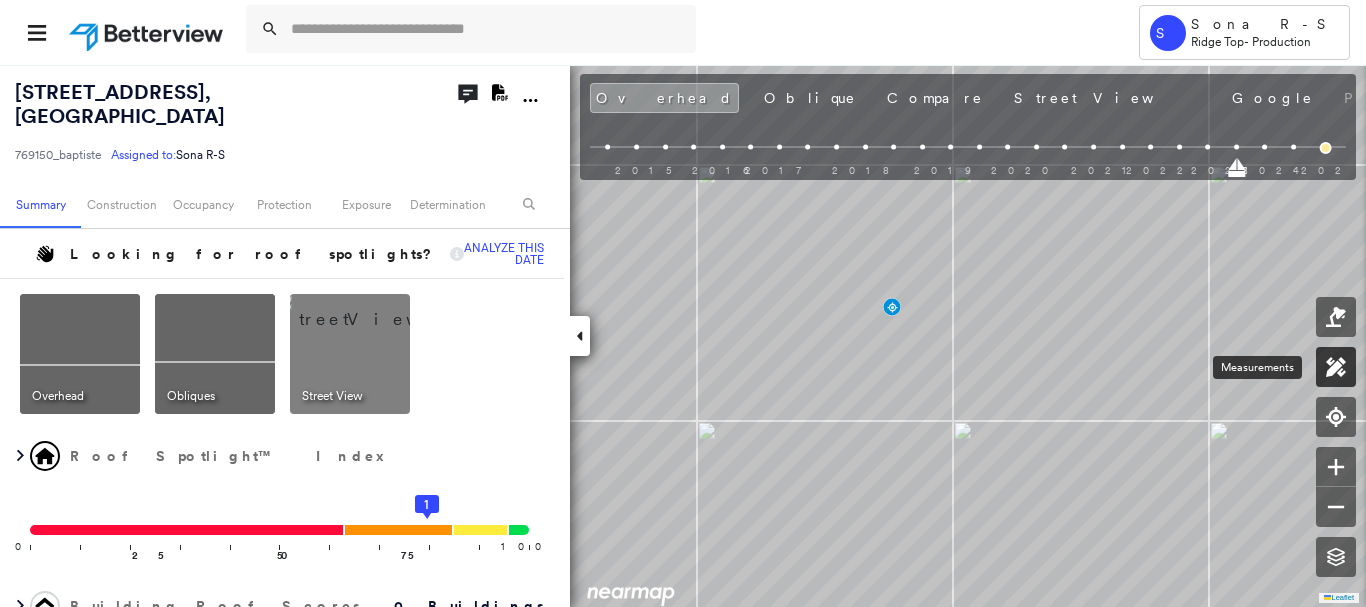 click at bounding box center [1336, 367] 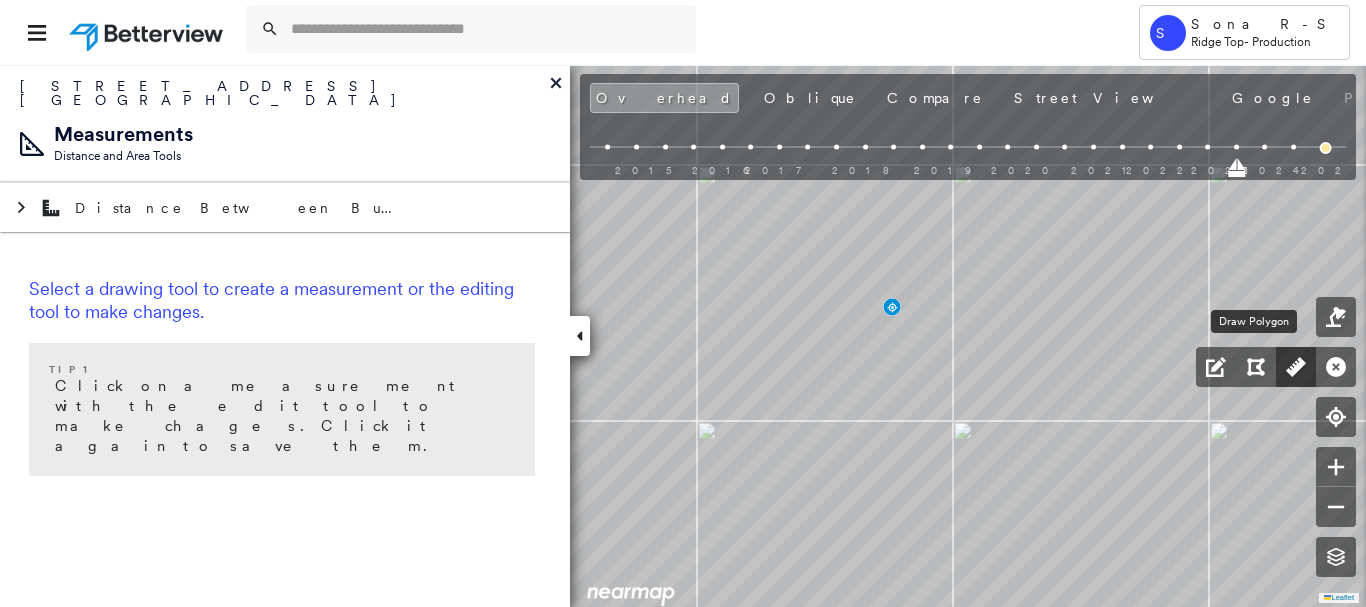 click 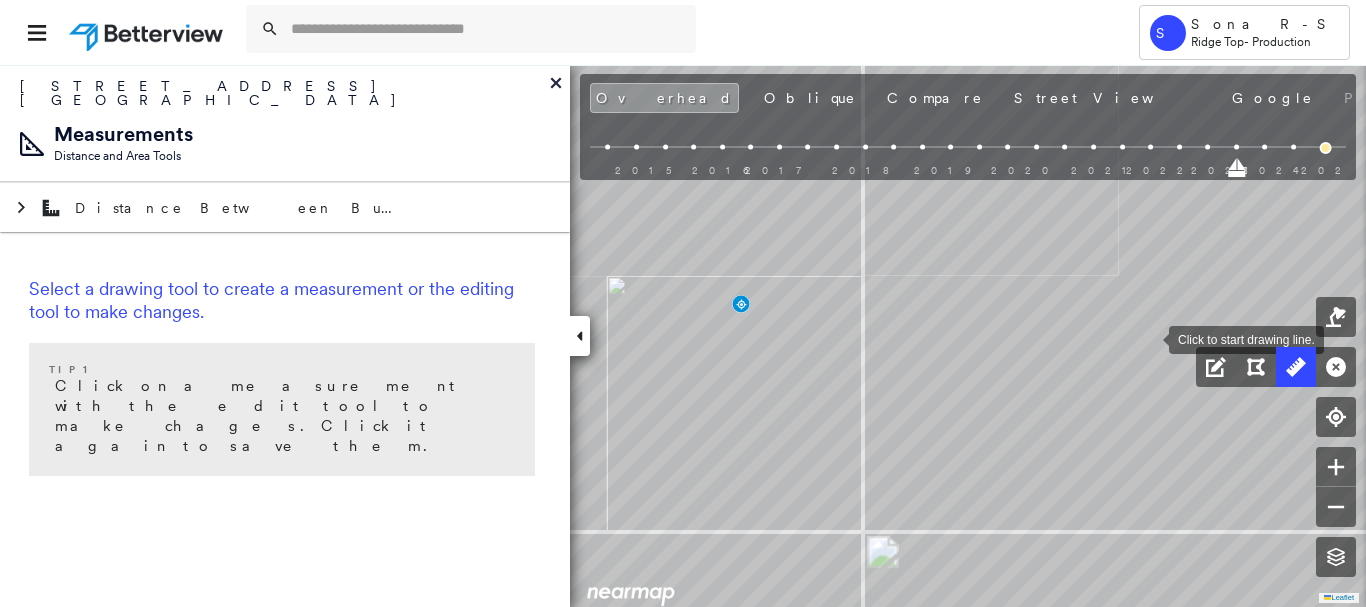 click at bounding box center (1149, 338) 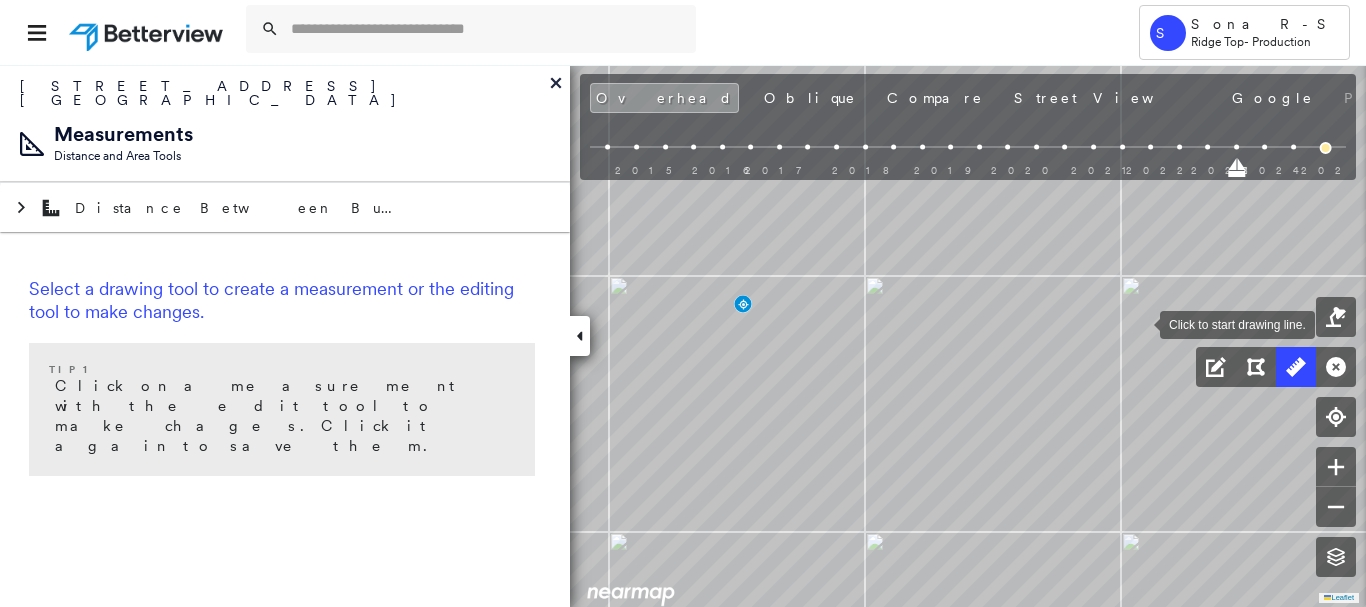 click at bounding box center (1140, 323) 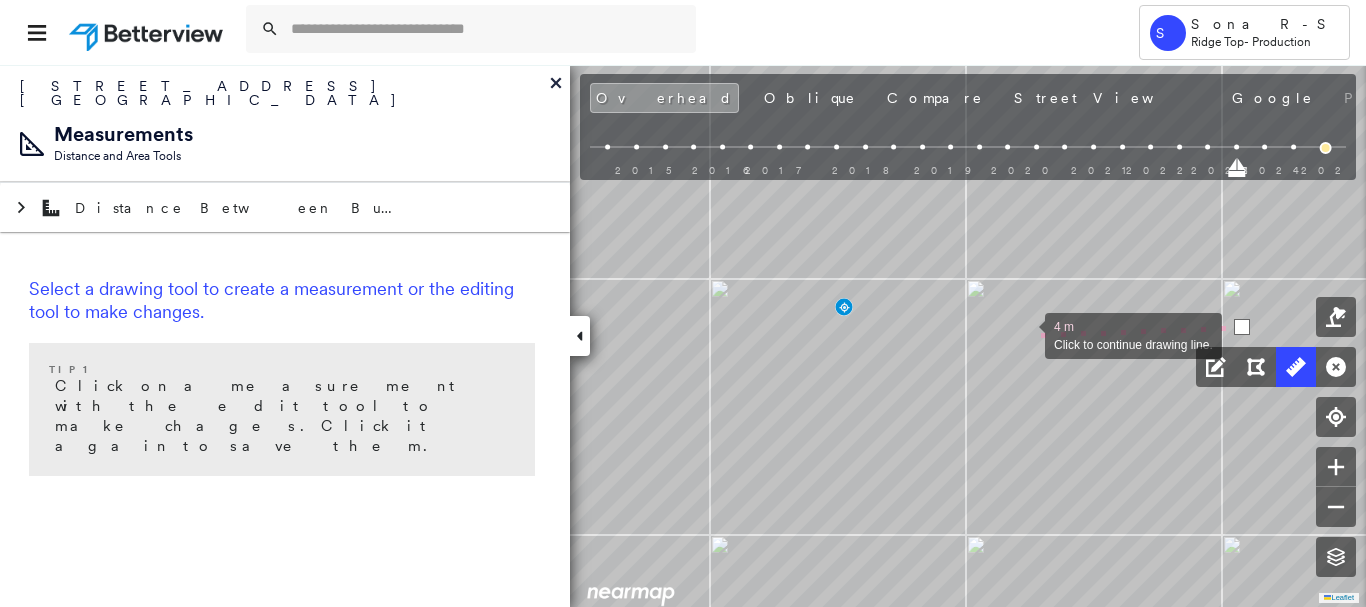 click on "4 m Click to continue drawing line." at bounding box center [208, 4] 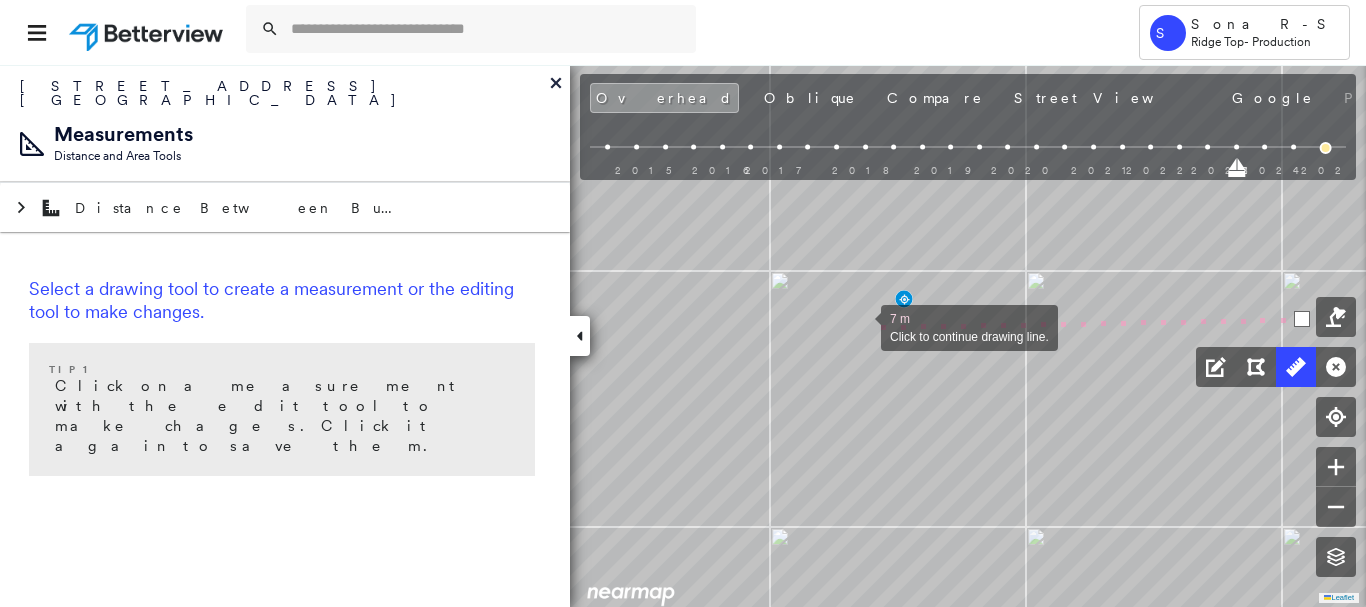click on "7 m Click to continue drawing line." at bounding box center (268, -4) 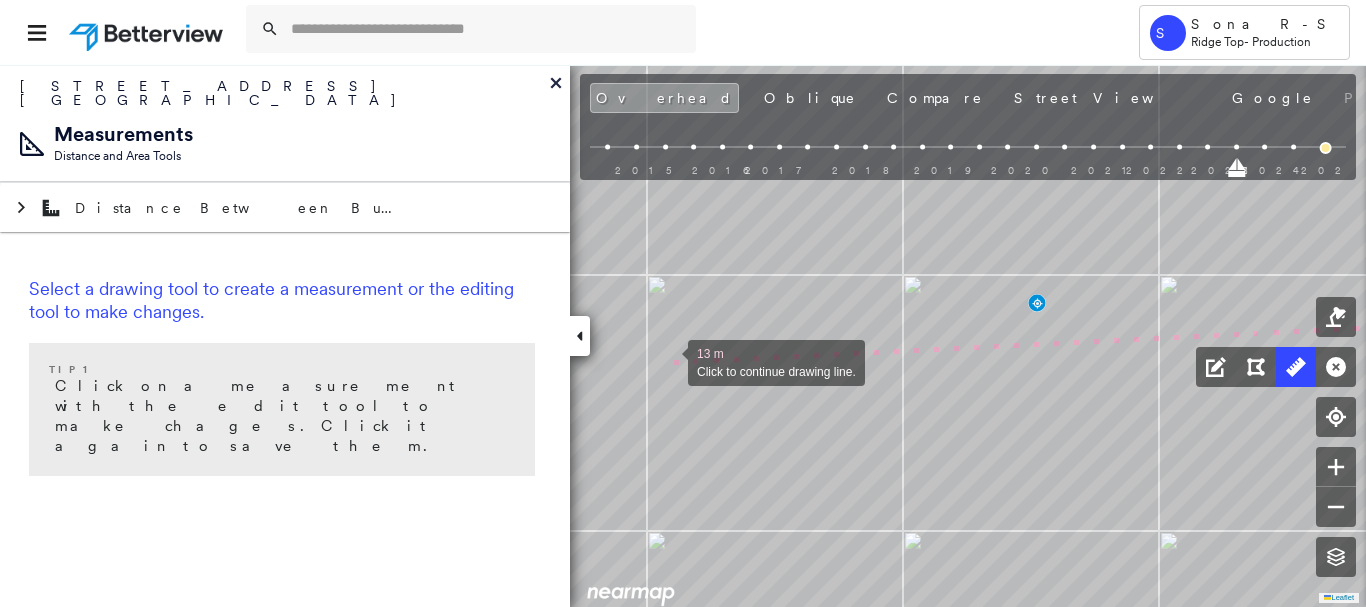 click at bounding box center (668, 361) 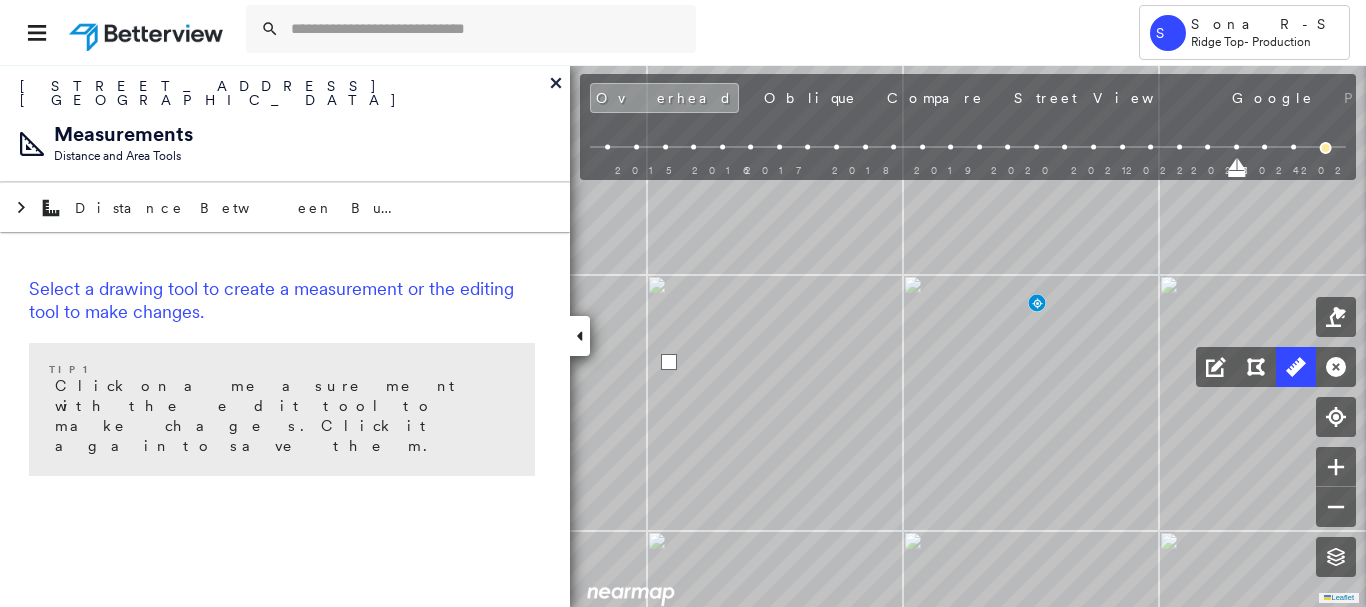 click at bounding box center [669, 362] 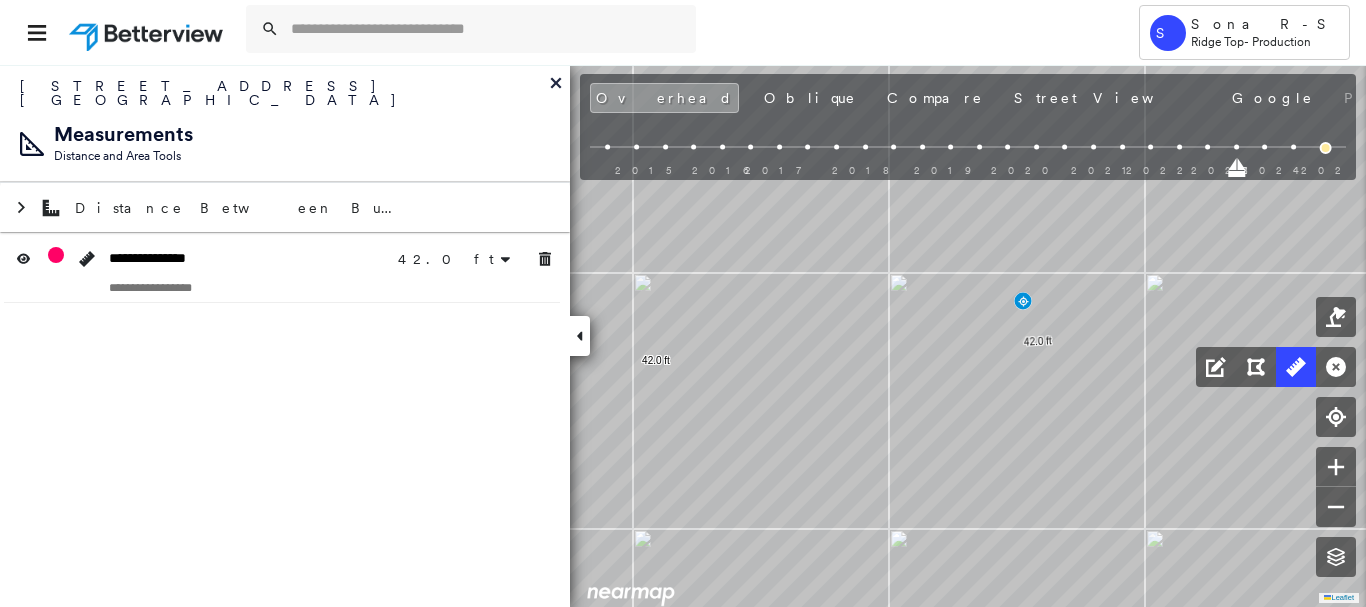 drag, startPoint x: 841, startPoint y: 433, endPoint x: 678, endPoint y: 391, distance: 168.3241 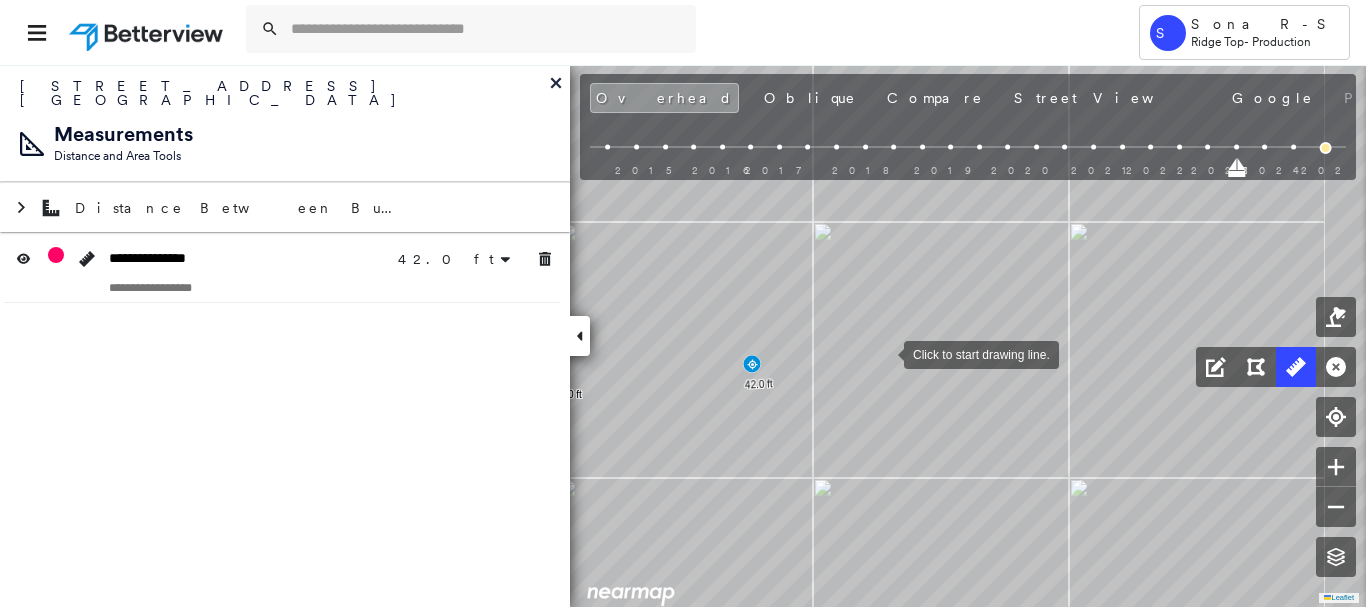 drag, startPoint x: 951, startPoint y: 323, endPoint x: 854, endPoint y: 424, distance: 140.0357 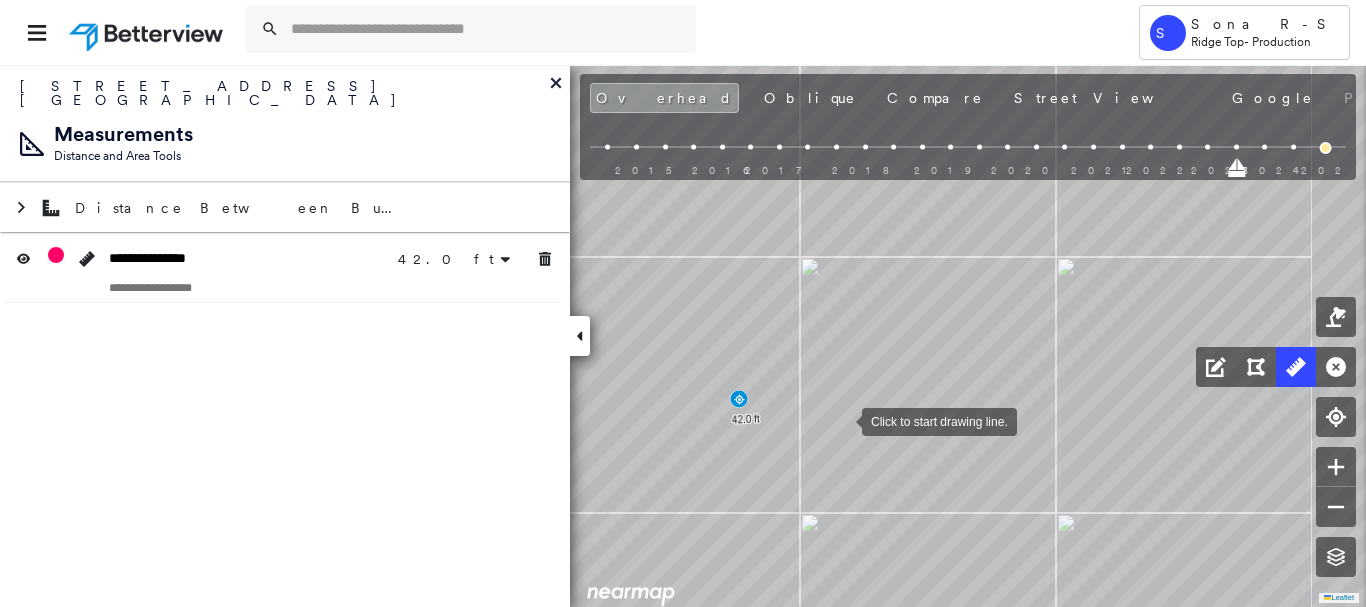 drag, startPoint x: 818, startPoint y: 467, endPoint x: 841, endPoint y: 423, distance: 49.648766 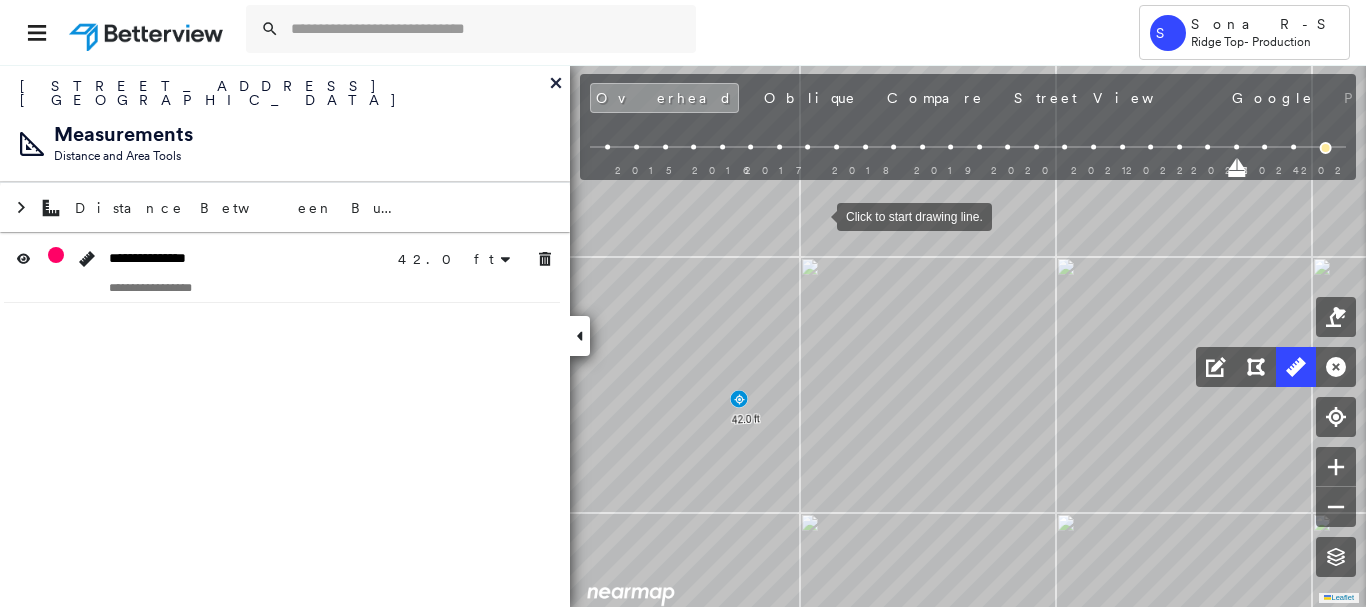 click at bounding box center (817, 215) 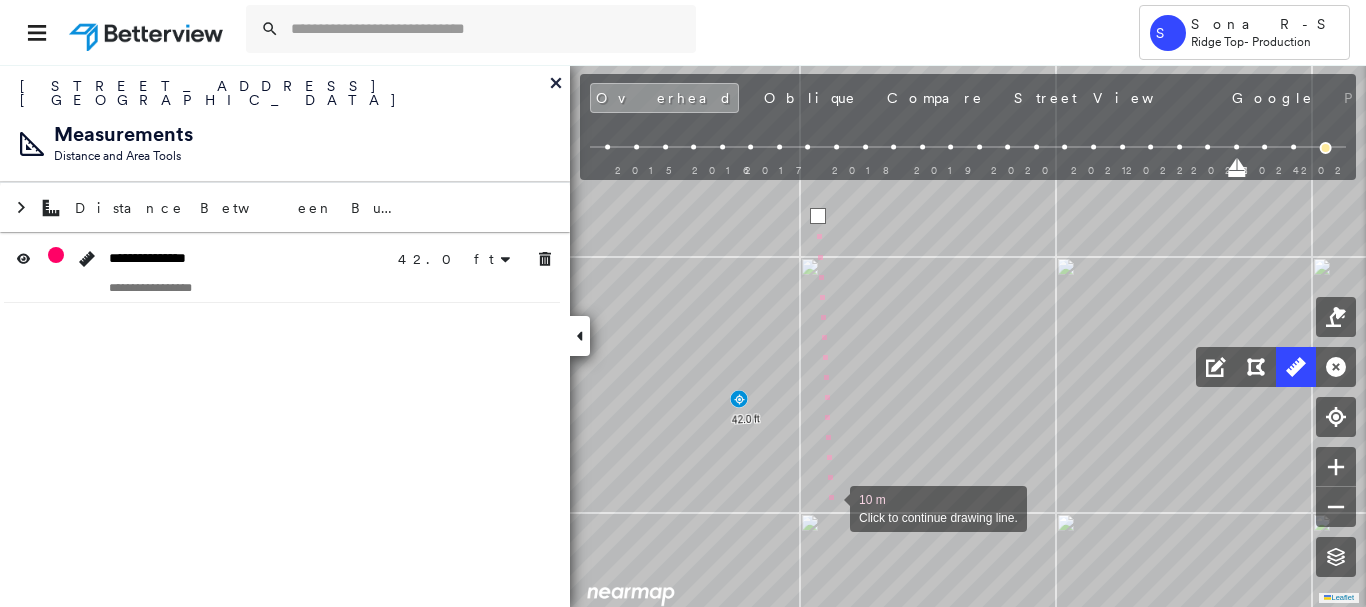 click at bounding box center (830, 507) 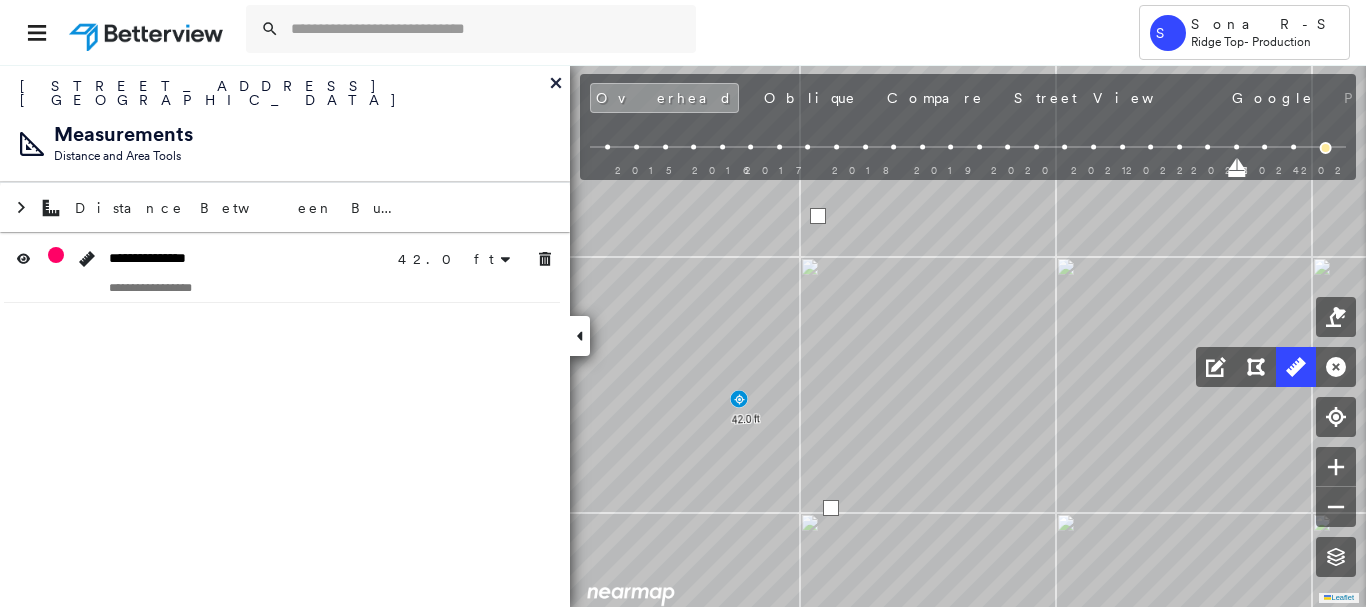 click at bounding box center [831, 508] 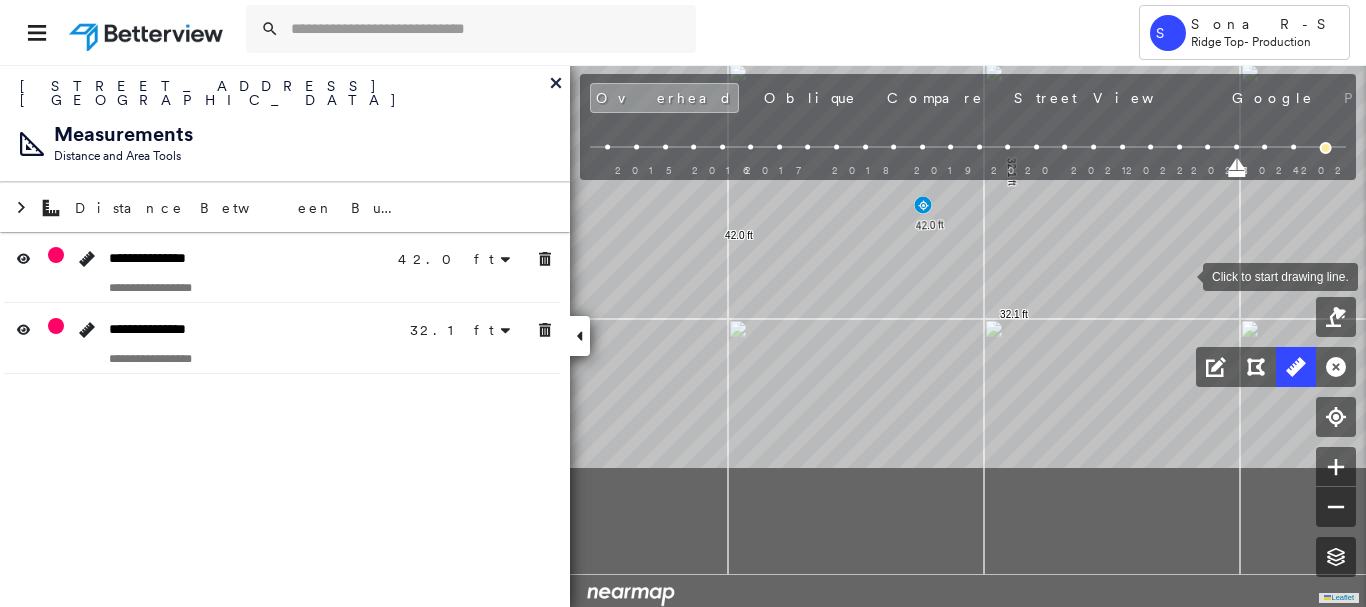 drag, startPoint x: 1109, startPoint y: 369, endPoint x: 1176, endPoint y: 284, distance: 108.23123 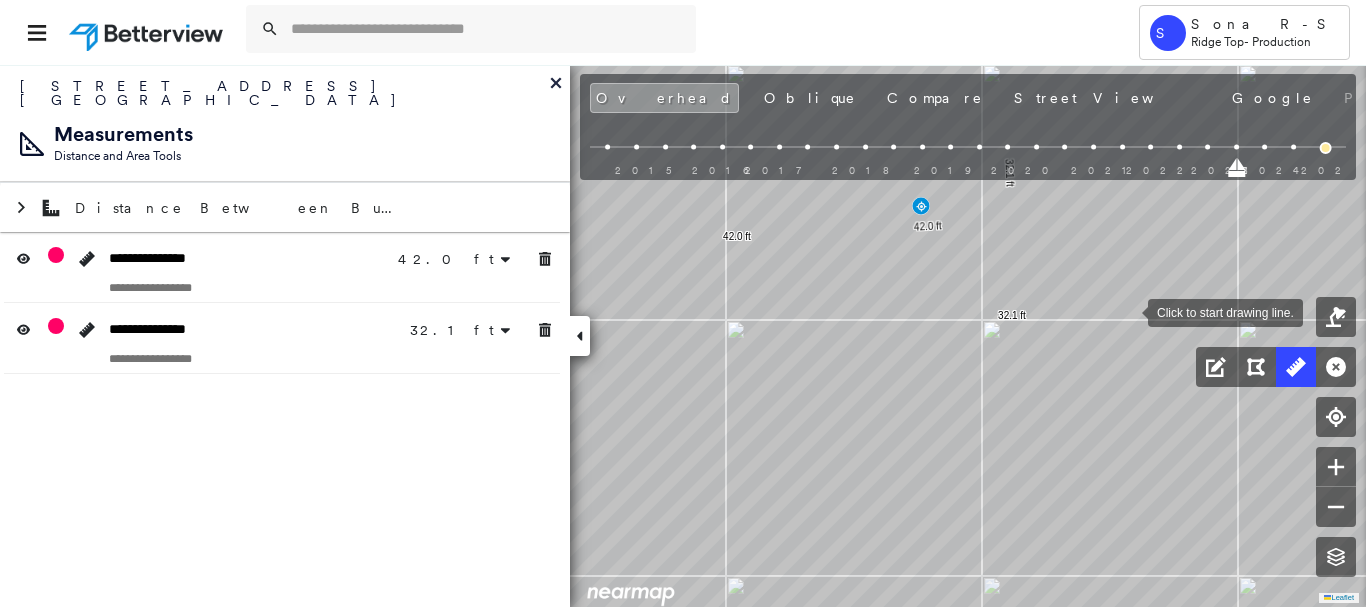 click at bounding box center [1128, 311] 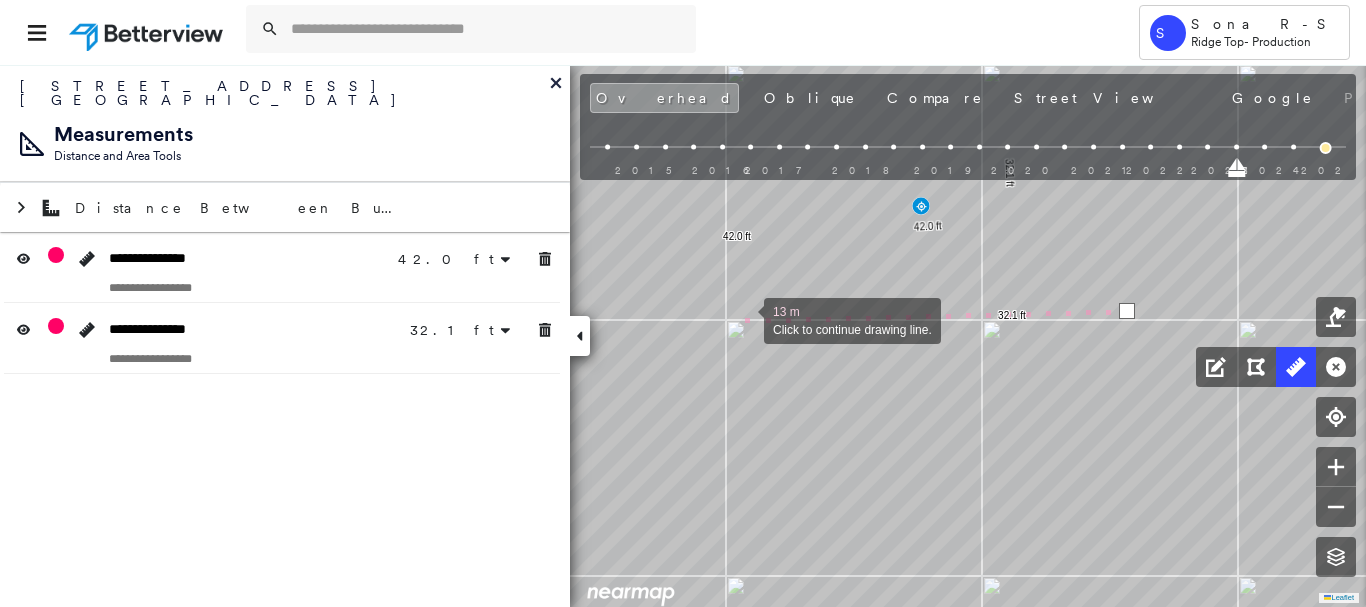 click at bounding box center [744, 319] 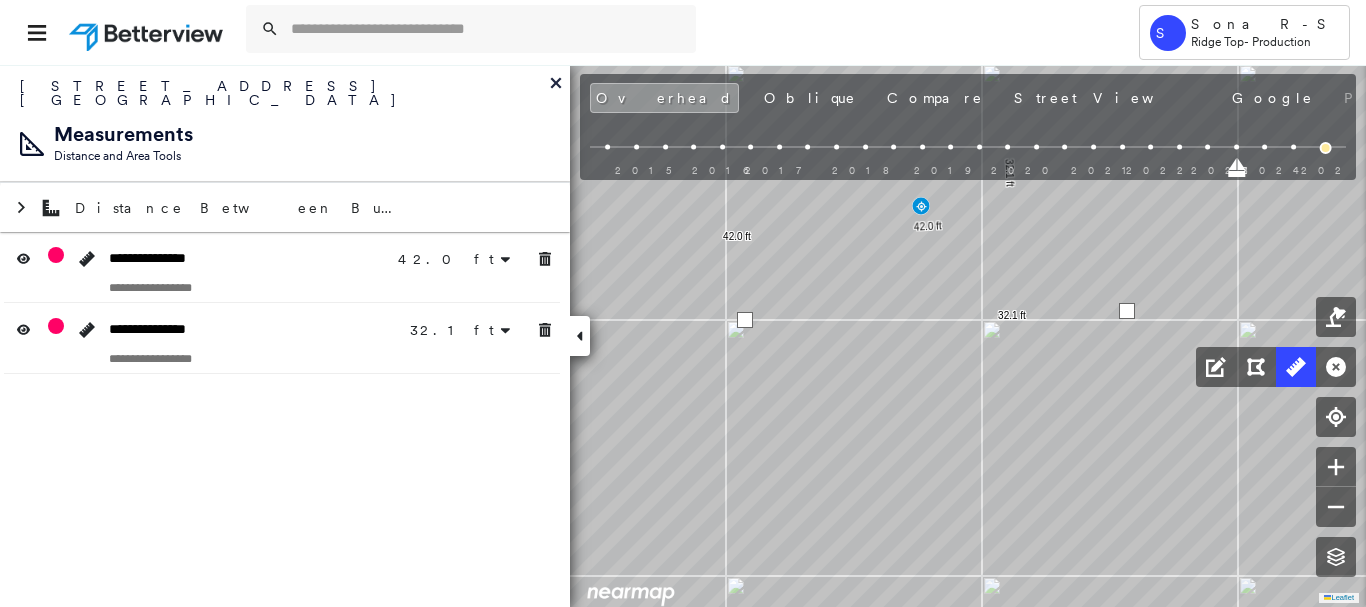 click at bounding box center (745, 320) 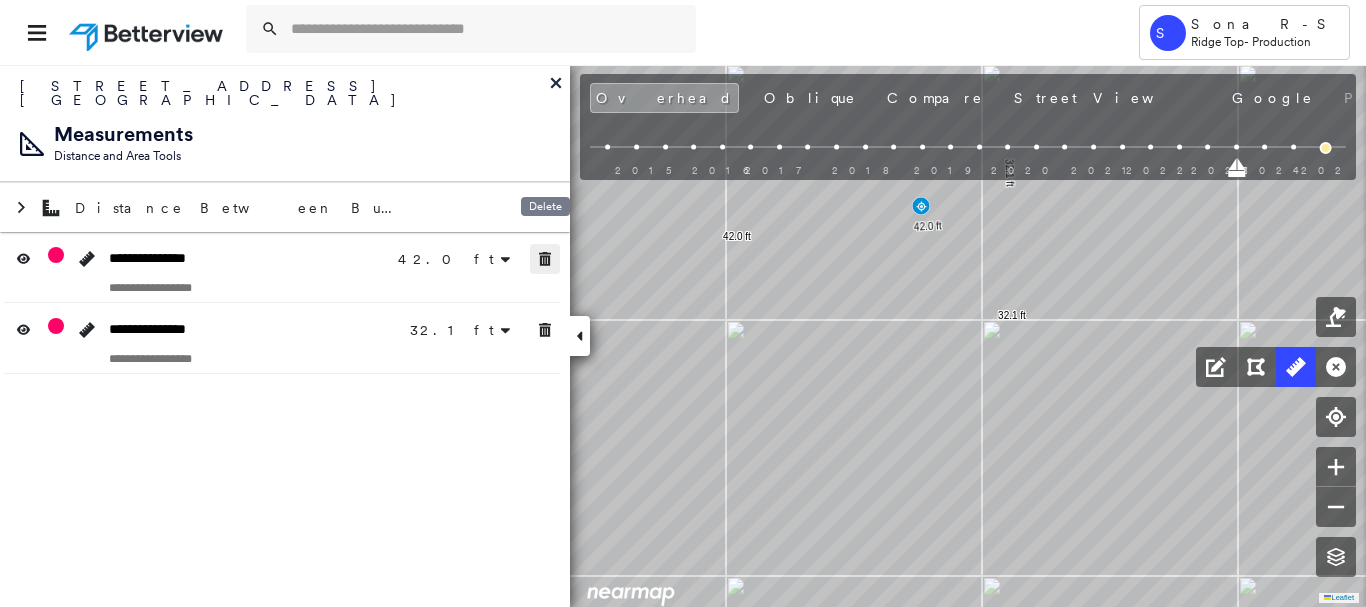 click at bounding box center (545, 259) 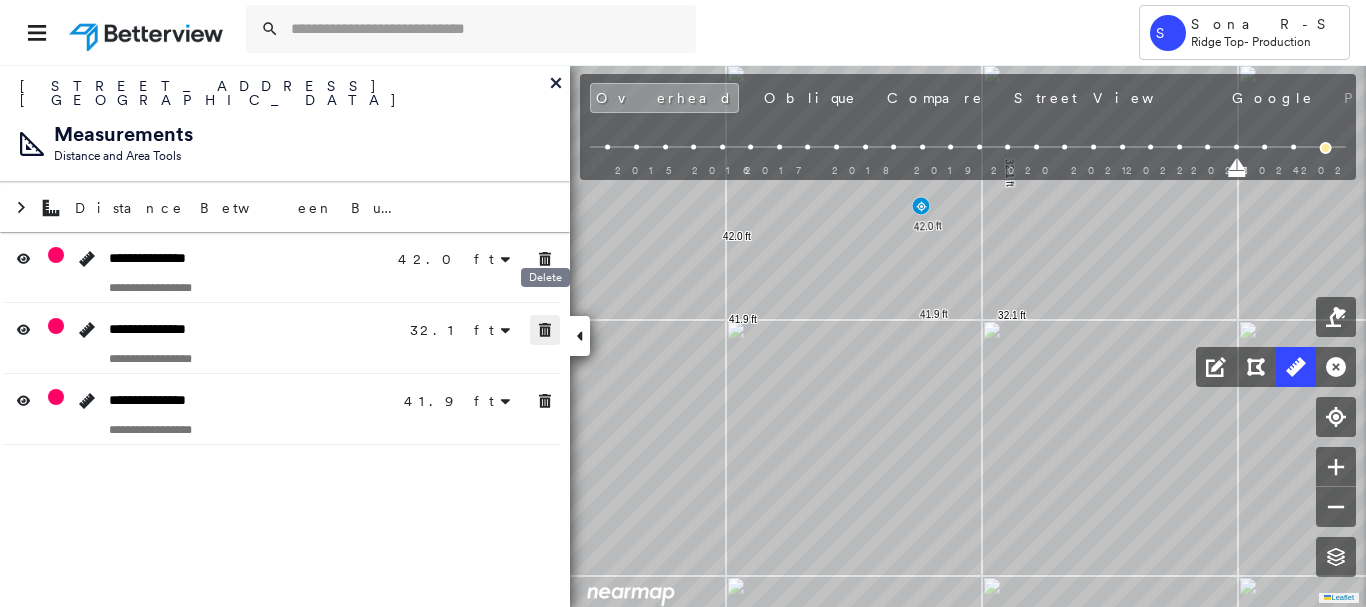 click 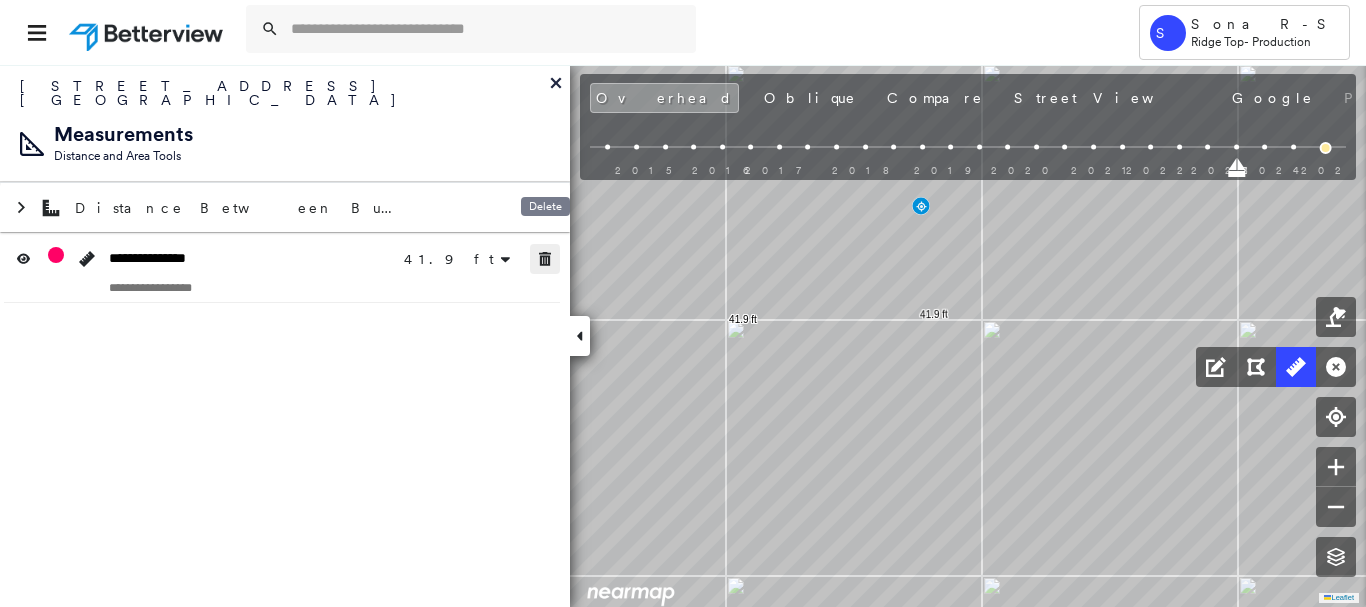 click 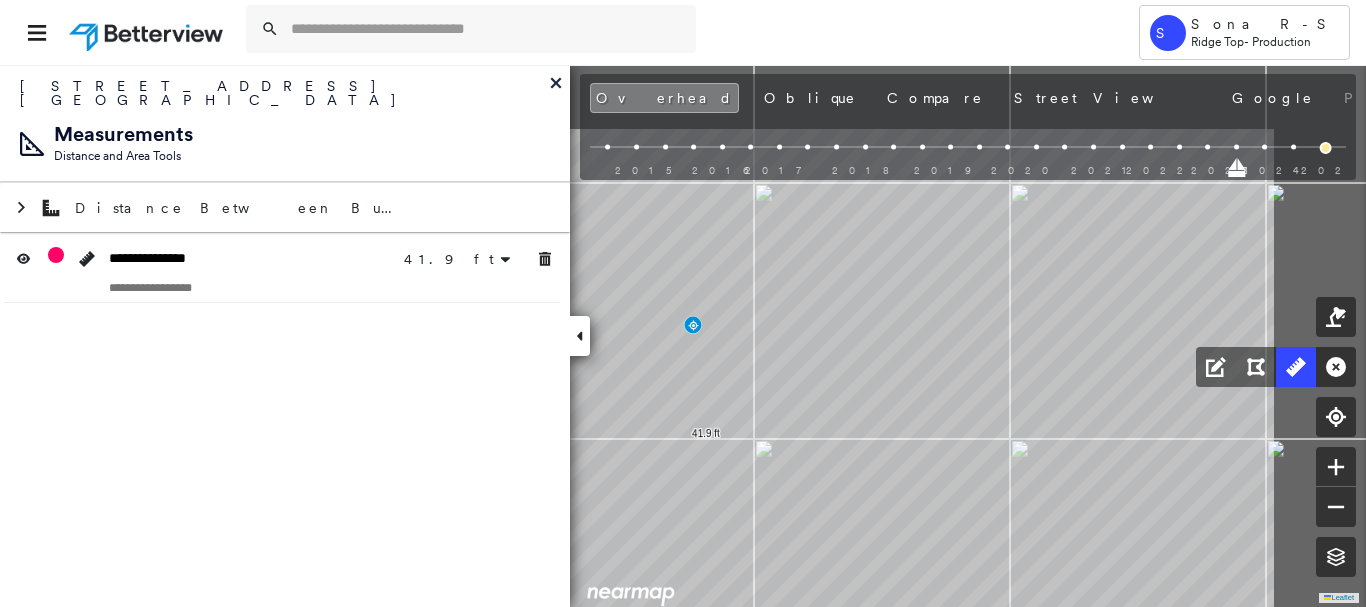 click on "41.9 ft 41.9 ft Click to start drawing line." at bounding box center (86, -55) 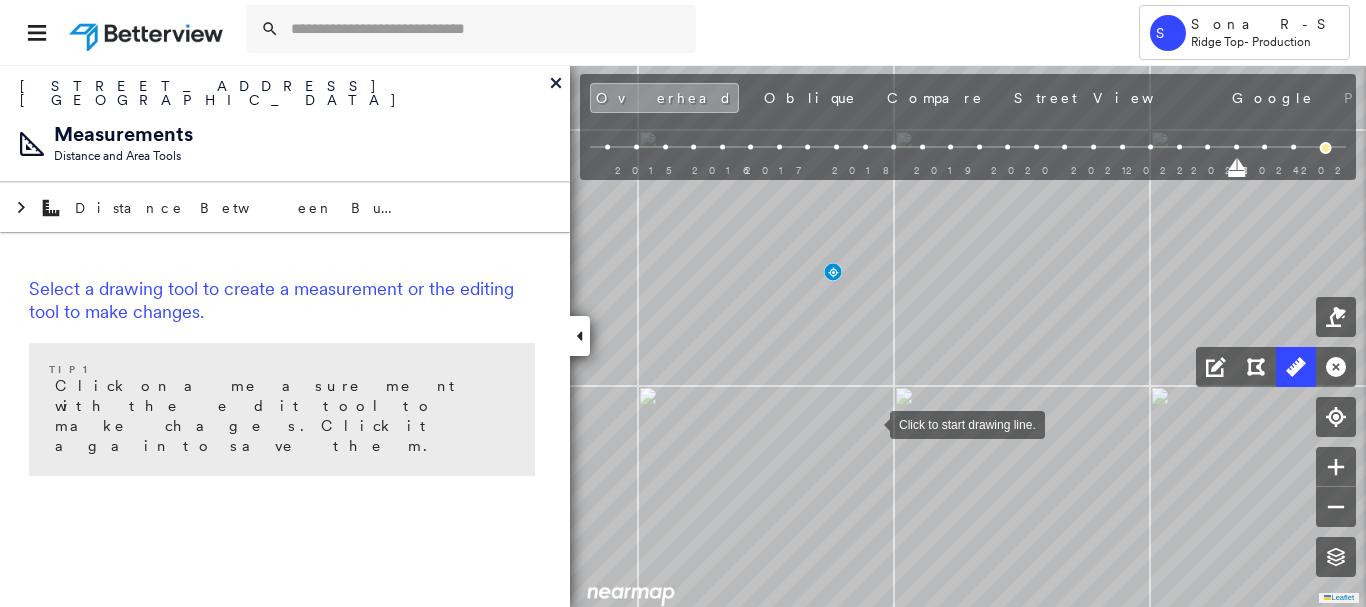 drag, startPoint x: 850, startPoint y: 435, endPoint x: 847, endPoint y: 451, distance: 16.27882 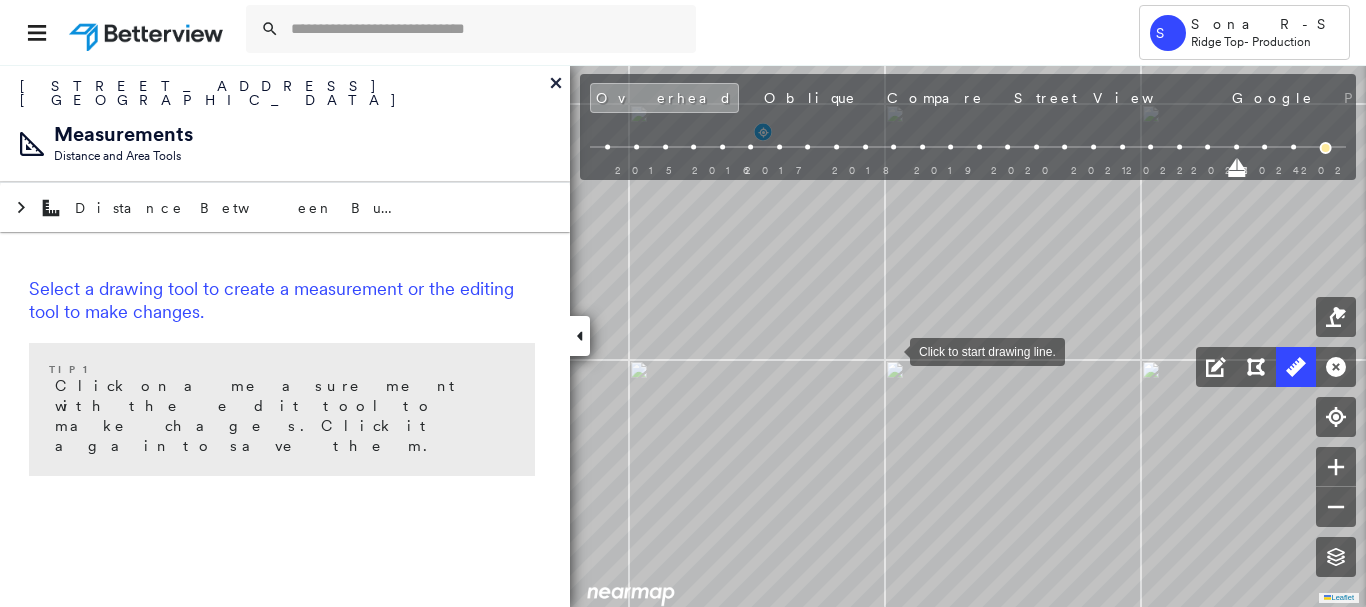 click at bounding box center [890, 350] 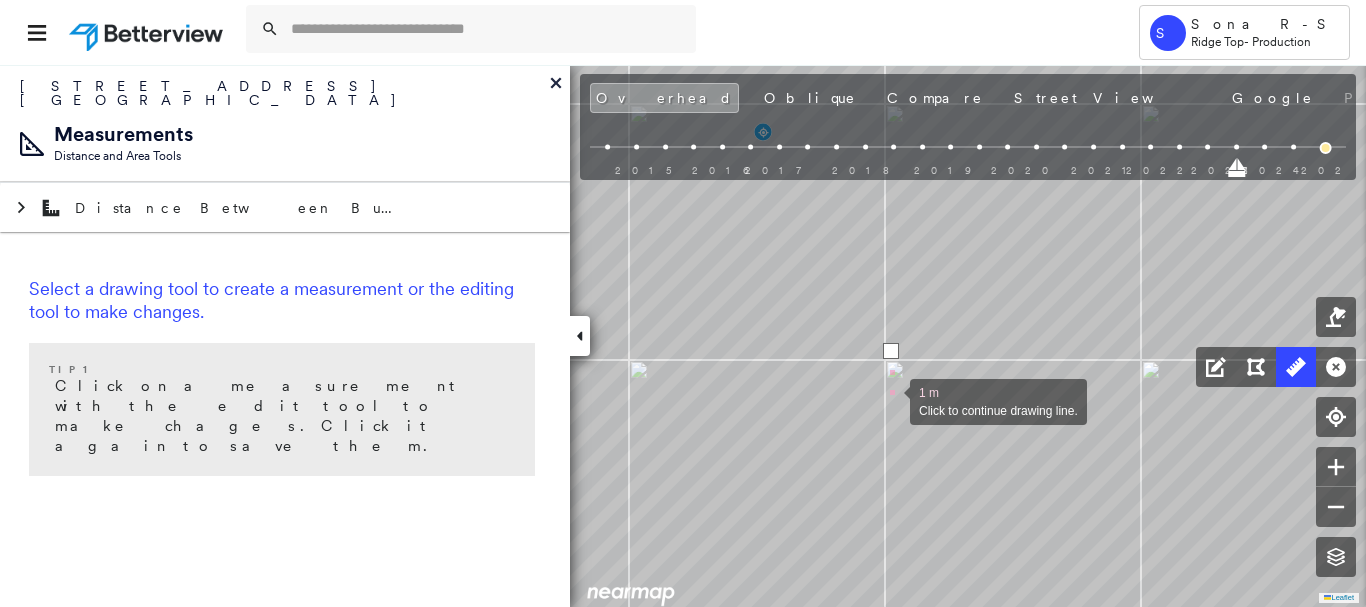 click at bounding box center (890, 400) 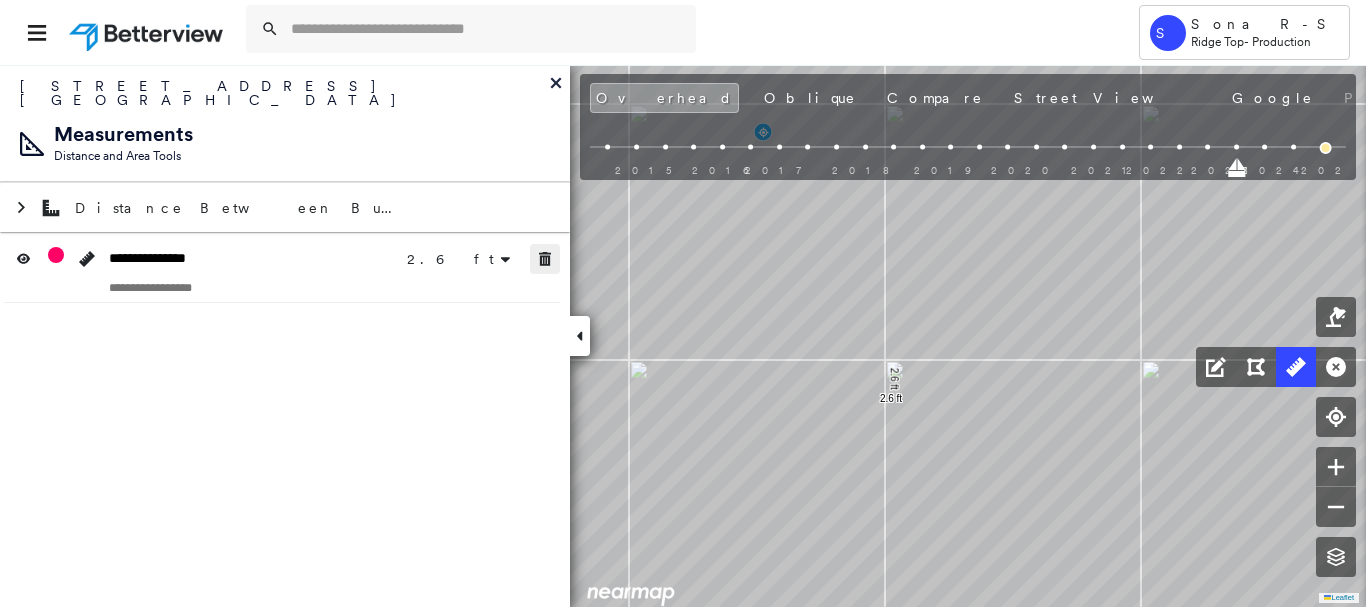 drag, startPoint x: 543, startPoint y: 242, endPoint x: 556, endPoint y: 272, distance: 32.695564 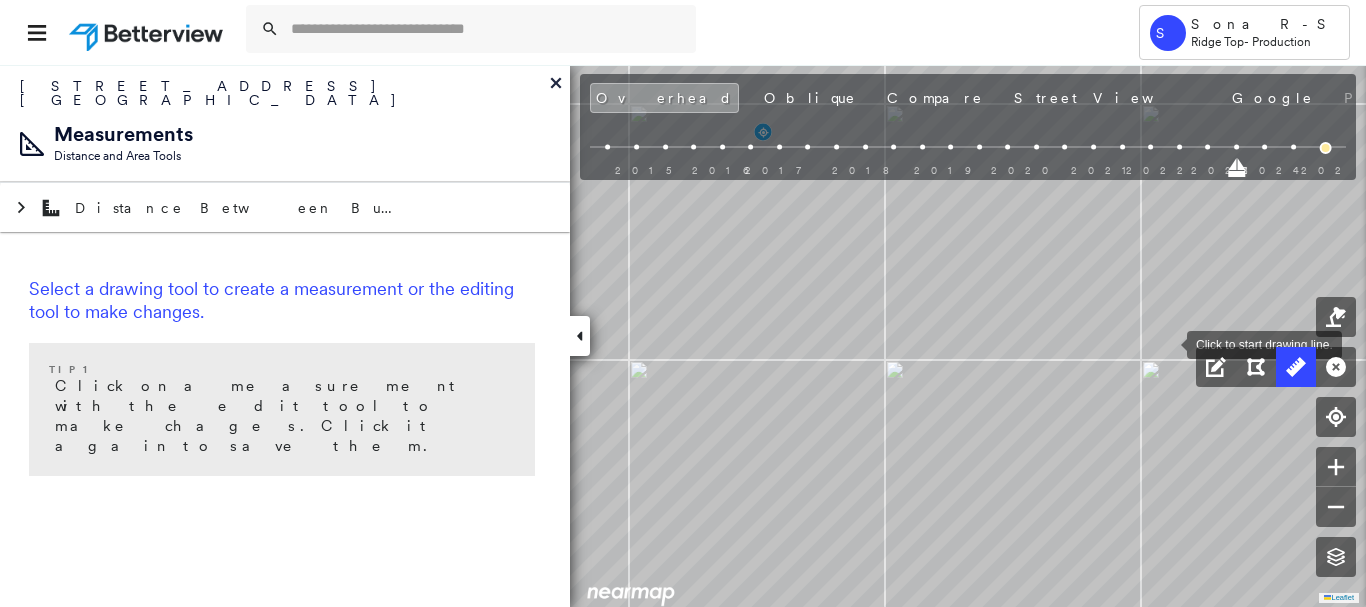 click at bounding box center (1167, 343) 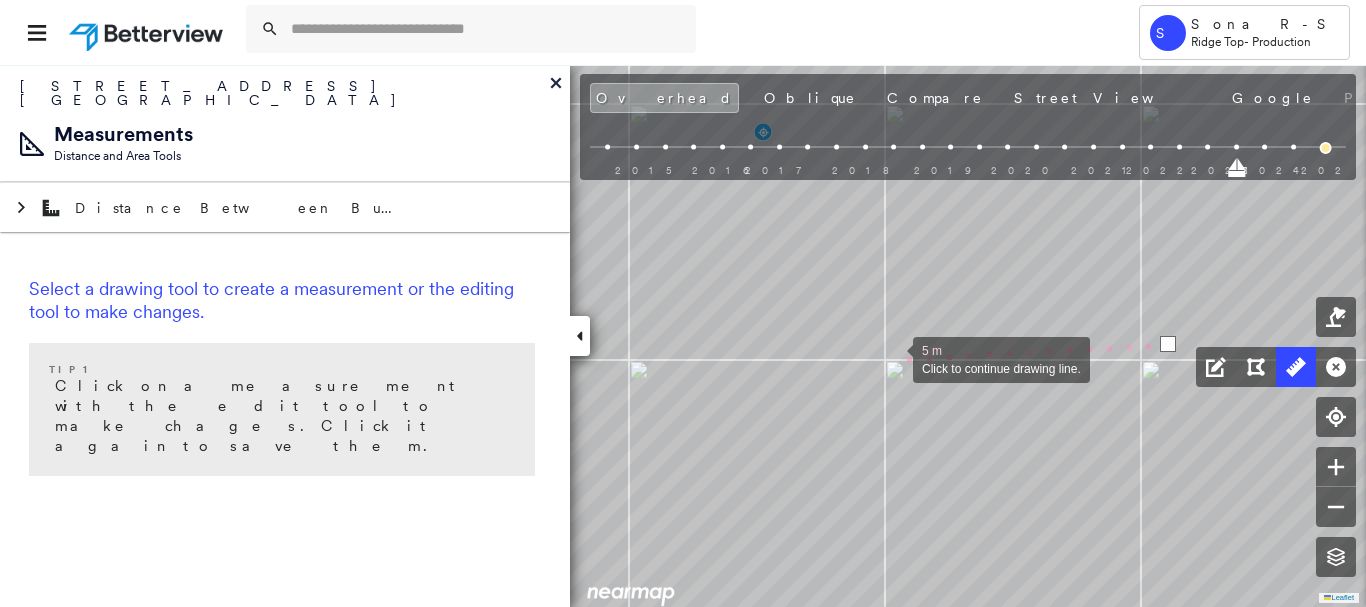 click at bounding box center [893, 358] 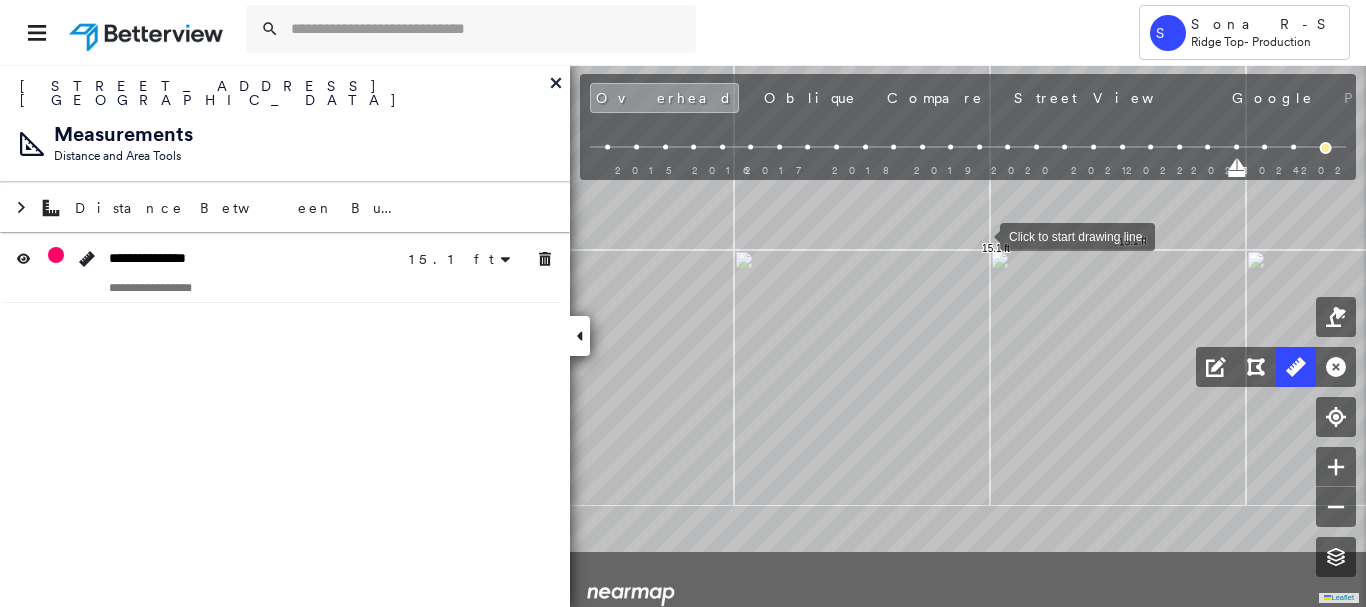 drag, startPoint x: 907, startPoint y: 318, endPoint x: 967, endPoint y: 246, distance: 93.723 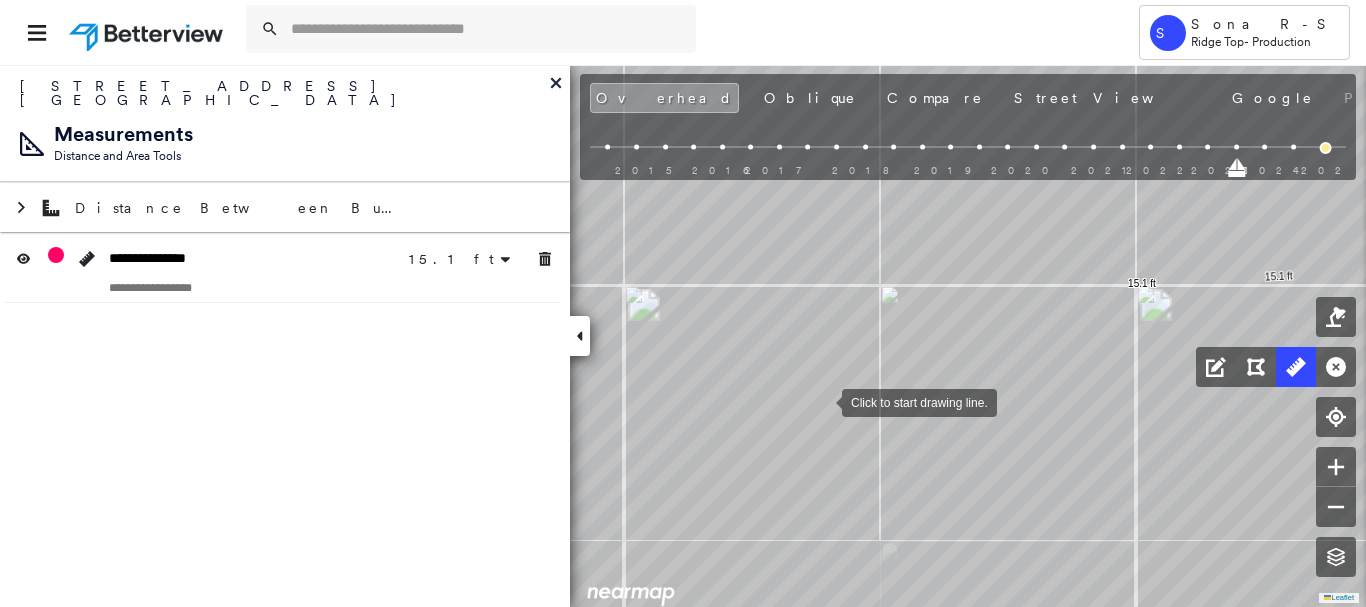 drag, startPoint x: 897, startPoint y: 334, endPoint x: 828, endPoint y: 399, distance: 94.79452 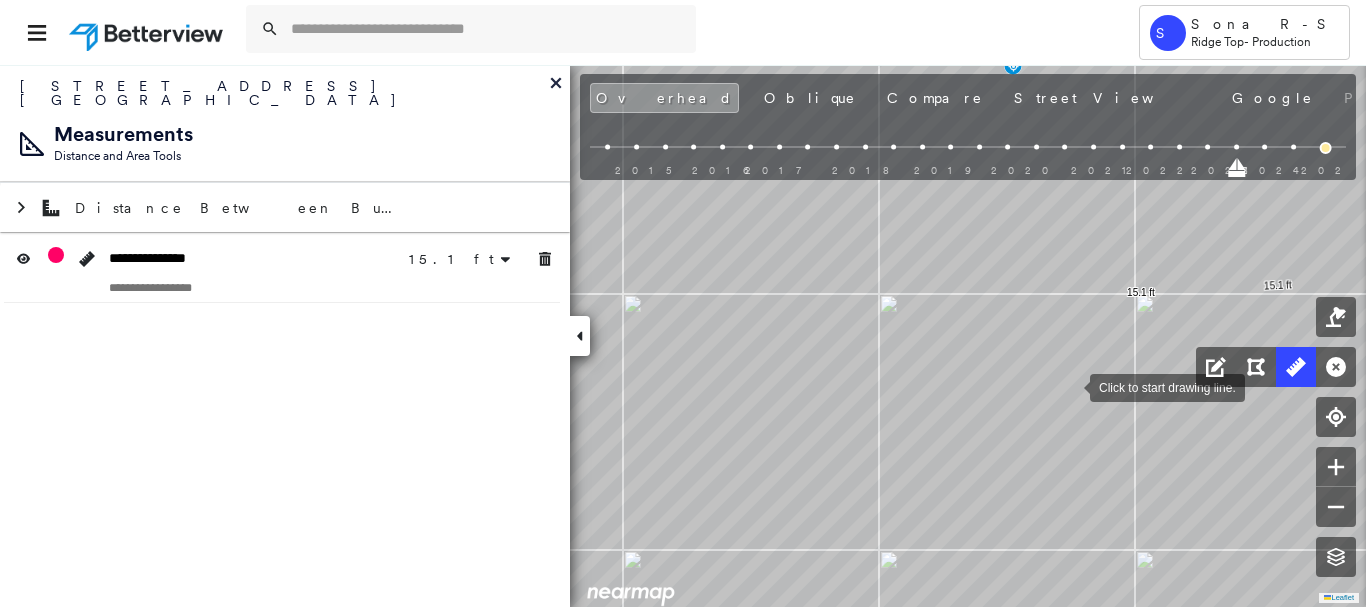 click at bounding box center [1070, 386] 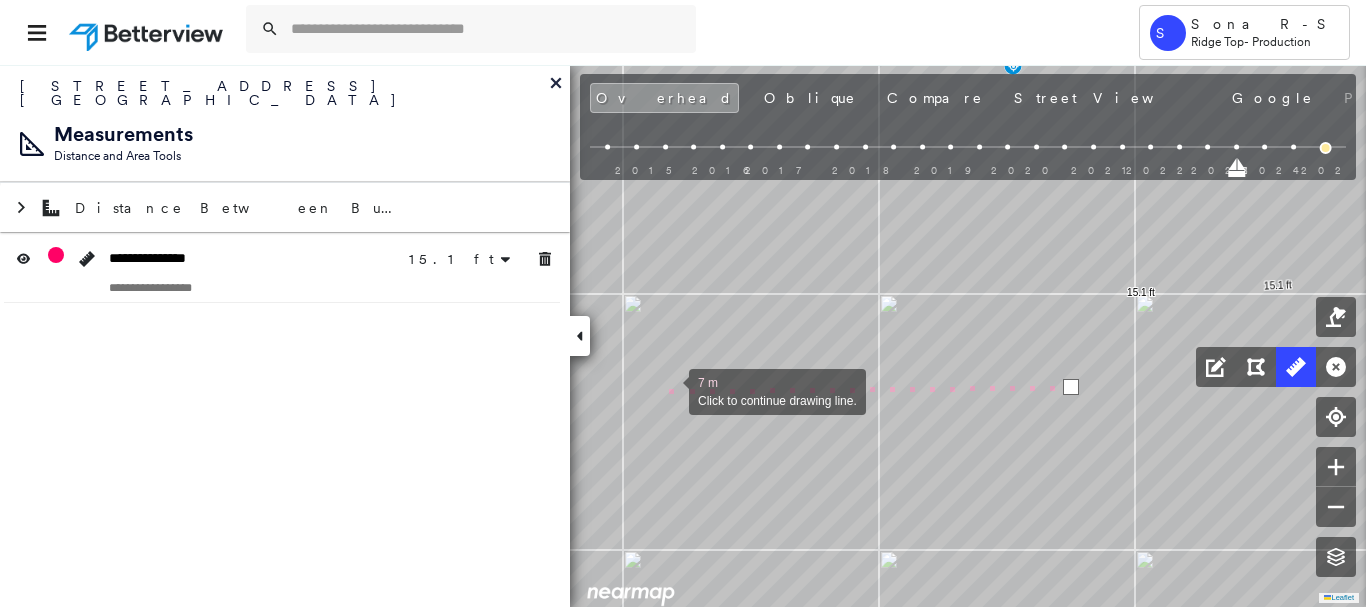 click at bounding box center [669, 390] 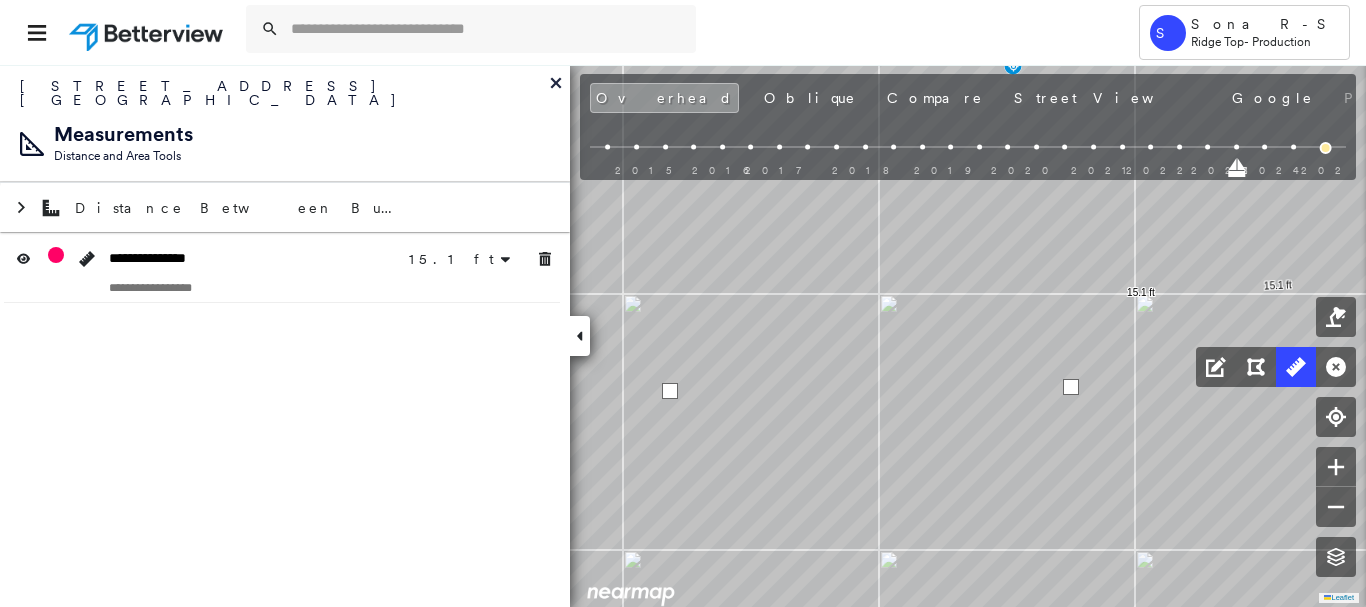 click at bounding box center (670, 391) 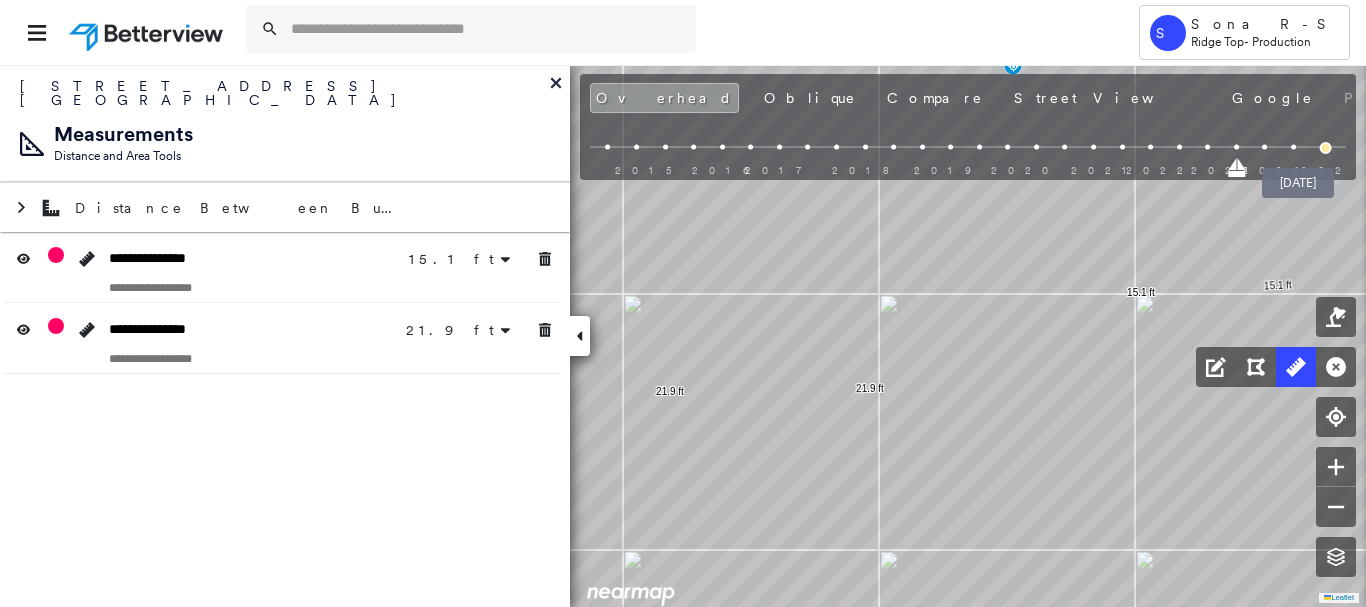 click at bounding box center (1326, 148) 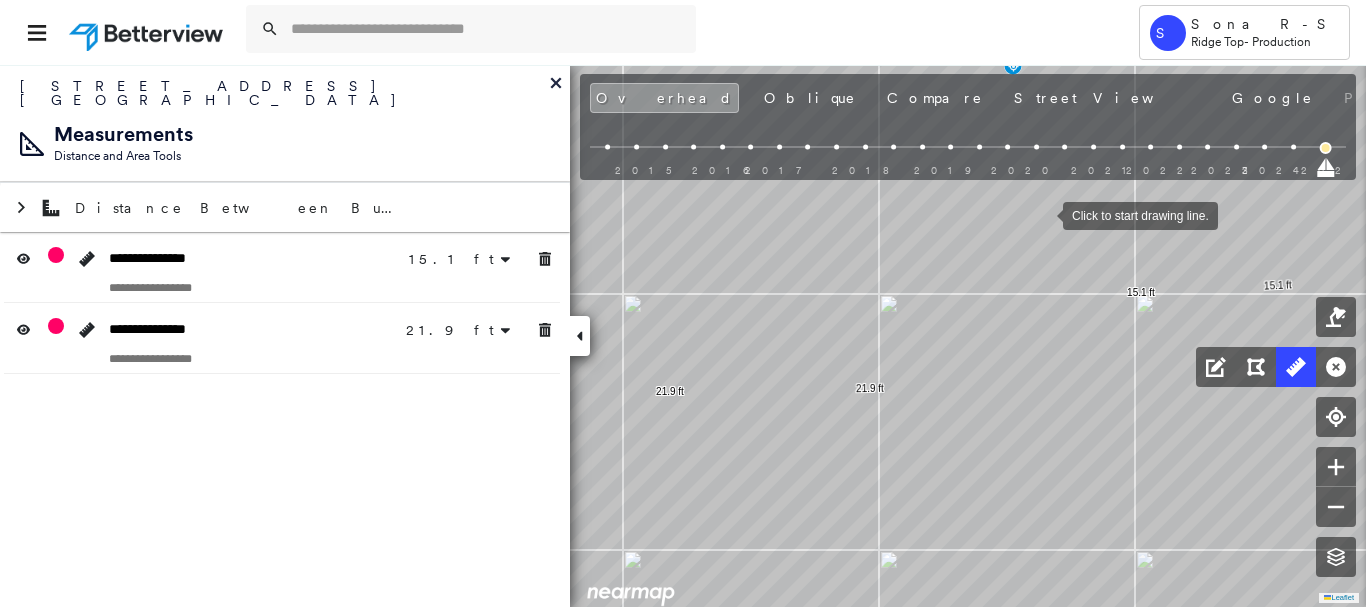 click at bounding box center (1043, 214) 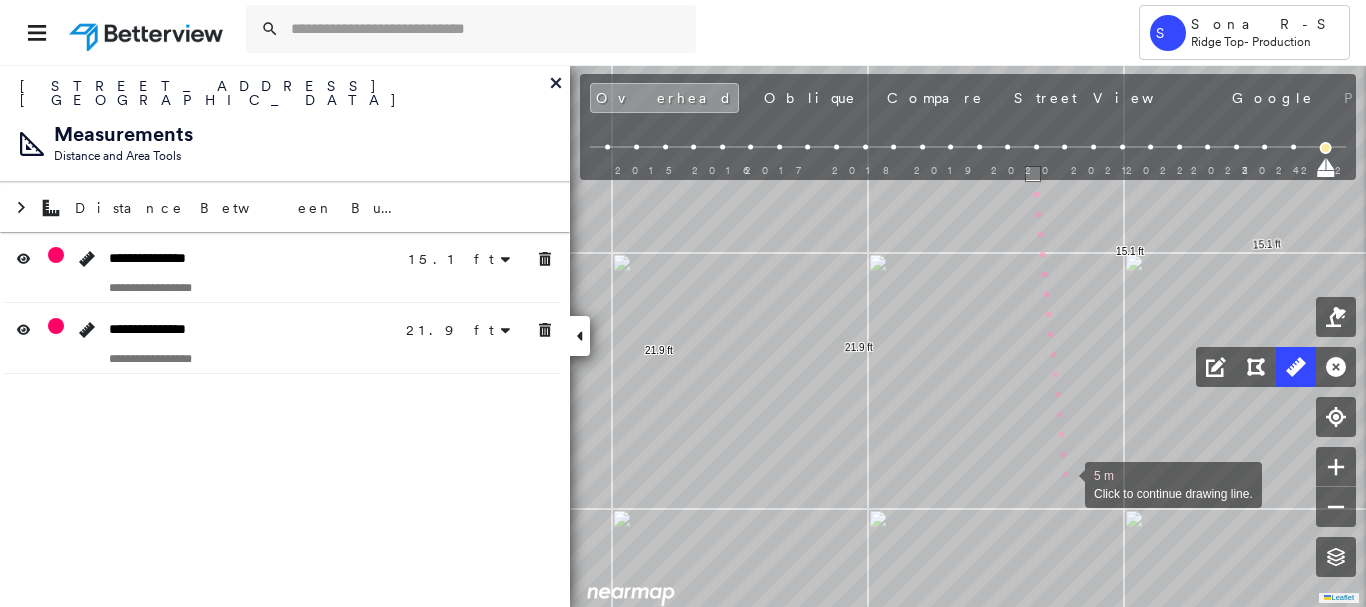 click on "15.1 ft 15.1 ft 21.9 ft 21.9 ft 5 m Click to continue drawing line." at bounding box center [260, -201] 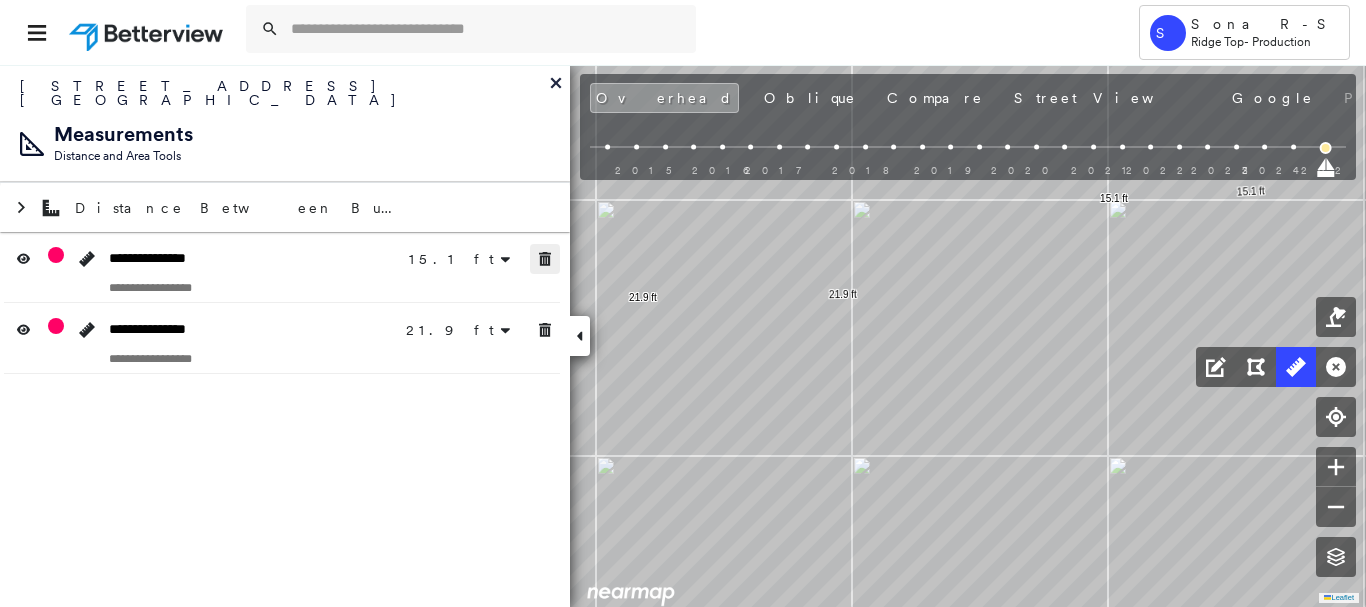 drag, startPoint x: 545, startPoint y: 247, endPoint x: 545, endPoint y: 320, distance: 73 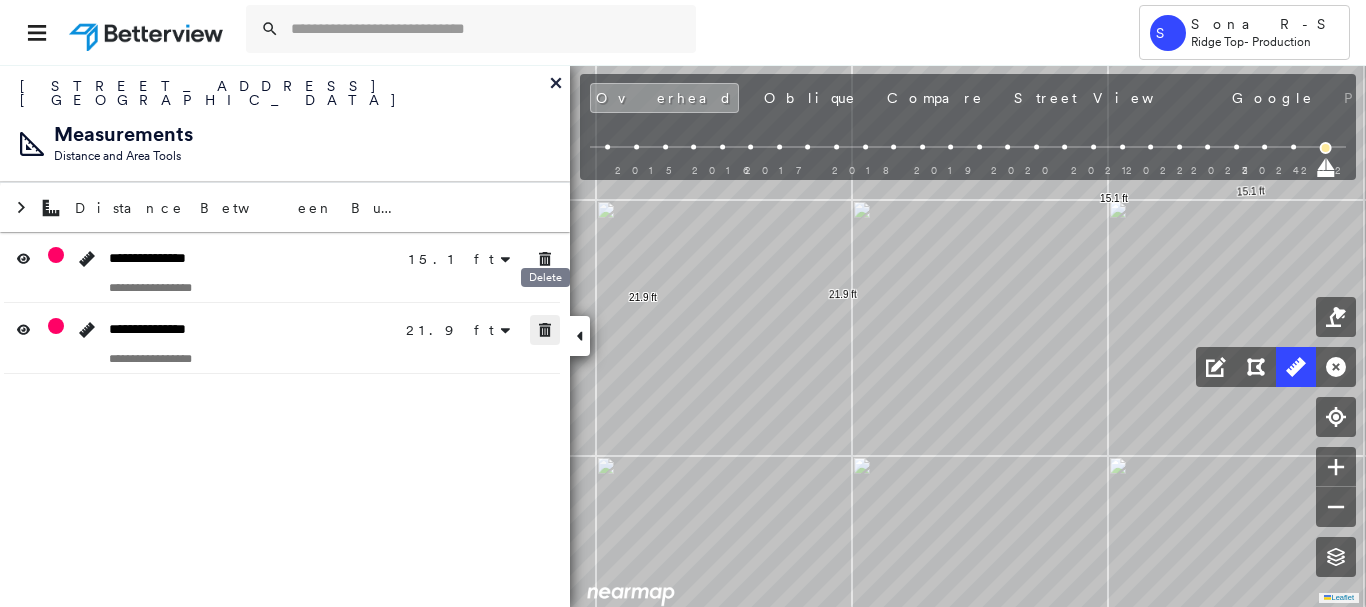 click 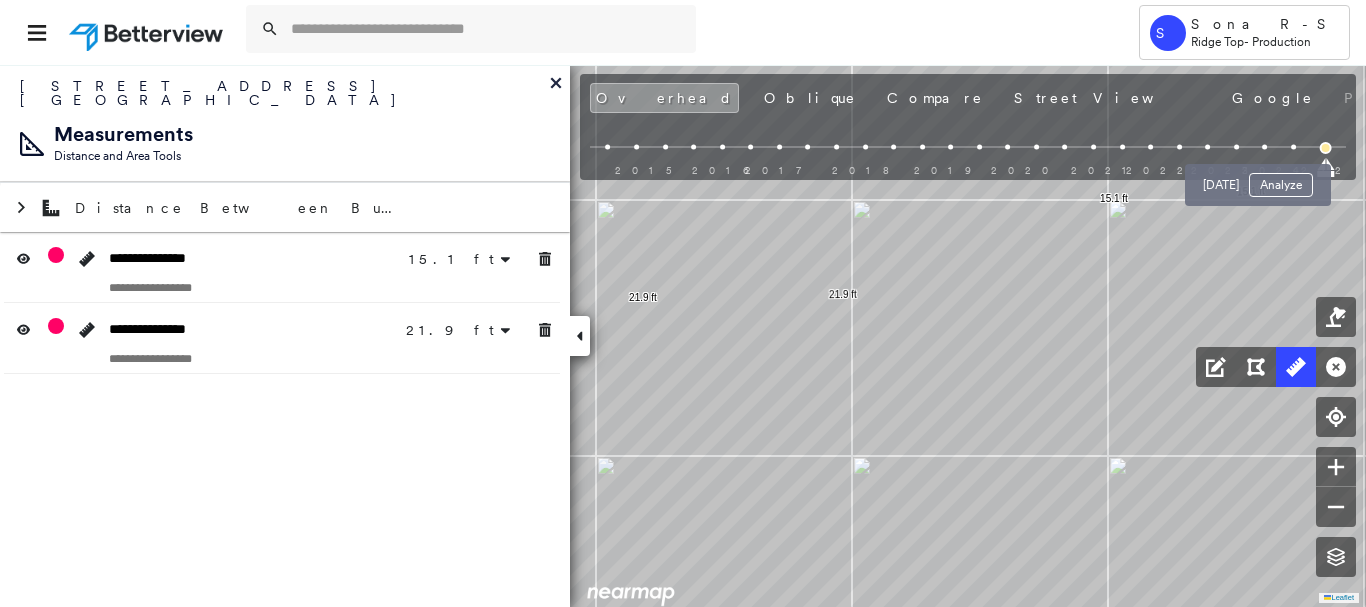 click at bounding box center [1293, 147] 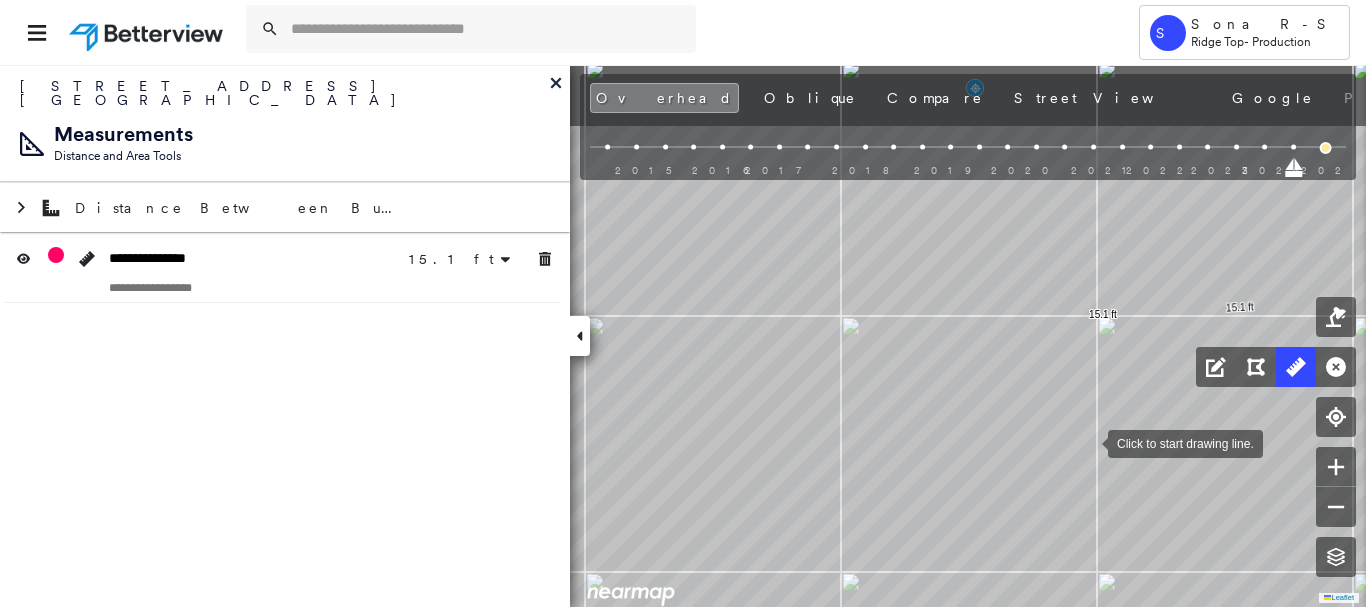 drag, startPoint x: 1101, startPoint y: 315, endPoint x: 1089, endPoint y: 444, distance: 129.55693 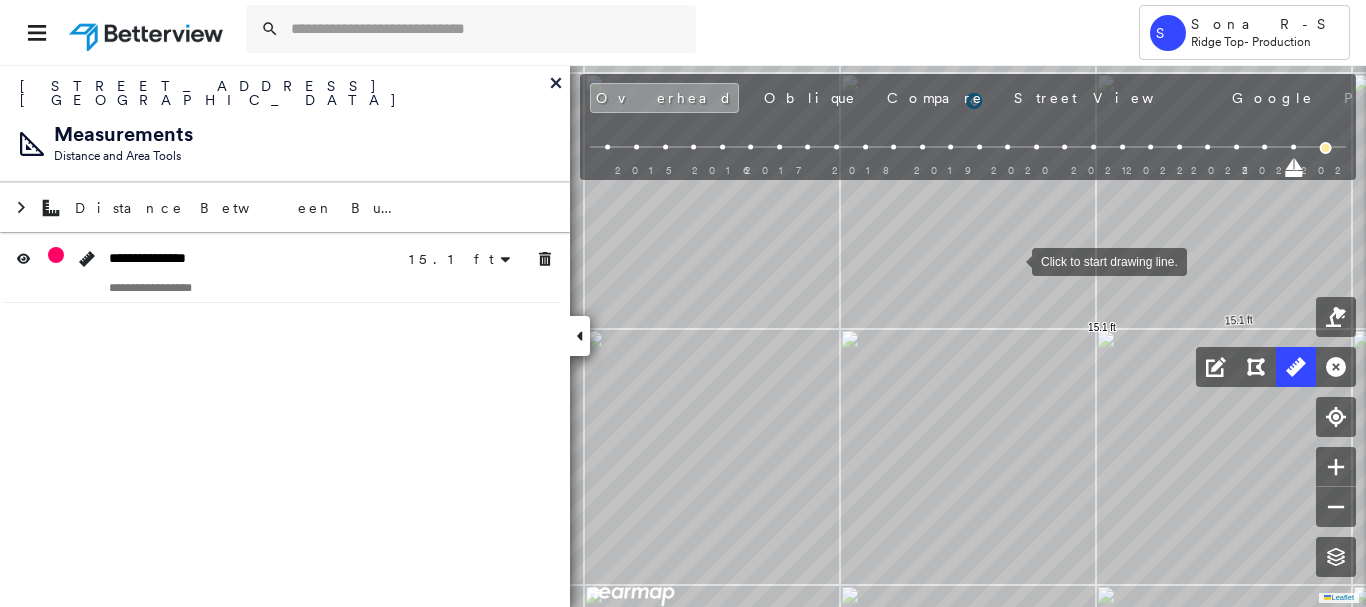 click at bounding box center [1012, 260] 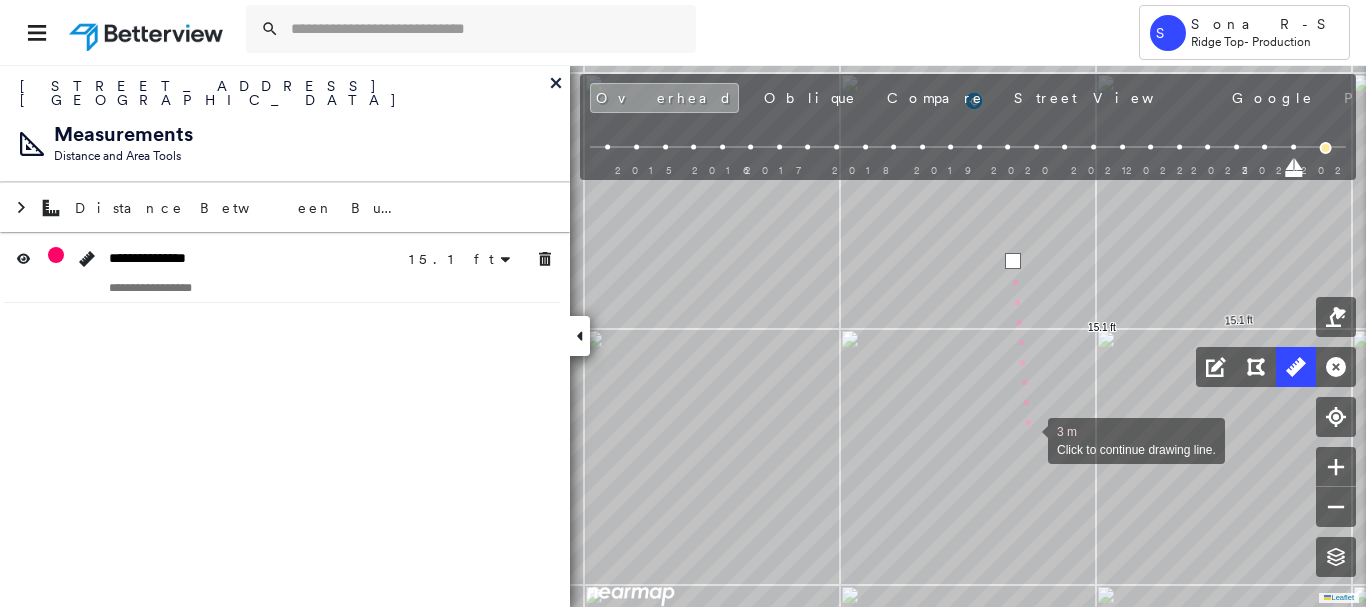 drag, startPoint x: 1028, startPoint y: 439, endPoint x: 1024, endPoint y: 375, distance: 64.12488 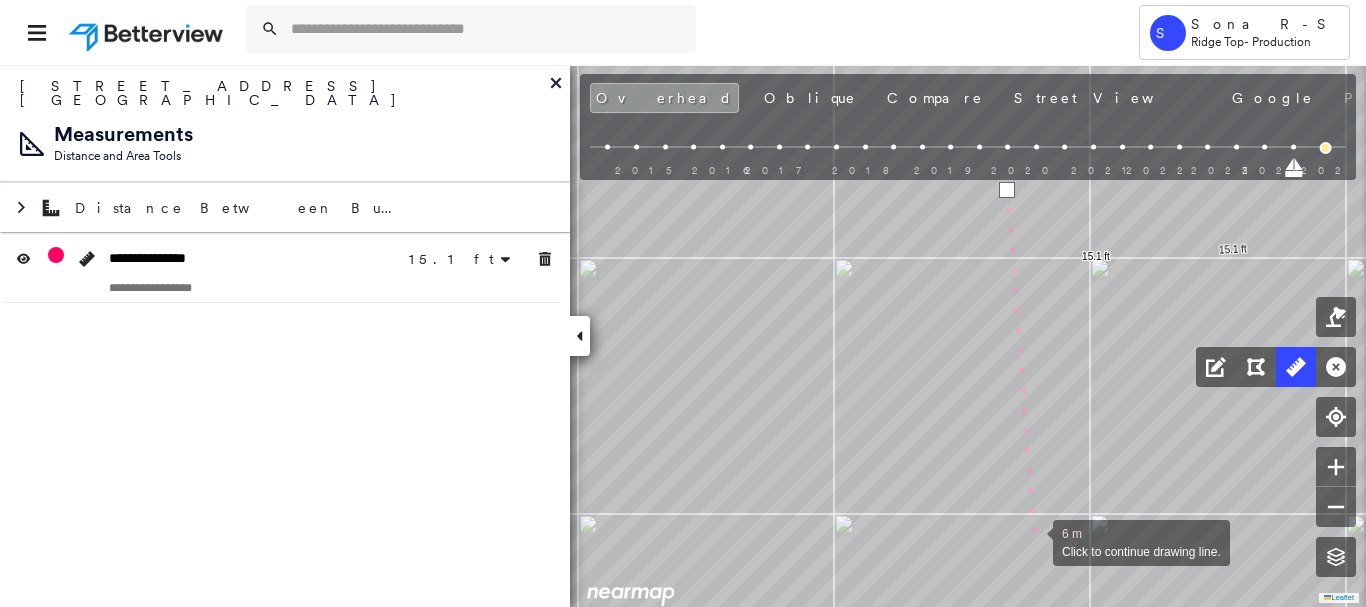 click at bounding box center [1033, 541] 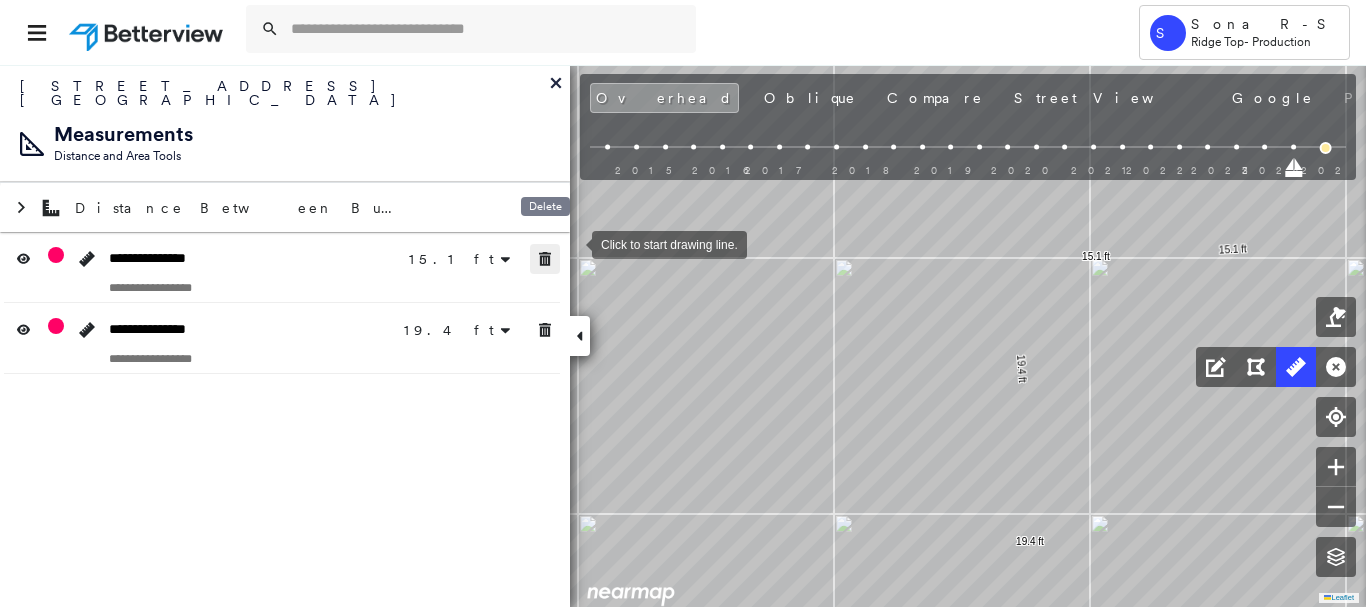 drag, startPoint x: 541, startPoint y: 240, endPoint x: 546, endPoint y: 258, distance: 18.681541 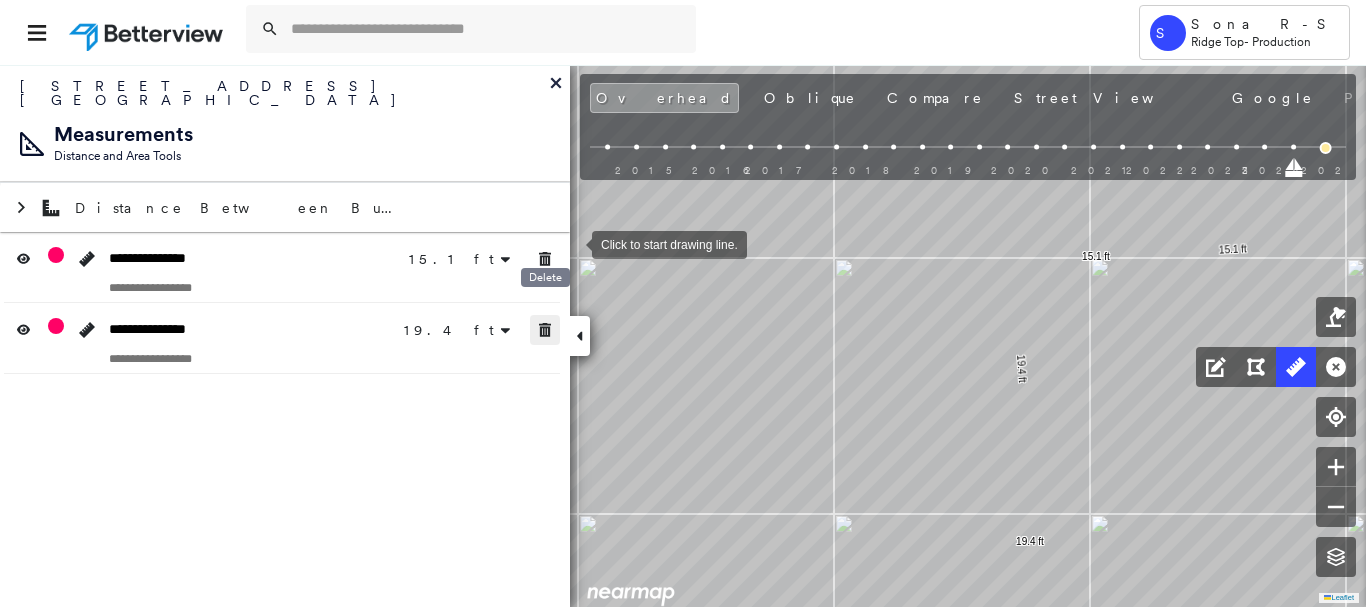 click 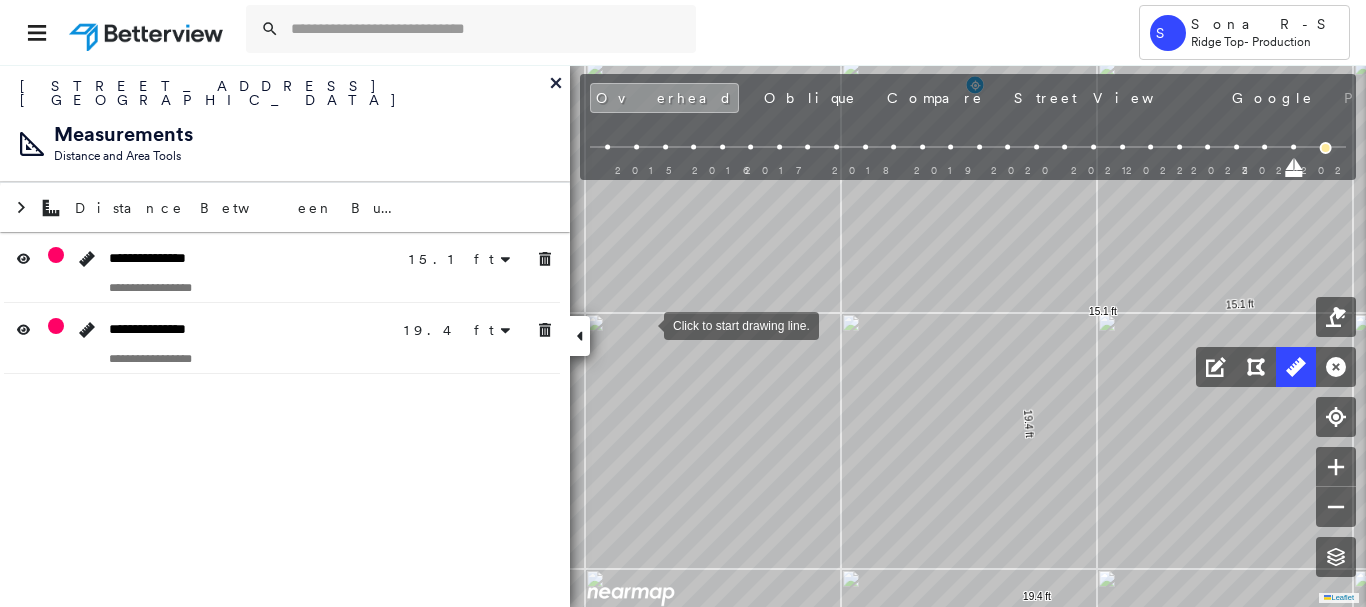 drag, startPoint x: 637, startPoint y: 266, endPoint x: 644, endPoint y: 321, distance: 55.443665 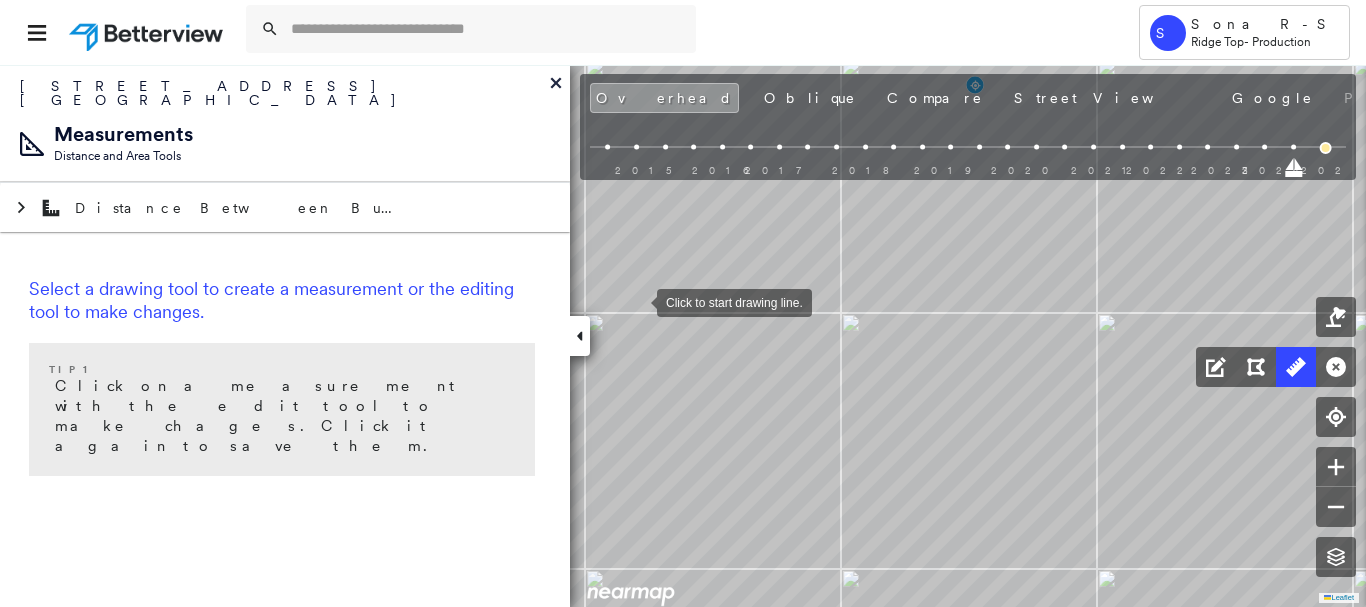 click at bounding box center (637, 301) 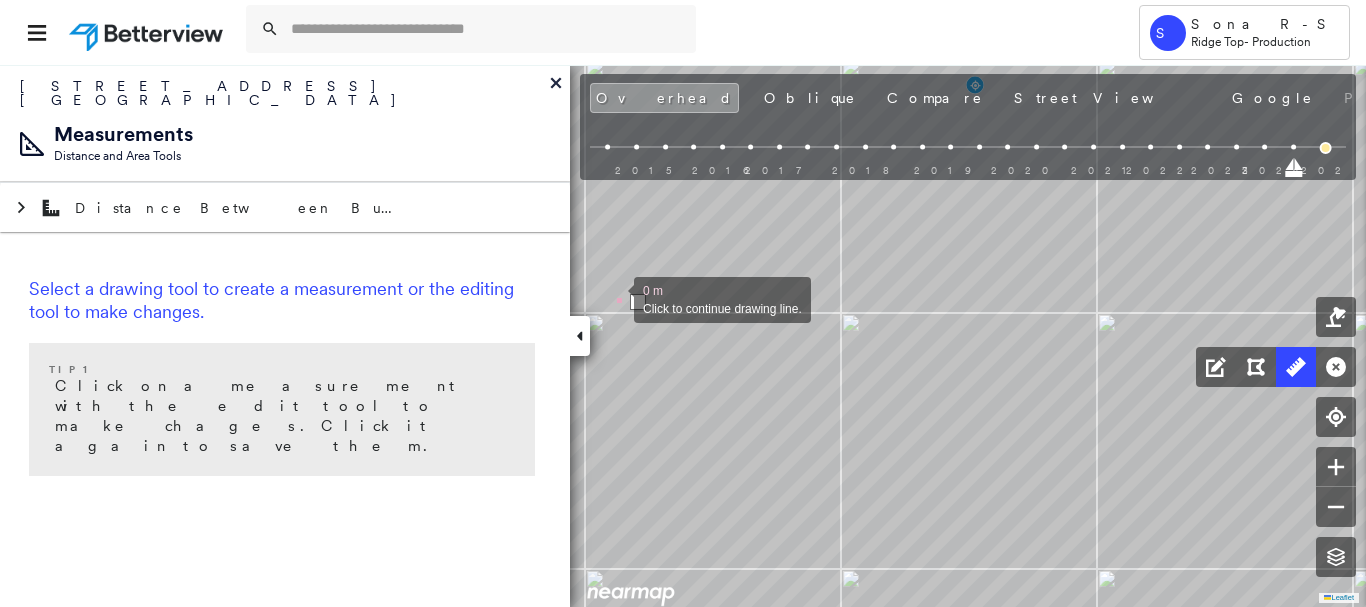 click at bounding box center [614, 298] 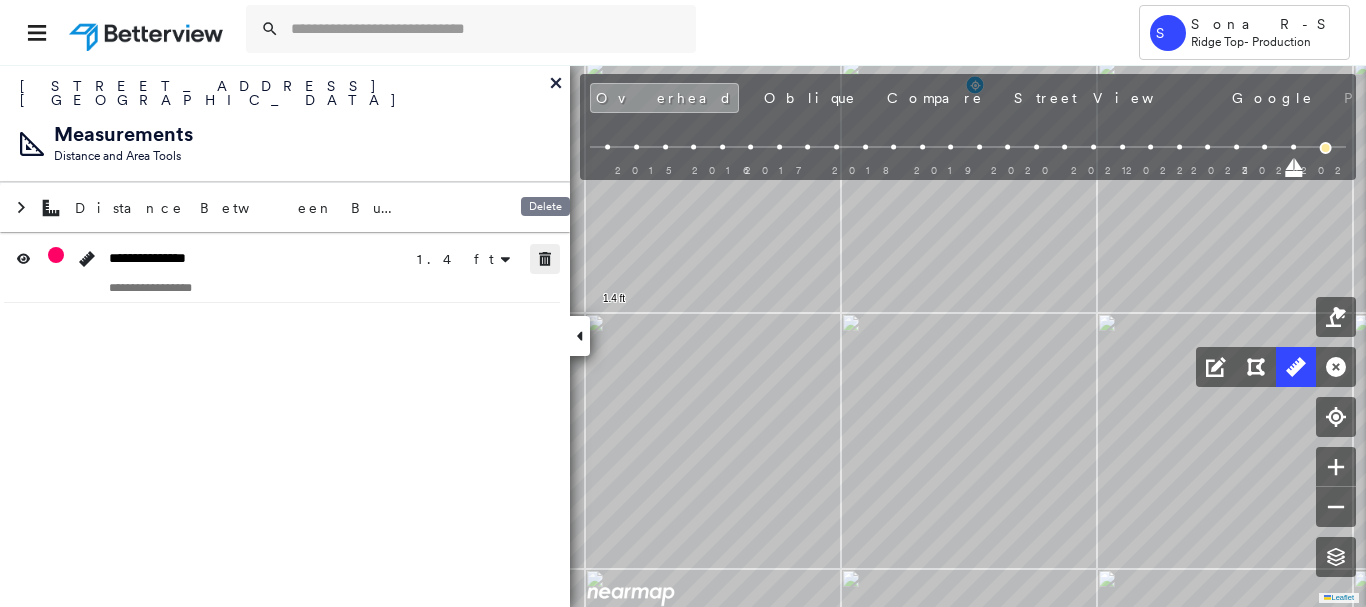 click at bounding box center [545, 259] 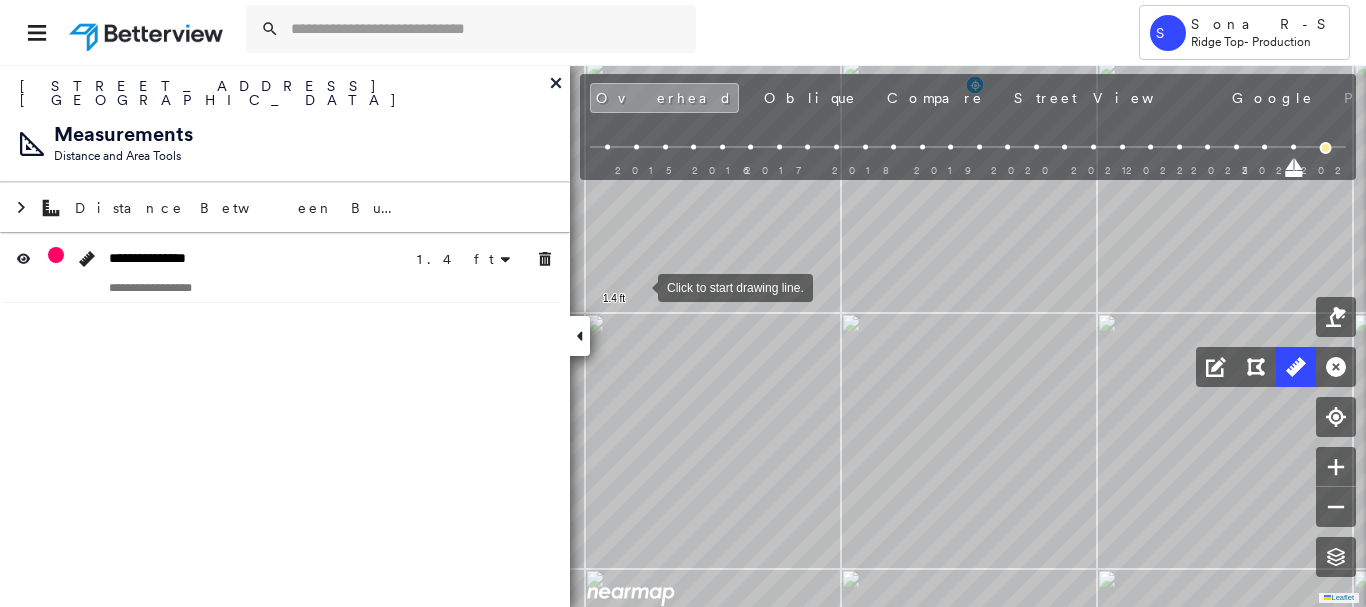 click at bounding box center [638, 286] 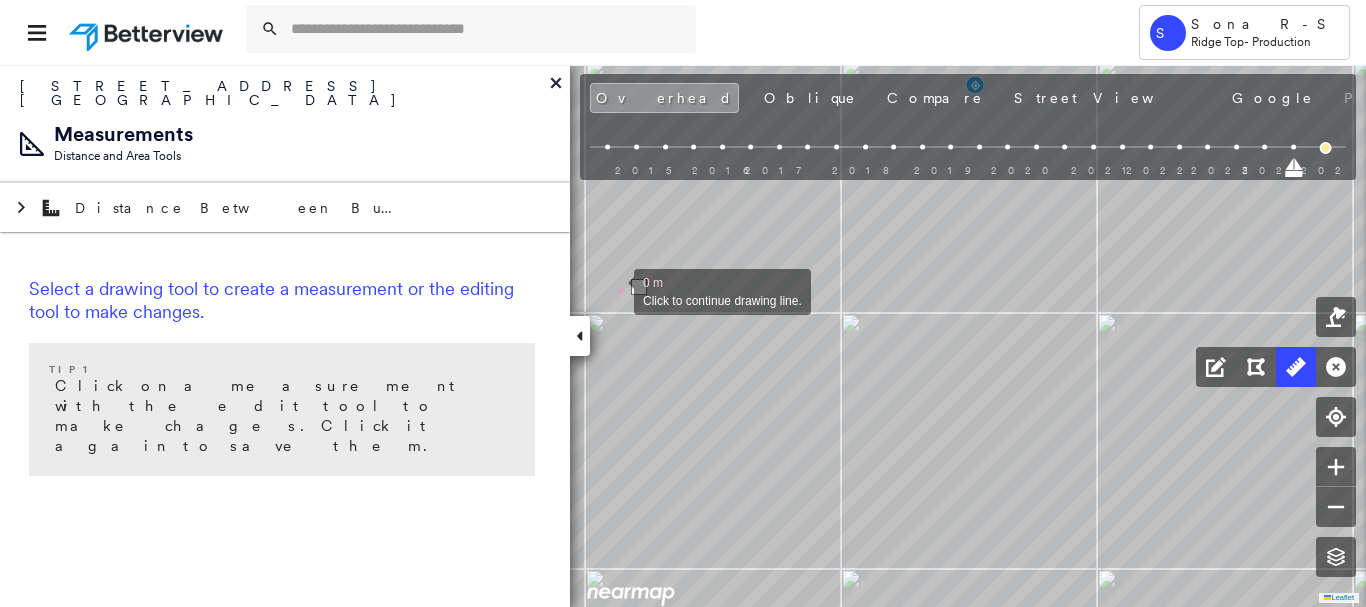 click at bounding box center (614, 290) 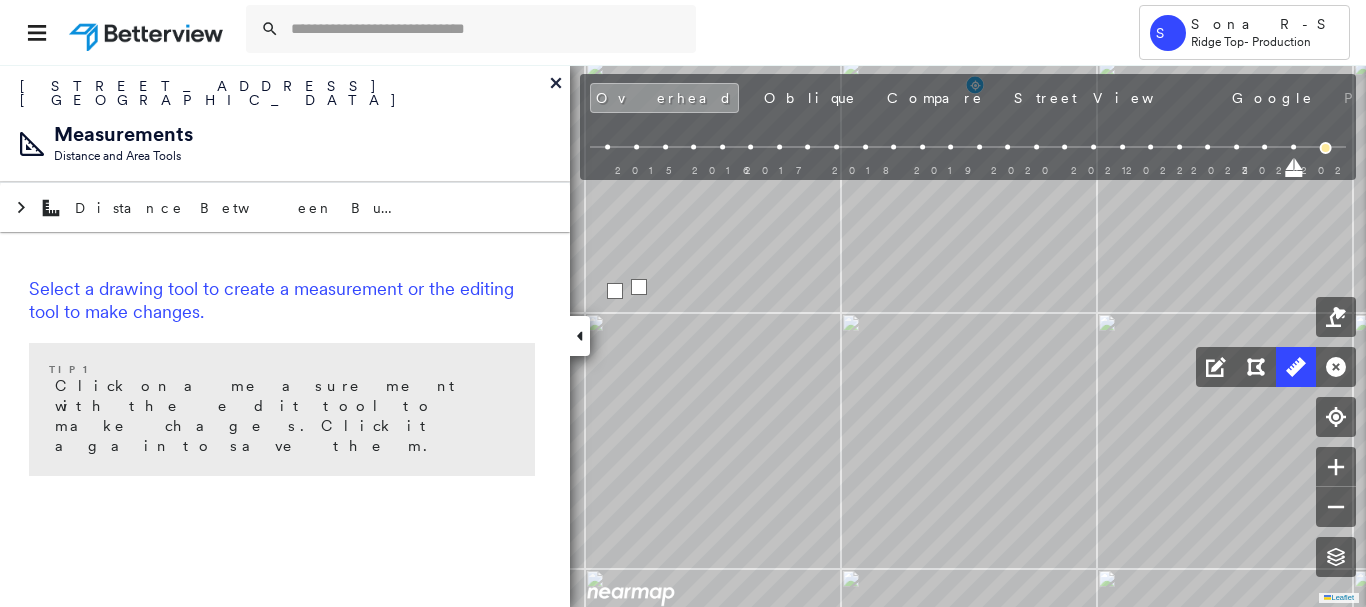 click at bounding box center [615, 291] 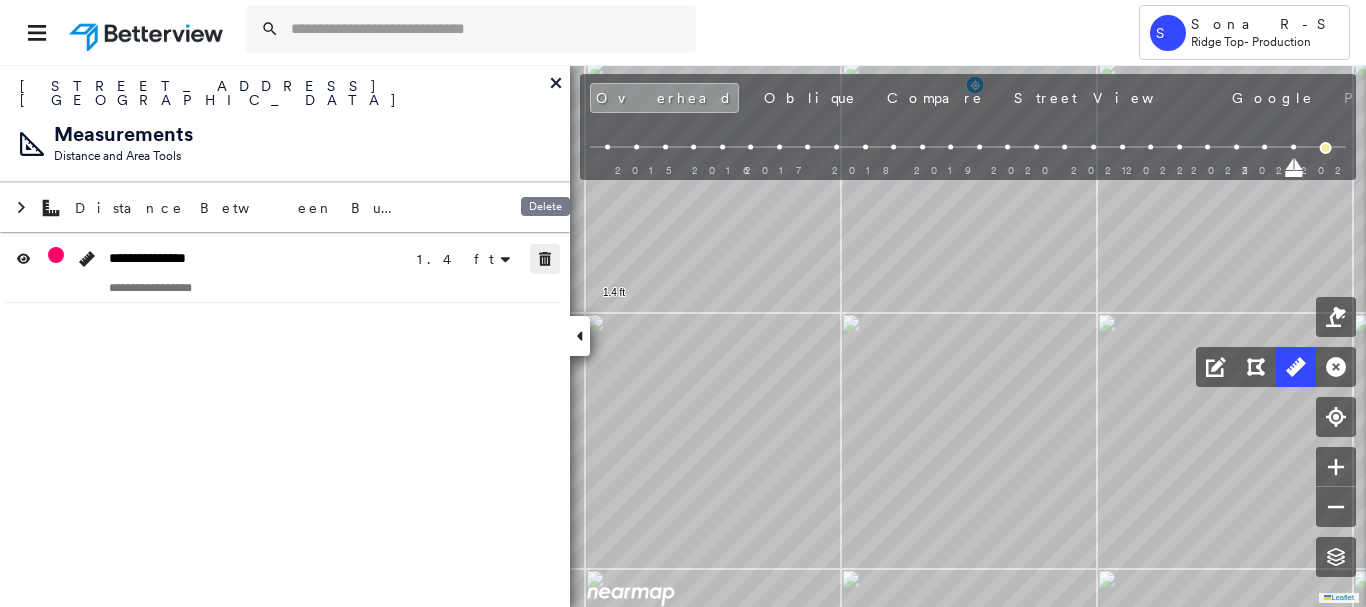 click 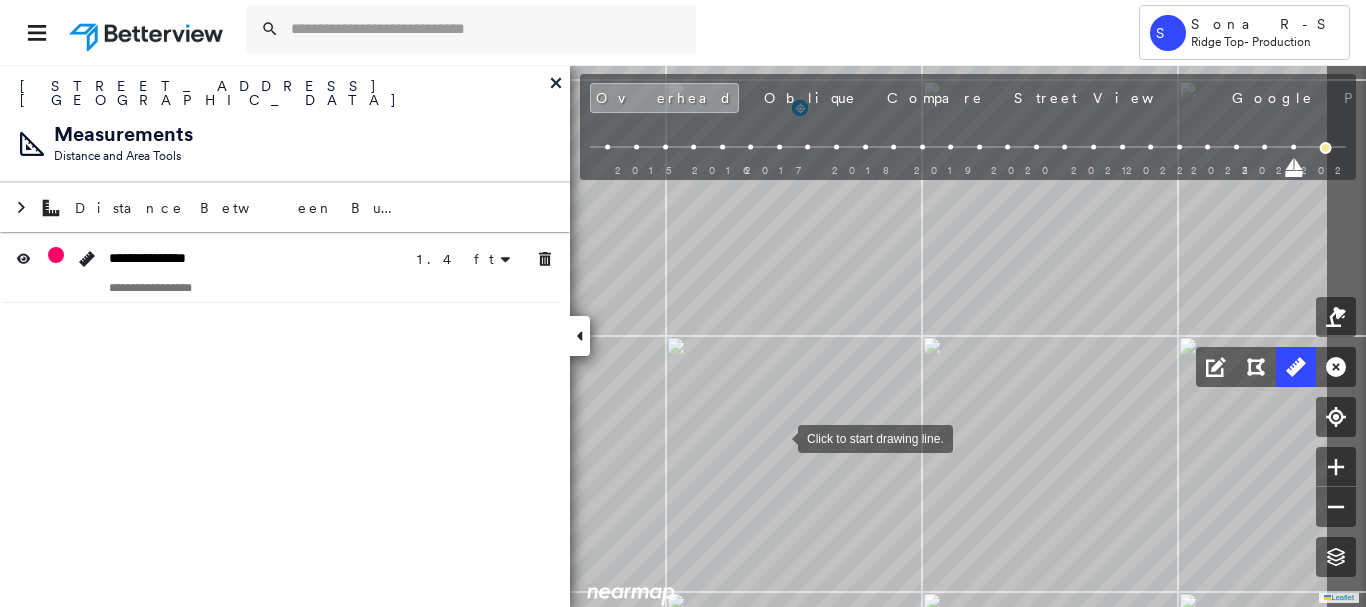 drag, startPoint x: 982, startPoint y: 413, endPoint x: 783, endPoint y: 438, distance: 200.56421 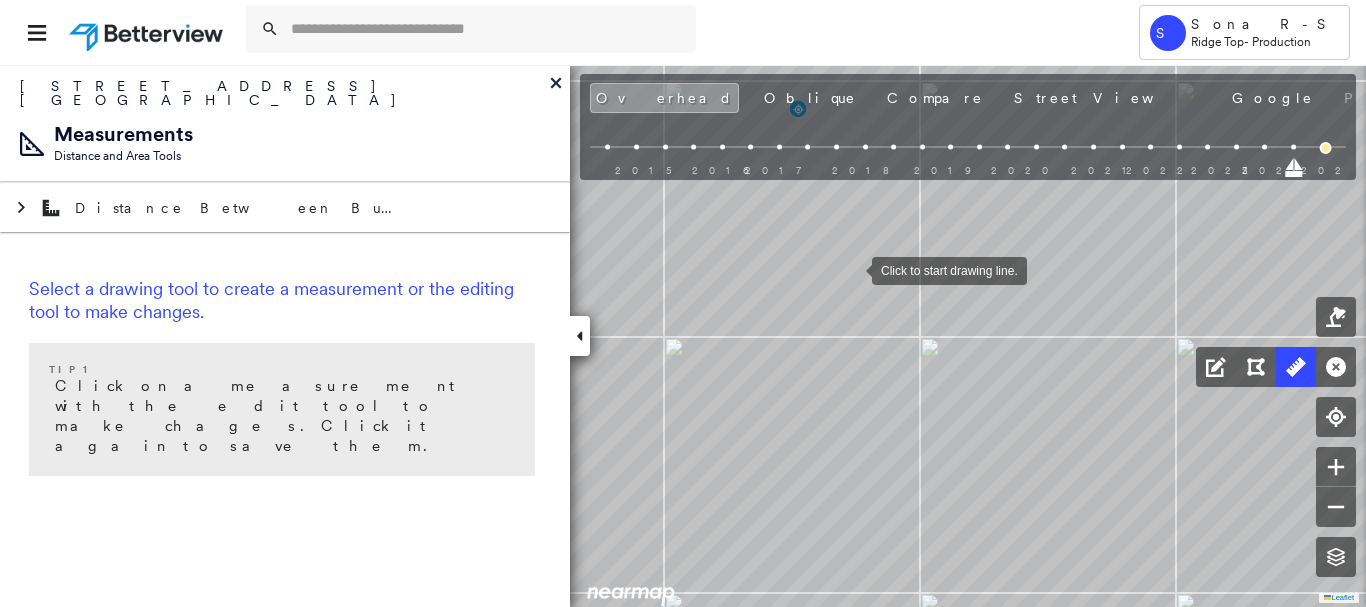 click at bounding box center (852, 269) 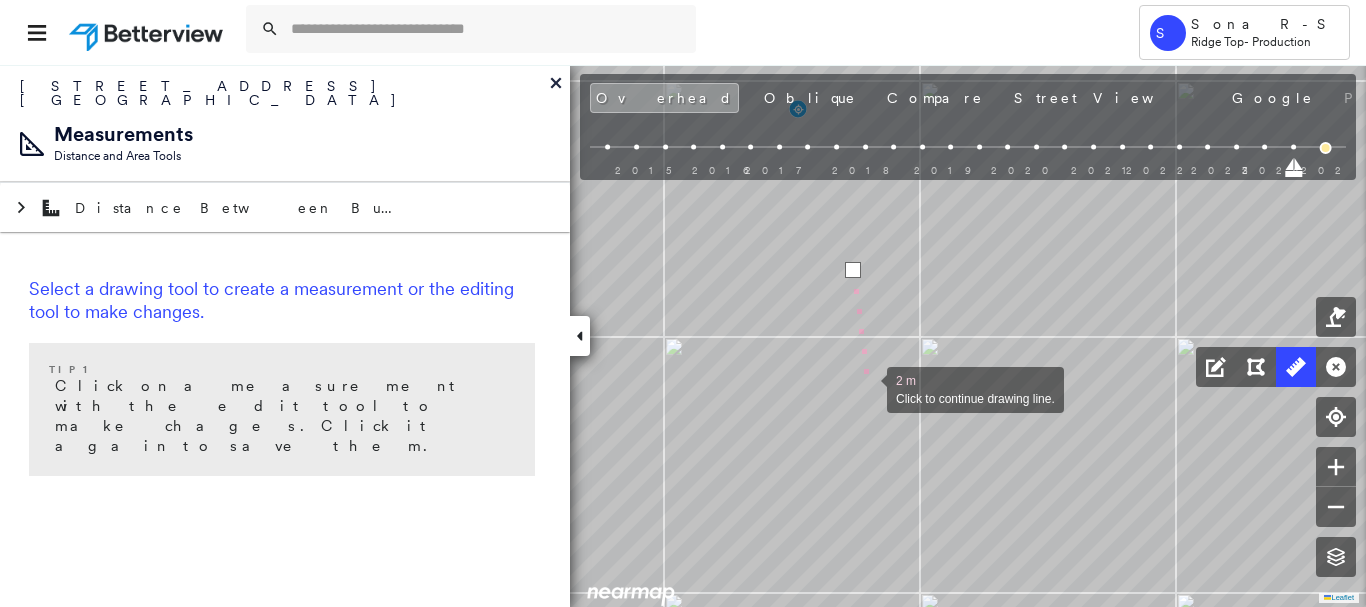 click at bounding box center (867, 388) 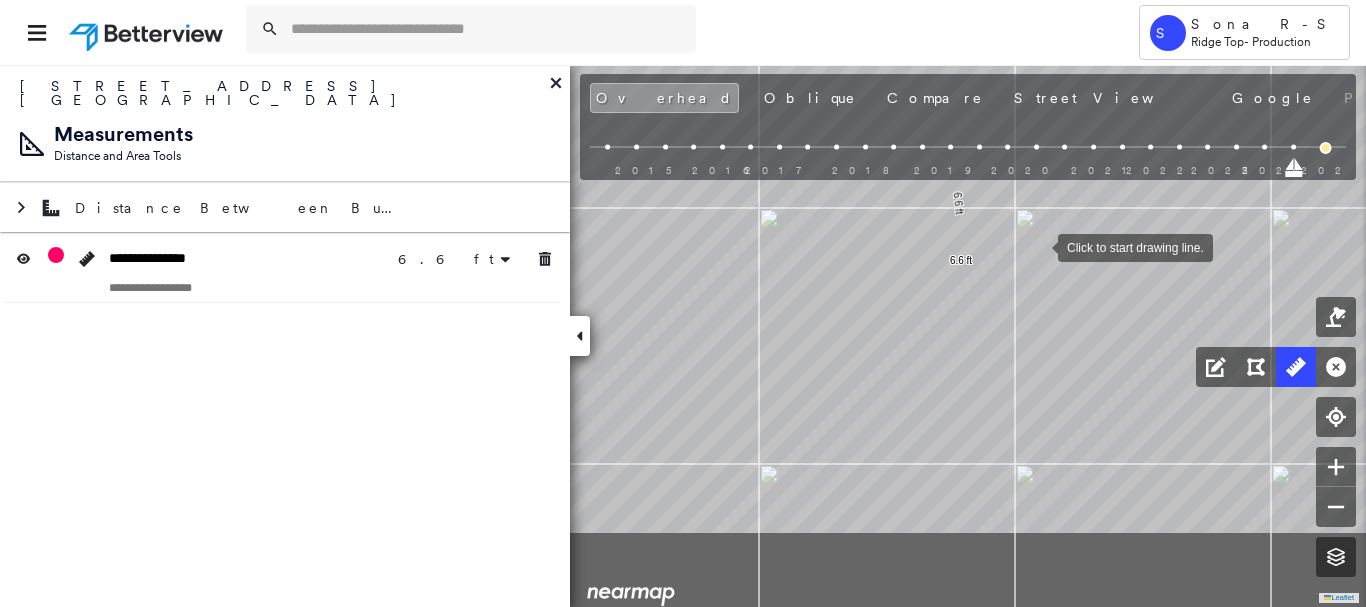 drag, startPoint x: 932, startPoint y: 390, endPoint x: 1026, endPoint y: 261, distance: 159.61516 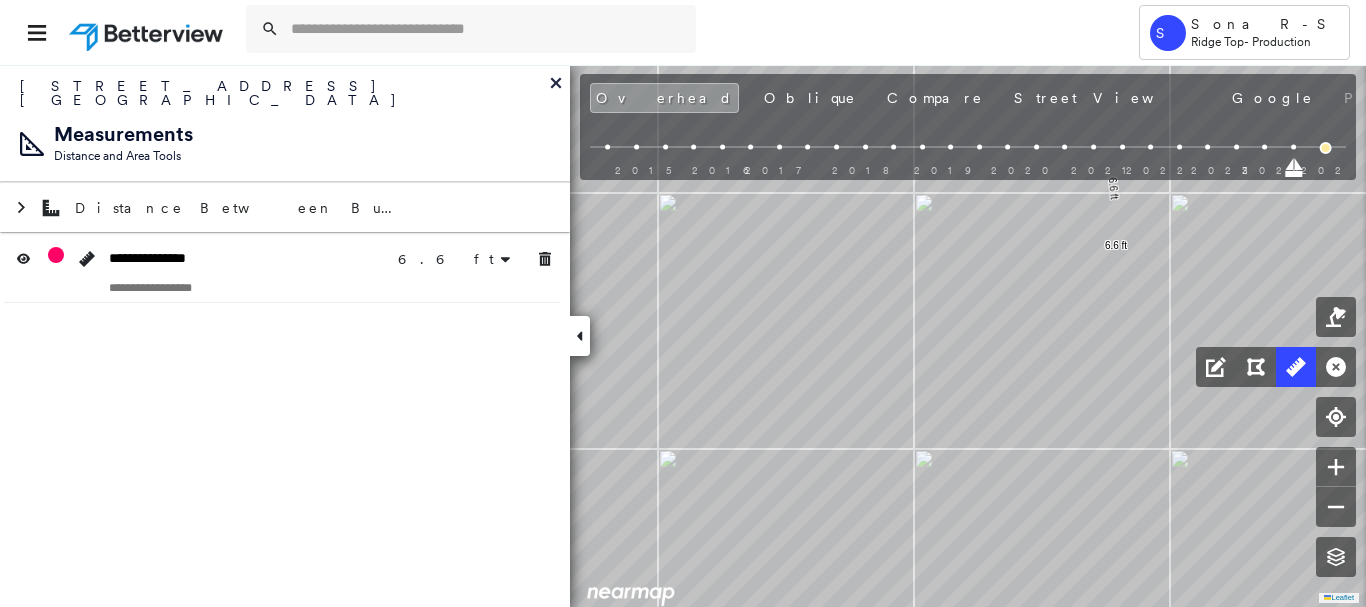 click on "6.6 ft 6.6 ft Click to start drawing line." at bounding box center (306, -261) 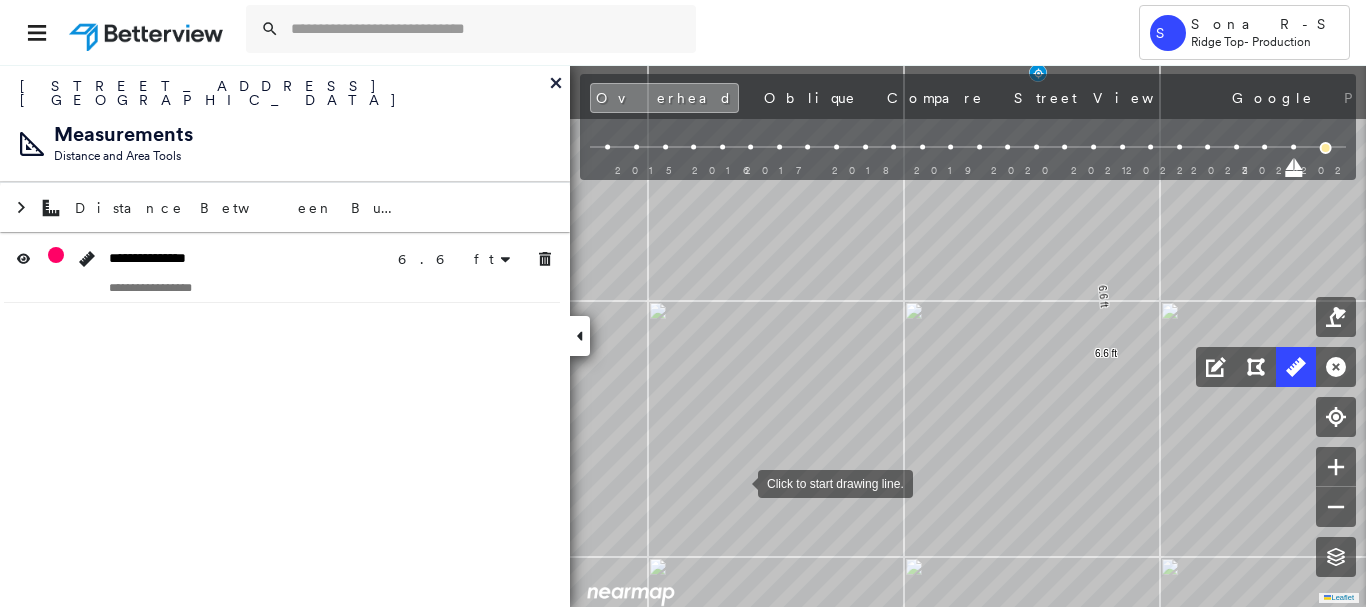 drag, startPoint x: 747, startPoint y: 368, endPoint x: 736, endPoint y: 473, distance: 105.574615 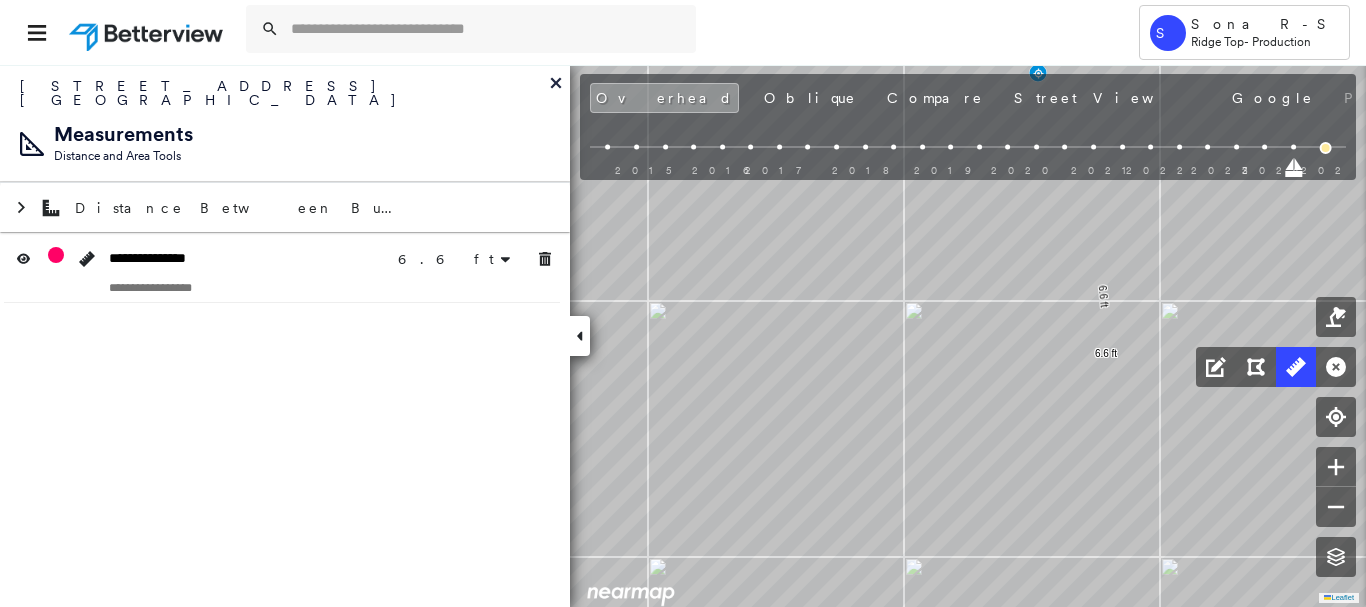 click at bounding box center (1264, 147) 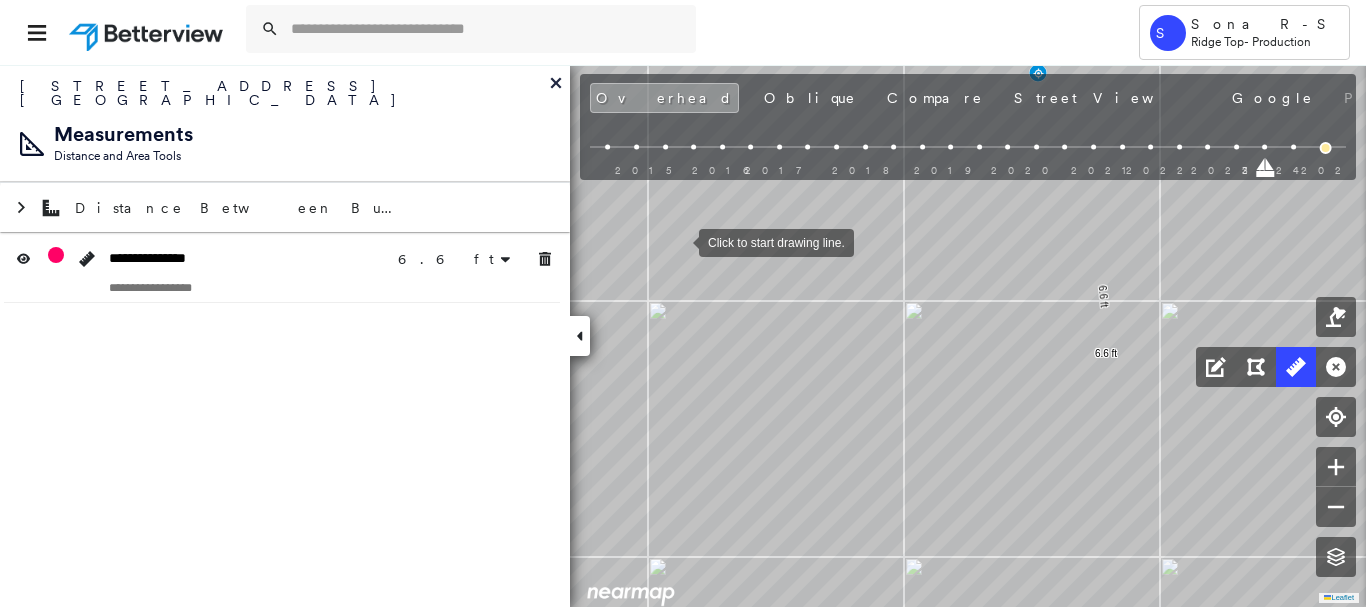 click at bounding box center [679, 241] 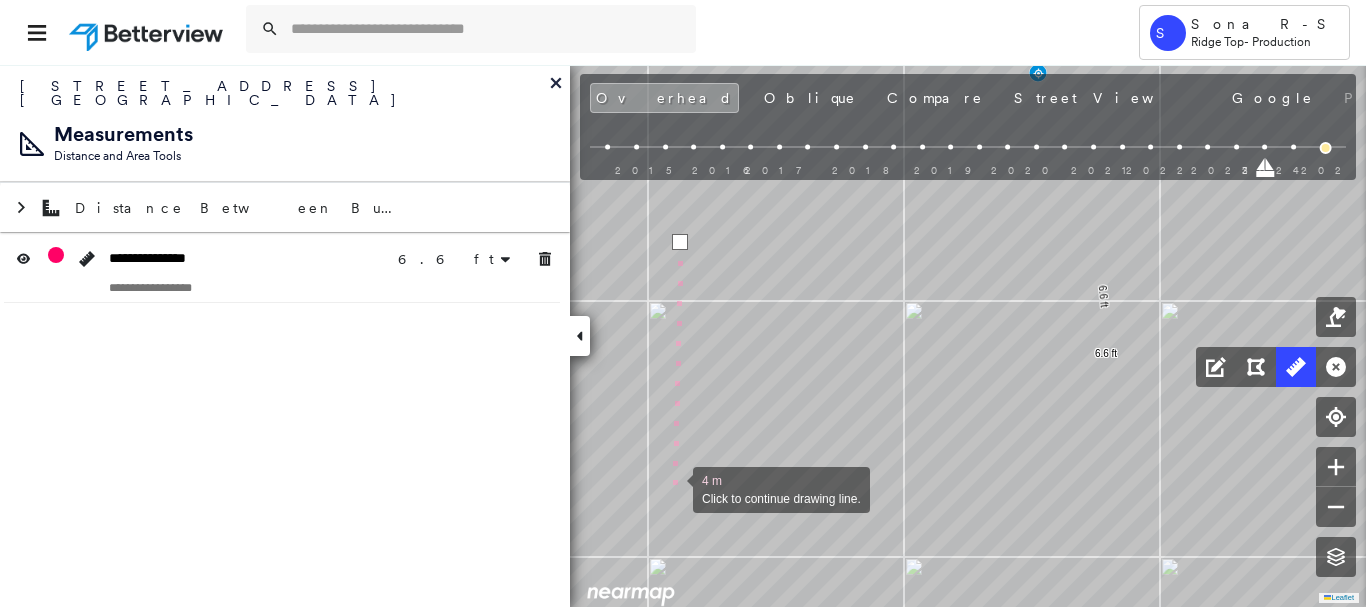 click at bounding box center [673, 488] 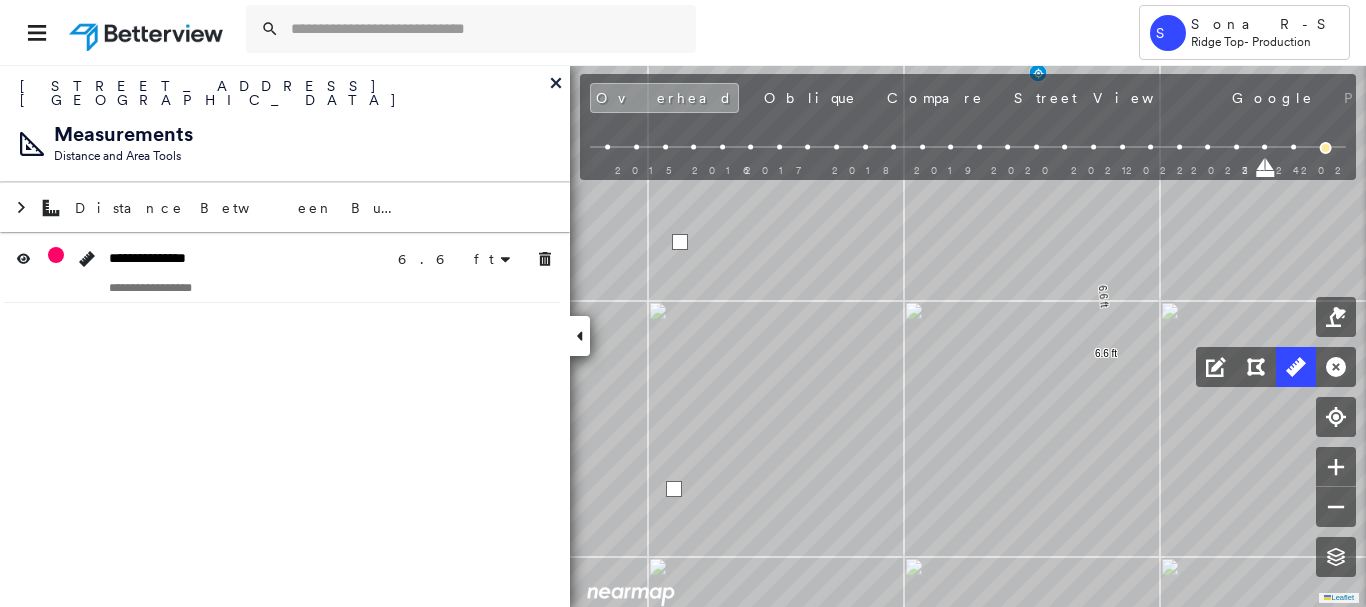 click at bounding box center (674, 489) 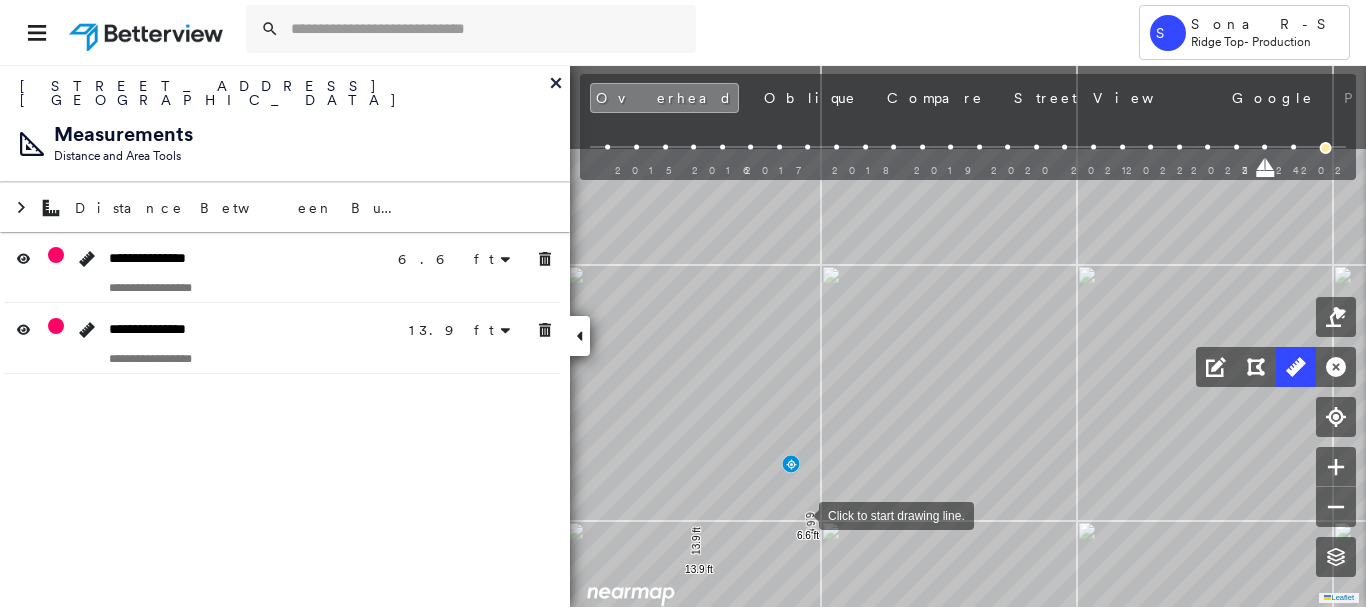 drag, startPoint x: 798, startPoint y: 468, endPoint x: 804, endPoint y: 506, distance: 38.470768 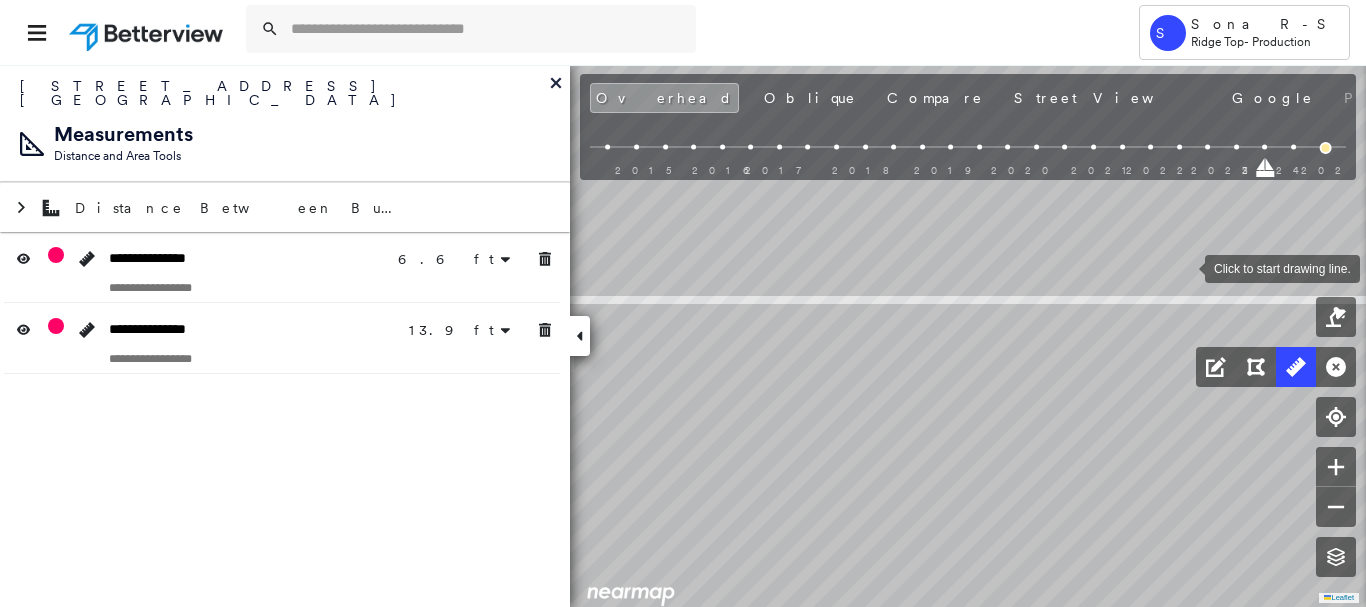 click on "6.6 ft 6.6 ft 13.9 ft 13.9 ft Click to start drawing line." at bounding box center [475, -12] 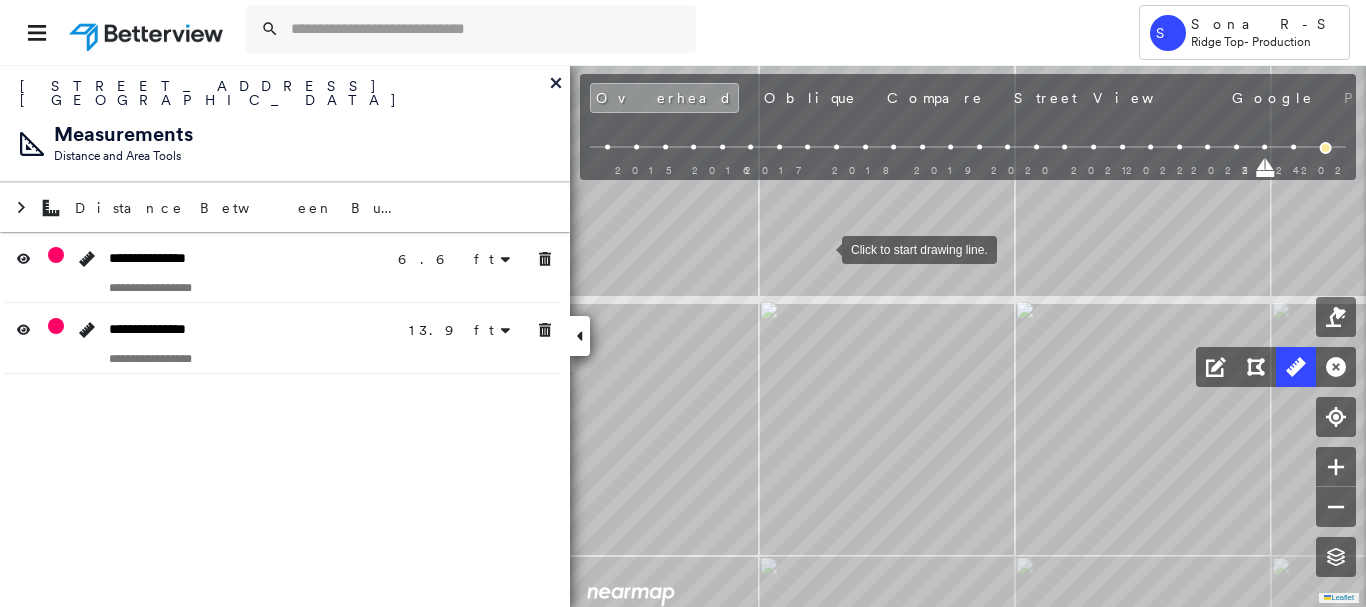 click at bounding box center (822, 248) 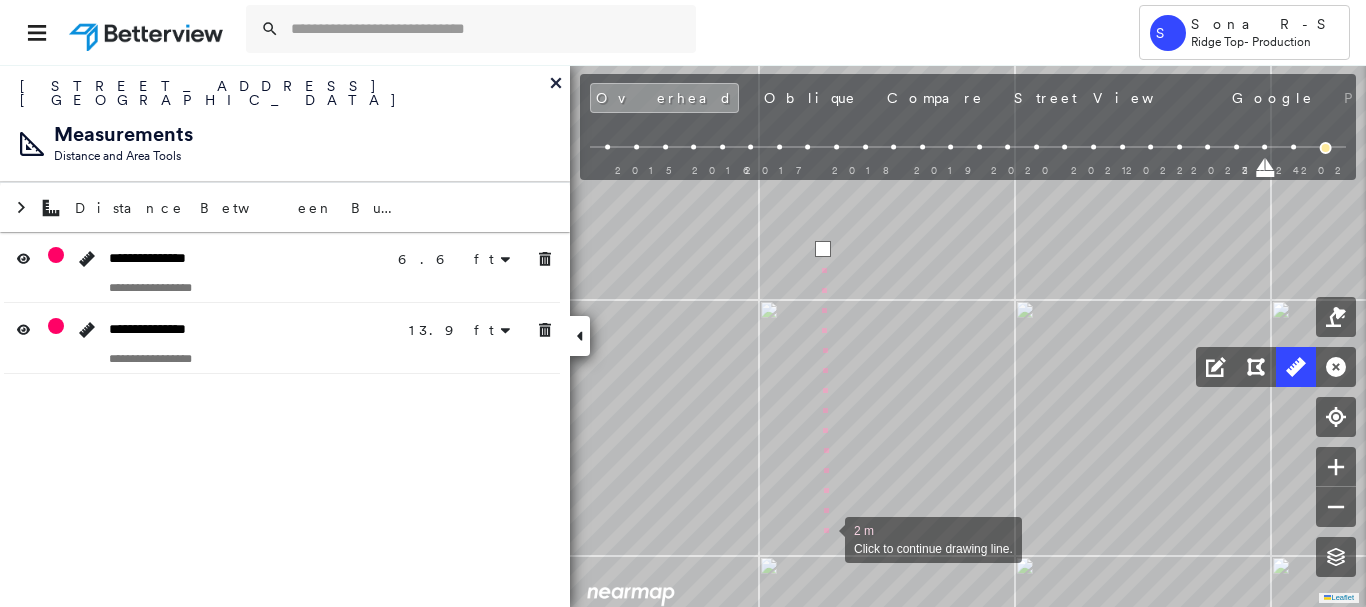 click at bounding box center [825, 538] 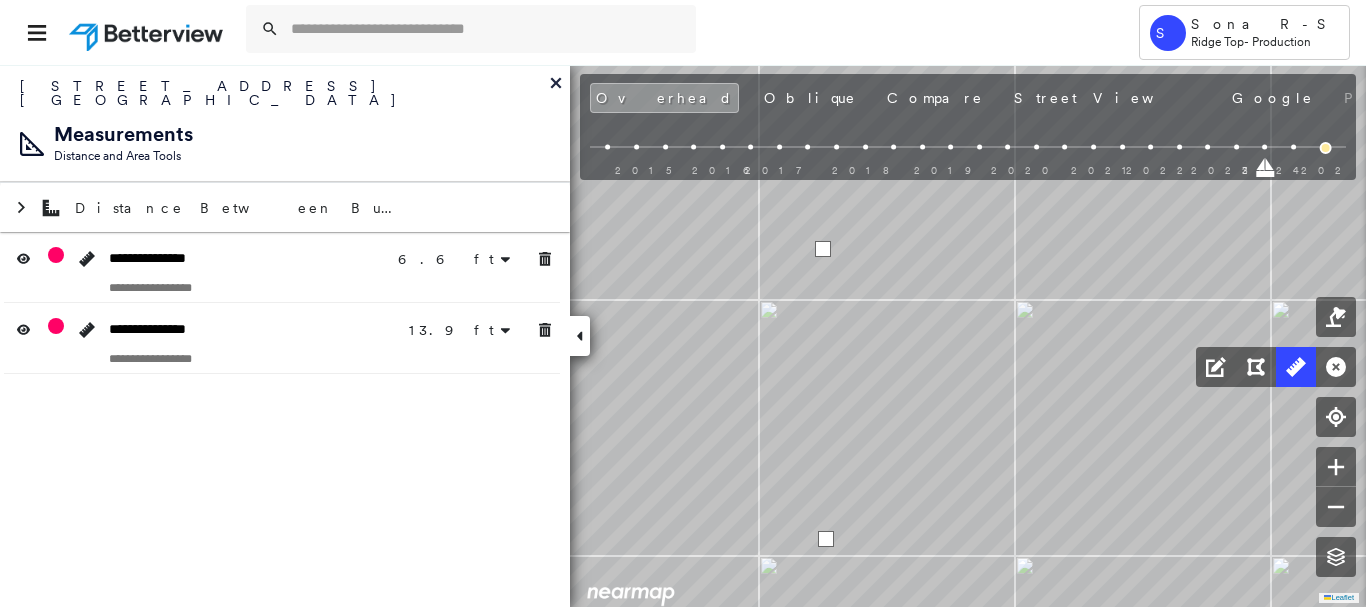click at bounding box center (826, 539) 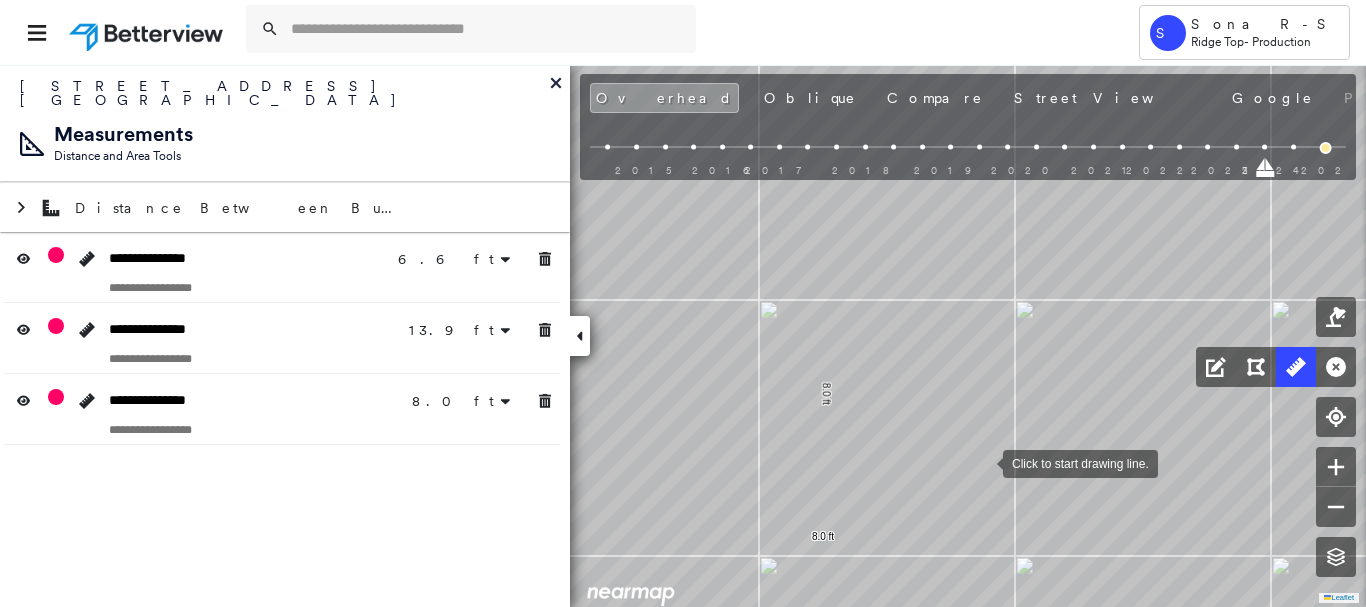 click at bounding box center (983, 462) 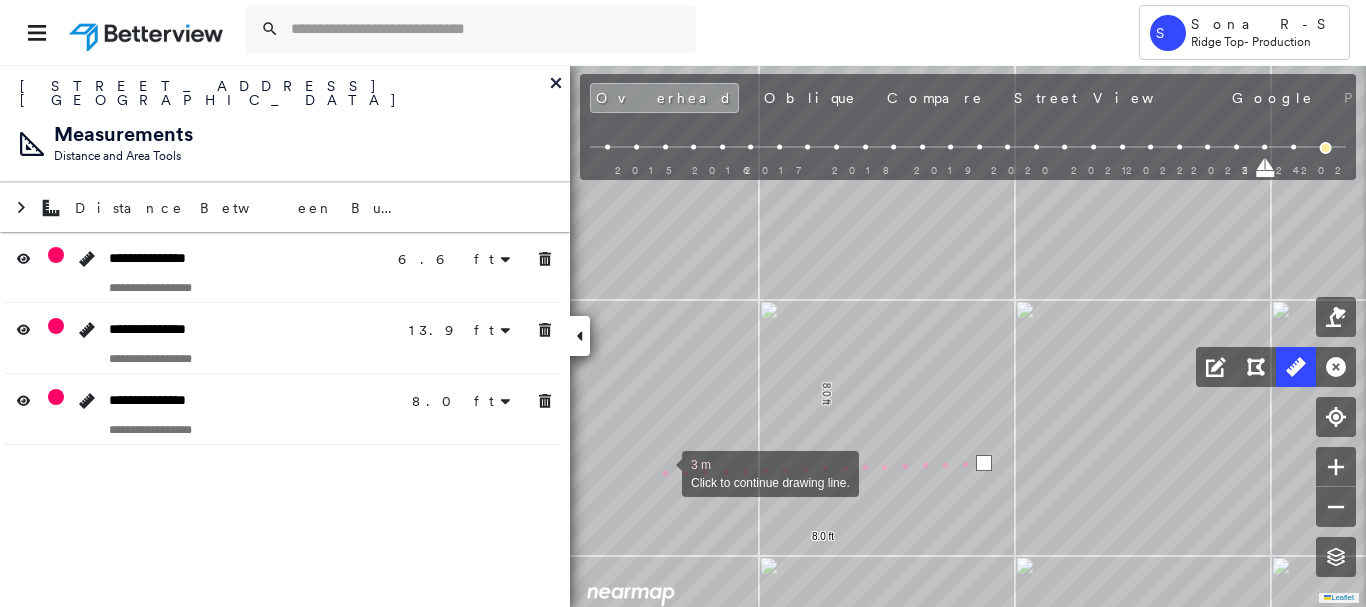 click at bounding box center (662, 472) 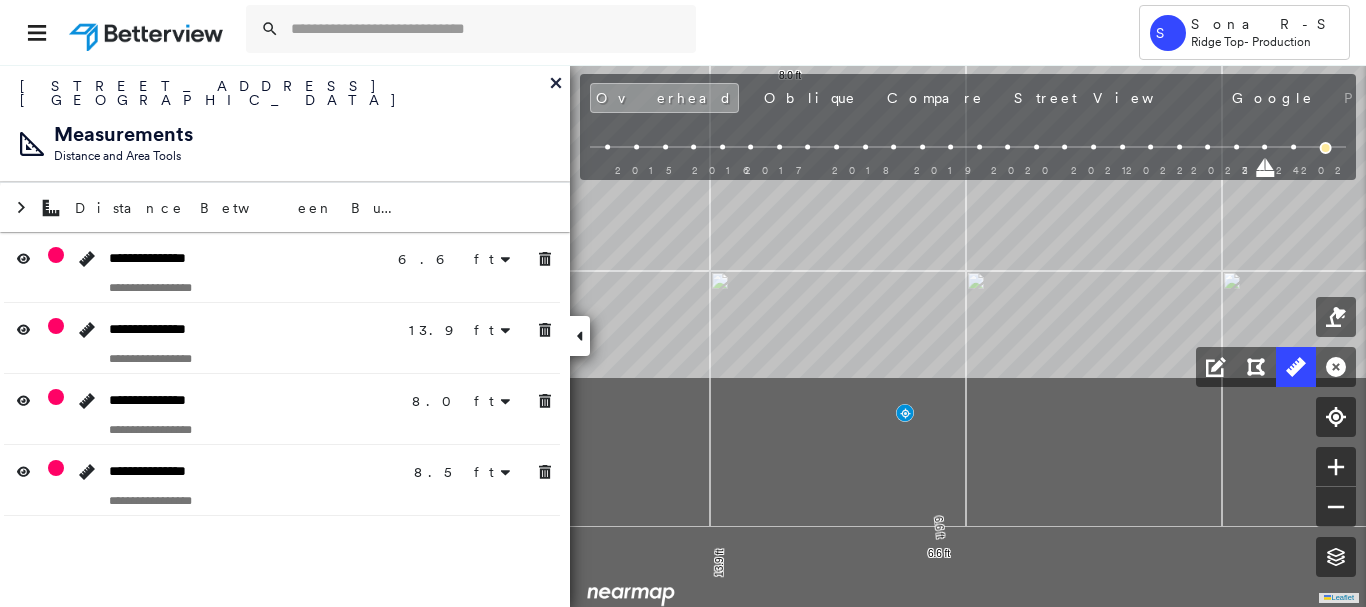 drag, startPoint x: 821, startPoint y: 266, endPoint x: 770, endPoint y: 174, distance: 105.1903 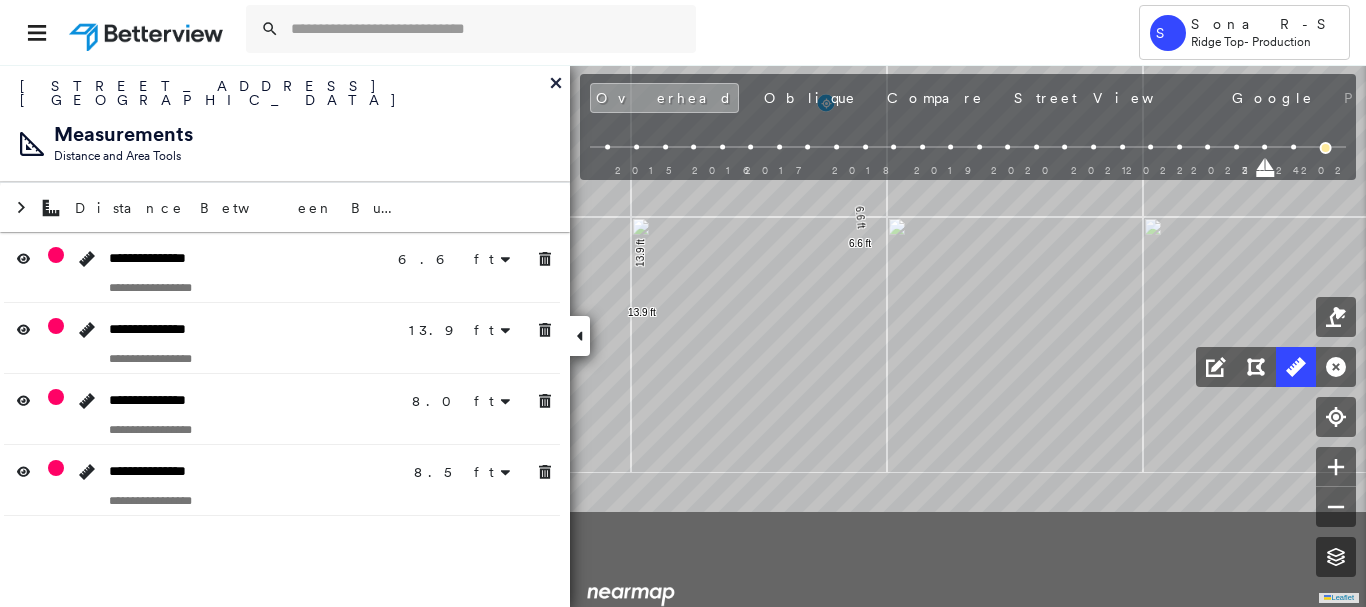 drag, startPoint x: 915, startPoint y: 328, endPoint x: 970, endPoint y: 178, distance: 159.76546 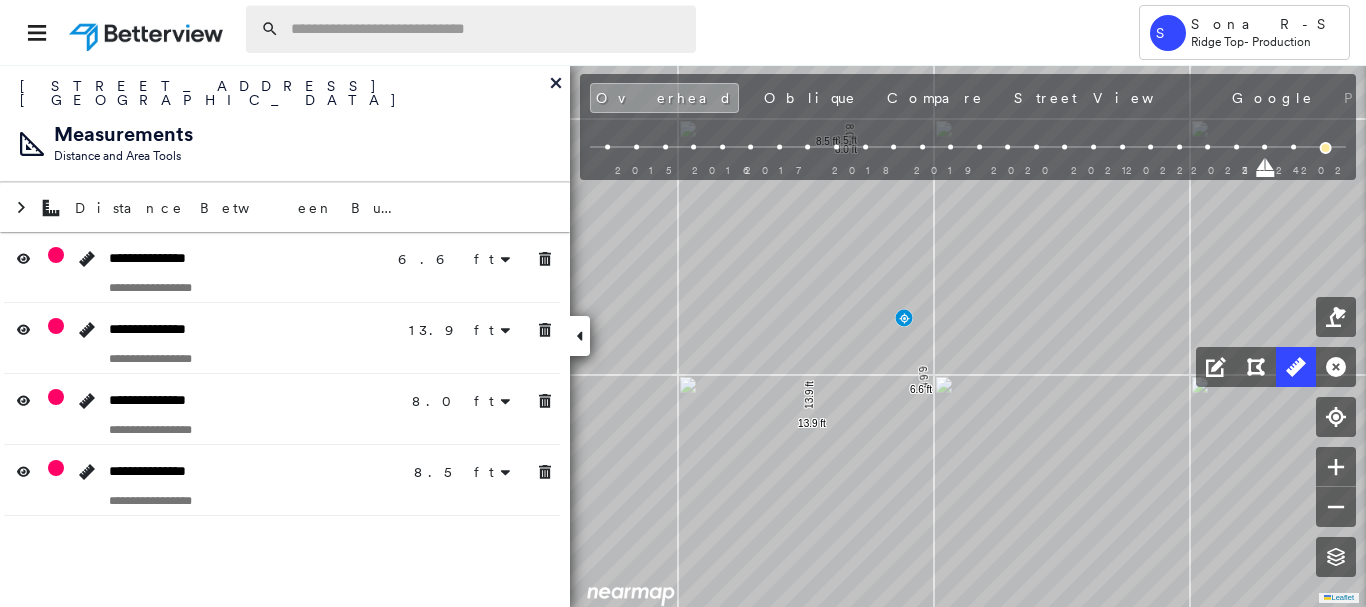 click at bounding box center (487, 29) 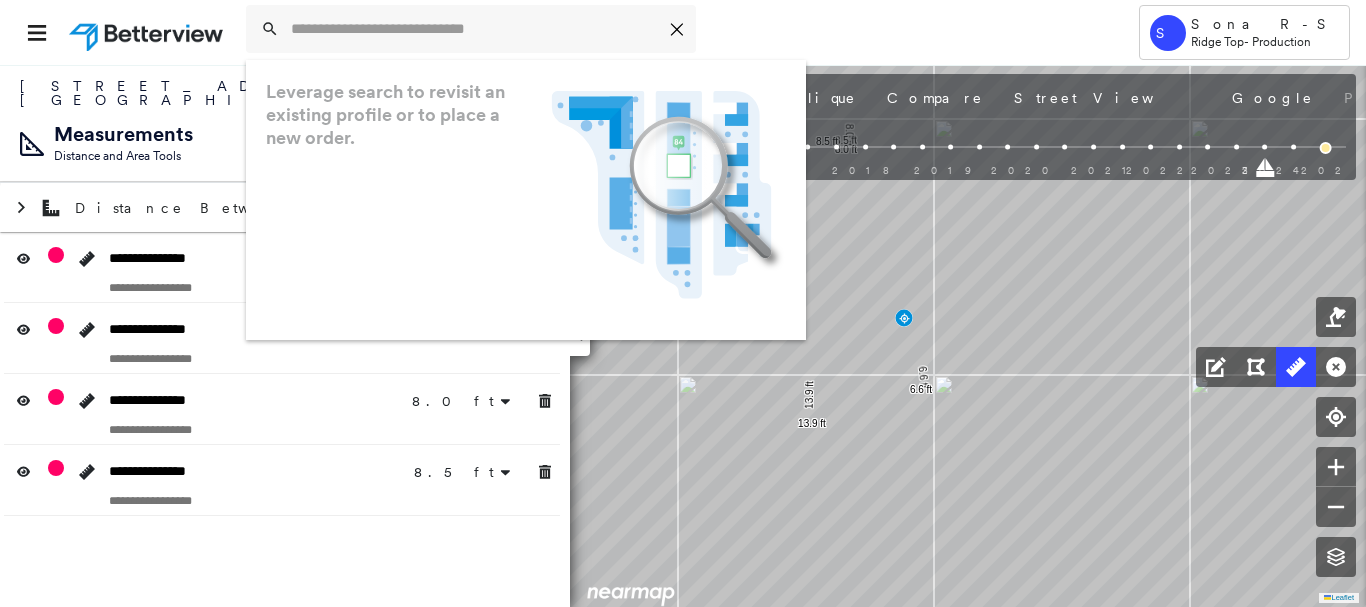 paste on "**********" 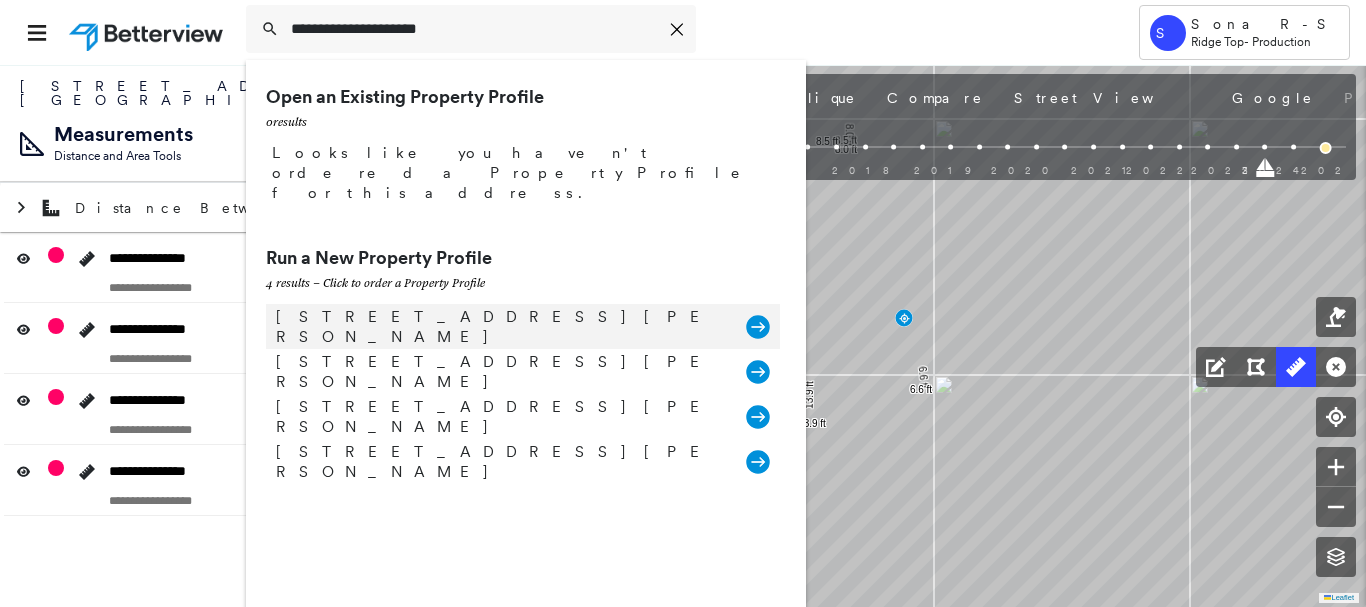 type on "**********" 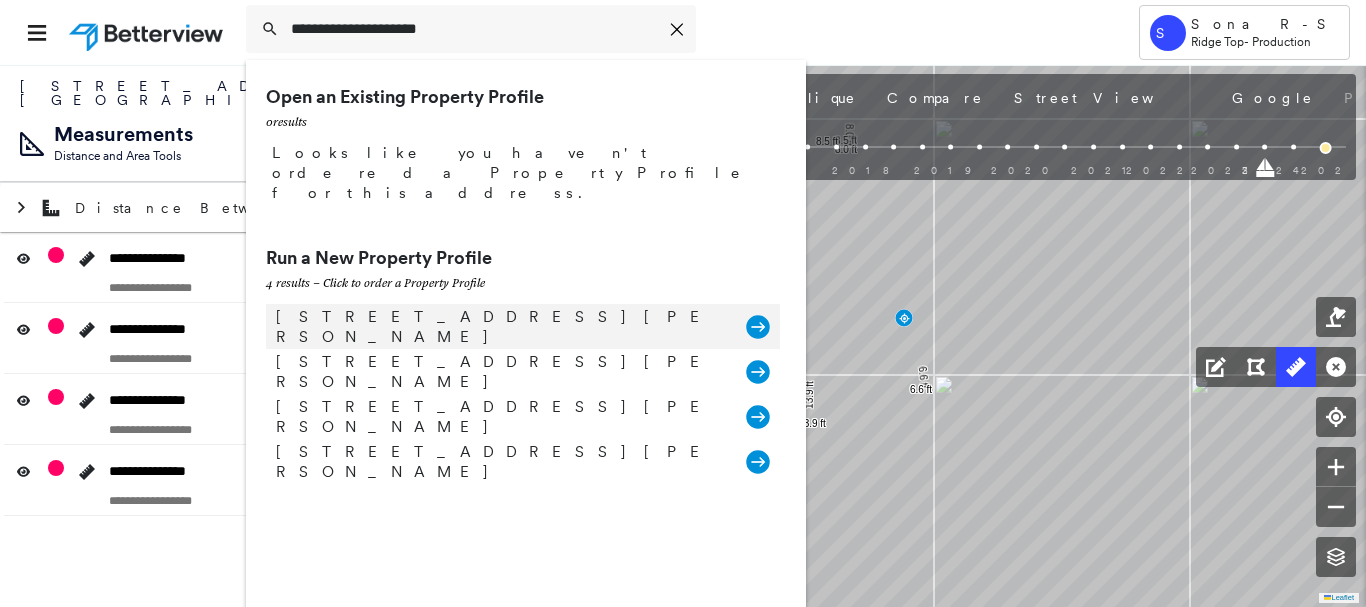 click 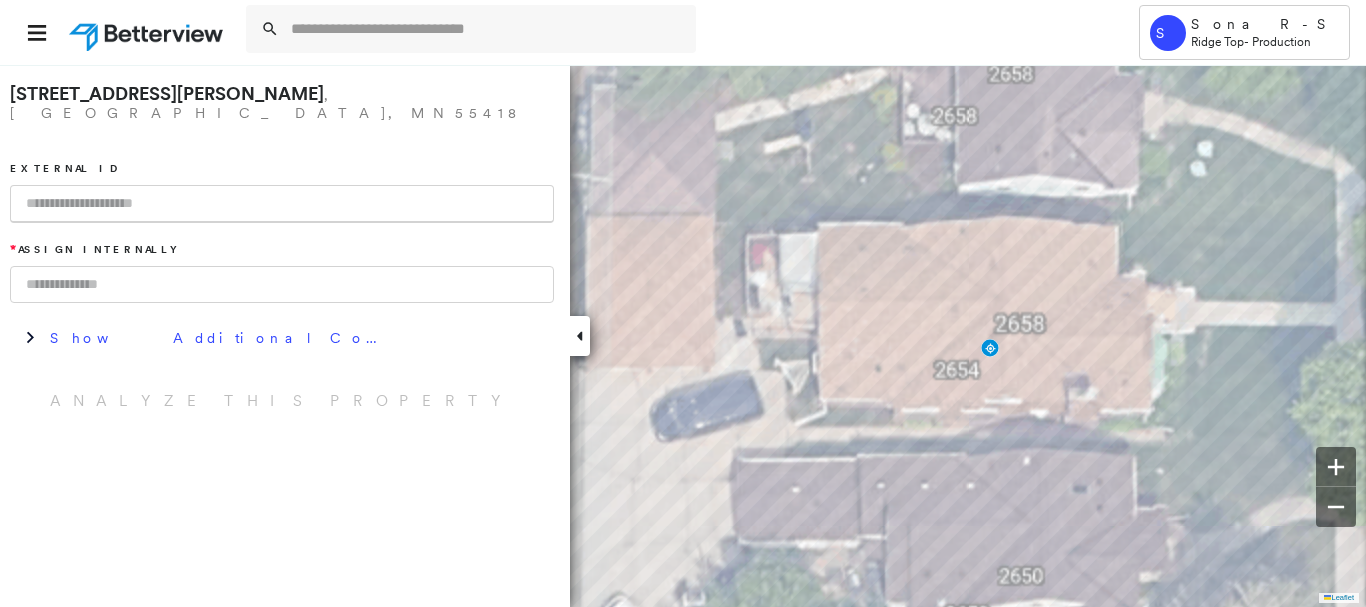 paste on "********" 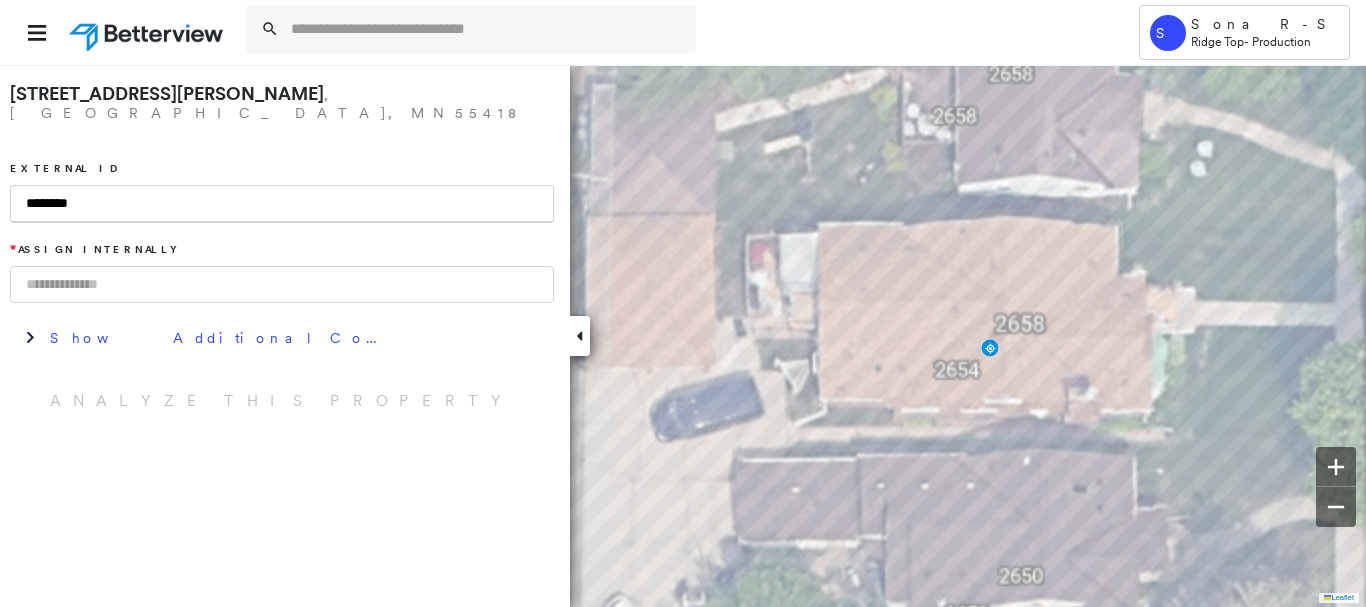 type on "********" 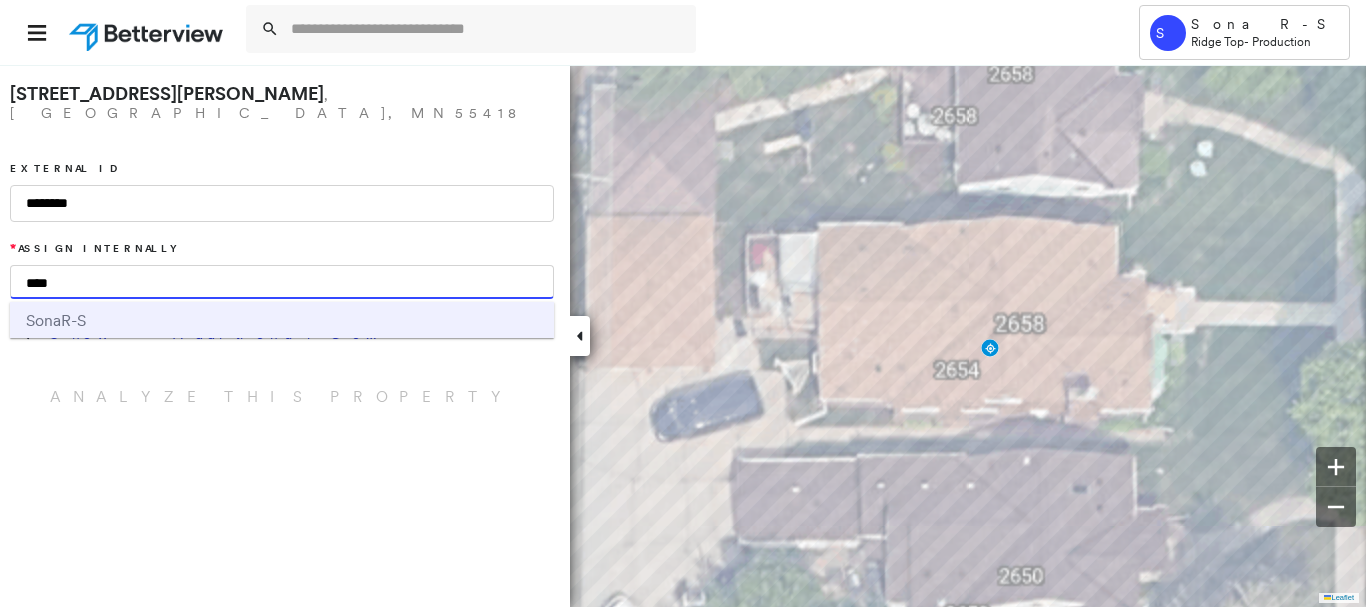 type on "****" 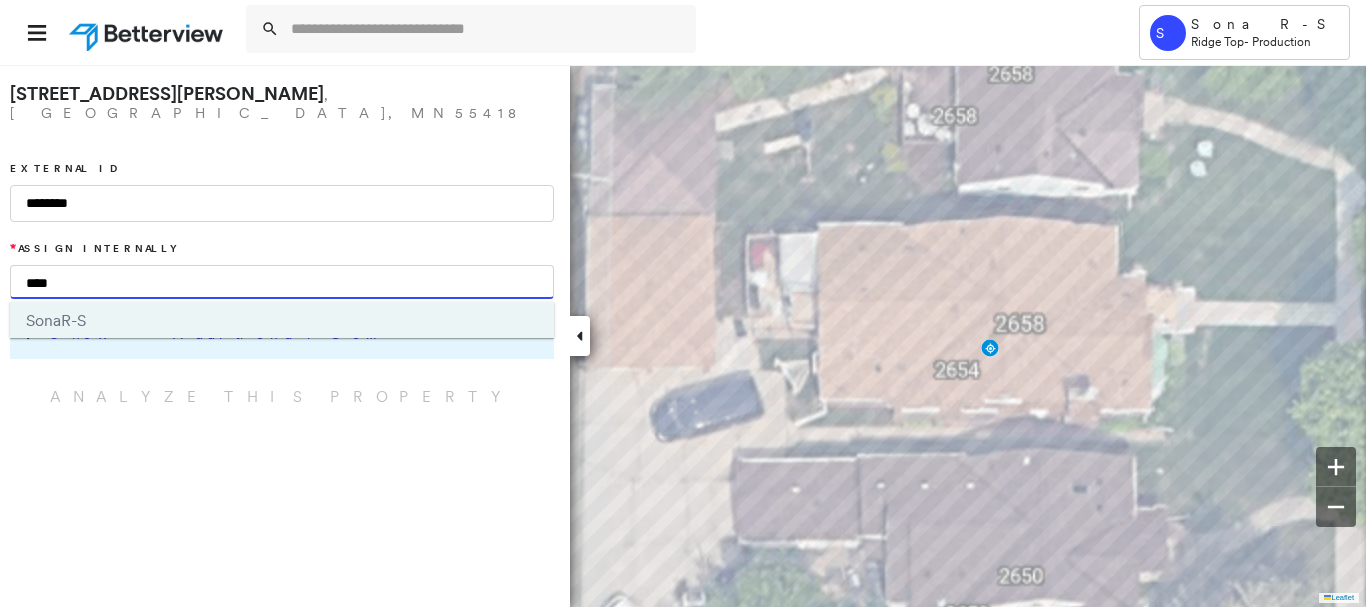type 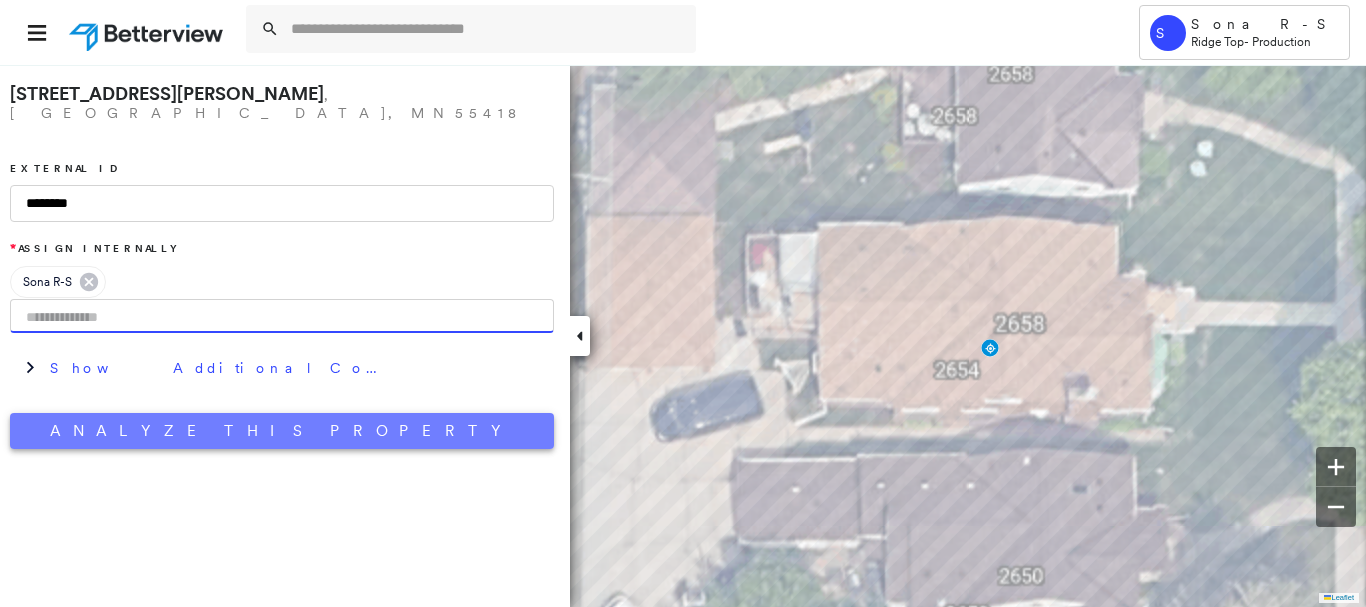 click on "Analyze This Property" at bounding box center [282, 431] 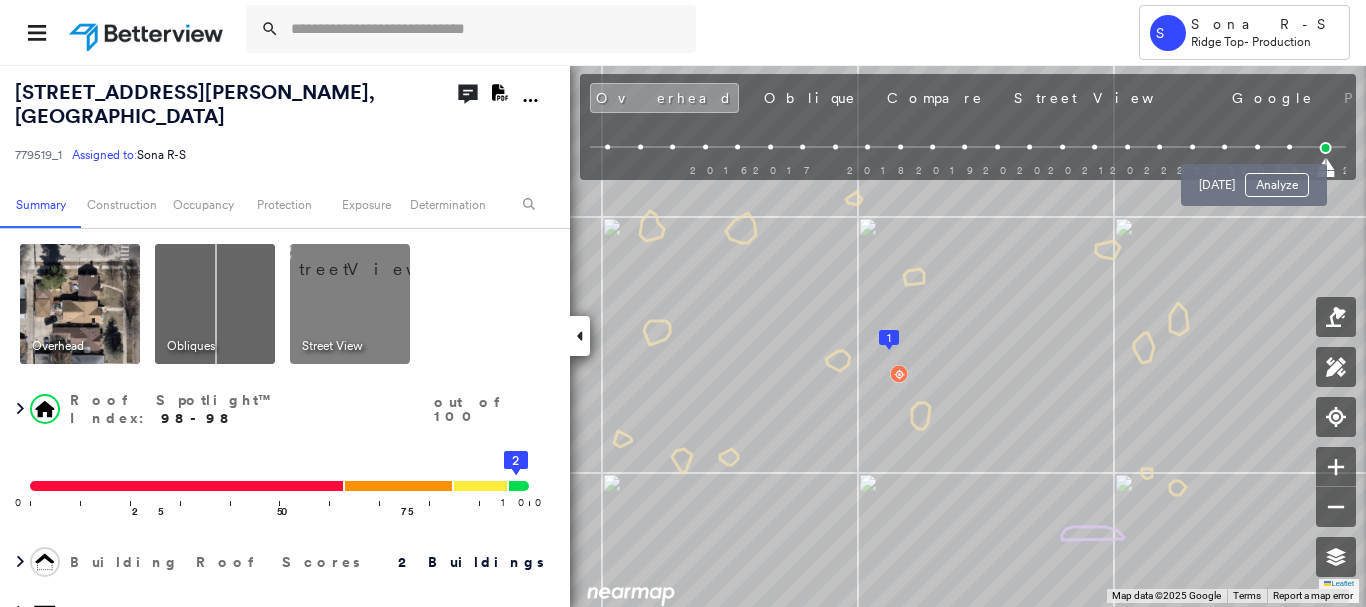click at bounding box center [1289, 147] 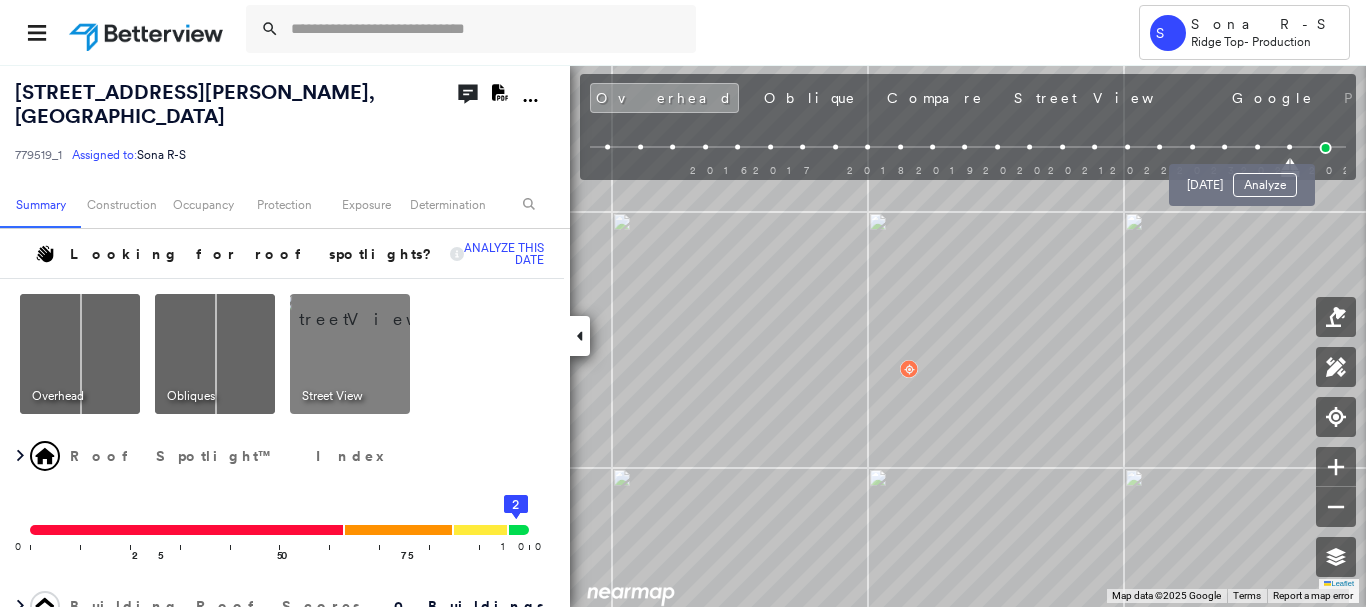 click at bounding box center (1257, 147) 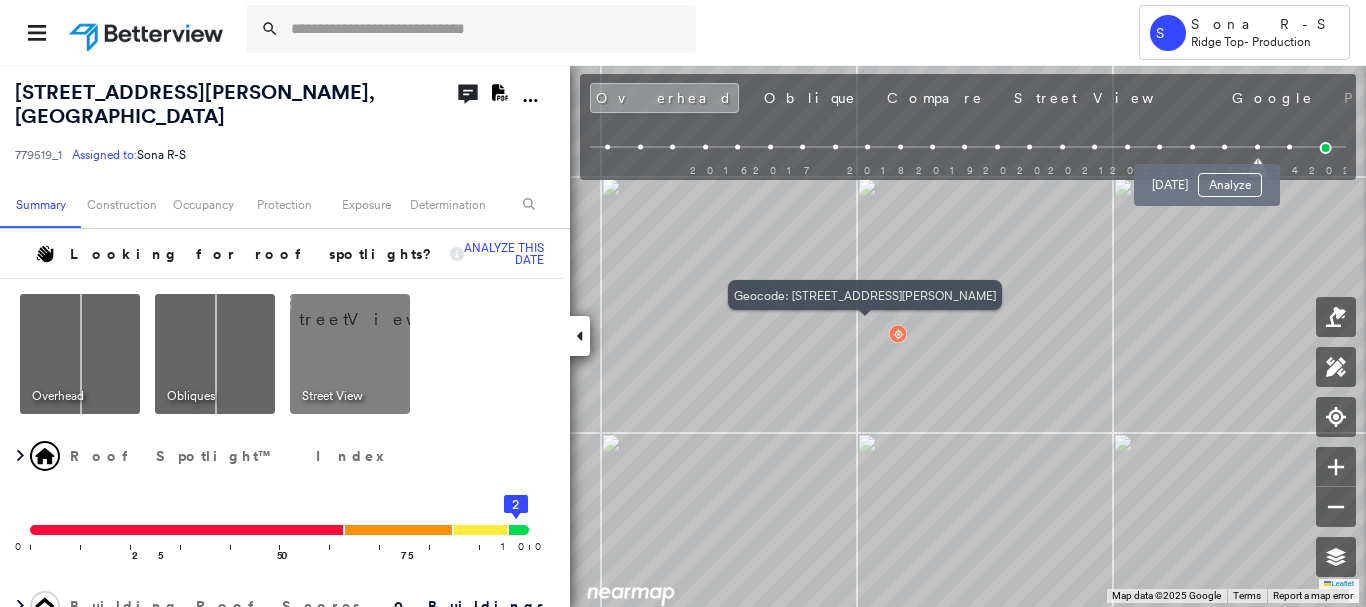 click at bounding box center [1224, 147] 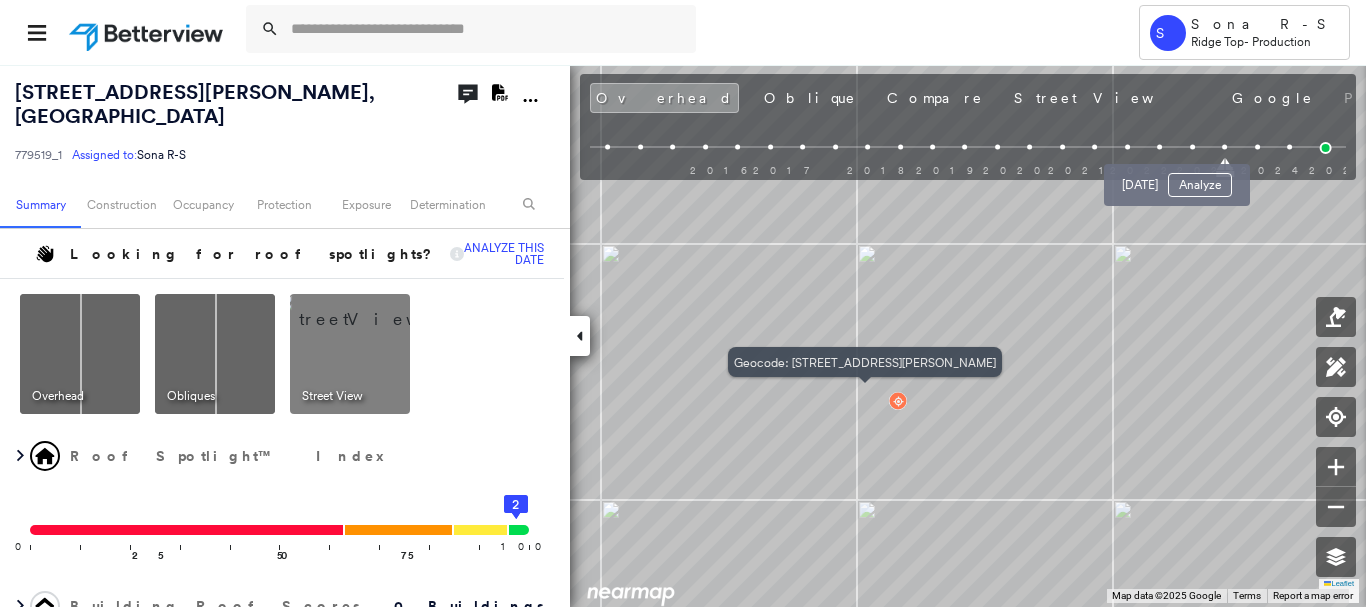 click at bounding box center (1192, 147) 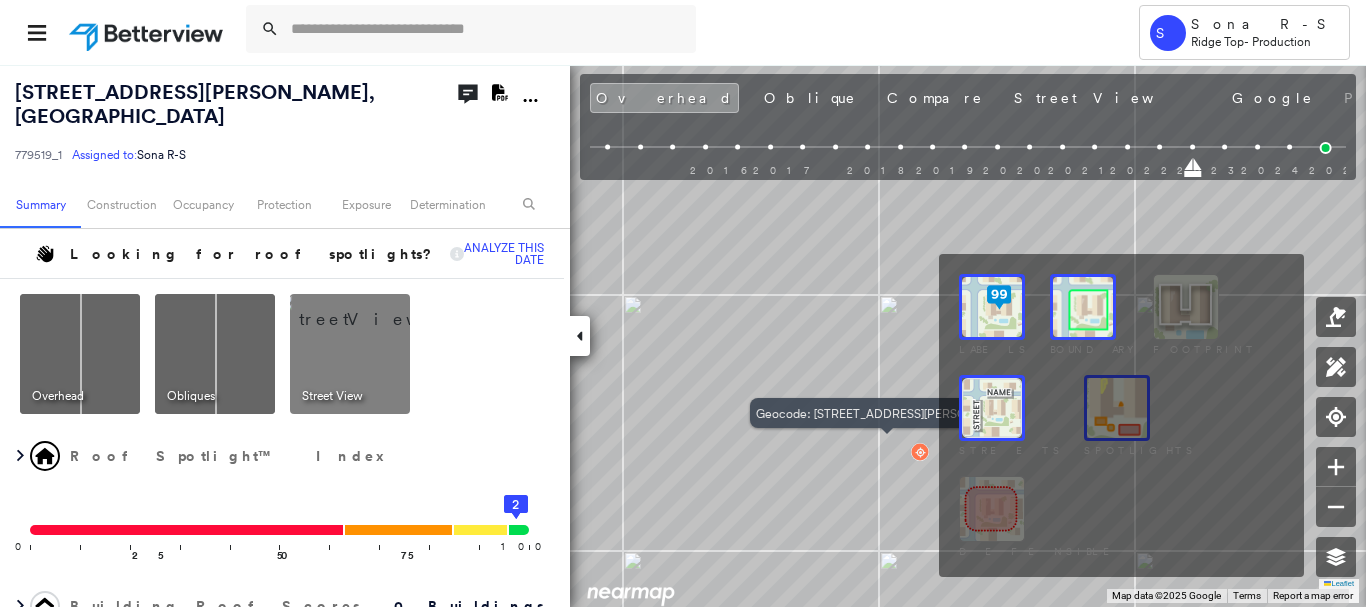 click 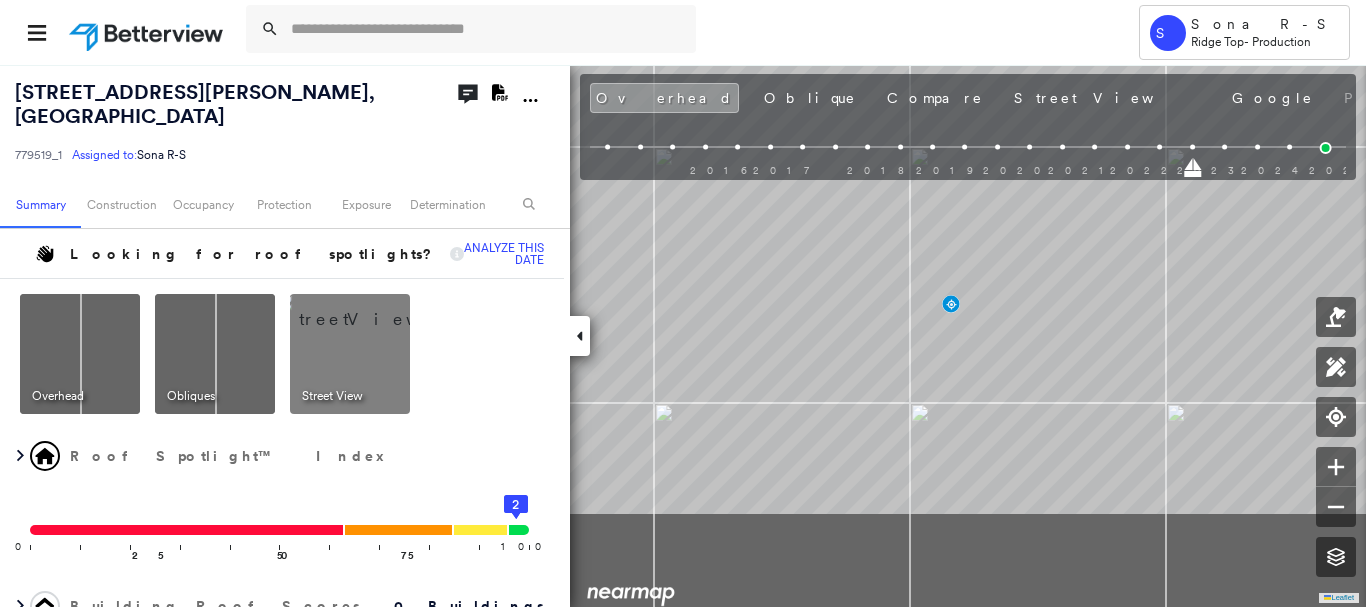 click on "2654 Stinson Blvd NE ,  Minneapolis, MN 55418 779519_1 Assigned to:  Sona R-S Assigned to:  Sona R-S 779519_1 Assigned to:  Sona R-S Open Comments Download PDF Report Summary Construction Occupancy Protection Exposure Determination Looking for roof spotlights? Analyze this date Overhead Obliques Street View Roof Spotlight™ Index 0 100 25 50 75 1 2 Building Roof Scores 0 Buildings Policy Information :  779519_1 Flags :  1 (0 cleared, 1 uncleared) Construction Occupancy Protection Exposure Determination Flags :  1 (0 cleared, 1 uncleared) Uncleared Flags (1) Cleared Flags  (0) Betterview Property Flagged 07/22/25 Clear Action Taken New Entry History Quote/New Business Terms & Conditions Added ACV Endorsement Added Cosmetic Endorsement Inspection/Loss Control Report Information Added to Inspection Survey Onsite Inspection Ordered Determined No Inspection Needed General Used Report to Further Agent/Insured Discussion Reject/Decline - New Business Allowed to Proceed / Policy Bound Save Renewal Terms & Conditions" at bounding box center [683, 335] 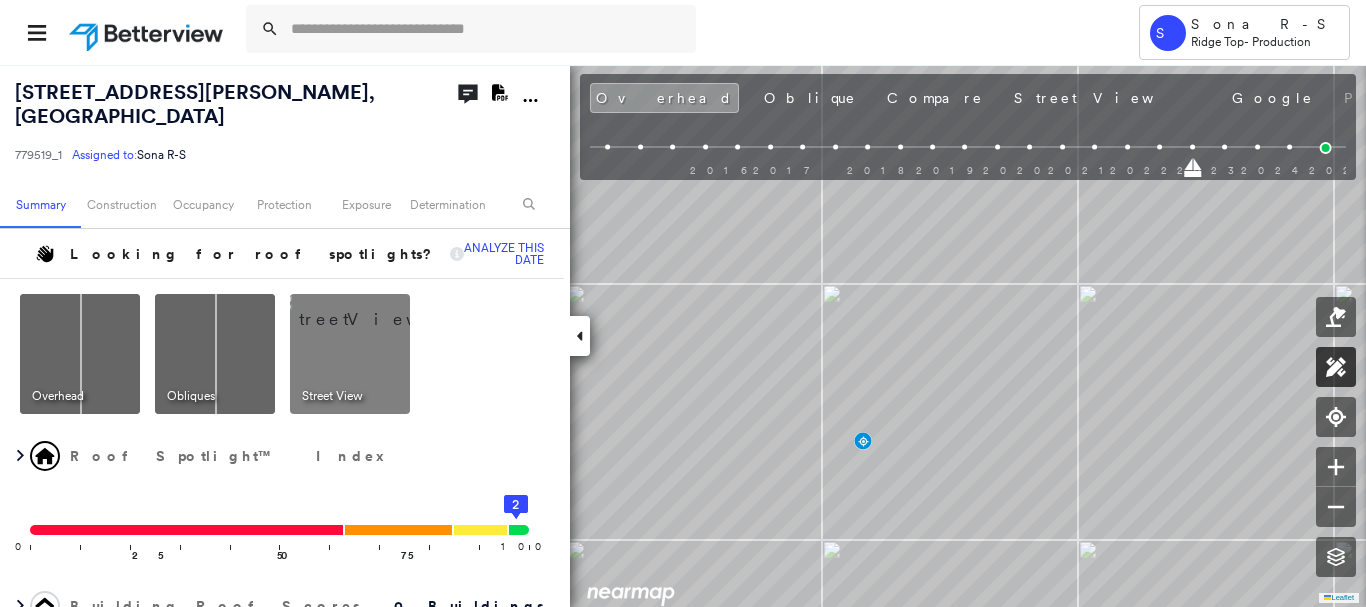 click at bounding box center [1336, 367] 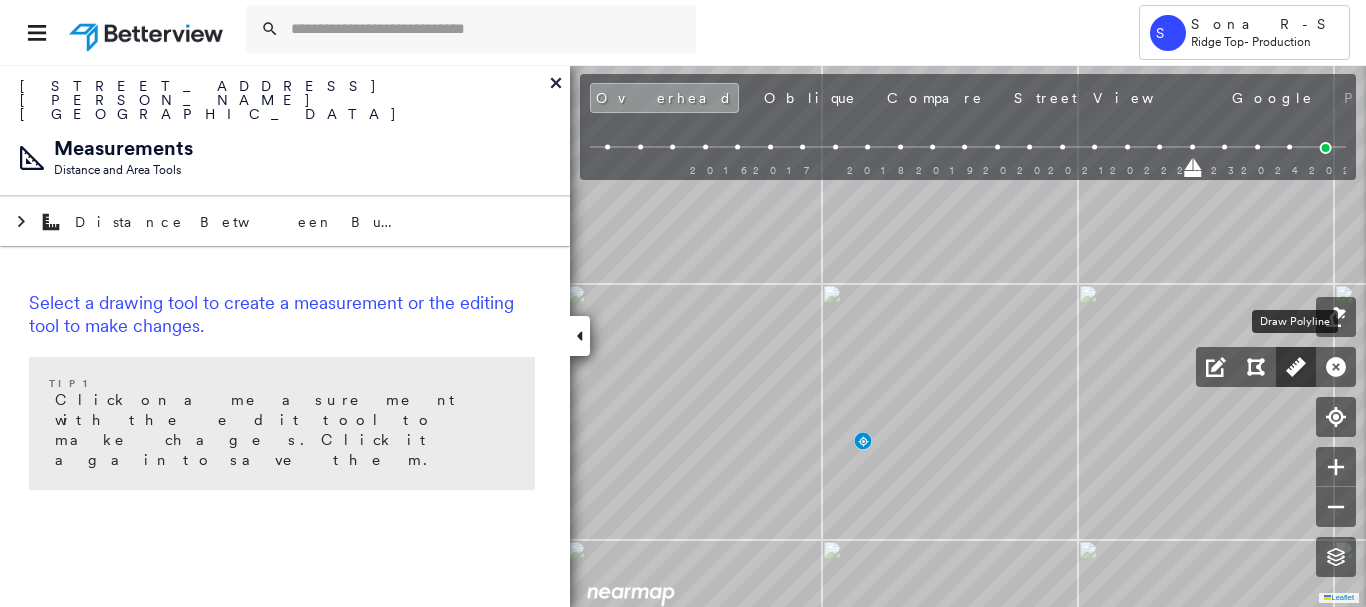 click 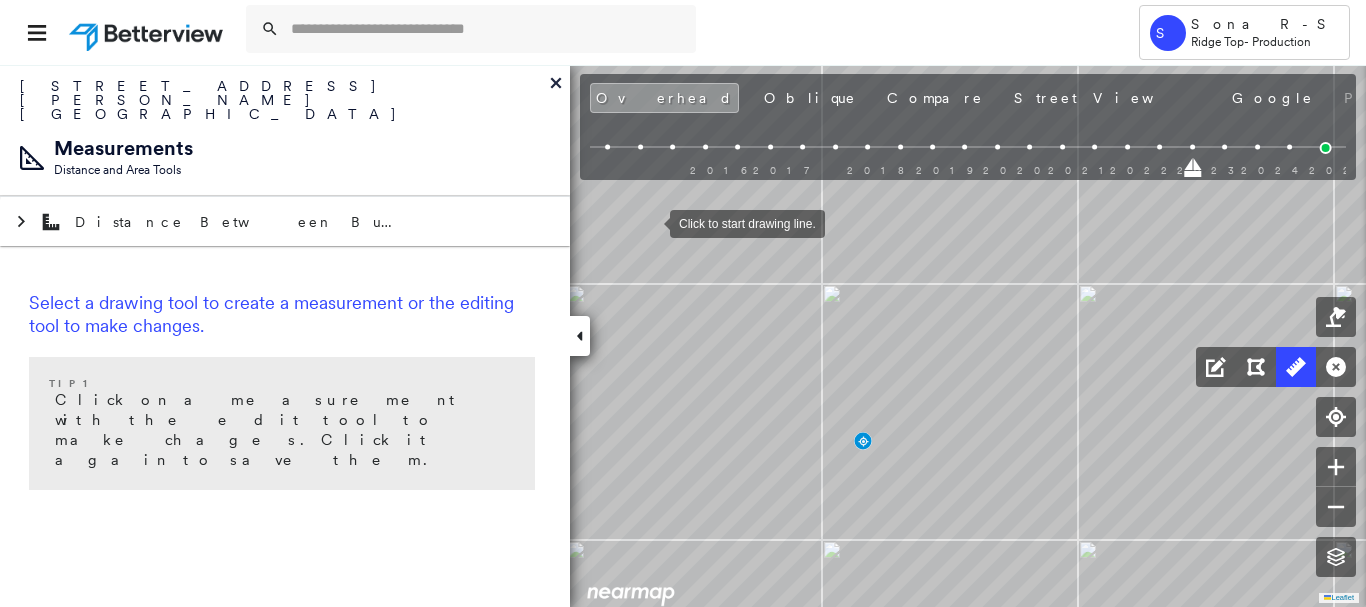 click at bounding box center [650, 222] 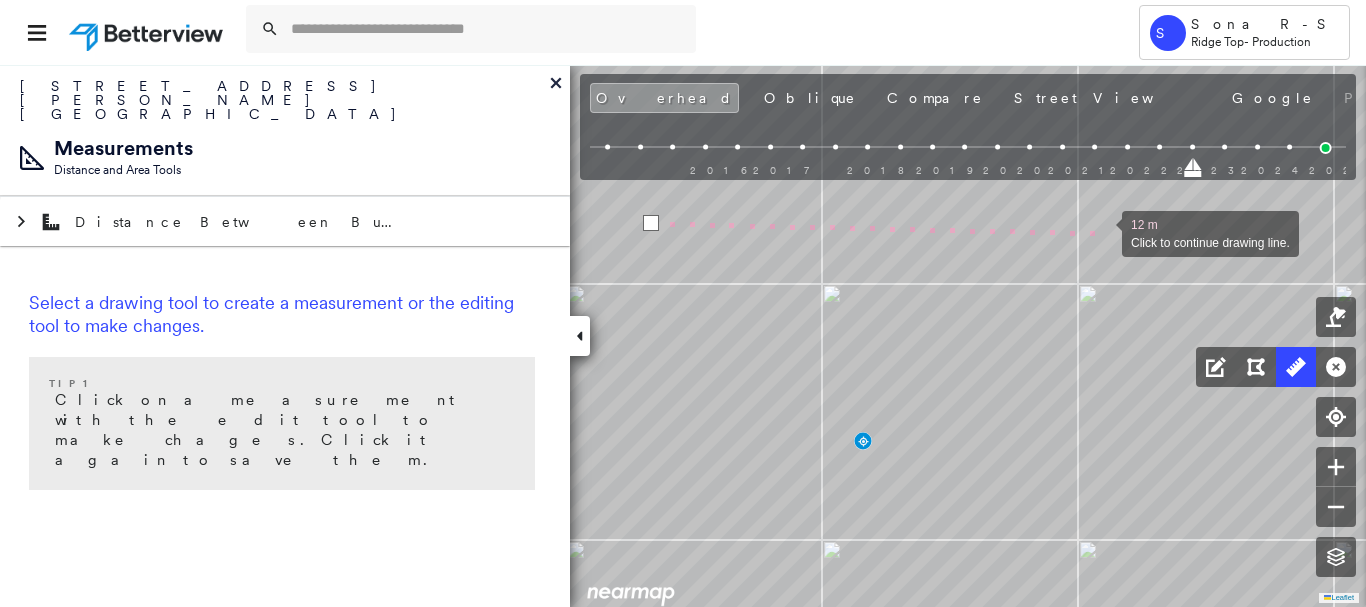 click at bounding box center [1102, 232] 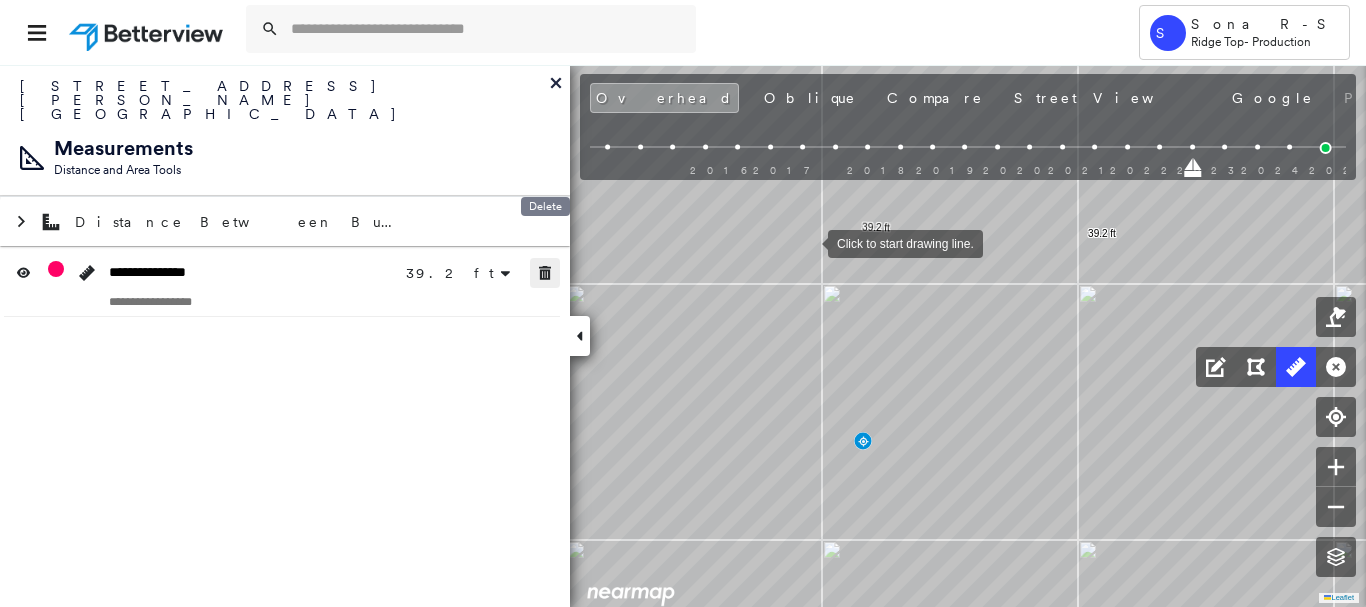 drag, startPoint x: 538, startPoint y: 239, endPoint x: 683, endPoint y: 240, distance: 145.00345 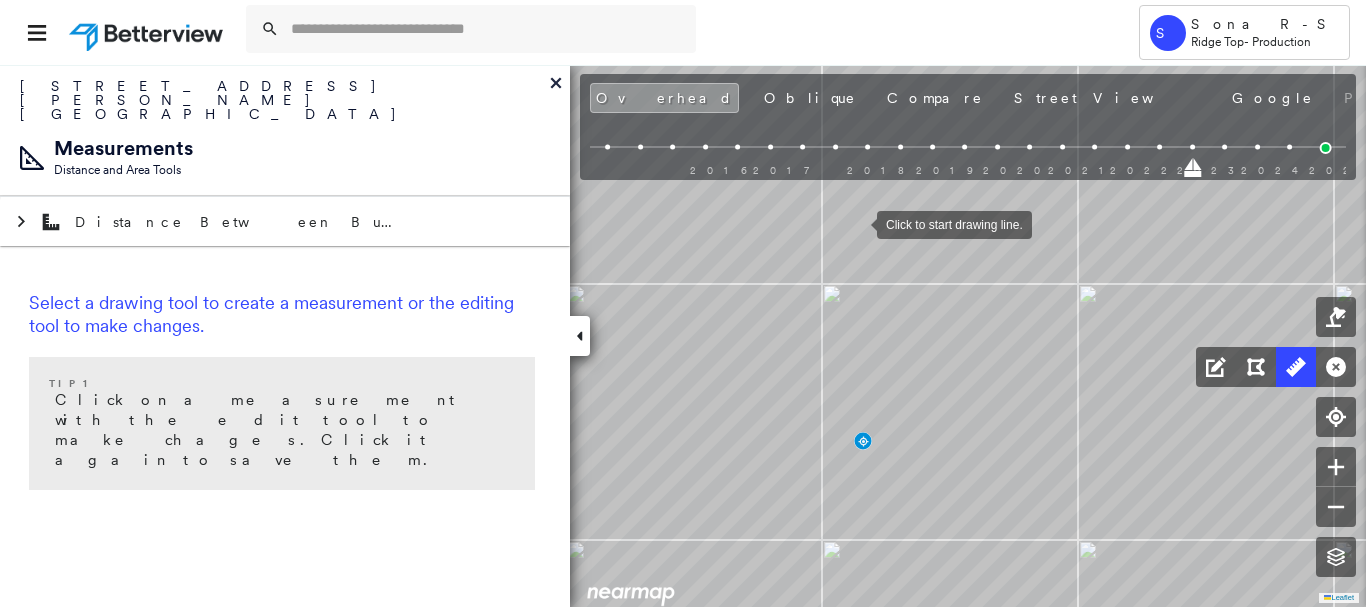 click at bounding box center [857, 223] 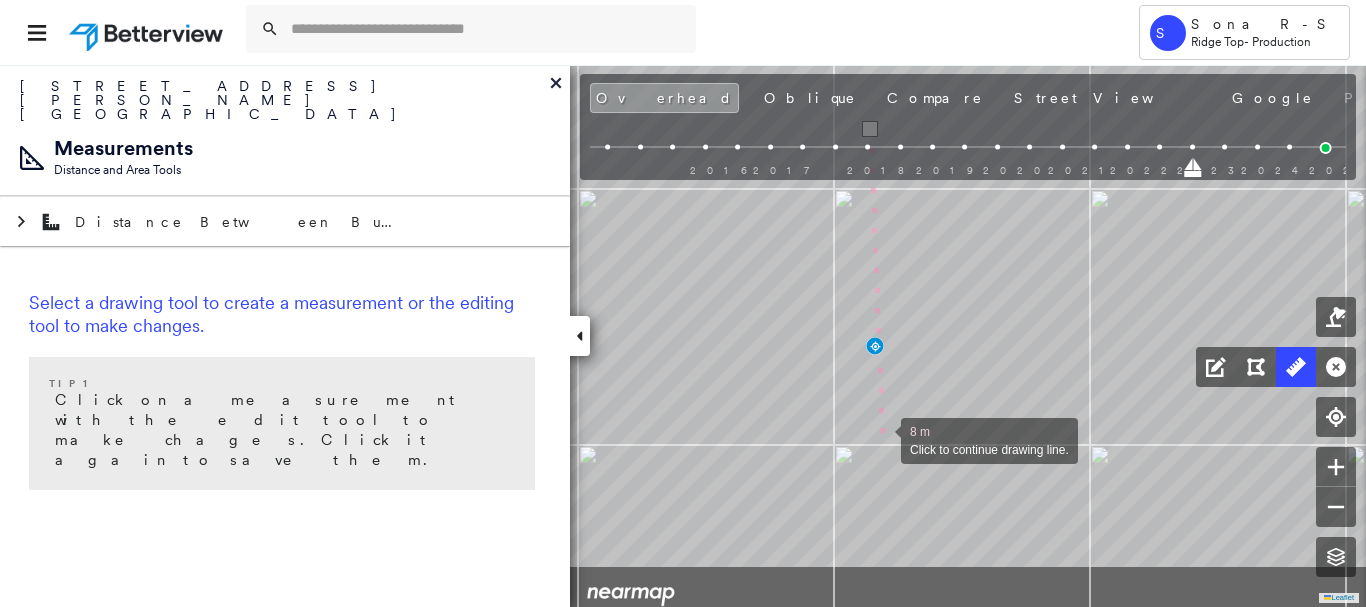 drag, startPoint x: 871, startPoint y: 523, endPoint x: 881, endPoint y: 444, distance: 79.630394 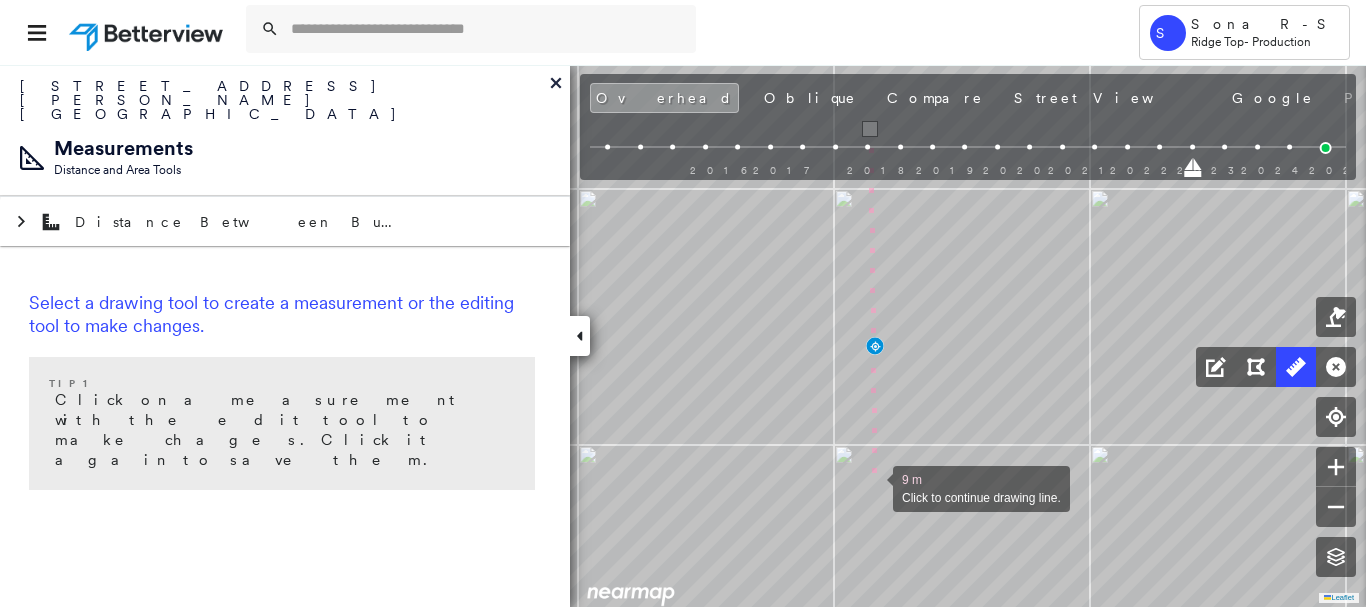 click at bounding box center (873, 487) 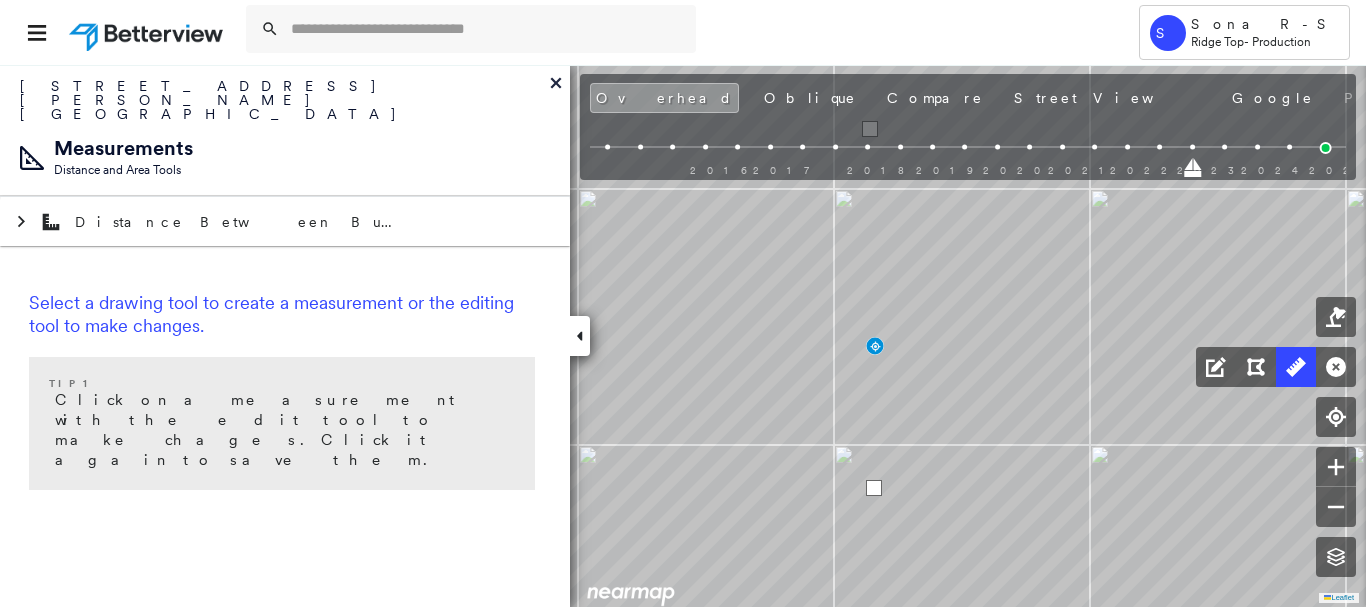 click at bounding box center (874, 488) 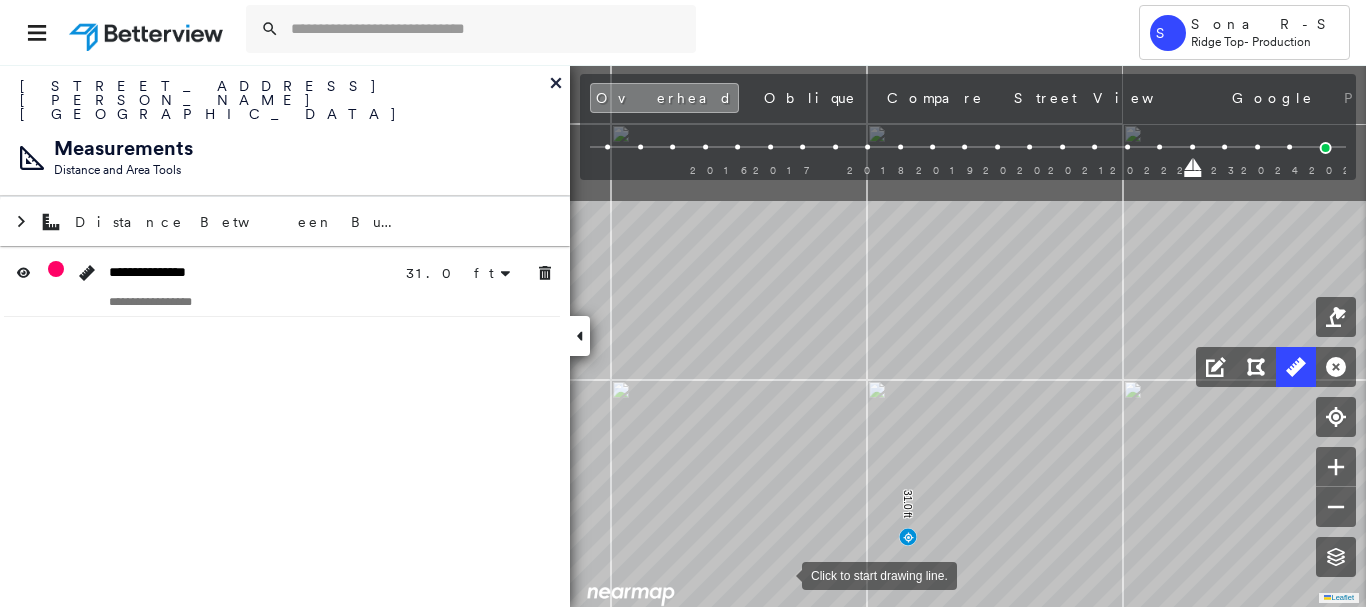 drag, startPoint x: 744, startPoint y: 373, endPoint x: 779, endPoint y: 549, distance: 179.44637 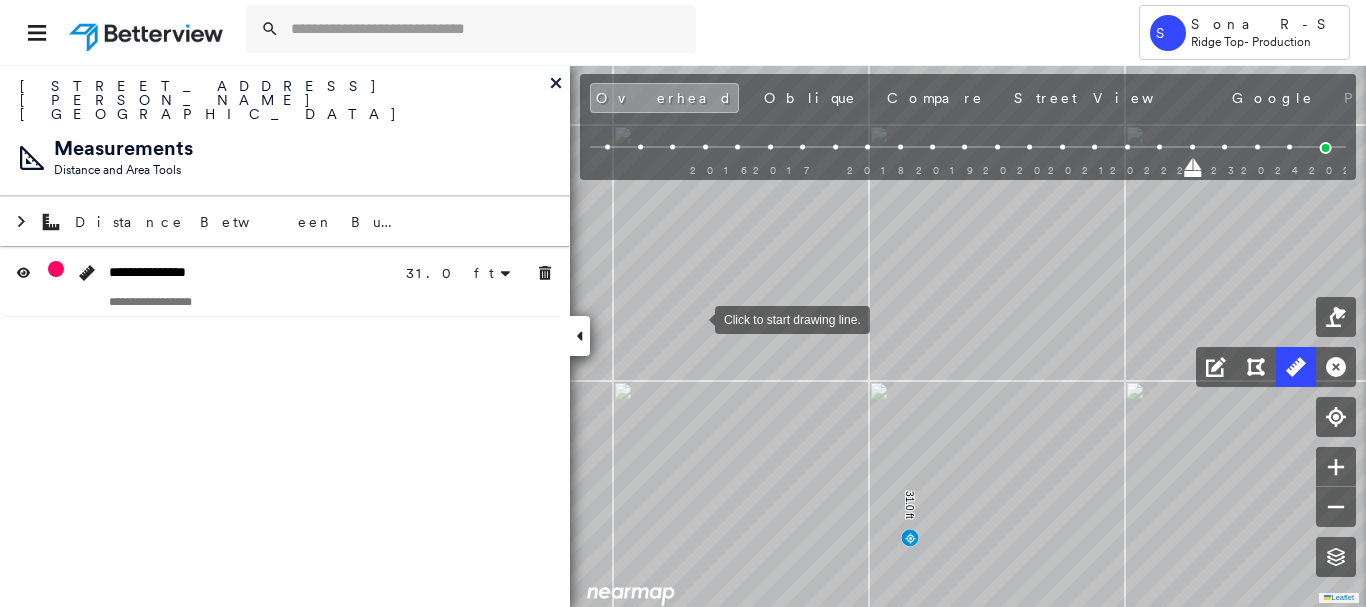 click at bounding box center (695, 318) 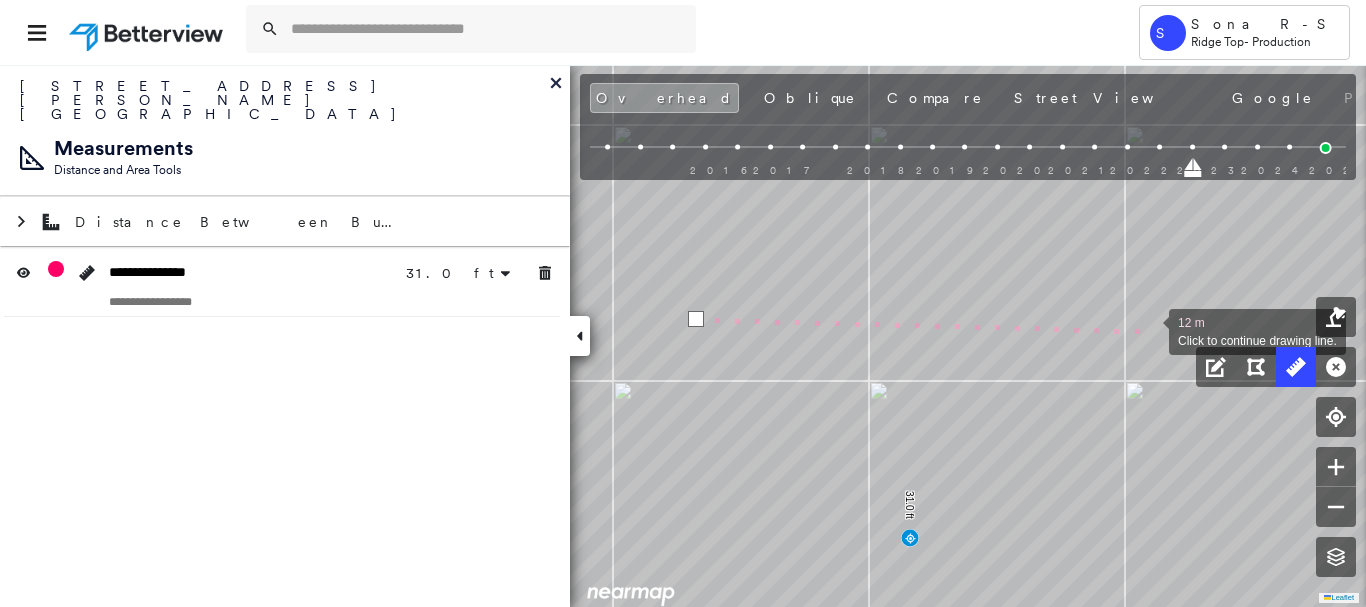 click at bounding box center [1149, 330] 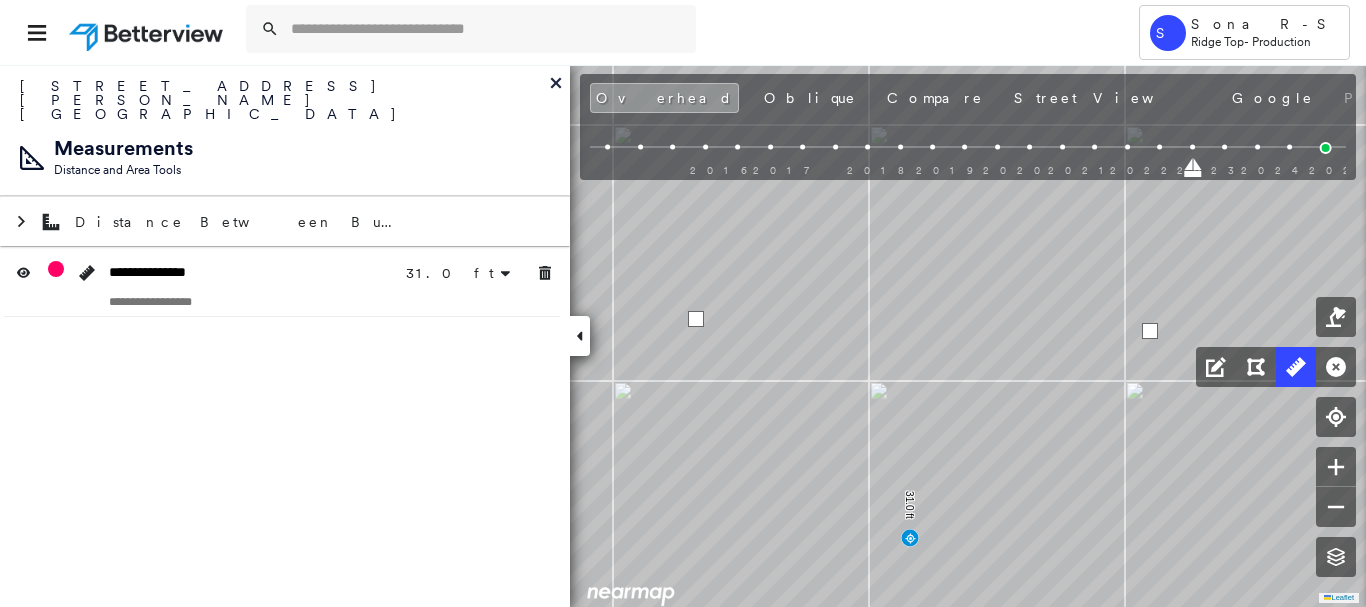 click at bounding box center [1150, 331] 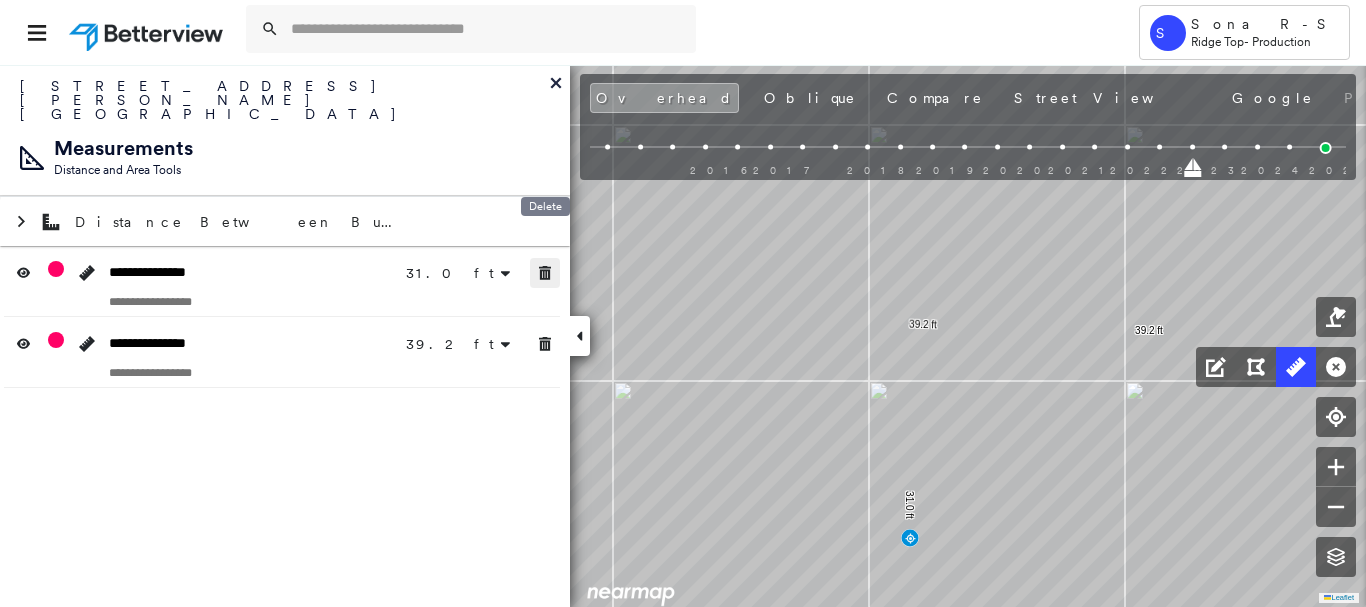 click 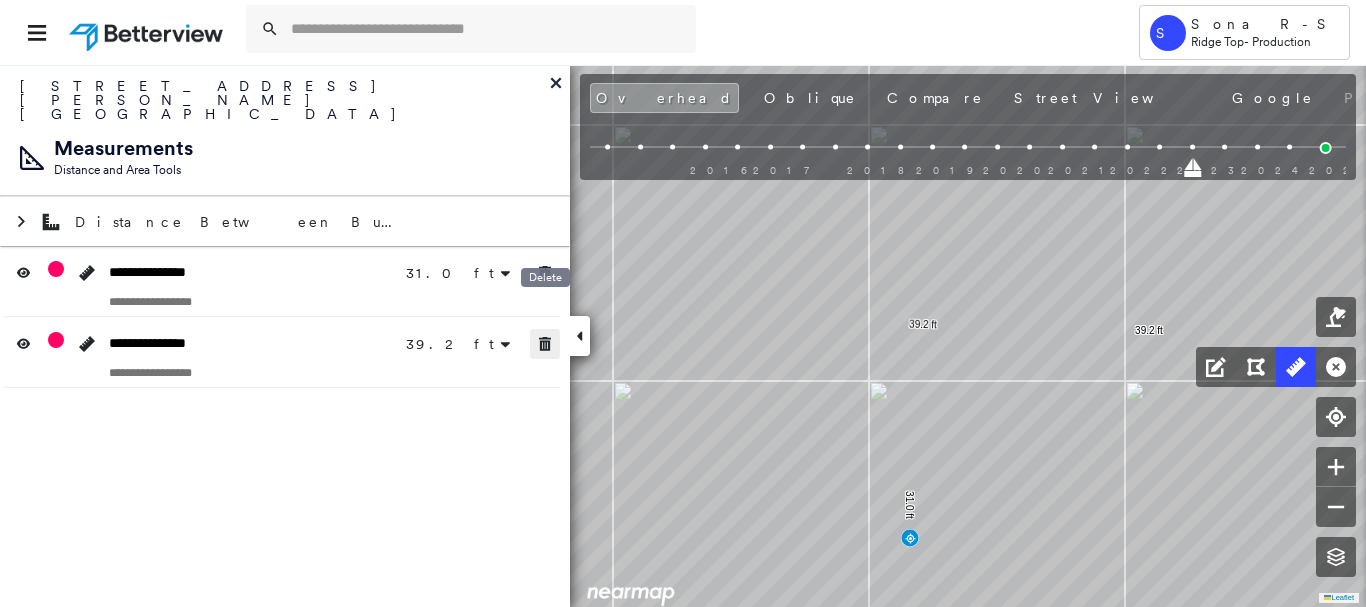click 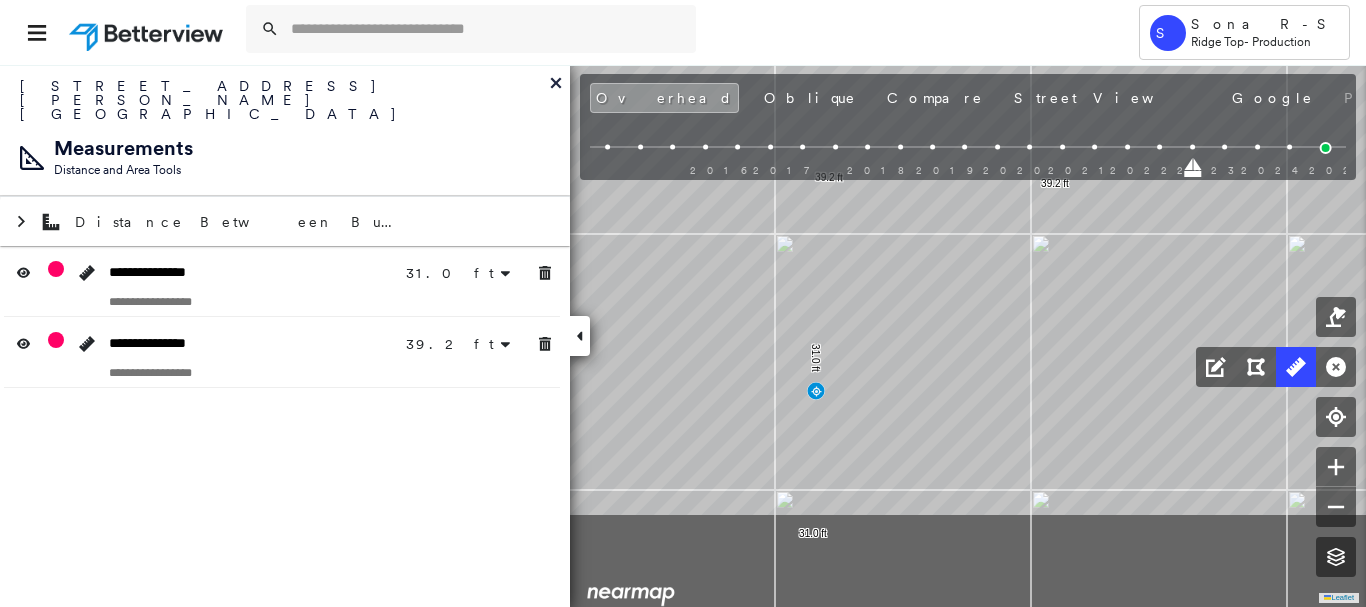 click on "31.0 ft 31.0 ft 39.2 ft 39.2 ft Click to start drawing line." at bounding box center [181, -466] 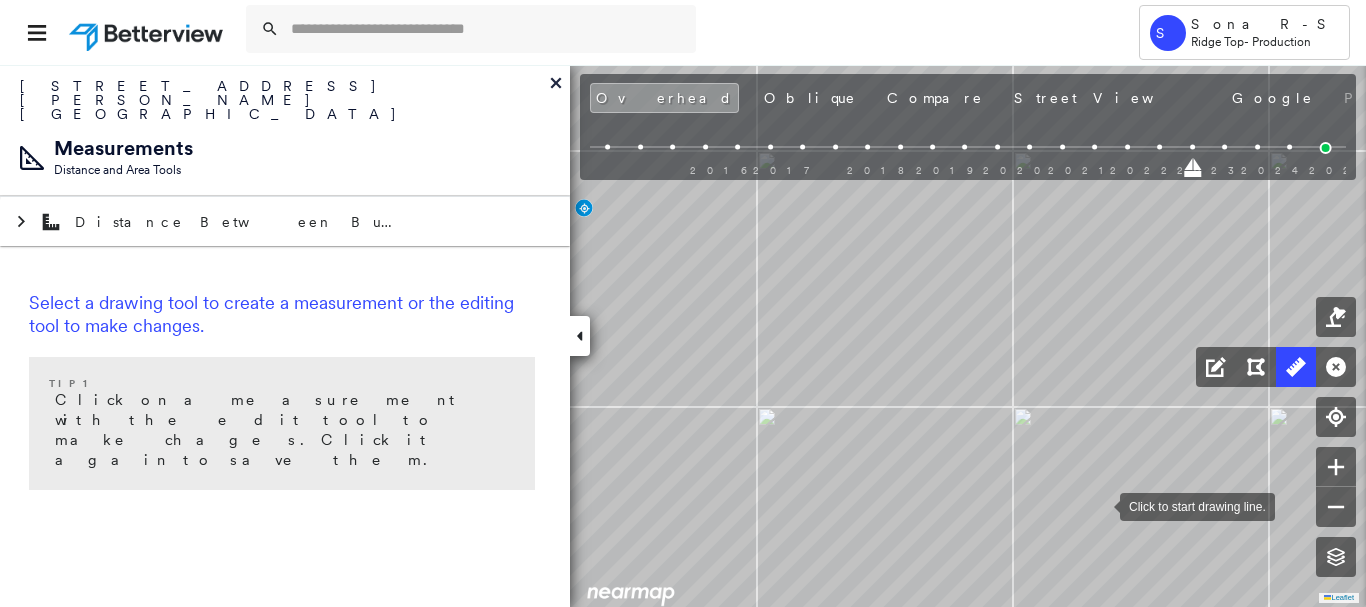 click at bounding box center (1100, 505) 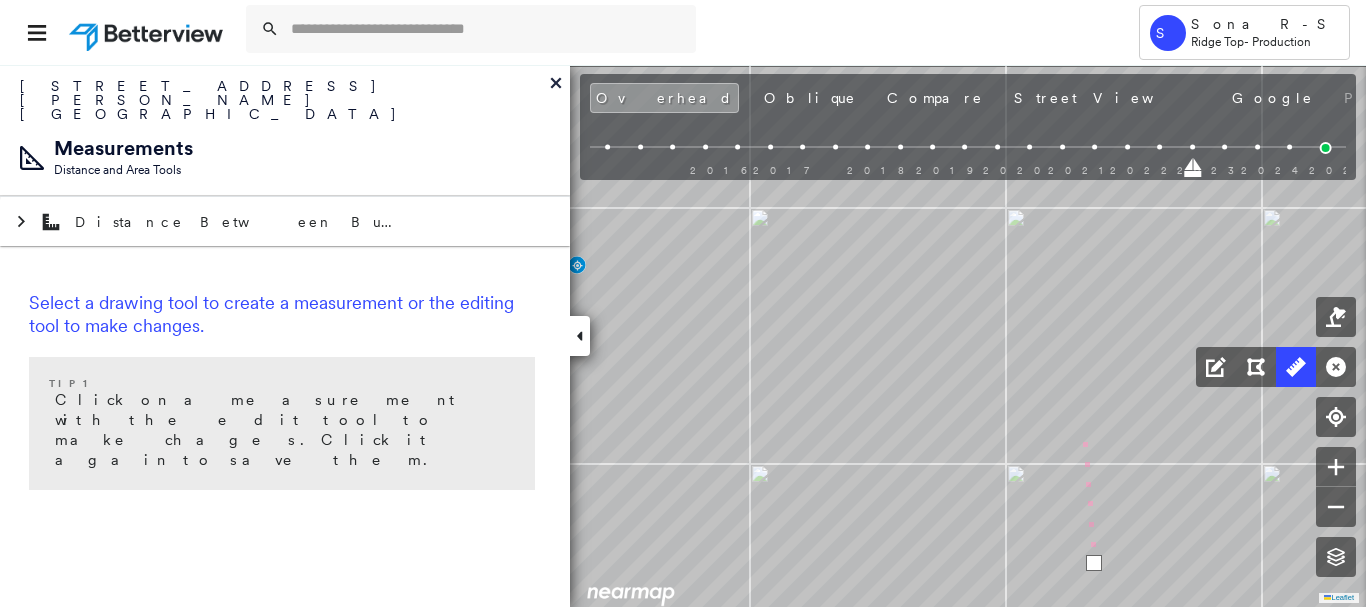 click on "2 m Click to continue drawing line." at bounding box center [174, -409] 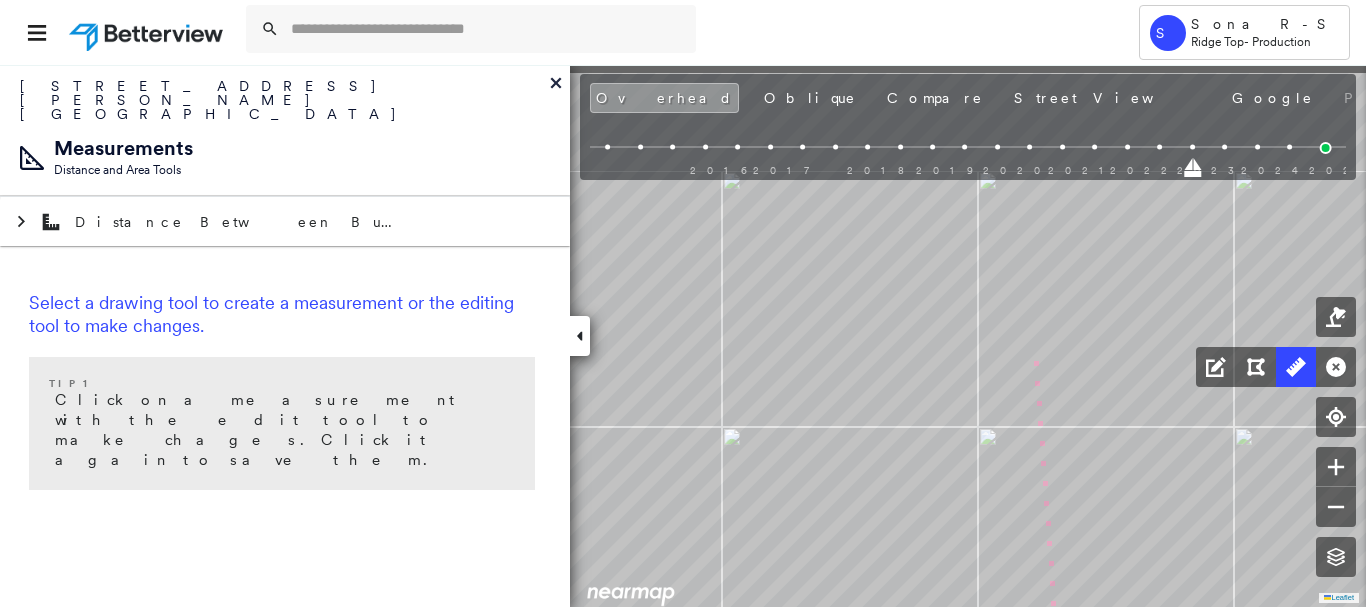 click on "6 m Click to continue drawing line." at bounding box center (146, -190) 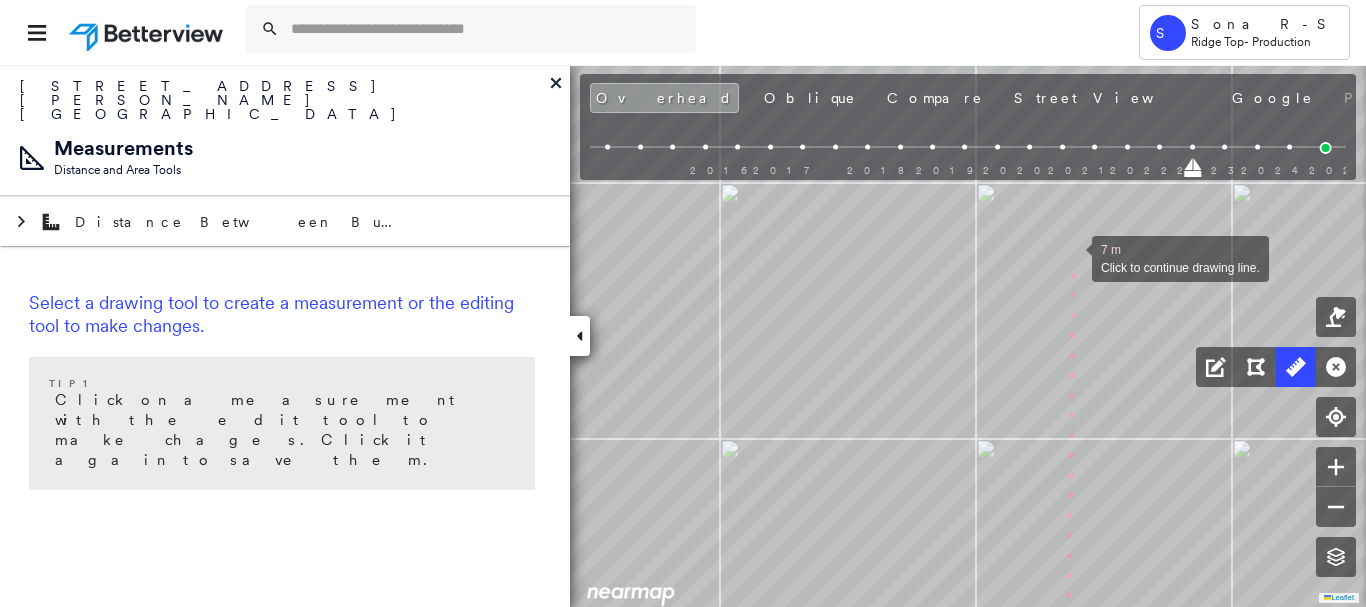 click at bounding box center (1072, 257) 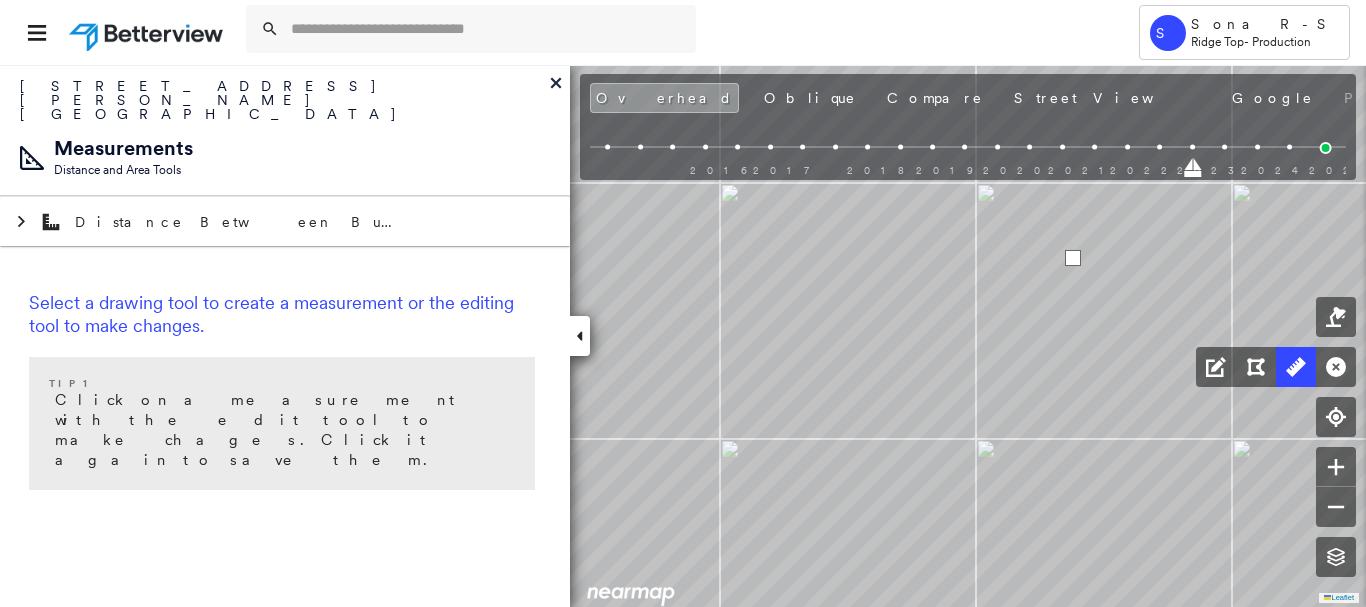 click at bounding box center [1073, 258] 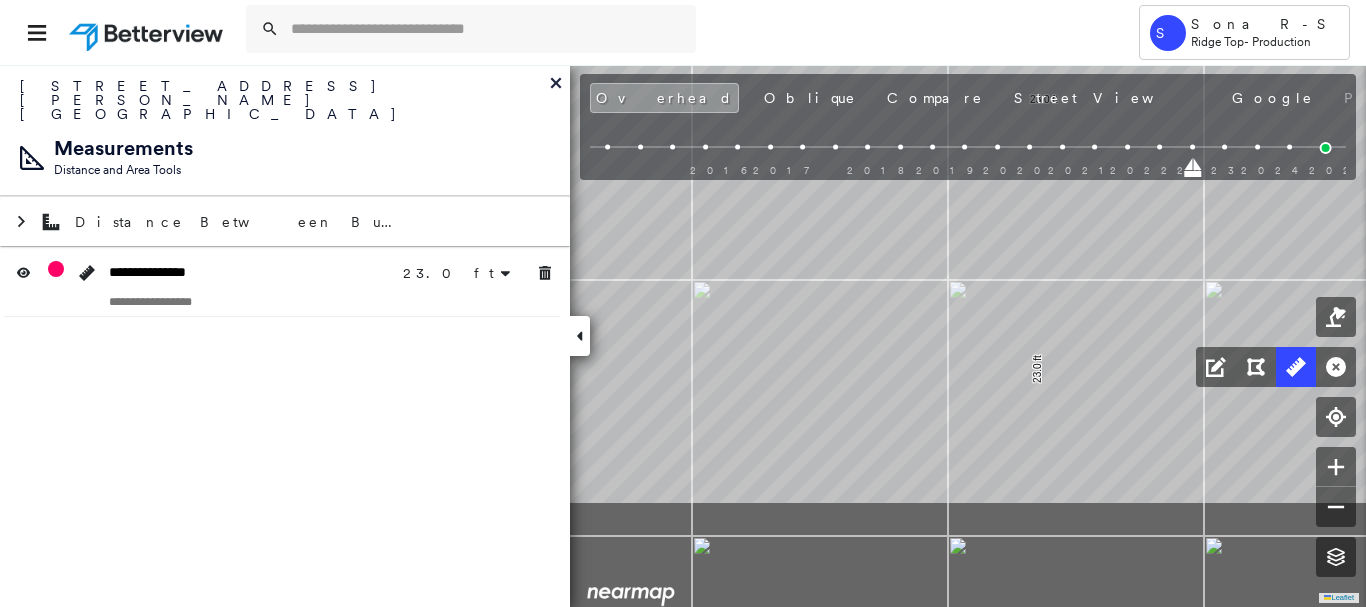 drag, startPoint x: 905, startPoint y: 344, endPoint x: 877, endPoint y: 14, distance: 331.18576 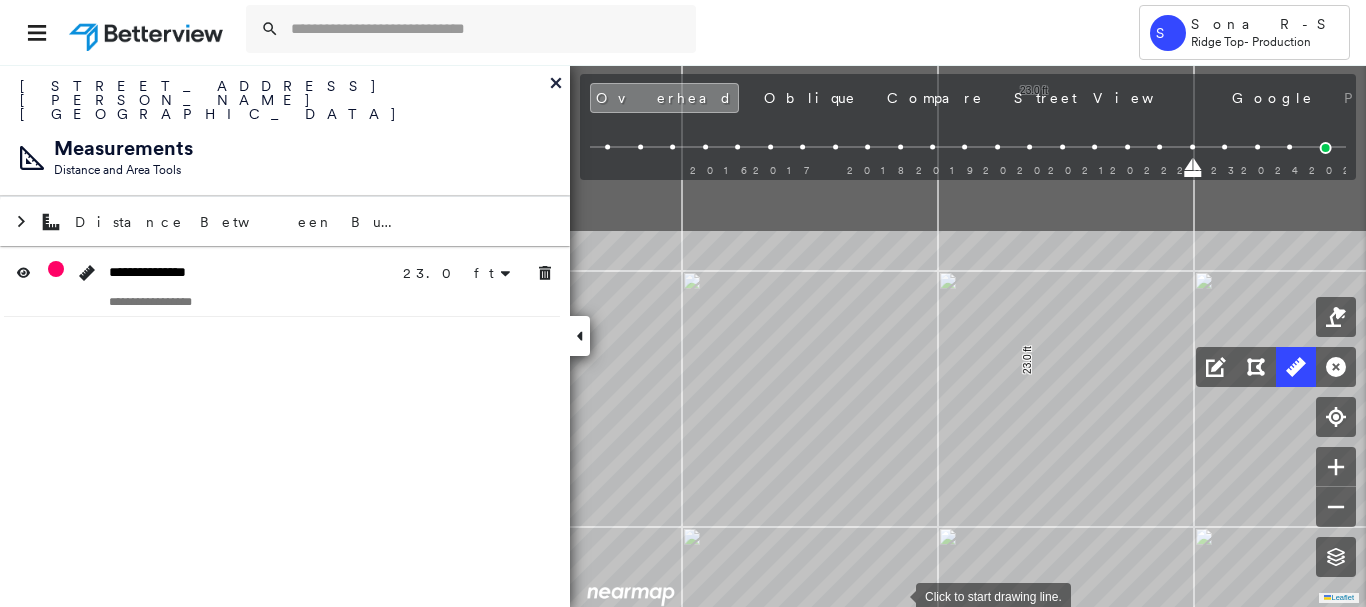 drag, startPoint x: 896, startPoint y: 337, endPoint x: 895, endPoint y: 592, distance: 255.00197 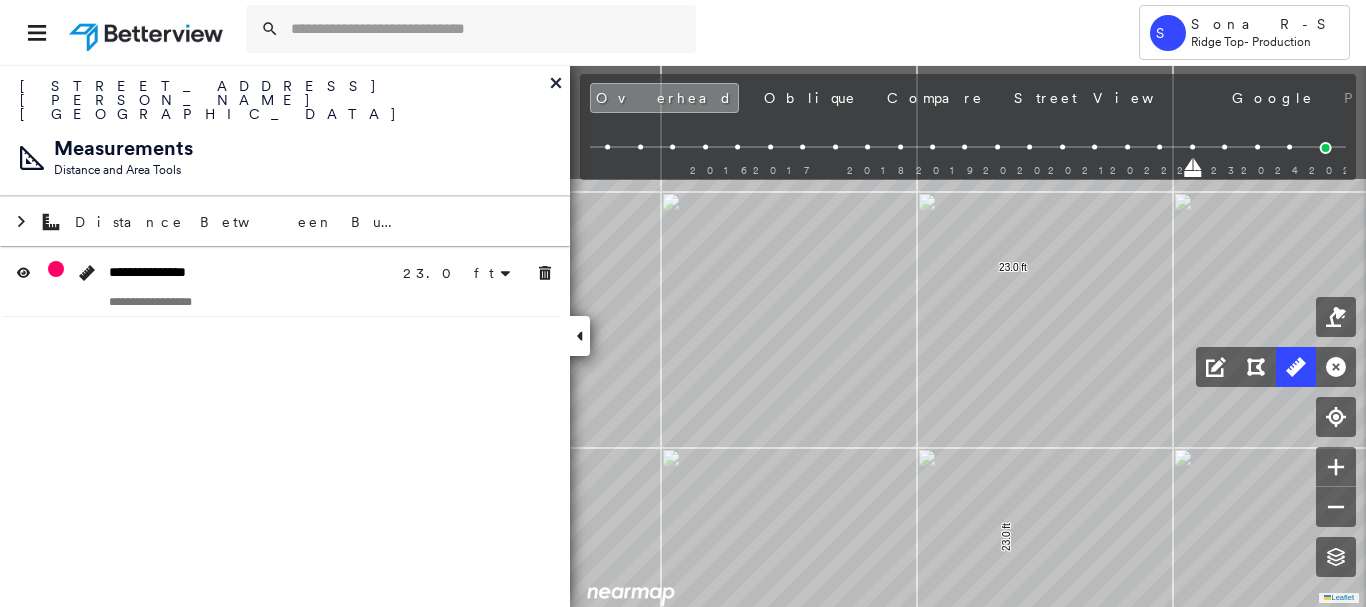 click on "23.0 ft 23.0 ft Click to start drawing line." at bounding box center (85, -169) 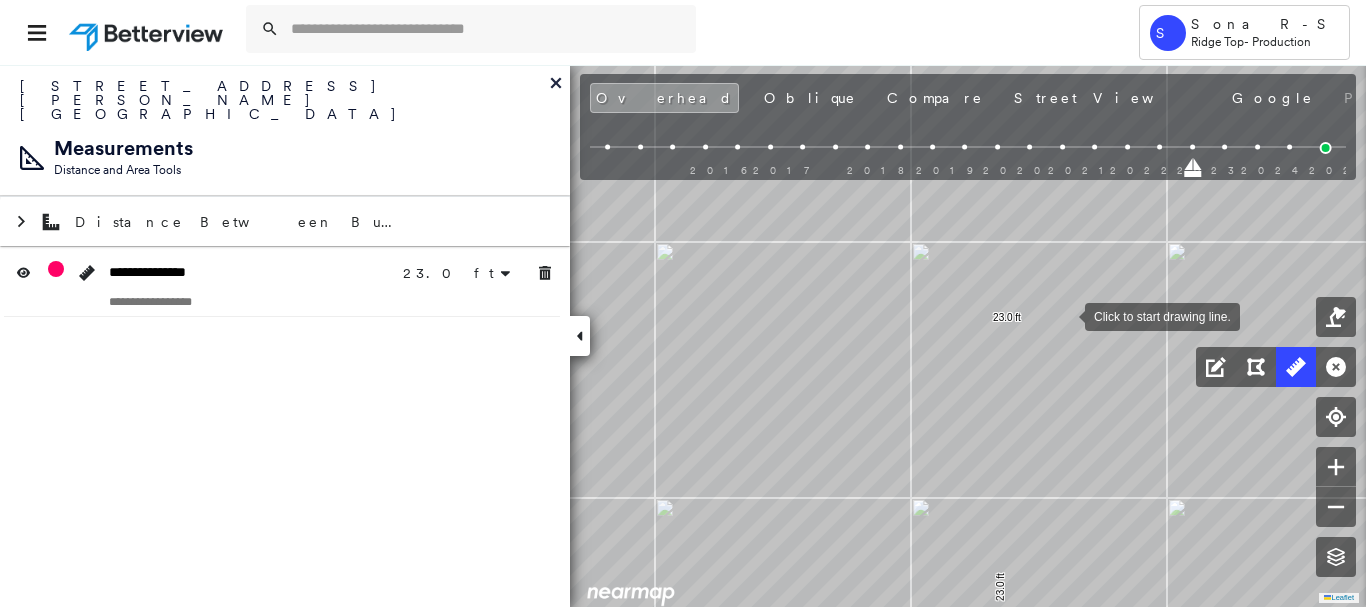 click at bounding box center (1065, 315) 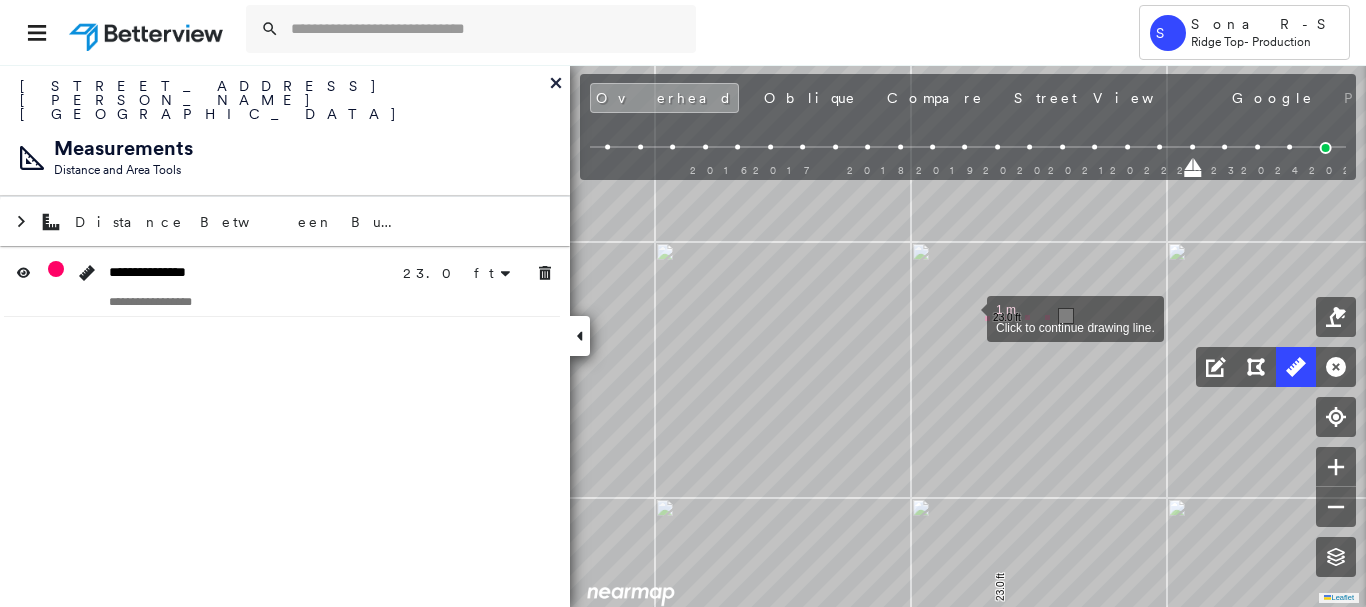 click at bounding box center (967, 317) 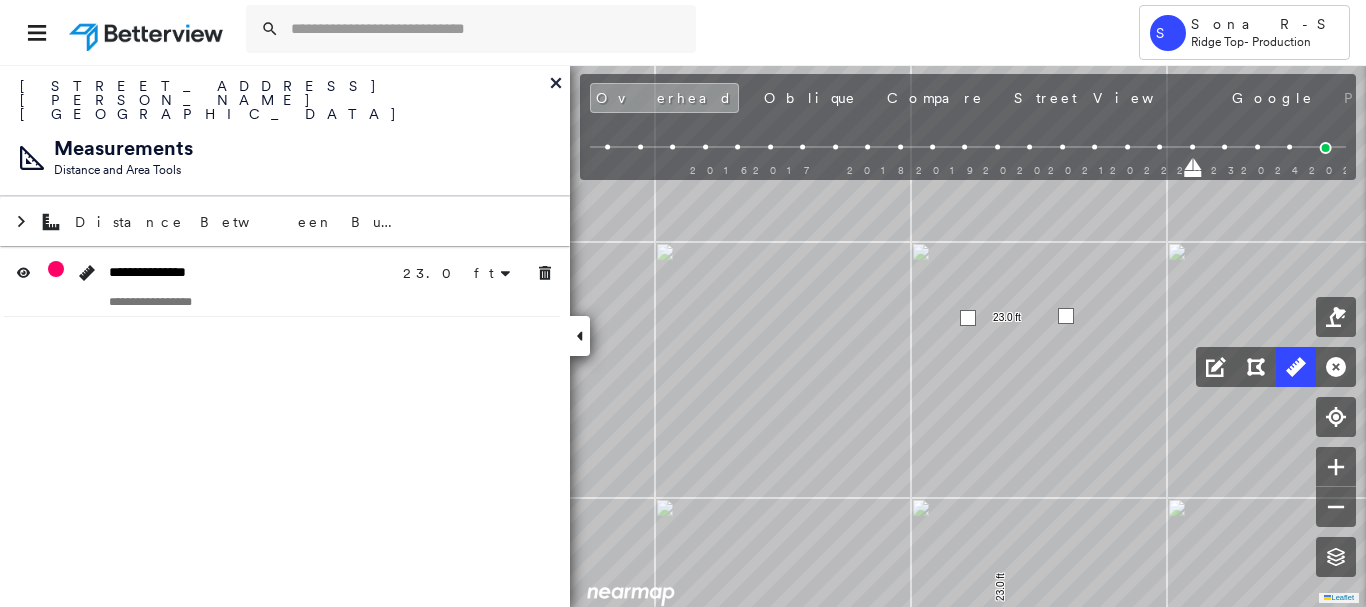 click at bounding box center (968, 318) 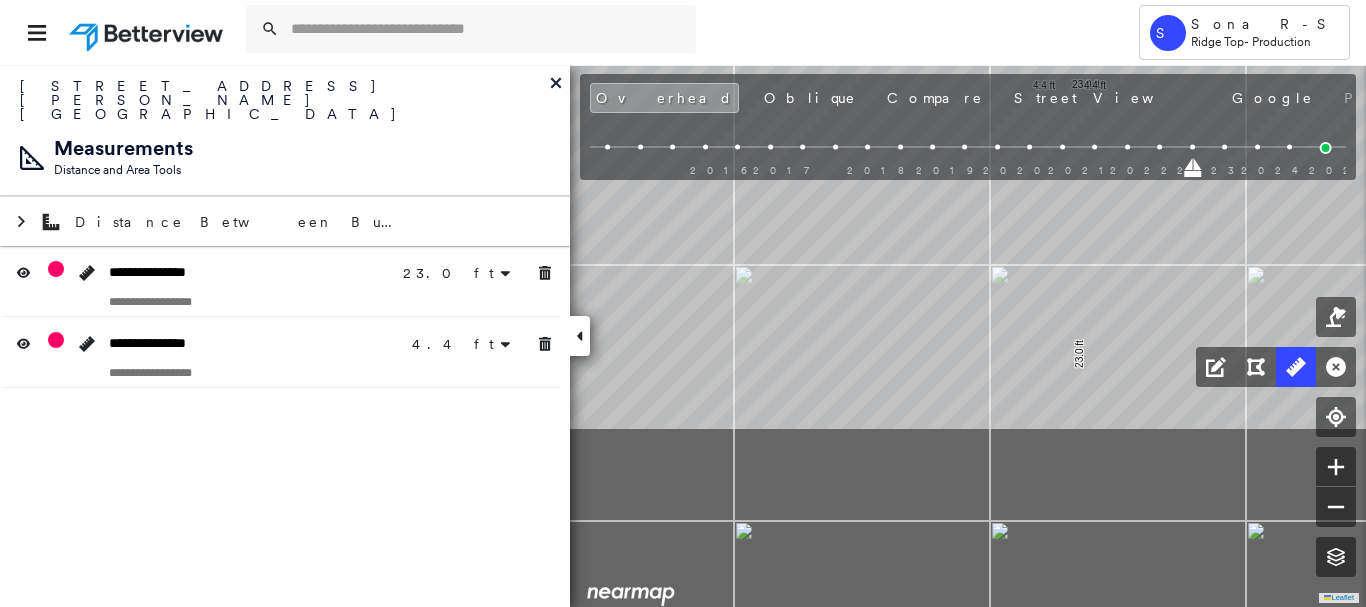 click on "23.0 ft 23.0 ft 4.4 ft 4.4 ft Click to start drawing line." at bounding box center (158, -352) 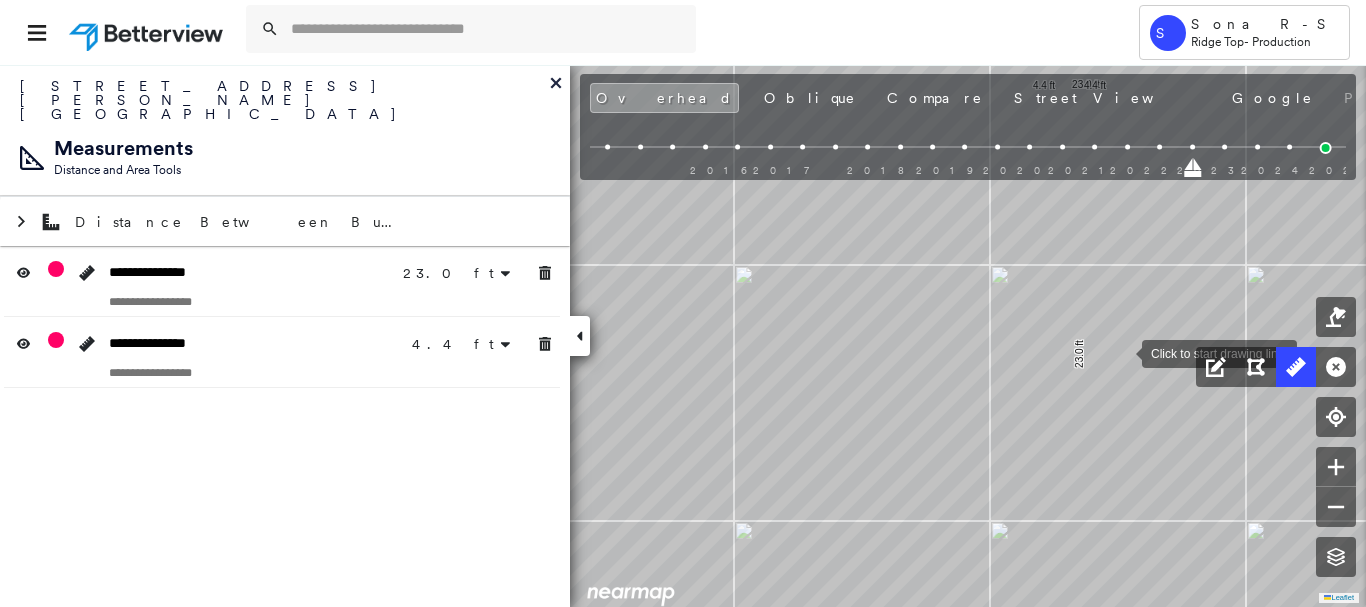 click at bounding box center [1122, 352] 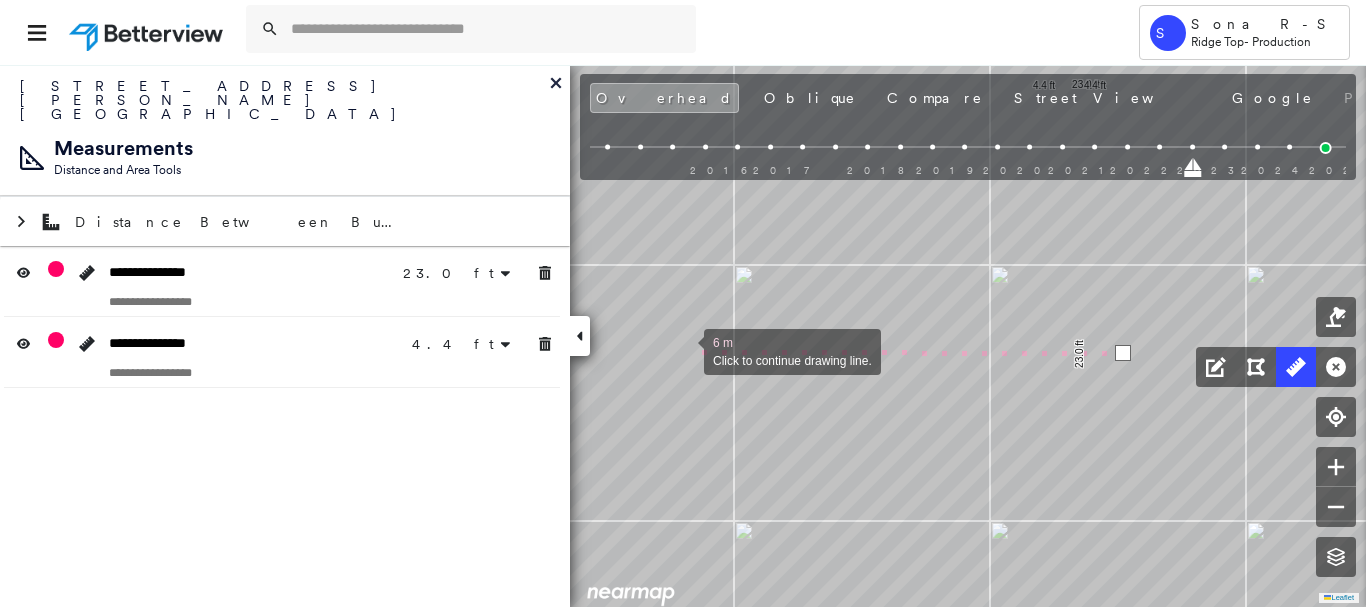 click at bounding box center [684, 350] 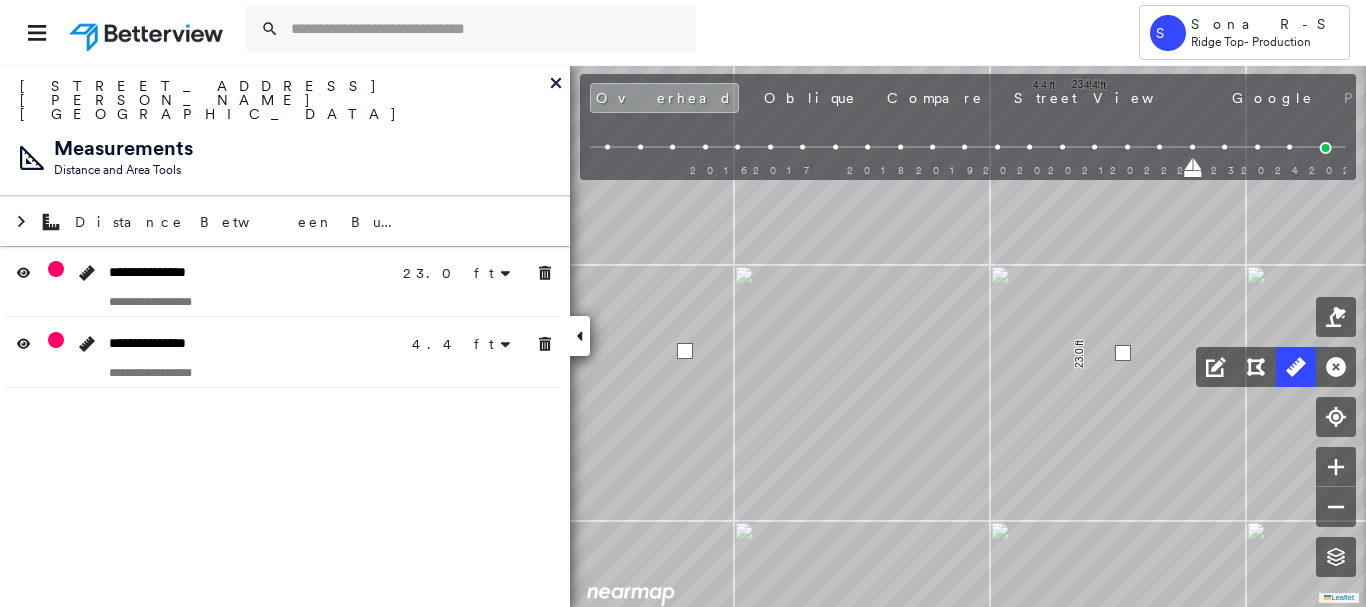 click at bounding box center [685, 351] 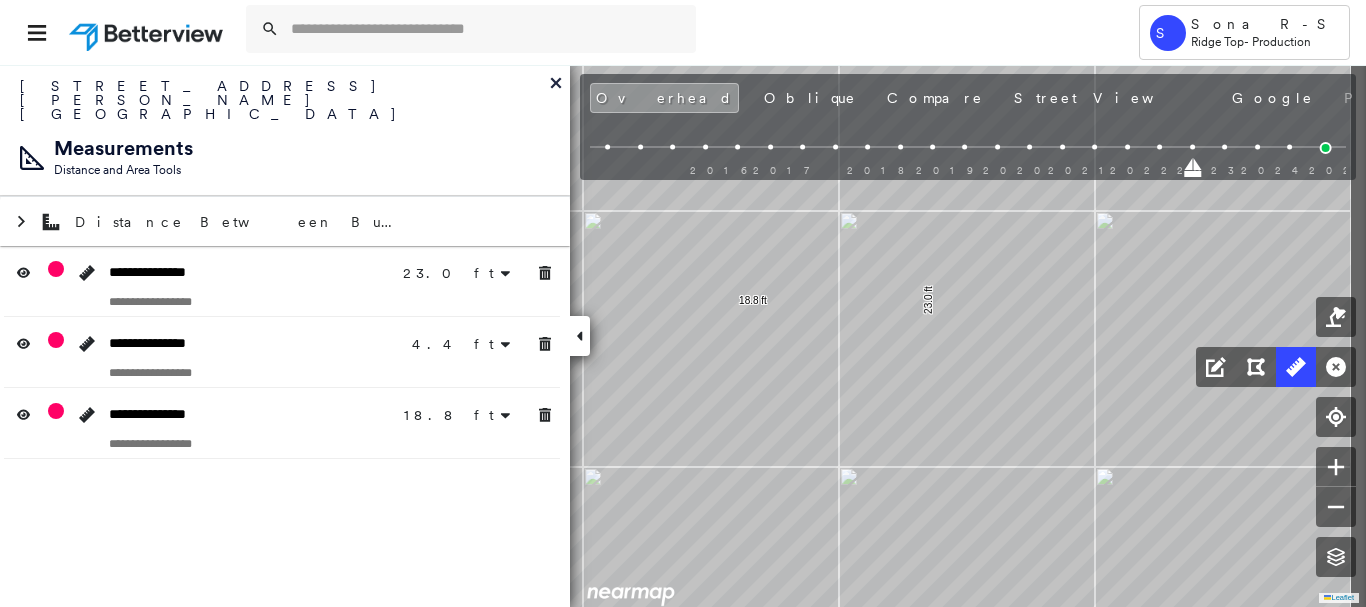 click on "23.0 ft 23.0 ft 4.4 ft 4.4 ft 18.8 ft 18.8 ft Click to start drawing line." at bounding box center (7, -406) 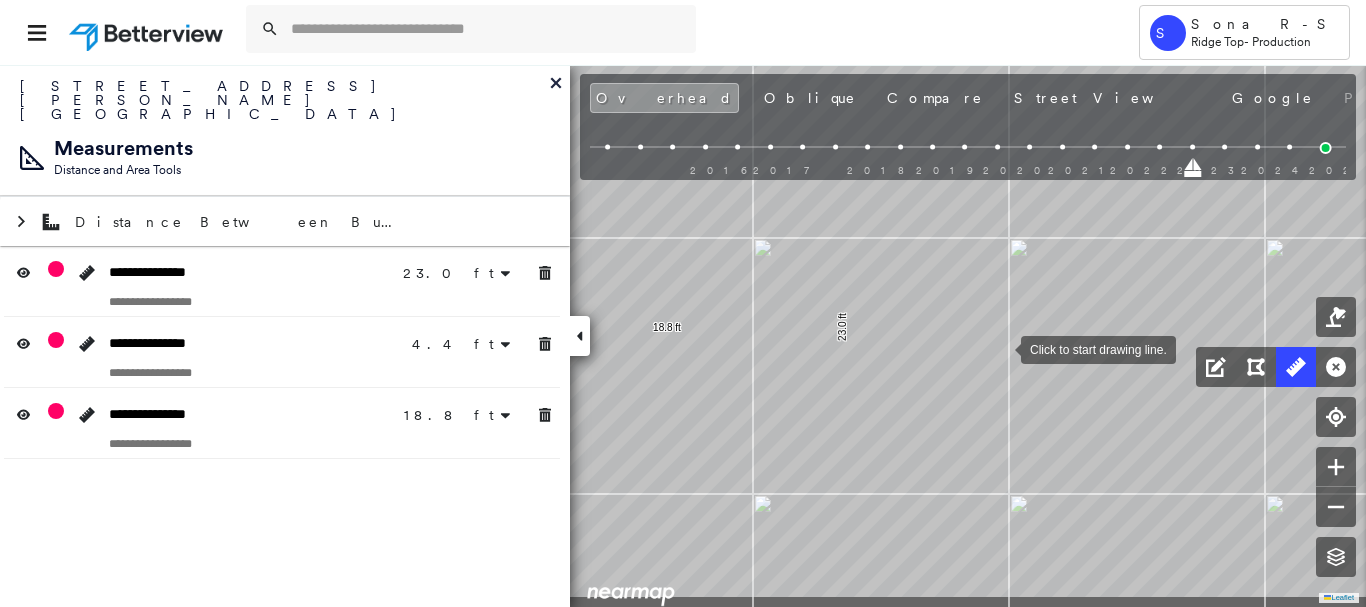 drag, startPoint x: 994, startPoint y: 414, endPoint x: 1001, endPoint y: 349, distance: 65.37584 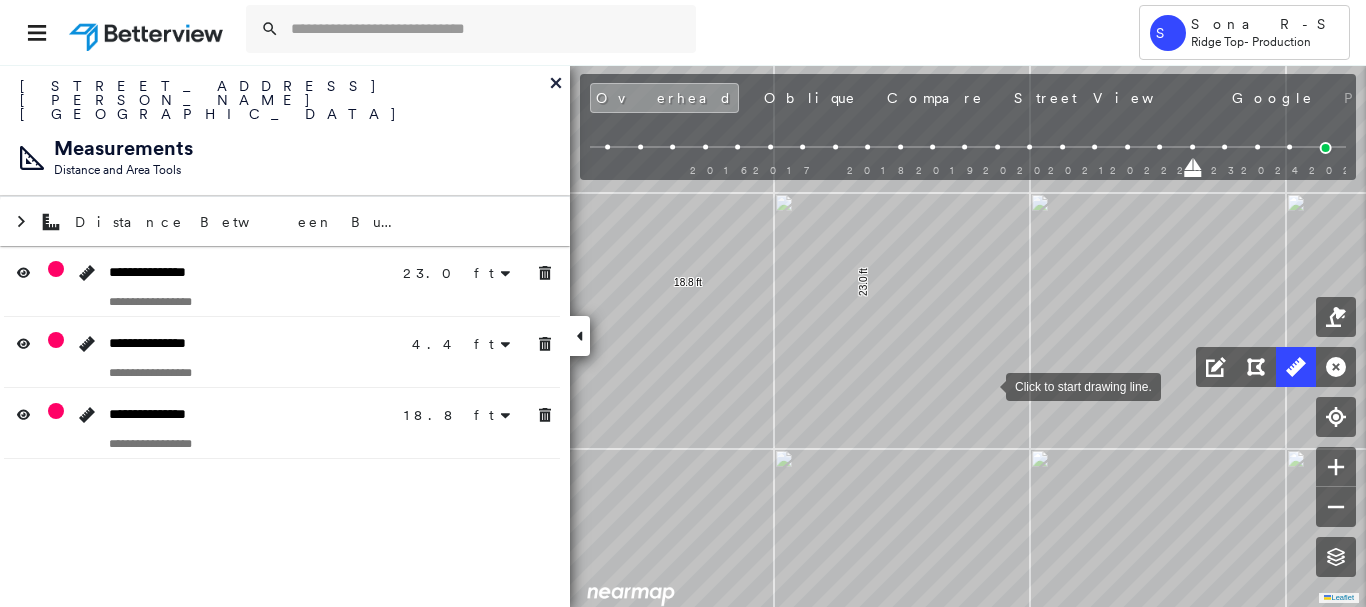 click at bounding box center (986, 385) 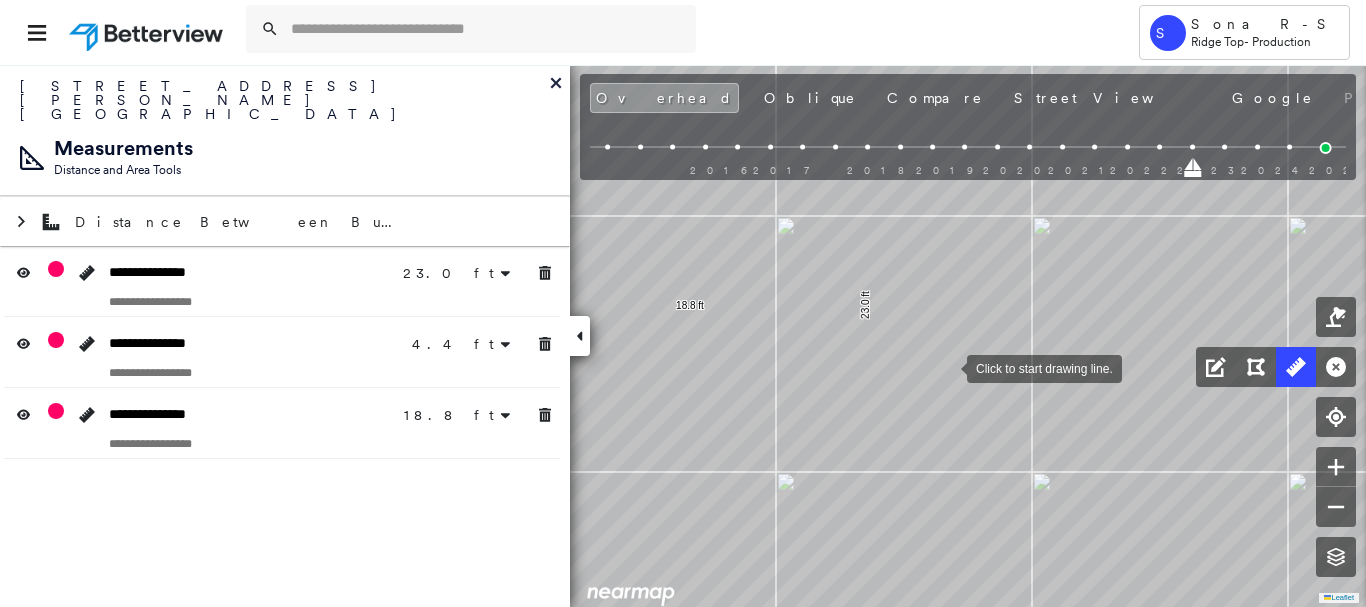 drag, startPoint x: 946, startPoint y: 355, endPoint x: 951, endPoint y: 383, distance: 28.442924 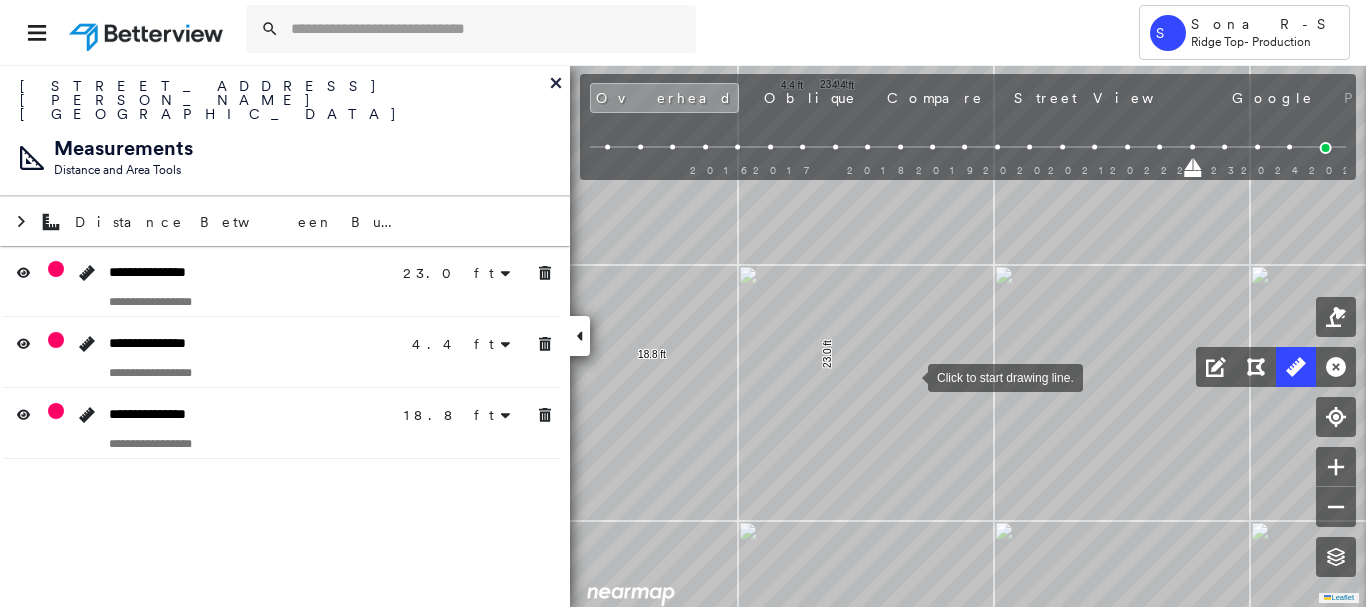 drag, startPoint x: 945, startPoint y: 359, endPoint x: 924, endPoint y: 240, distance: 120.83874 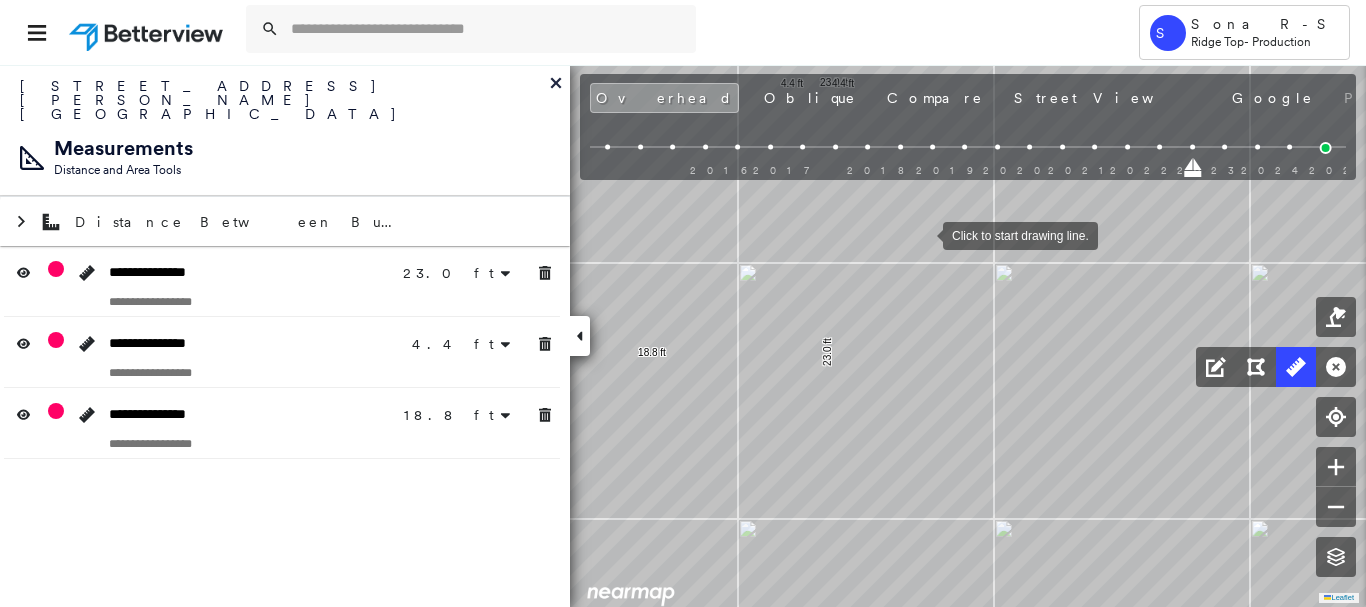 click at bounding box center [923, 234] 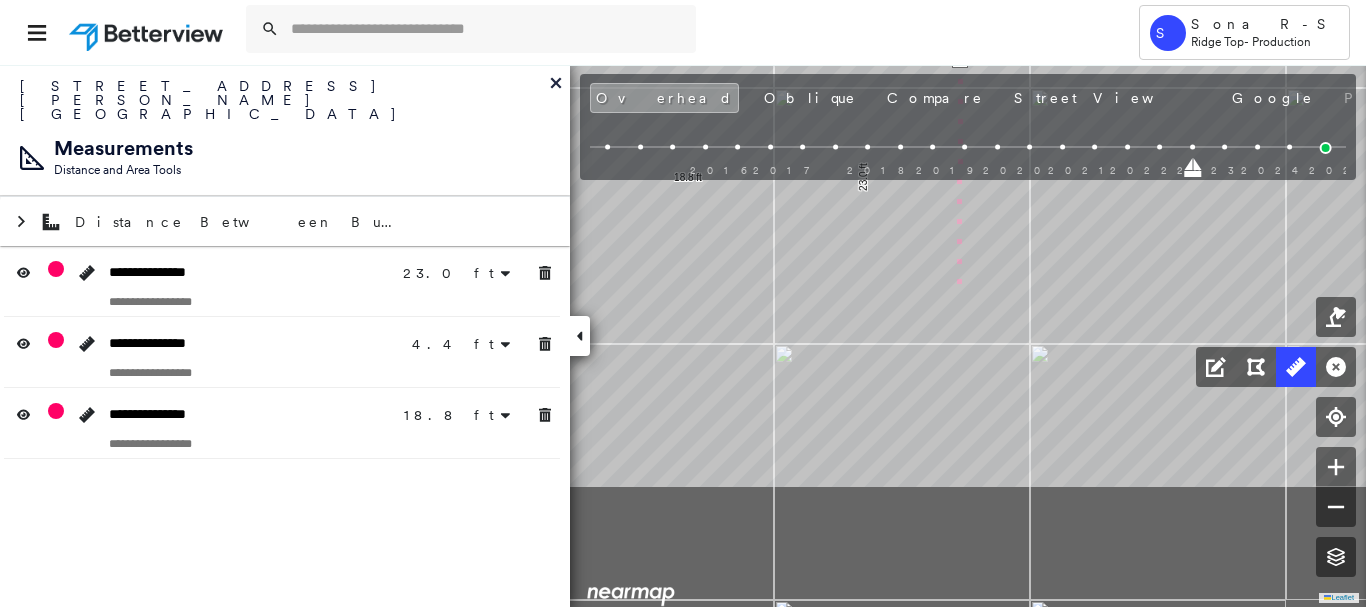 click on "23.0 ft 23.0 ft 4.4 ft 4.4 ft 18.8 ft 18.8 ft 3 m Click to continue drawing line." at bounding box center (-58, -529) 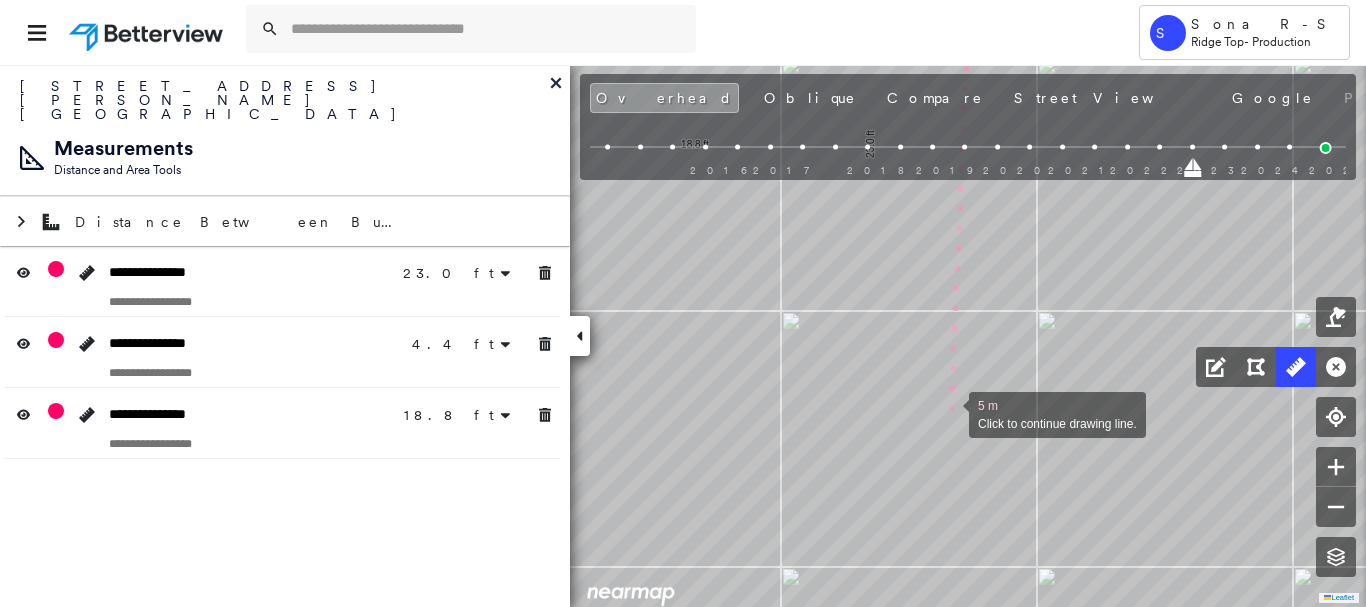 click at bounding box center [949, 413] 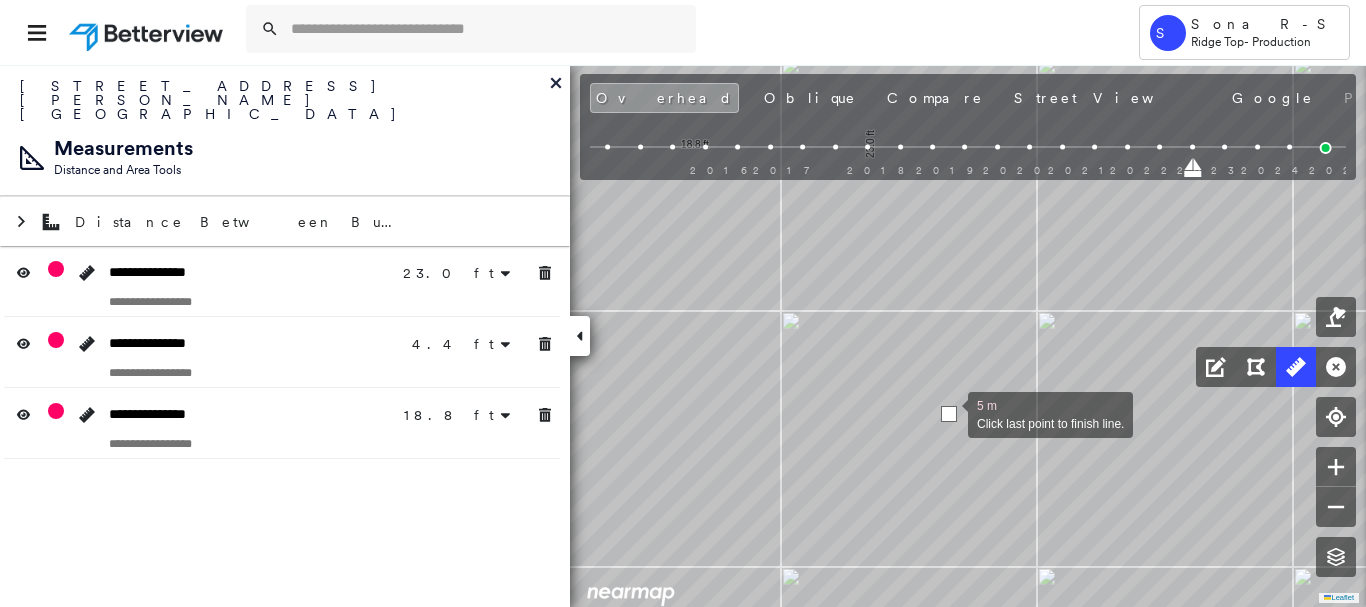 click at bounding box center [949, 414] 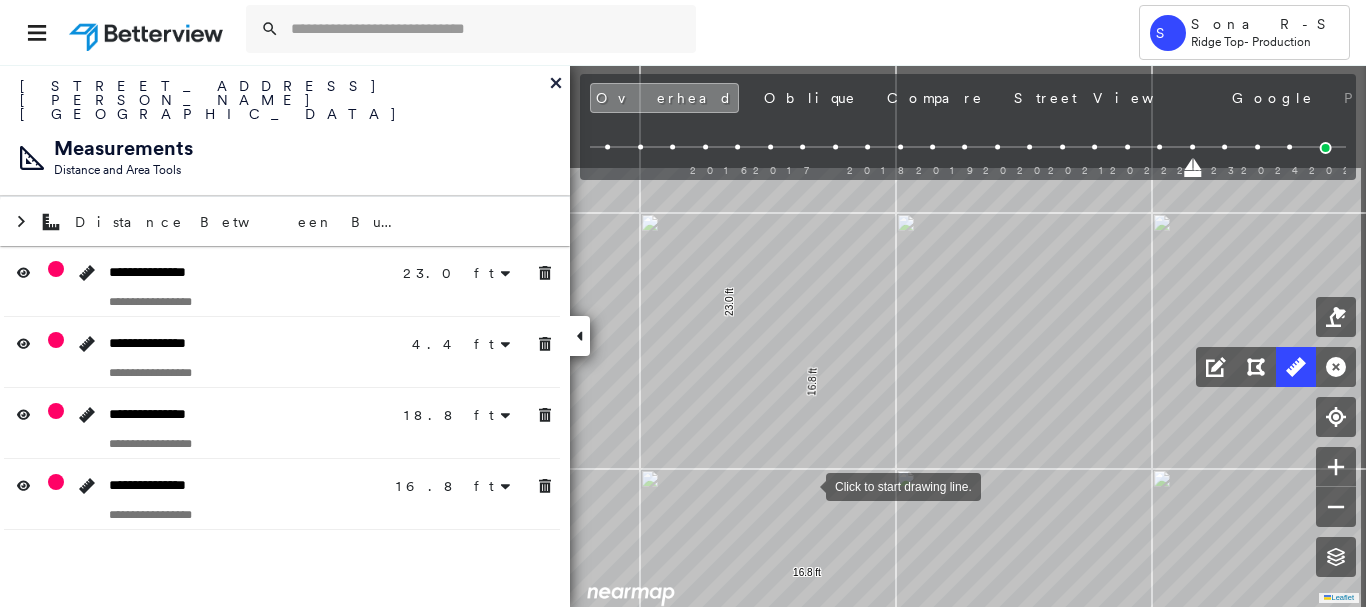 drag, startPoint x: 947, startPoint y: 326, endPoint x: 806, endPoint y: 484, distance: 211.76639 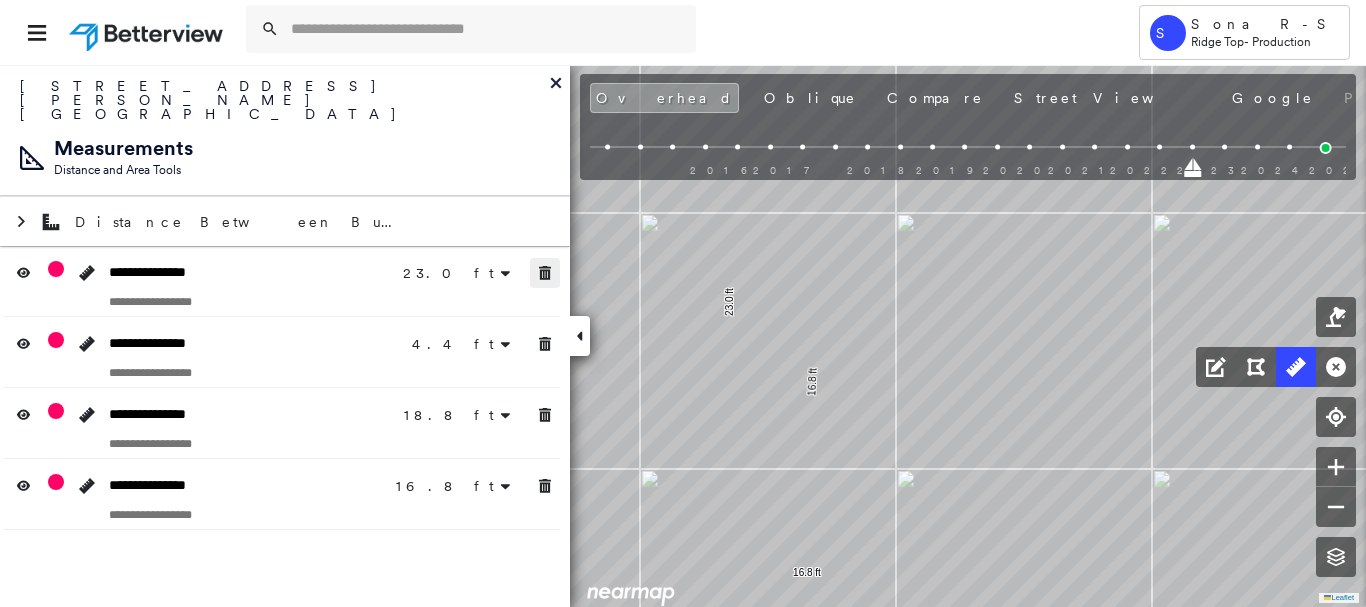 click 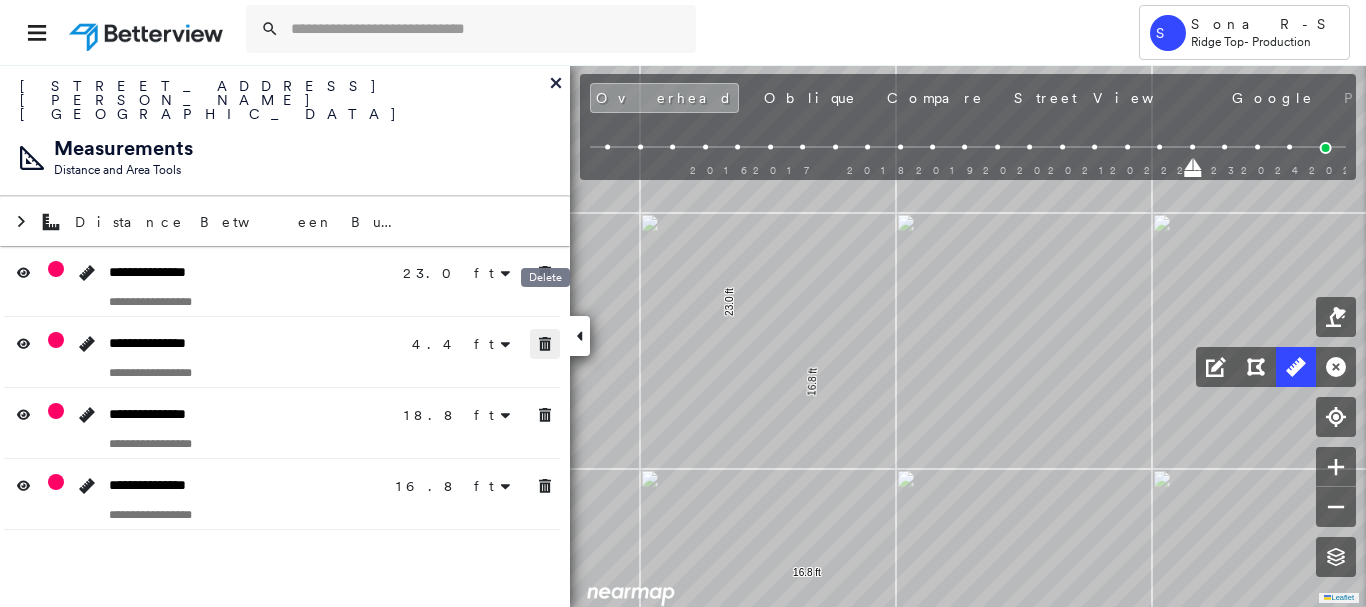 drag, startPoint x: 545, startPoint y: 307, endPoint x: 552, endPoint y: 401, distance: 94.26028 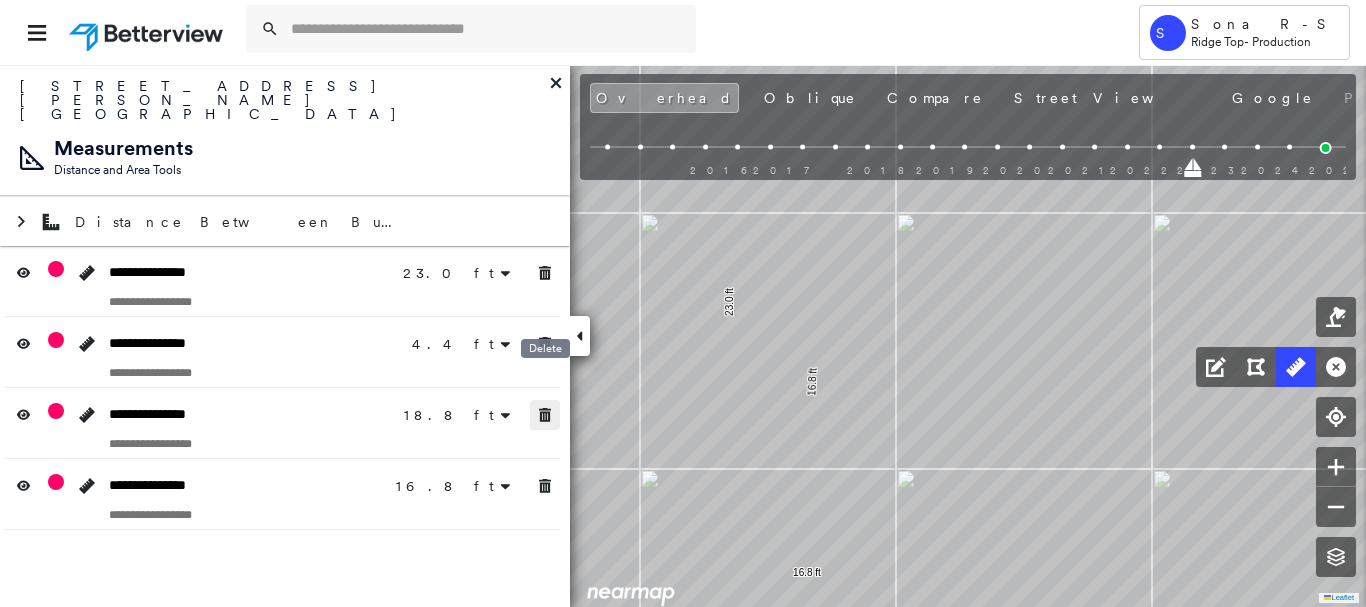 click 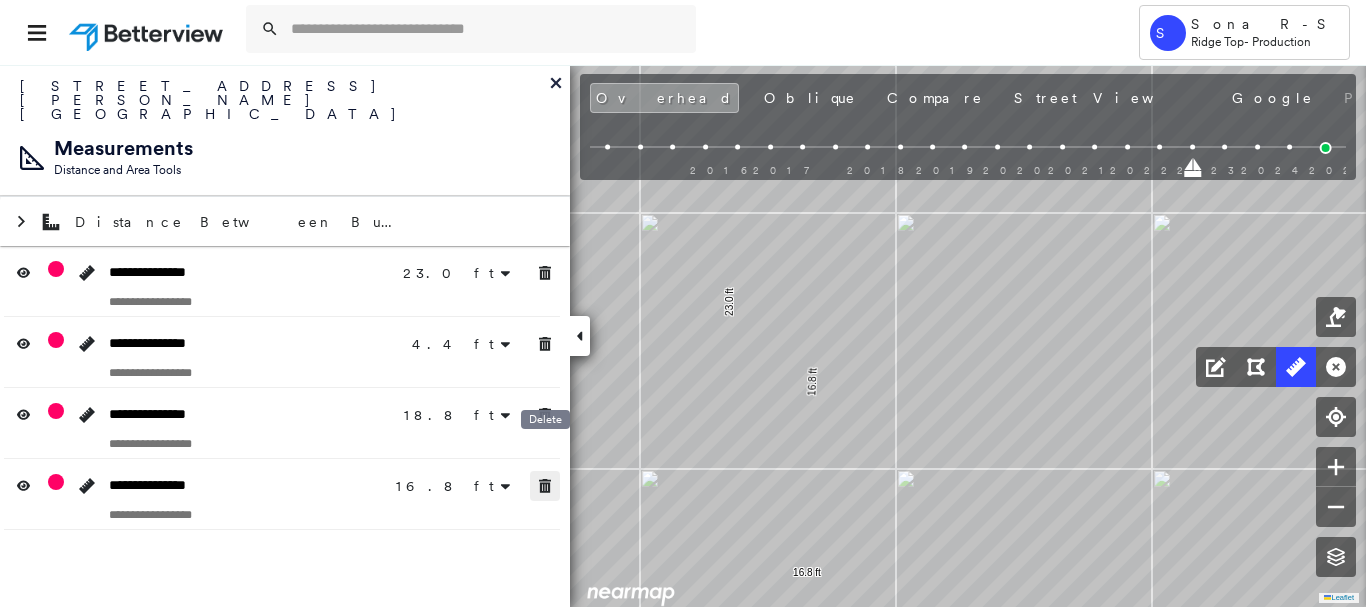 click at bounding box center [545, 486] 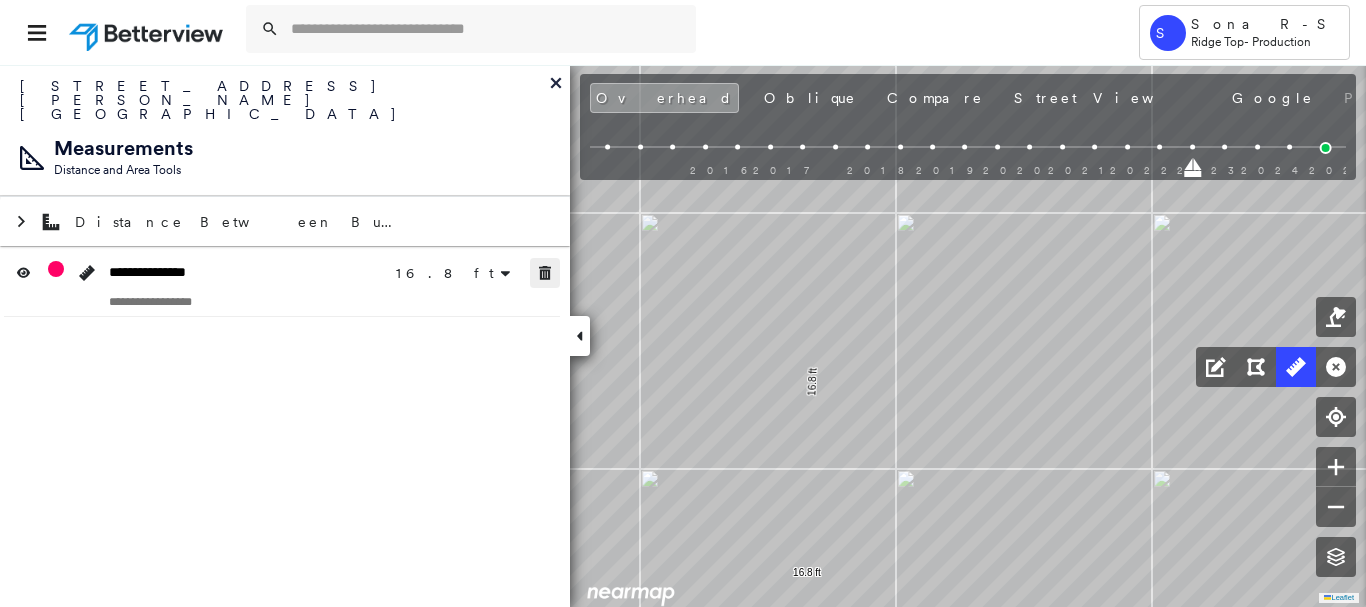 click 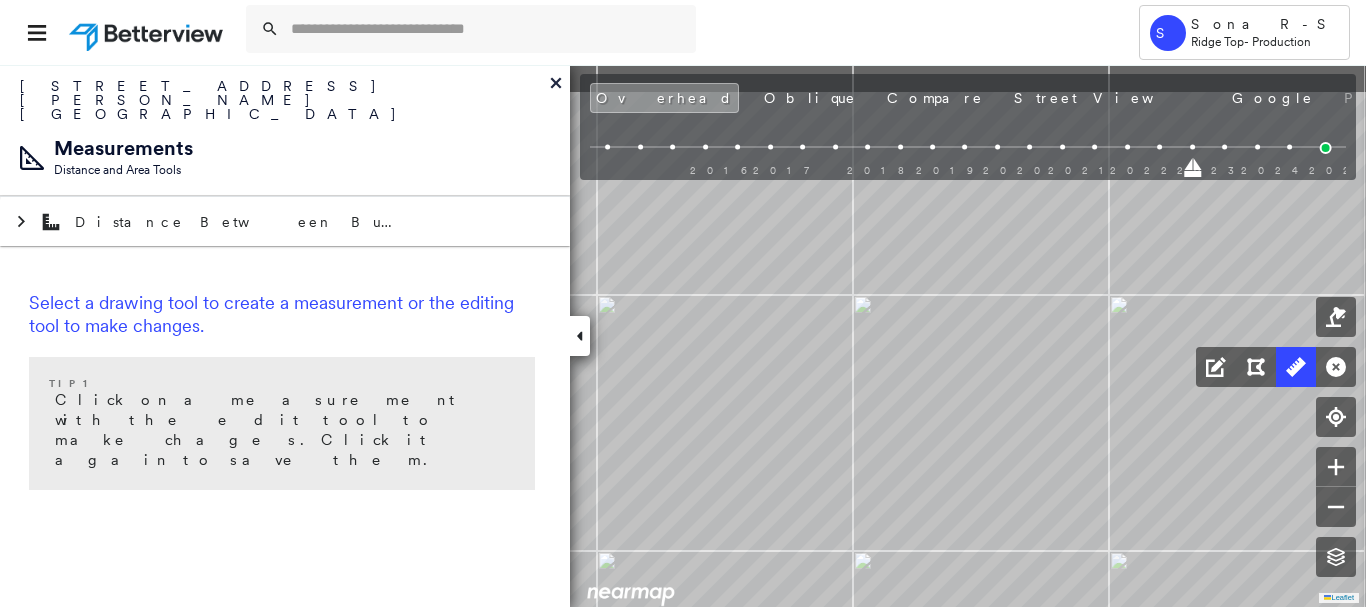 click on "Click to start drawing line." at bounding box center [-235, -322] 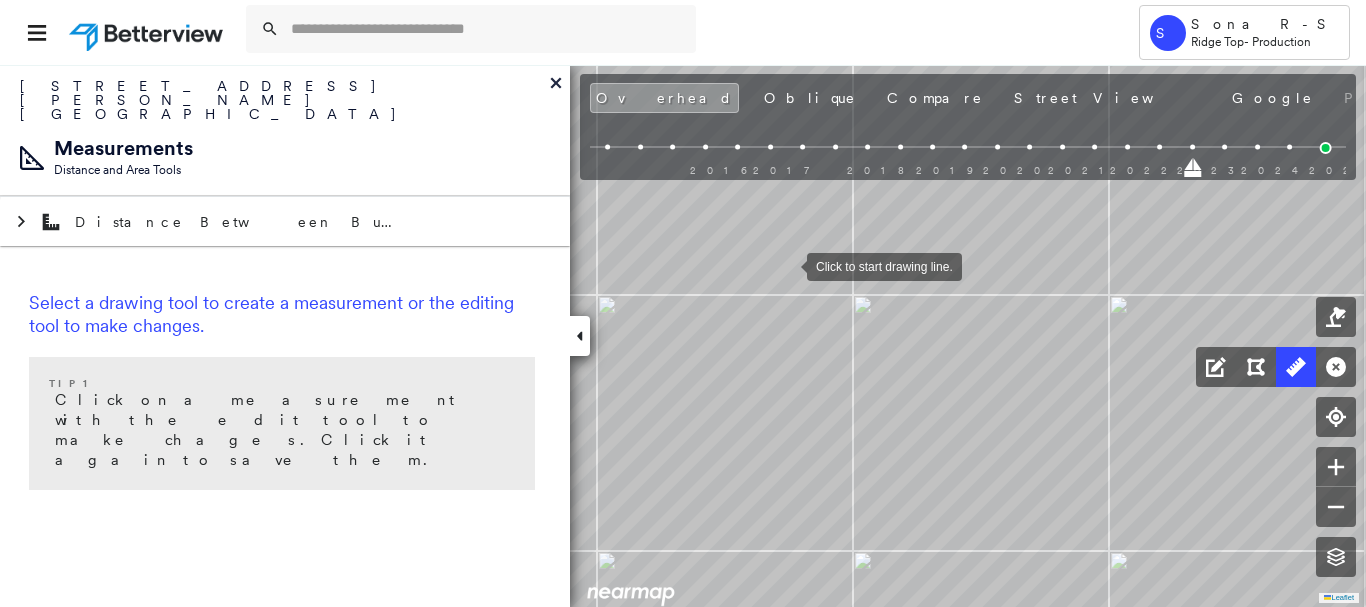 click at bounding box center (787, 265) 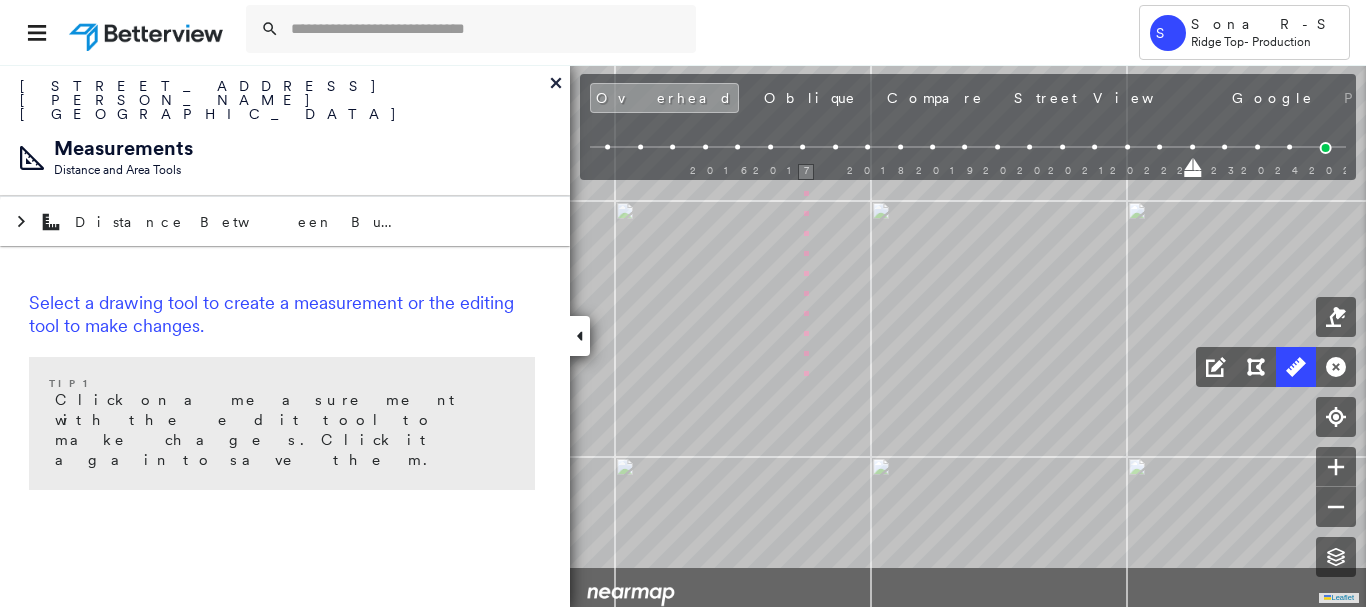 drag, startPoint x: 786, startPoint y: 467, endPoint x: 813, endPoint y: 313, distance: 156.34897 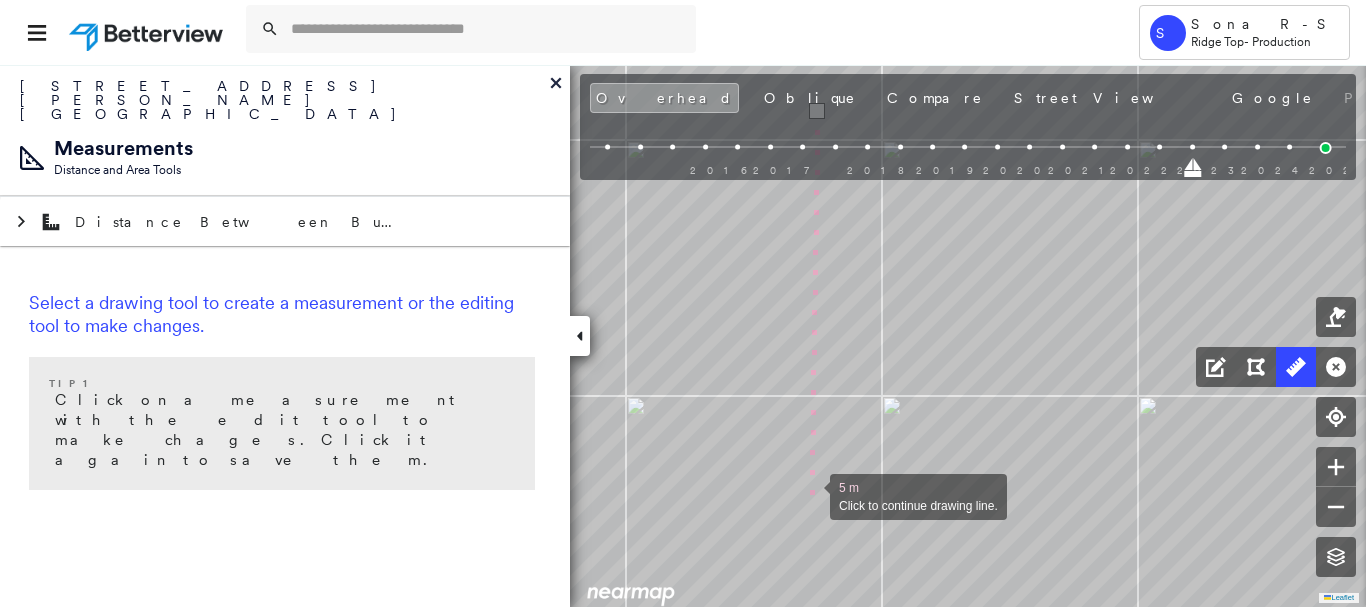 click at bounding box center (810, 495) 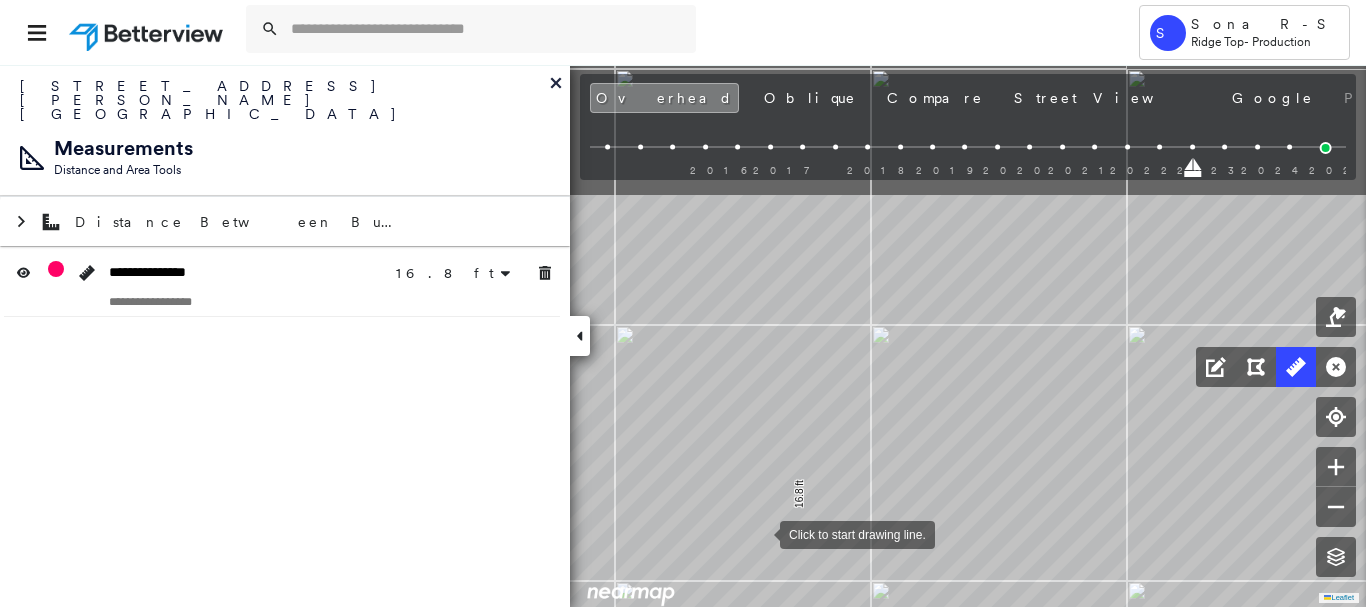 drag, startPoint x: 762, startPoint y: 508, endPoint x: 761, endPoint y: 528, distance: 20.024984 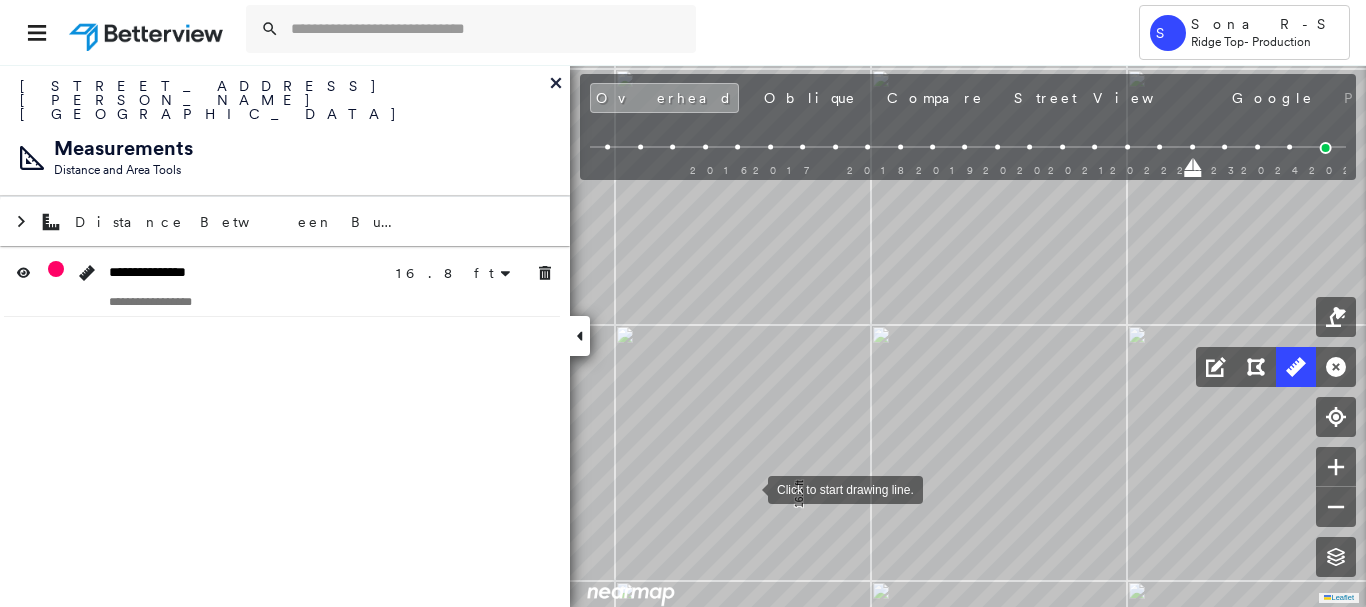 click at bounding box center (748, 488) 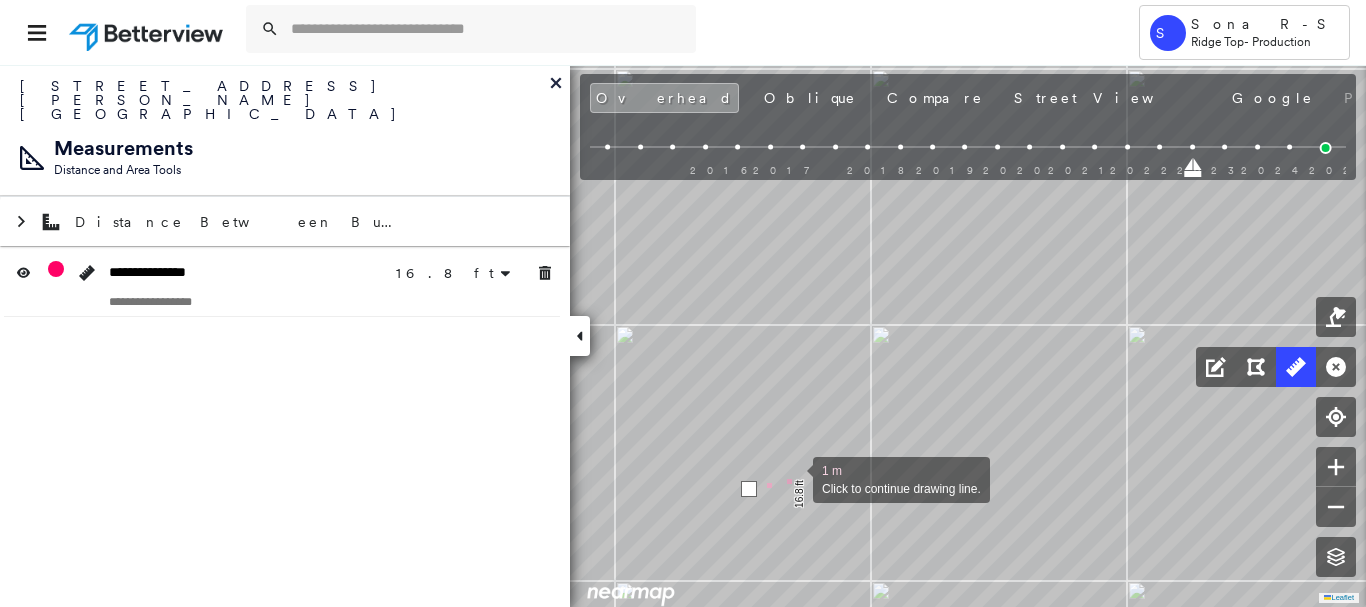 click at bounding box center (793, 478) 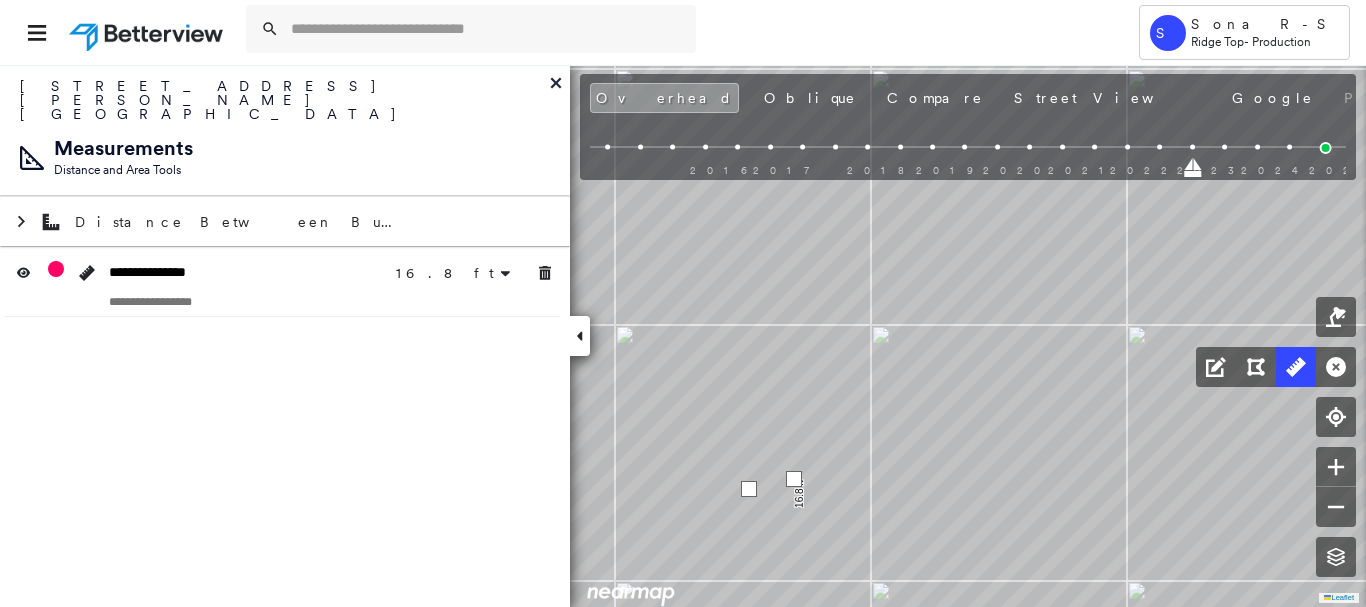 click at bounding box center [794, 479] 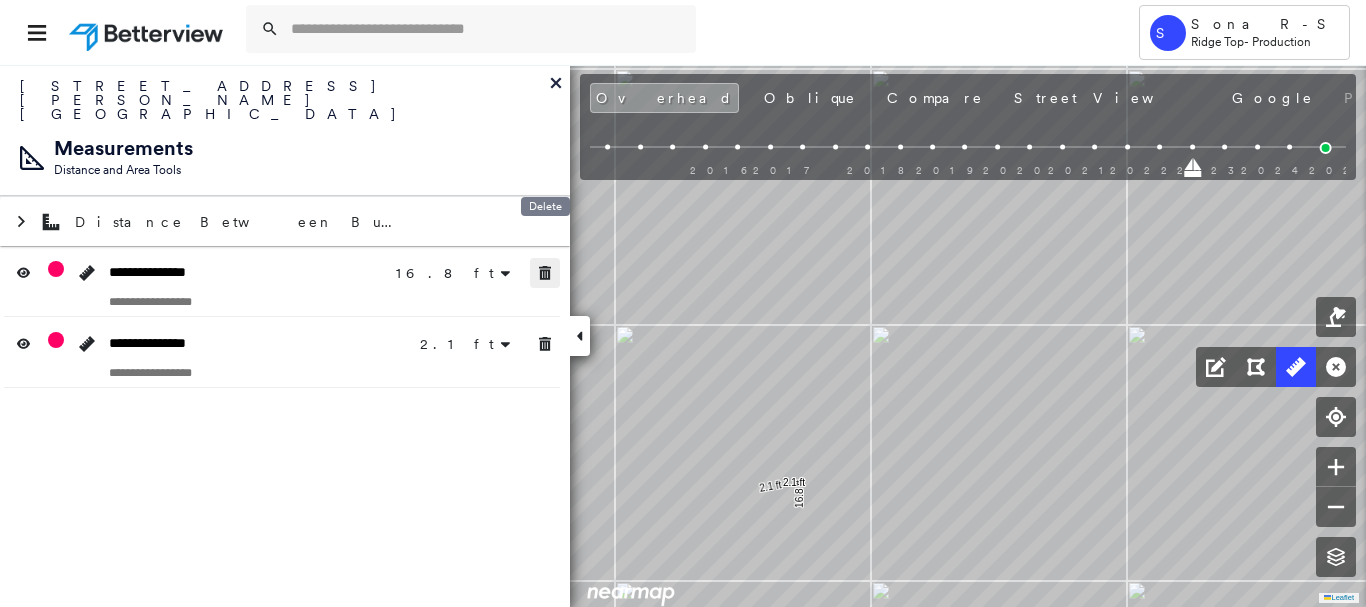 drag, startPoint x: 544, startPoint y: 242, endPoint x: 493, endPoint y: 421, distance: 186.12361 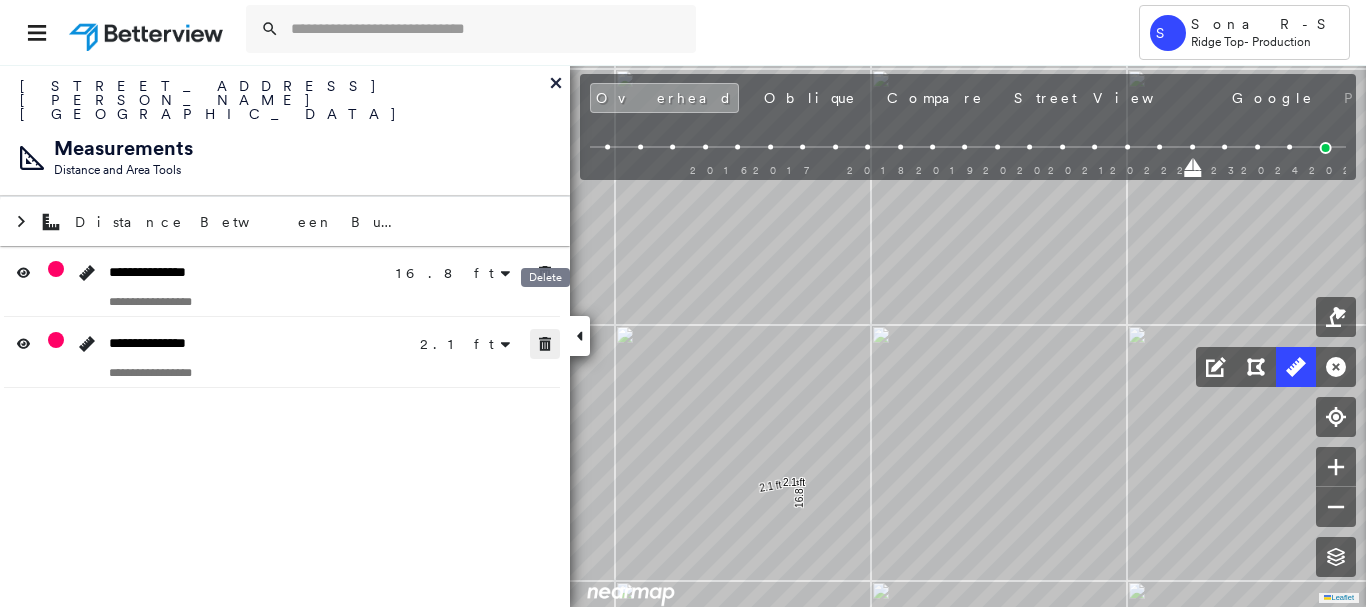 click 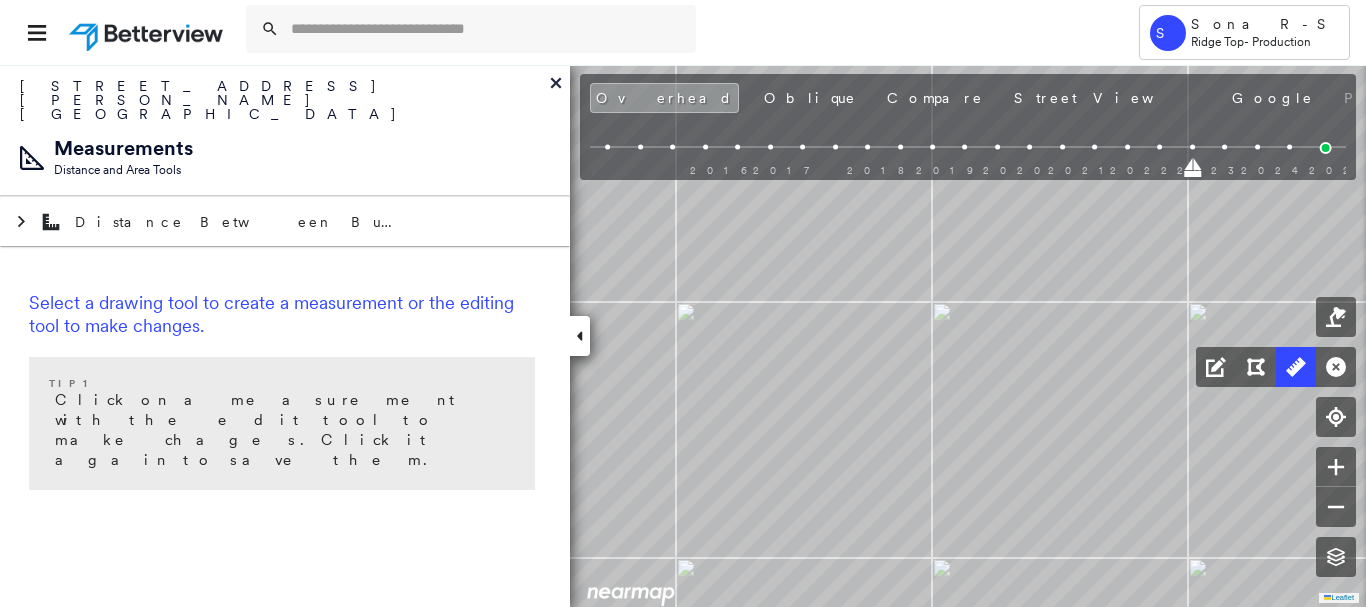 drag, startPoint x: 884, startPoint y: 386, endPoint x: 904, endPoint y: 361, distance: 32.01562 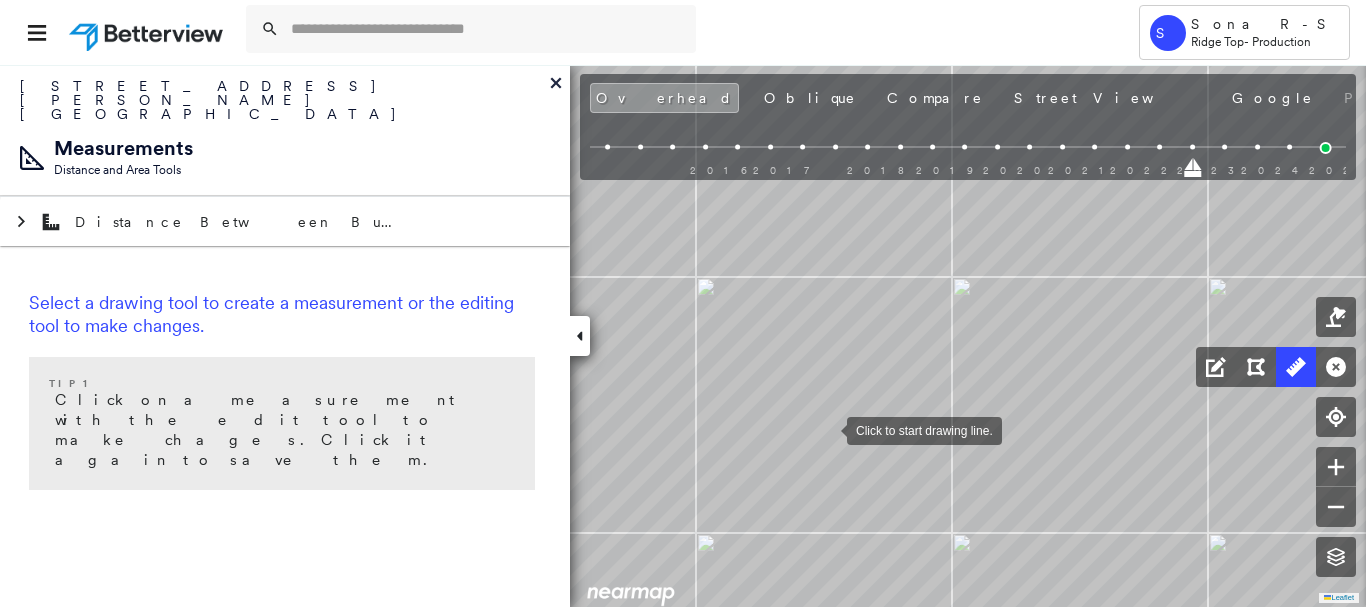 click at bounding box center [827, 429] 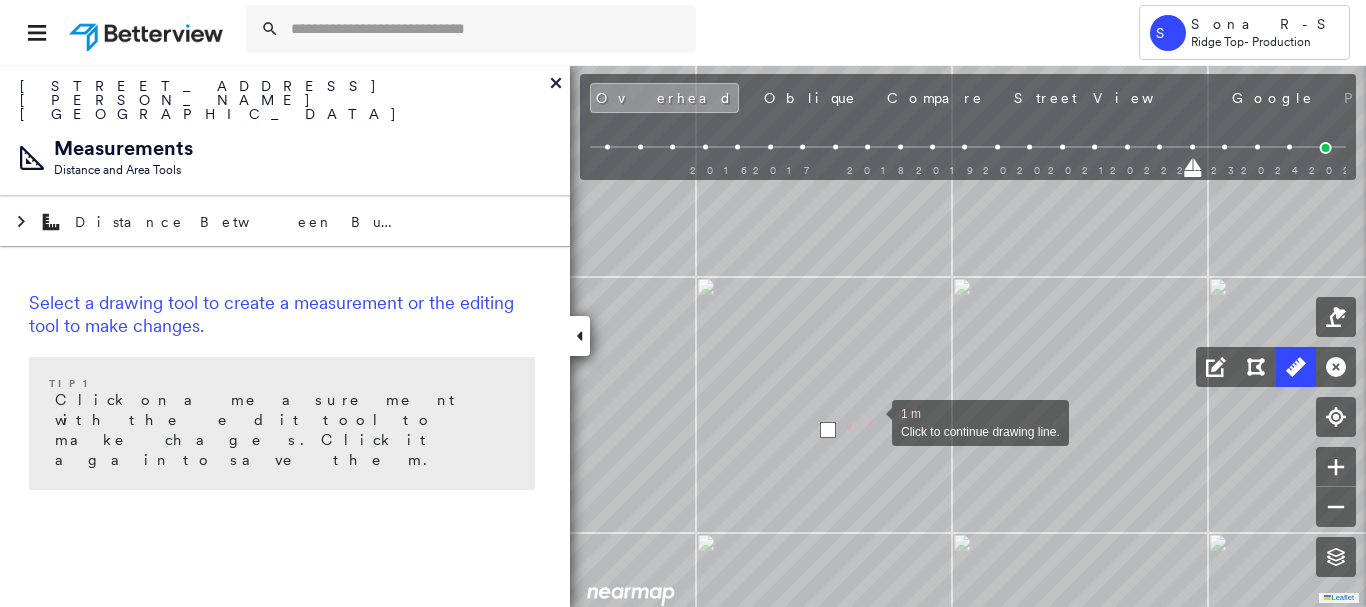 click at bounding box center (872, 421) 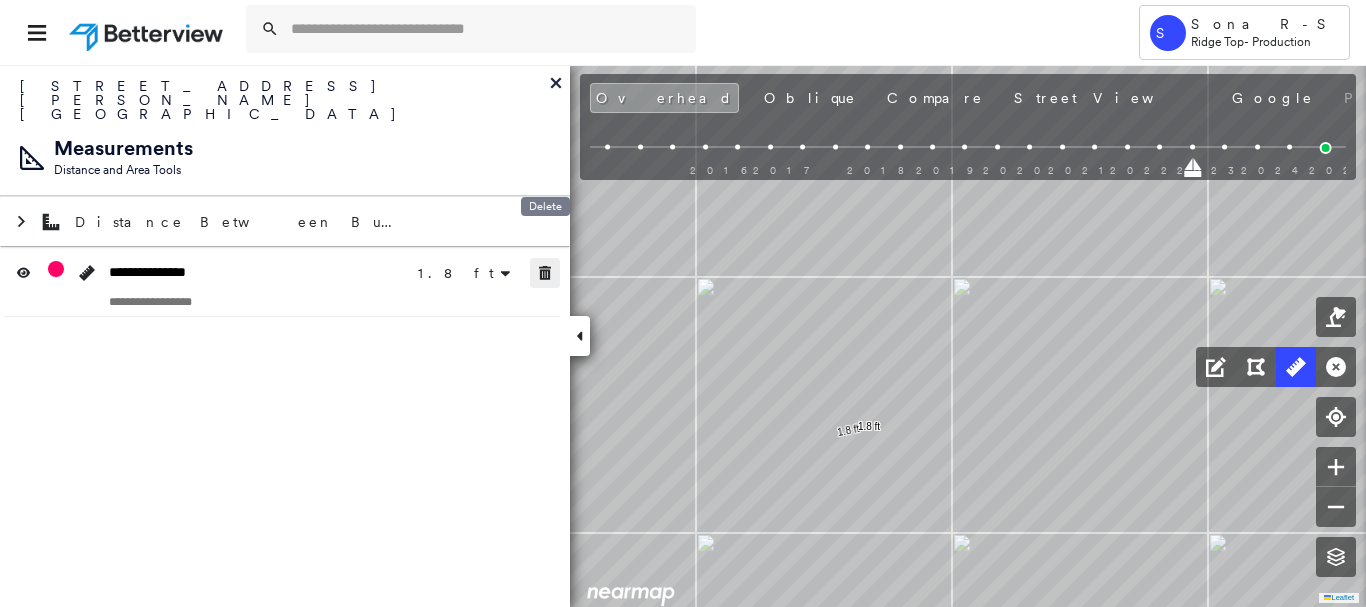 click at bounding box center (545, 273) 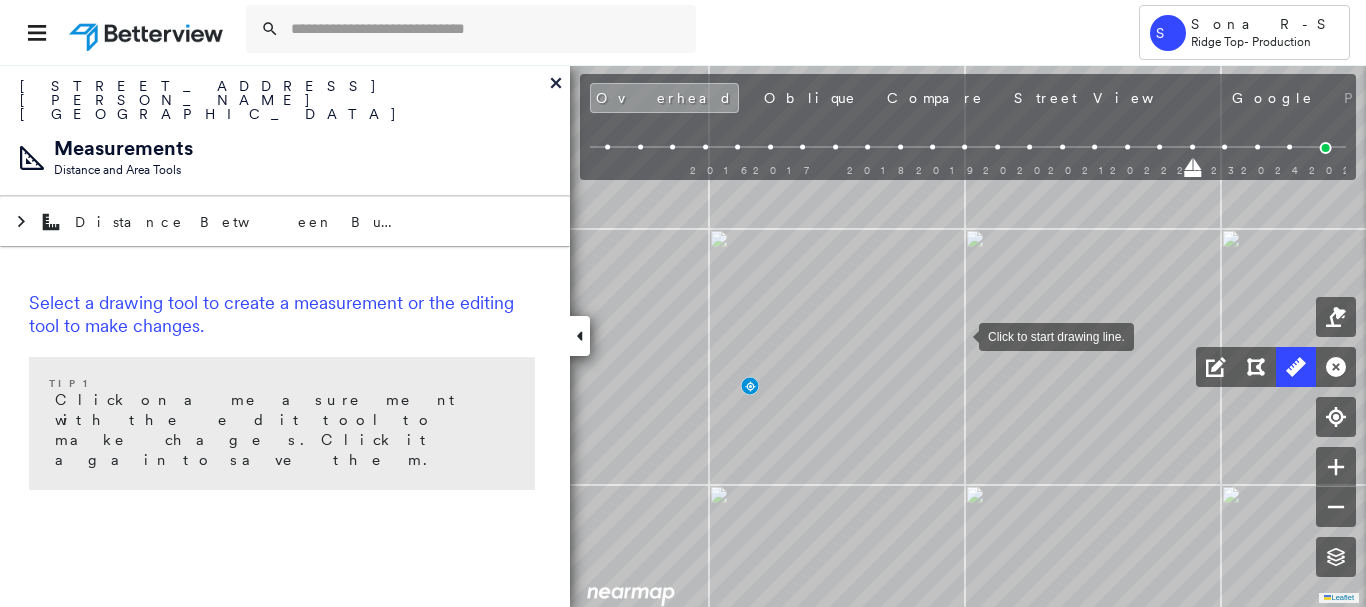 drag, startPoint x: 861, startPoint y: 344, endPoint x: 958, endPoint y: 336, distance: 97.32934 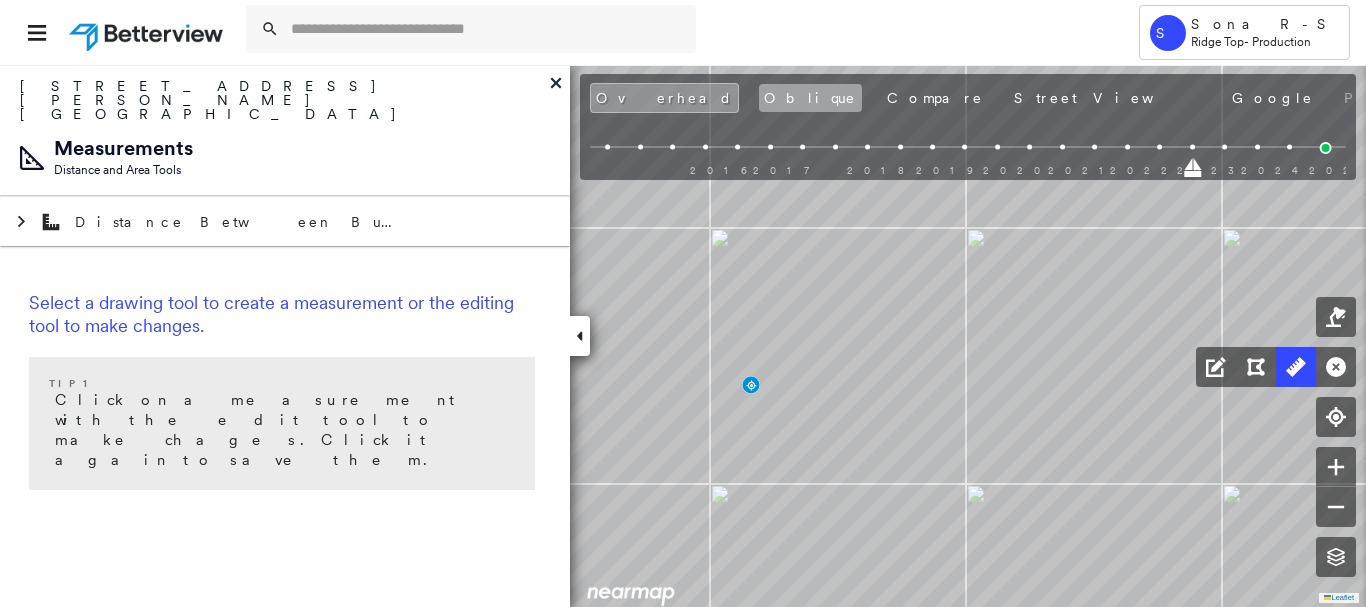 click on "Oblique" at bounding box center [810, 98] 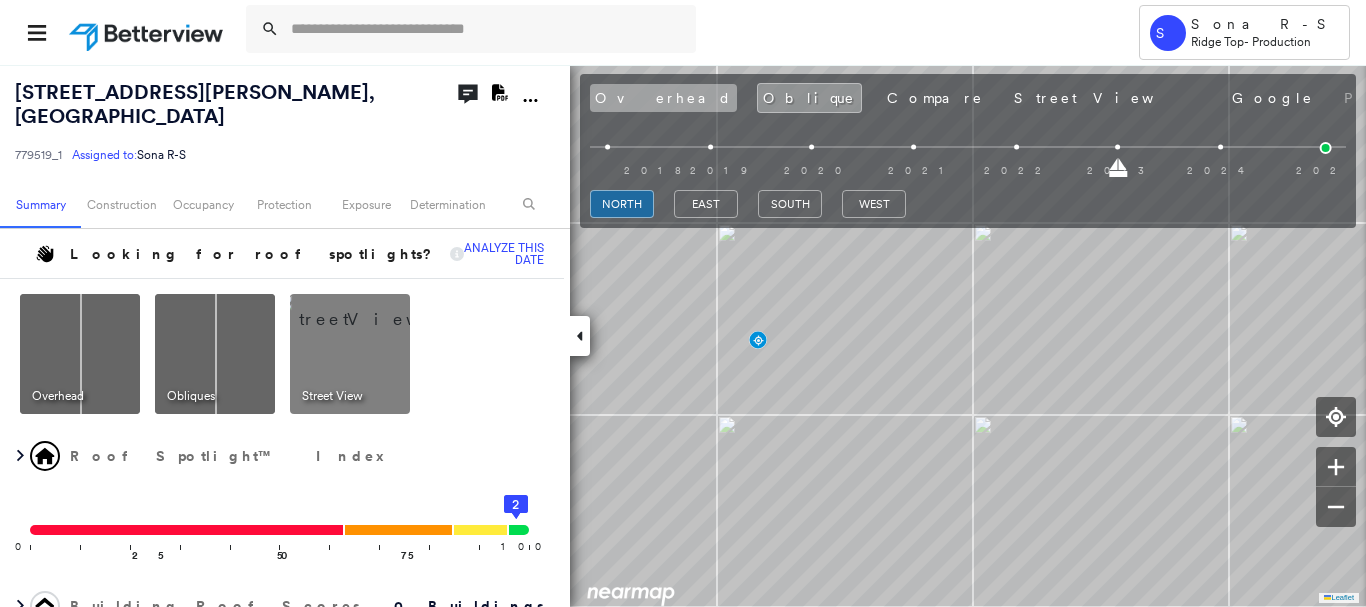 click on "Overhead" at bounding box center (663, 98) 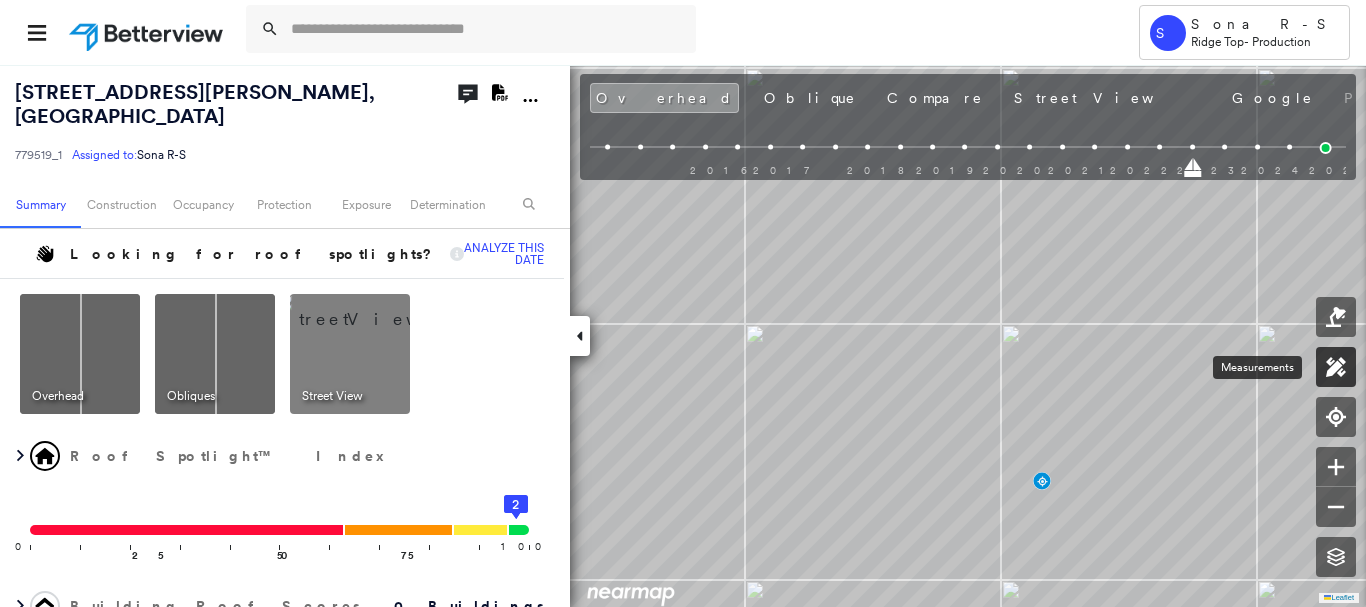 click 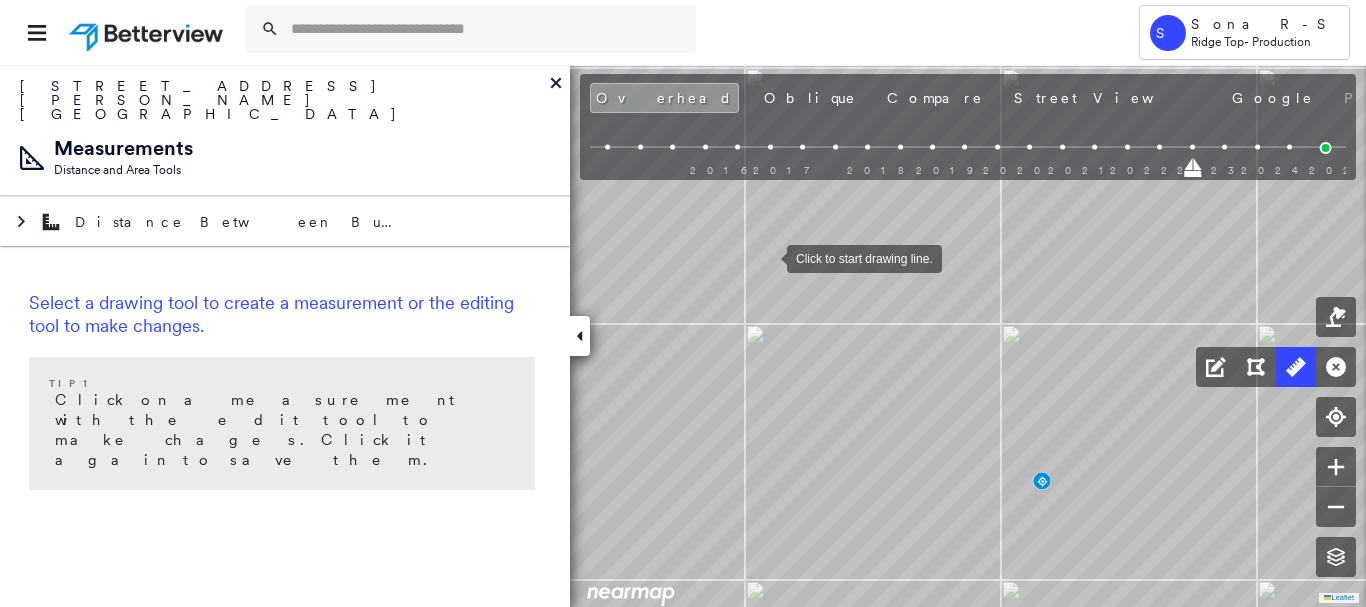 click at bounding box center [767, 257] 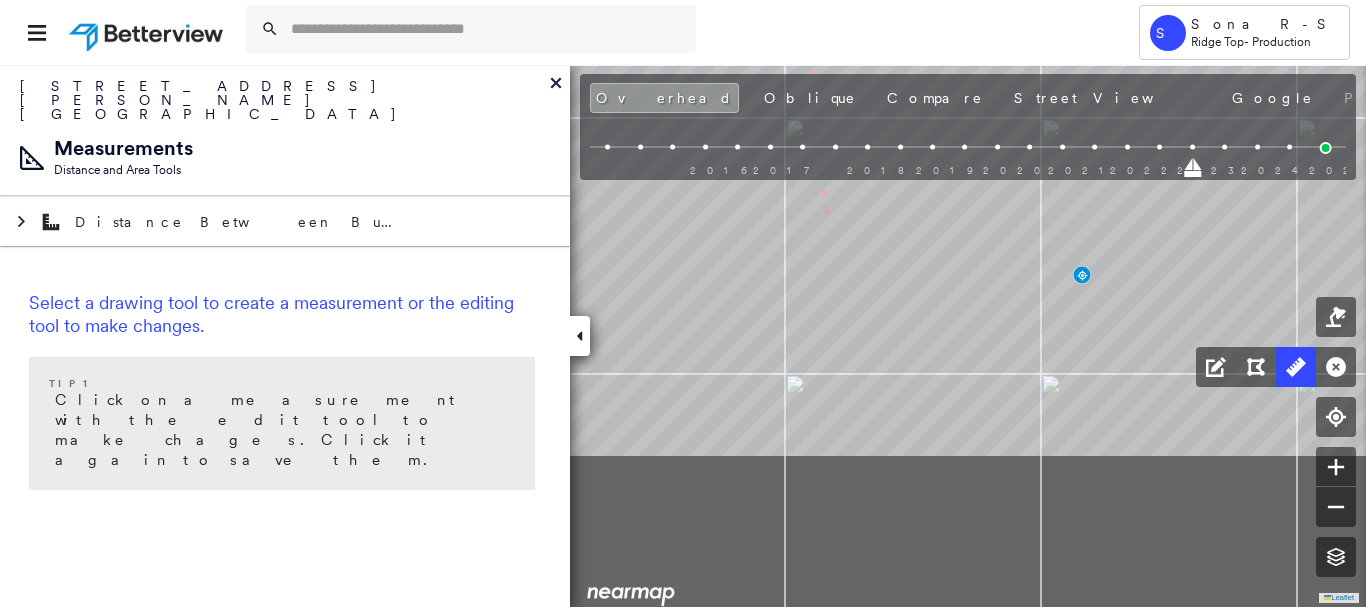 click on "5 m Click to continue drawing line." at bounding box center [324, 24] 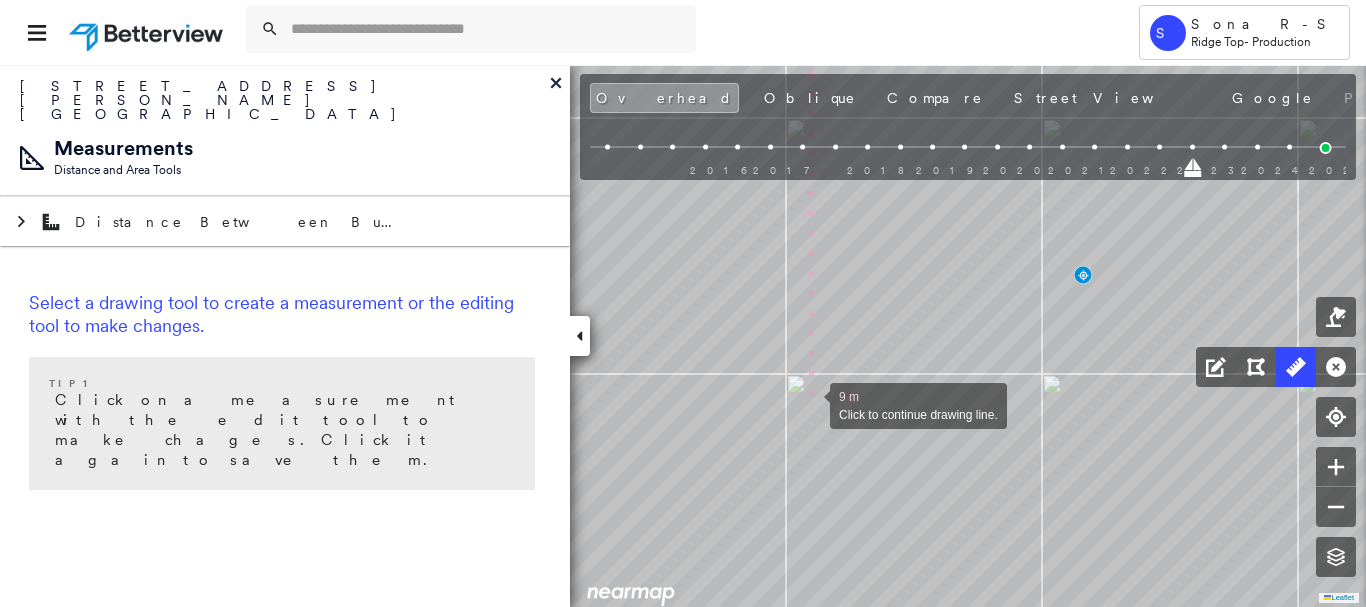click at bounding box center (810, 404) 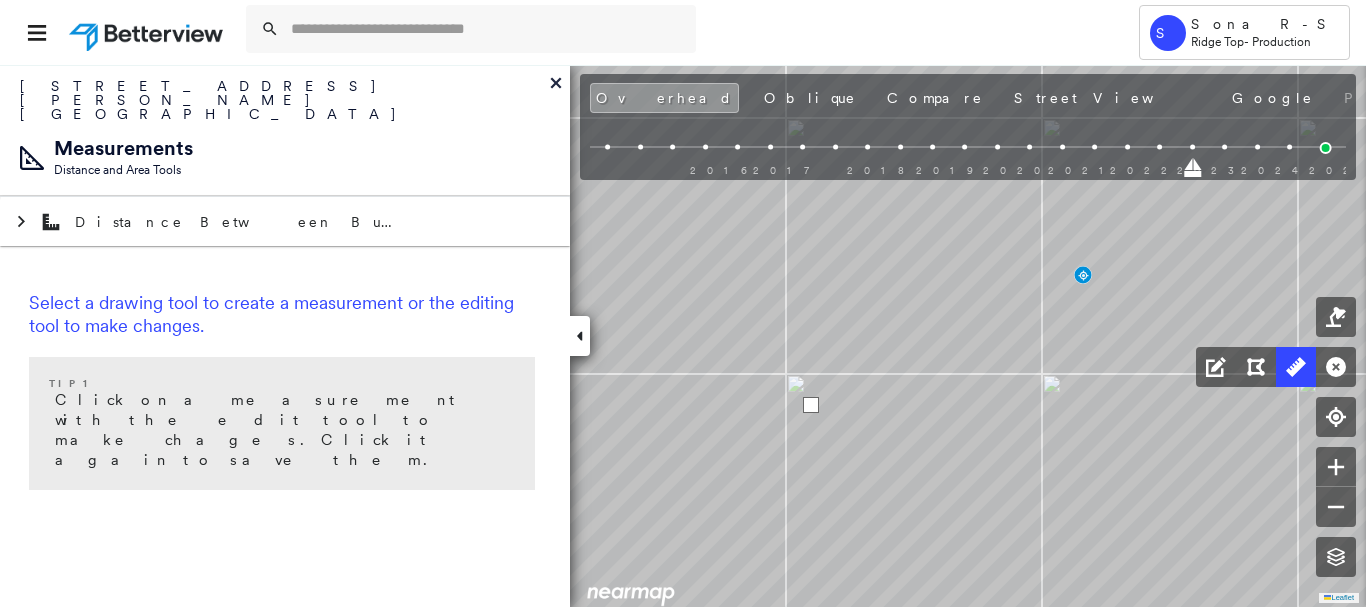 click at bounding box center (811, 405) 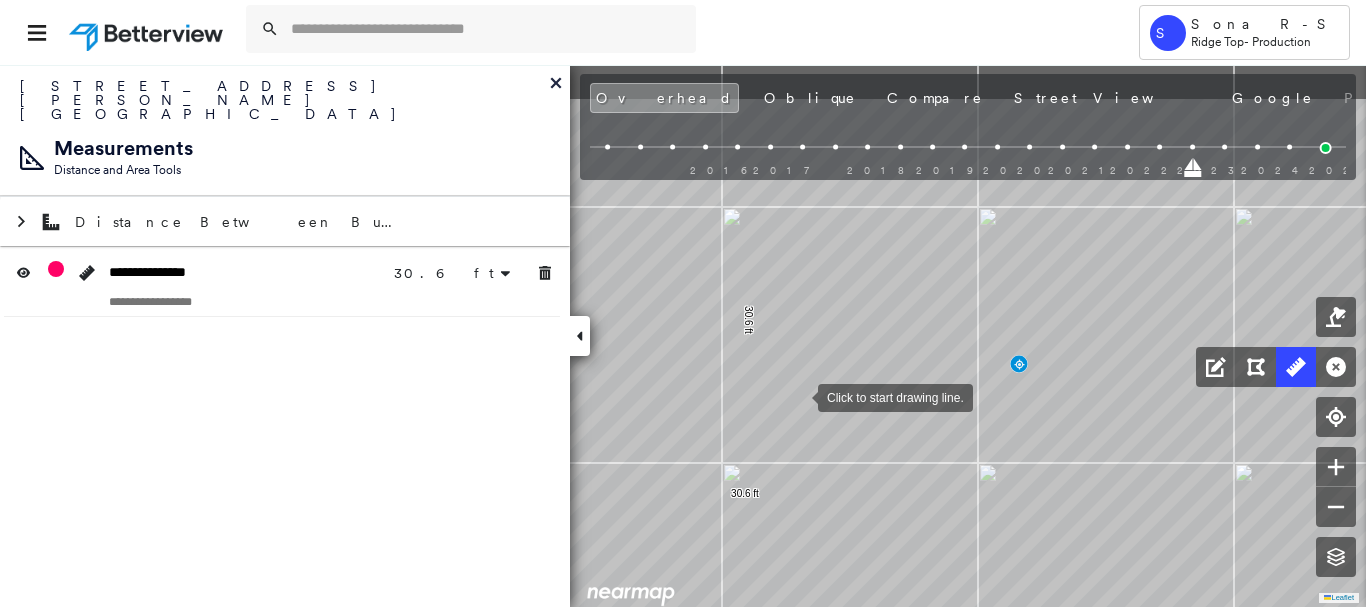 click at bounding box center (798, 396) 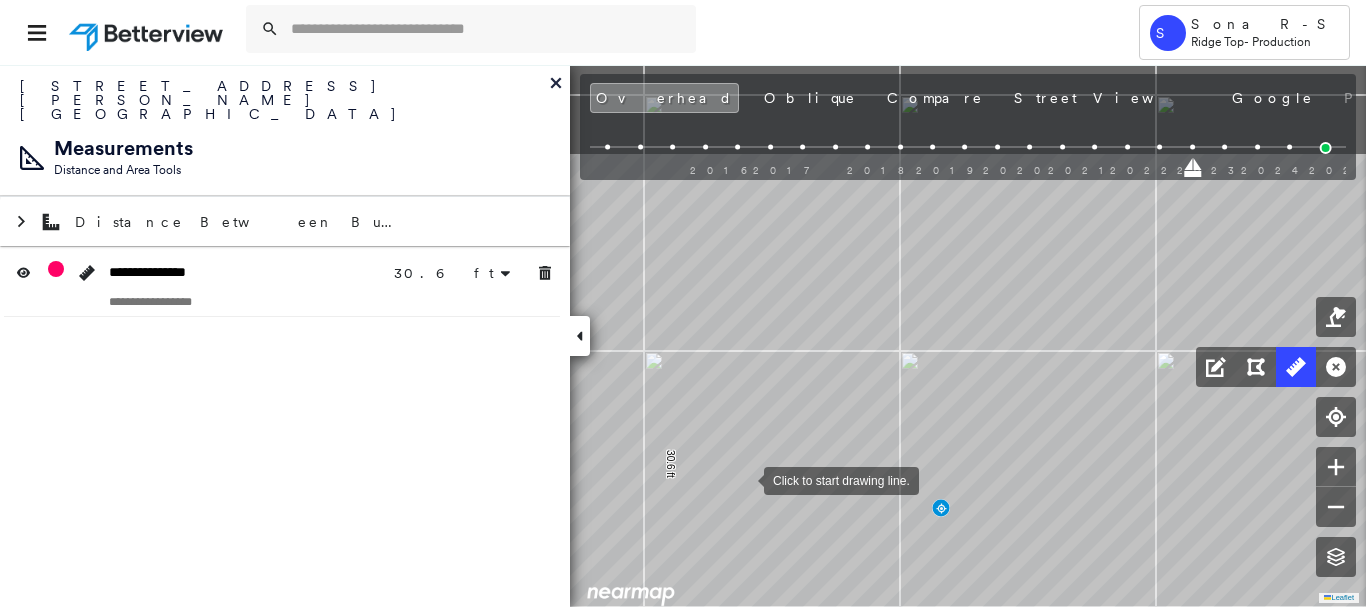drag, startPoint x: 816, startPoint y: 343, endPoint x: 745, endPoint y: 477, distance: 151.64761 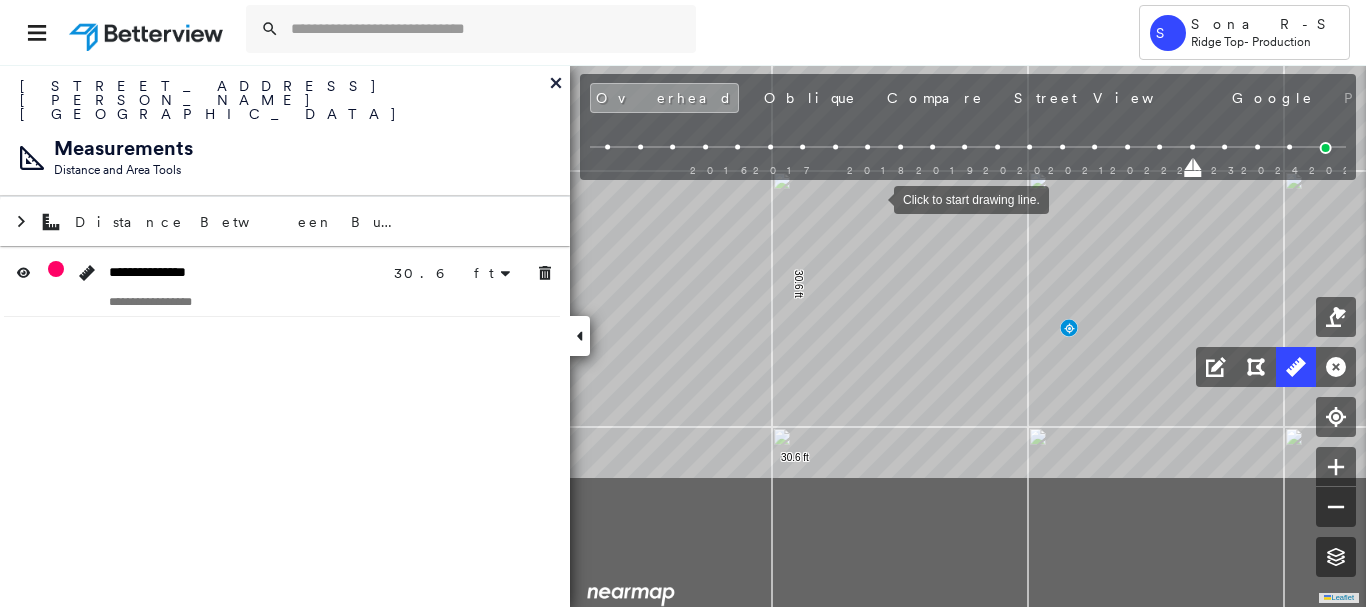 drag, startPoint x: 753, startPoint y: 386, endPoint x: 874, endPoint y: 202, distance: 220.22034 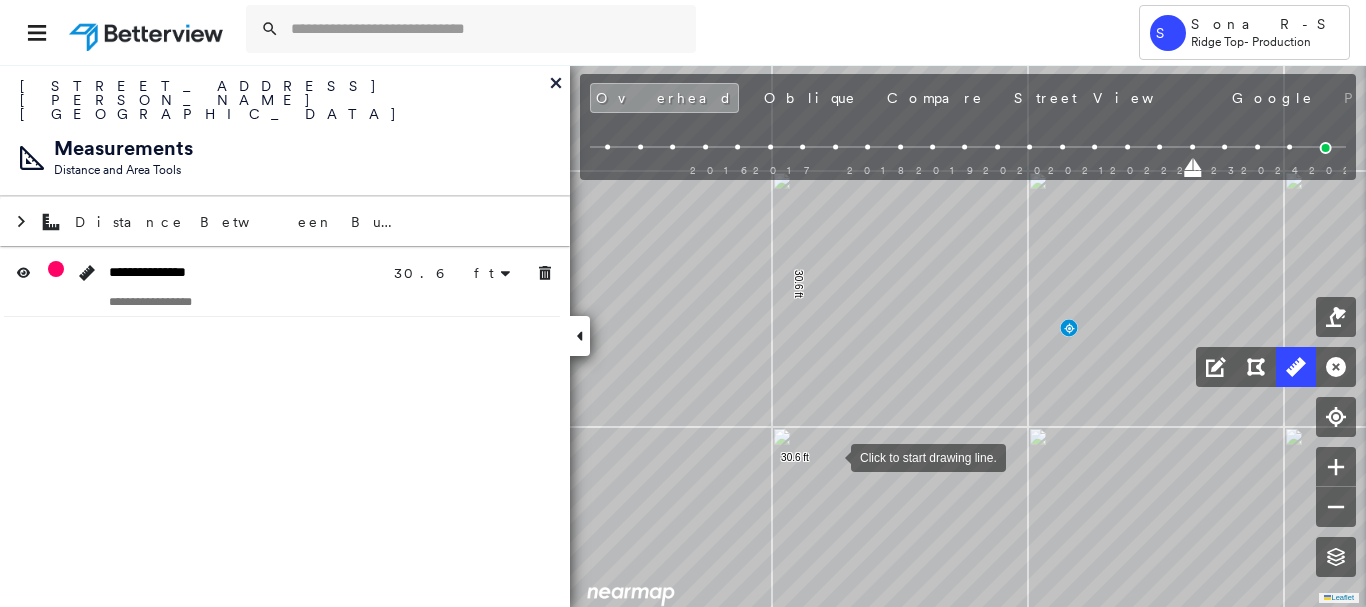 click at bounding box center (831, 456) 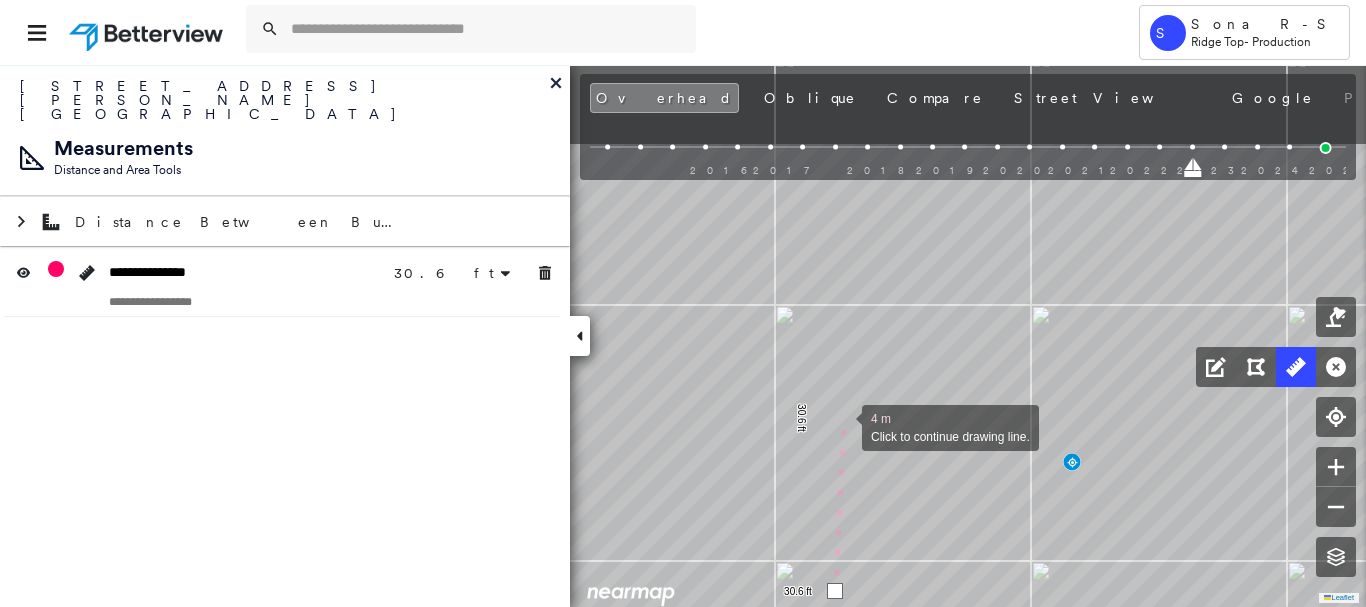 drag, startPoint x: 838, startPoint y: 287, endPoint x: 841, endPoint y: 421, distance: 134.03358 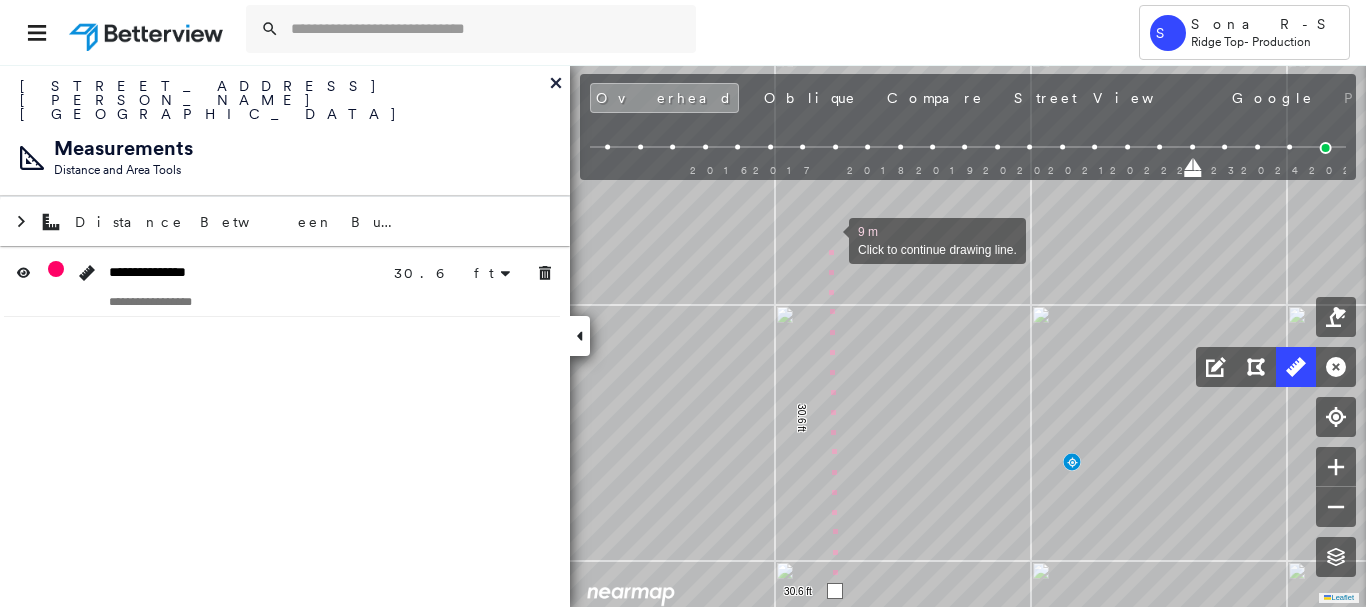 click at bounding box center [829, 239] 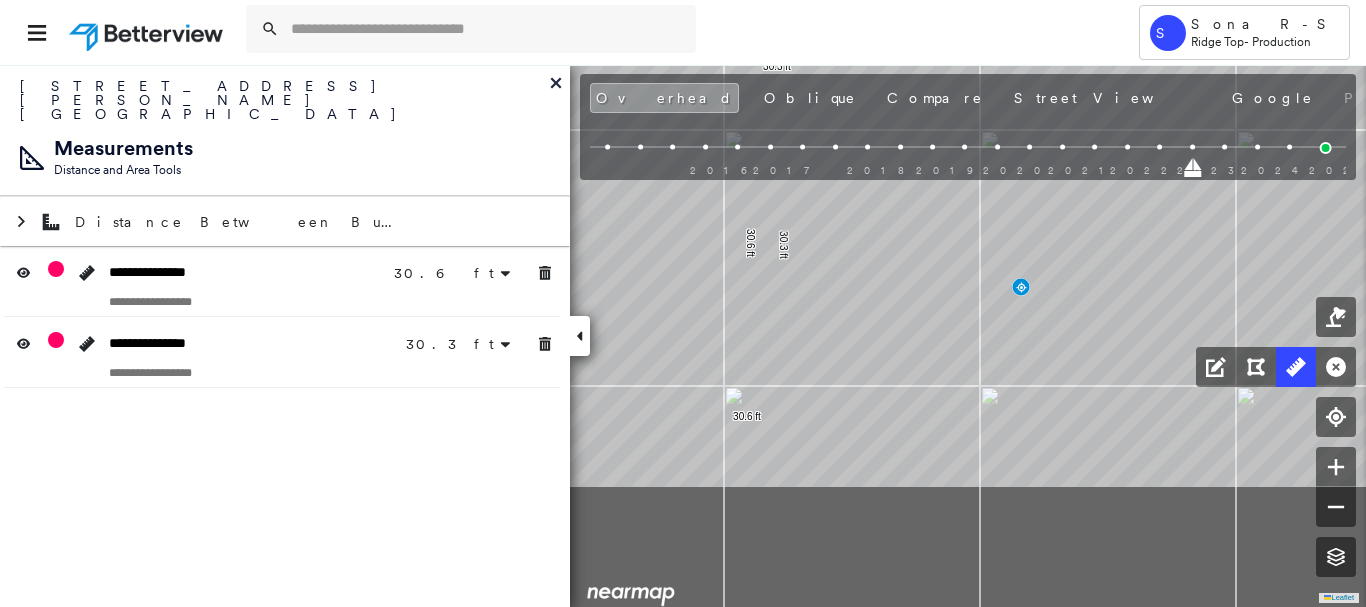 drag, startPoint x: 885, startPoint y: 178, endPoint x: 884, endPoint y: 165, distance: 13.038404 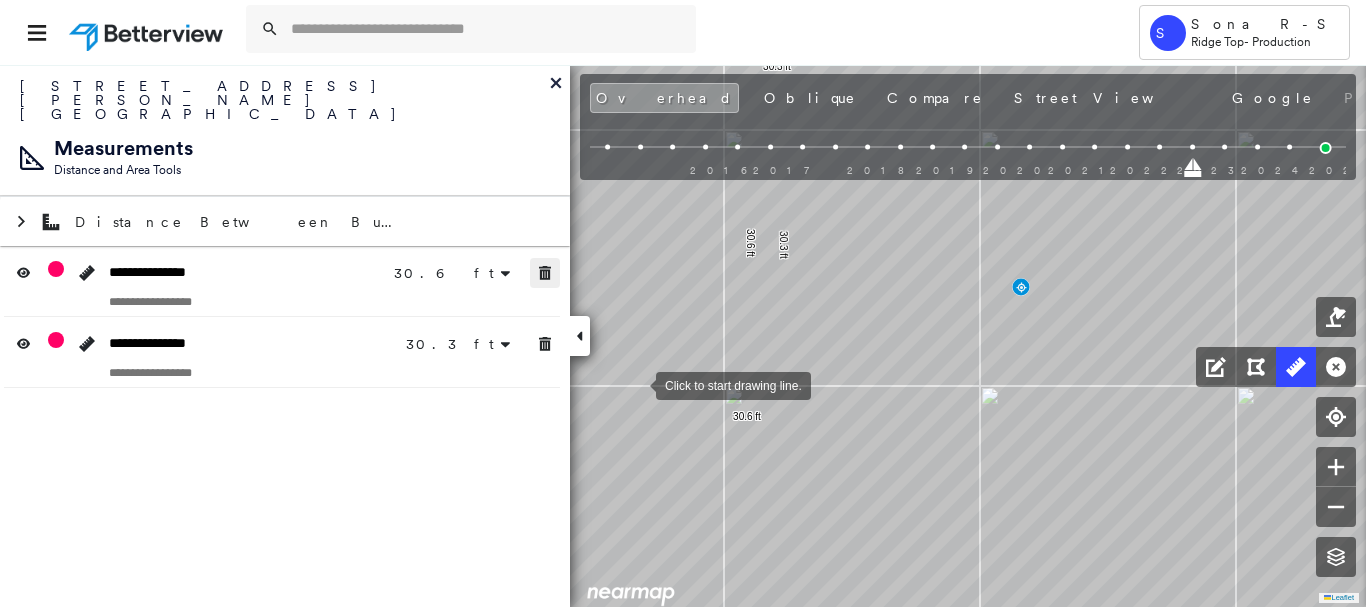 click 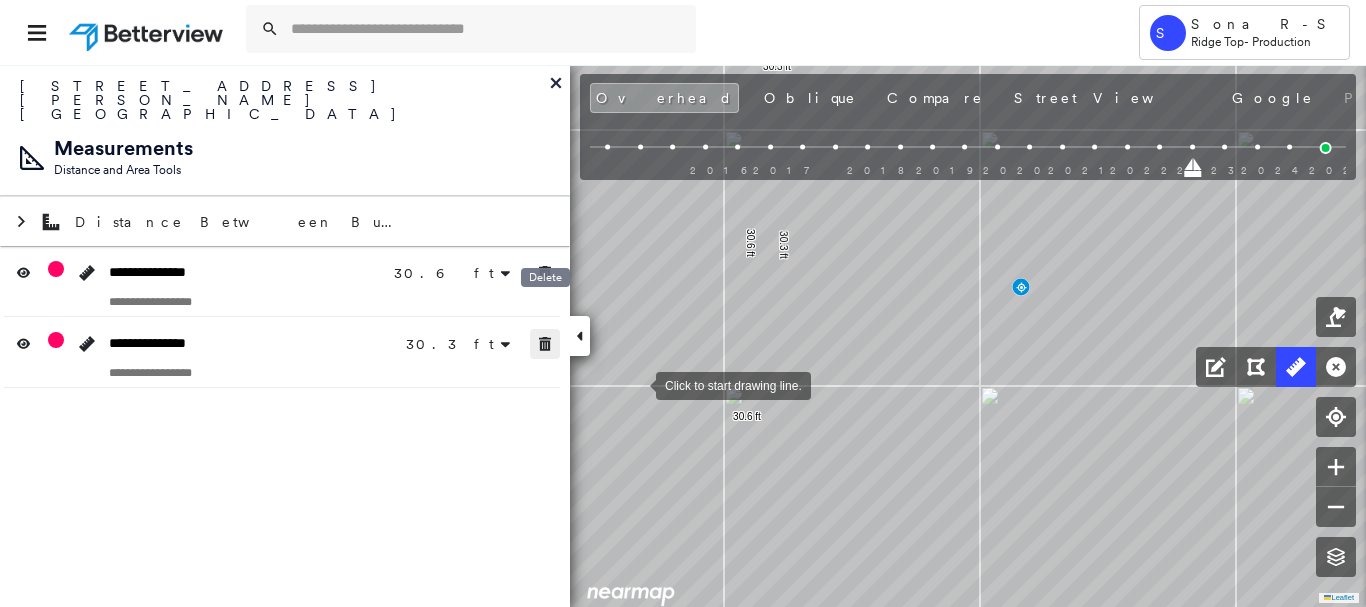 click 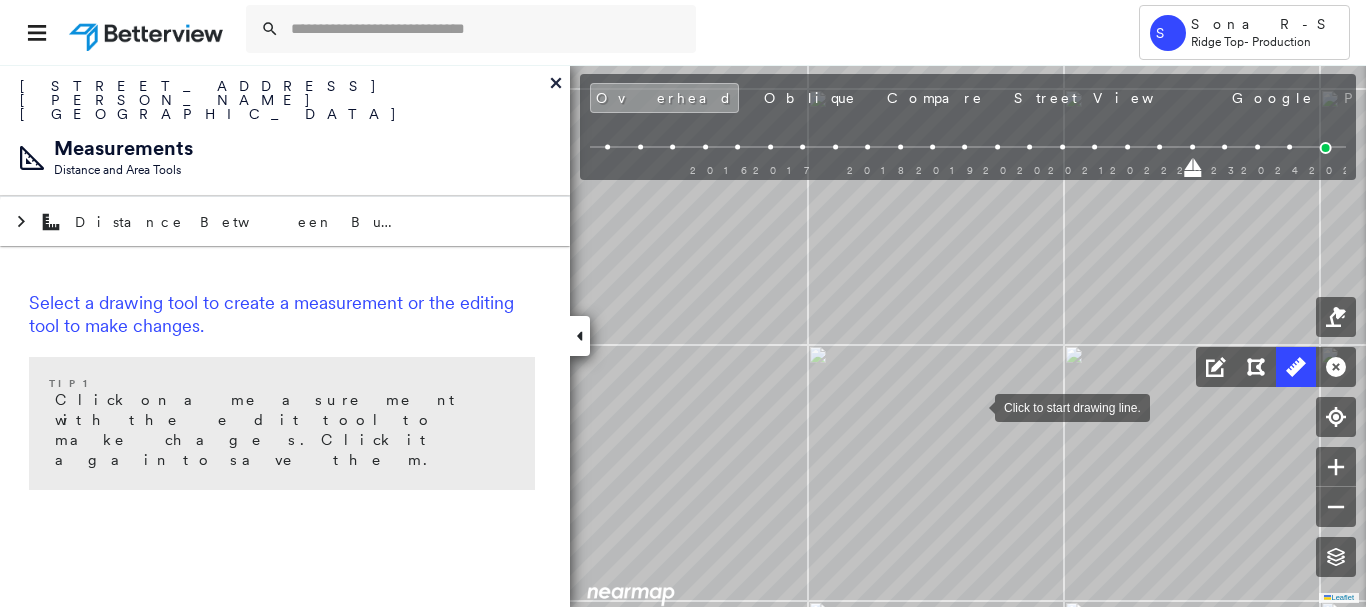 click at bounding box center [975, 406] 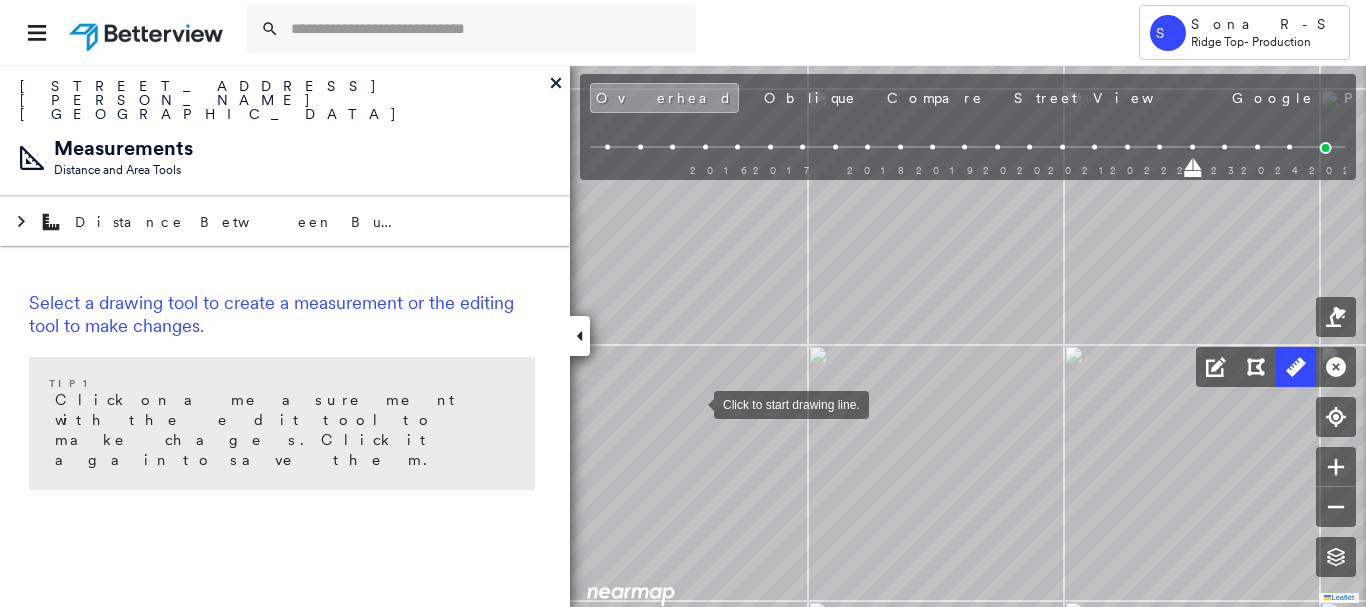 click at bounding box center [694, 403] 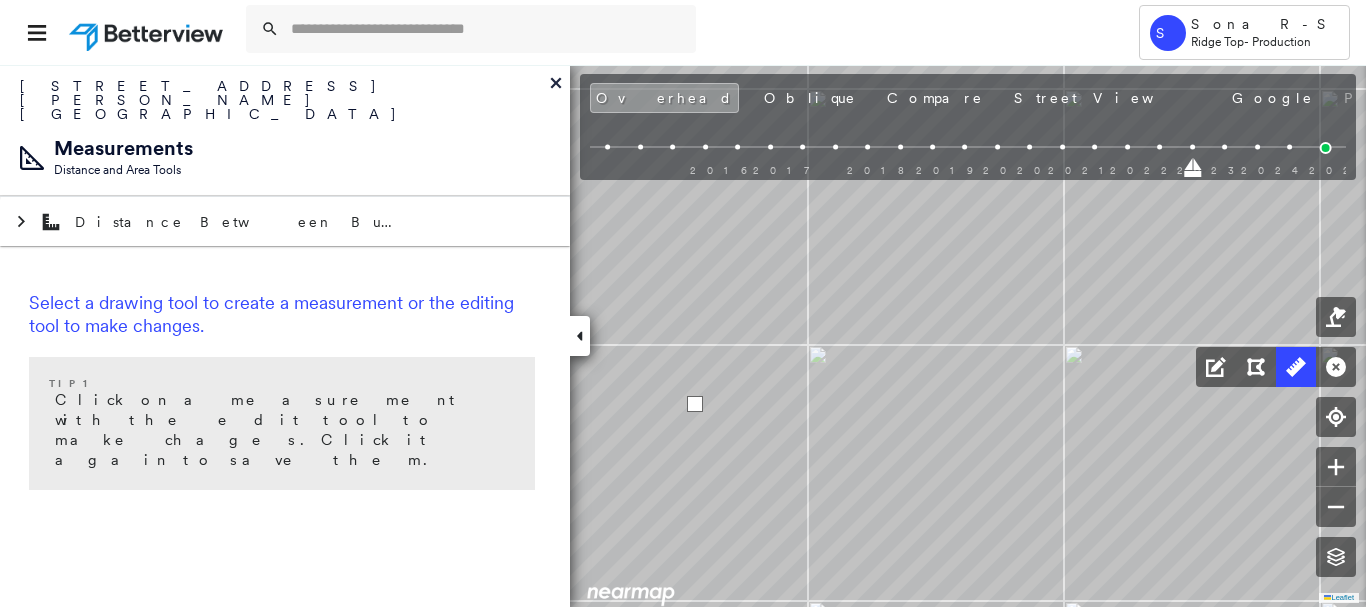 click at bounding box center (695, 404) 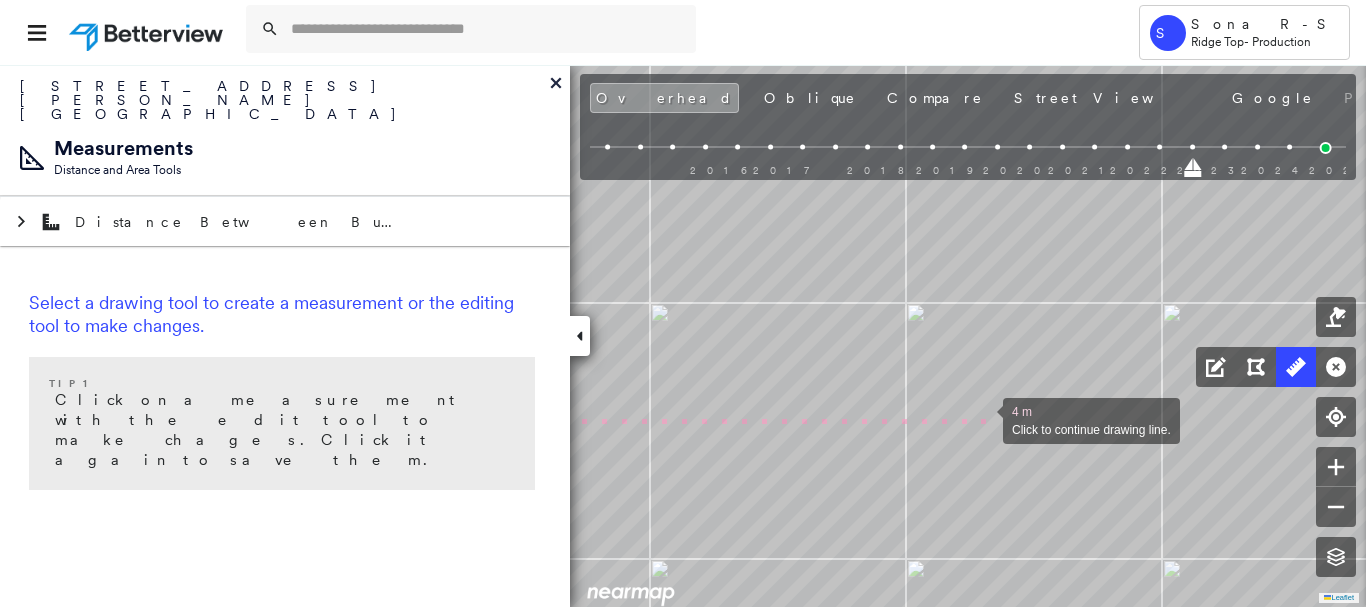 click at bounding box center [983, 419] 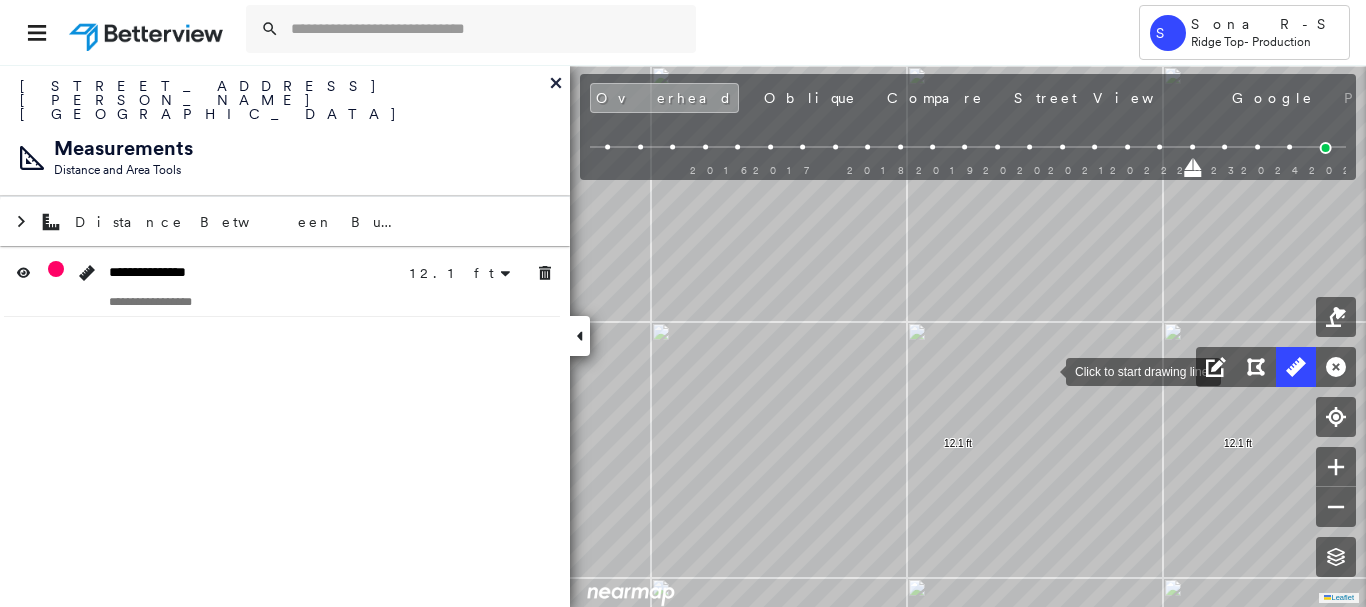 drag, startPoint x: 1016, startPoint y: 370, endPoint x: 1031, endPoint y: 370, distance: 15 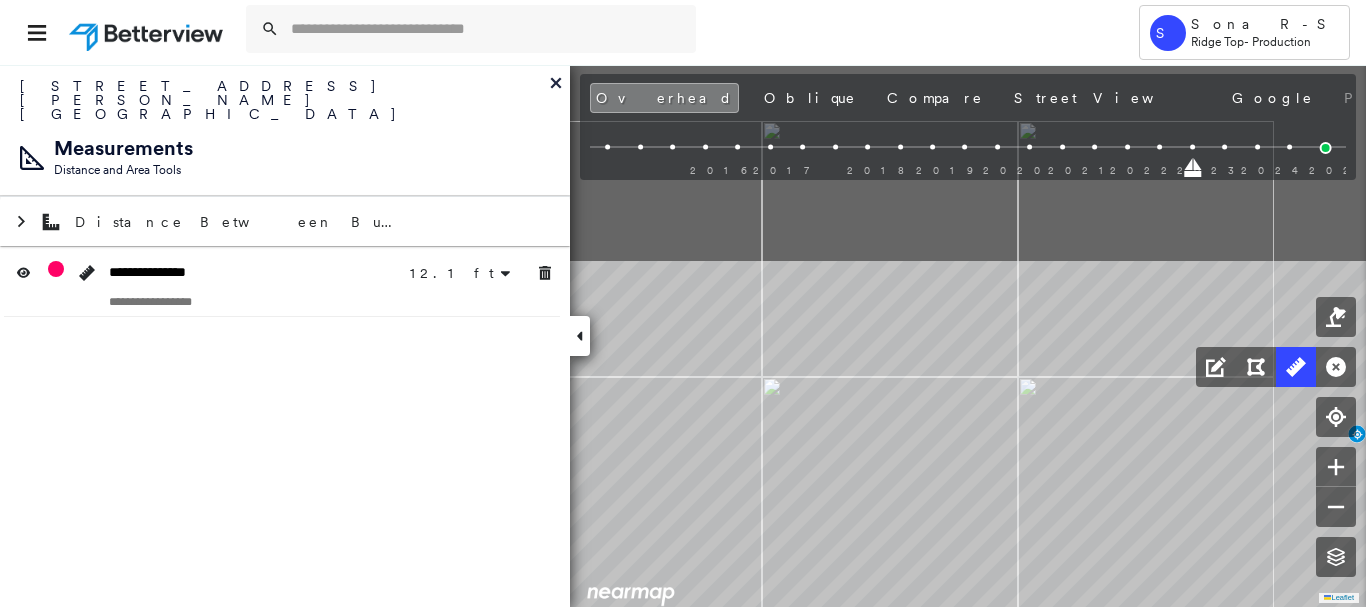 drag, startPoint x: 839, startPoint y: 450, endPoint x: 884, endPoint y: 588, distance: 145.15164 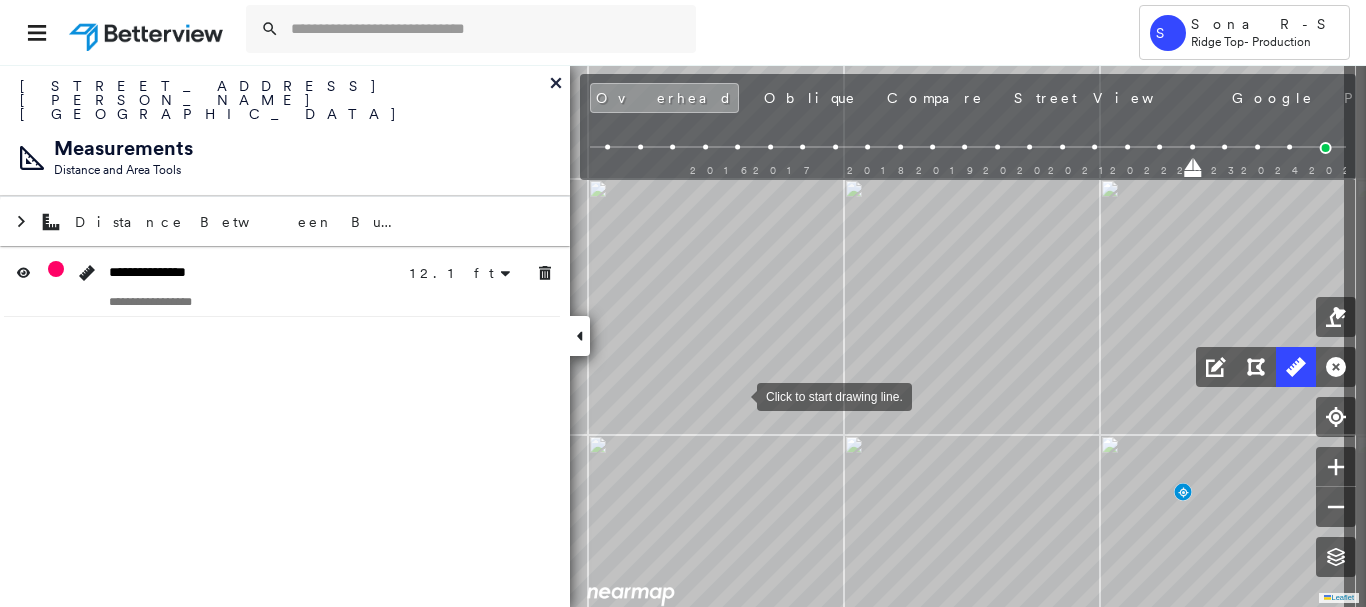 drag, startPoint x: 892, startPoint y: 399, endPoint x: 741, endPoint y: 396, distance: 151.0298 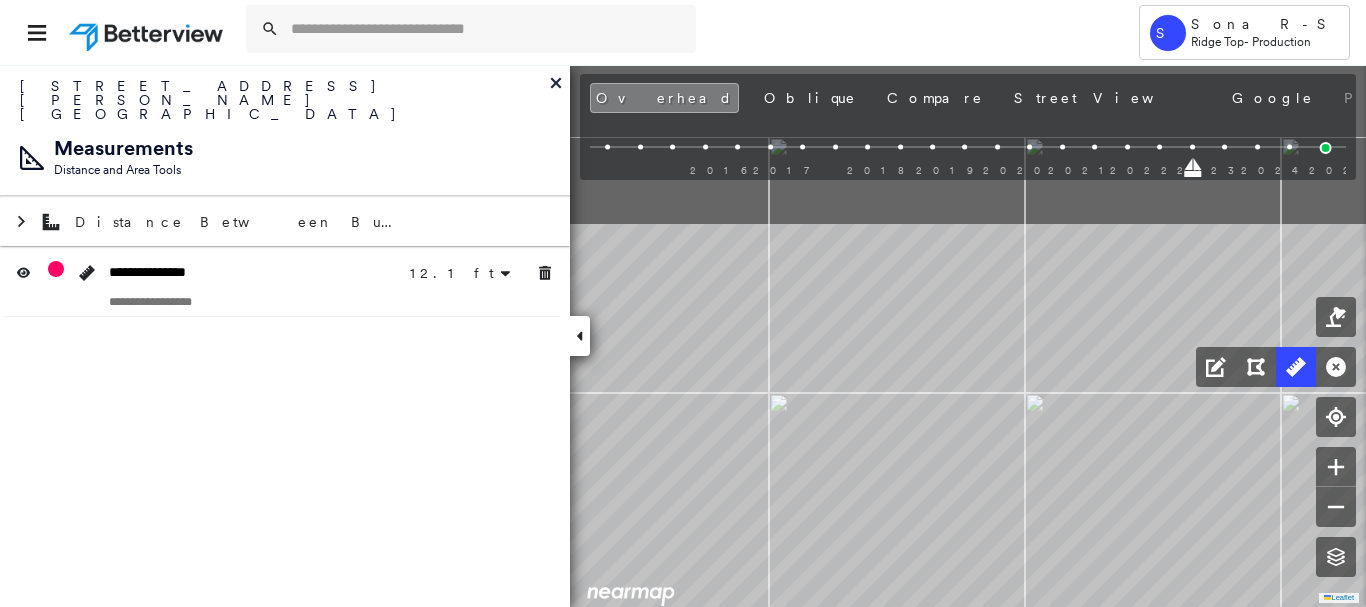 drag, startPoint x: 948, startPoint y: 439, endPoint x: 1116, endPoint y: 635, distance: 258.14725 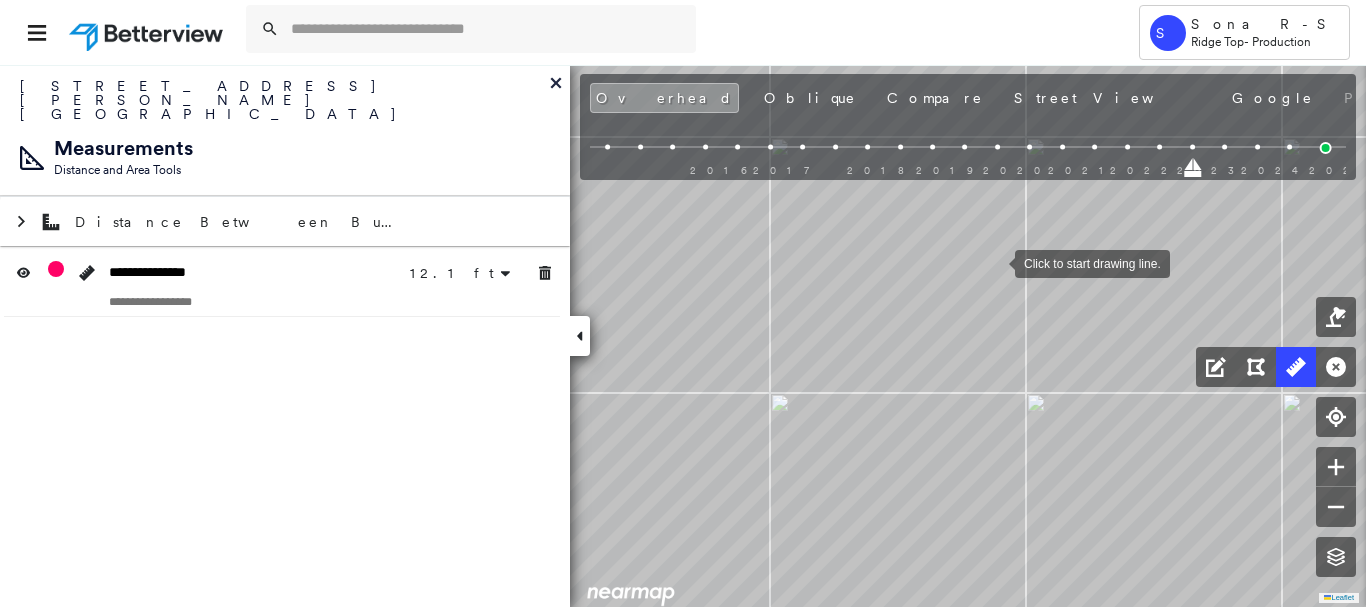 click at bounding box center (995, 262) 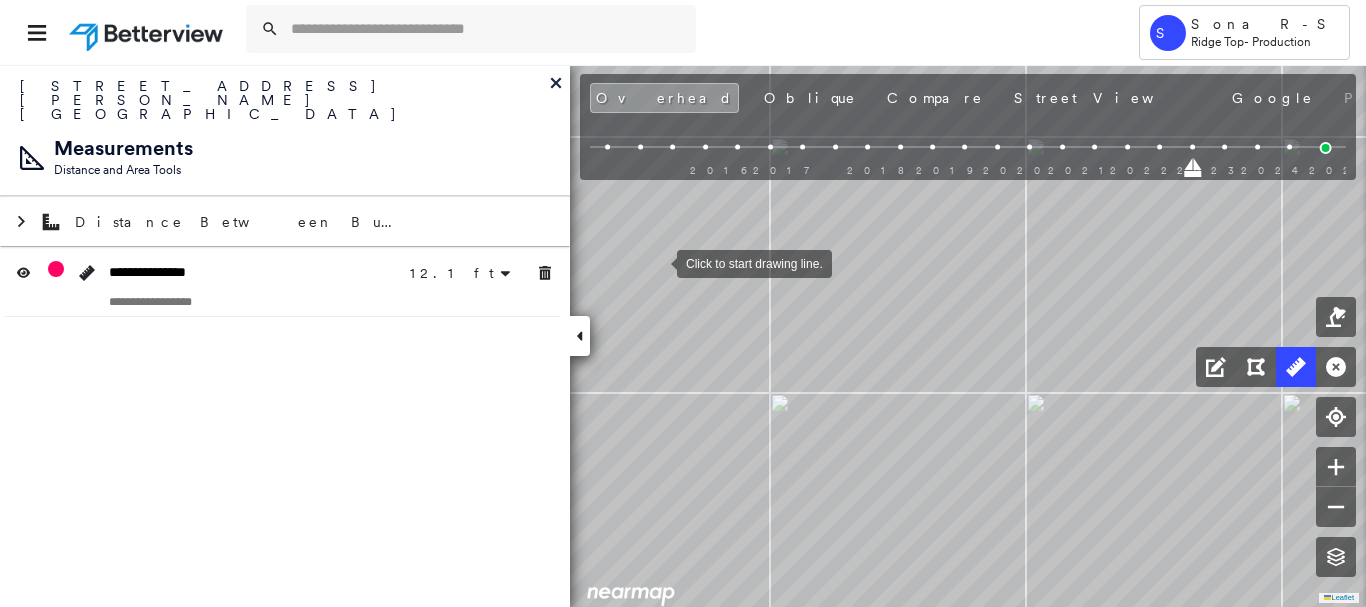 click at bounding box center [657, 262] 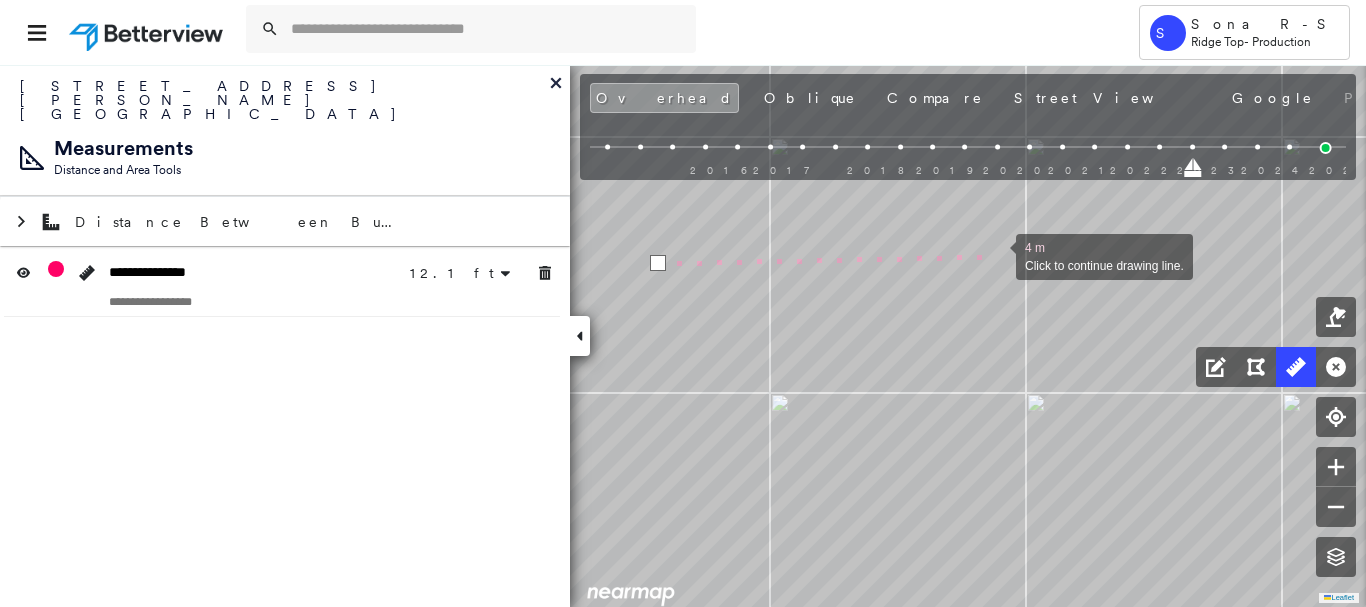 click at bounding box center (996, 255) 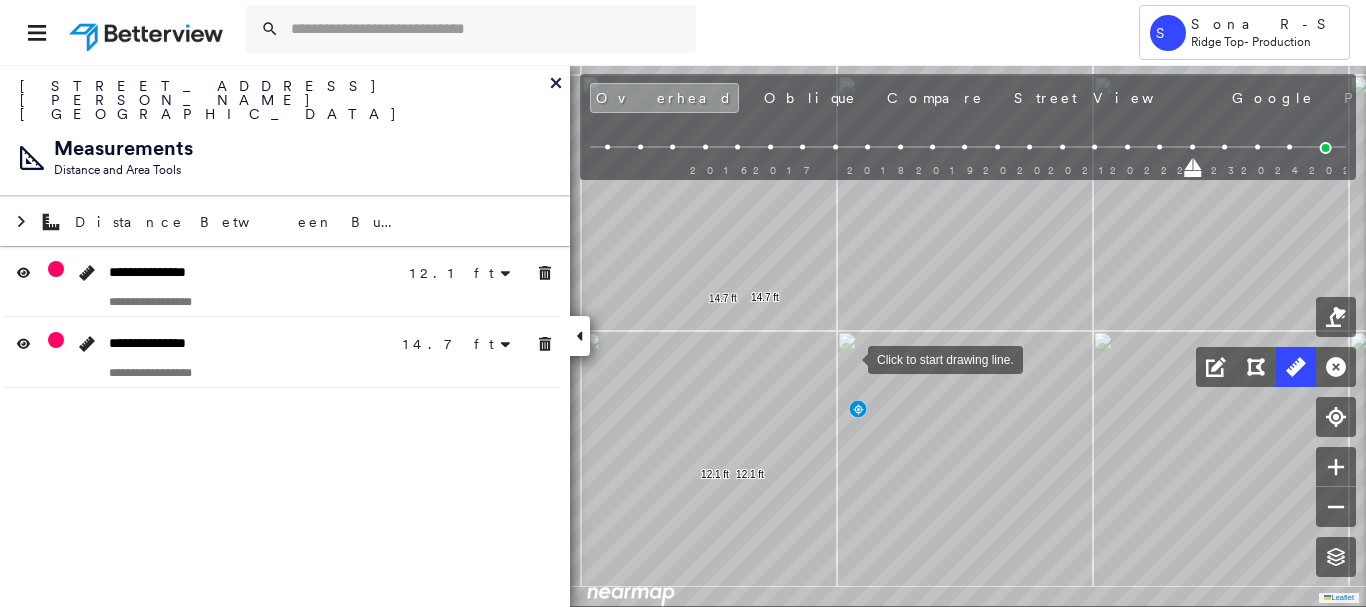 drag, startPoint x: 840, startPoint y: 424, endPoint x: 846, endPoint y: 366, distance: 58.30952 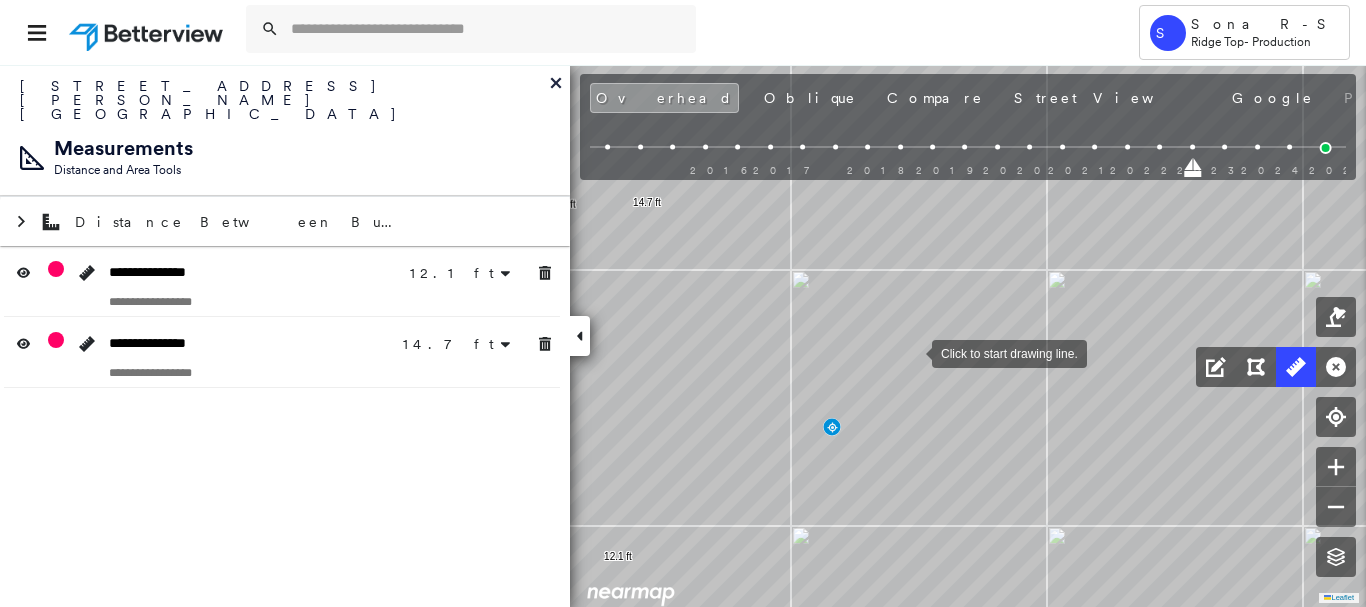 drag, startPoint x: 867, startPoint y: 333, endPoint x: 911, endPoint y: 352, distance: 47.92703 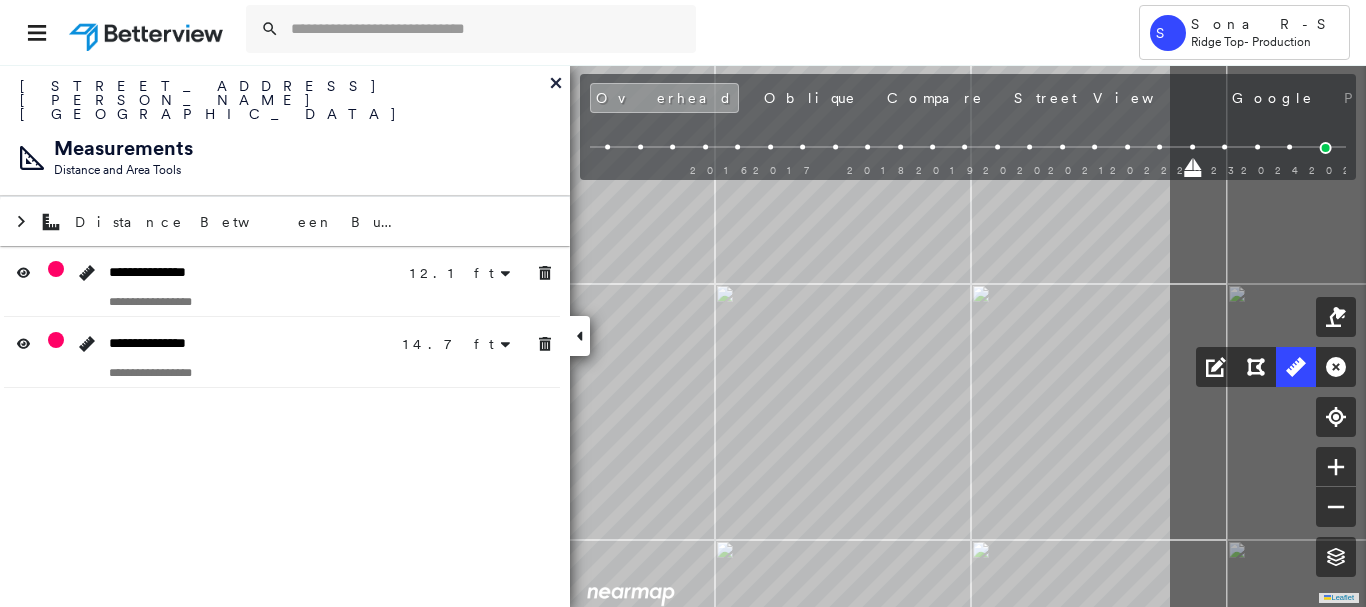 click on "12.1 ft 12.1 ft 14.7 ft 14.7 ft Click to start drawing line." at bounding box center (139, 560) 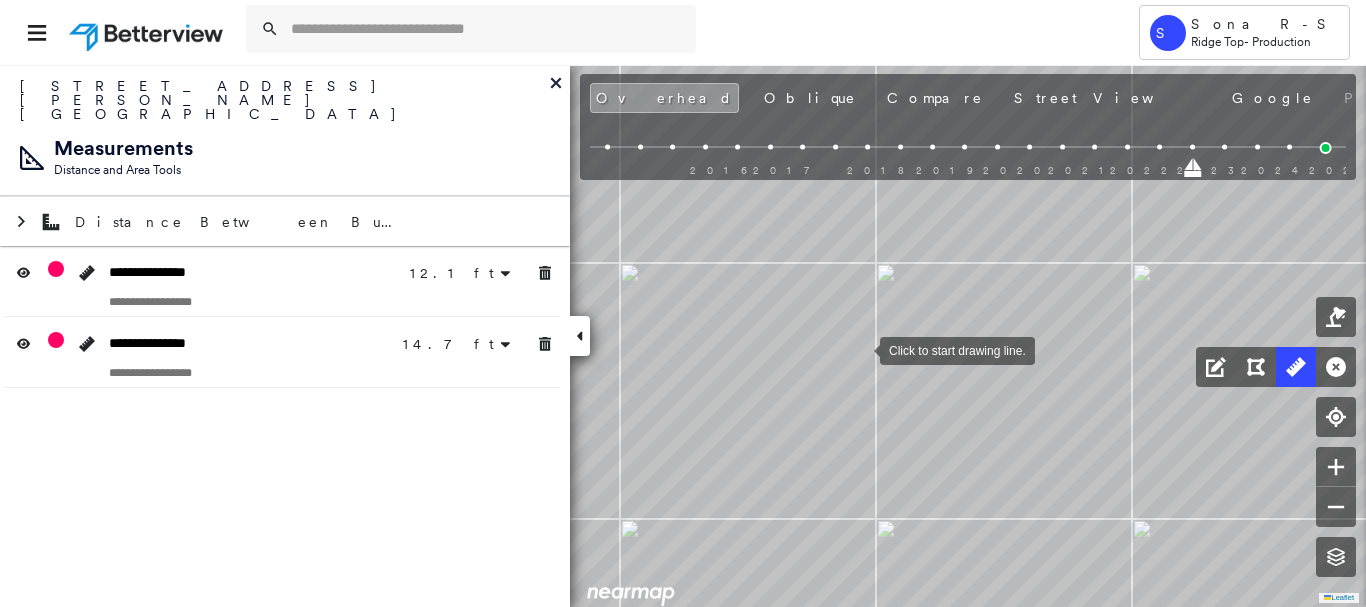 click at bounding box center (860, 349) 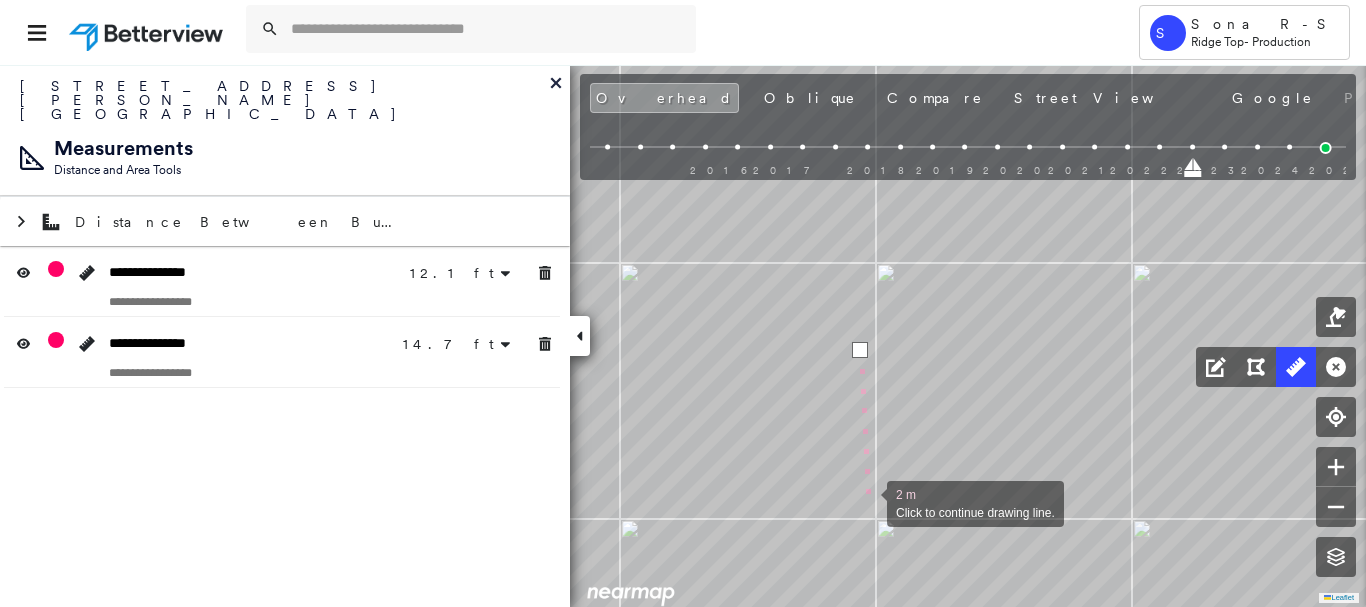 click at bounding box center [867, 502] 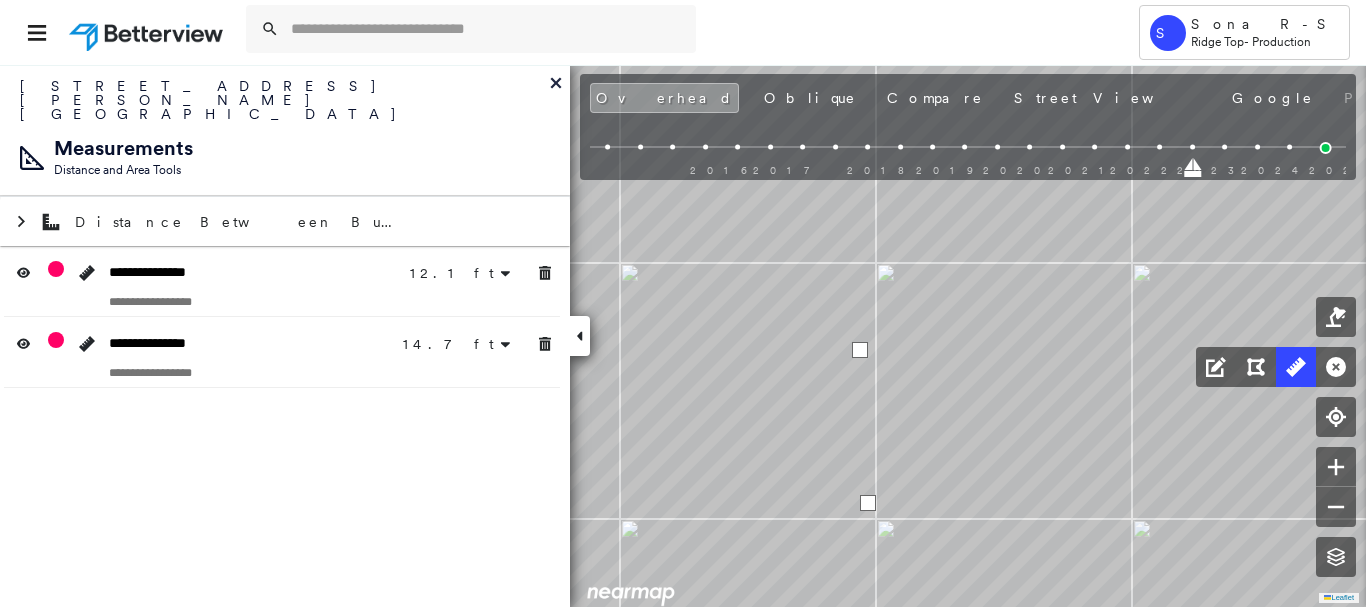 click at bounding box center (868, 503) 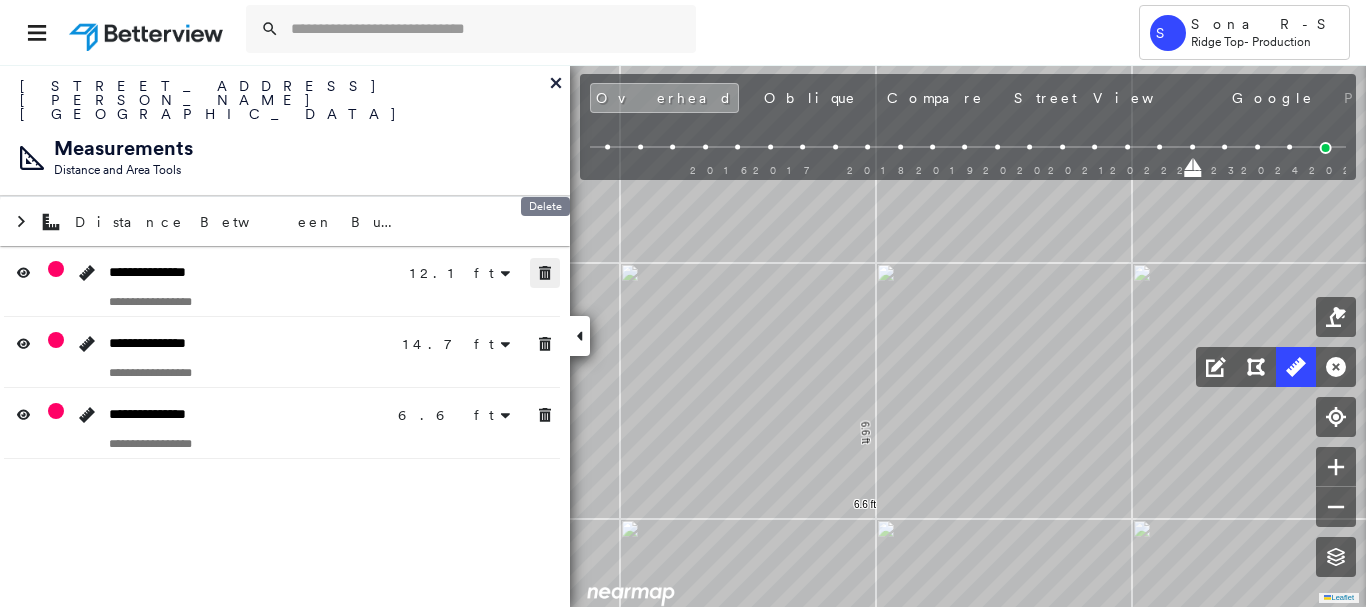 drag, startPoint x: 552, startPoint y: 232, endPoint x: 549, endPoint y: 338, distance: 106.04244 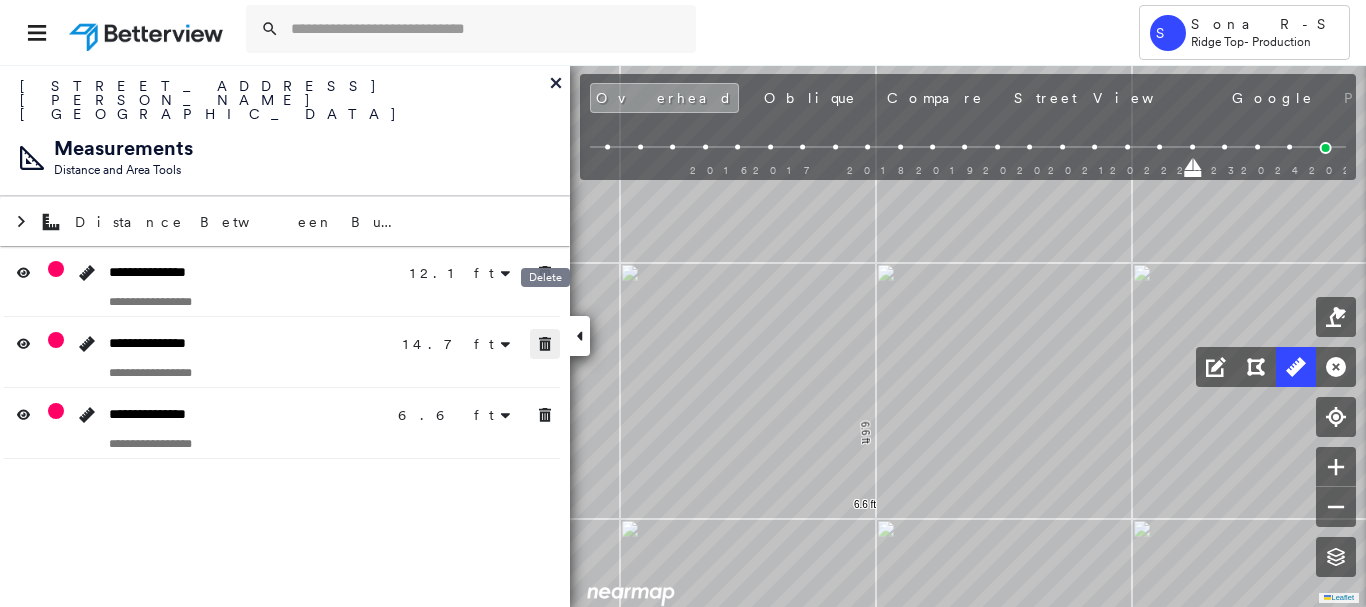 click at bounding box center [545, 344] 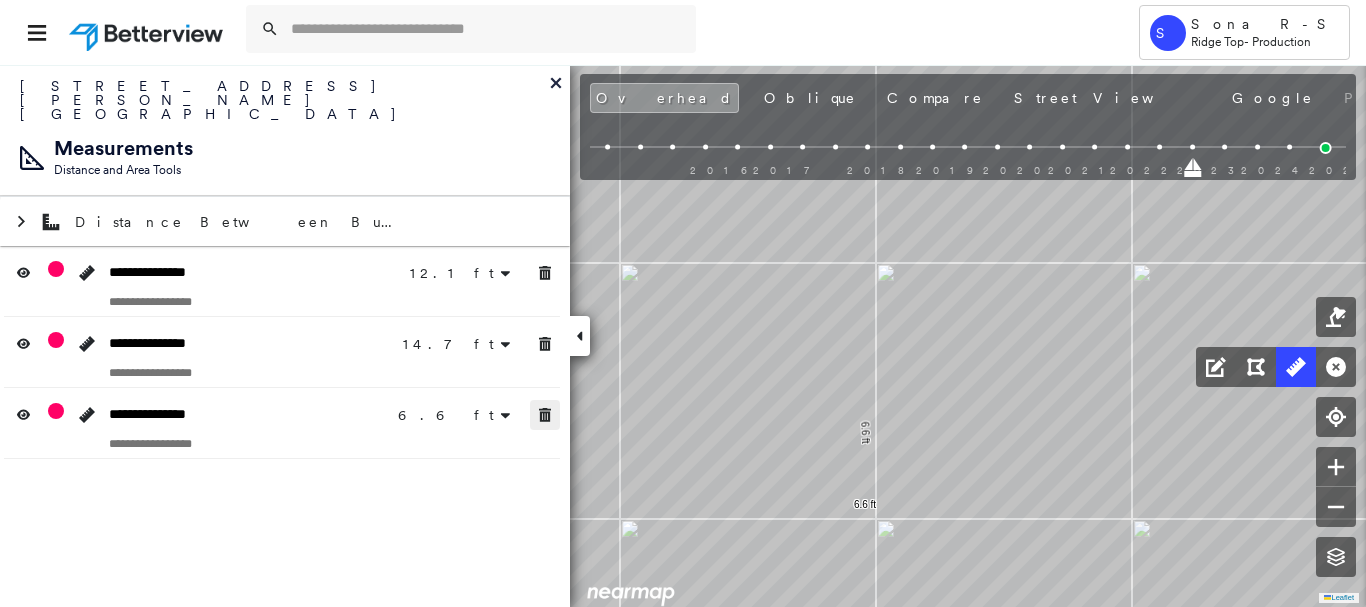 click 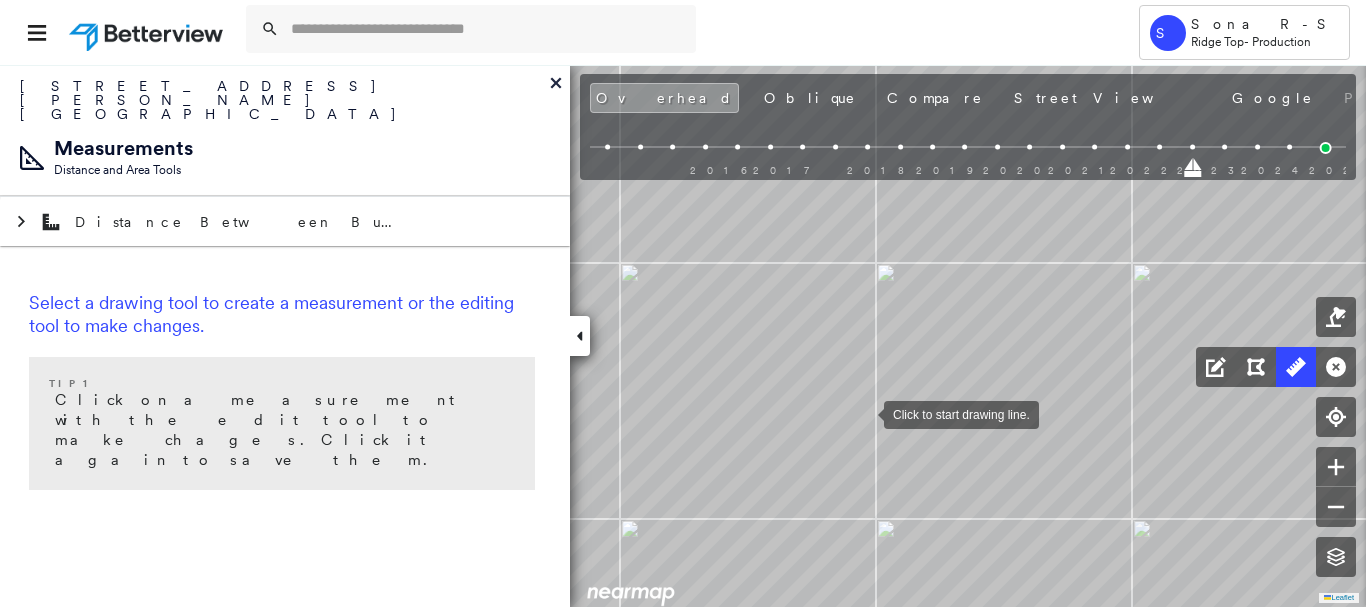 click at bounding box center (864, 413) 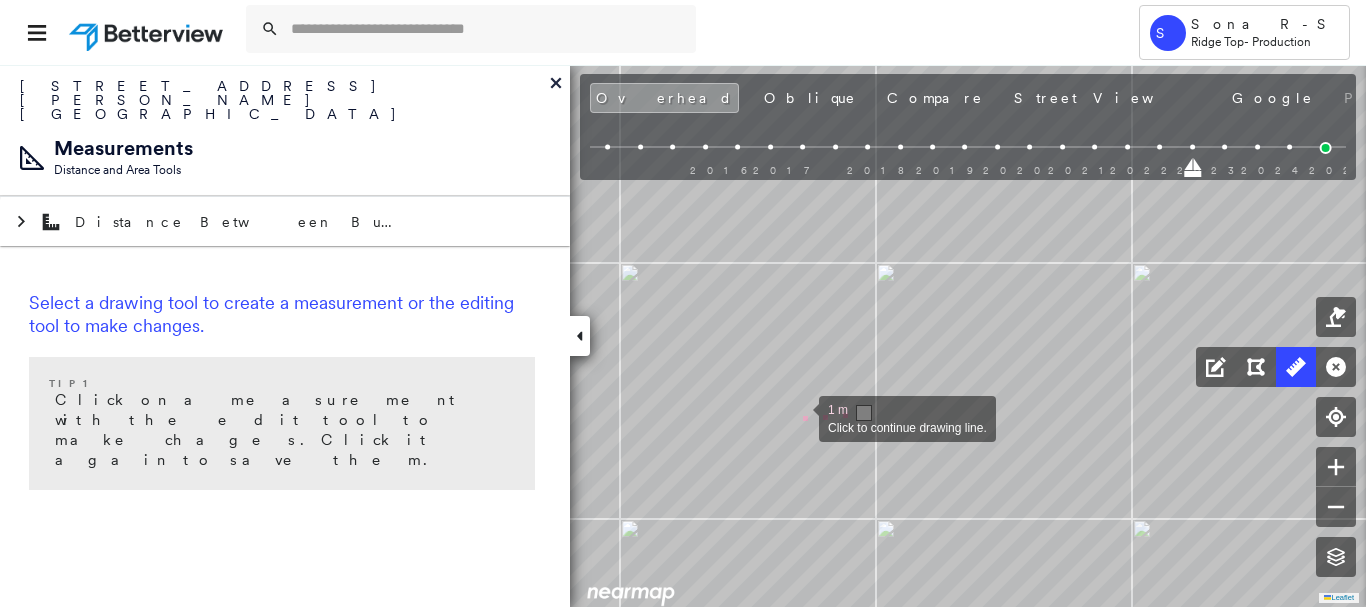 click at bounding box center (799, 417) 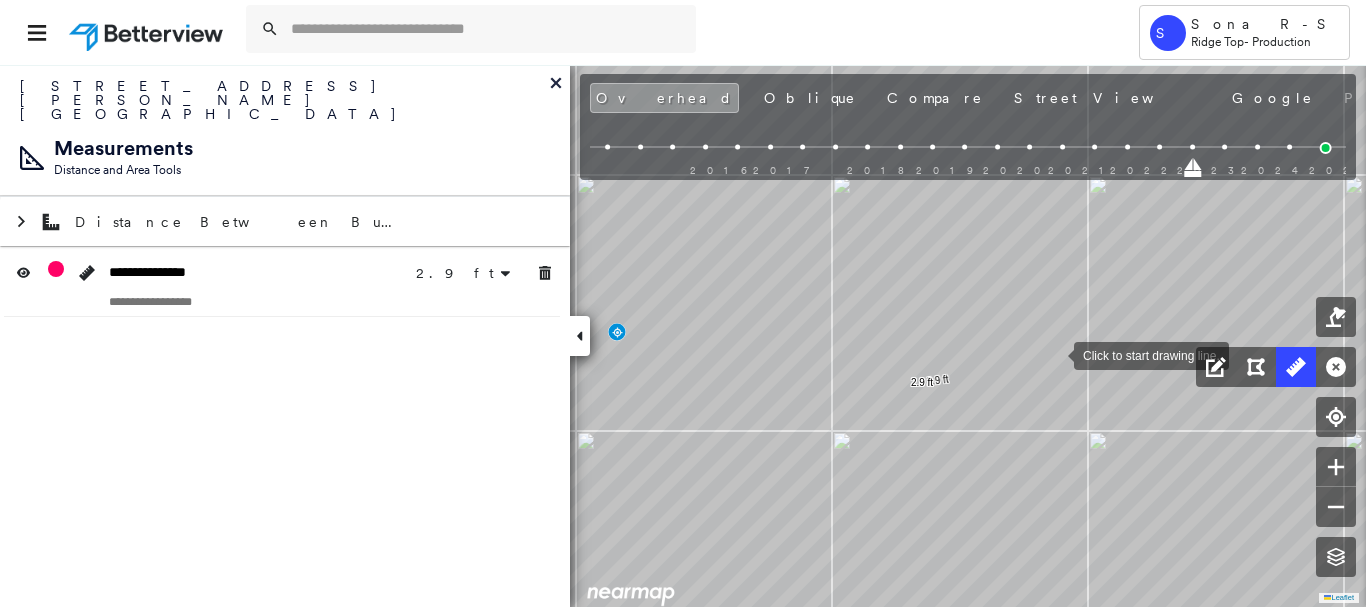 click on "2.9 ft 2.9 ft Click to start drawing line." at bounding box center (139, 560) 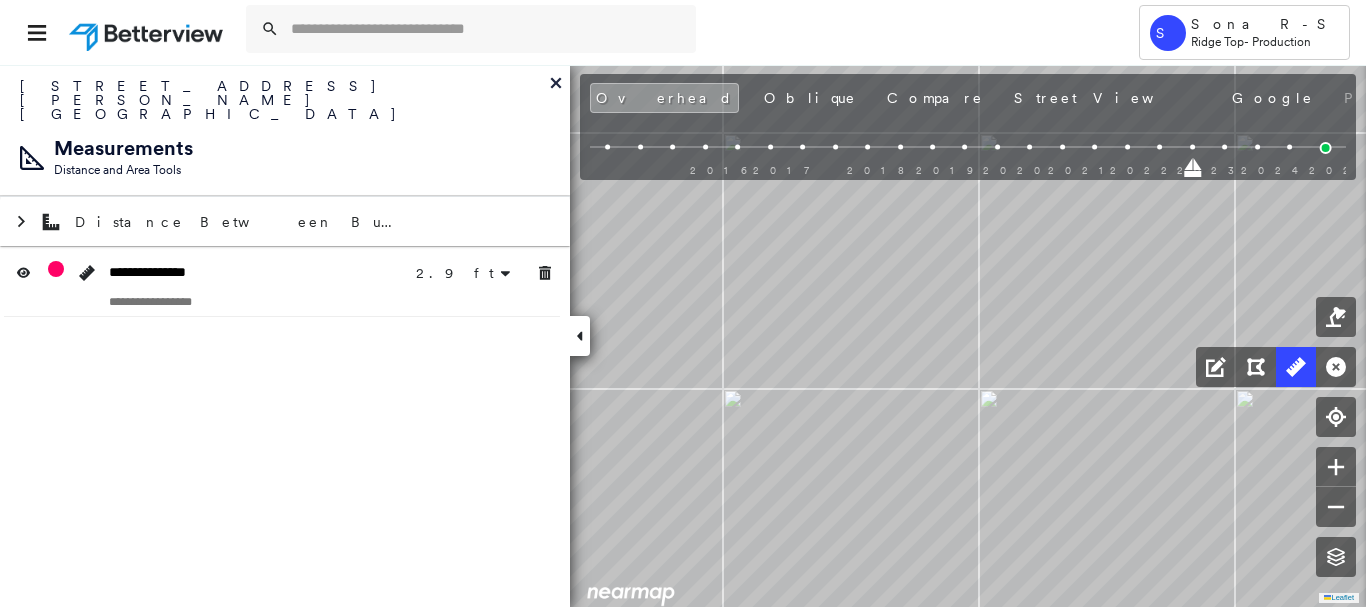 click on "2.9 ft 2.9 ft Click to start drawing line." at bounding box center (1054, 518) 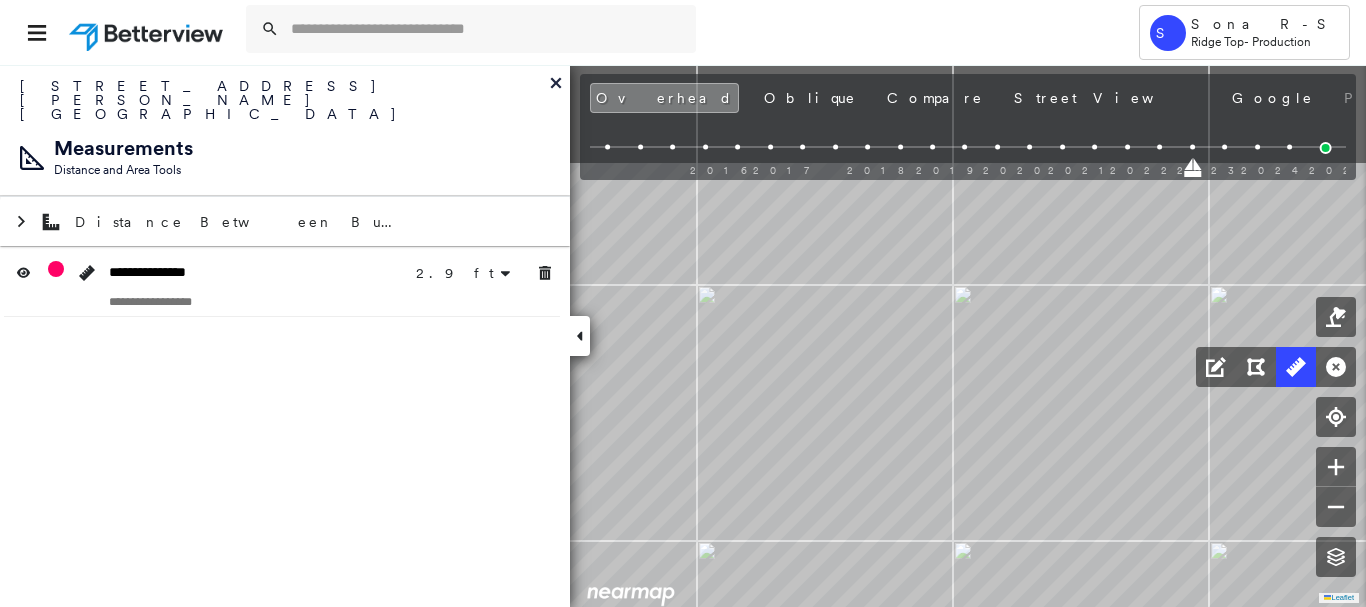 click on "2.9 ft 2.9 ft Click to start drawing line." at bounding box center [1028, 670] 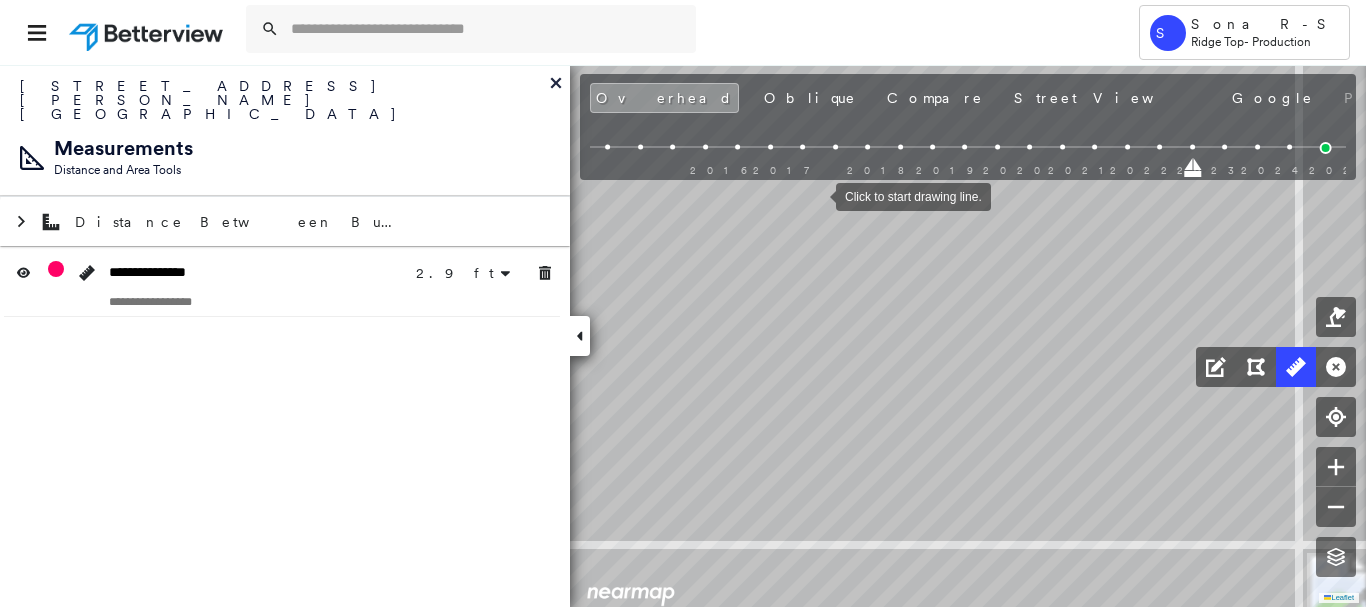 click at bounding box center (816, 195) 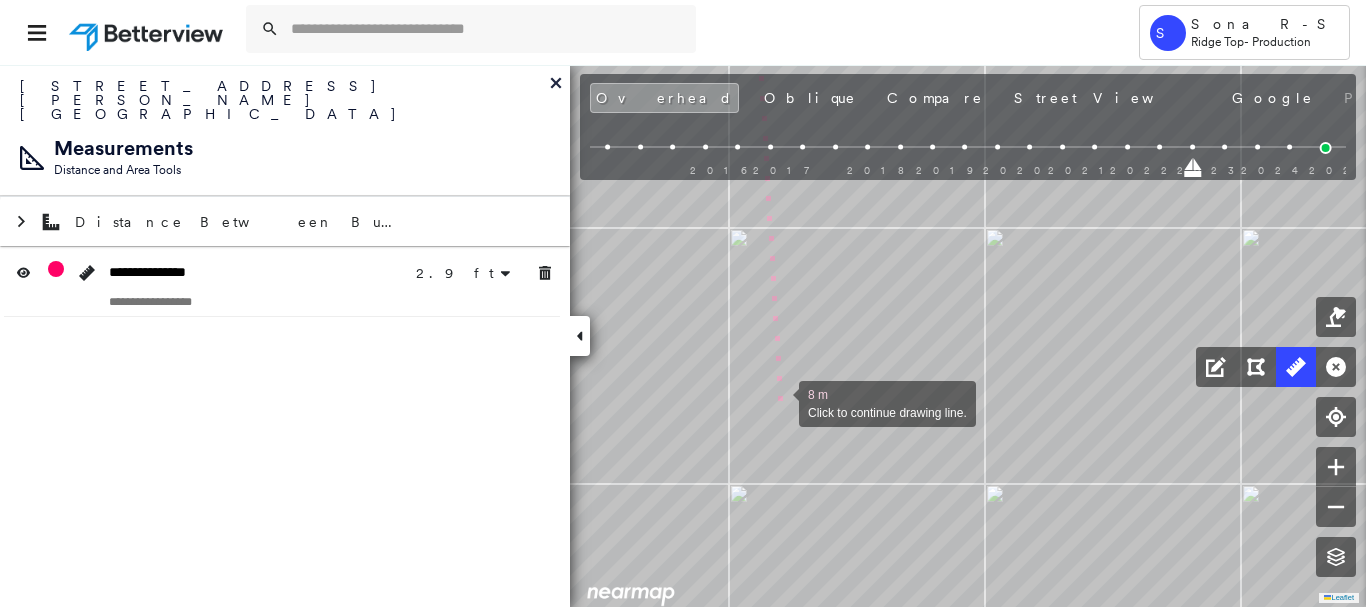 click at bounding box center (779, 402) 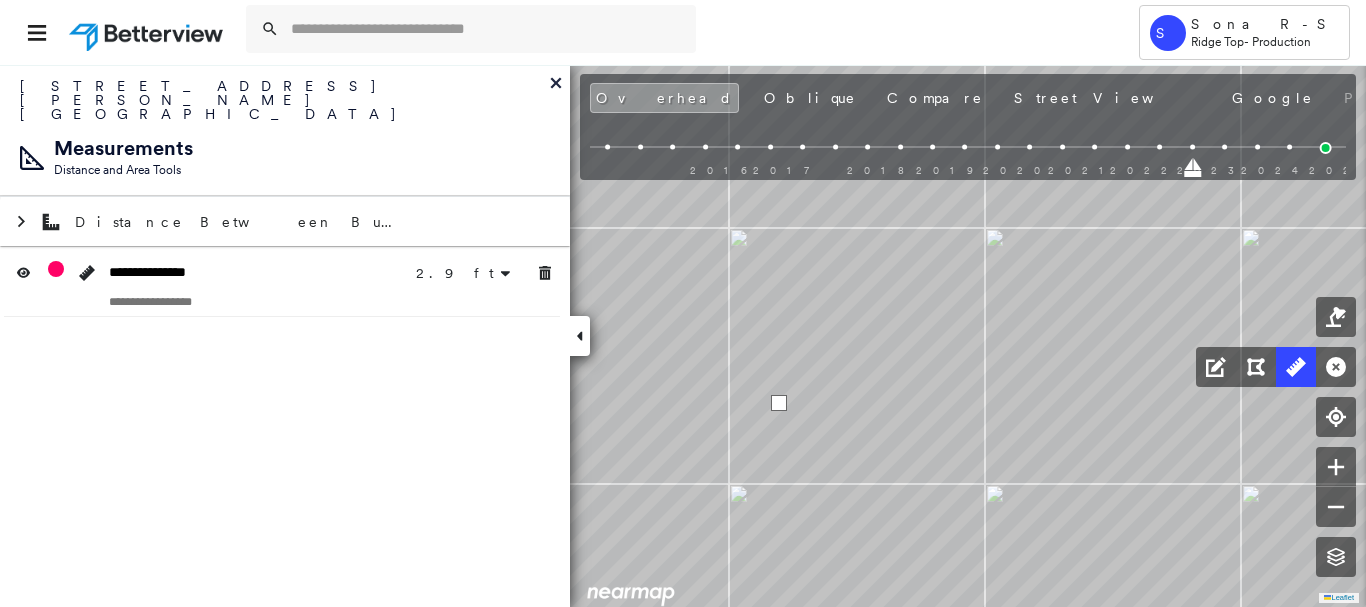 click at bounding box center [779, 403] 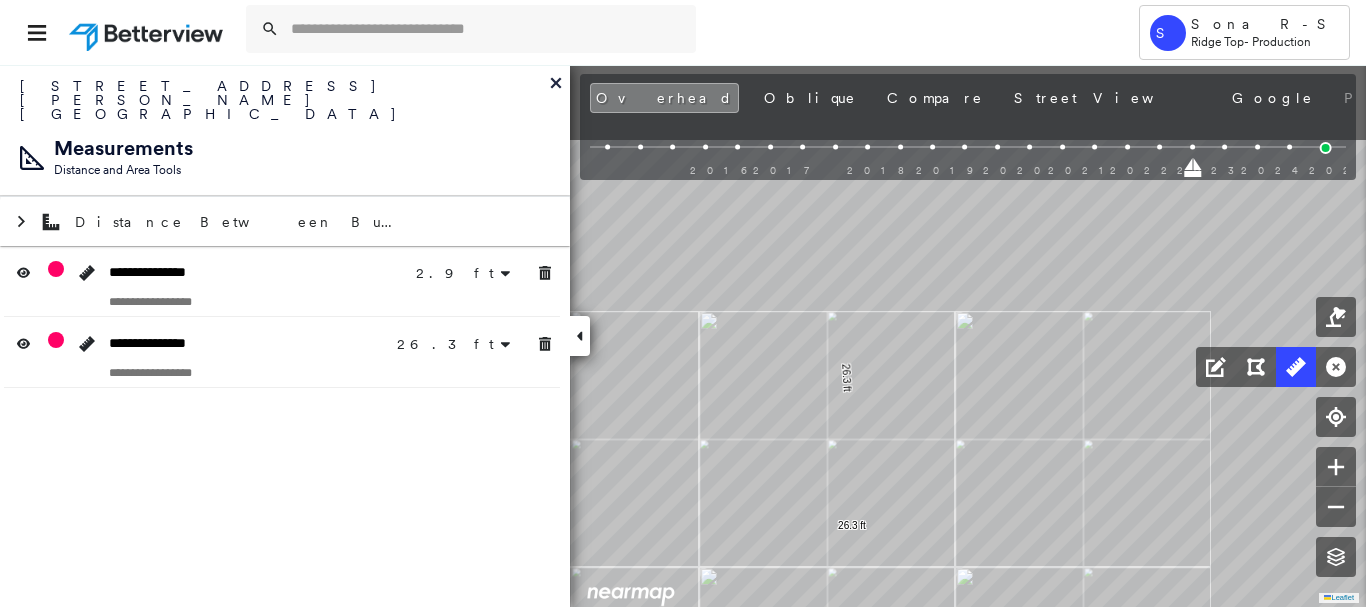 drag, startPoint x: 895, startPoint y: 250, endPoint x: 922, endPoint y: 383, distance: 135.71294 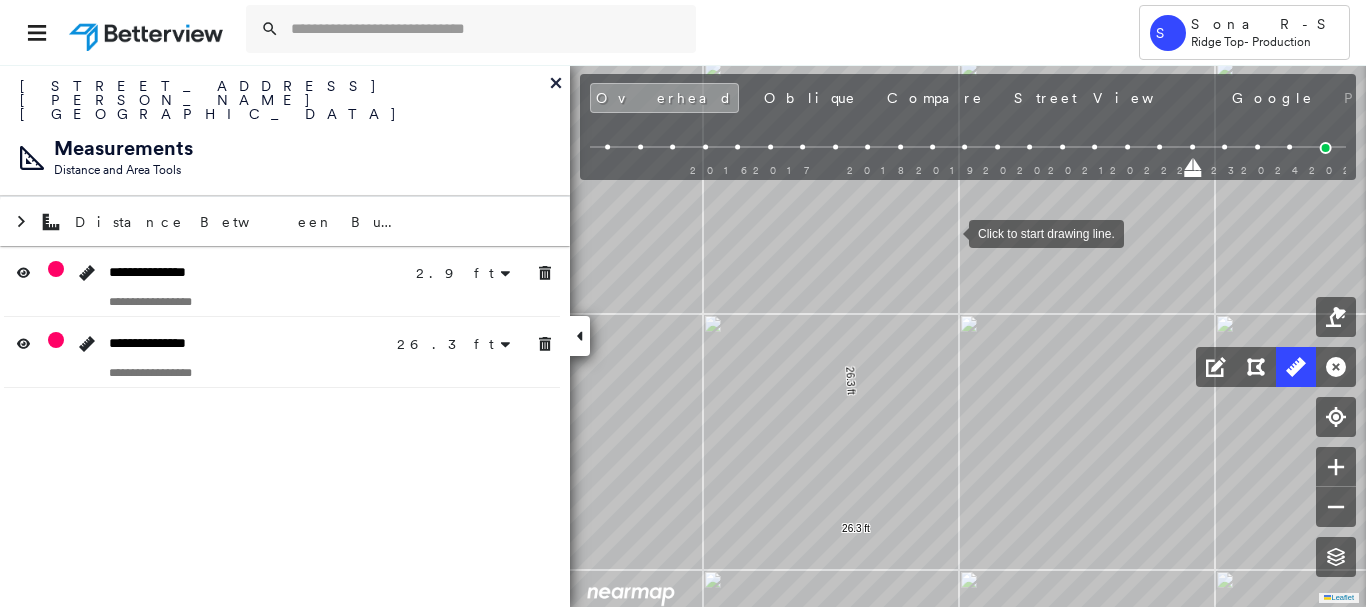 click at bounding box center [949, 232] 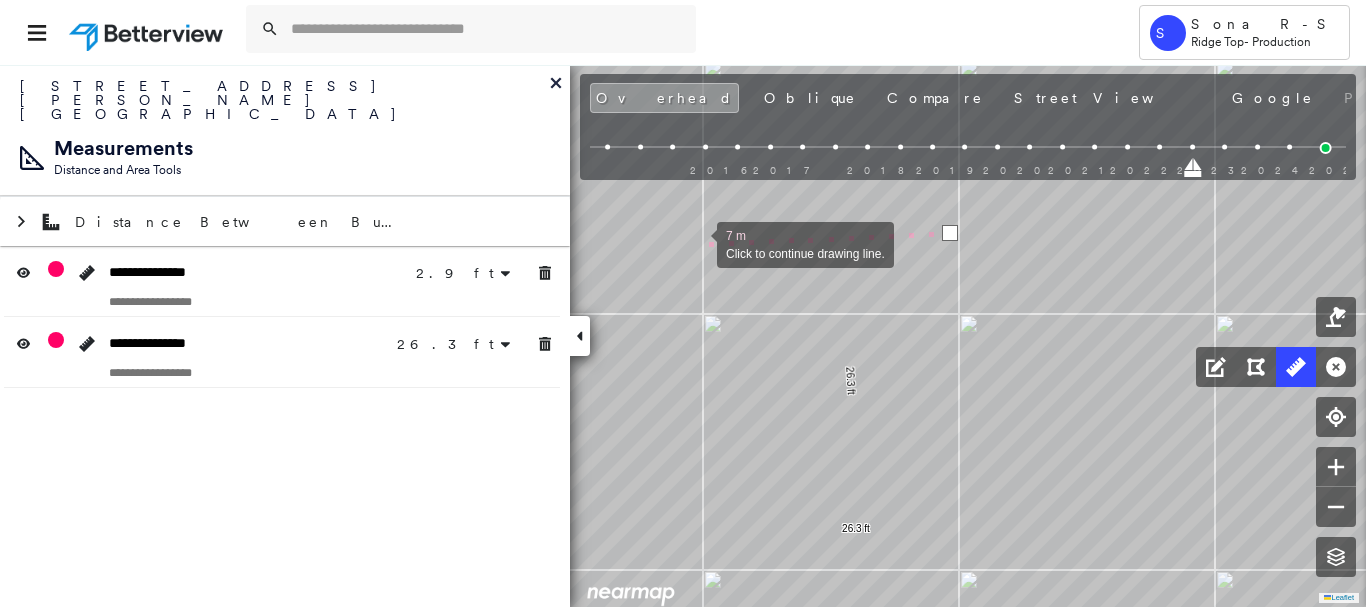 click at bounding box center [697, 243] 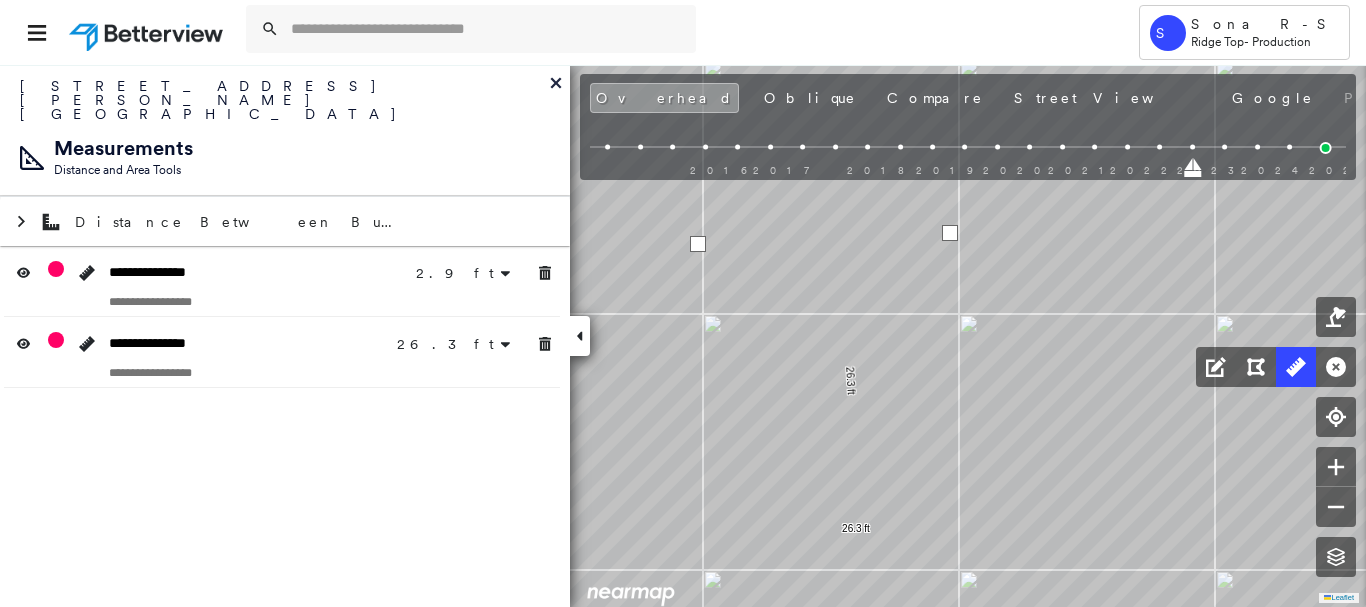 click at bounding box center [698, 244] 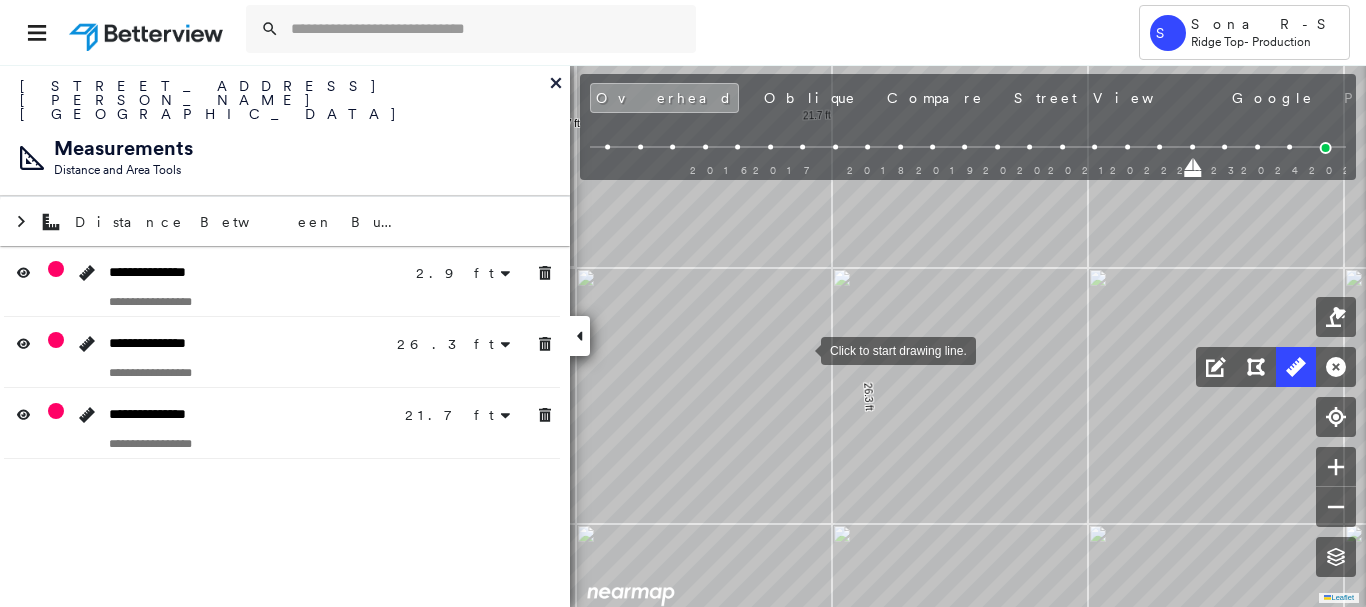 click at bounding box center [801, 349] 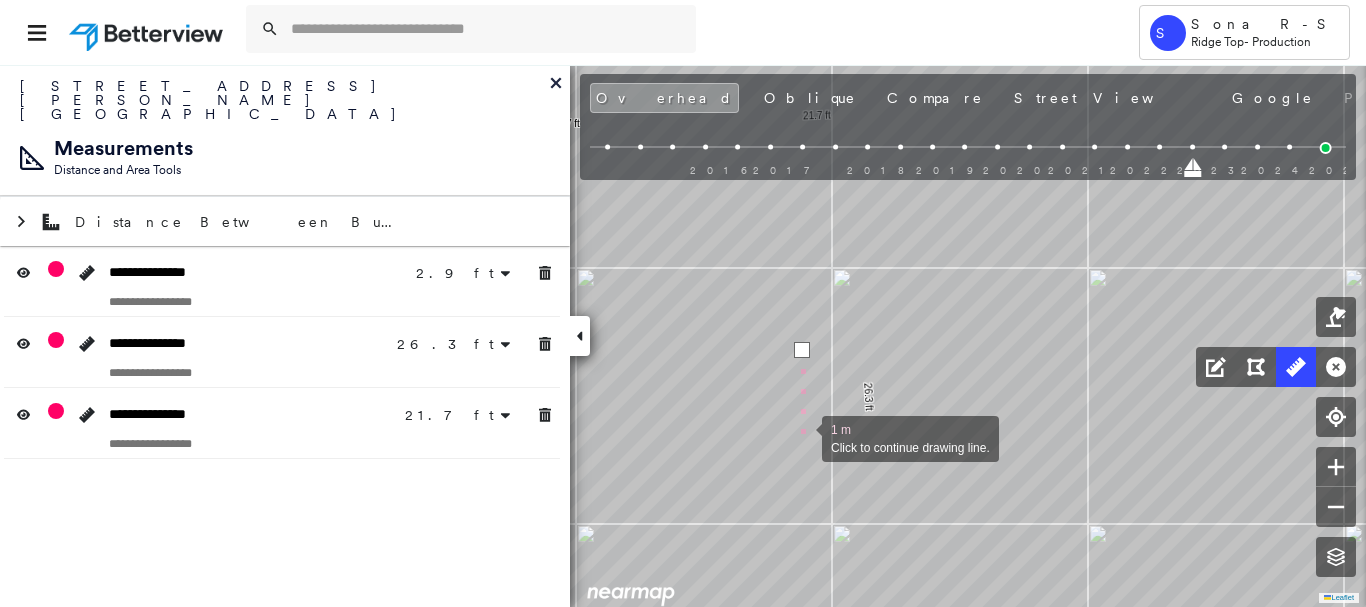 click at bounding box center (802, 437) 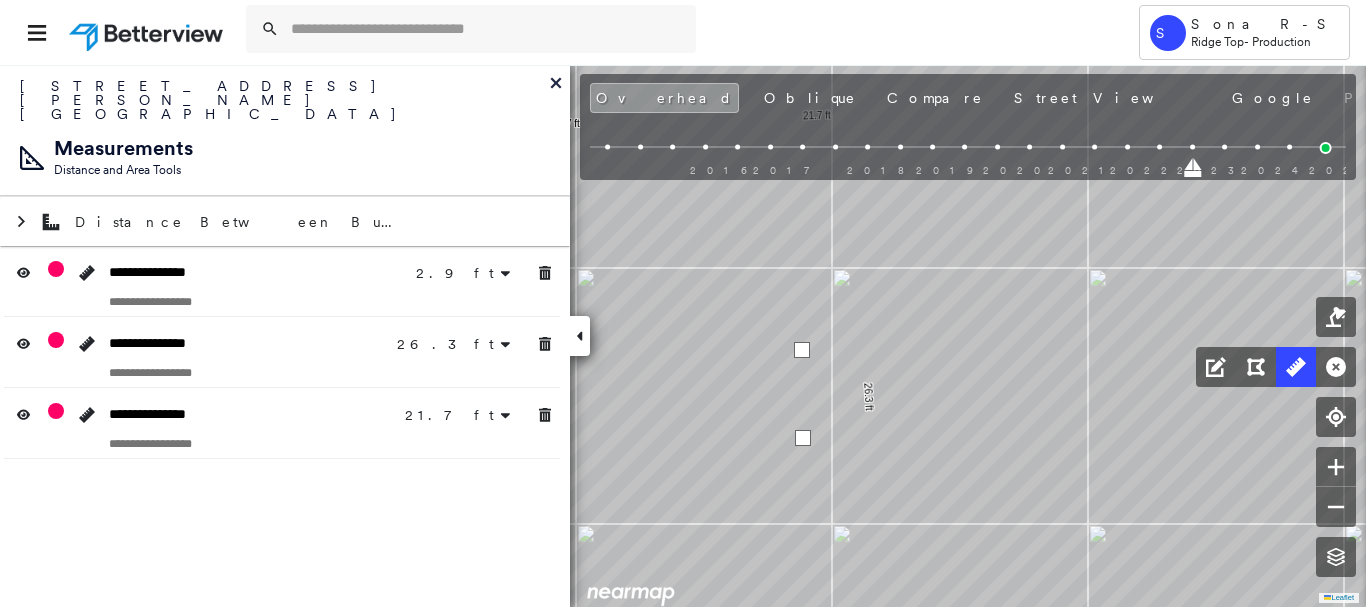 click at bounding box center [803, 438] 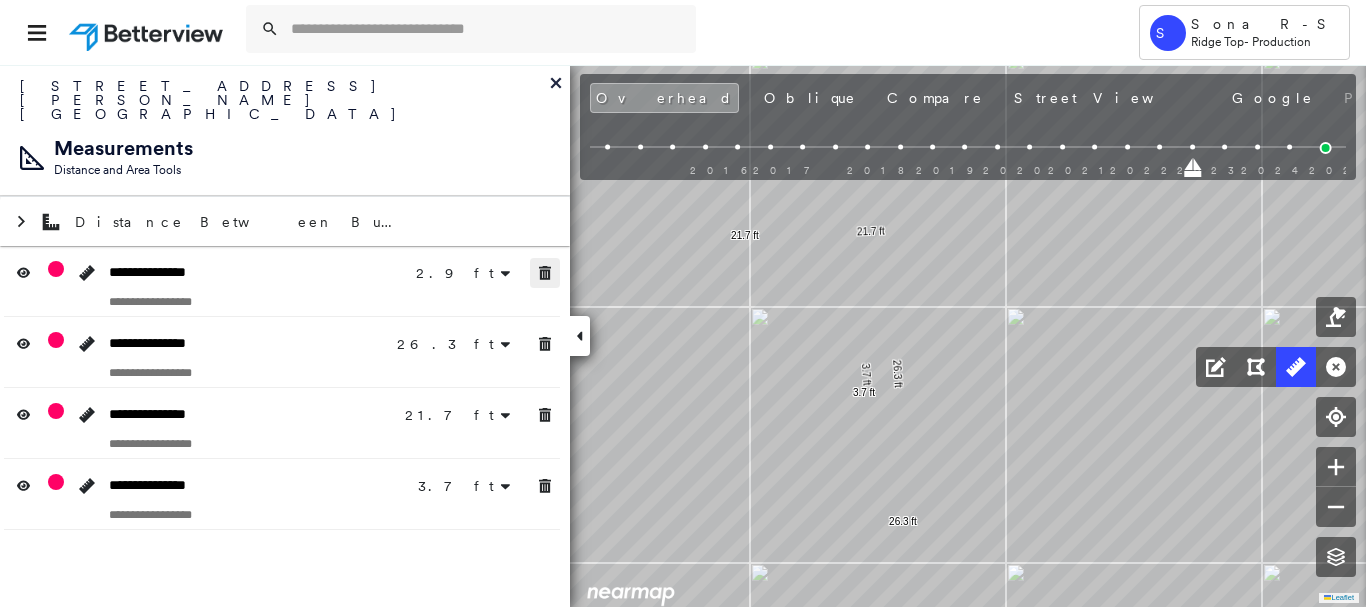 click 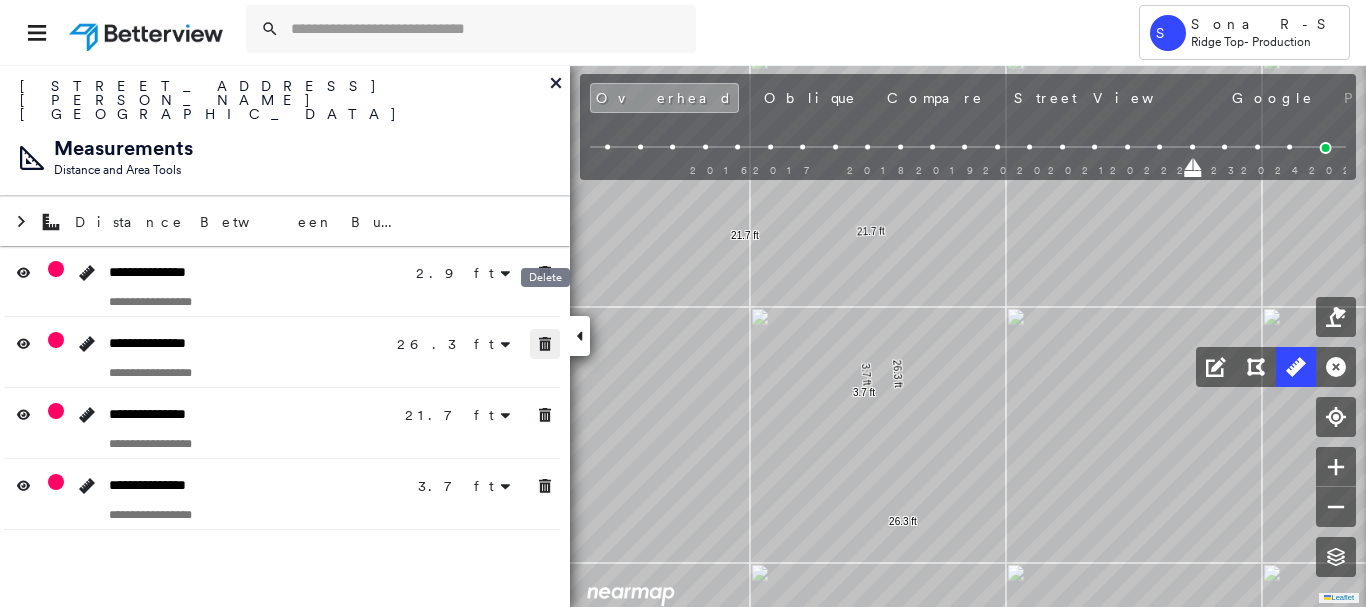click at bounding box center [545, 344] 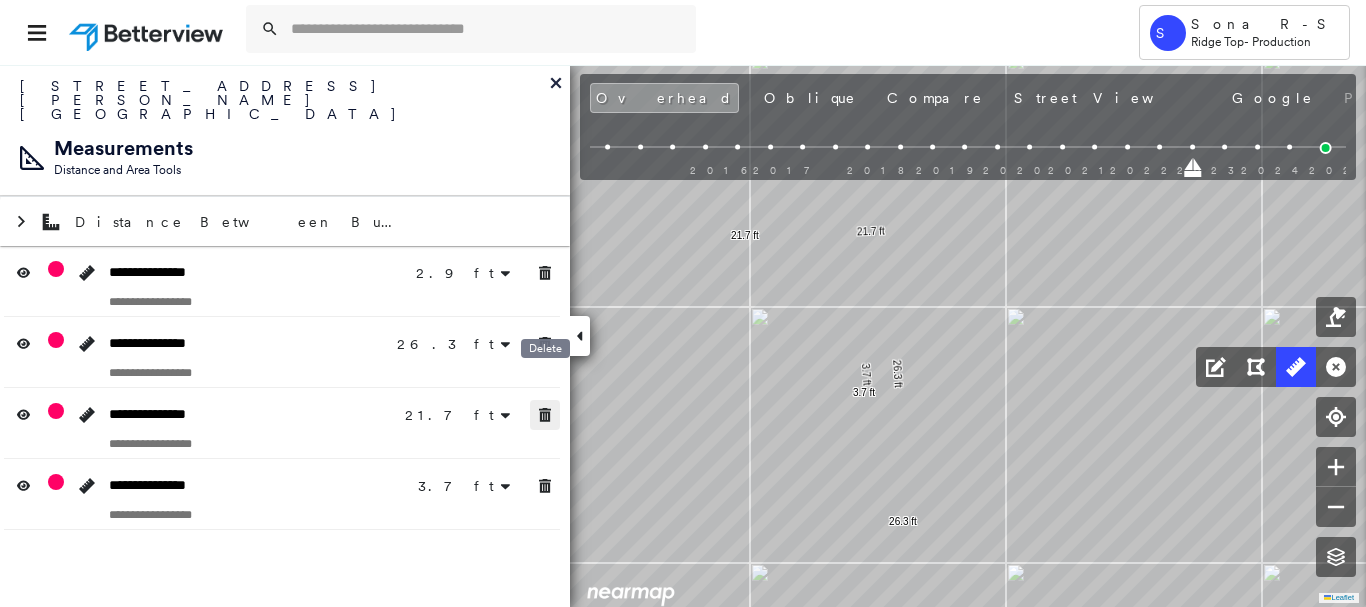 click at bounding box center [545, 415] 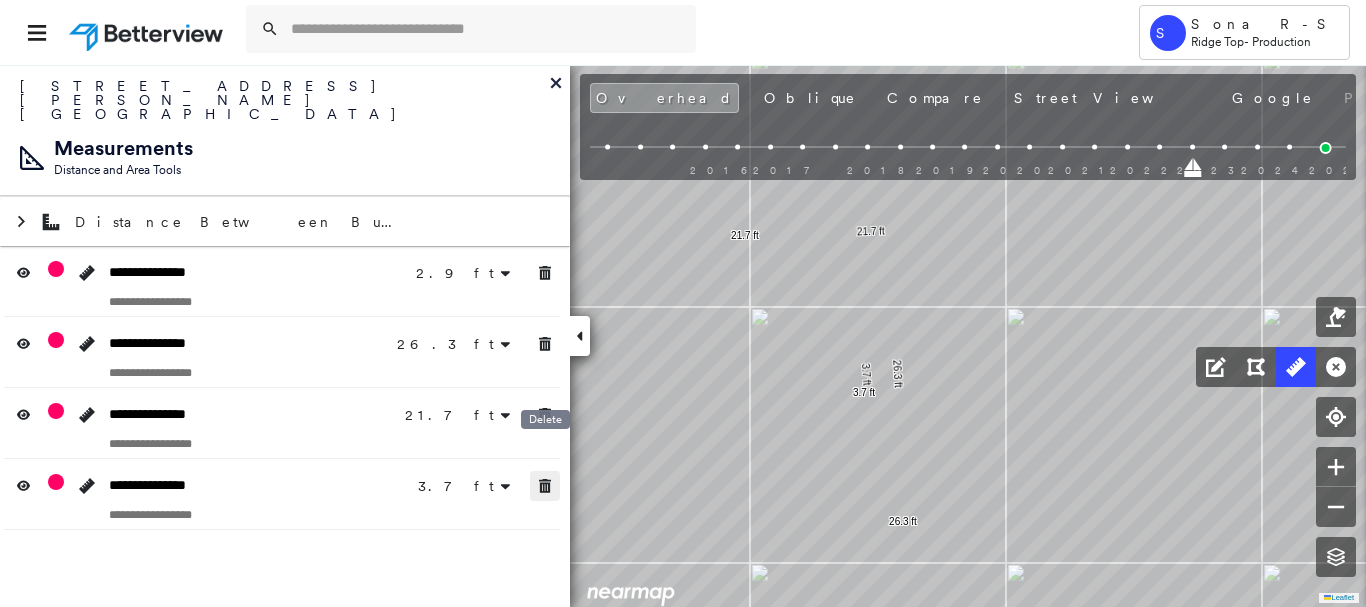 click 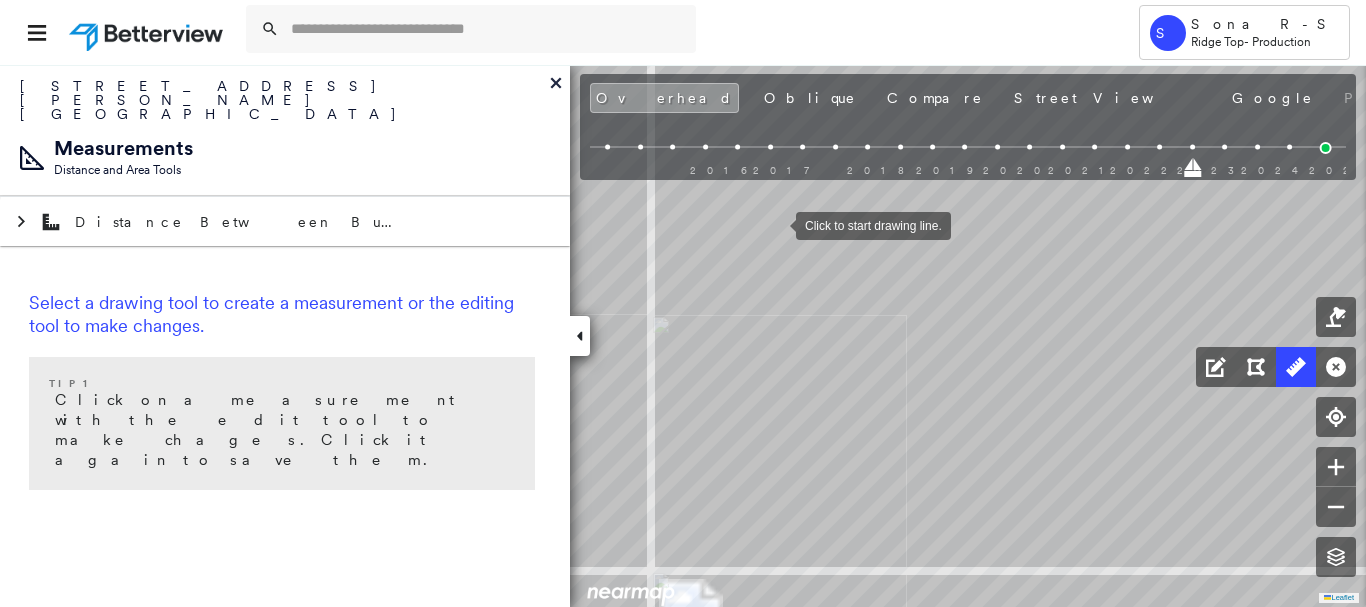 click at bounding box center [776, 224] 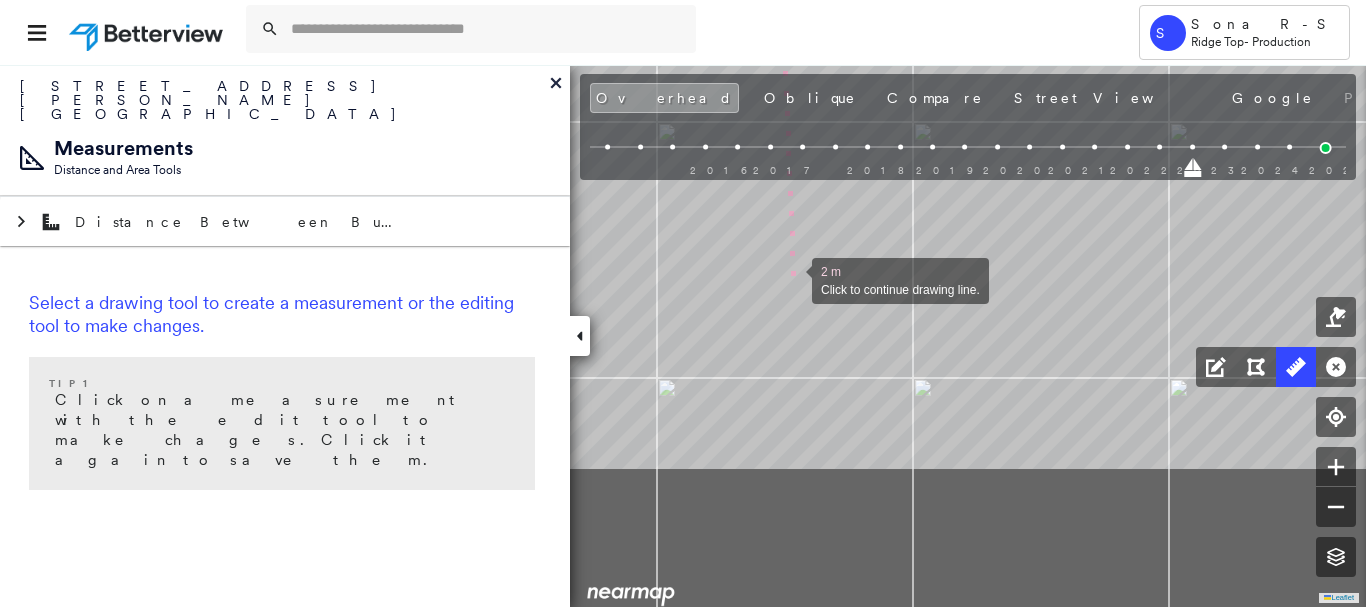 drag, startPoint x: 786, startPoint y: 491, endPoint x: 792, endPoint y: 287, distance: 204.08821 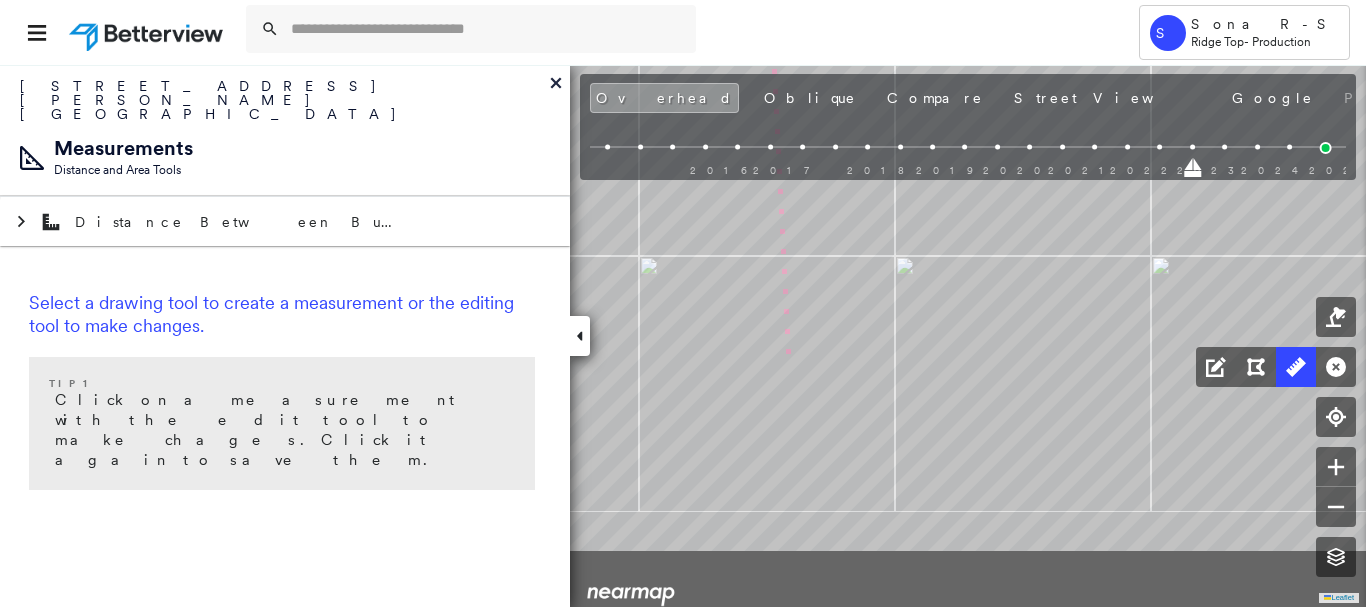drag, startPoint x: 805, startPoint y: 470, endPoint x: 780, endPoint y: 230, distance: 241.29857 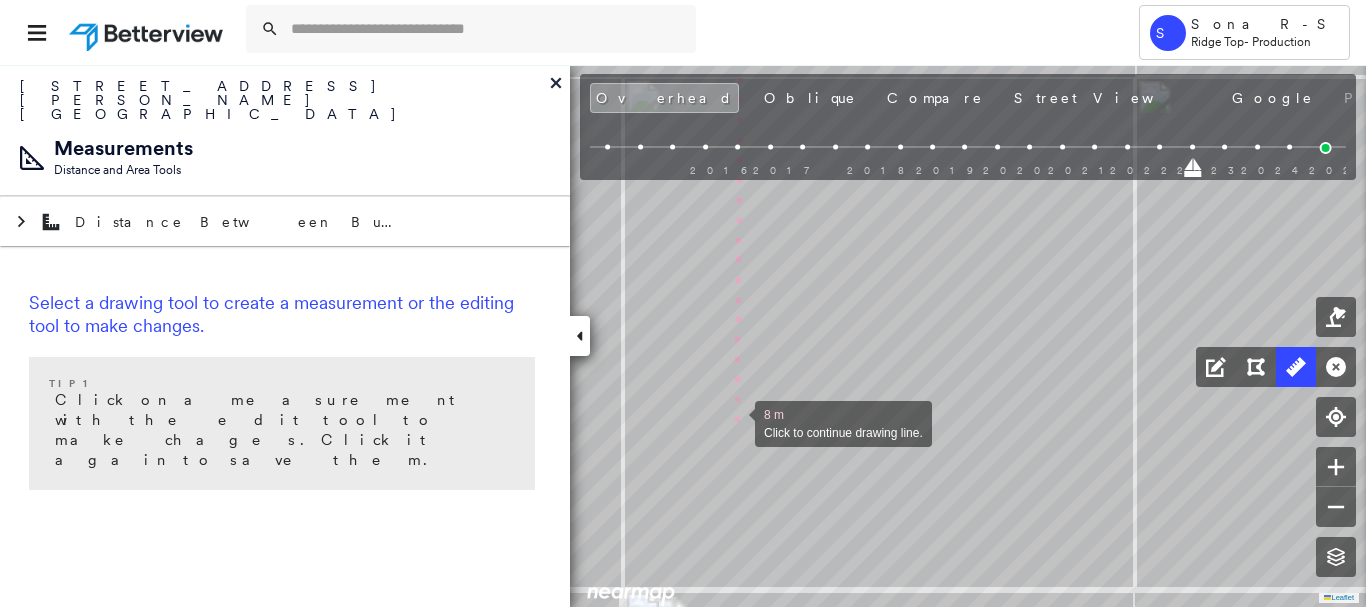 click at bounding box center [735, 422] 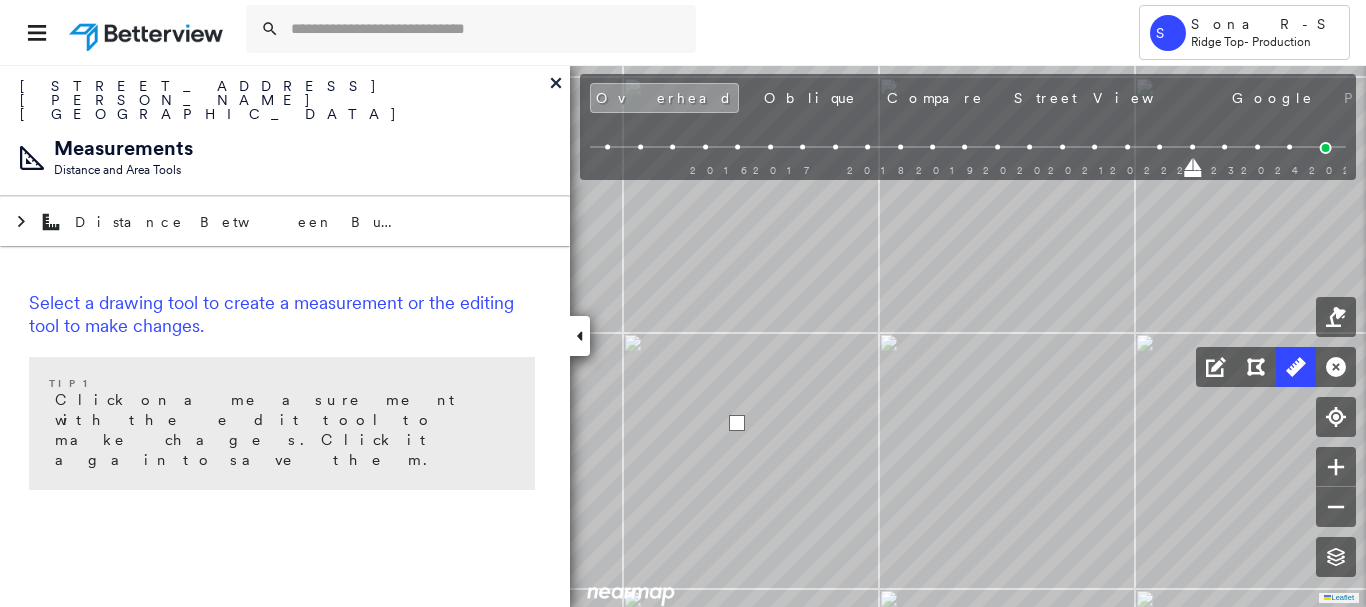 click at bounding box center (737, 423) 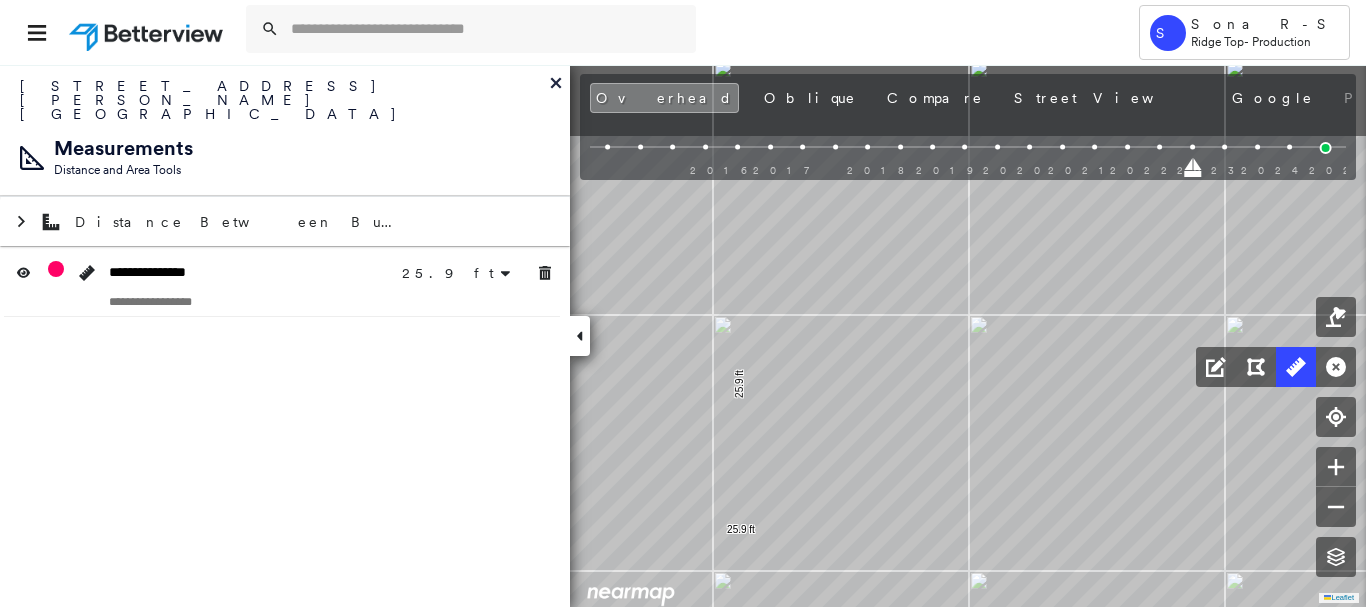 drag, startPoint x: 967, startPoint y: 232, endPoint x: 945, endPoint y: 361, distance: 130.86252 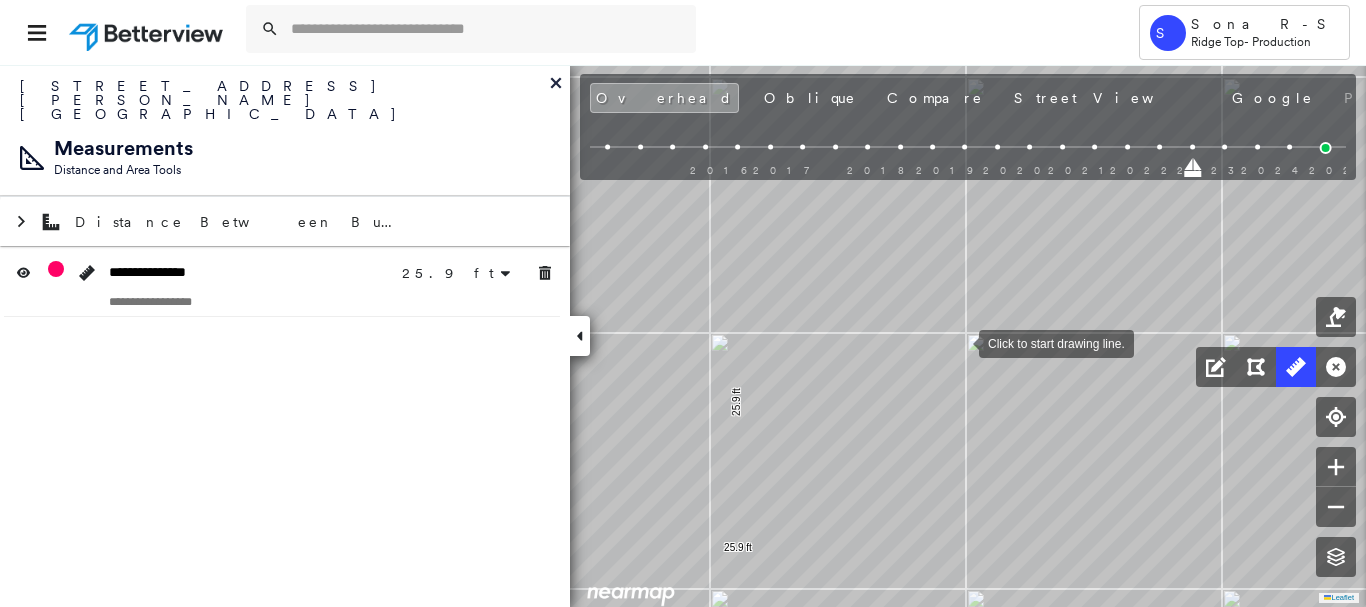 click at bounding box center [959, 342] 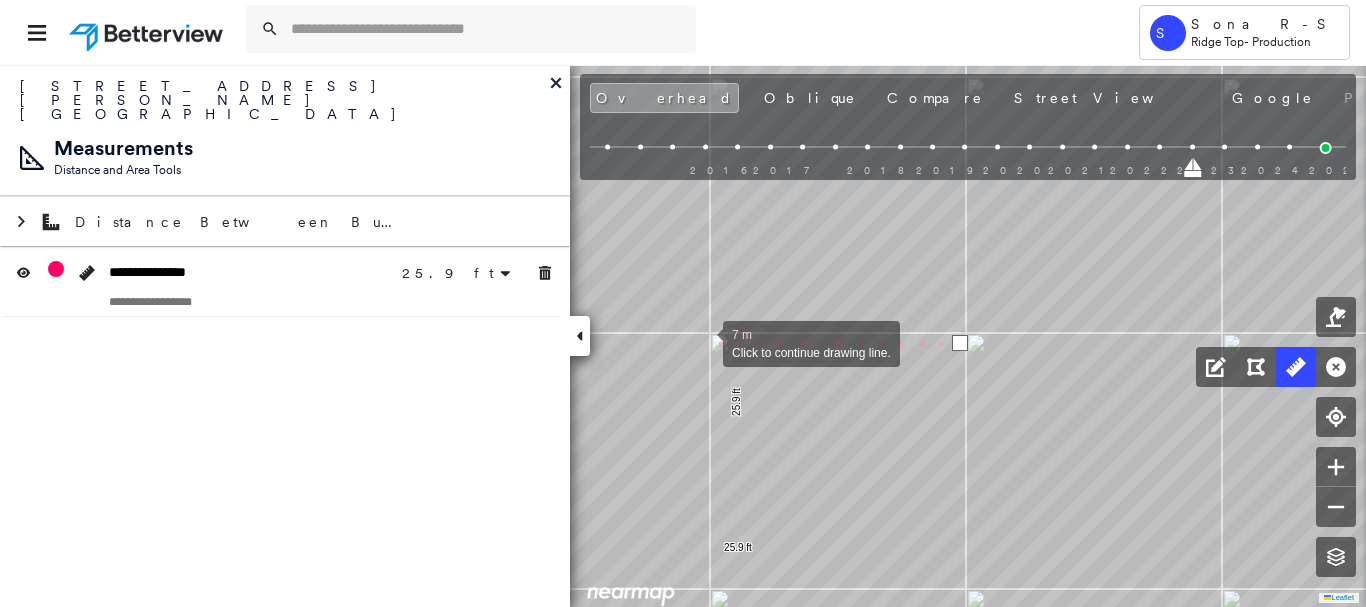 click at bounding box center [703, 342] 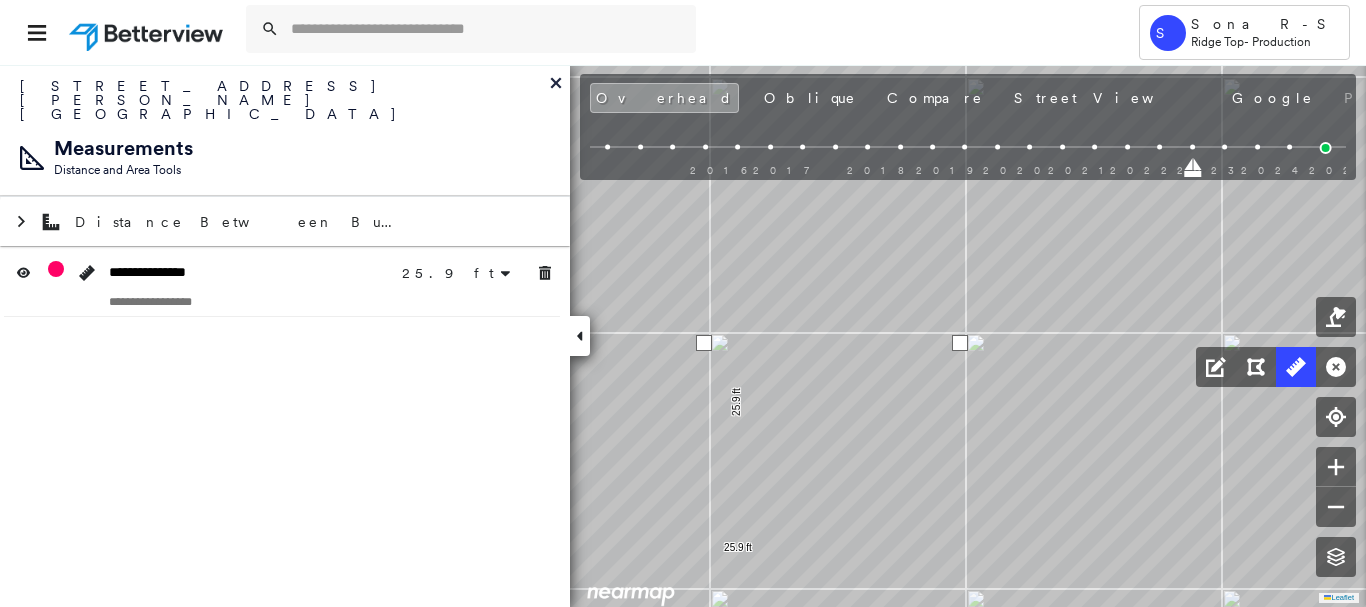 click at bounding box center [704, 343] 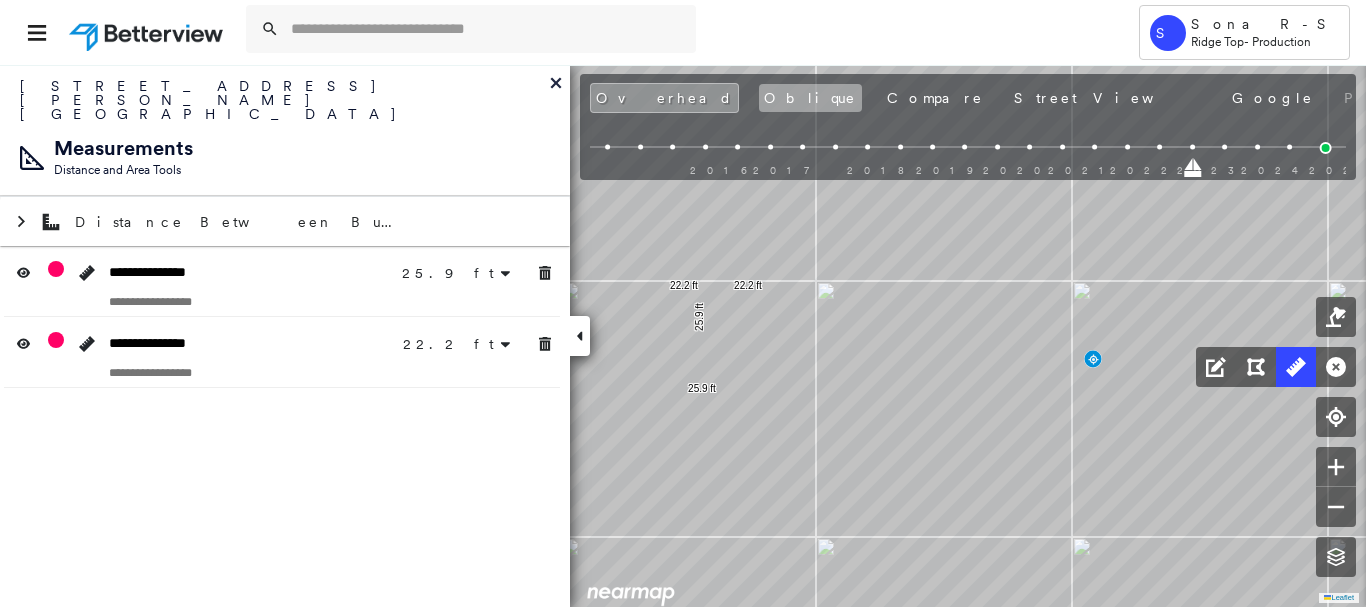 click on "Oblique" at bounding box center [810, 98] 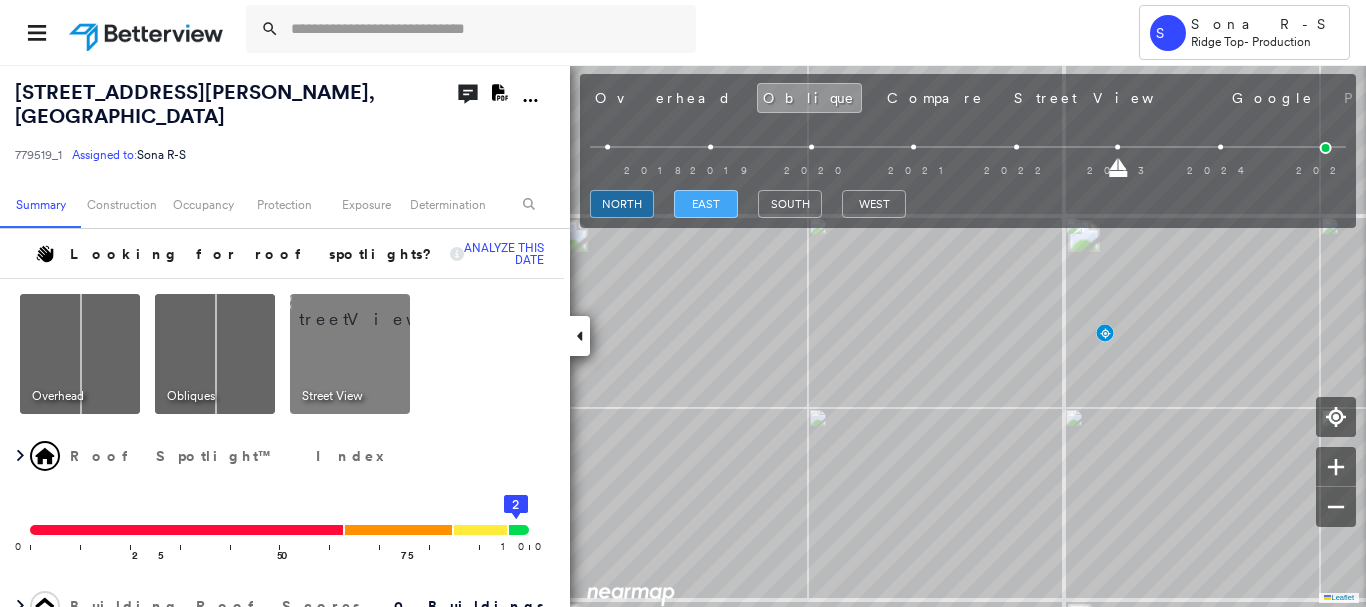 click on "east" at bounding box center [706, 204] 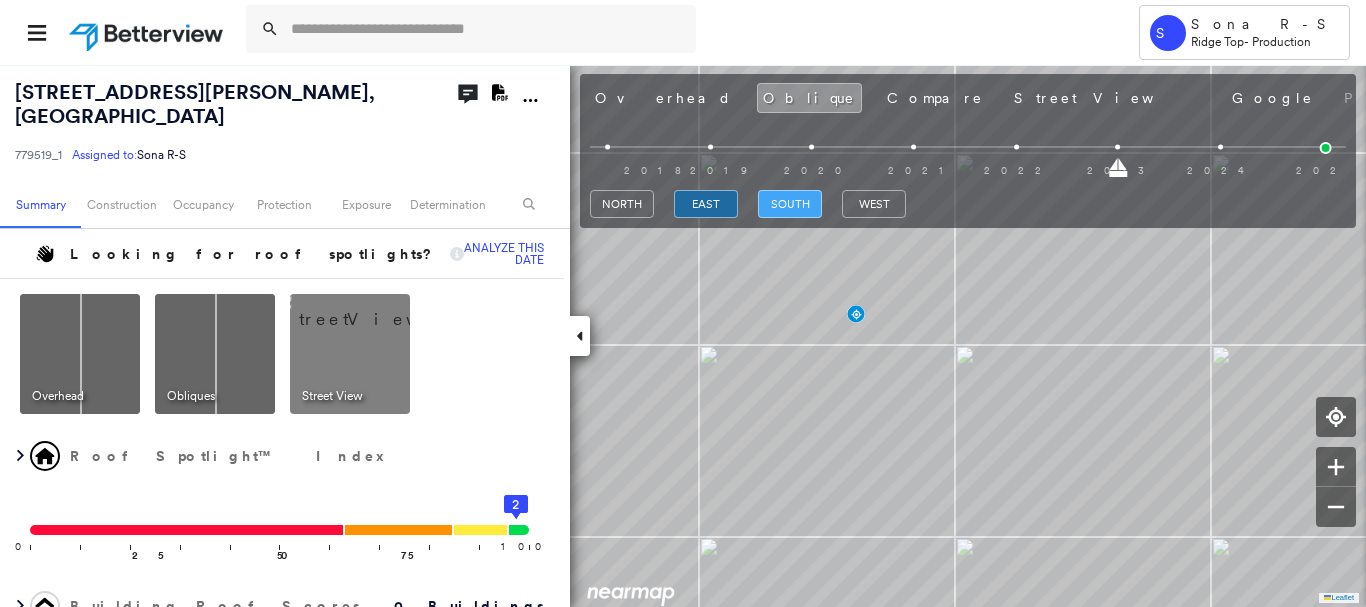click on "south" at bounding box center (790, 204) 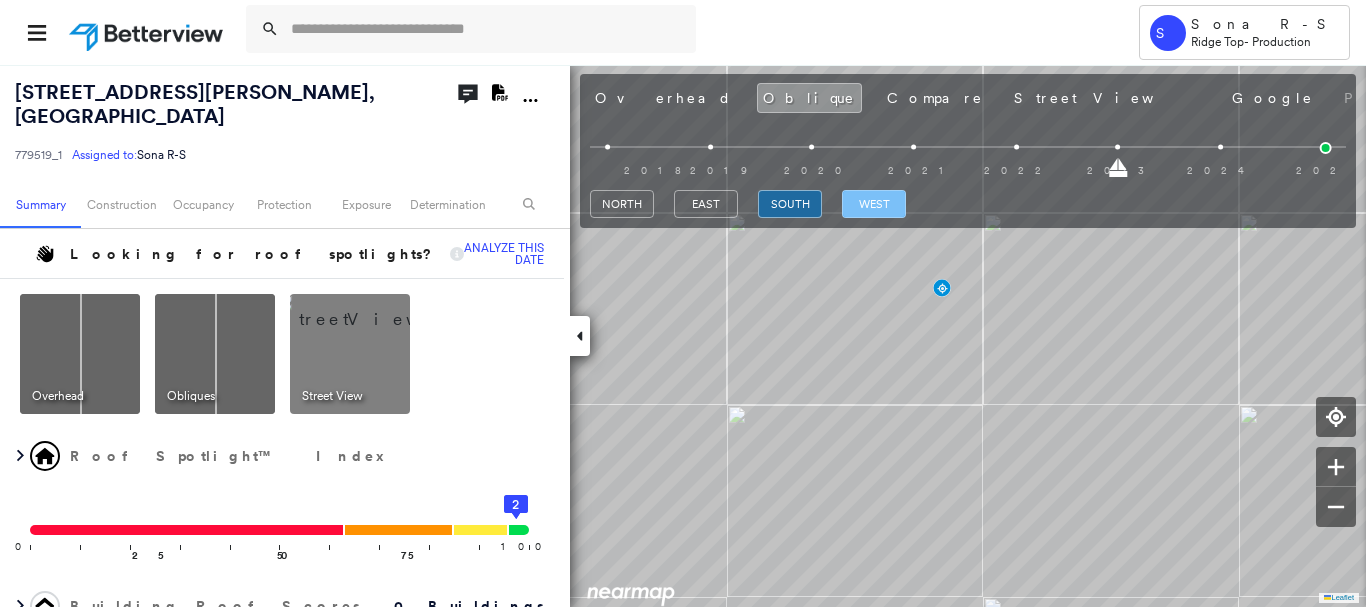 click on "west" at bounding box center (874, 204) 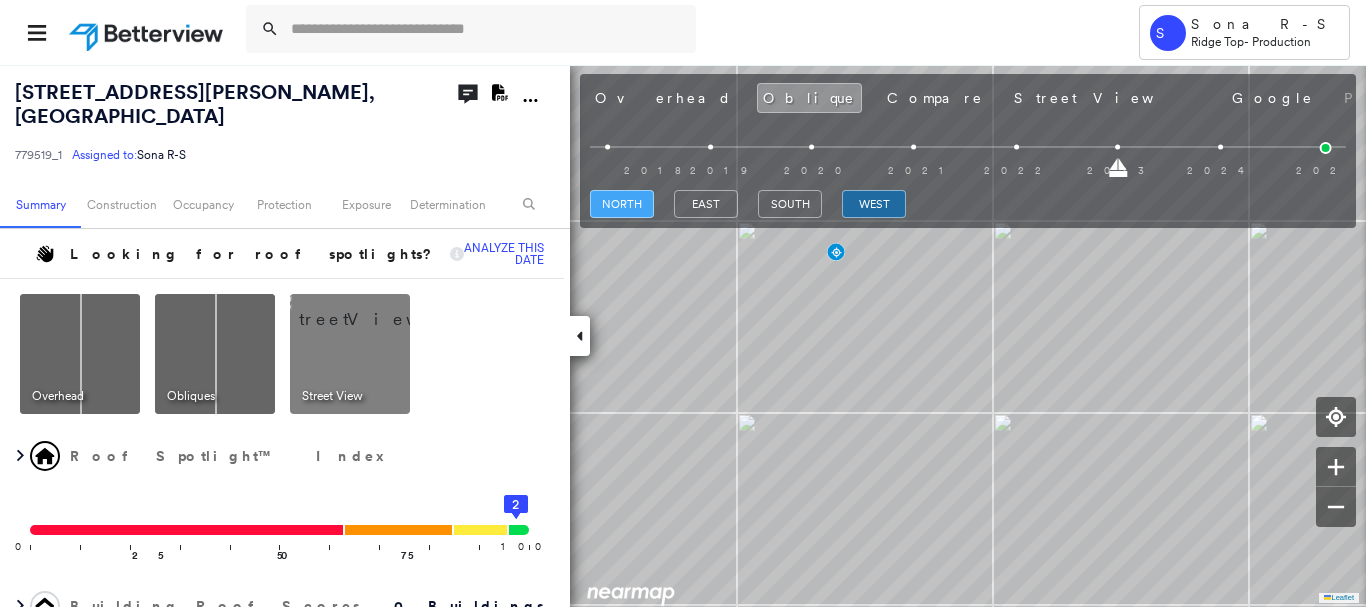 click on "north" at bounding box center [622, 204] 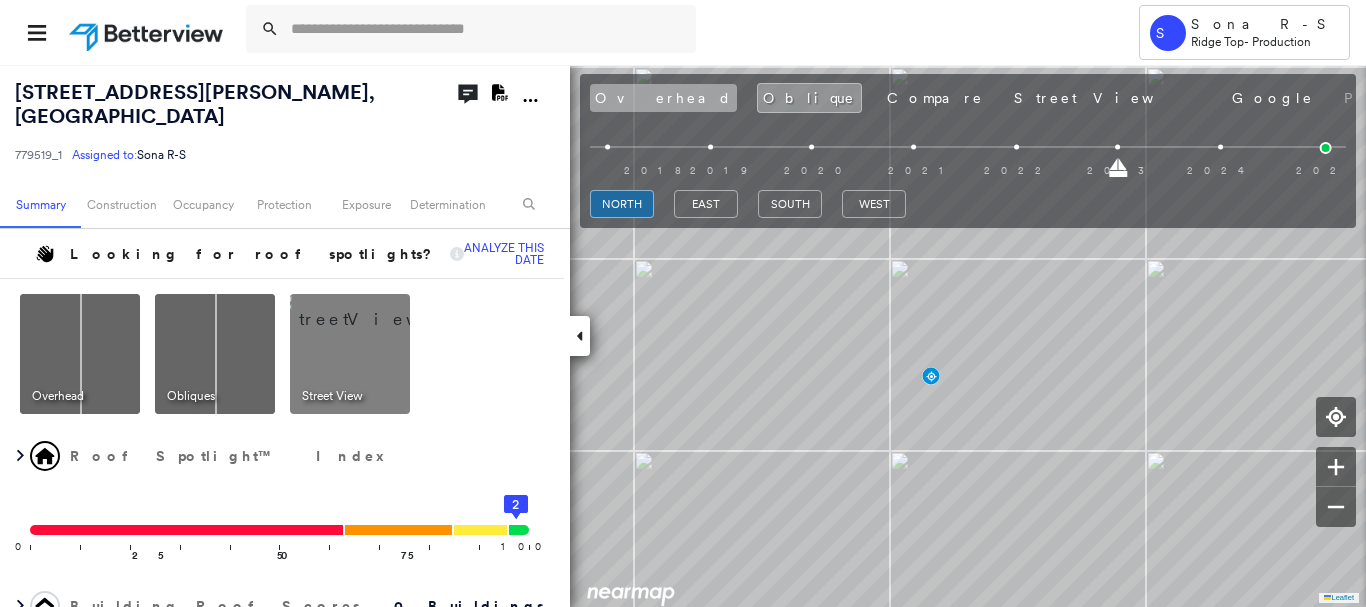 click on "Overhead" at bounding box center (663, 98) 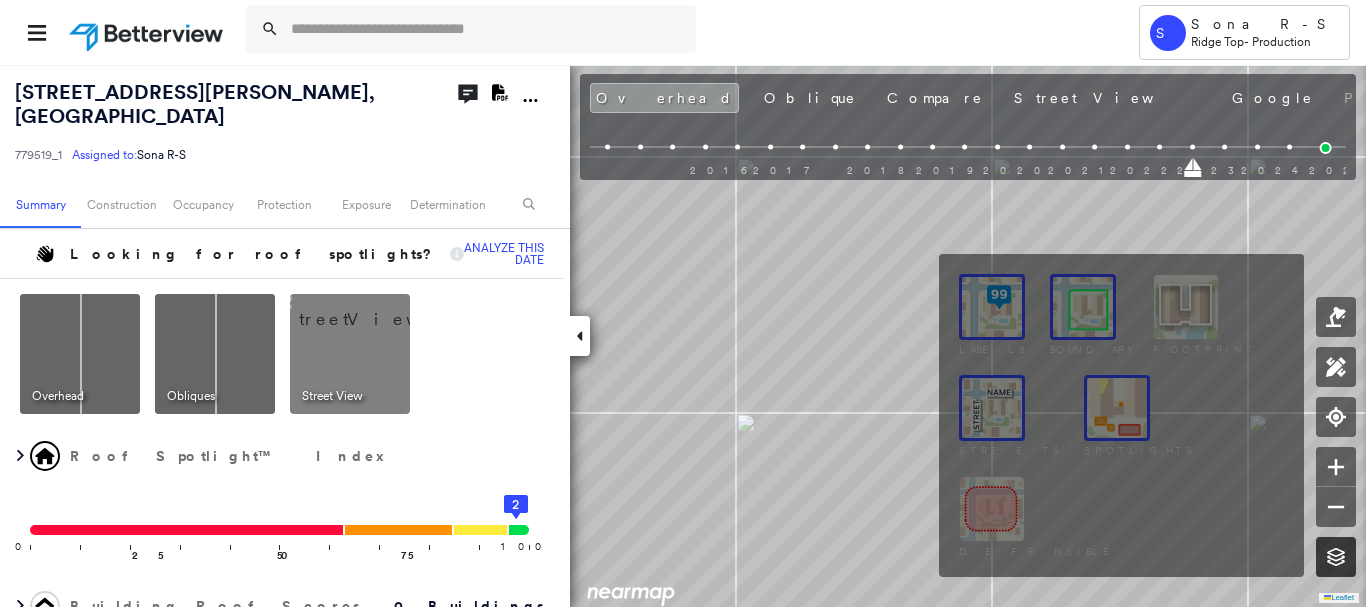 click 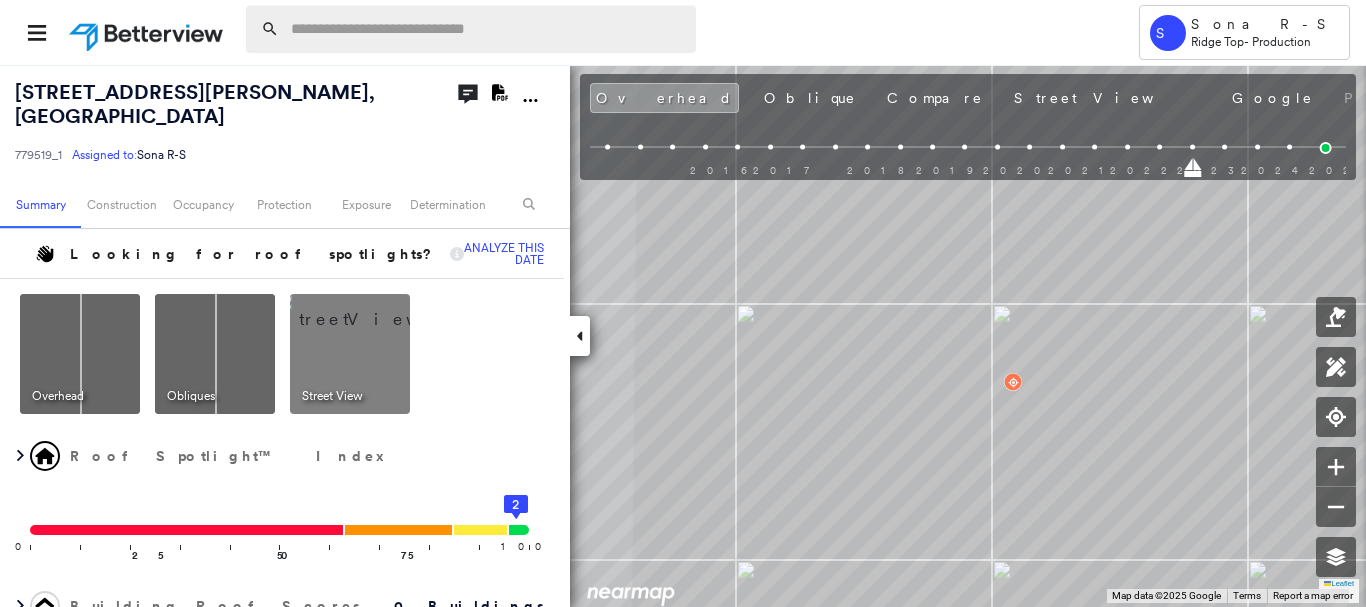 click at bounding box center [487, 29] 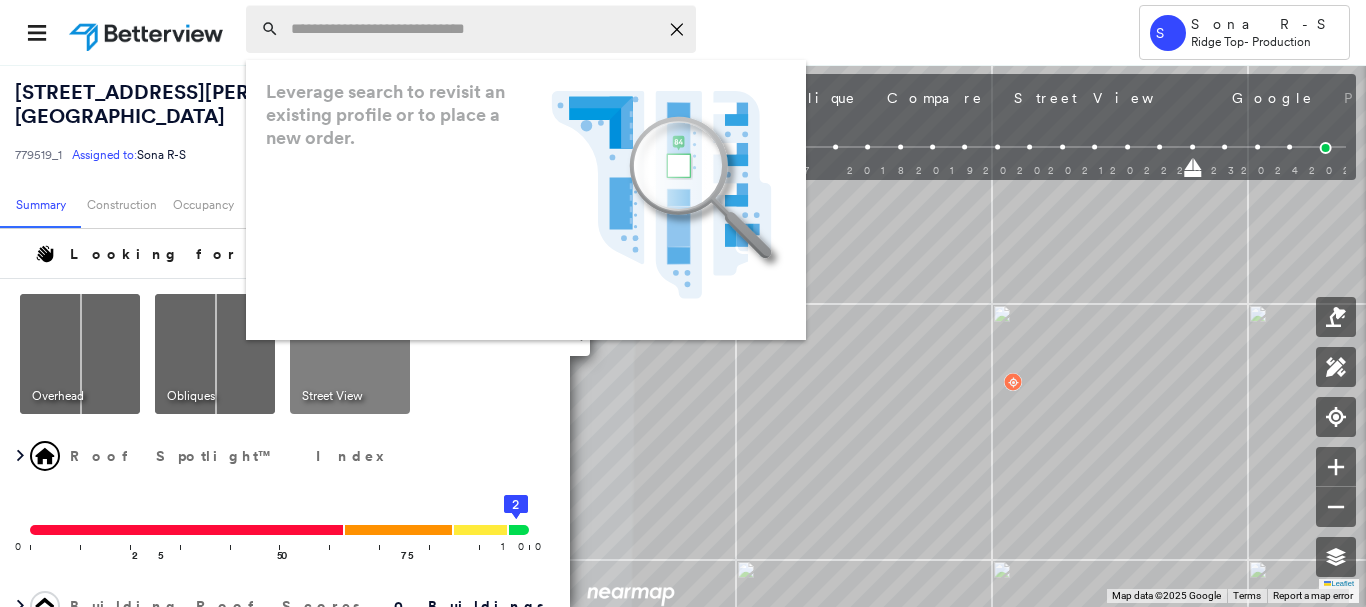 paste on "**********" 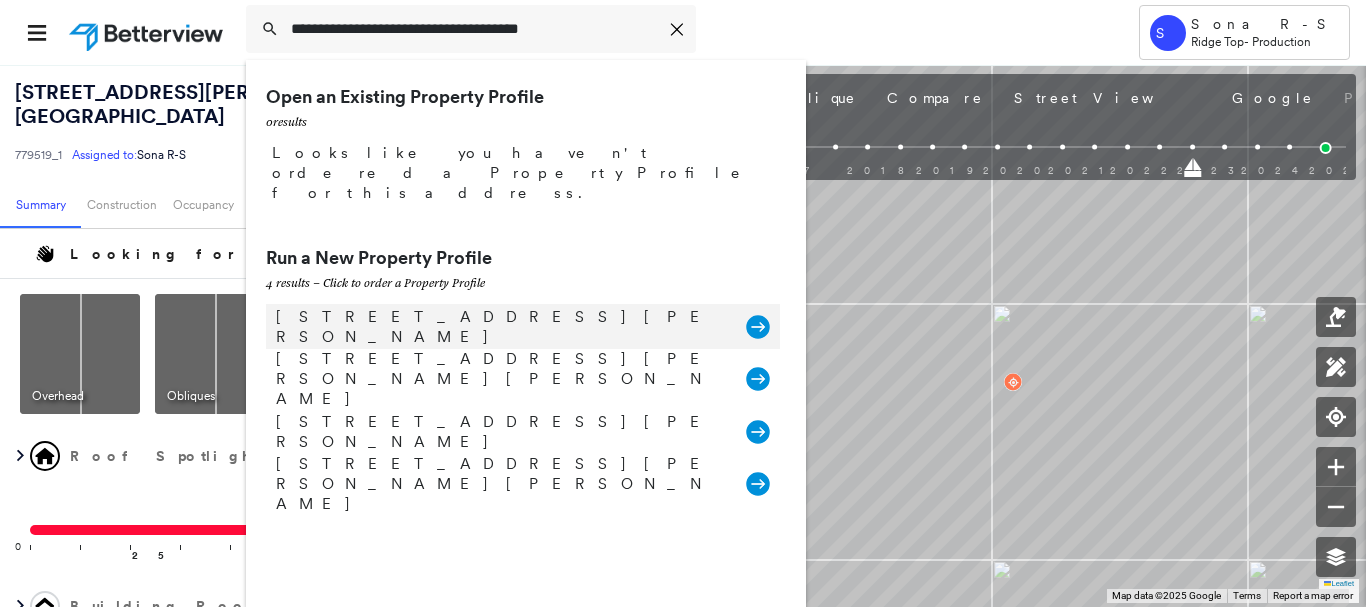 type on "**********" 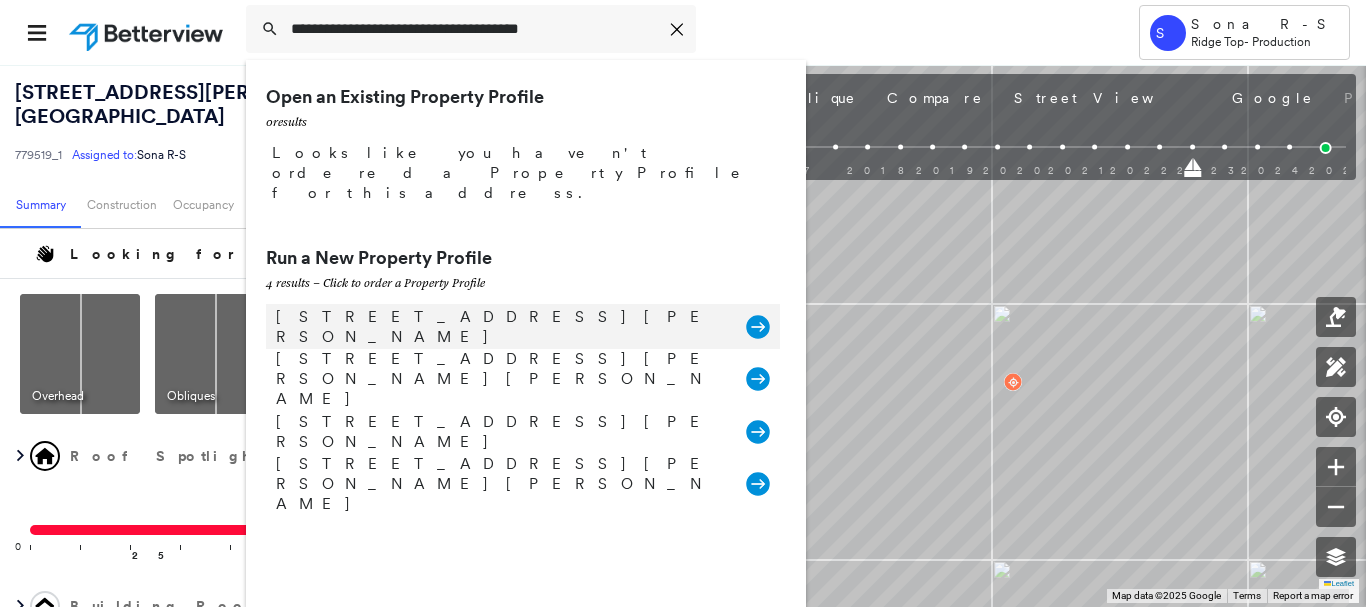 click 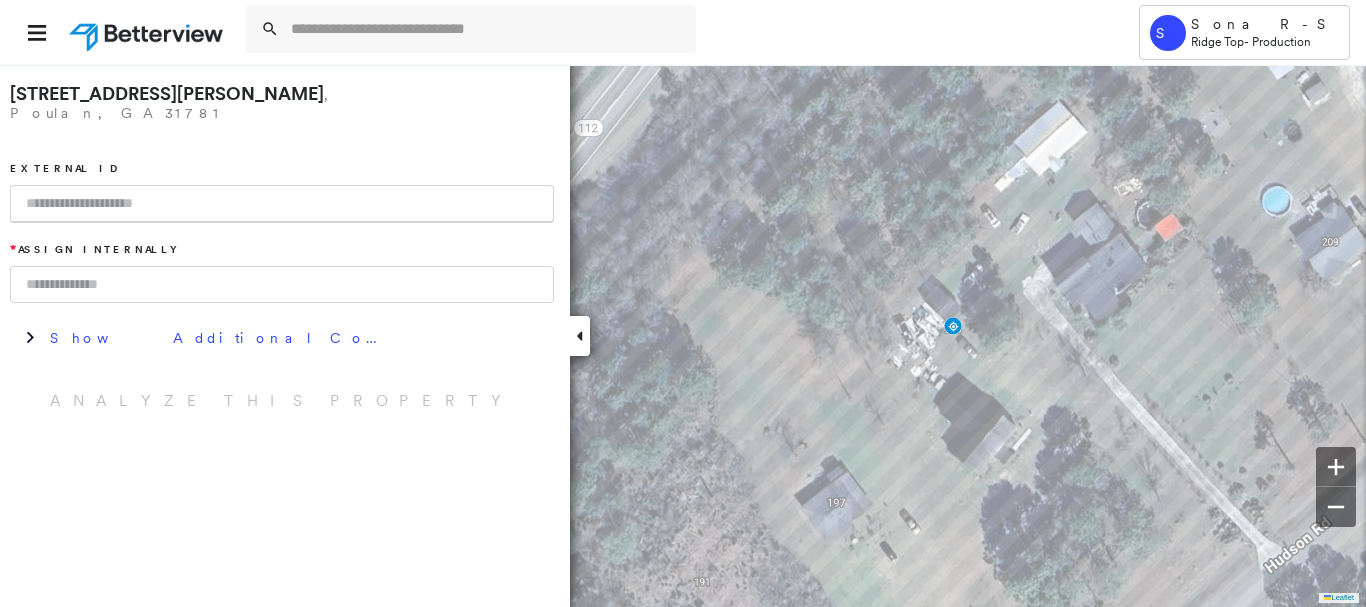 paste on "********" 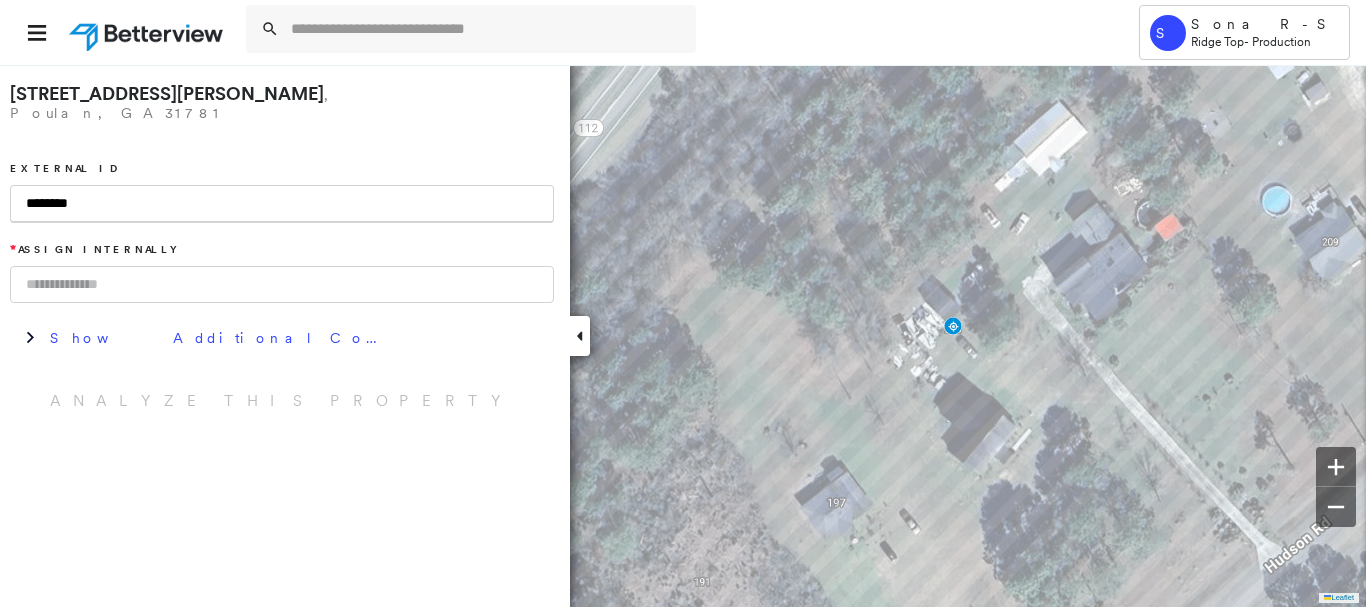 type on "********" 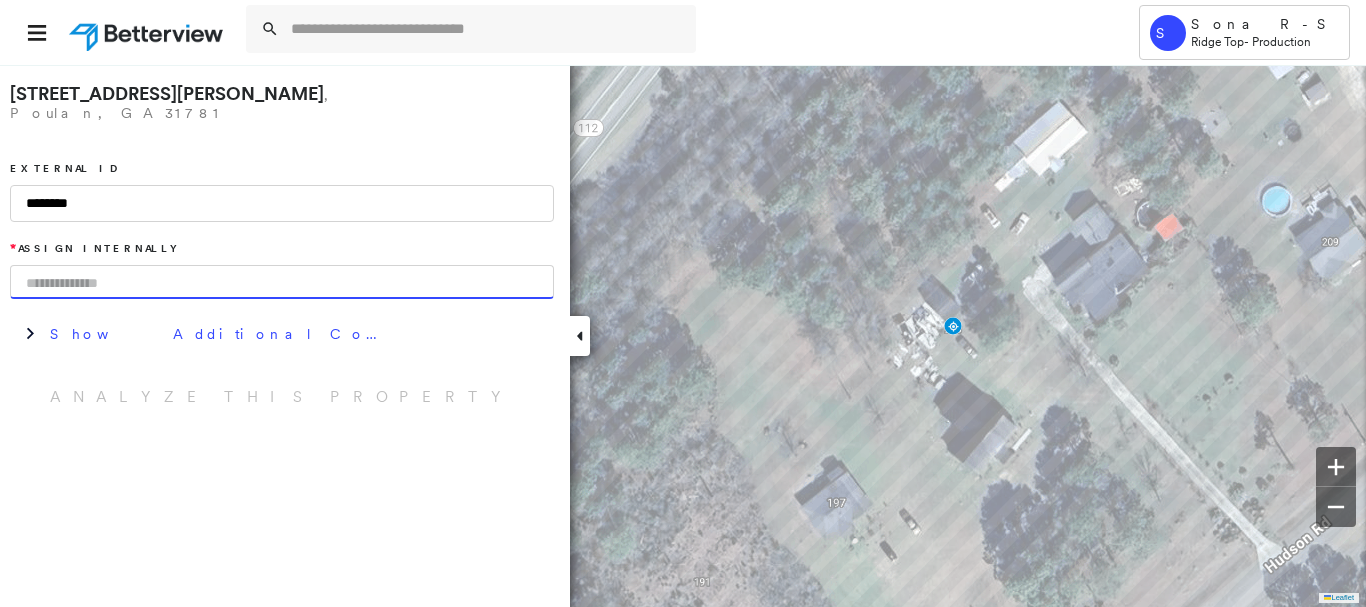 click at bounding box center (282, 282) 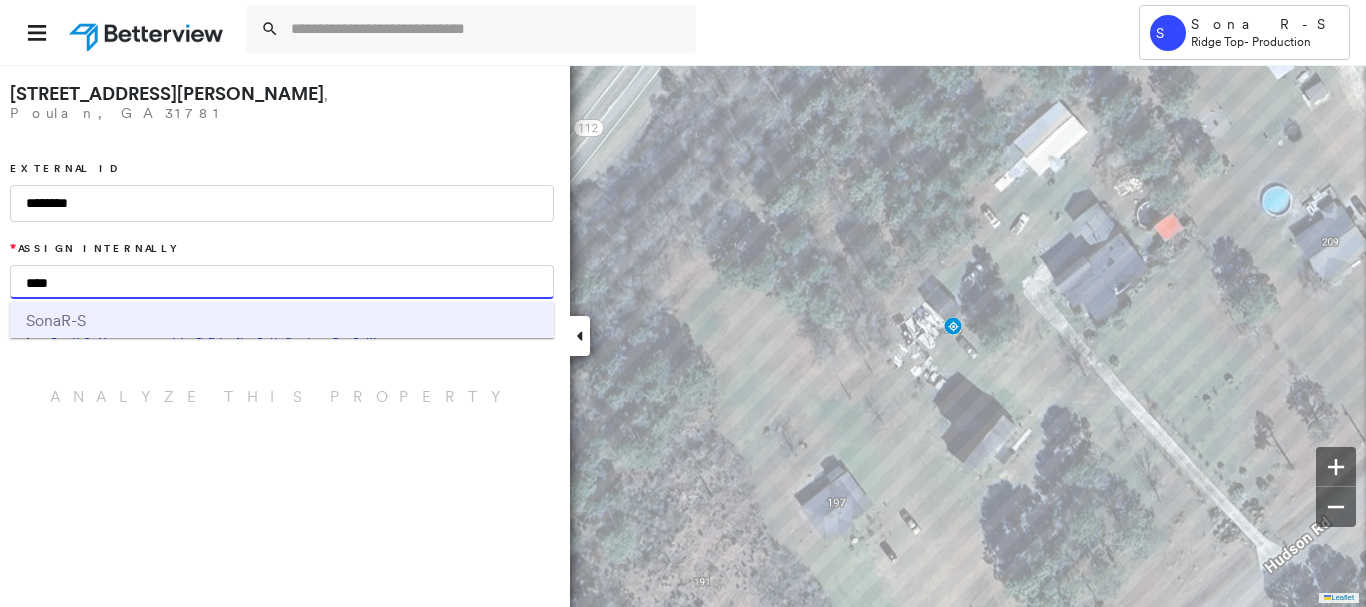 type on "****" 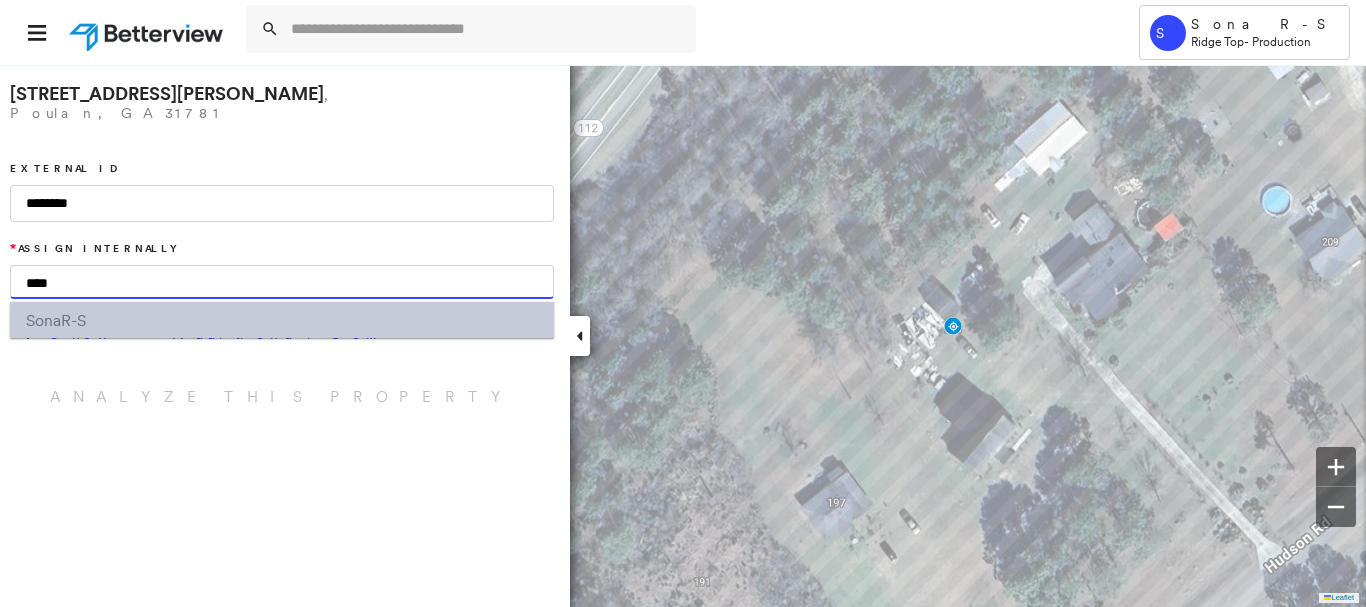 click on "Sona  R-S" at bounding box center [282, 320] 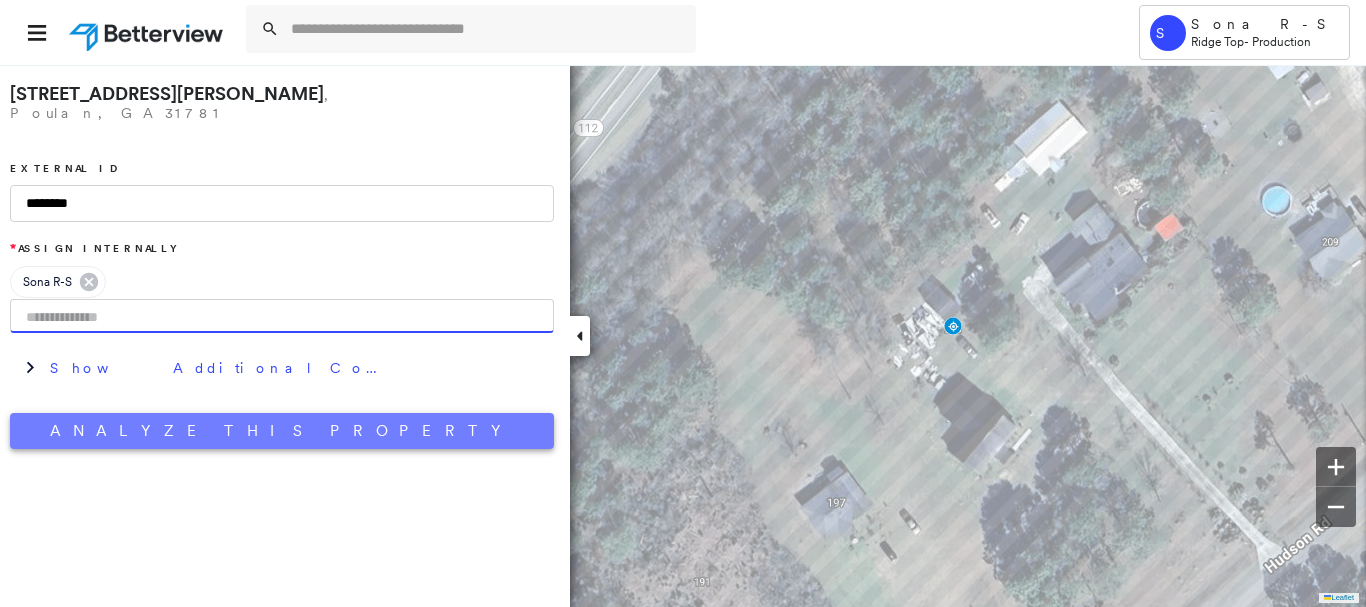 click on "Analyze This Property" at bounding box center (282, 431) 